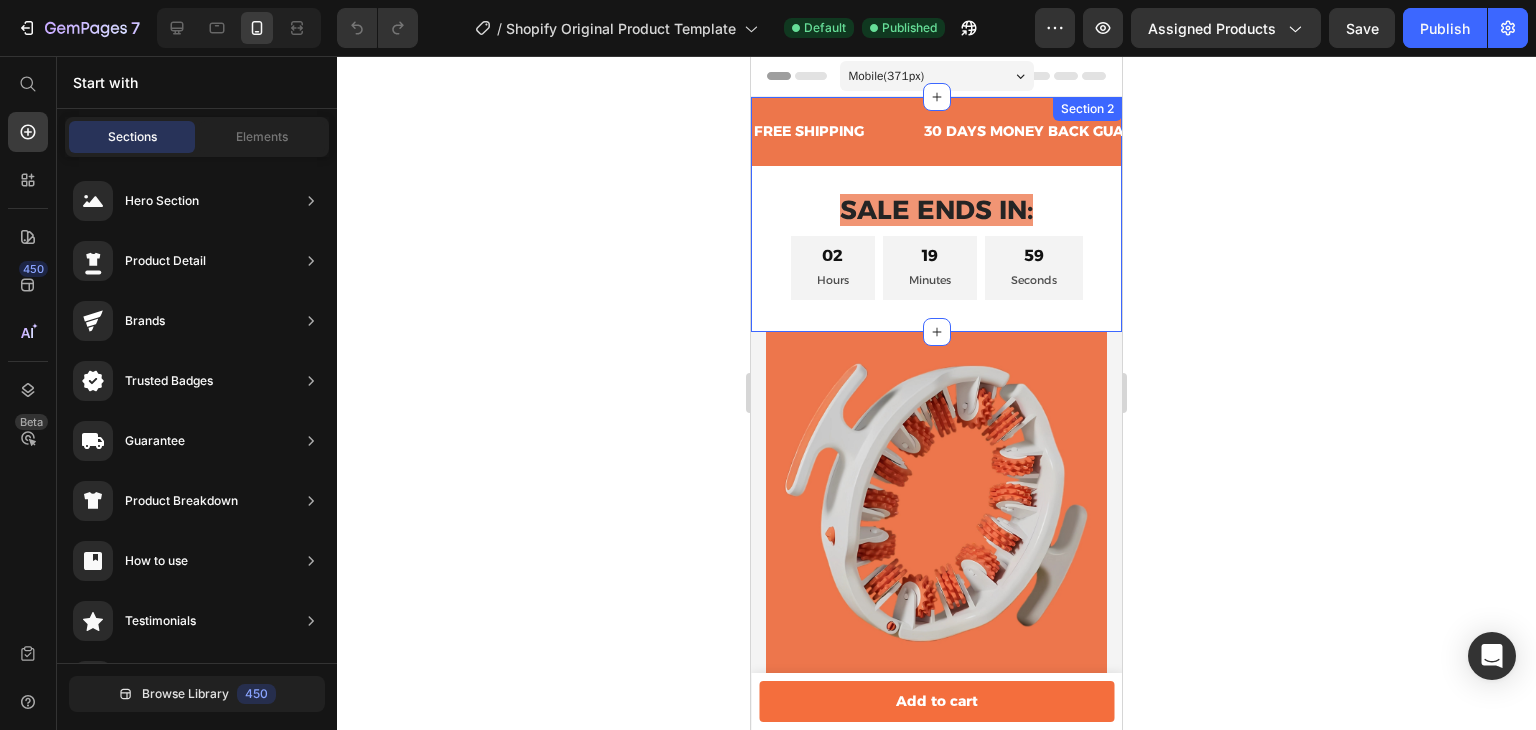 scroll, scrollTop: 396, scrollLeft: 0, axis: vertical 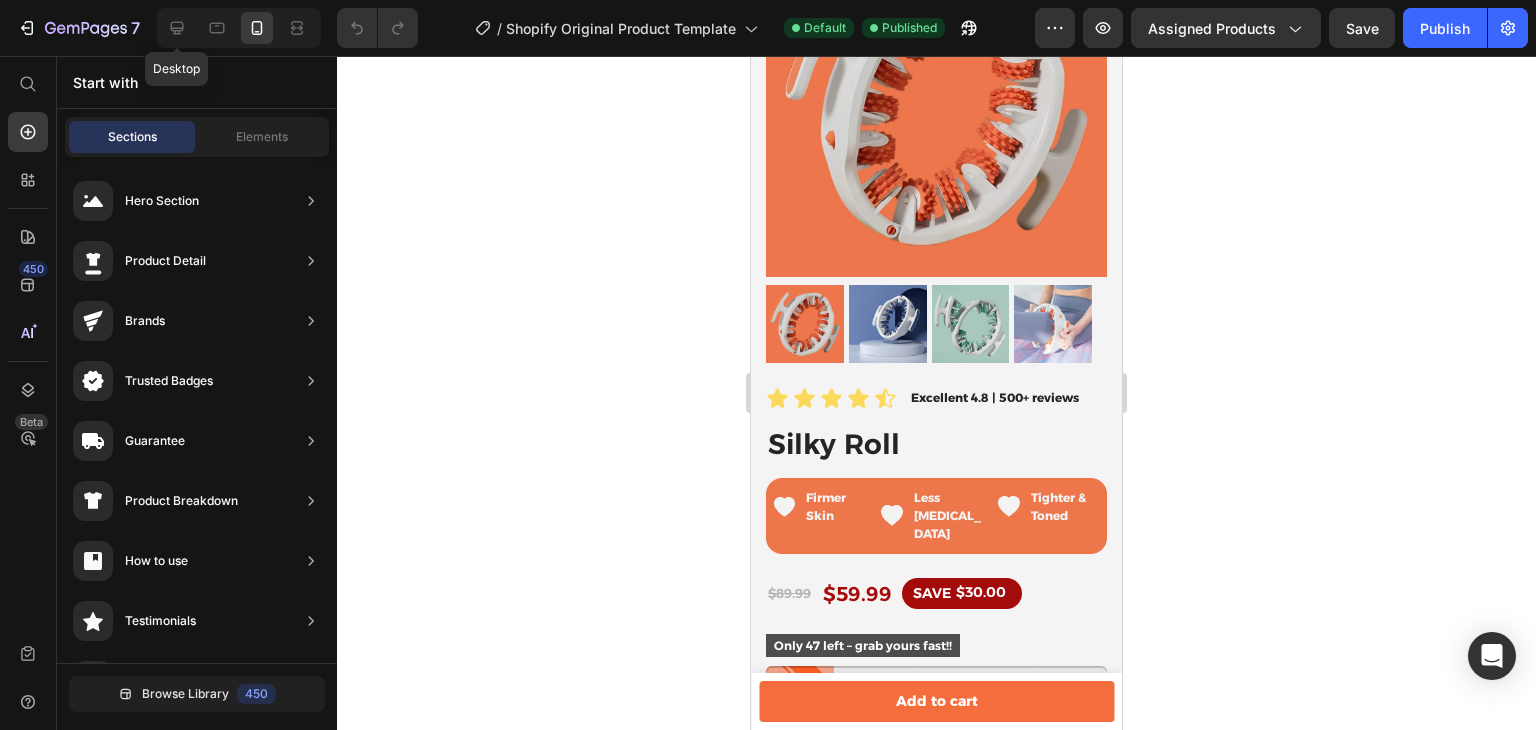 click 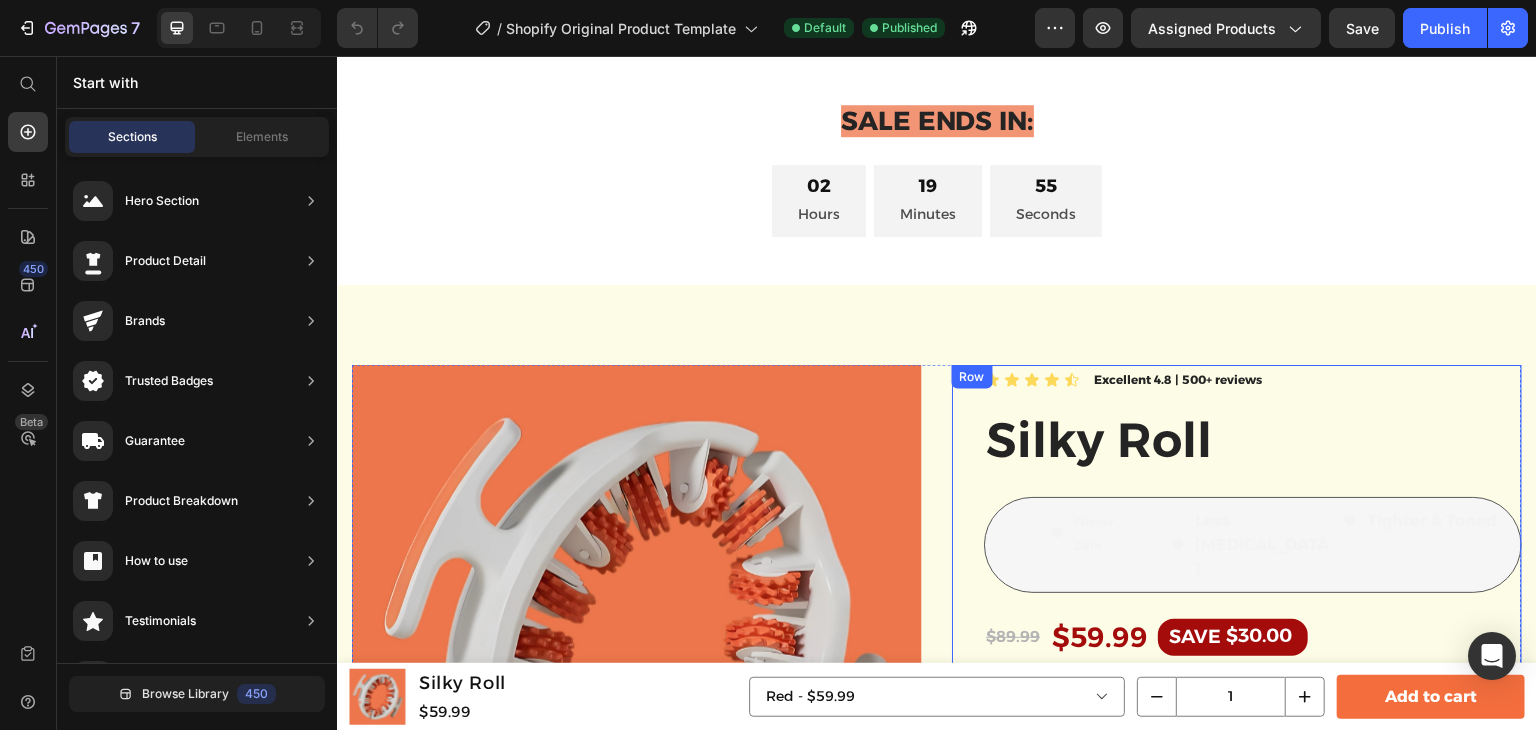 scroll, scrollTop: 127, scrollLeft: 0, axis: vertical 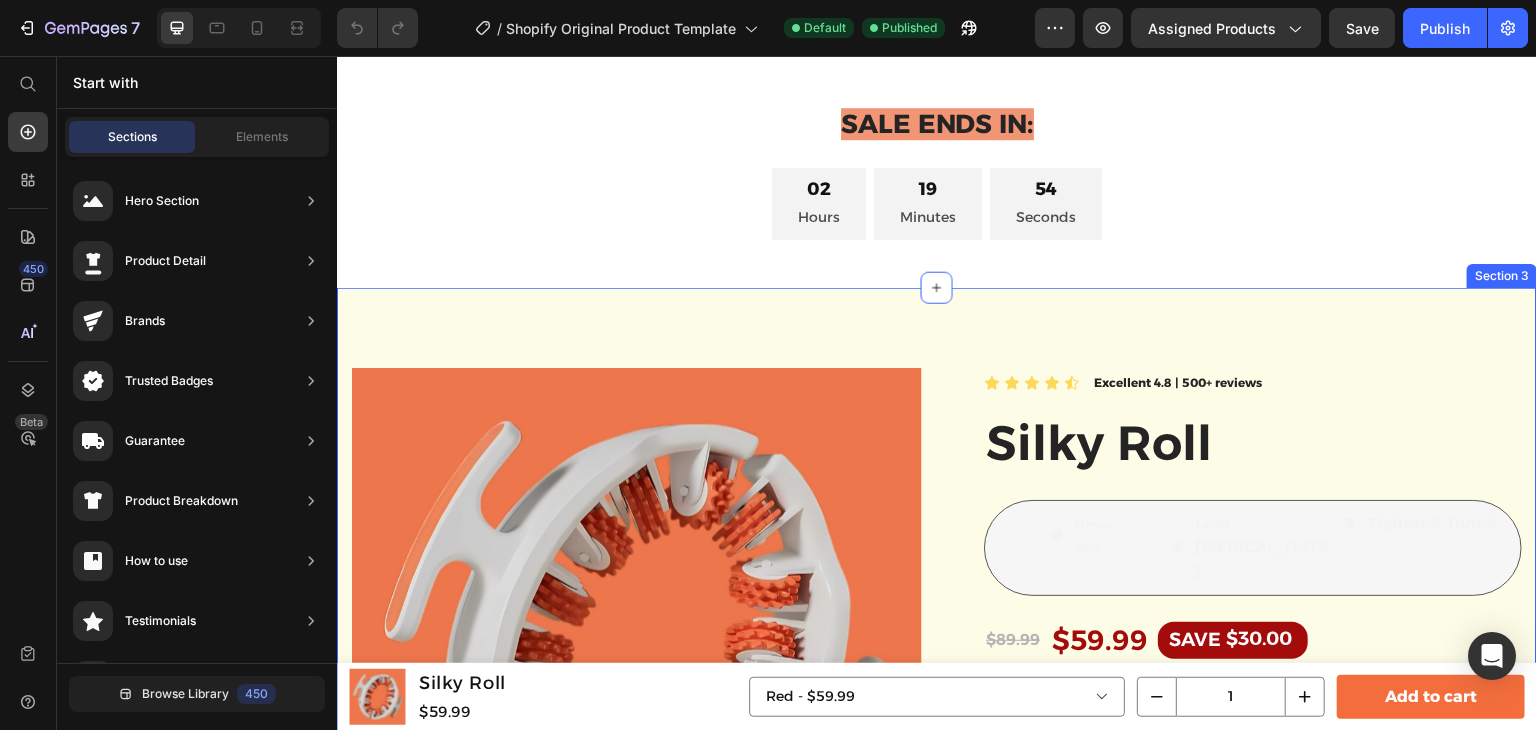click on "Product Images
Vero eos
At accusamus
Et iusto odio
Consectetur
Adipiscin Accordion Icon Icon Icon Icon Icon Icon List Excellent 4.8 | 500+ reviews Text Block Row Silky Roll Product Title Firmer Skin Item List Less Cellulite Item List Tighter & Toned Item List Row $89.99 Product Price $59.99 Product Price SAVE $30.00 Discount Tag Row
Only 47 left – grab yours fast!! Stock Counter Add to cart Add to Cart or 4 interest-free payments of $15.00 with Text Block Image Row Image Image Image Image Image Row Icon Icon Icon Icon Icon Icon List “Finally… something that truly works and makes me feel confident again.” Text Block Text Block Olivia Text Block
Verified Buyer Item List Row Row Image Free Delivery in 4-7 Days Text Block Image 30-Day Free Returns Text Block Image Row" at bounding box center (937, 1304) 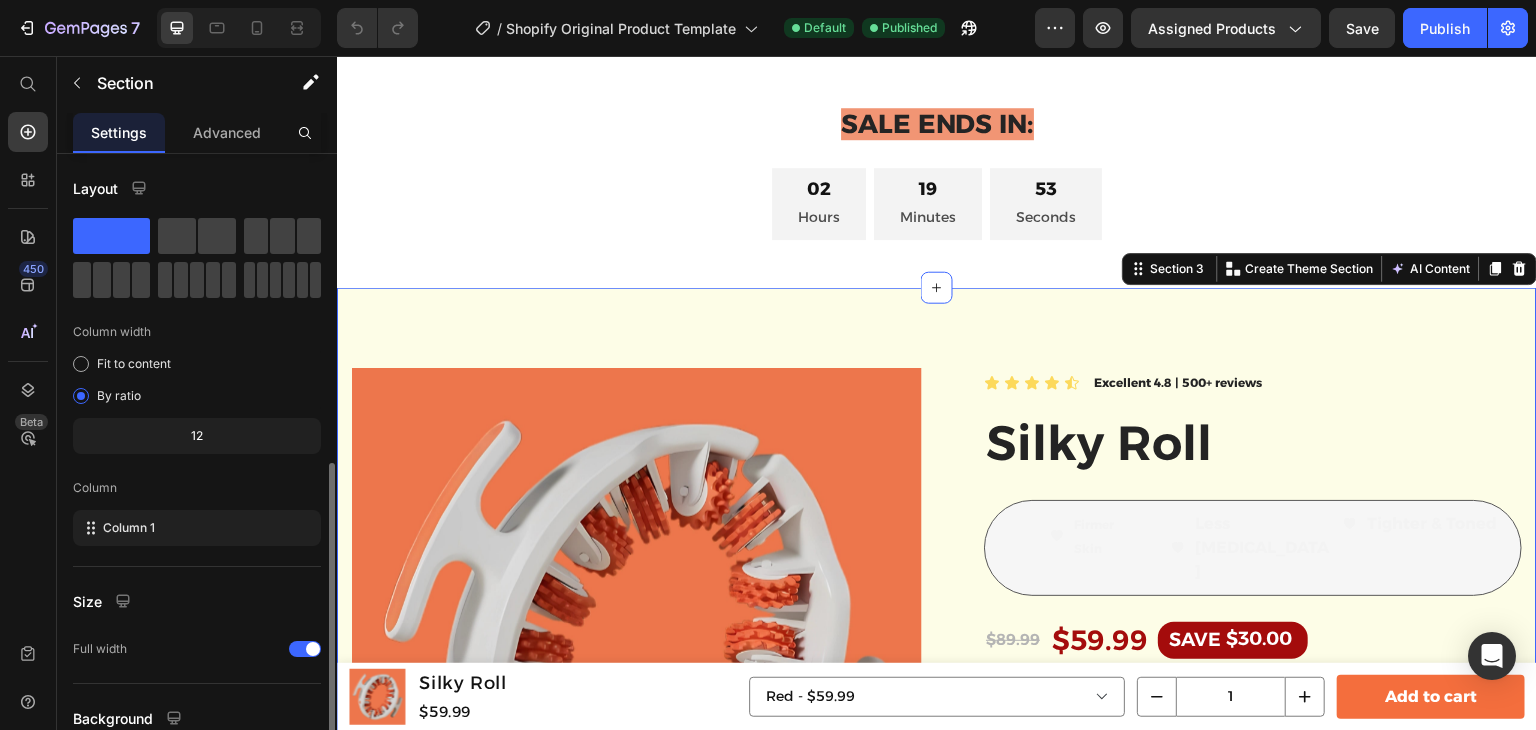 scroll, scrollTop: 173, scrollLeft: 0, axis: vertical 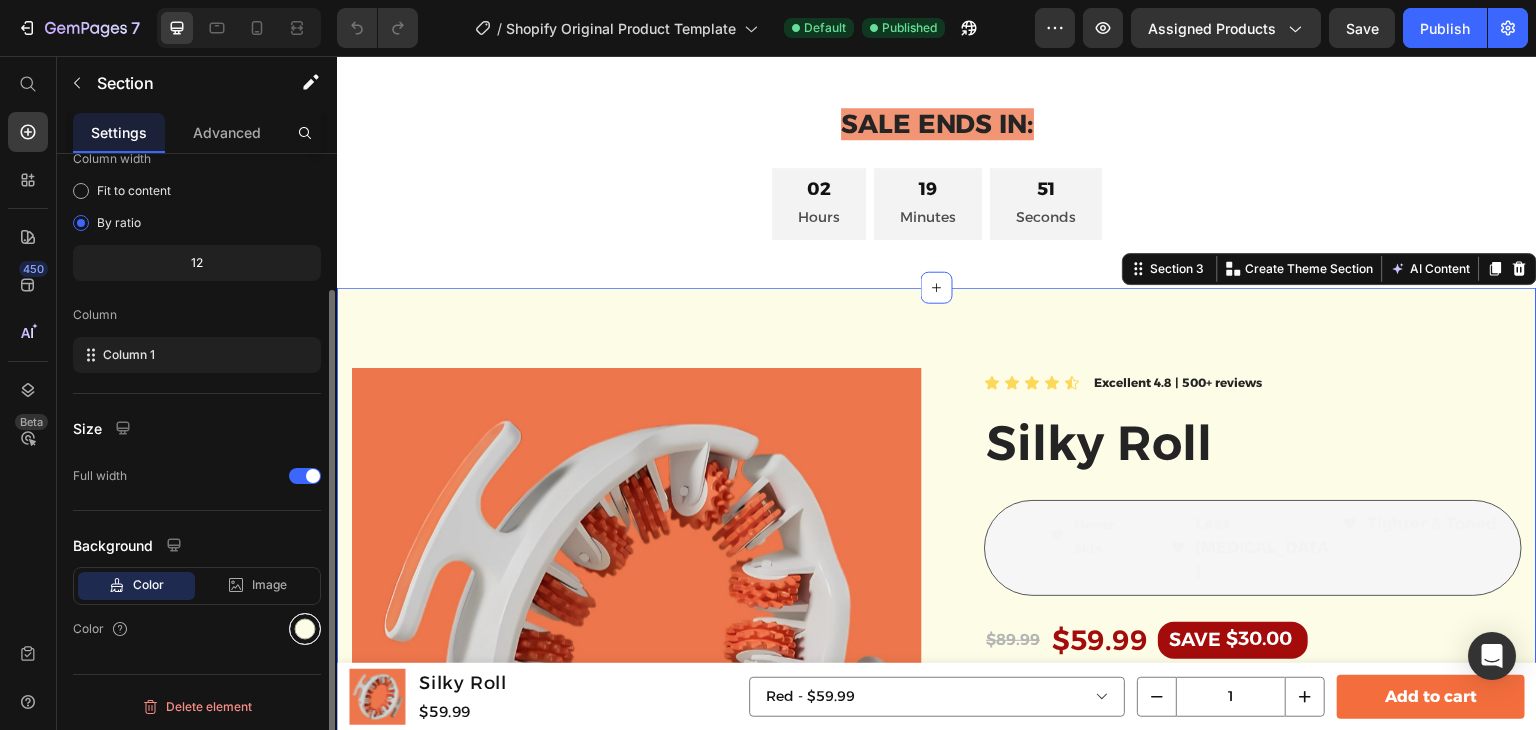 click at bounding box center [305, 629] 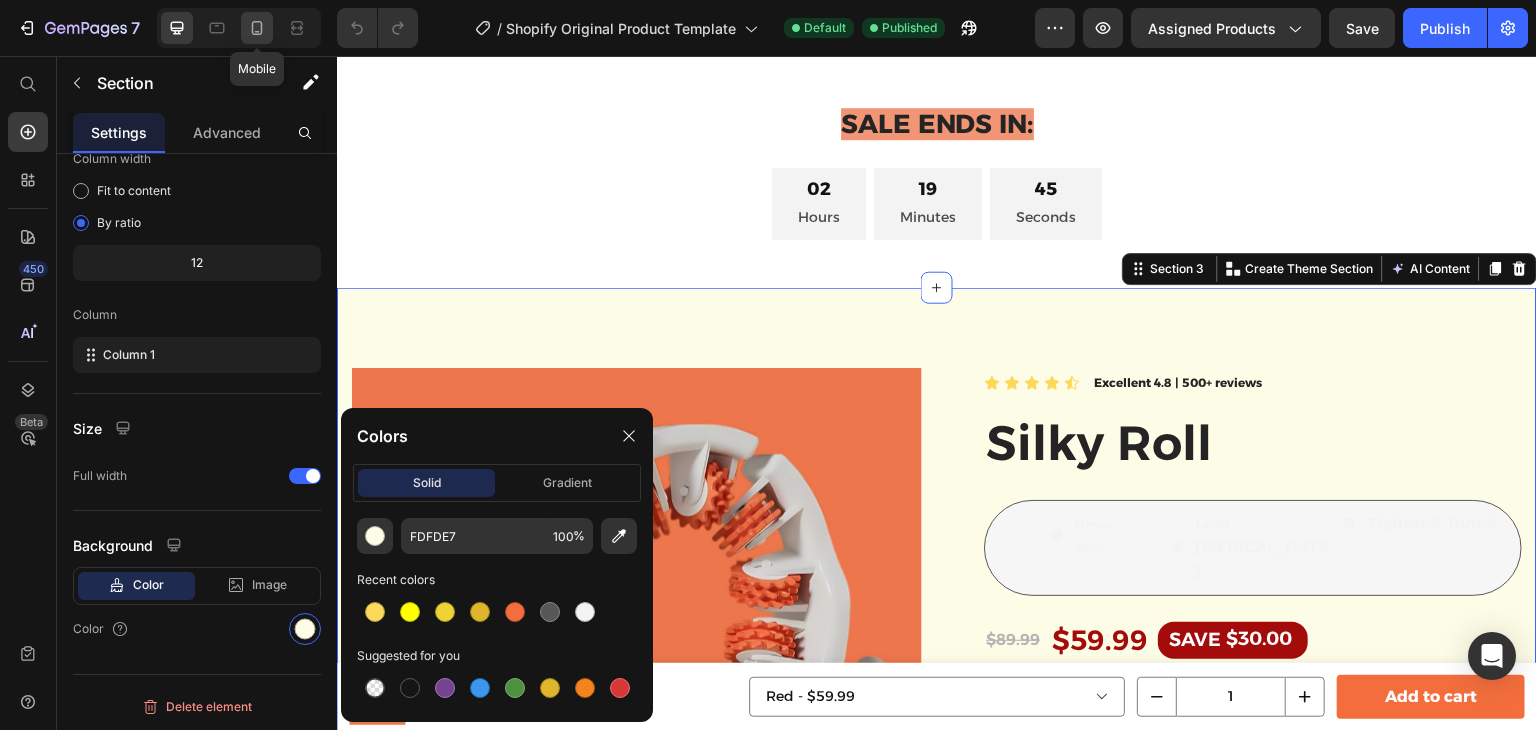 click 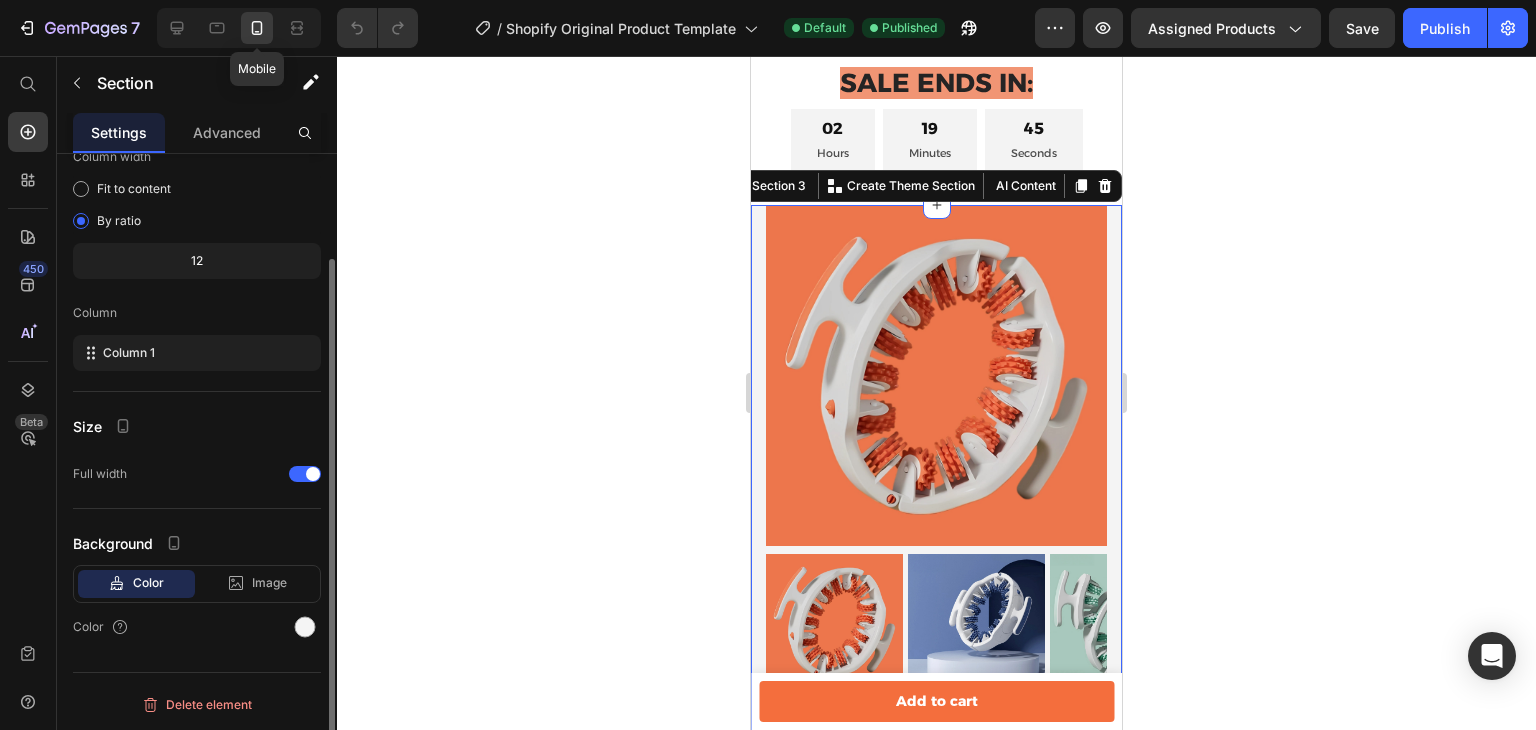 scroll, scrollTop: 129, scrollLeft: 0, axis: vertical 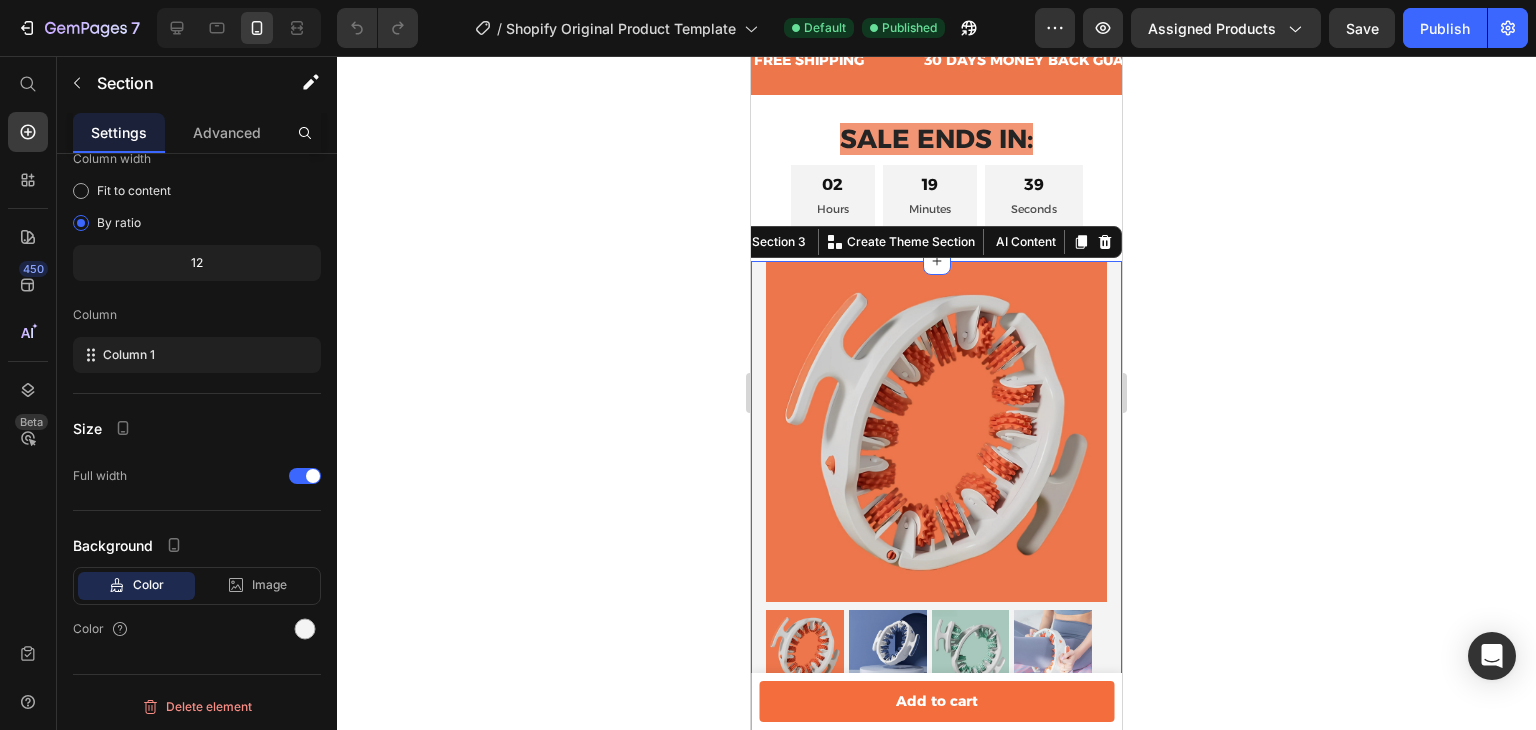 click on "Product Images
Vero eos
At accusamus
Et iusto odio
Consectetur
Adipiscin Accordion Icon Icon Icon Icon Icon Icon List Excellent 4.8 | 500+ reviews Text Block Row Silky Roll Product Title Firmer Skin Item List Less Cellulite Item List Tighter & Toned Item List Row $89.99 Product Price $59.99 Product Price SAVE $30.00 Discount Tag Row
Only 47 left – grab yours fast!! Stock Counter Add to cart Add to Cart or 4 interest-free payments of $15.00 with Text Block Image Row Image Image Image Image Image Row Icon Icon Icon Icon Icon Icon List “Finally… something that truly works and makes me feel confident again.” Text Block Text Block Olivia Text Block
Verified Buyer Item List Row Row Image Free Delivery in 4-7 Days Text Block Image 30-Day Free Returns Text Block Image Row" at bounding box center (936, 1383) 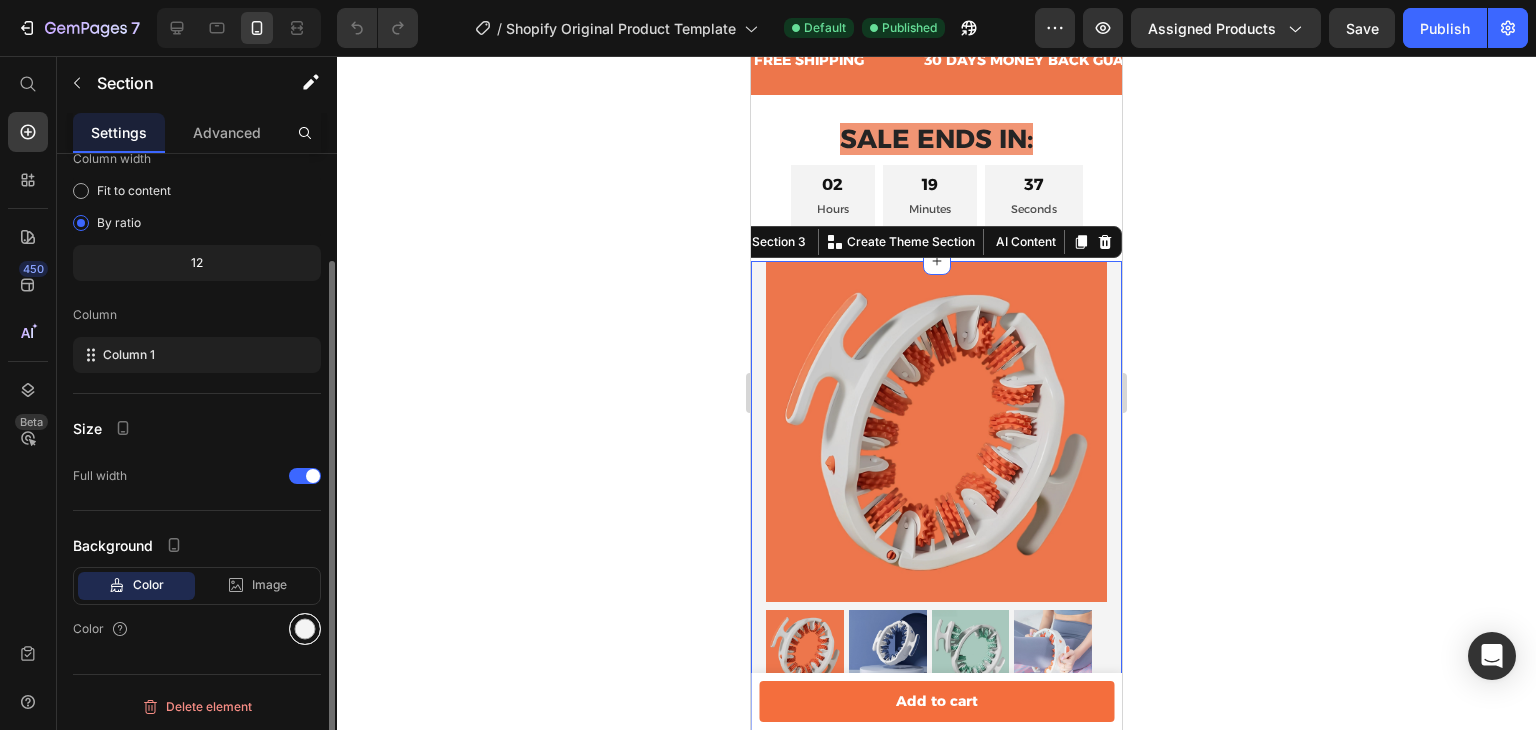 click at bounding box center (305, 629) 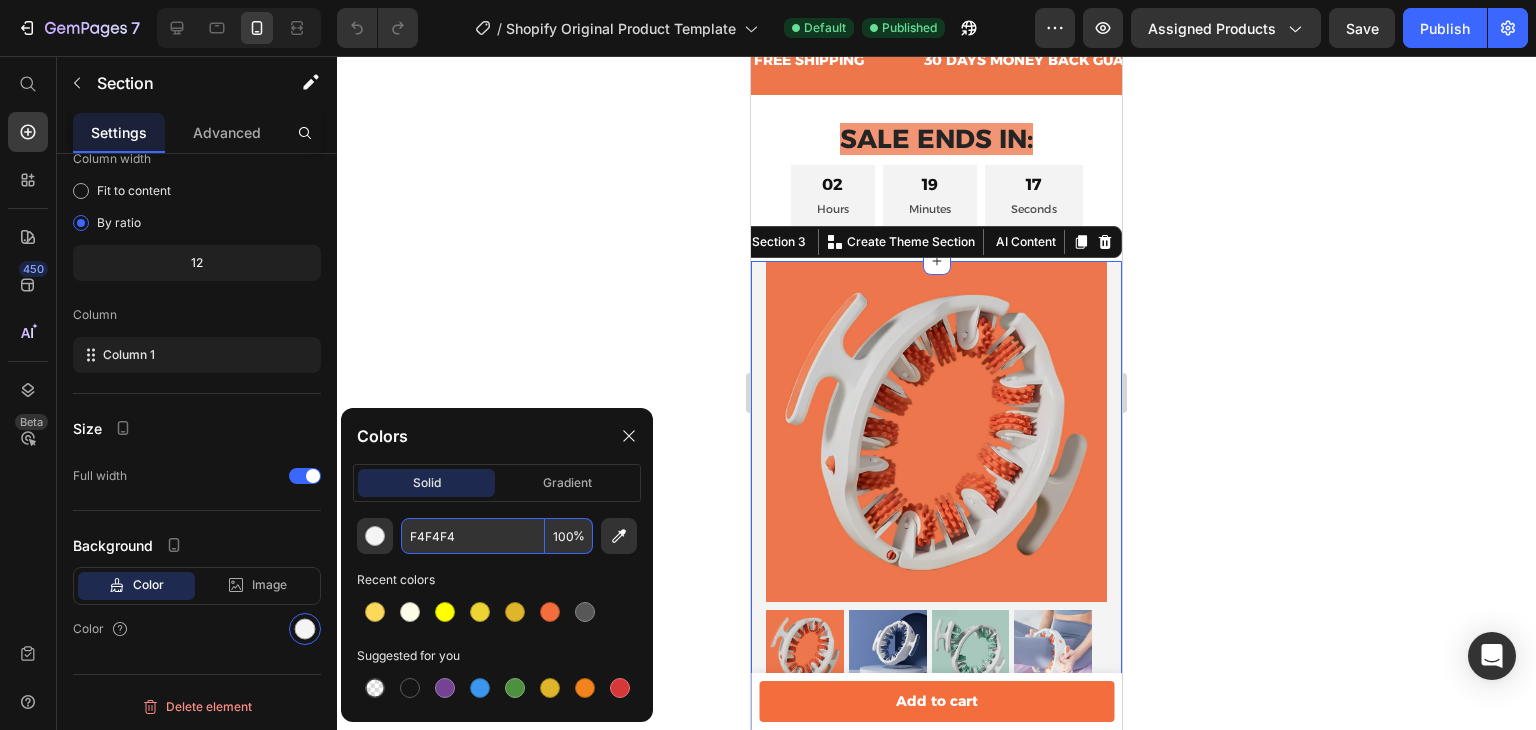 click on "F4F4F4" at bounding box center [473, 536] 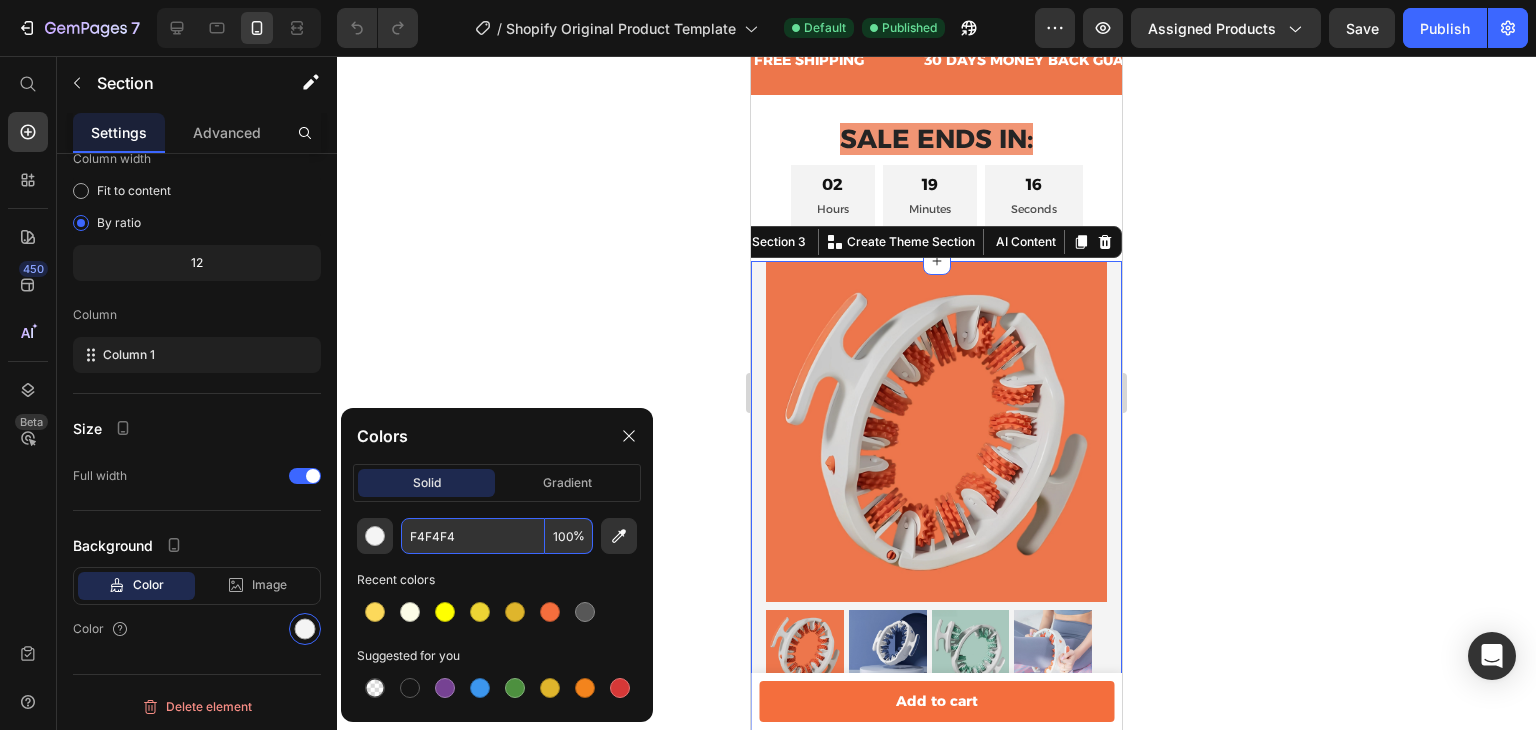 click on "F4F4F4" at bounding box center (473, 536) 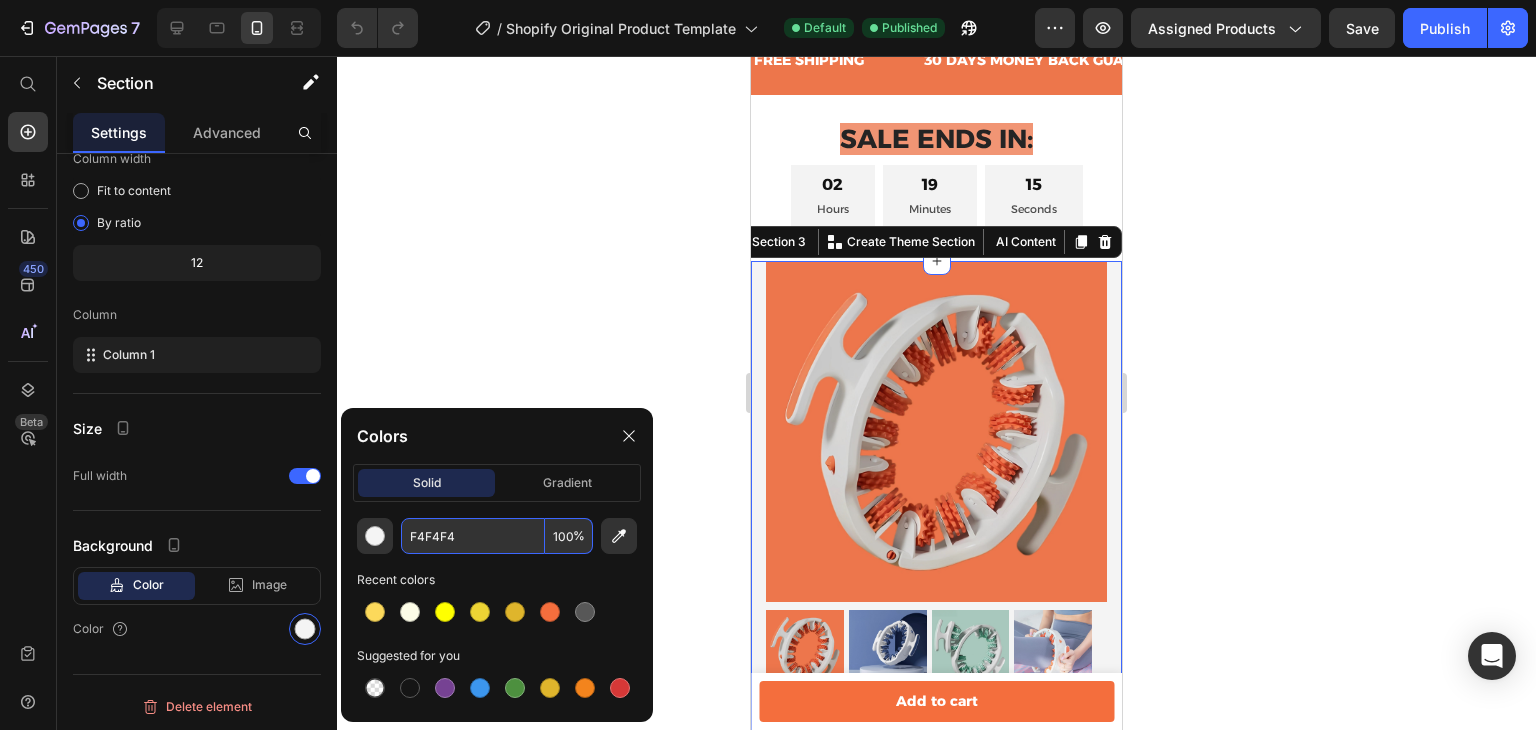 click on "F4F4F4" at bounding box center (473, 536) 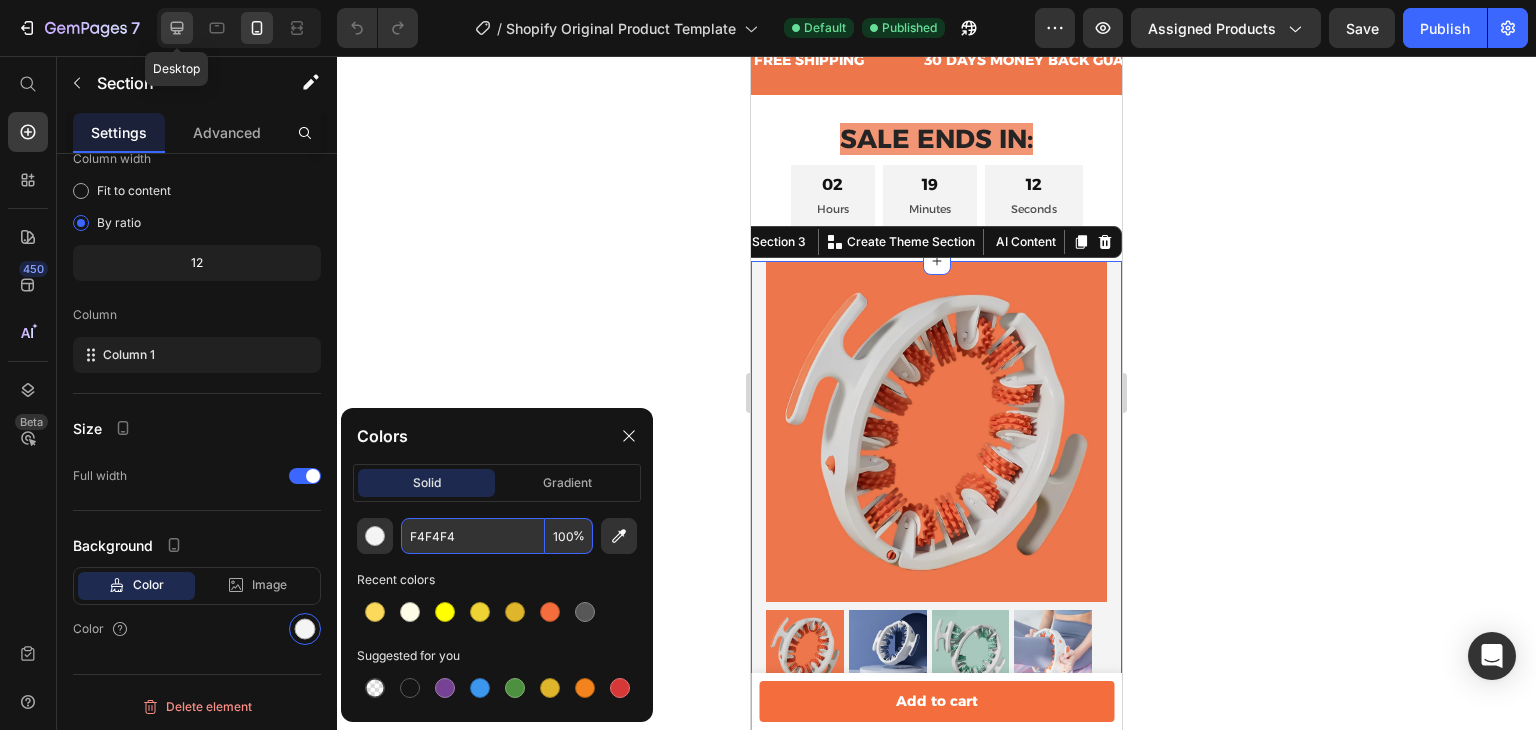 click 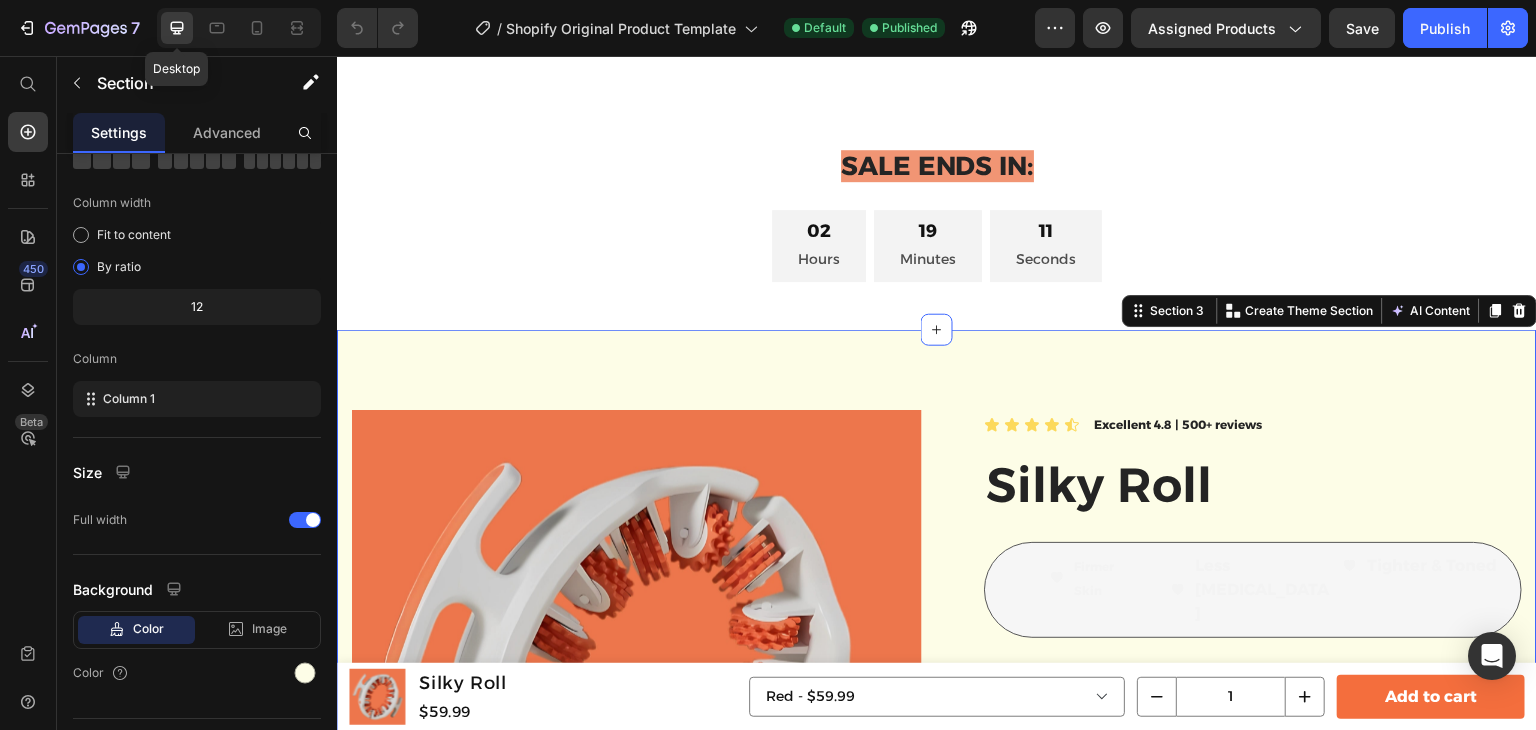 scroll, scrollTop: 288, scrollLeft: 0, axis: vertical 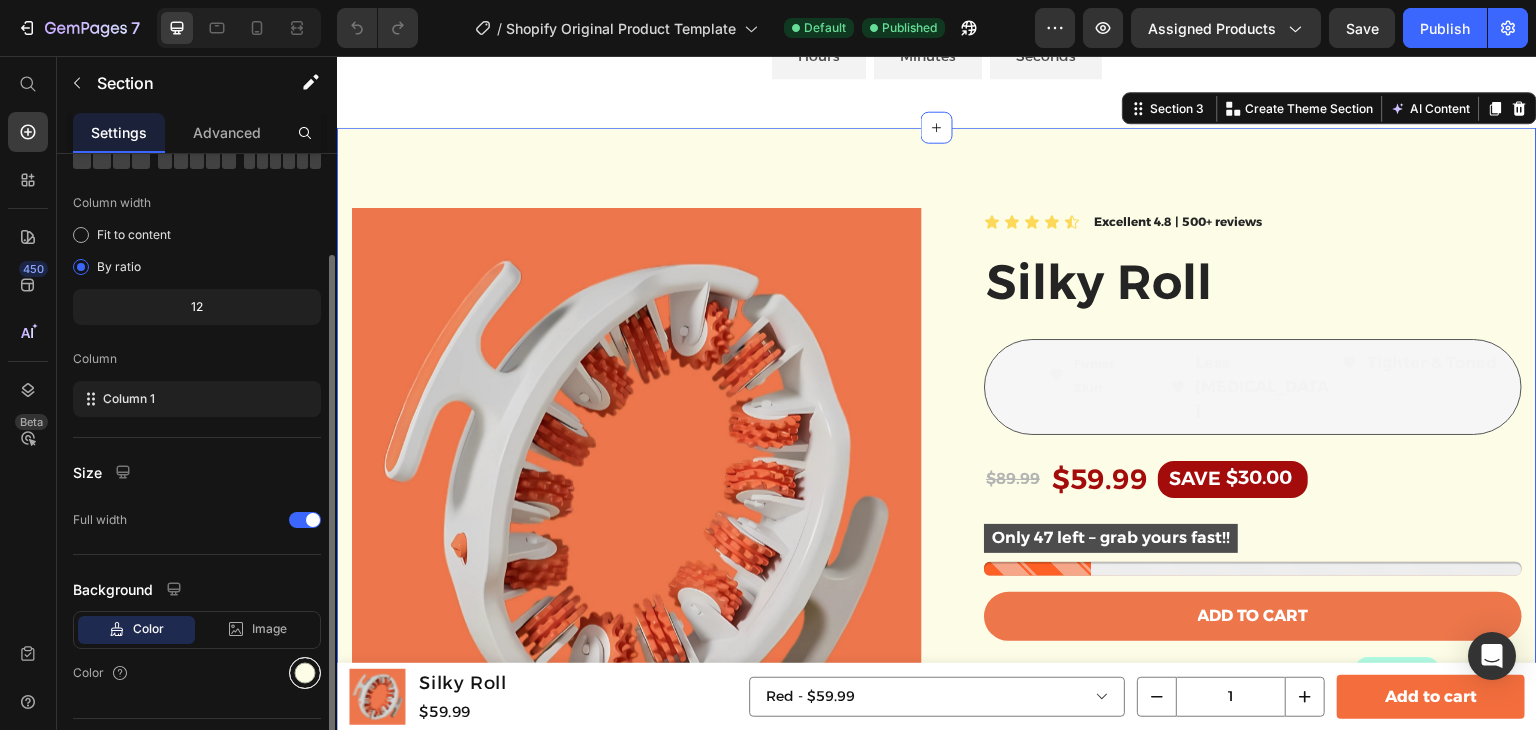 click at bounding box center [305, 673] 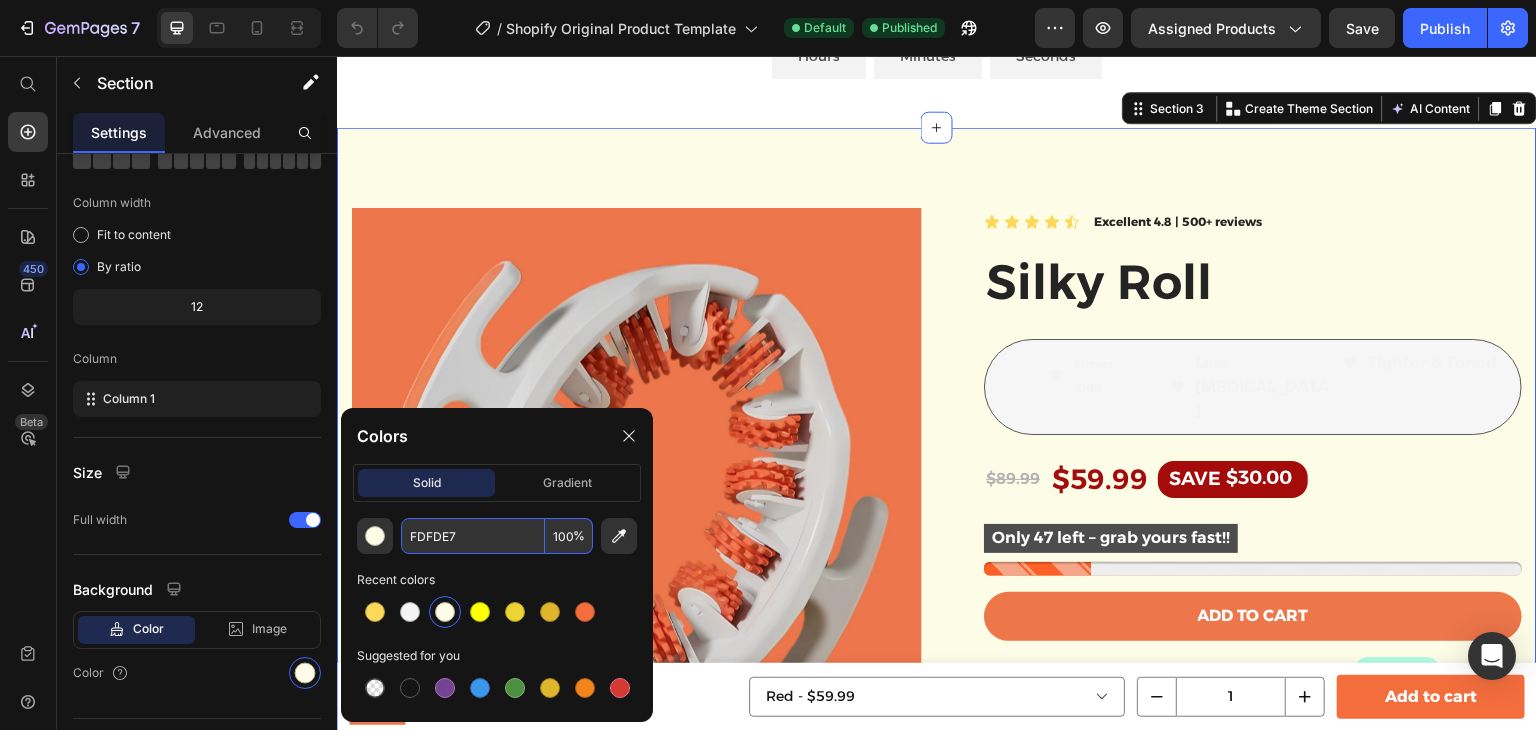 paste on "soll man dieses häckchen anlassen wenn man die cbo dupliziert um neue ads zu testen" 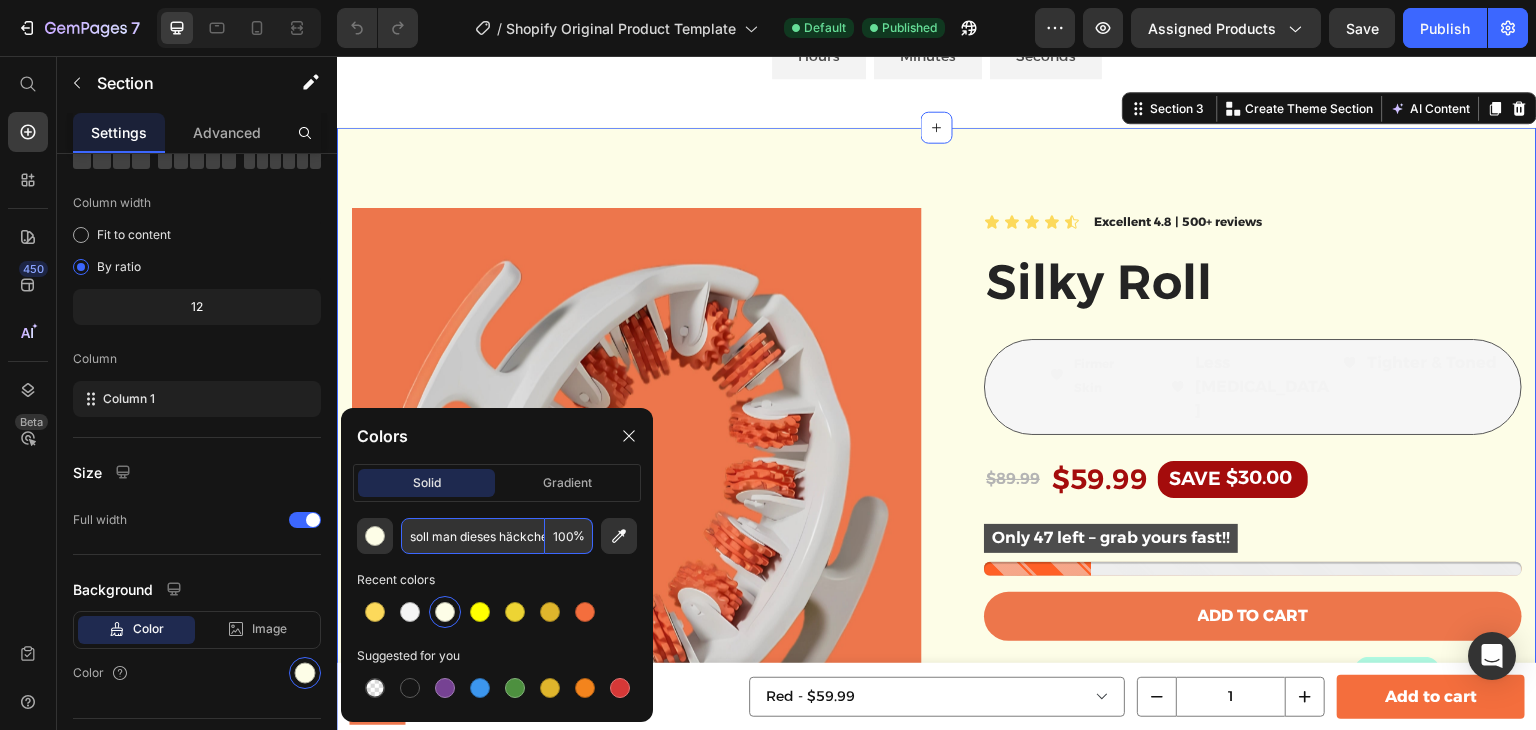 scroll, scrollTop: 0, scrollLeft: 360, axis: horizontal 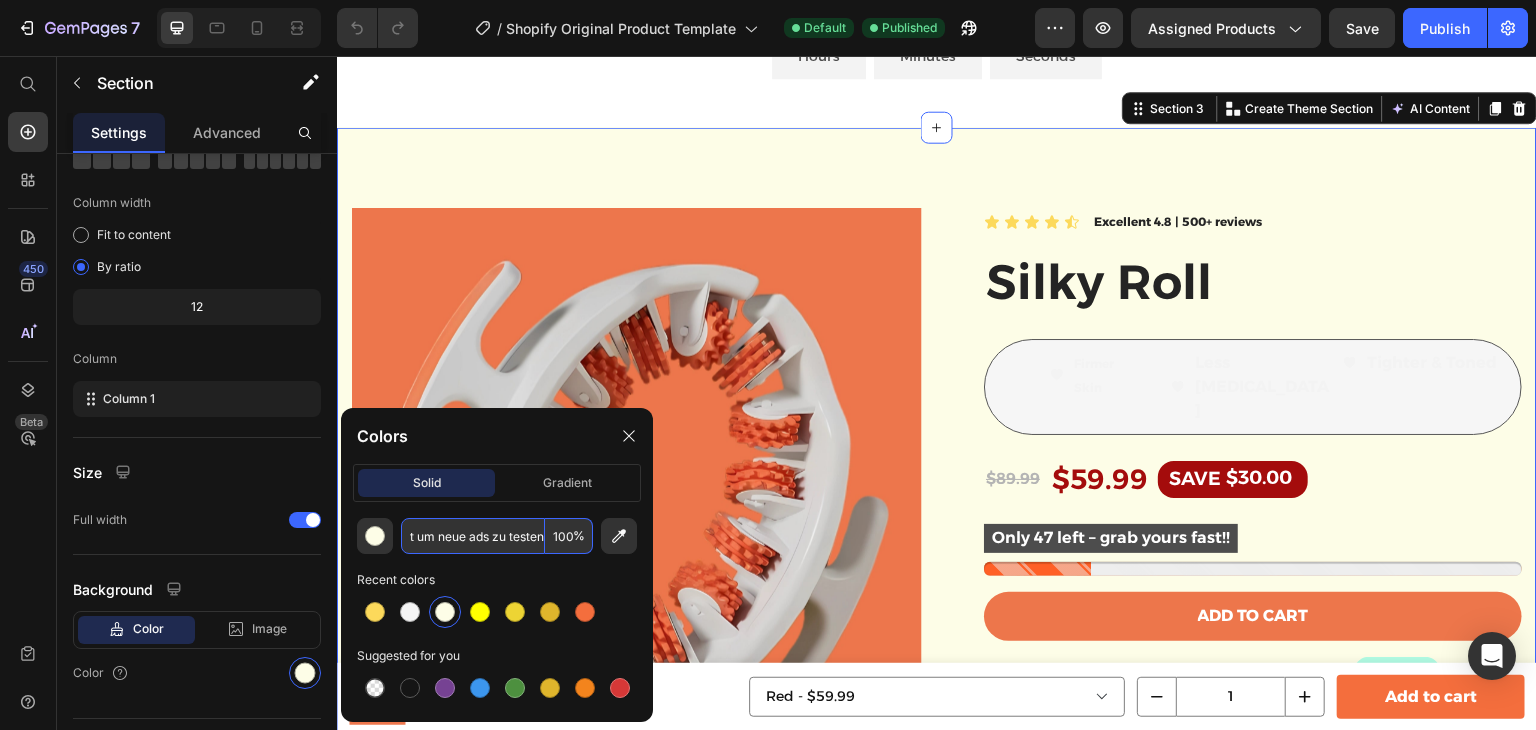type on "FDFDE7" 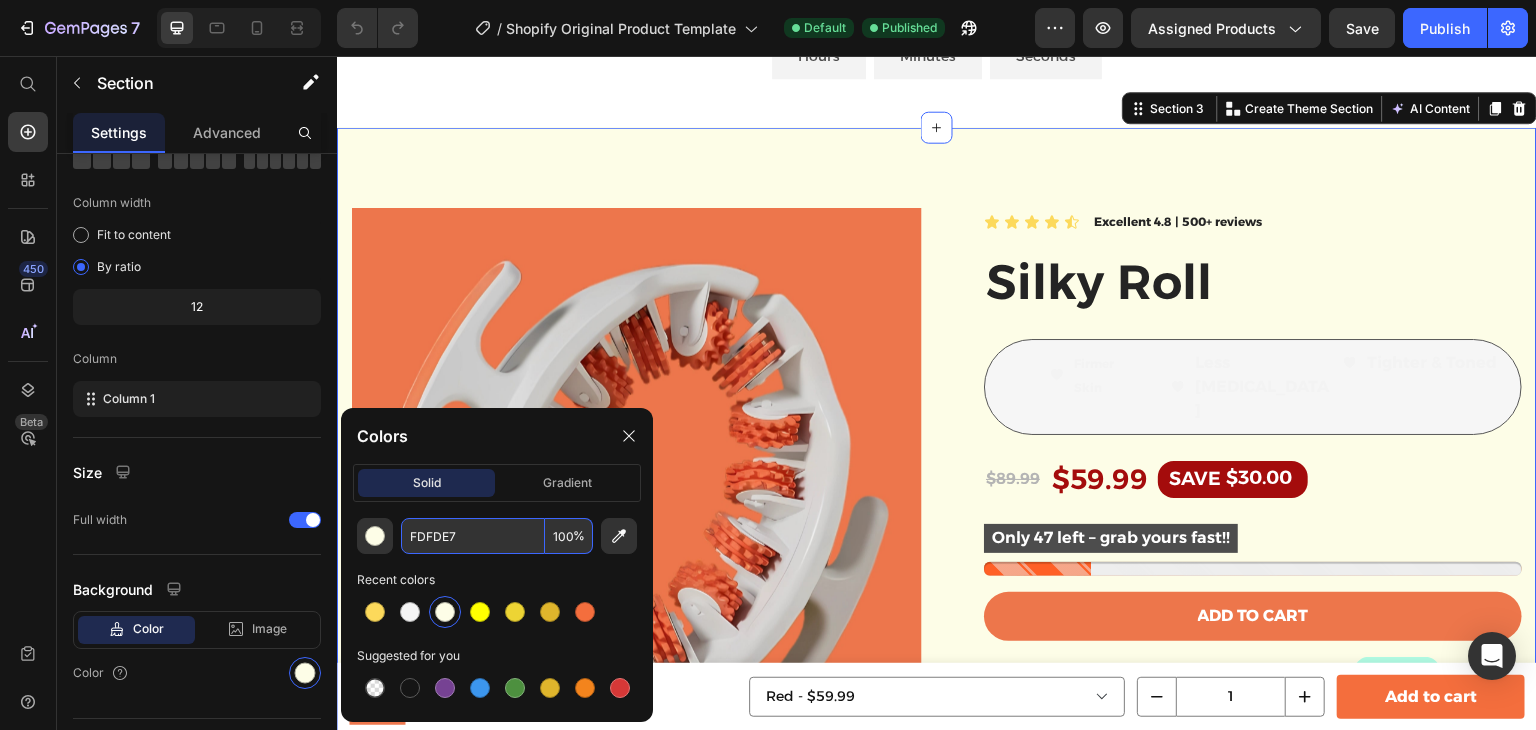scroll, scrollTop: 0, scrollLeft: 0, axis: both 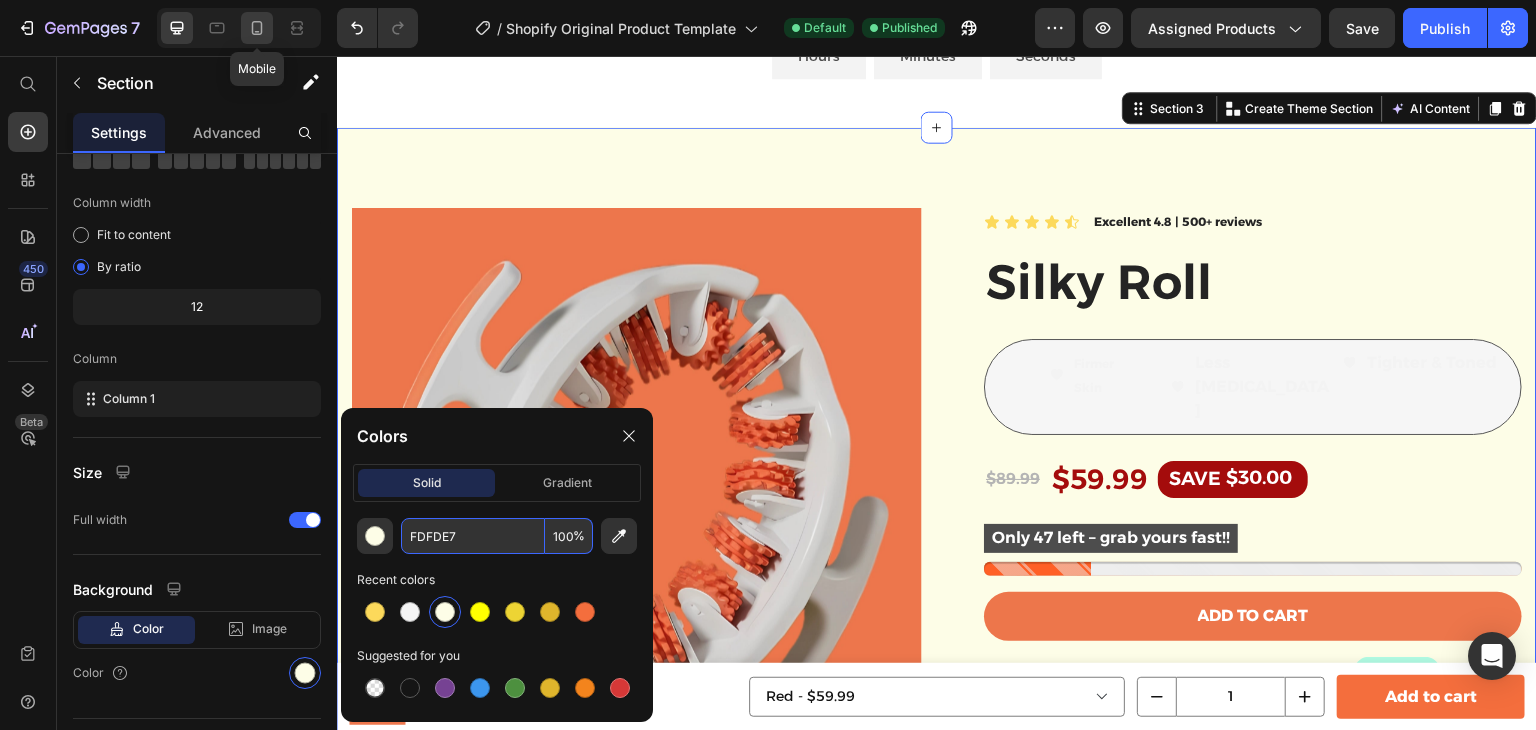 click 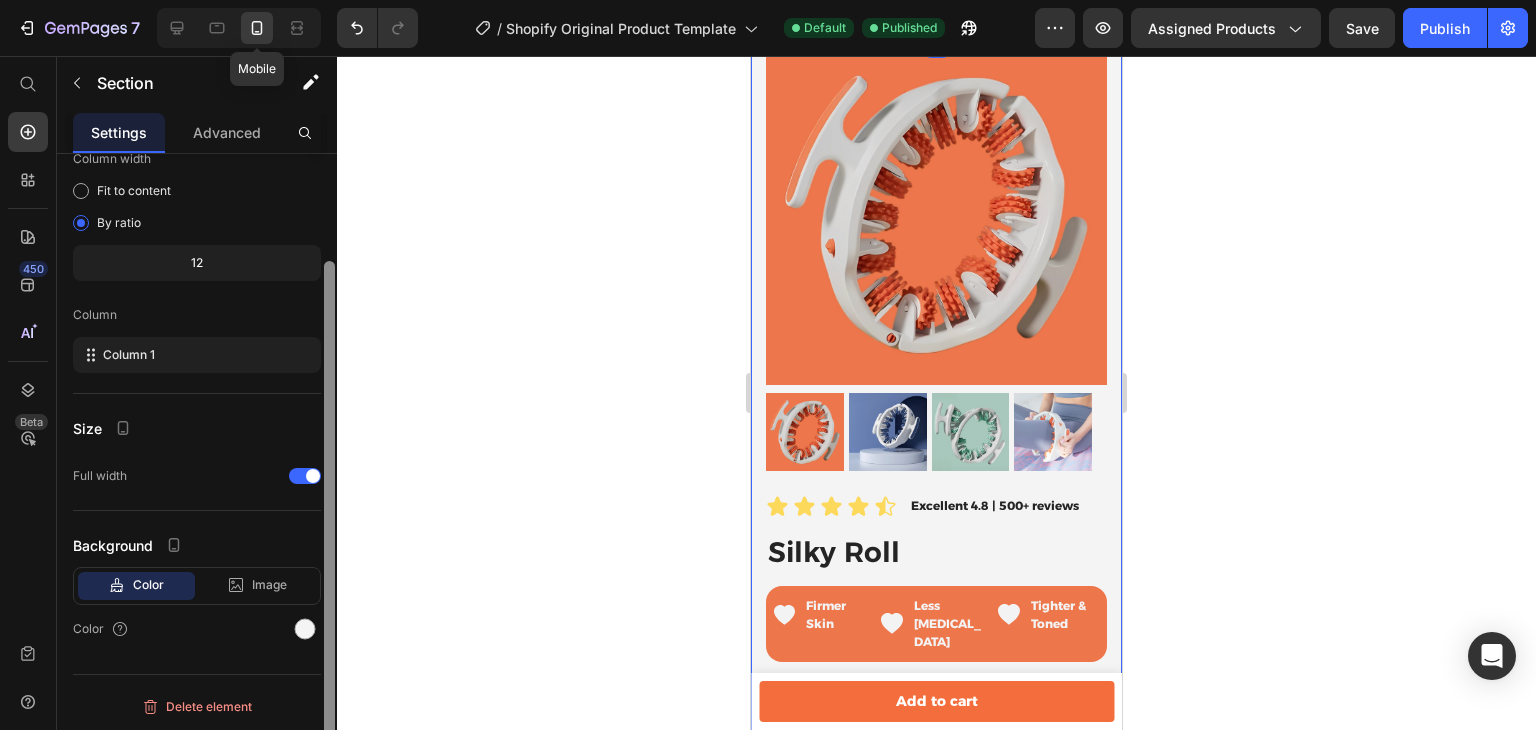 scroll, scrollTop: 205, scrollLeft: 0, axis: vertical 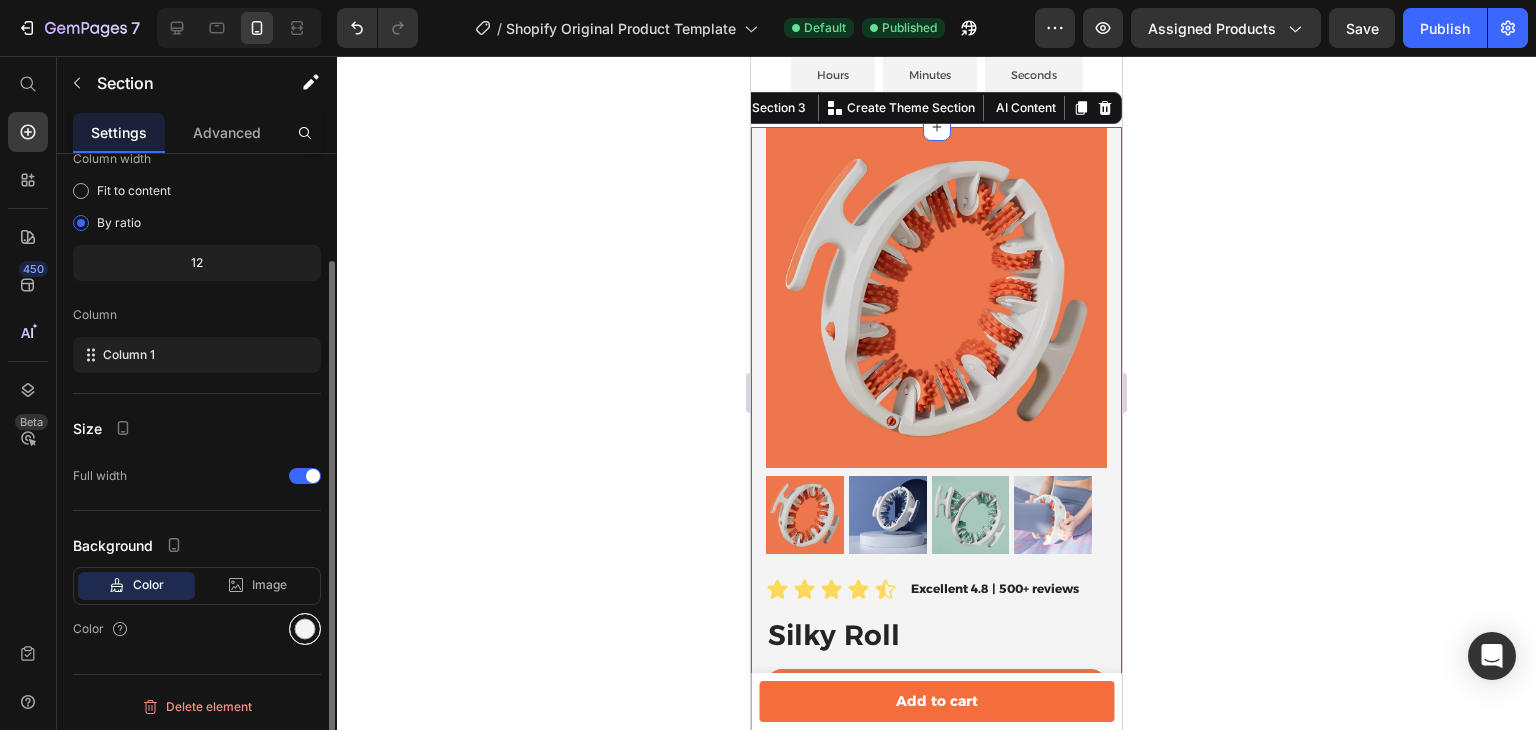 click at bounding box center [305, 629] 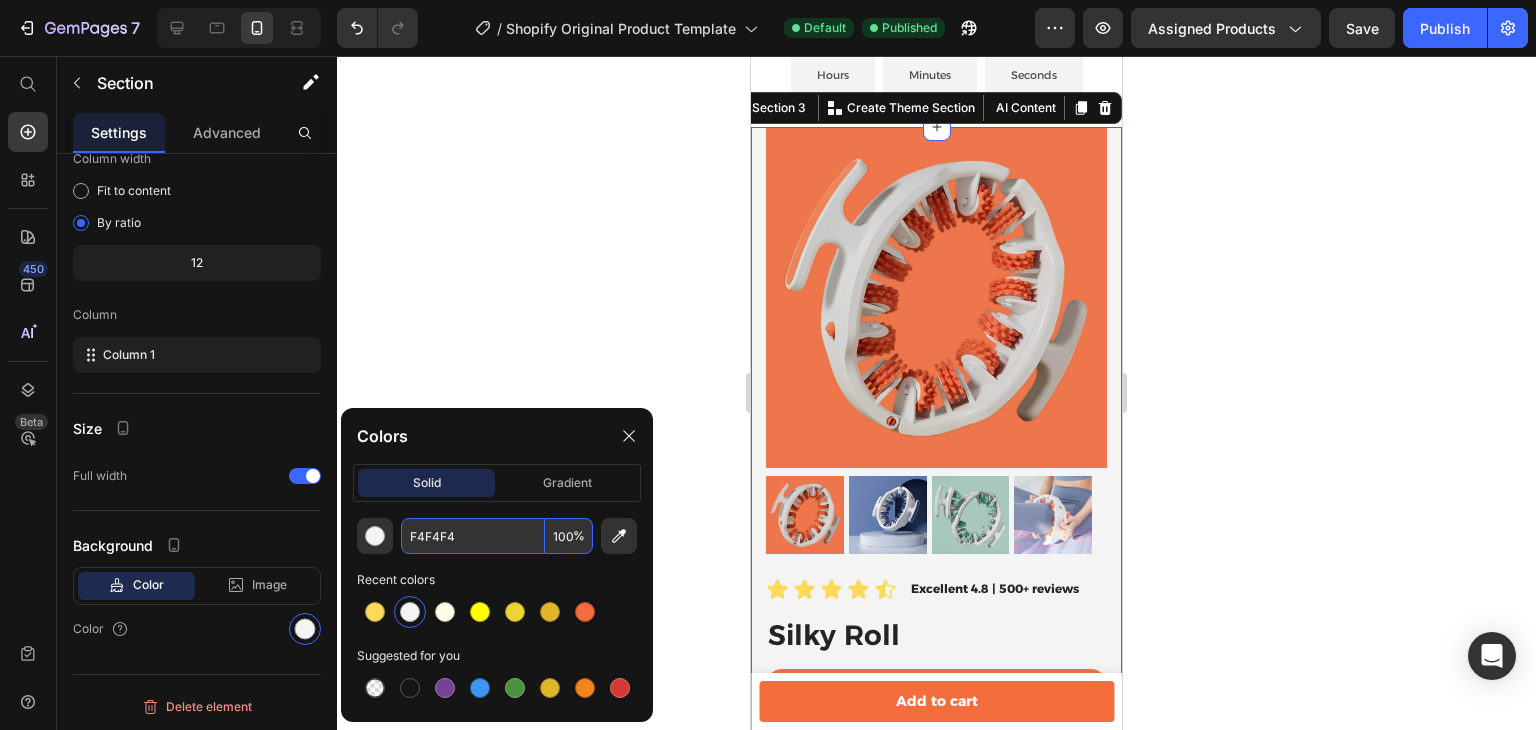 click on "F4F4F4" at bounding box center (473, 536) 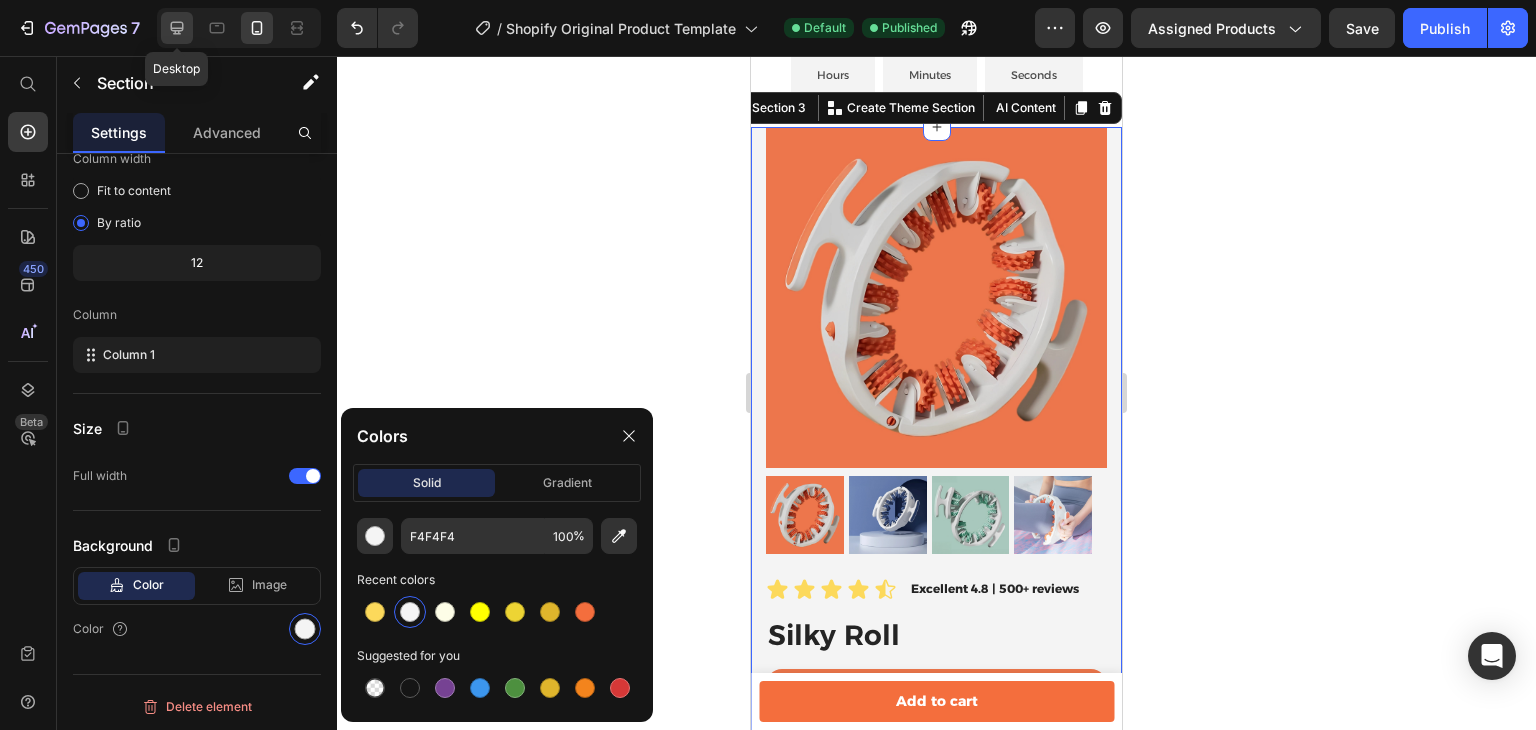 click 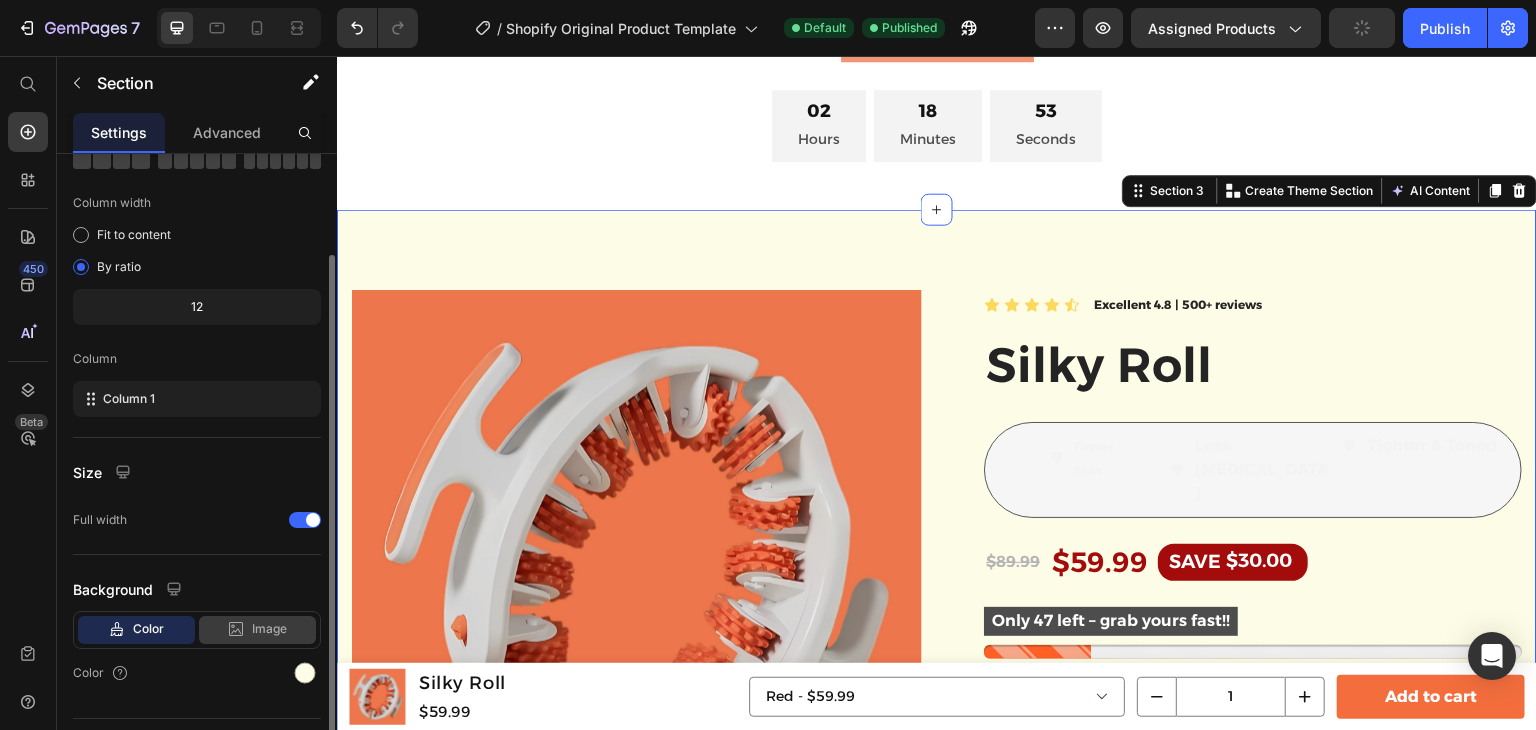 scroll, scrollTop: 288, scrollLeft: 0, axis: vertical 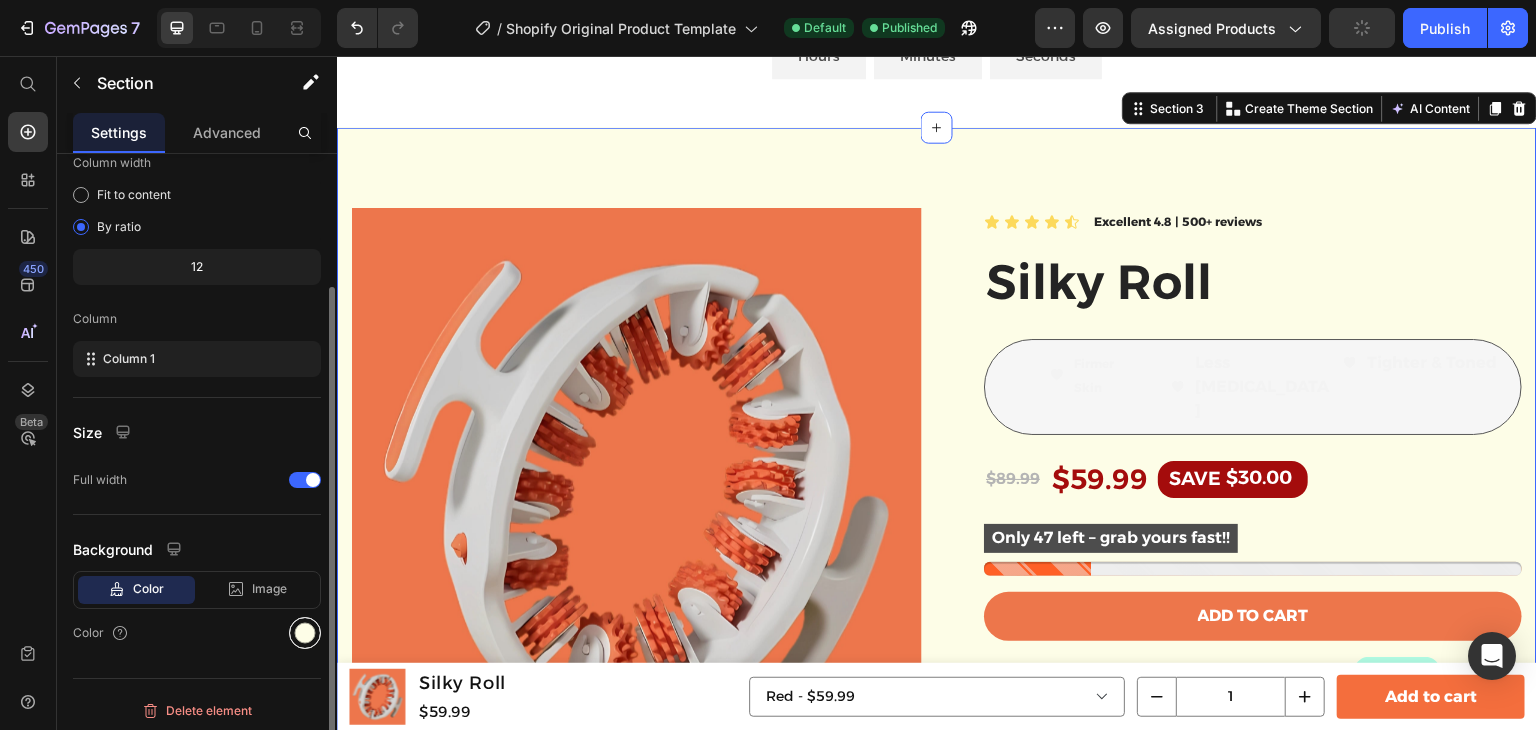 click at bounding box center [305, 633] 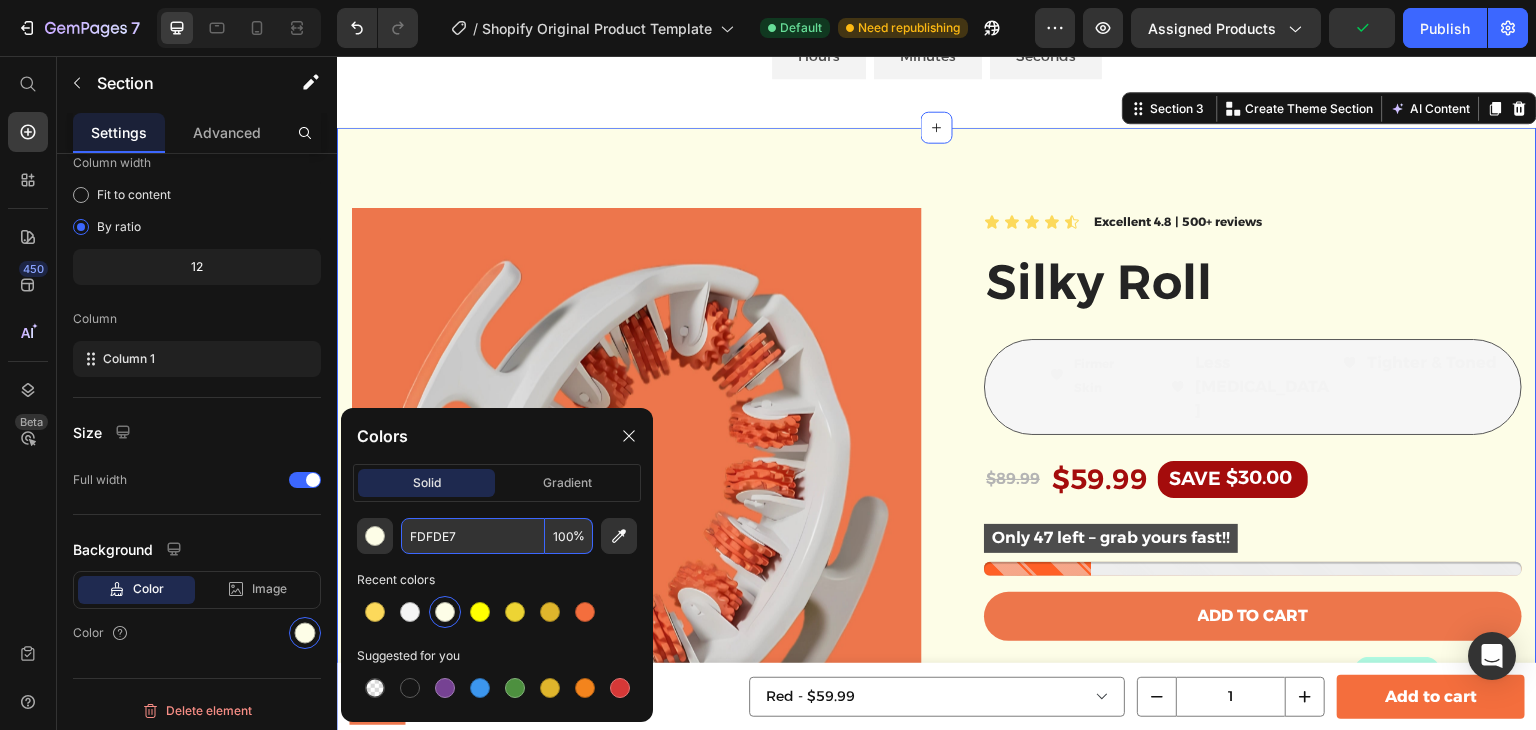 click on "FDFDE7" at bounding box center (473, 536) 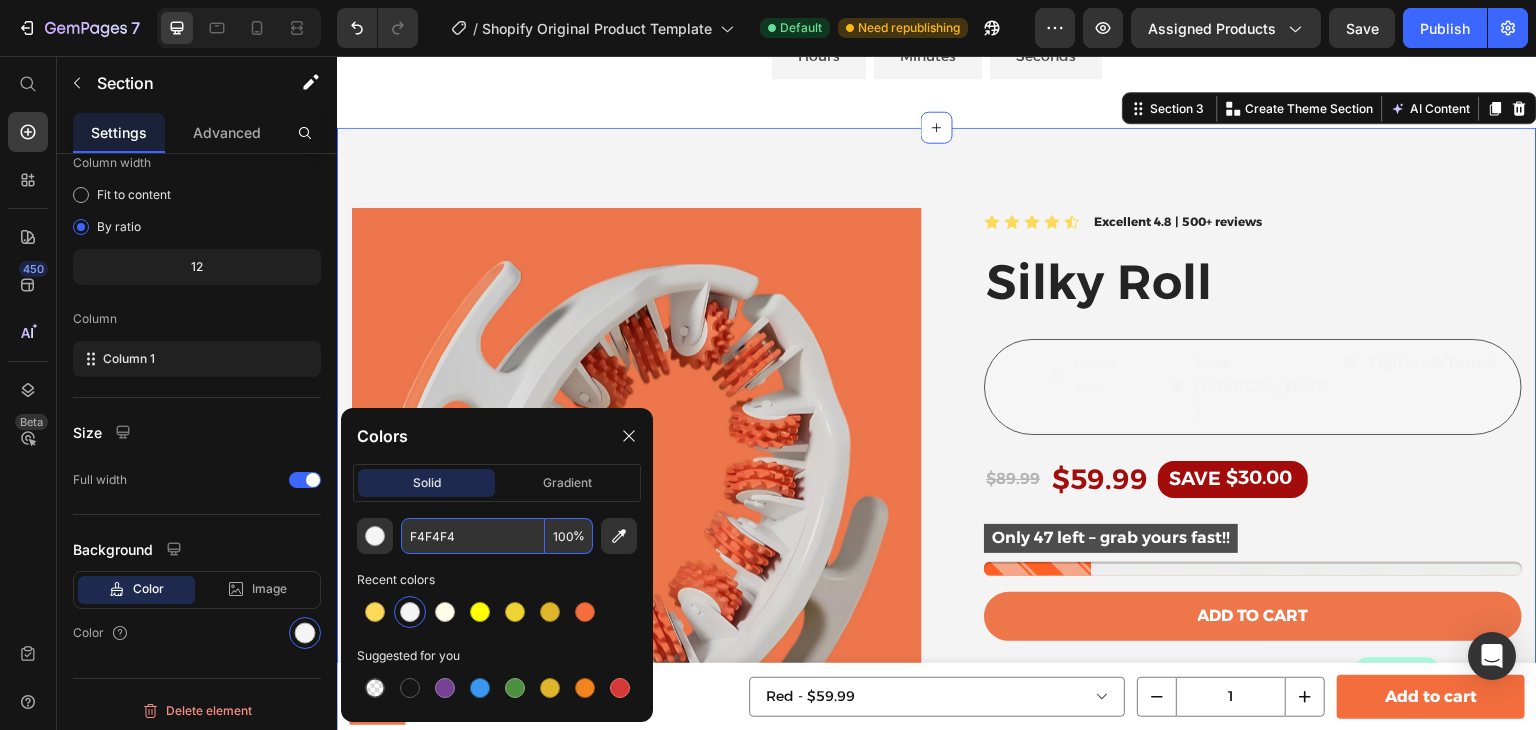 type on "F4F4F4" 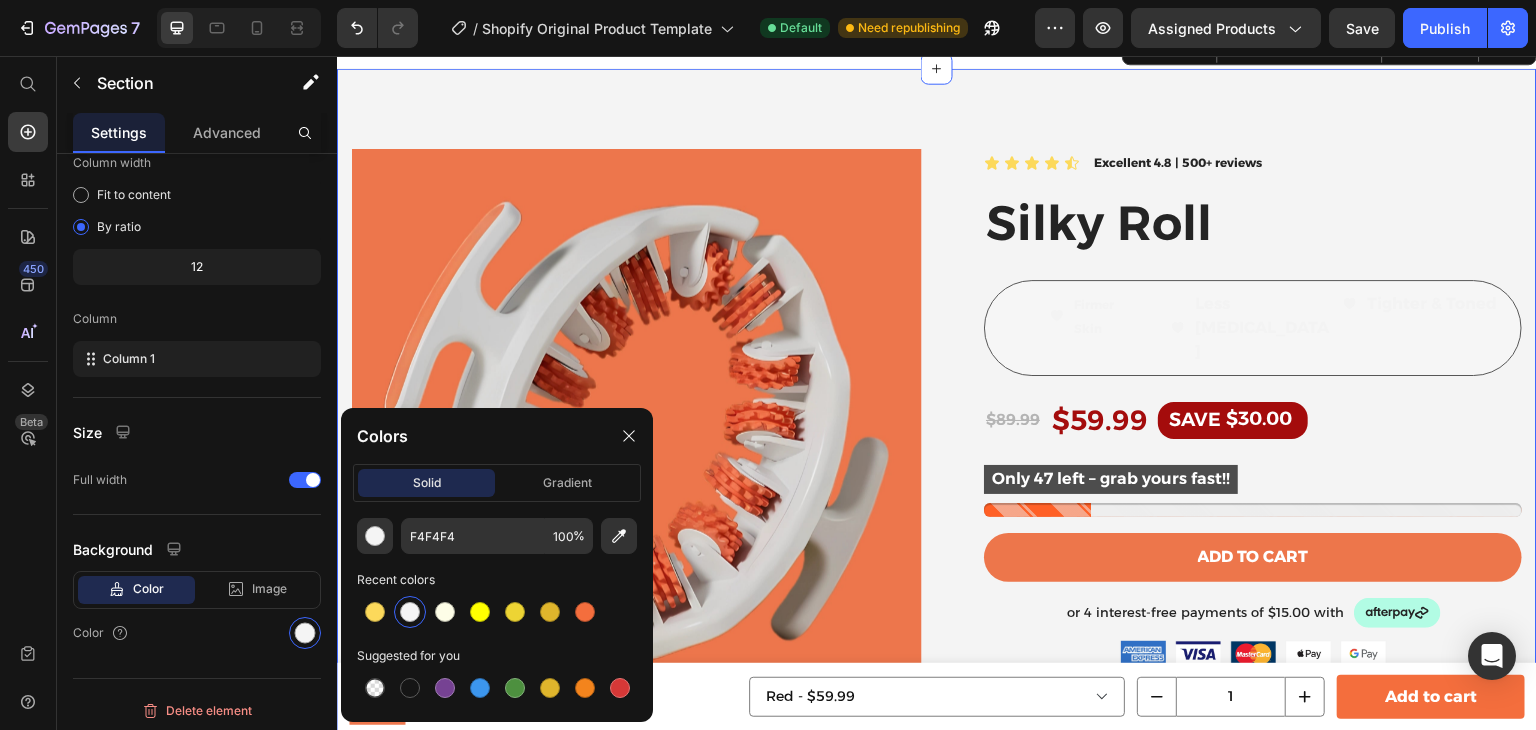 scroll, scrollTop: 360, scrollLeft: 0, axis: vertical 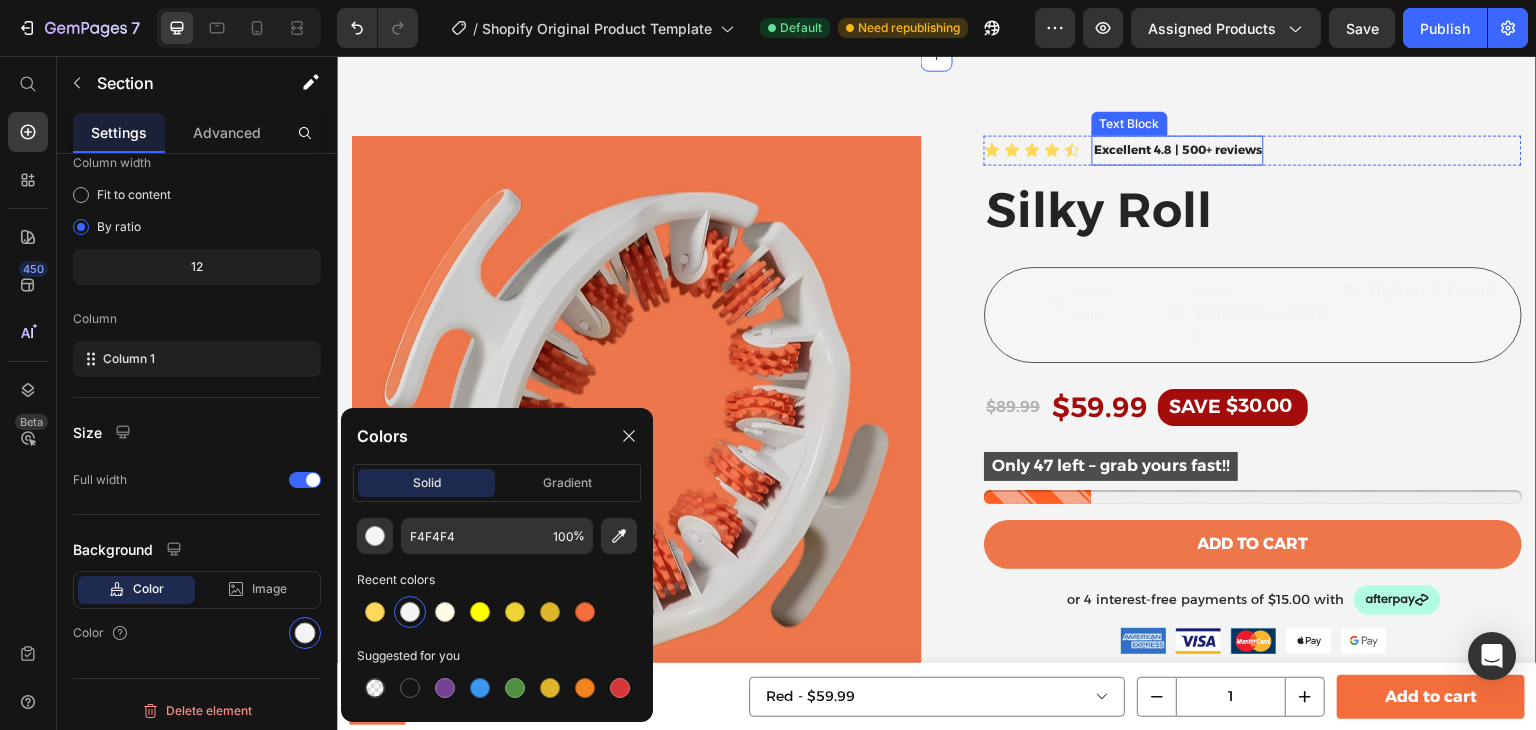 click on "Excellent 4.8 | 500+ reviews" at bounding box center [1178, 149] 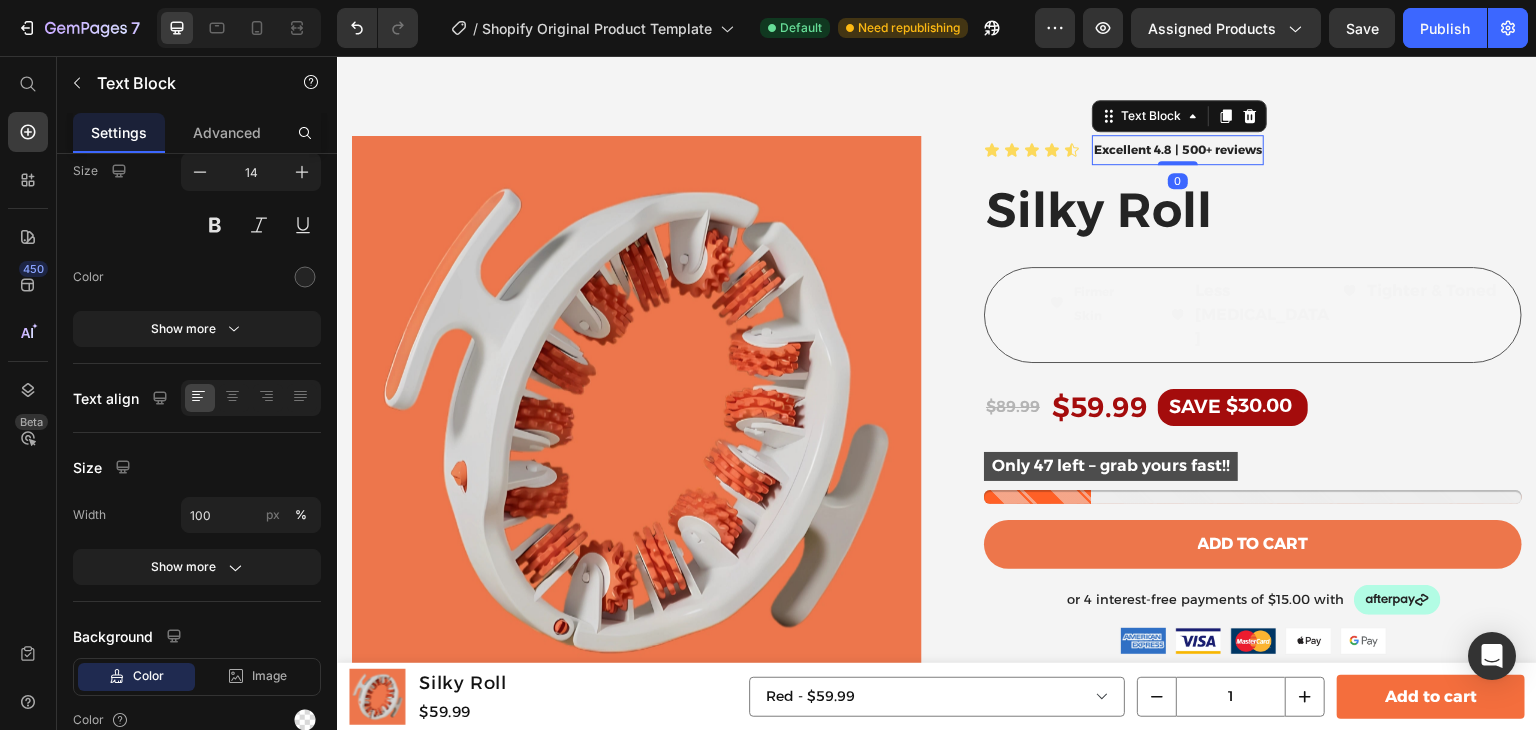 scroll, scrollTop: 0, scrollLeft: 0, axis: both 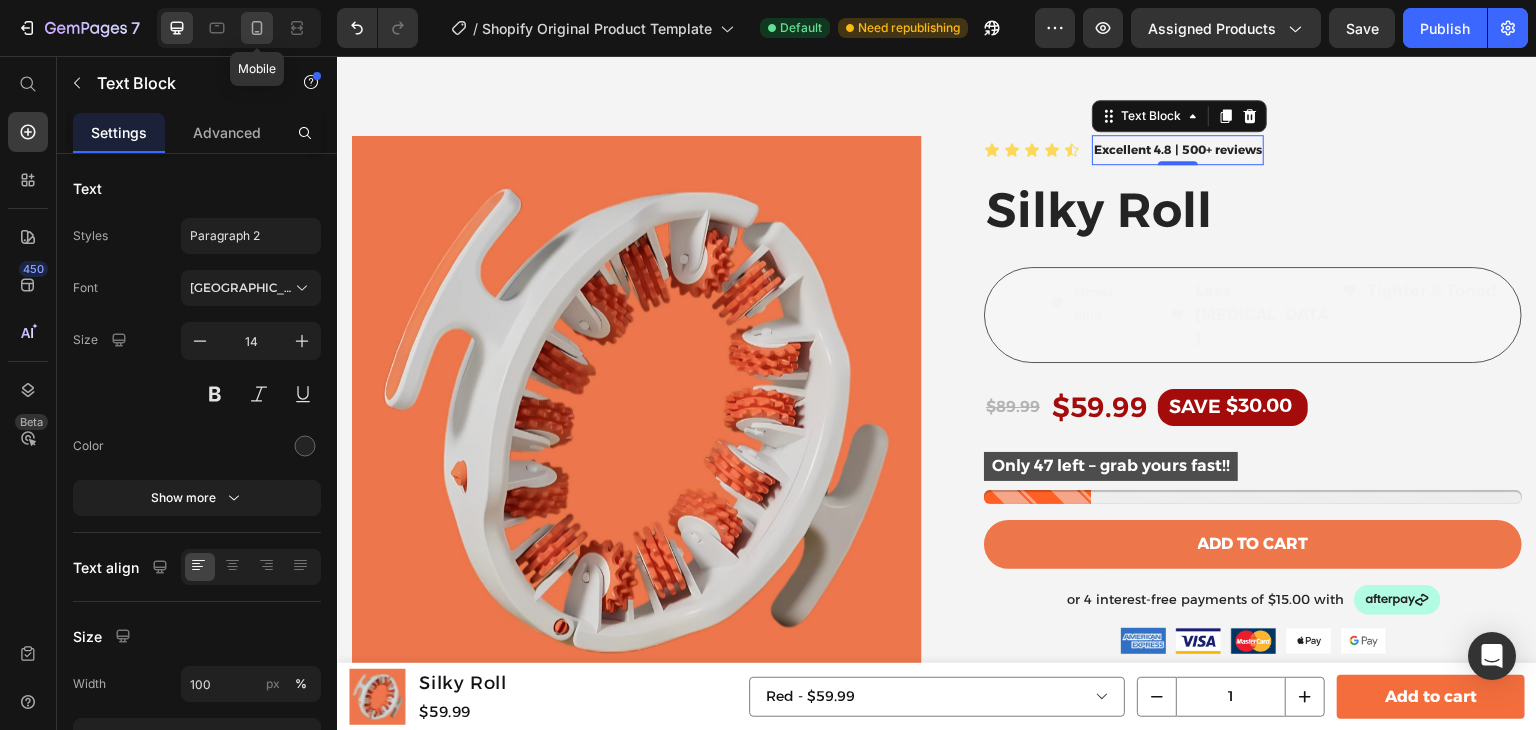 click 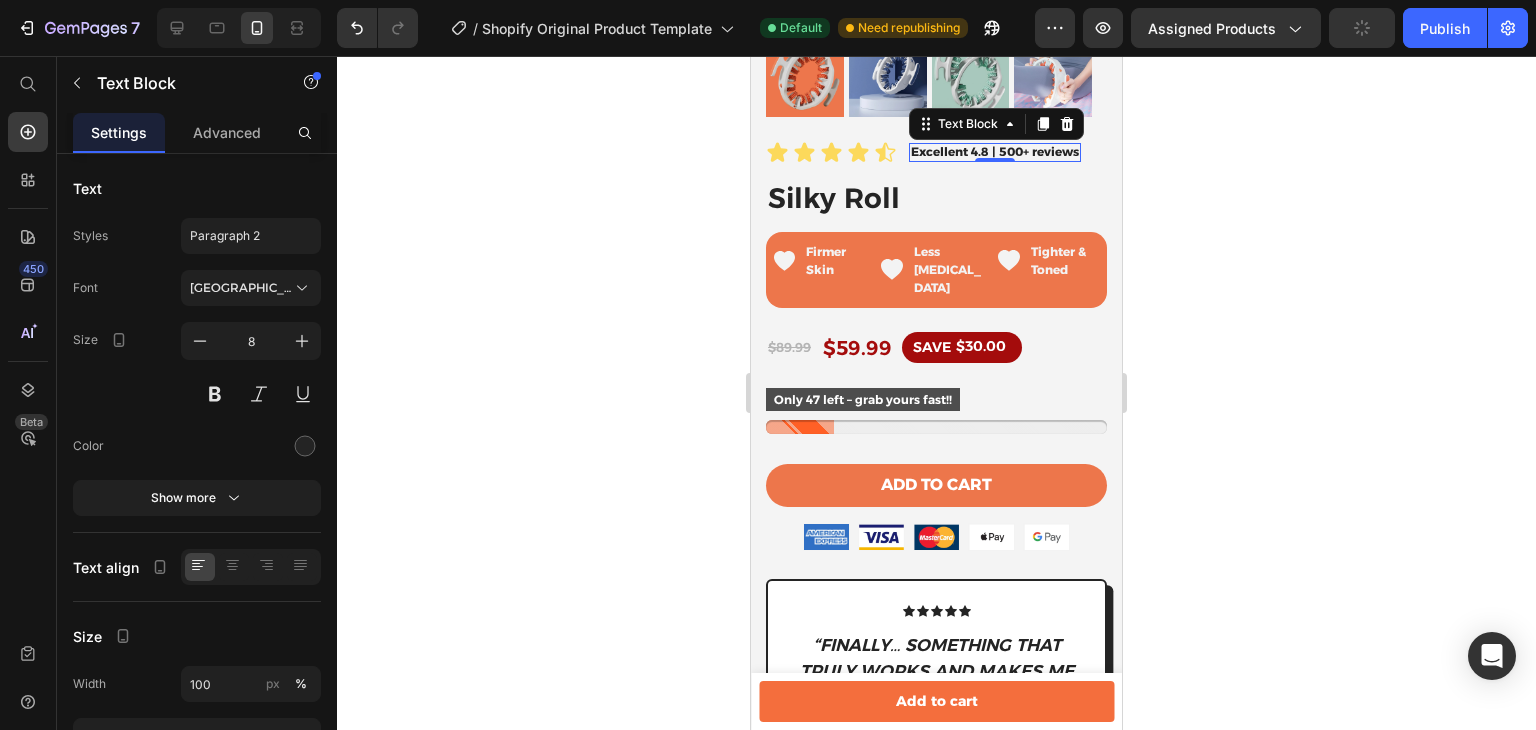 scroll, scrollTop: 580, scrollLeft: 0, axis: vertical 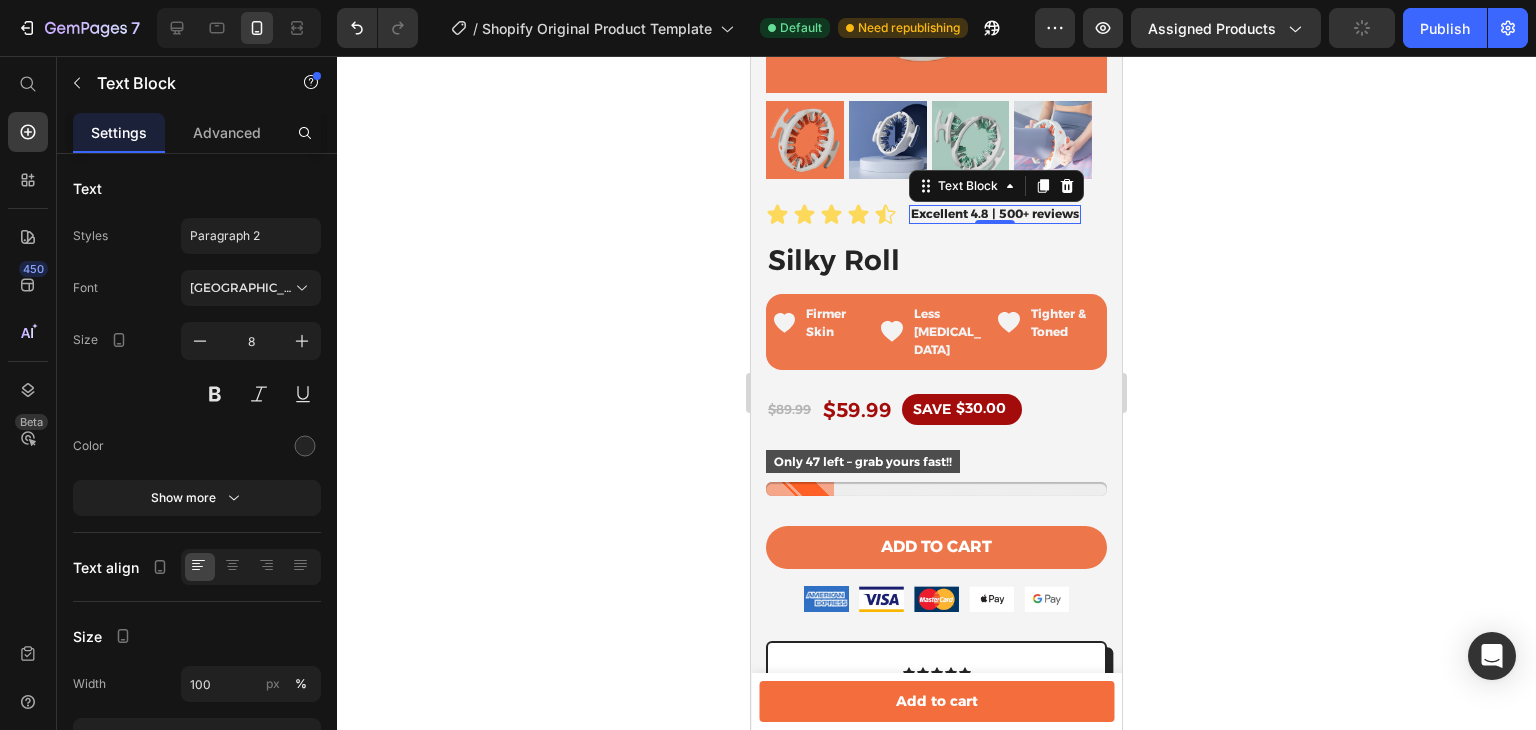 click at bounding box center [239, 28] 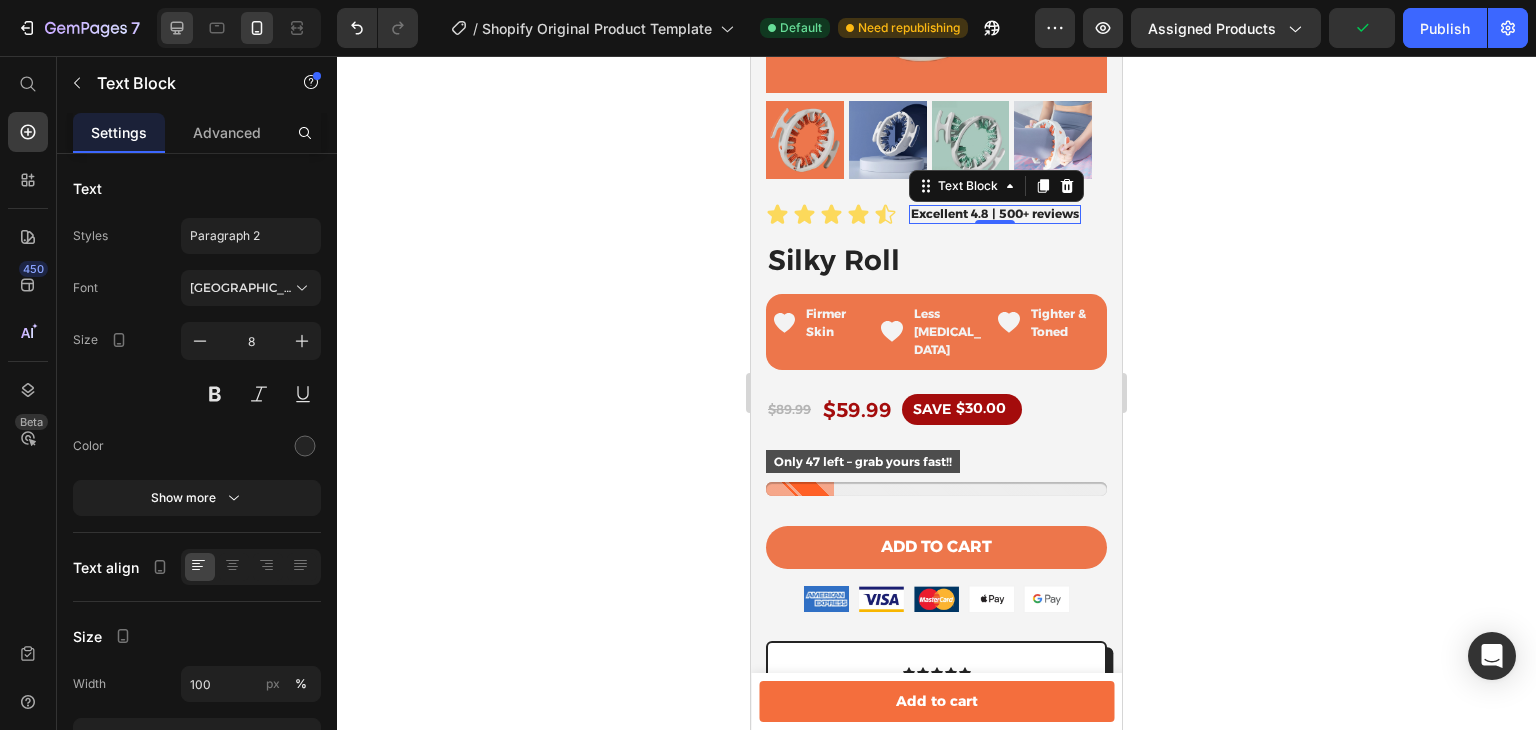 click 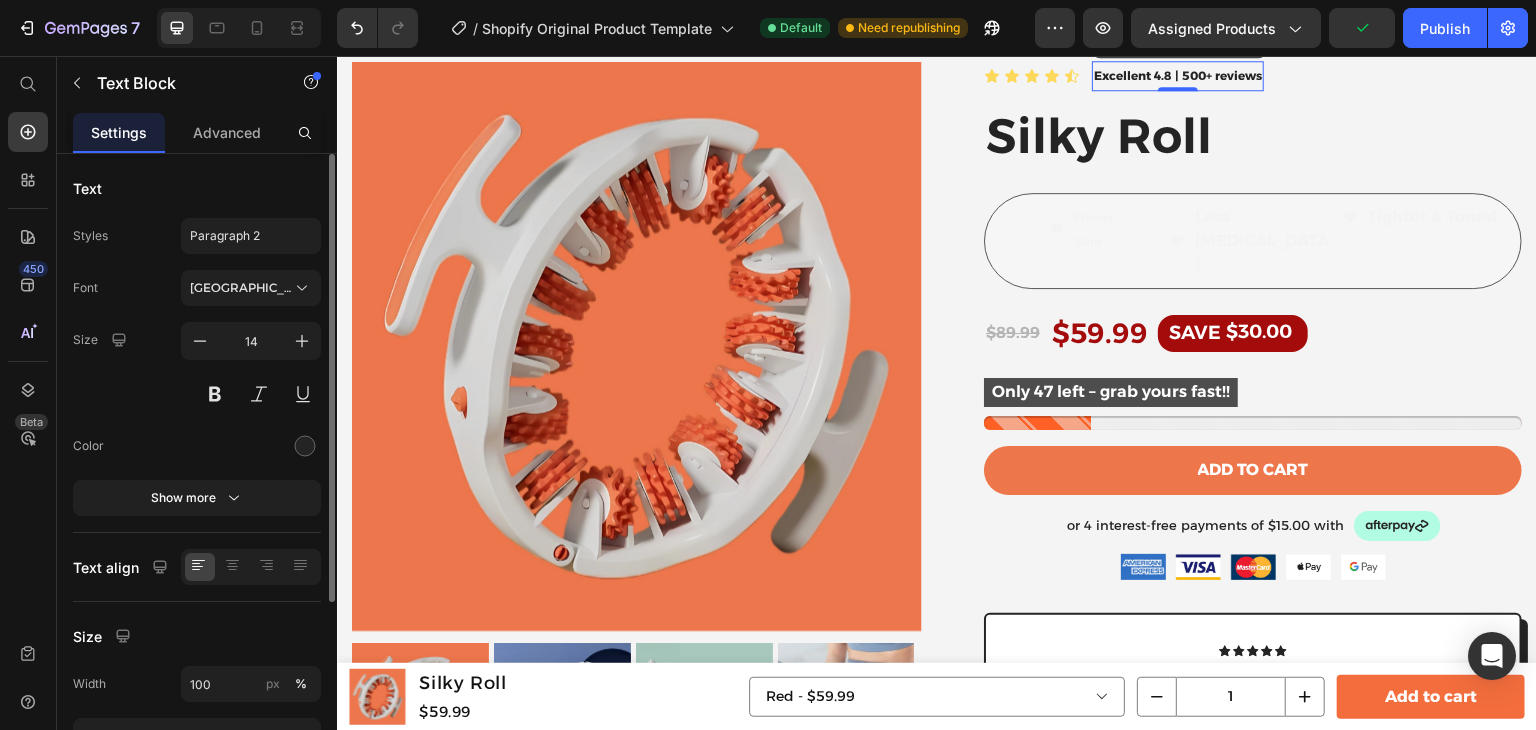 scroll, scrollTop: 368, scrollLeft: 0, axis: vertical 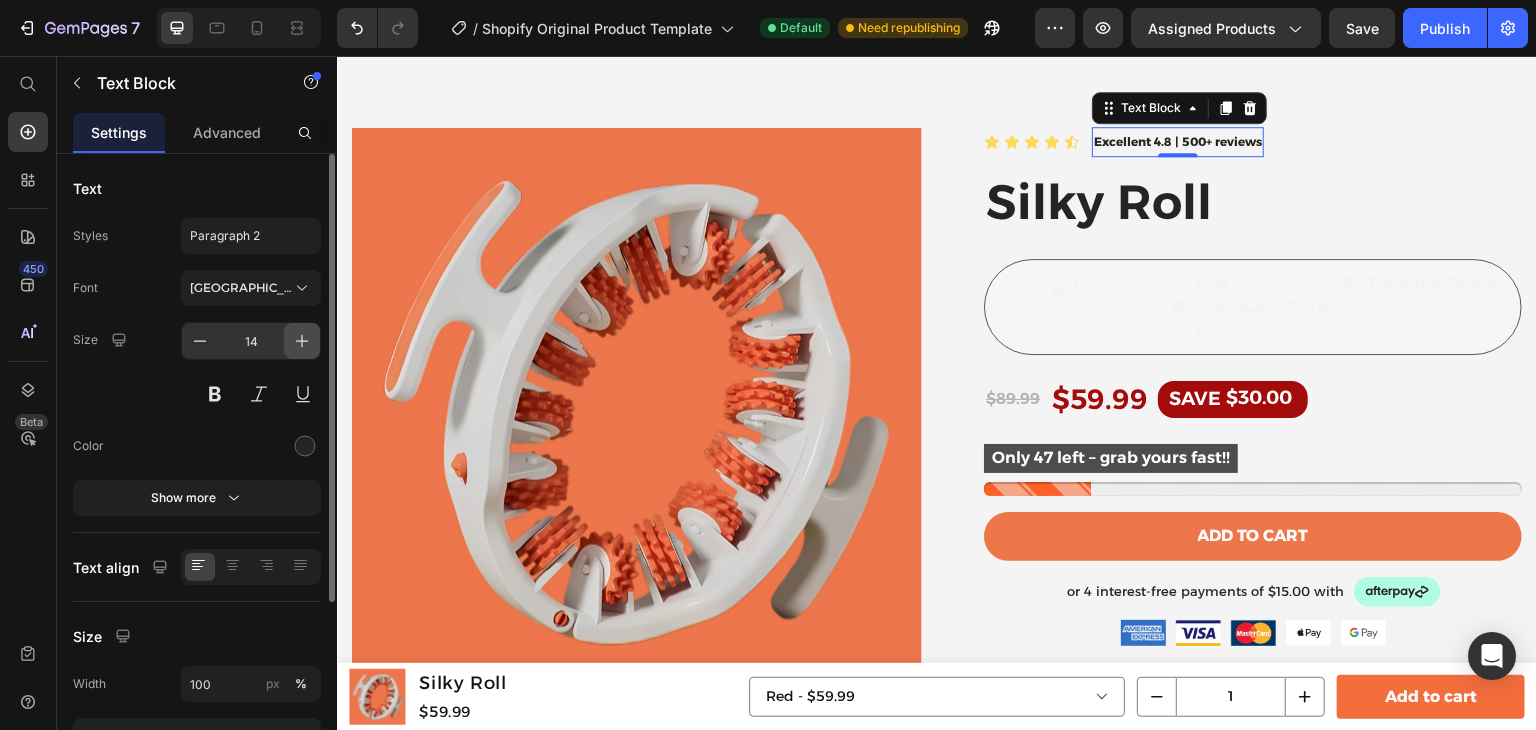 click 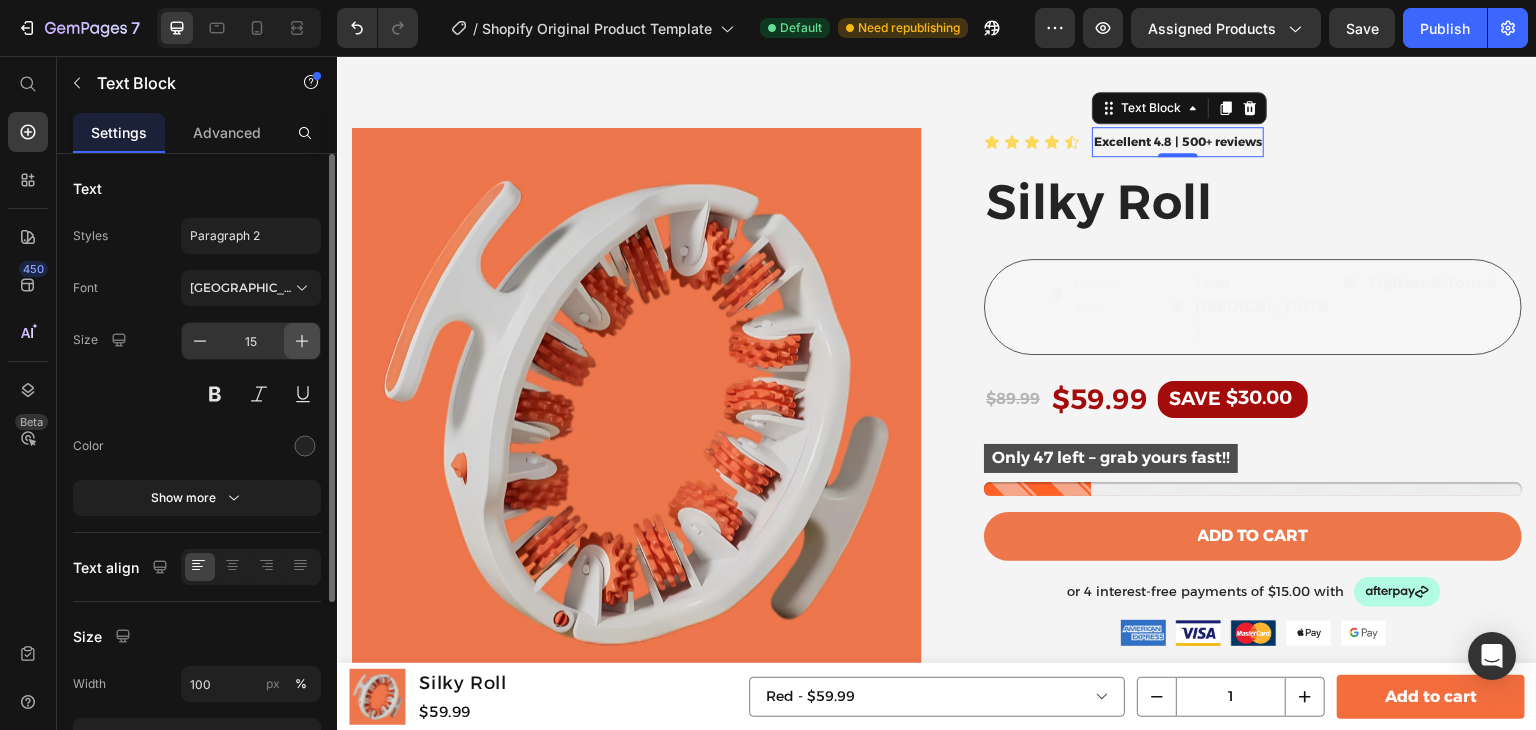 click 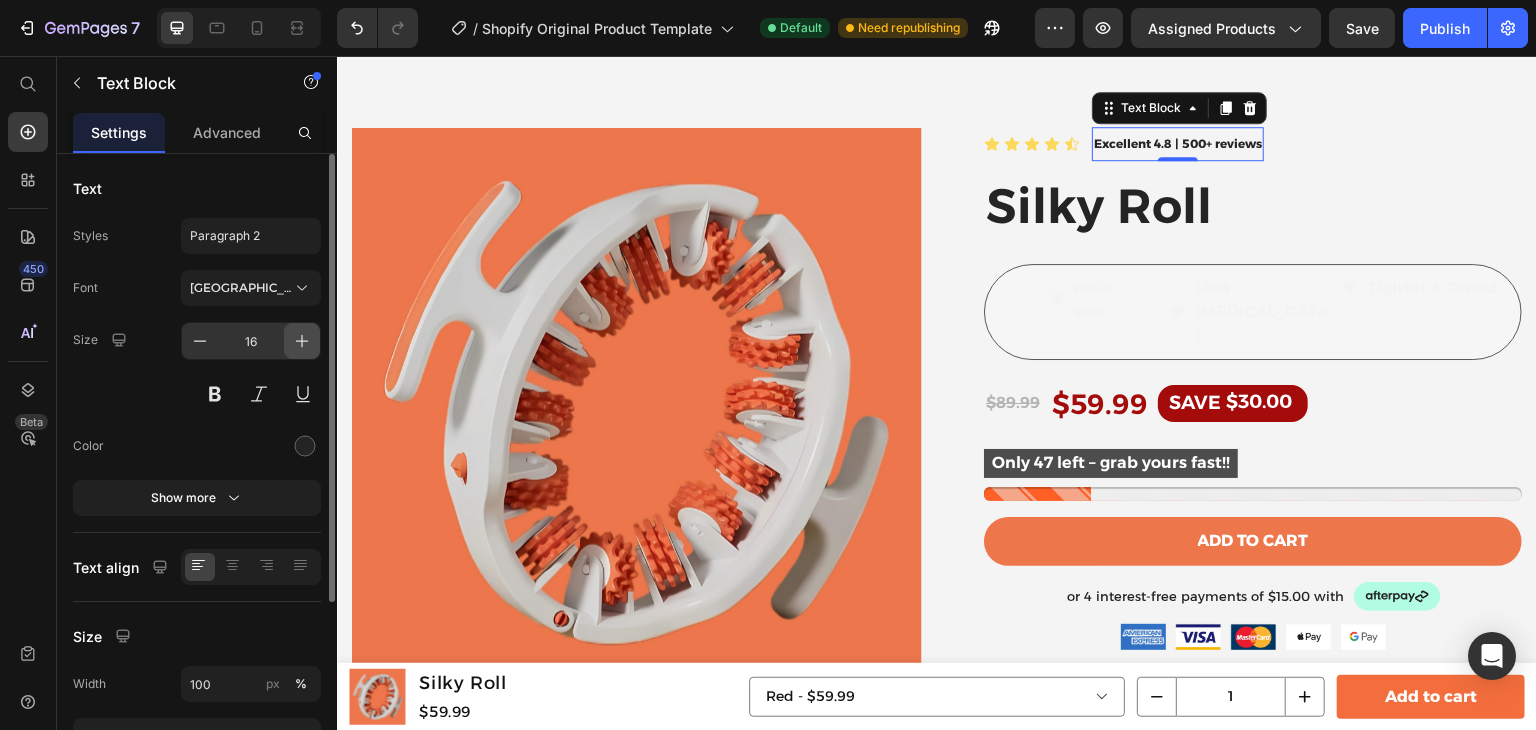 click 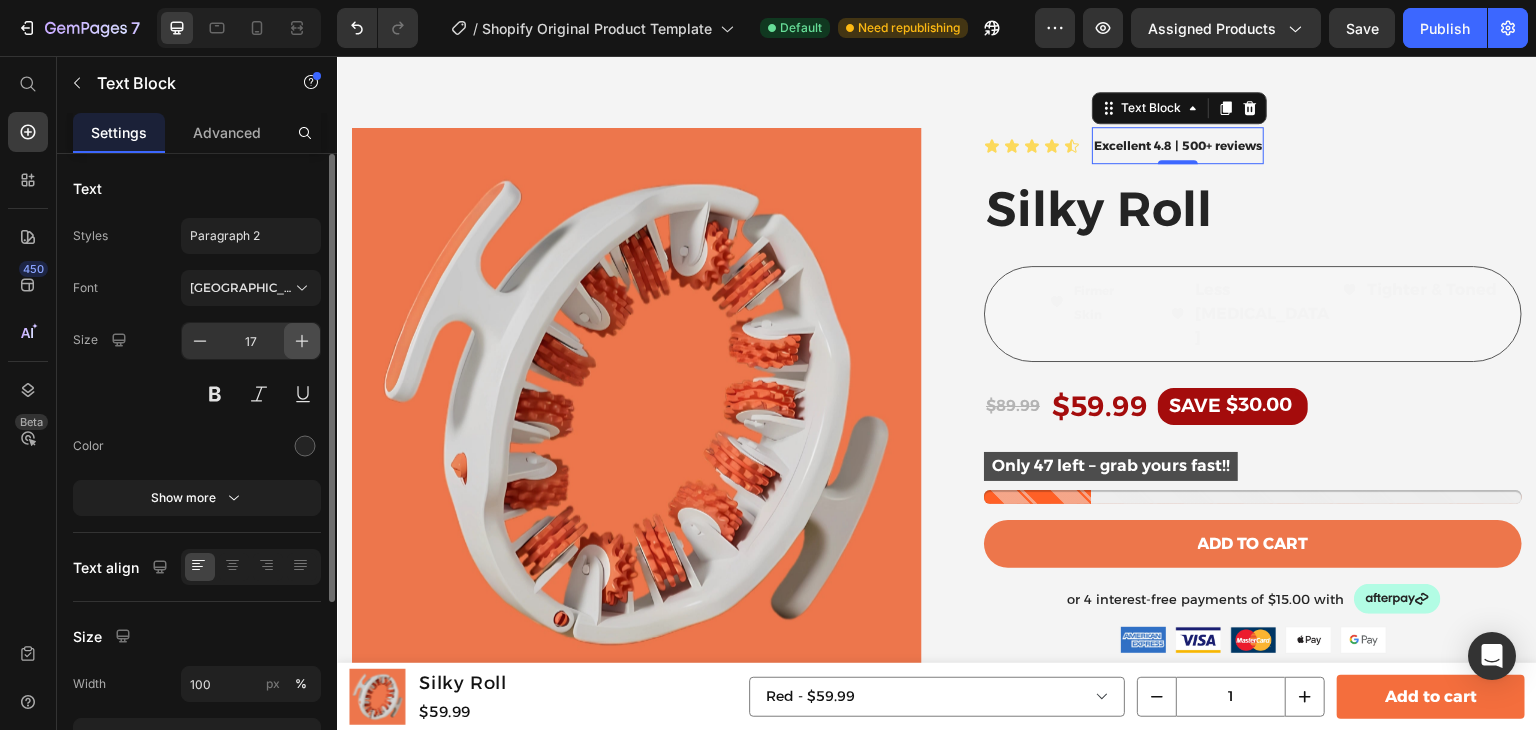 click 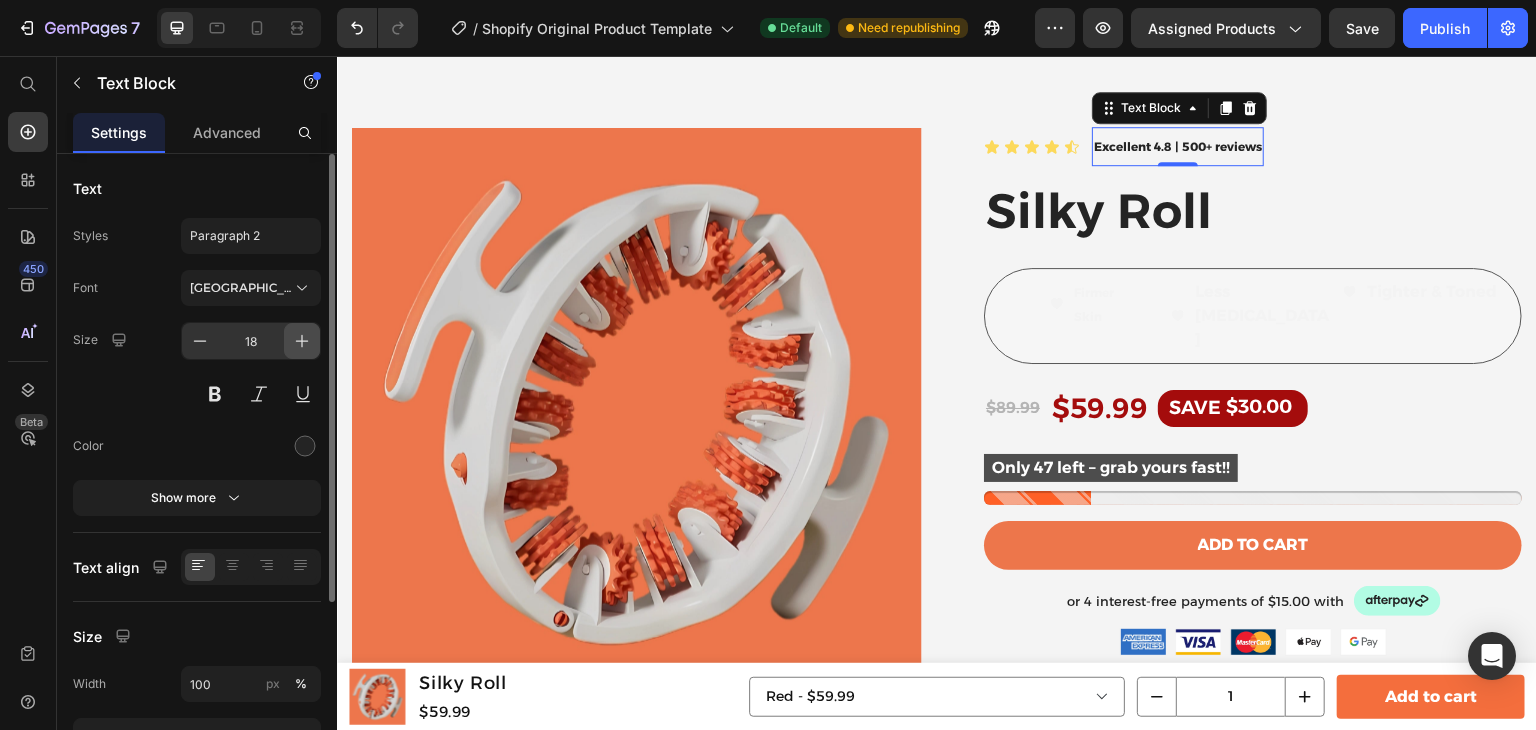 click 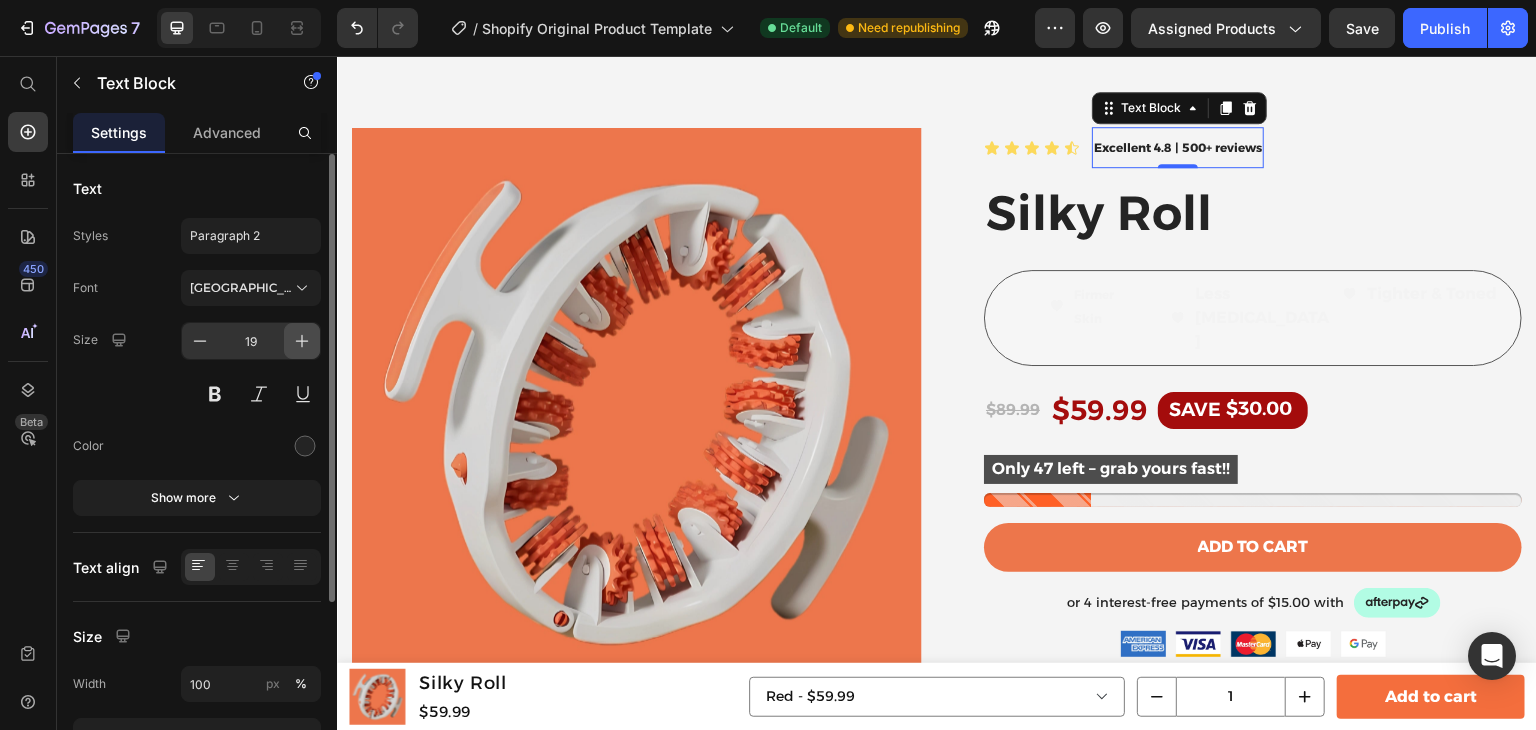 click 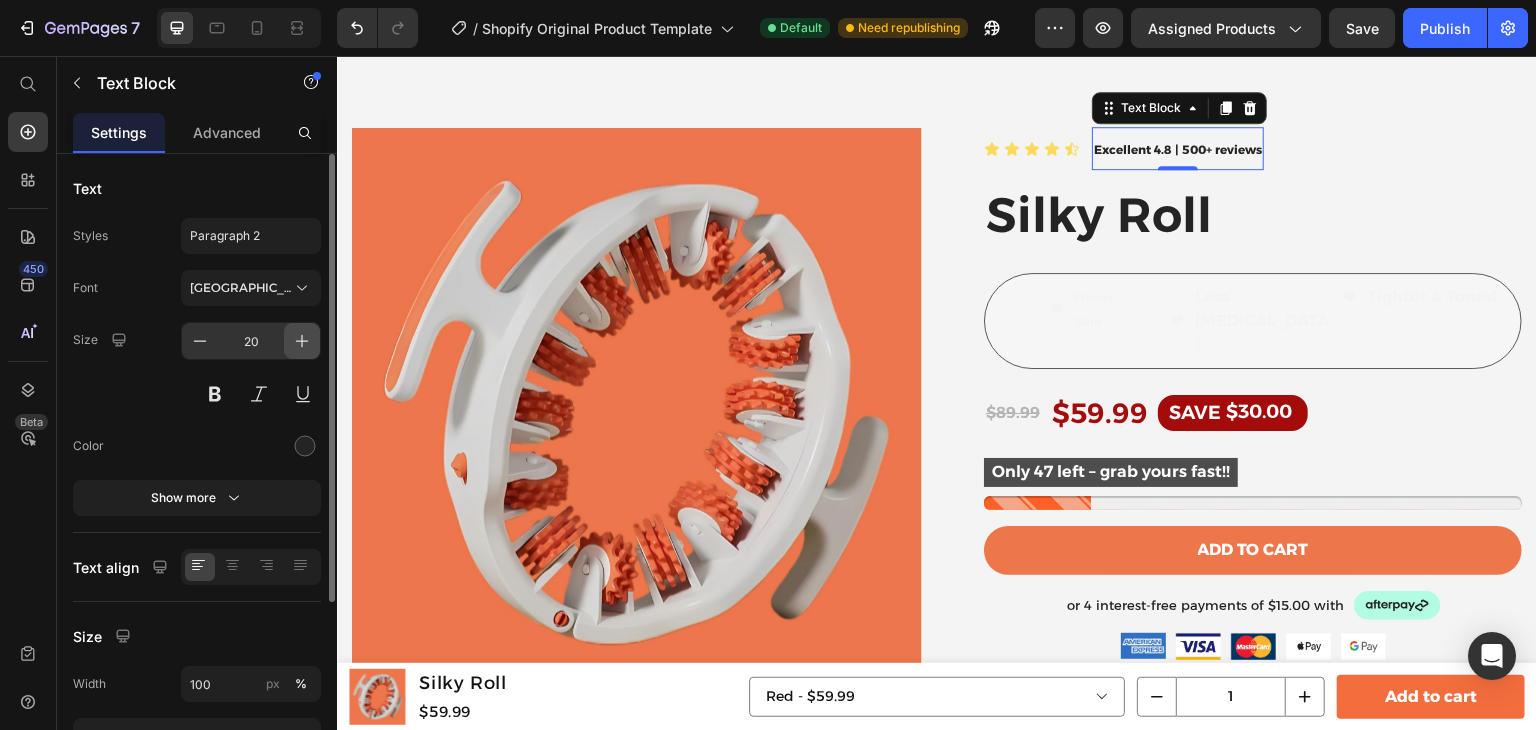 click 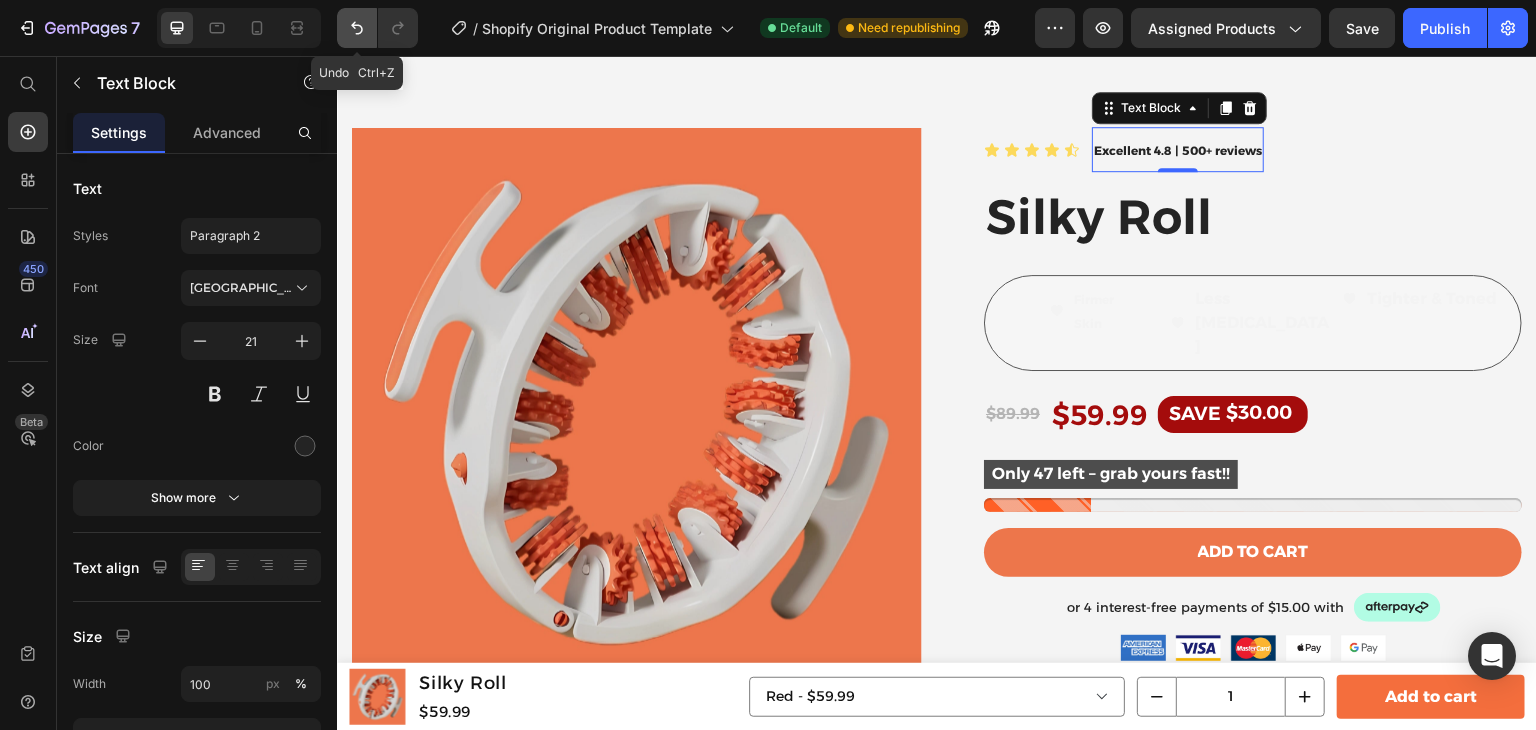 click 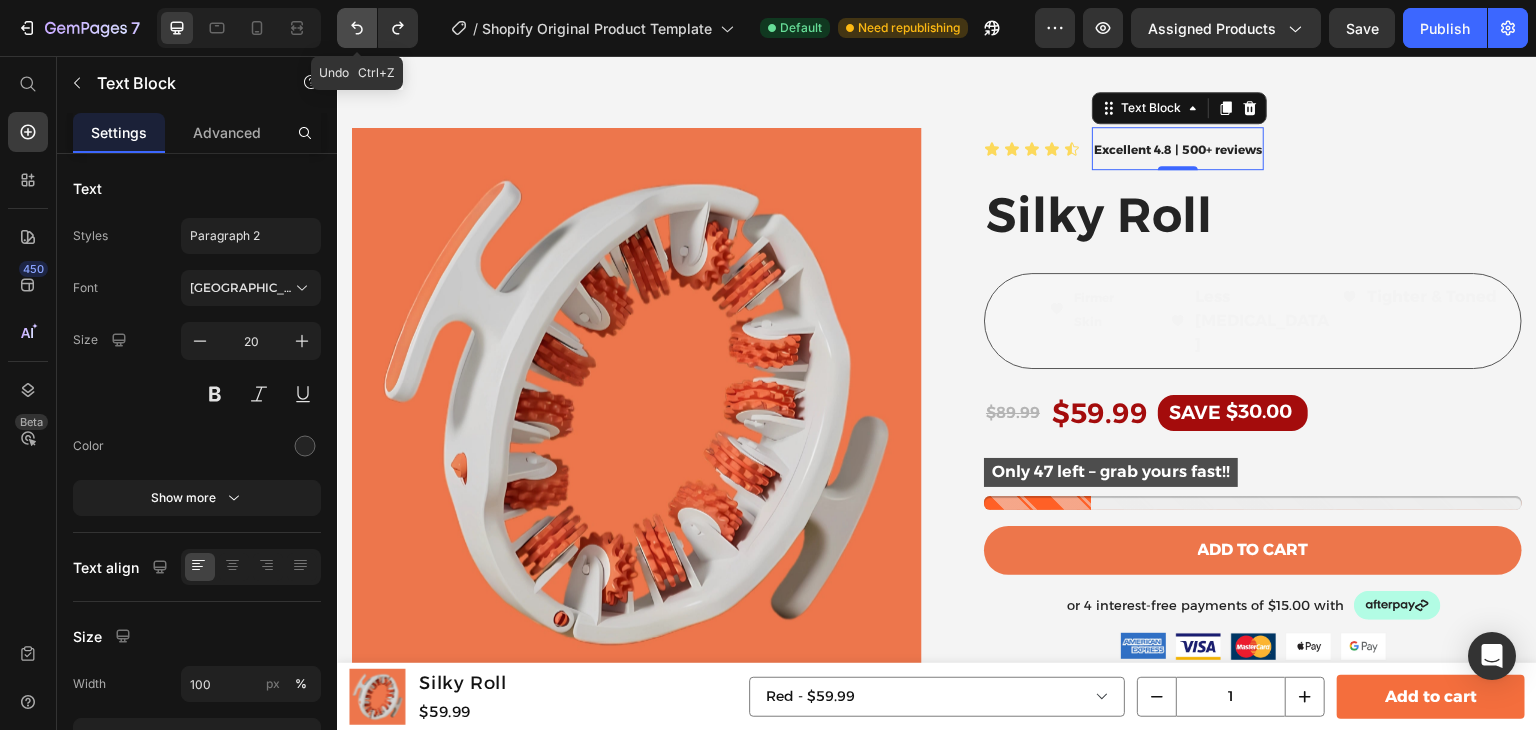 click 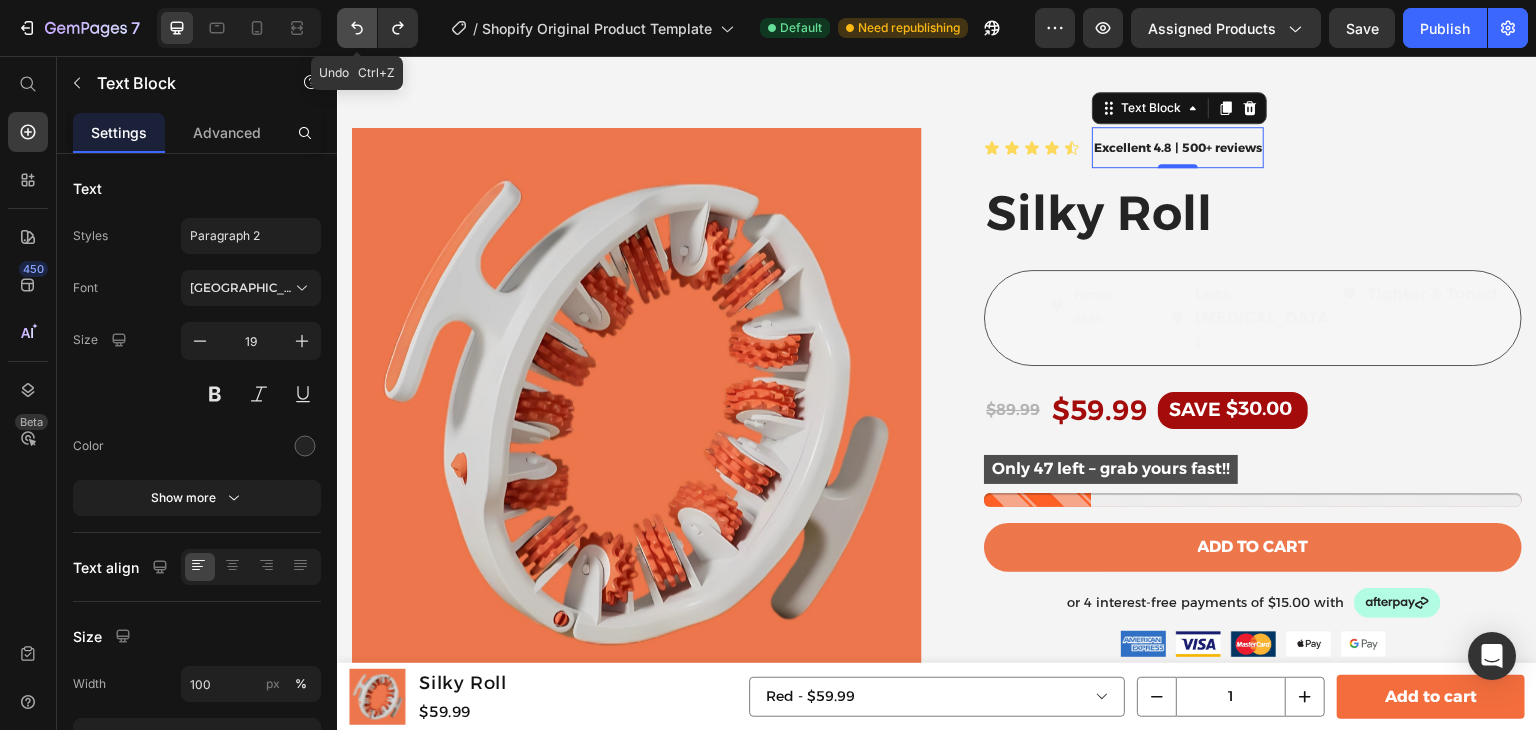 click 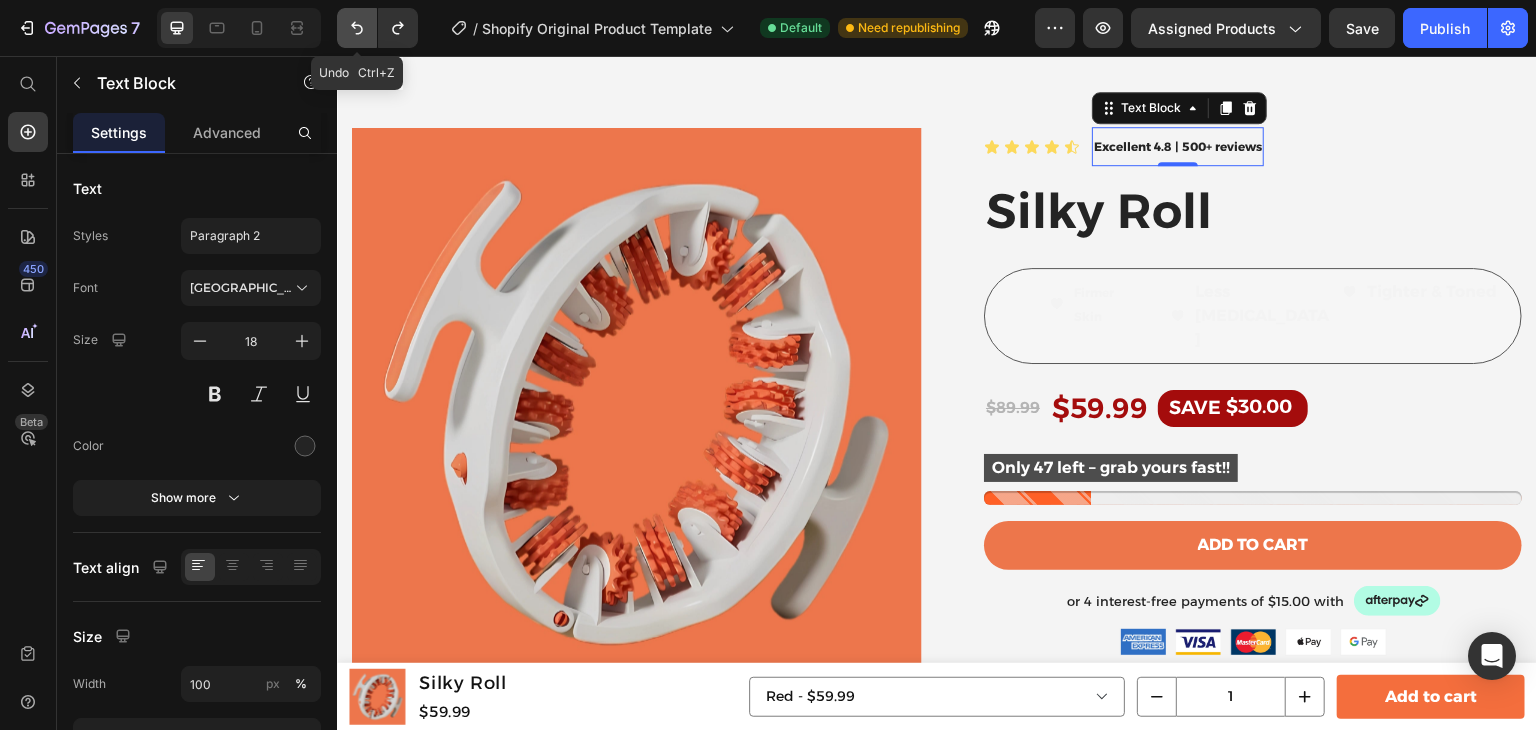 click 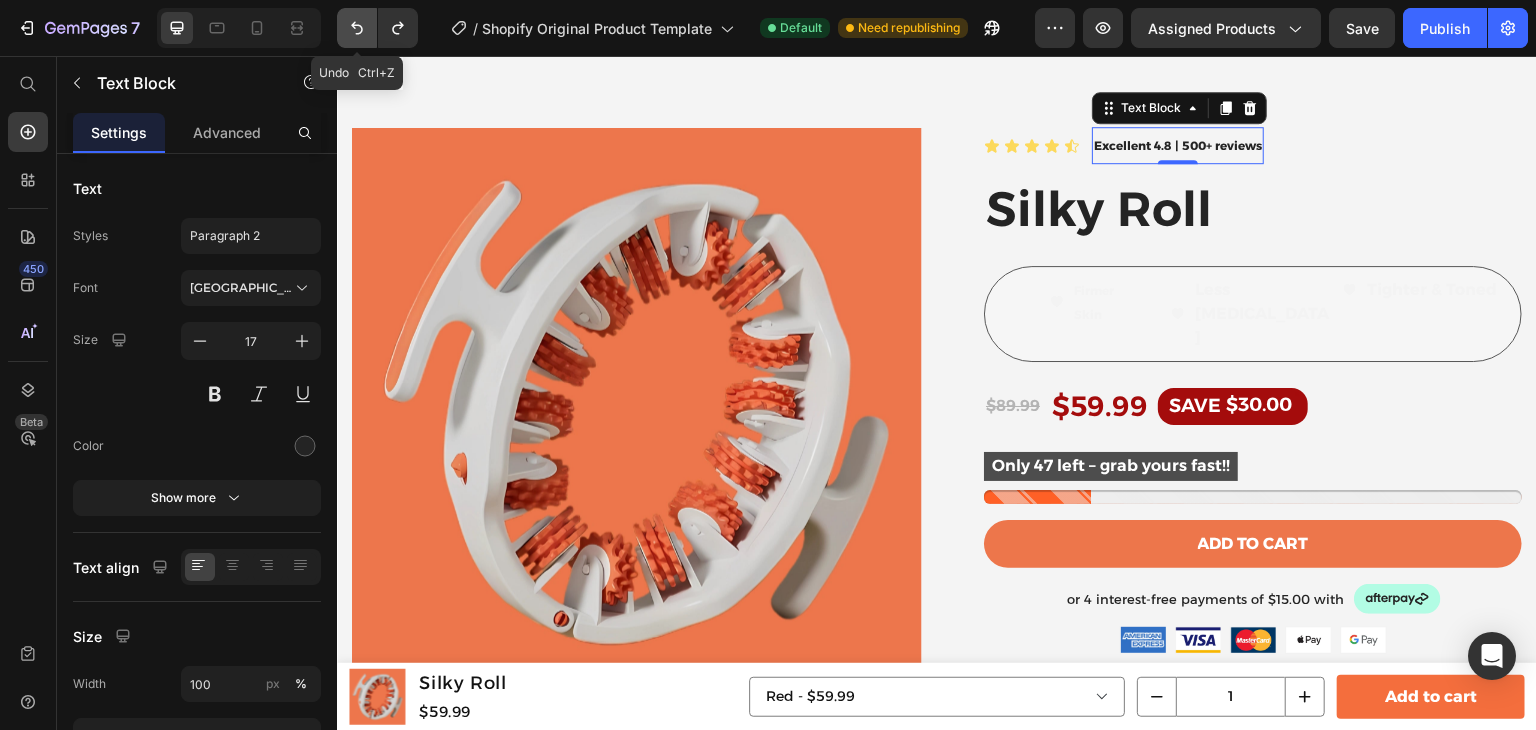 click 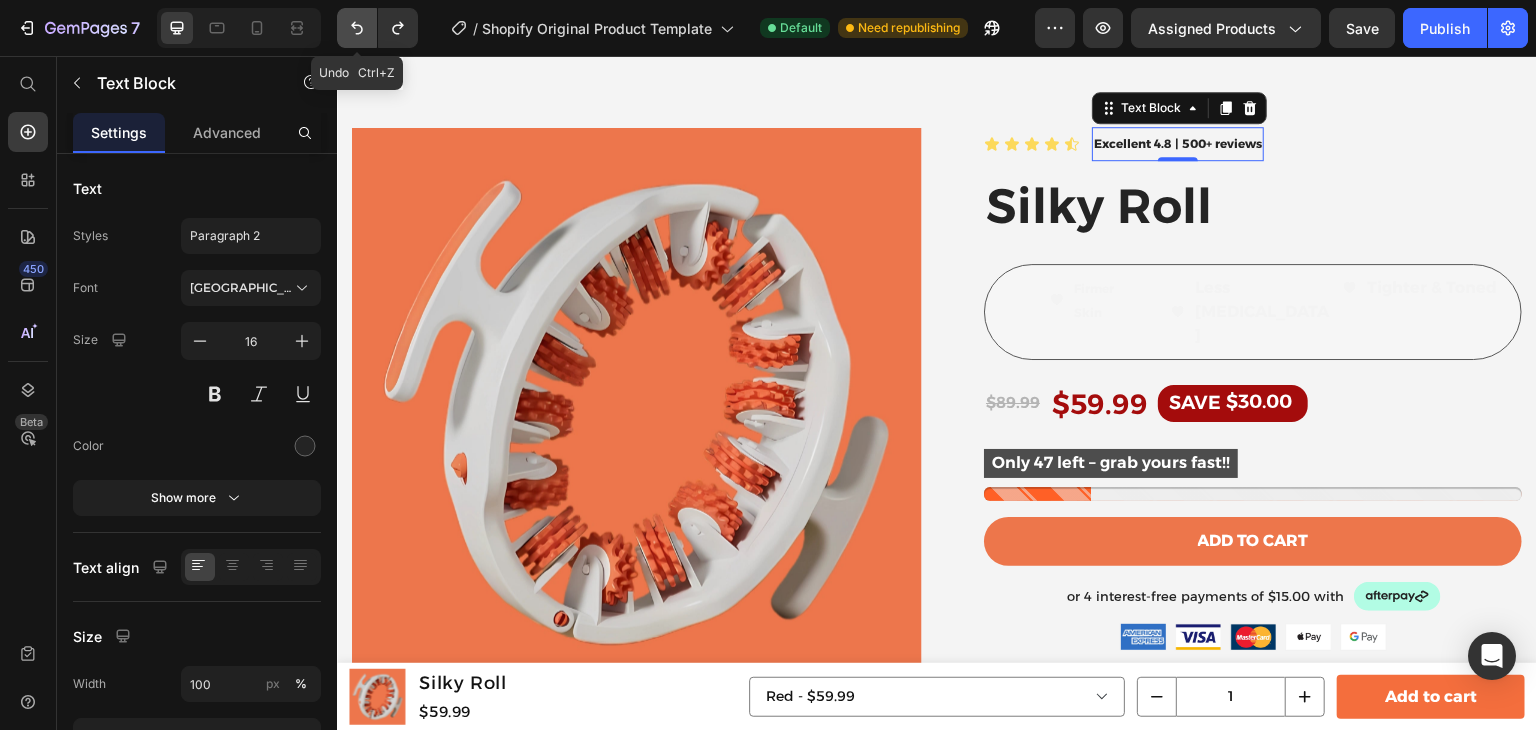click 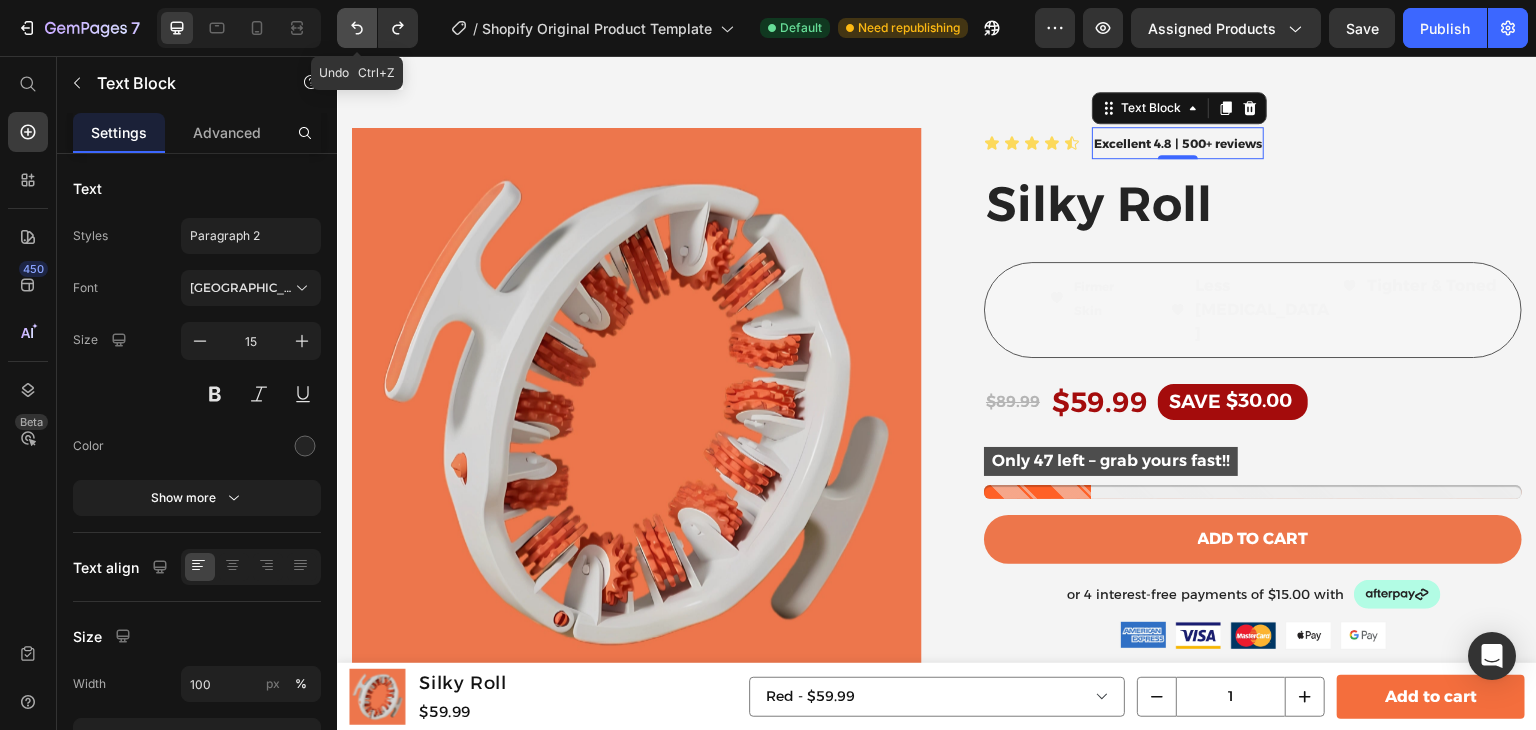 click 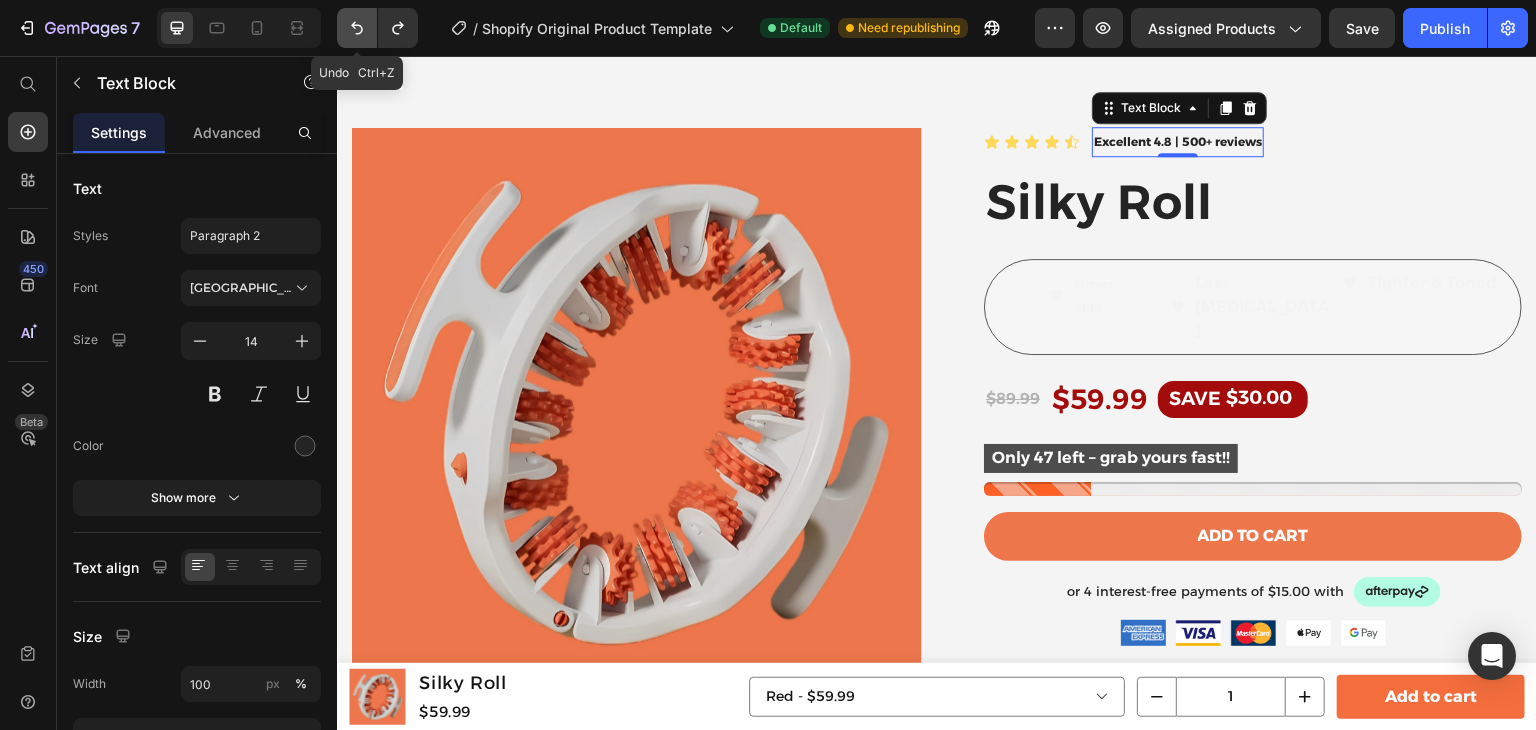 click 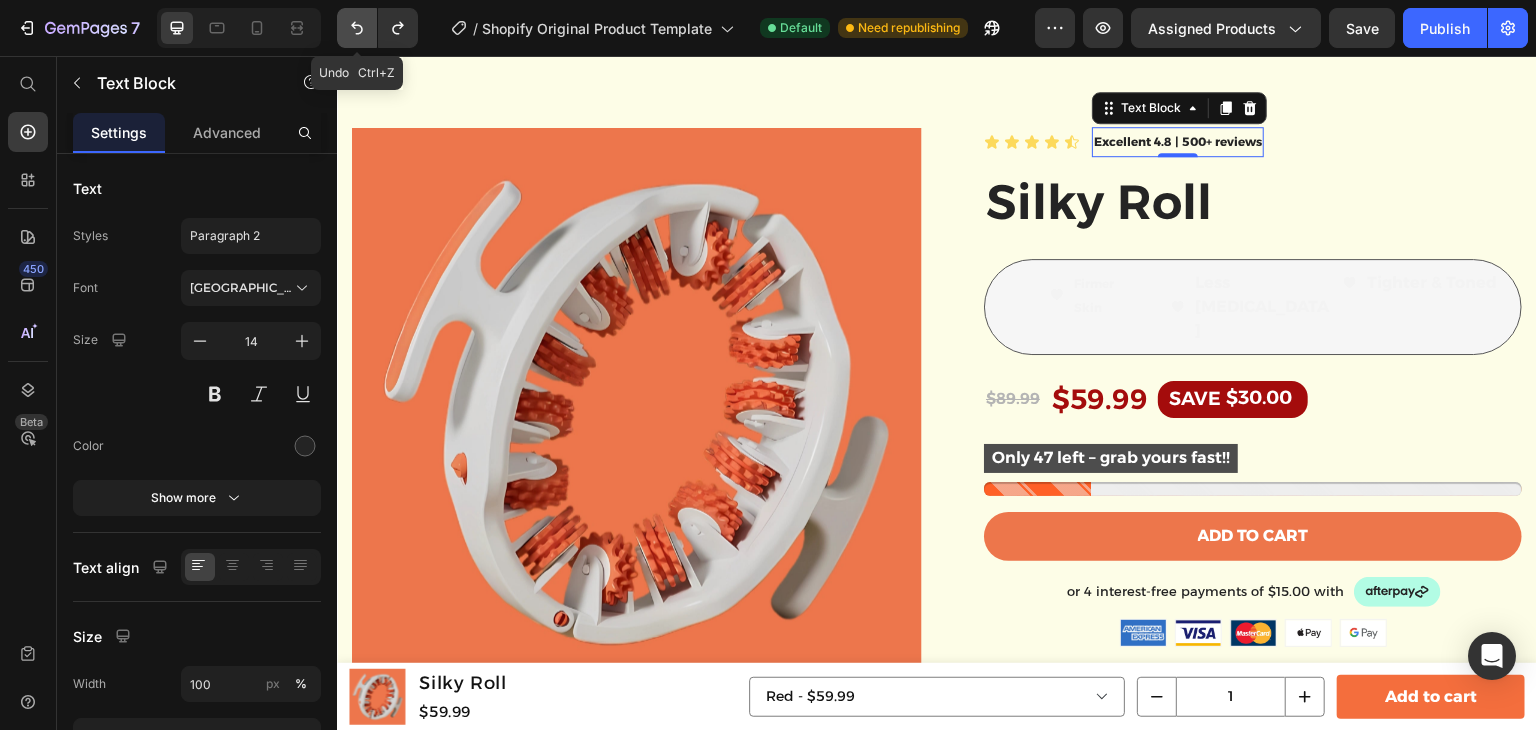 click 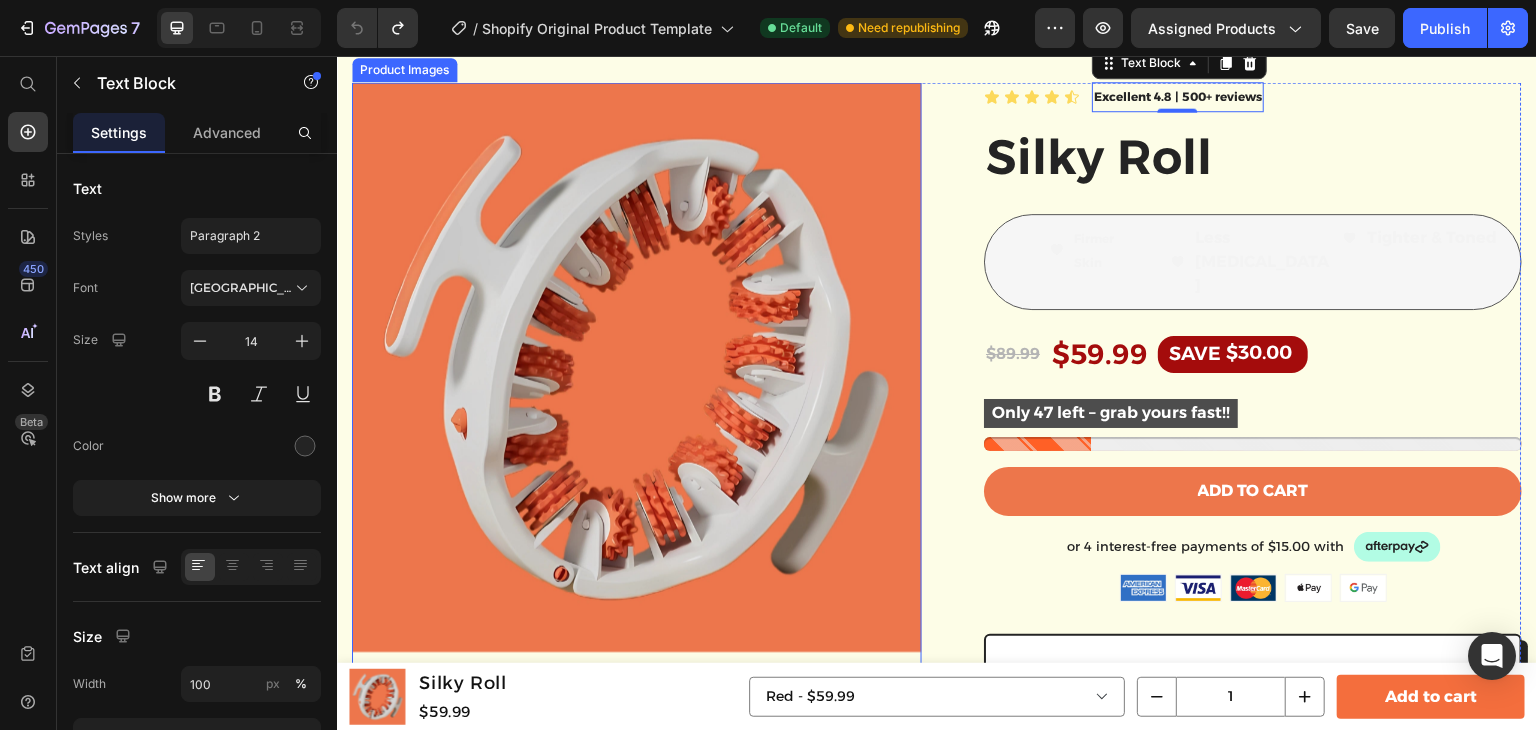 scroll, scrollTop: 412, scrollLeft: 0, axis: vertical 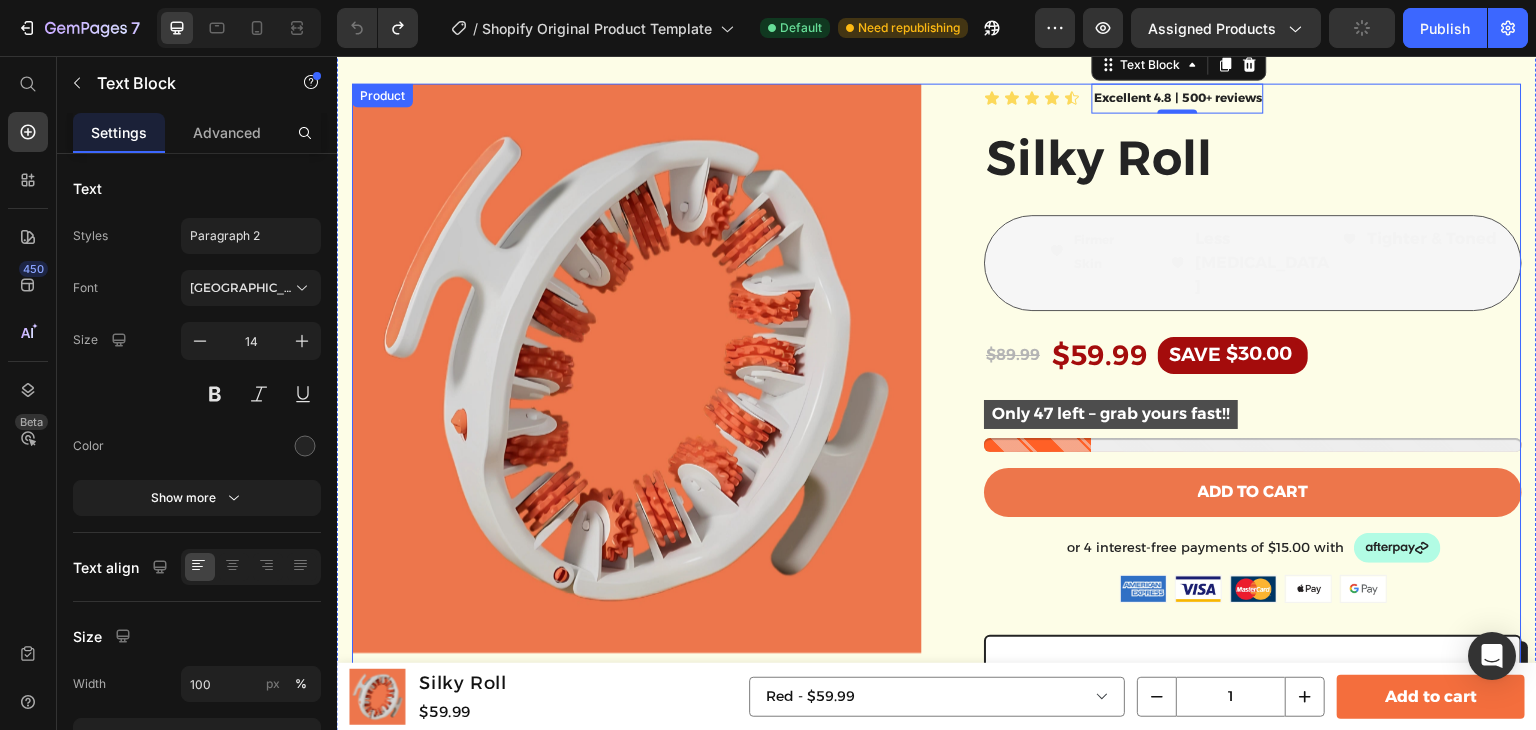 click on "Product Images
Vero eos
At accusamus
Et iusto odio
Consectetur
Adipiscin Accordion Icon Icon Icon Icon Icon Icon List Excellent 4.8 | 500+ reviews Text Block   0 Row Silky Roll Product Title Firmer Skin Item List Less Cellulite Item List Tighter & Toned Item List Row $89.99 Product Price $59.99 Product Price SAVE $30.00 Discount Tag Row
Only 47 left – grab yours fast!! Stock Counter Add to cart Add to Cart or 4 interest-free payments of $15.00 with Text Block Image Row Image Image Image Image Image Row Icon Icon Icon Icon Icon Icon List “Finally… something that truly works and makes me feel confident again.” Text Block Text Block Olivia Text Block
Verified Buyer Item List Row Row Image Free Delivery in 4-7 Days Text Block Image 30-Day Free Returns Text Block Image" at bounding box center (937, 644) 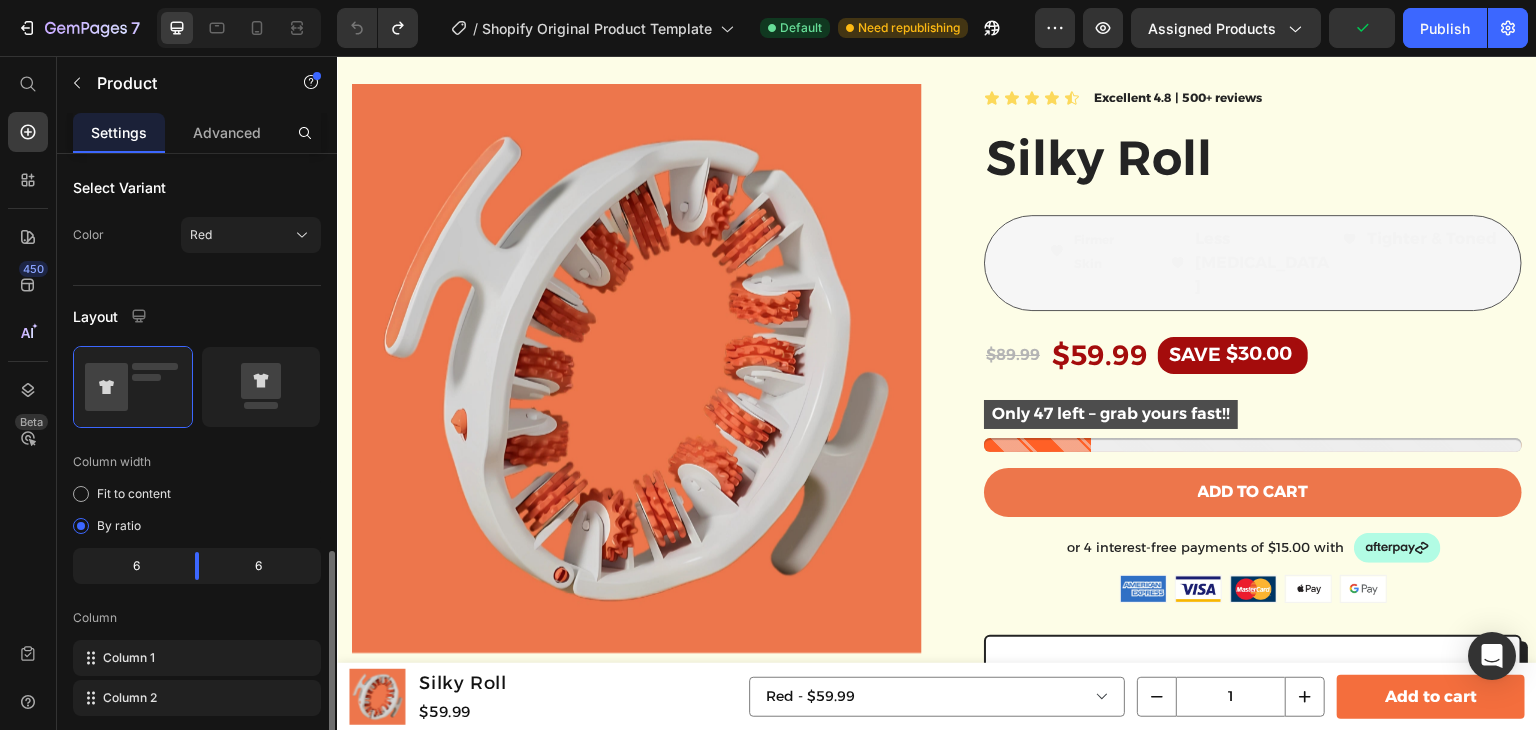 scroll, scrollTop: 768, scrollLeft: 0, axis: vertical 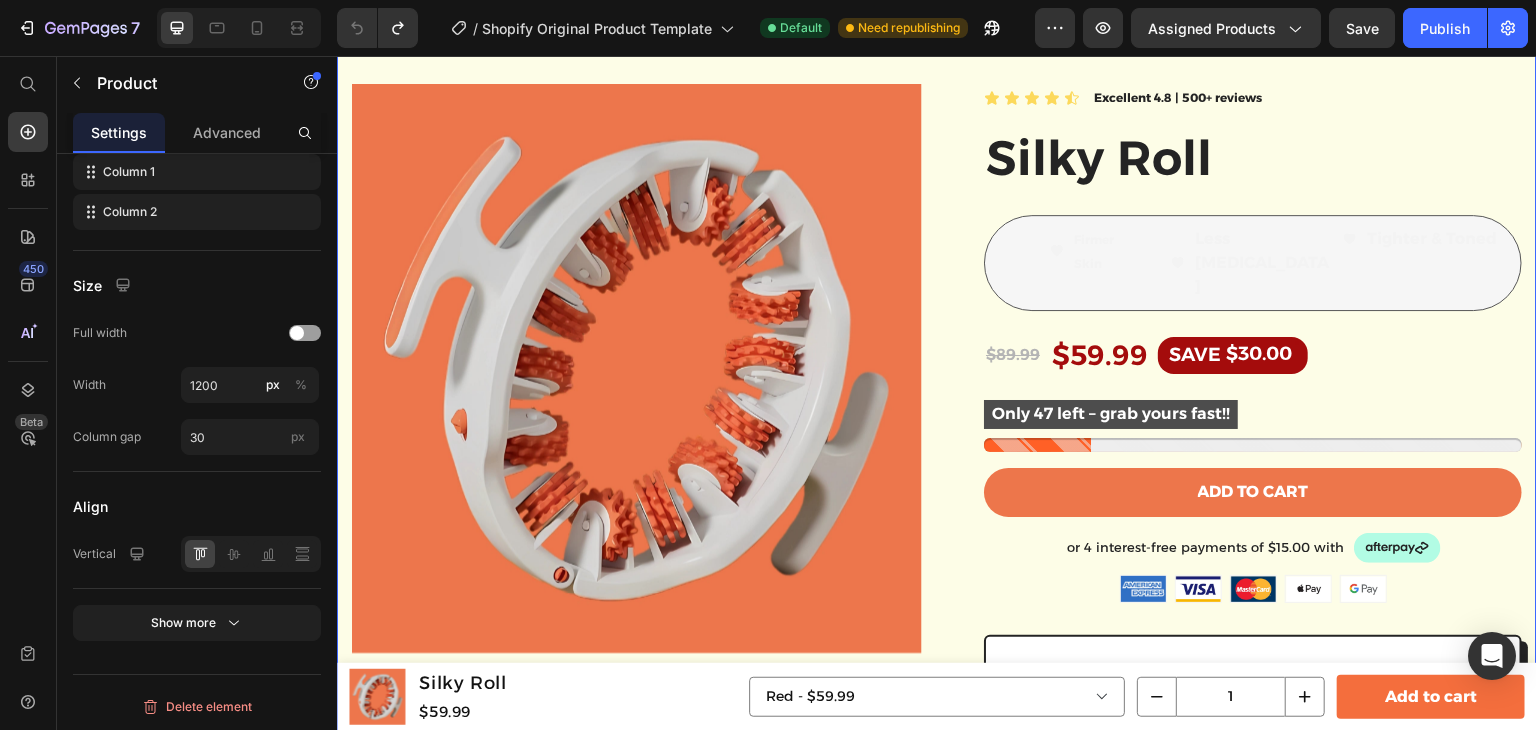 click on "Product Images
Vero eos
At accusamus
Et iusto odio
Consectetur
Adipiscin Accordion Icon Icon Icon Icon Icon Icon List Excellent 4.8 | 500+ reviews Text Block Row Silky Roll Product Title Firmer Skin Item List Less Cellulite Item List Tighter & Toned Item List Row $89.99 Product Price $59.99 Product Price SAVE $30.00 Discount Tag Row
Only 47 left – grab yours fast!! Stock Counter Add to cart Add to Cart or 4 interest-free payments of $15.00 with Text Block Image Row Image Image Image Image Image Row Icon Icon Icon Icon Icon Icon List “Finally… something that truly works and makes me feel confident again.” Text Block Text Block Olivia Text Block
Verified Buyer Item List Row Row Image Free Delivery in 4-7 Days Text Block Image 30-Day Free Returns Text Block Image Row" at bounding box center (937, 1019) 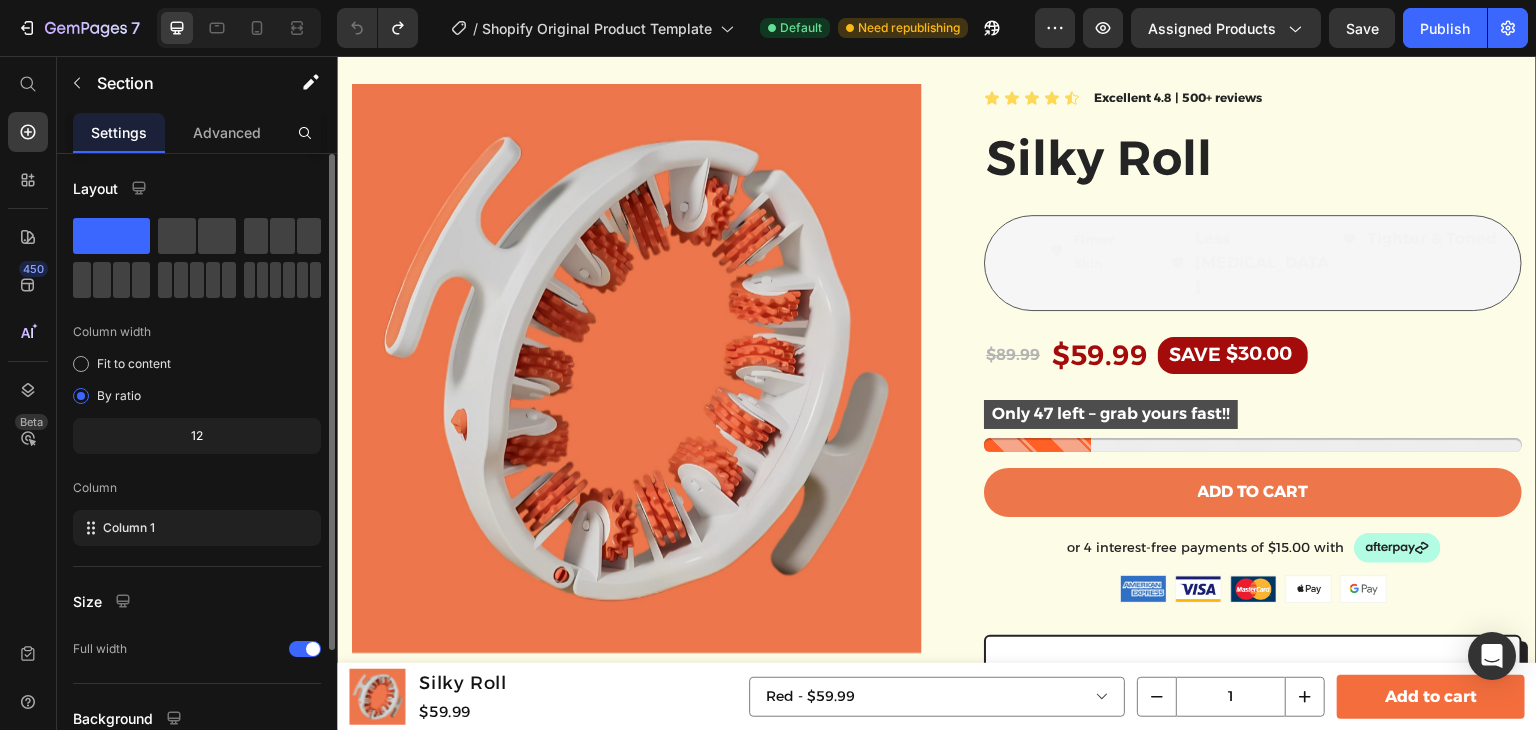 scroll, scrollTop: 173, scrollLeft: 0, axis: vertical 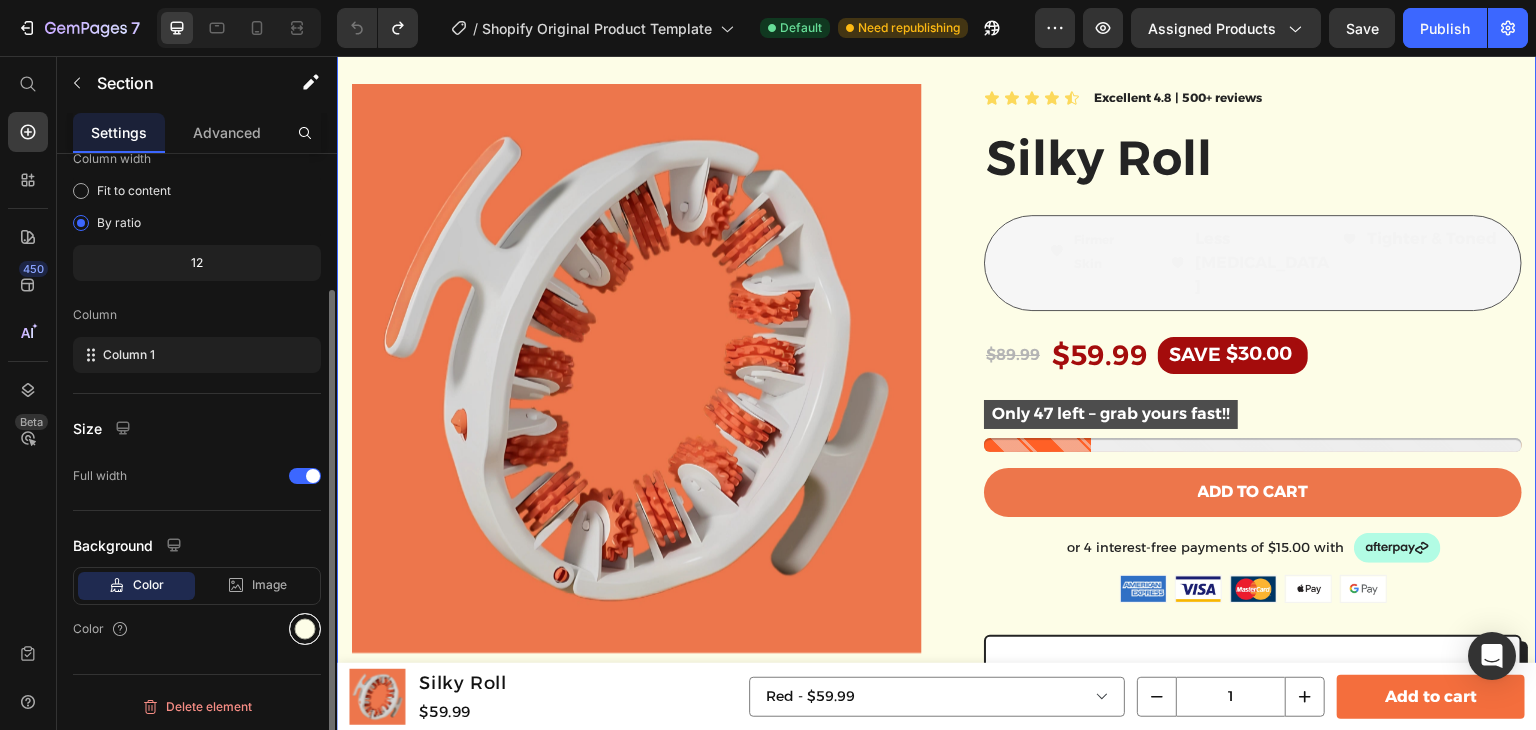 click at bounding box center (305, 629) 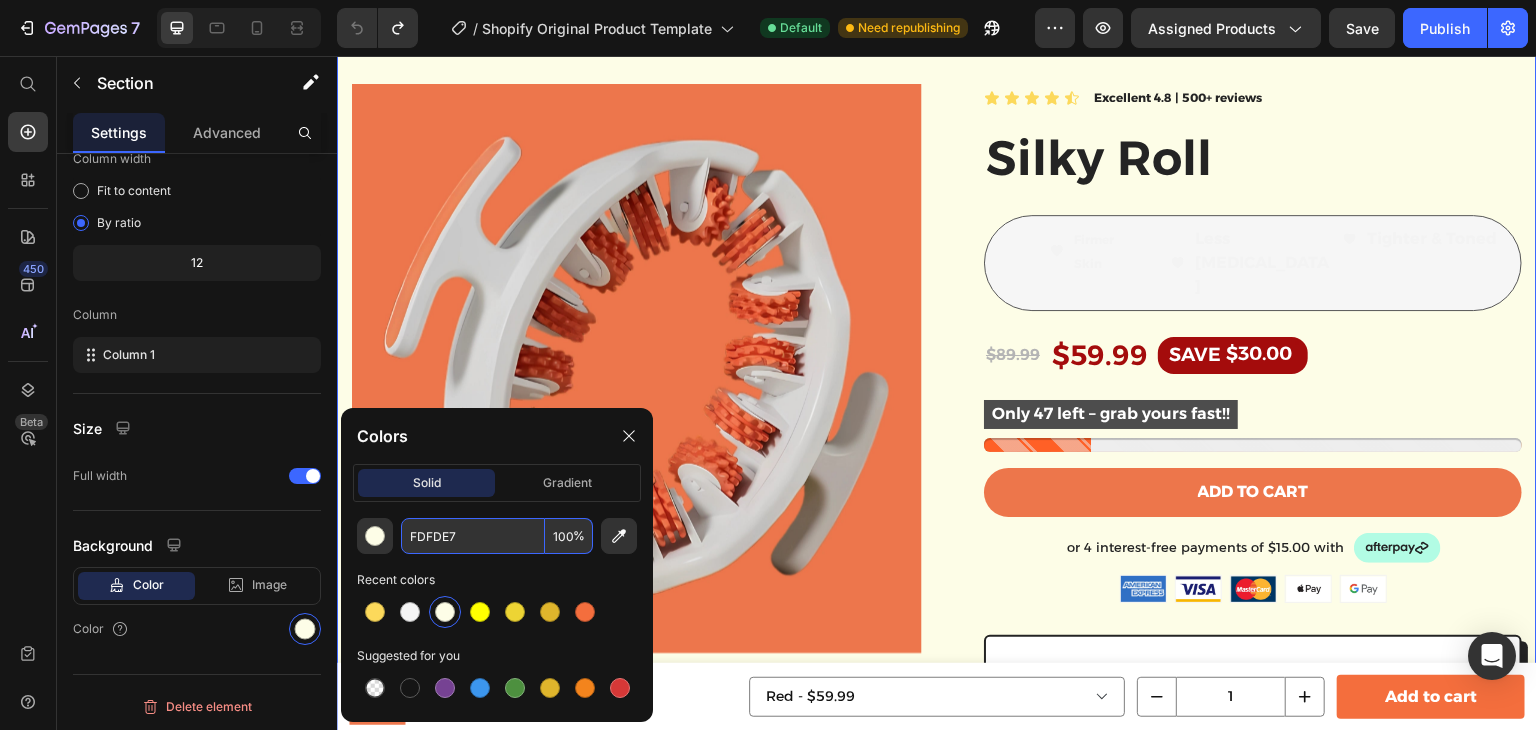 click on "FDFDE7" at bounding box center (473, 536) 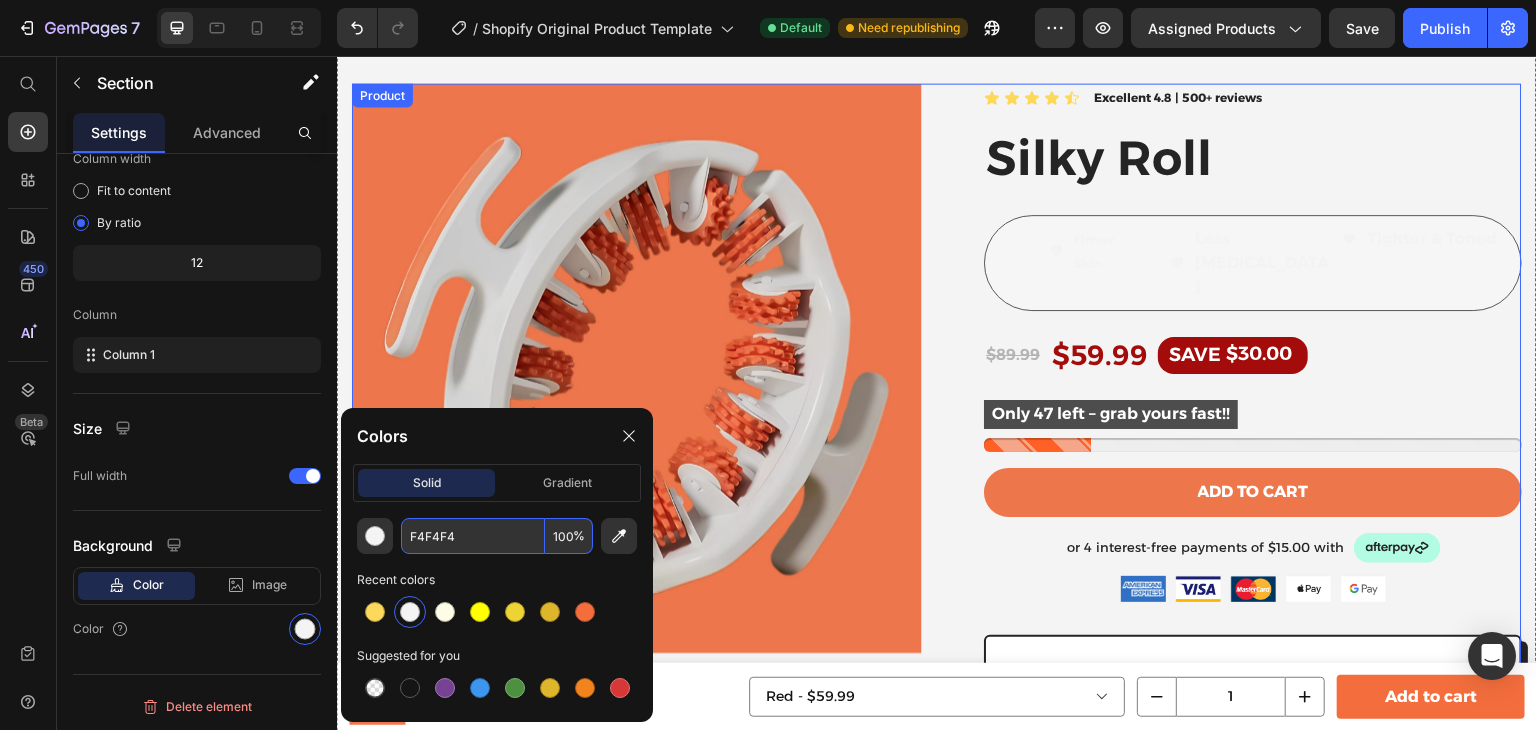 click on "Icon Icon Icon Icon Icon Icon List Excellent 4.8 | 500+ reviews Text Block Row Silky Roll Product Title Firmer Skin Item List Less Cellulite Item List Tighter & Toned Item List Row $89.99 Product Price $59.99 Product Price SAVE $30.00 Discount Tag Row
Only 47 left – grab yours fast!! Stock Counter Add to cart Add to Cart or 4 interest-free payments of $15.00 with Text Block Image Row Image Image Image Image Image Row Icon Icon Icon Icon Icon Icon List “Finally… something that truly works and makes me feel confident again.” Text Block “I spent years hiding my legs and feeling ashamed every time I wore a bikini. Nothing ever worked – until I found this. For the first time, I finally feel confident showing my legs, and I’m not constantly worrying about how they look. It’s such a relief to feel beautiful in my own skin again.” Text Block Olivia Text Block
Verified Buyer Item List Row Row Image Free Delivery in 4-7 Days Text Block Image 30-Day Free Returns Text Block Image Row" at bounding box center (1237, 575) 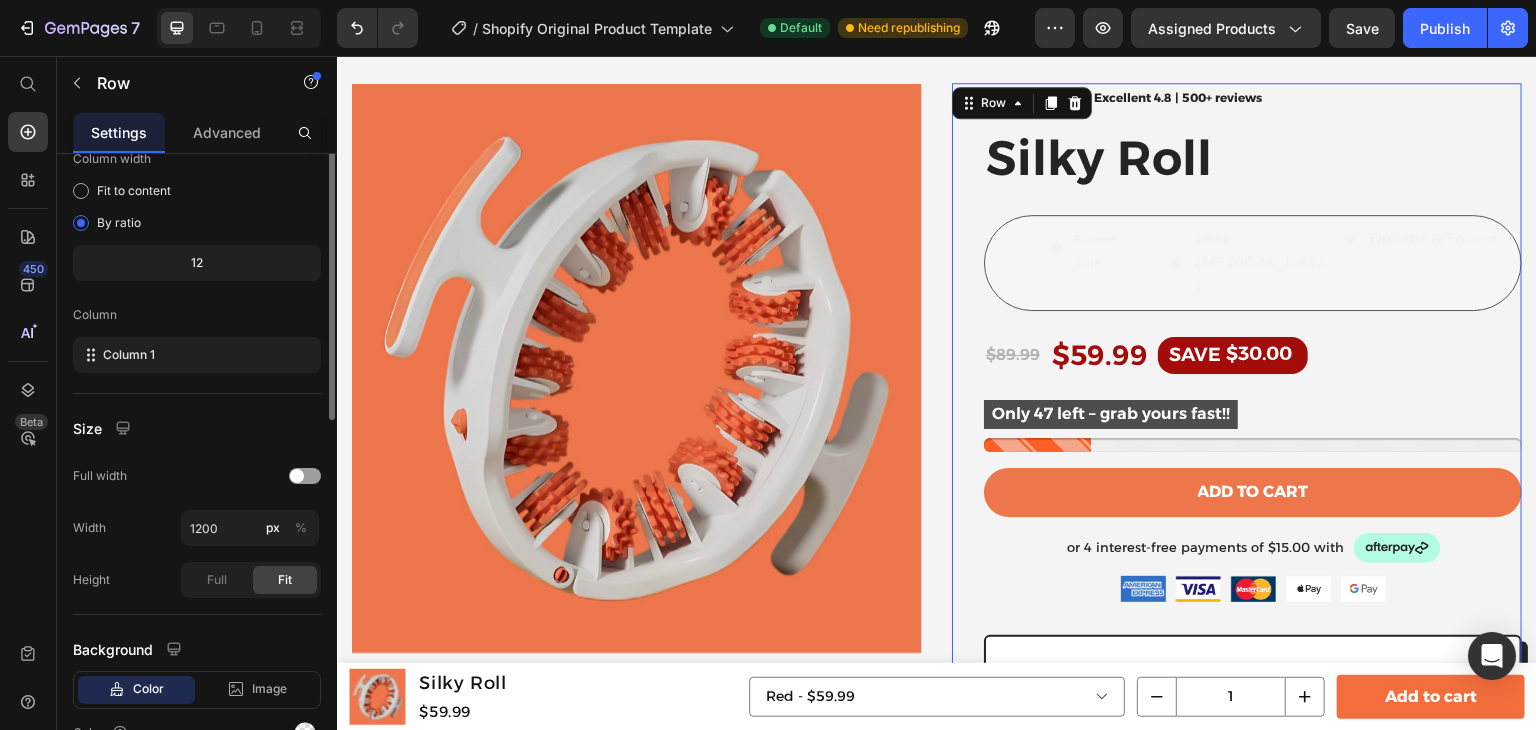 scroll, scrollTop: 0, scrollLeft: 0, axis: both 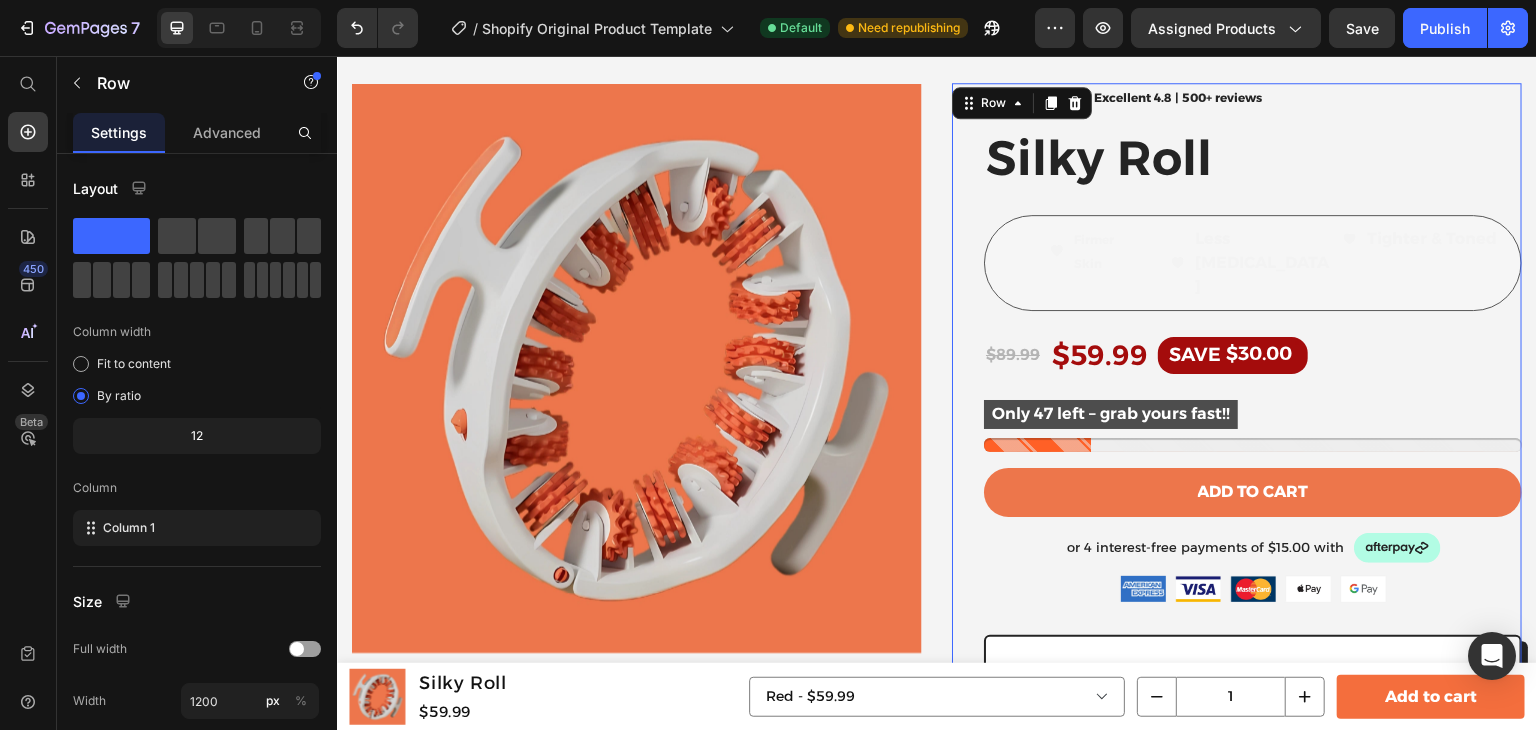 click on "7   /  Shopify Original Product Template Default Need republishing Preview Assigned Products  Save   Publish" 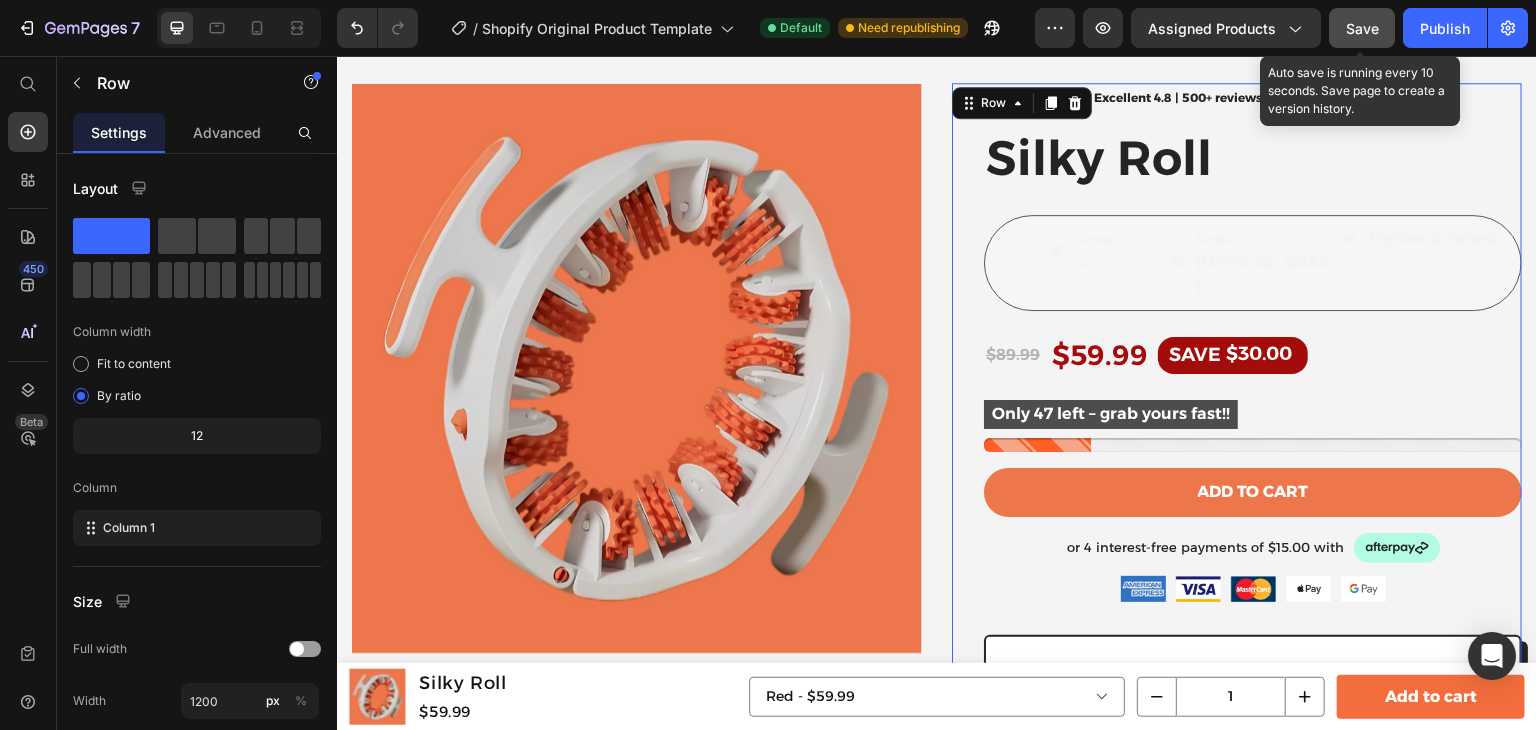 click on "Save" 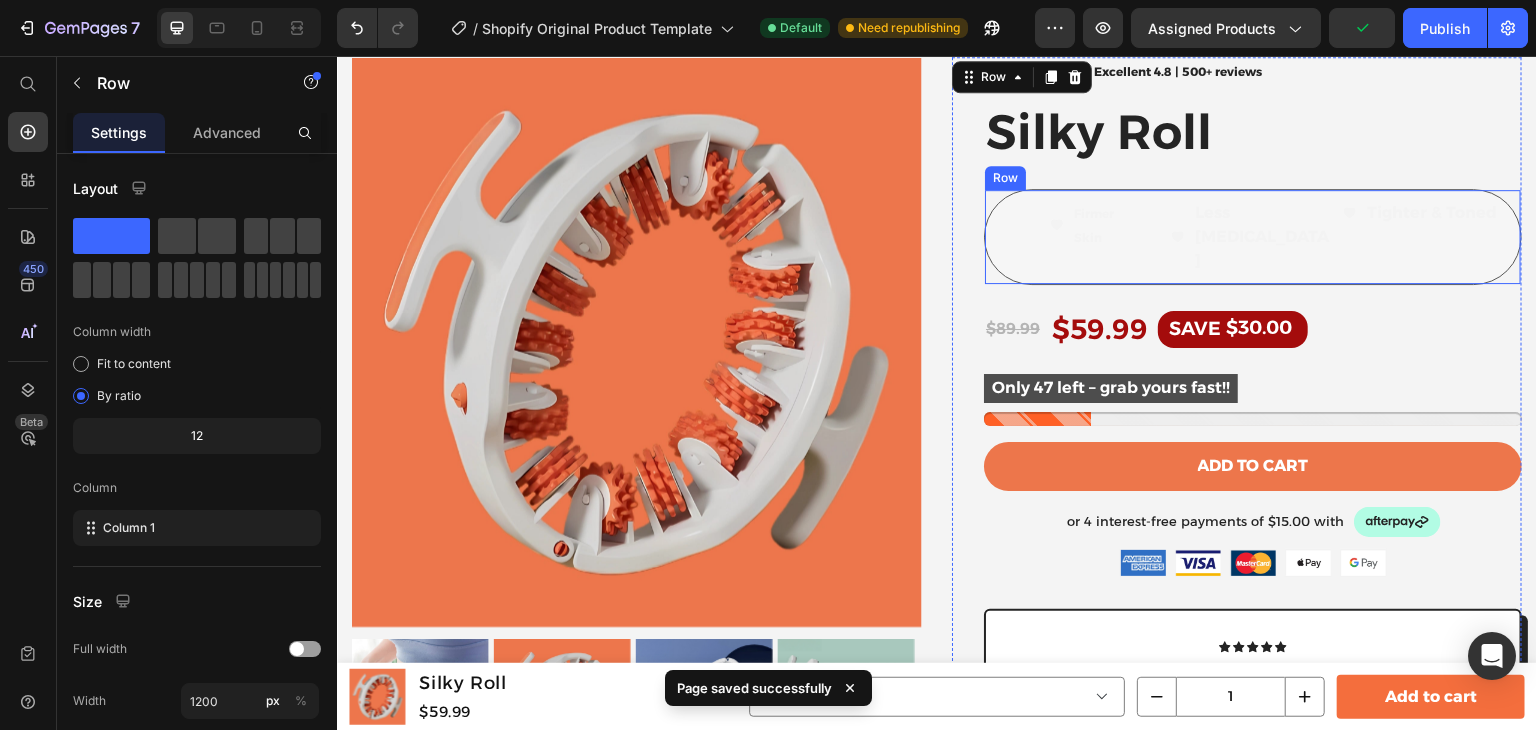 scroll, scrollTop: 385, scrollLeft: 0, axis: vertical 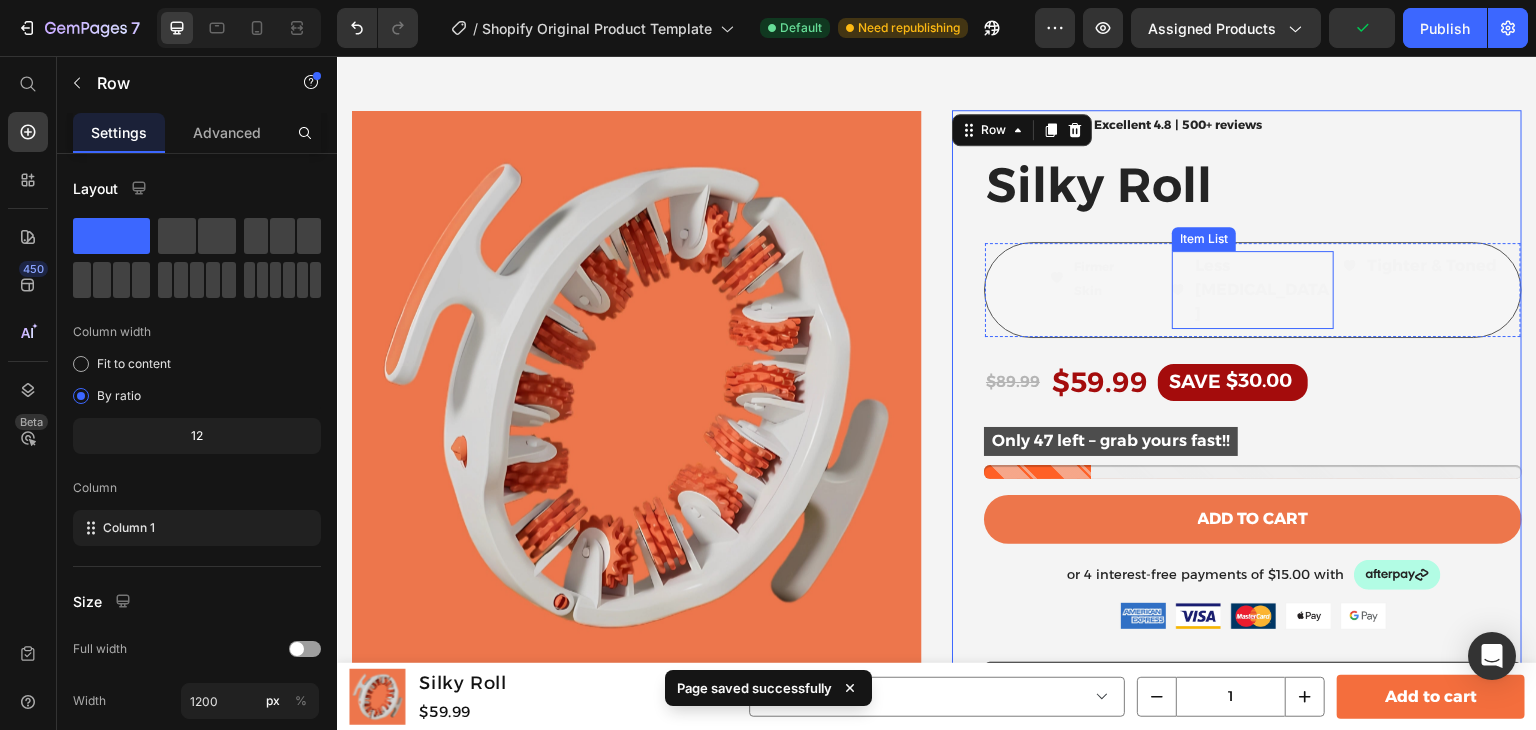 click on "Less [MEDICAL_DATA]" at bounding box center (1252, 290) 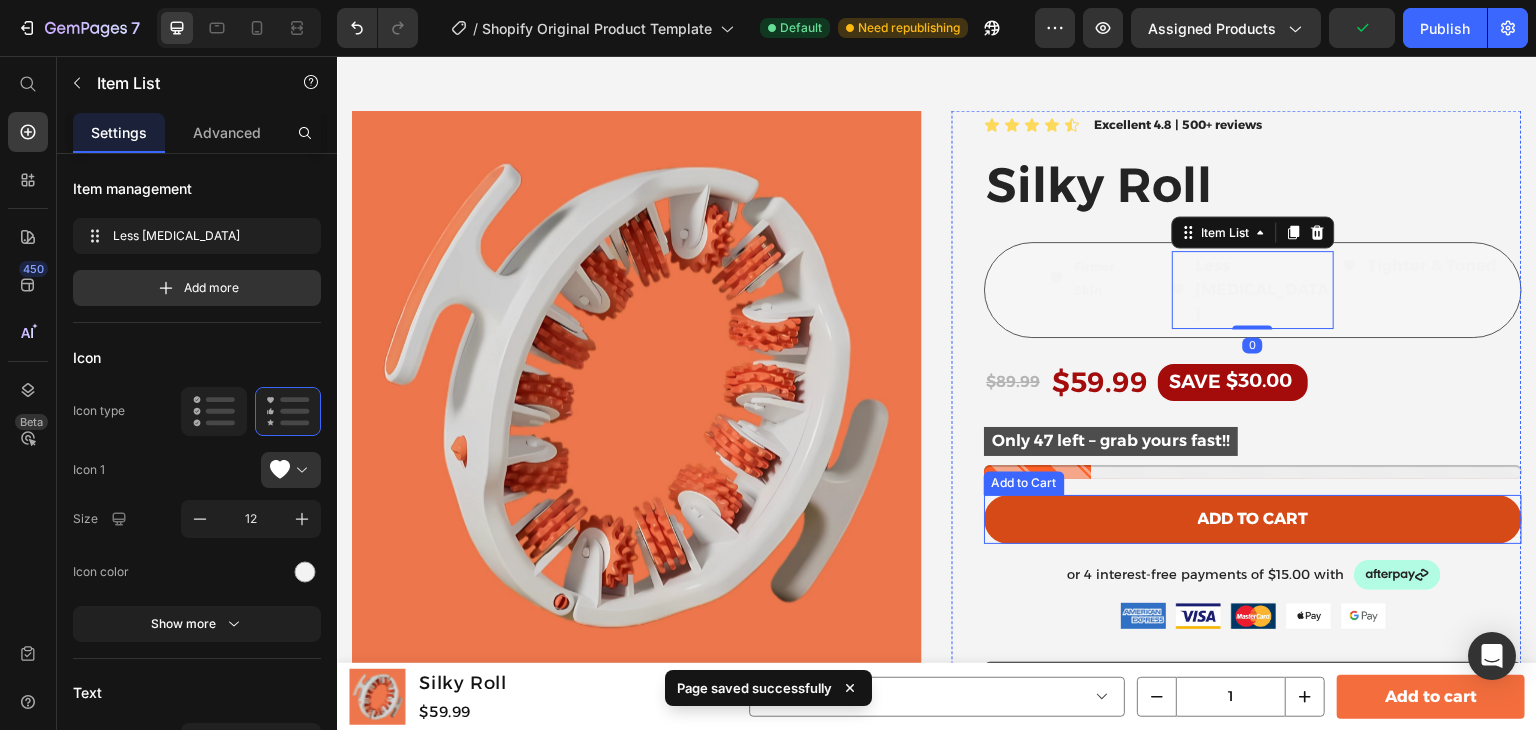 click on "Add to cart" at bounding box center (1253, 519) 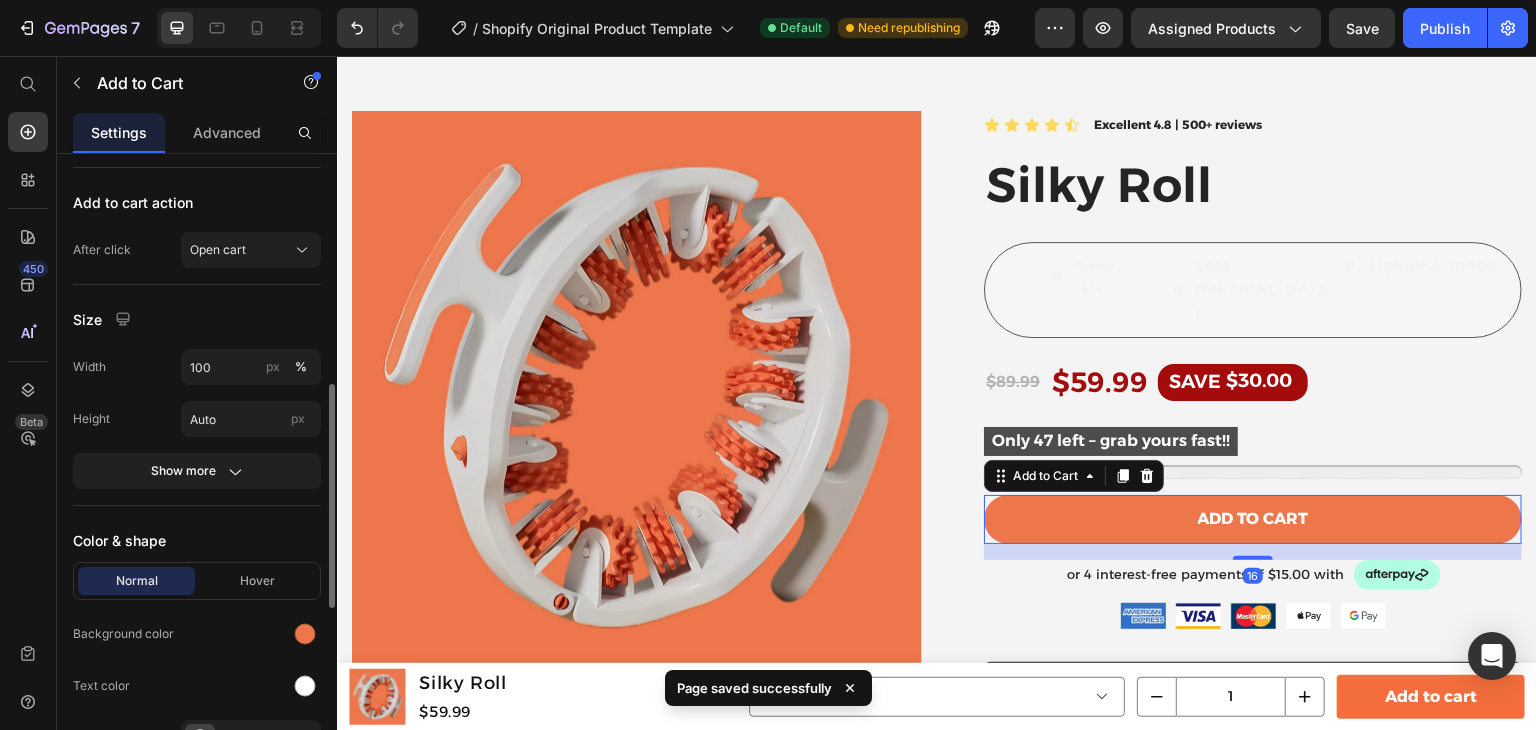 scroll, scrollTop: 756, scrollLeft: 0, axis: vertical 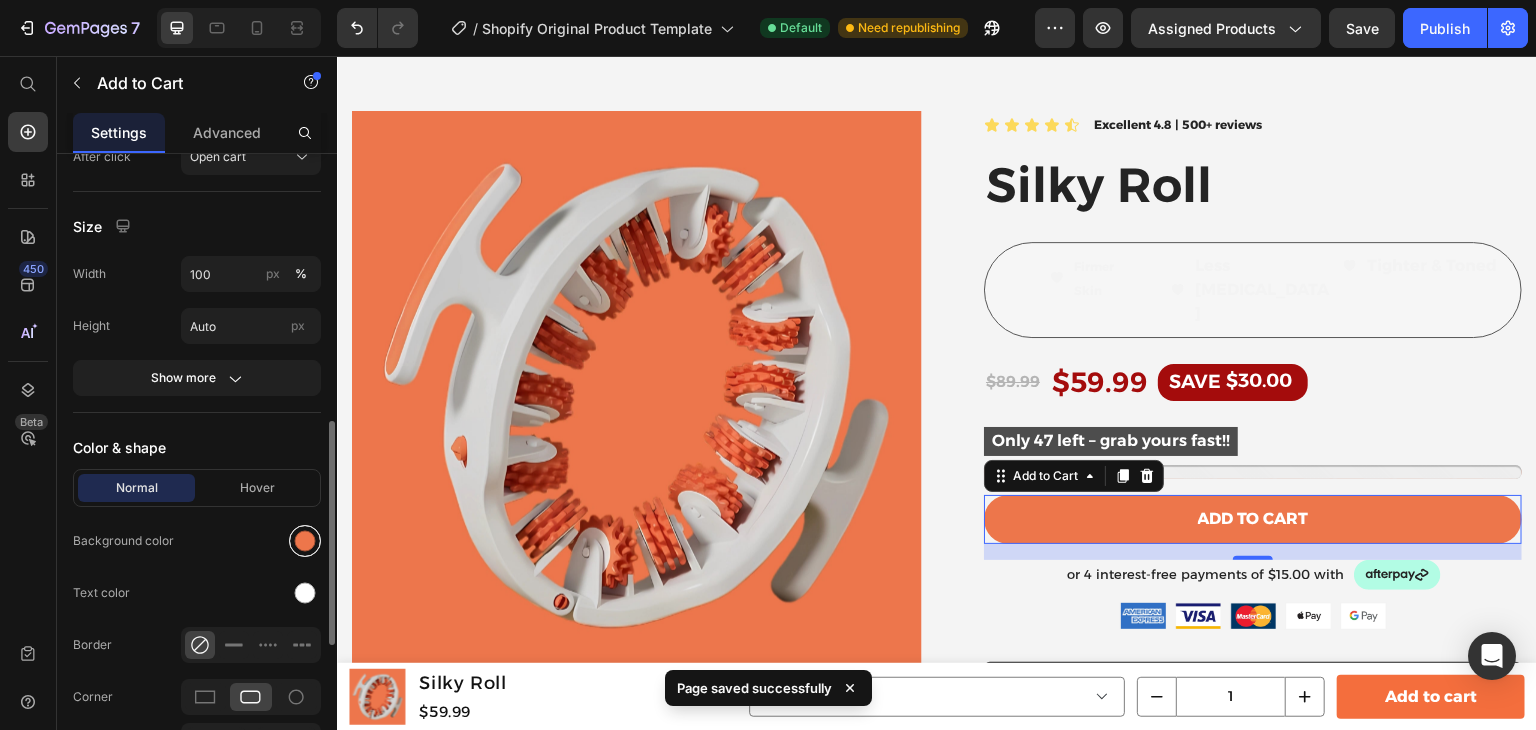 click at bounding box center [305, 541] 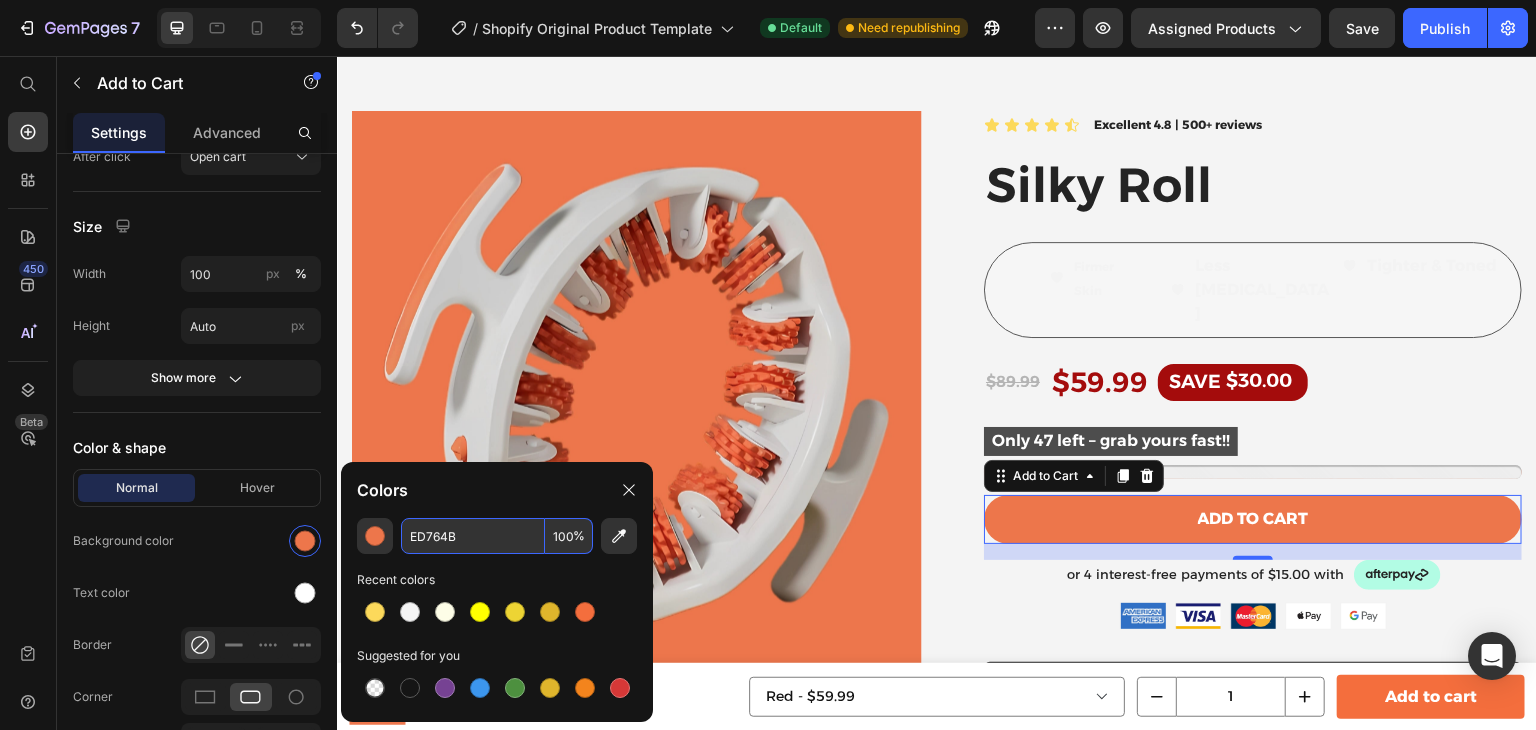 click on "ED764B" at bounding box center [473, 536] 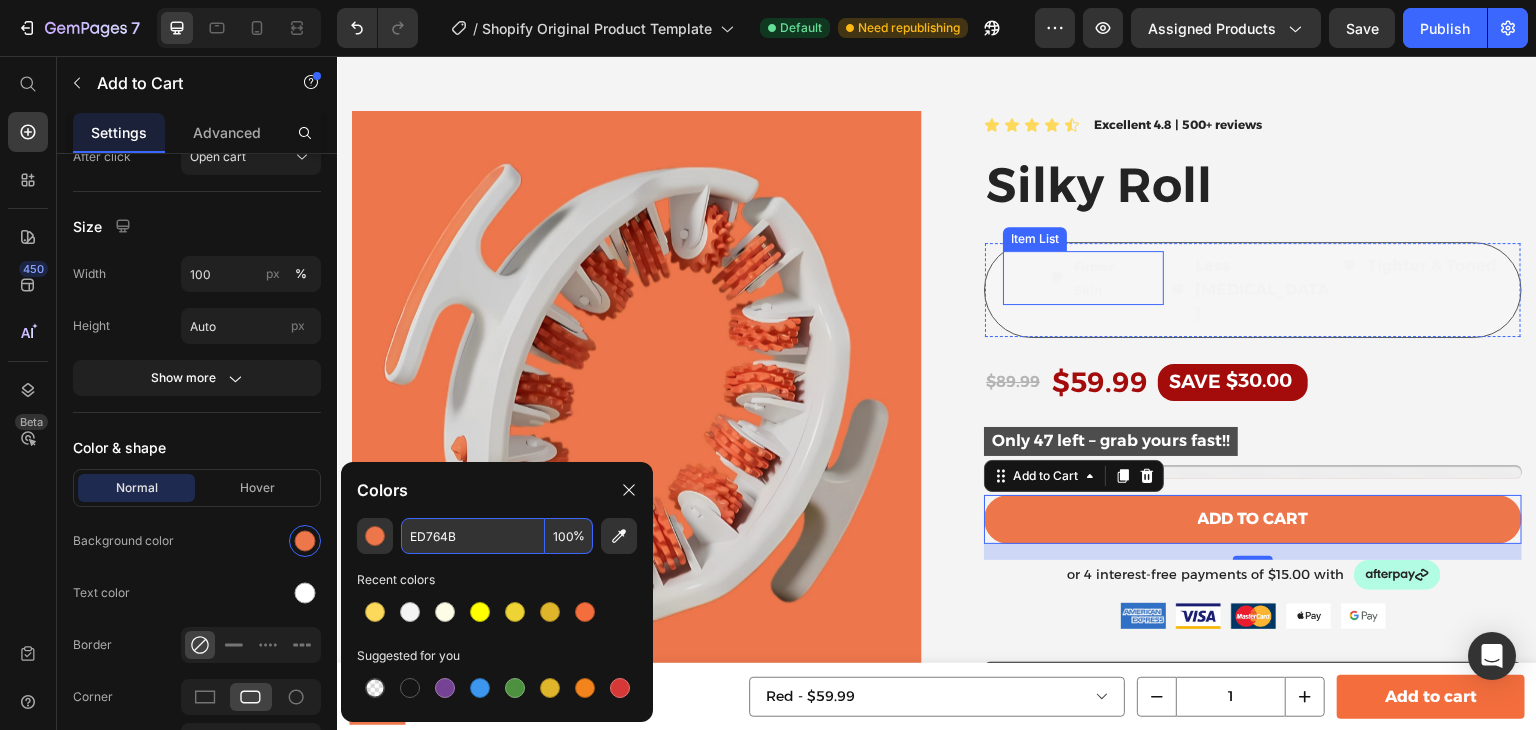 click on "Firmer Skin" at bounding box center (1083, 278) 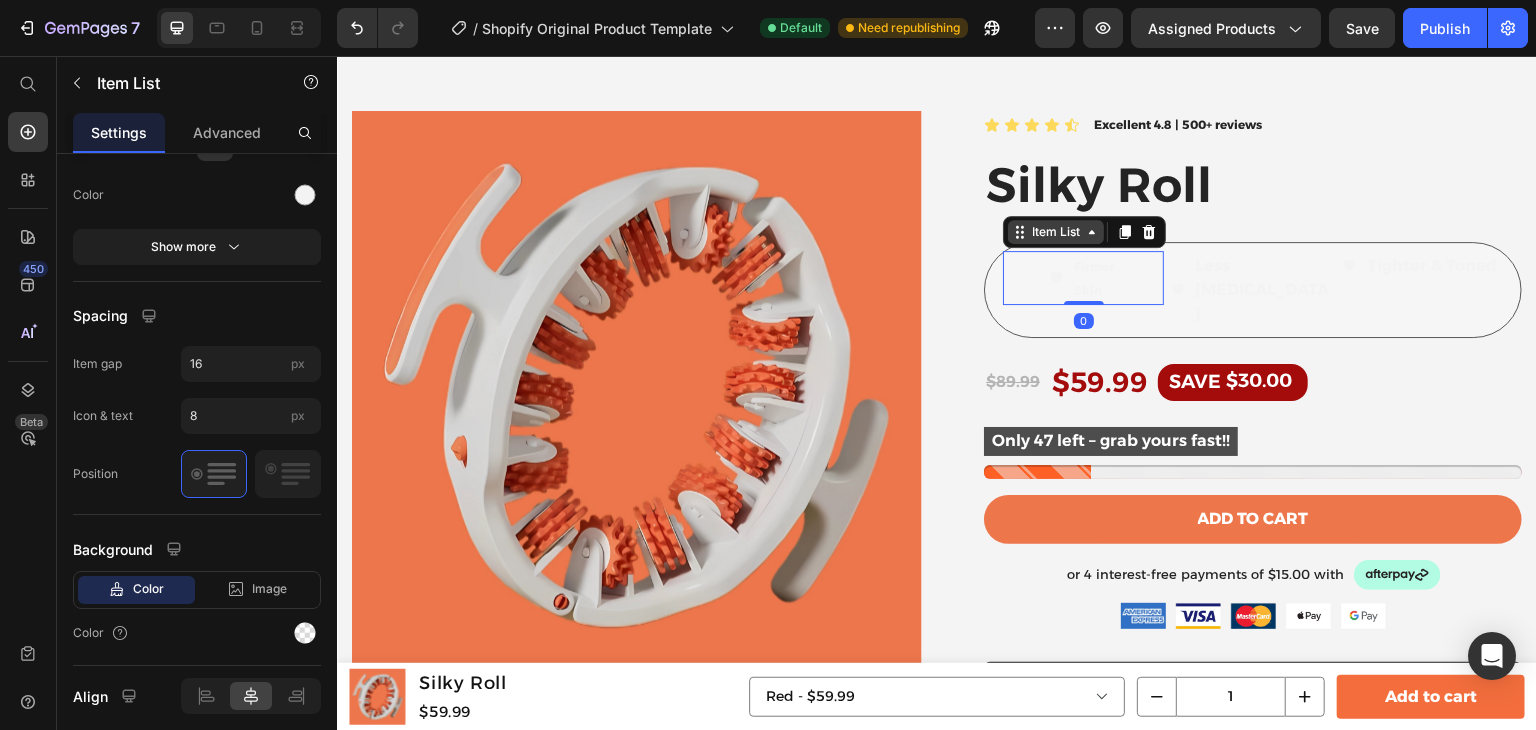 scroll, scrollTop: 0, scrollLeft: 0, axis: both 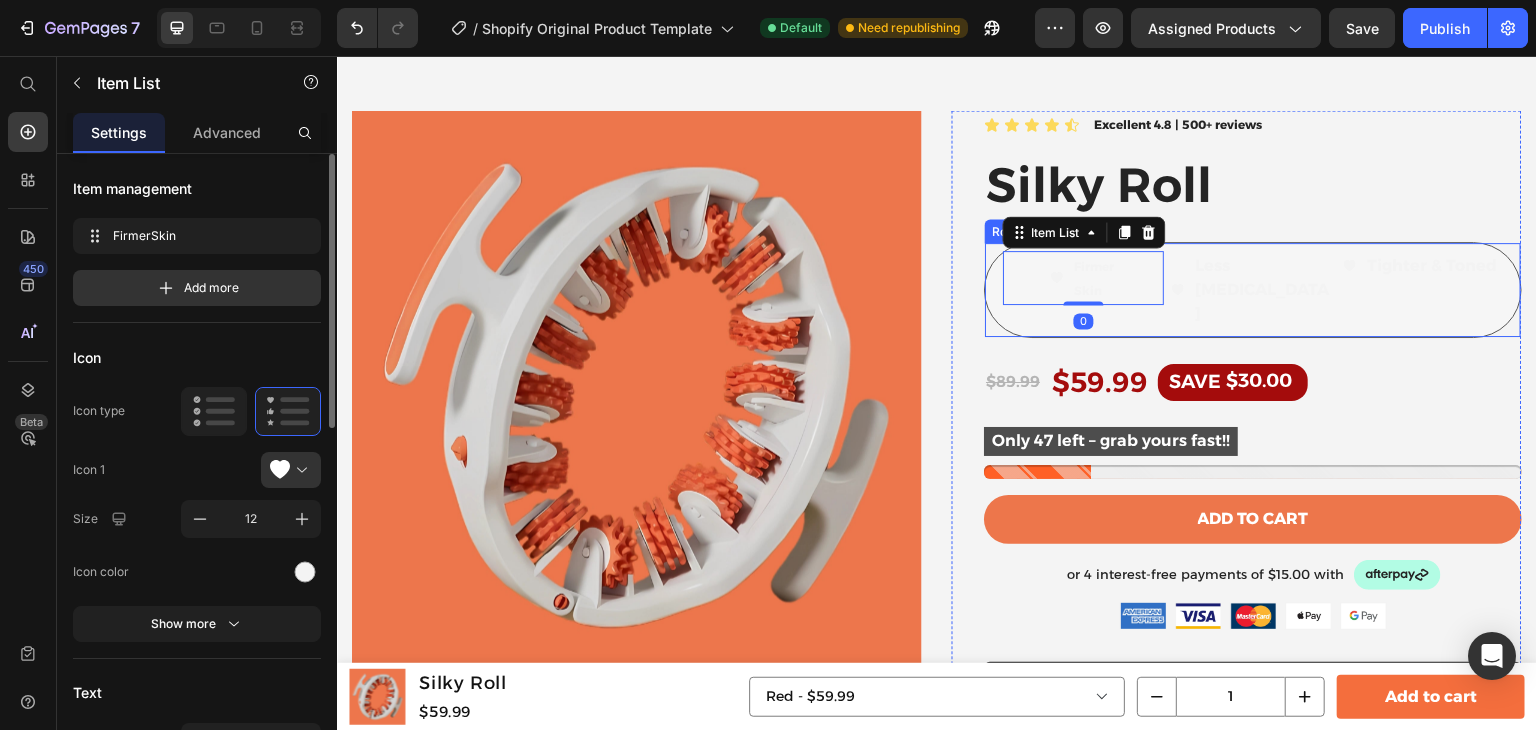 click on "Firmer Skin Item List   0 Less Cellulite Item List Tighter & Toned Item List Row" at bounding box center [1253, 290] 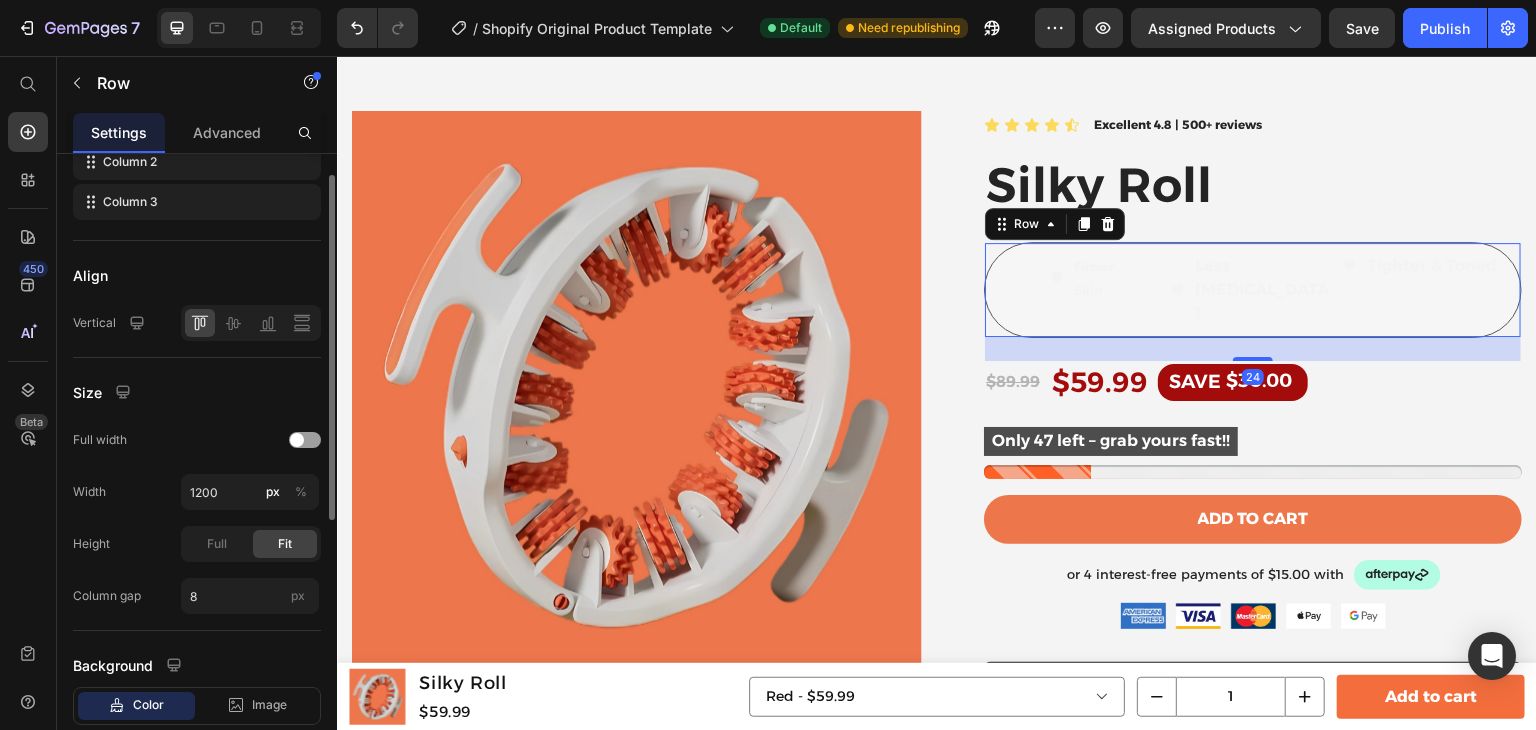 scroll, scrollTop: 526, scrollLeft: 0, axis: vertical 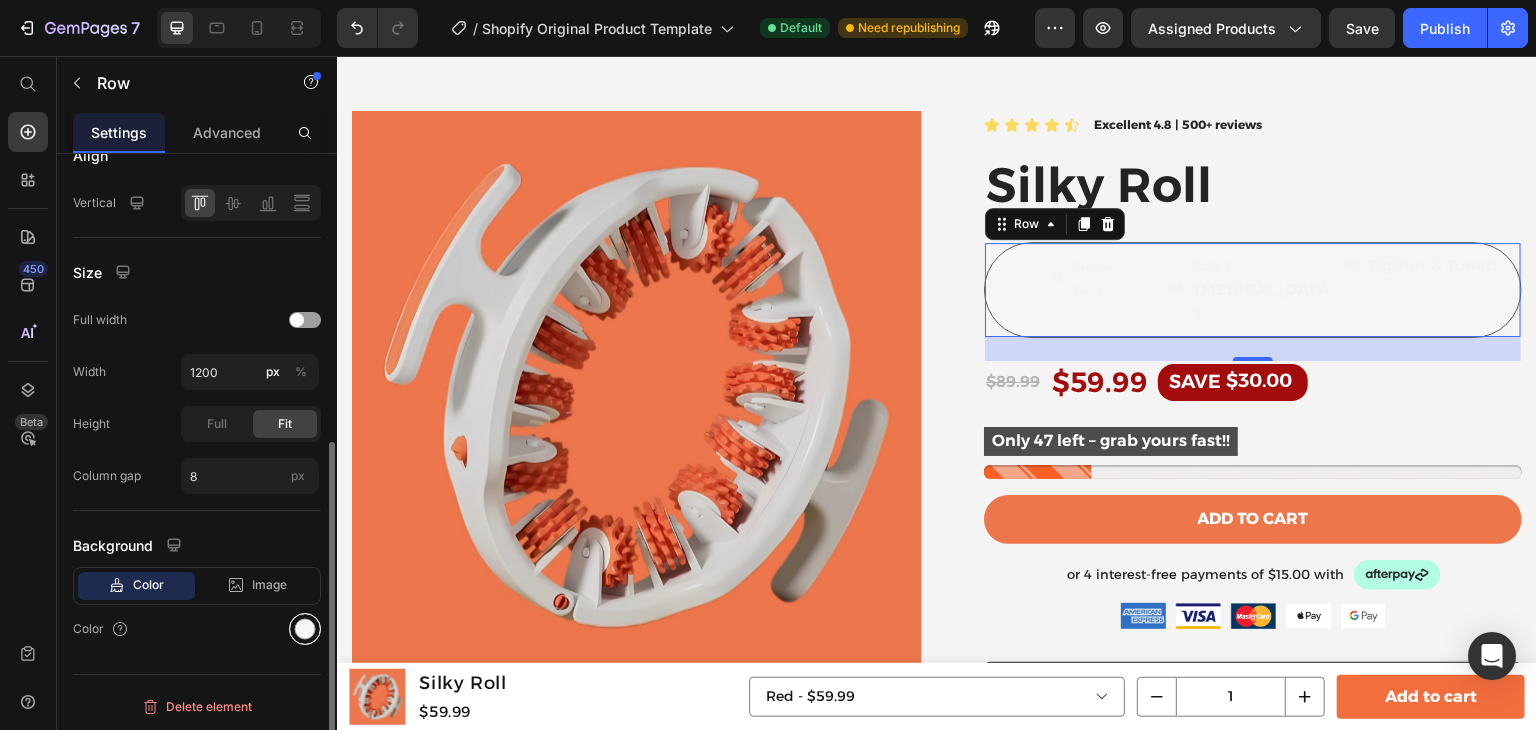 click at bounding box center [305, 629] 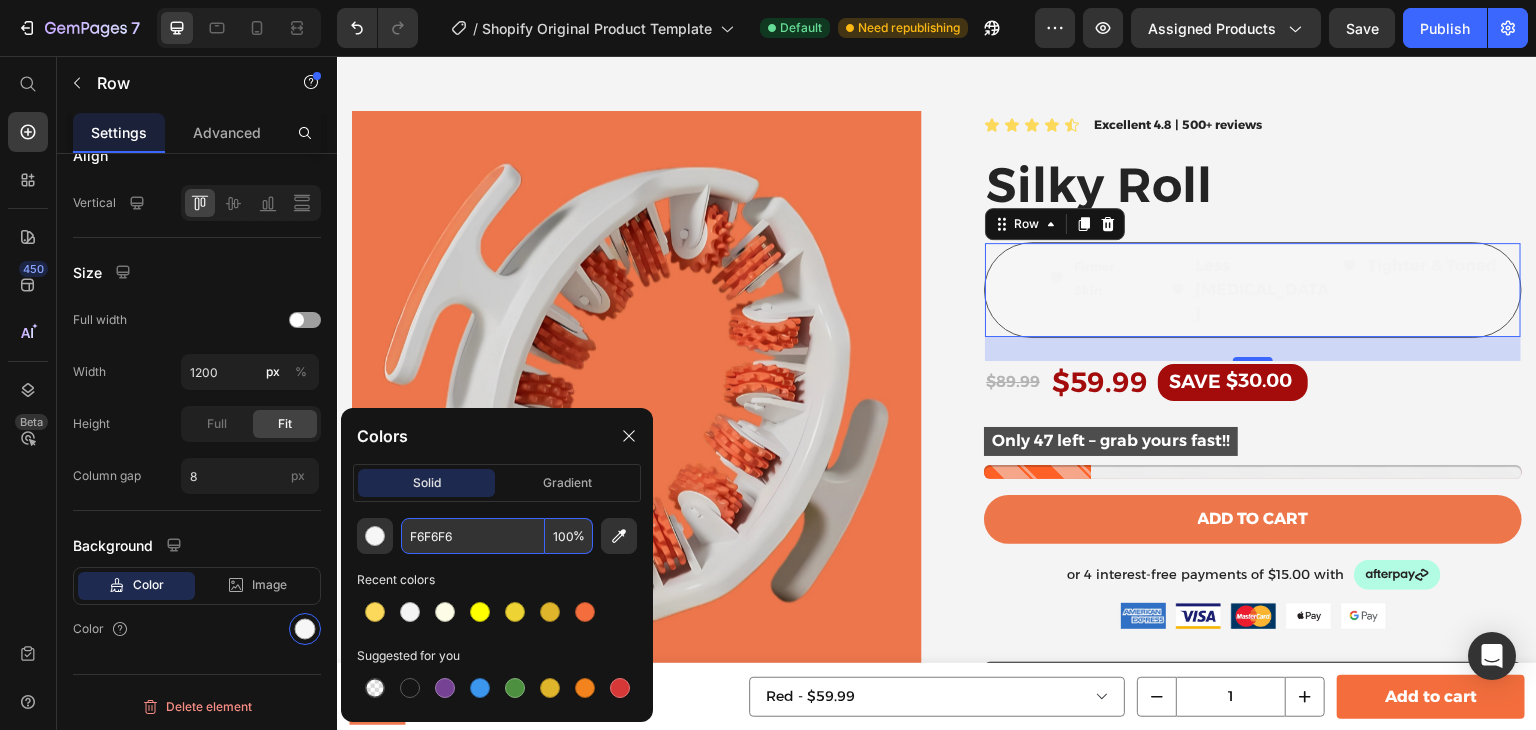 click on "F6F6F6" at bounding box center [473, 536] 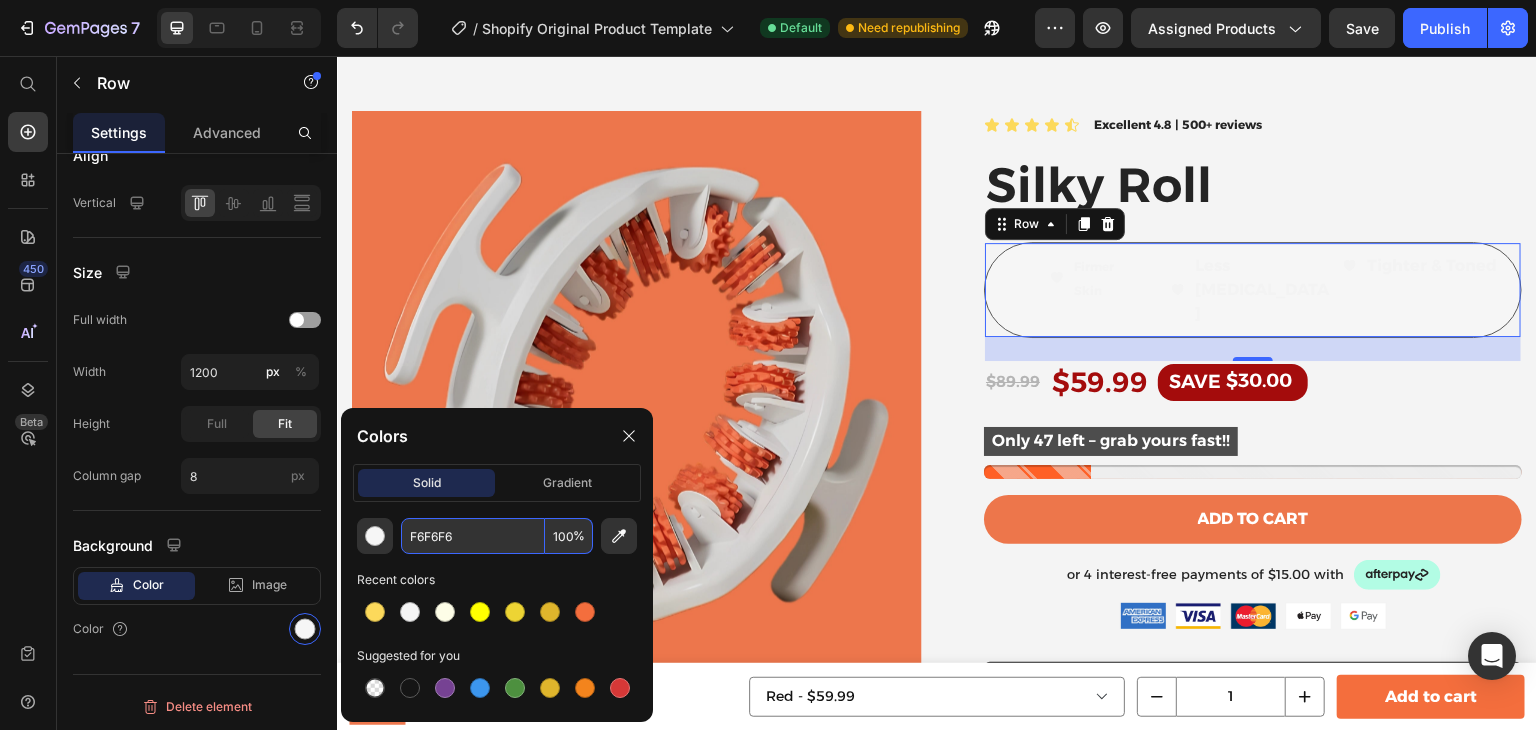 paste on "ED764B" 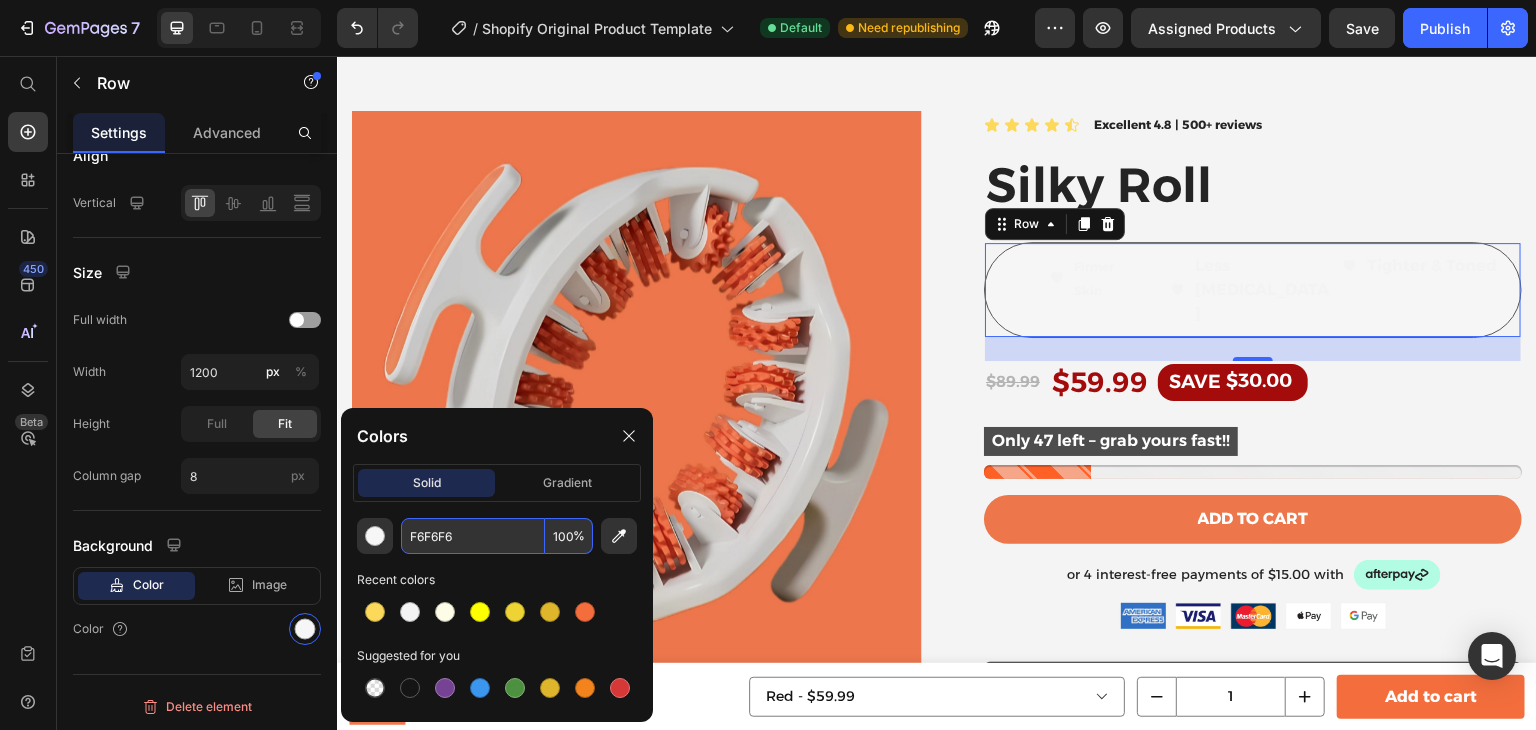 type on "ED764B" 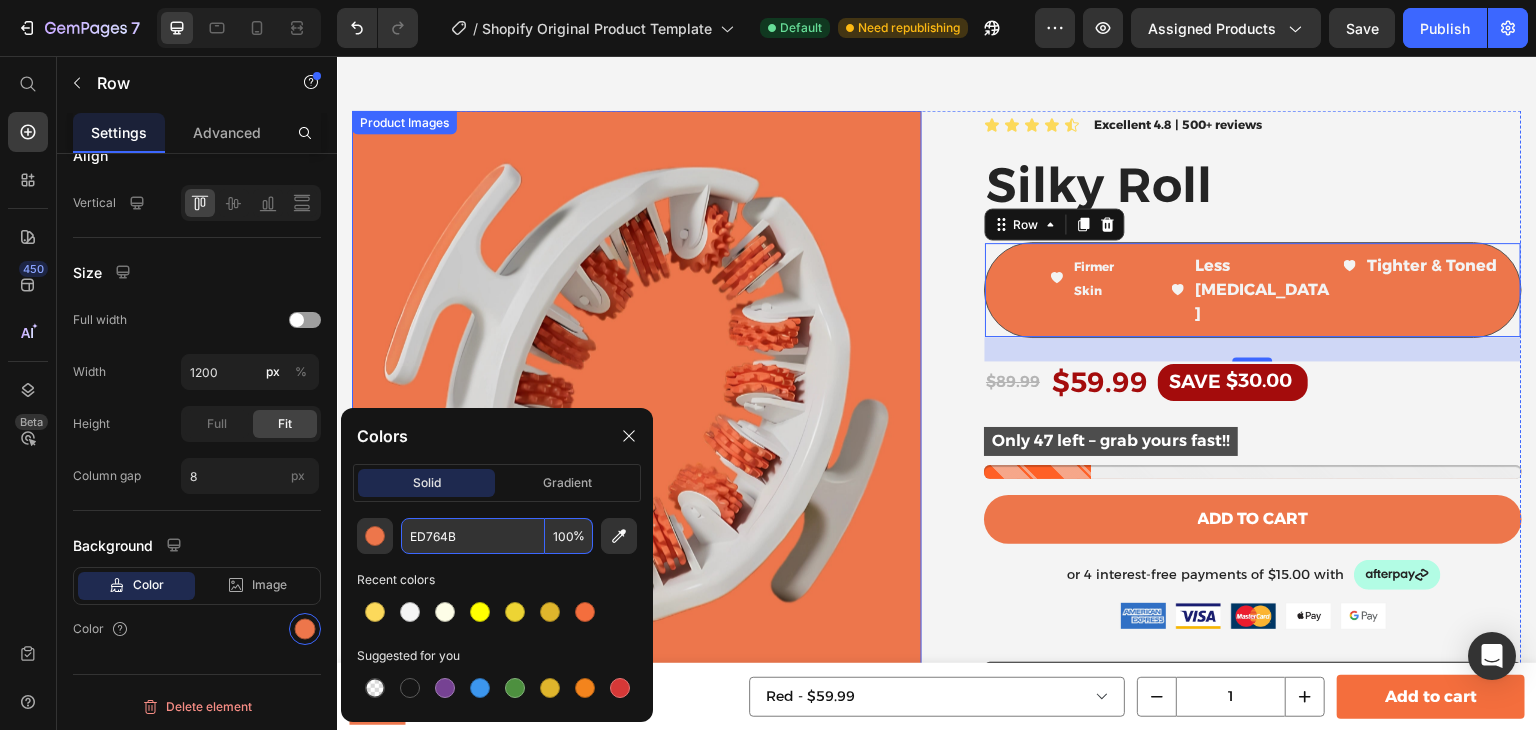click at bounding box center (637, 395) 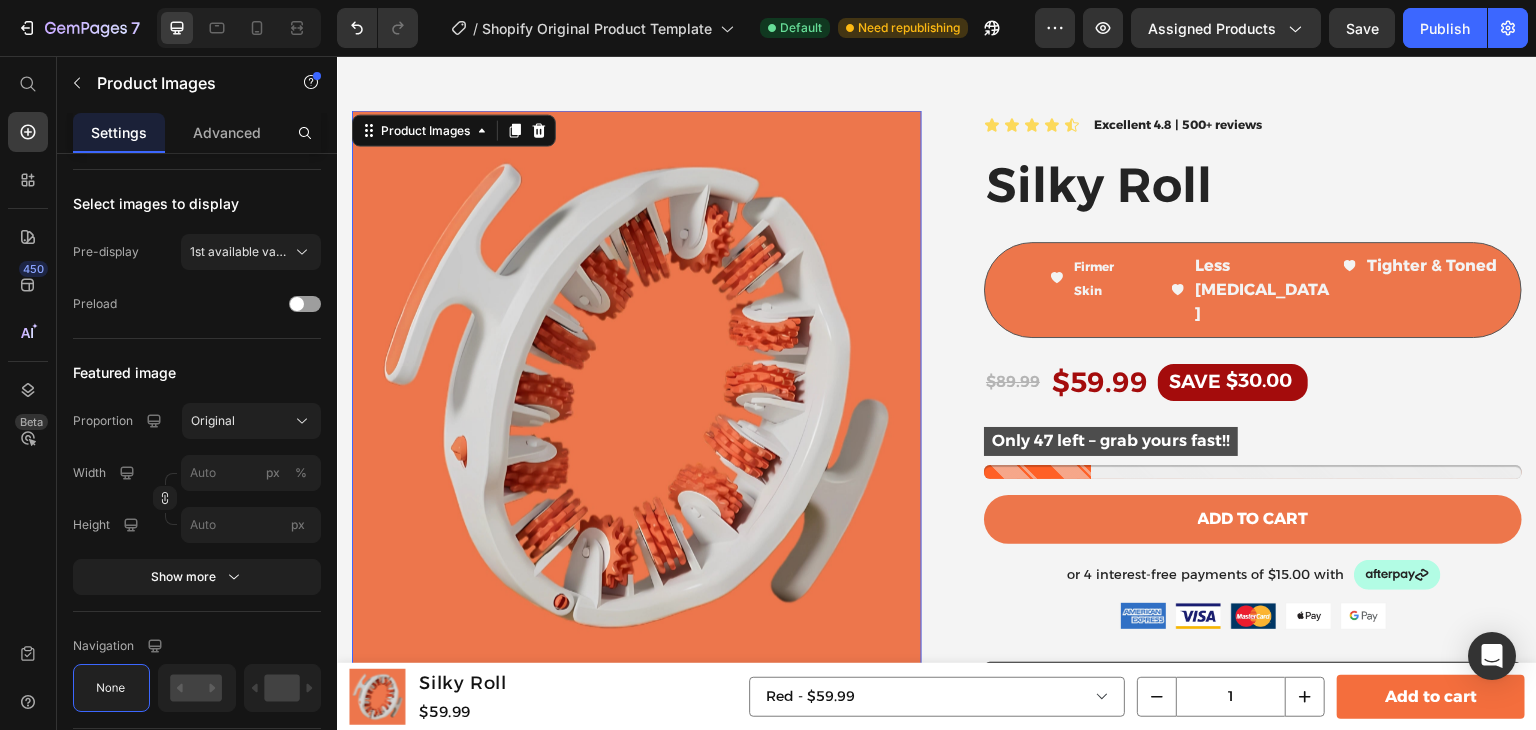 scroll, scrollTop: 0, scrollLeft: 0, axis: both 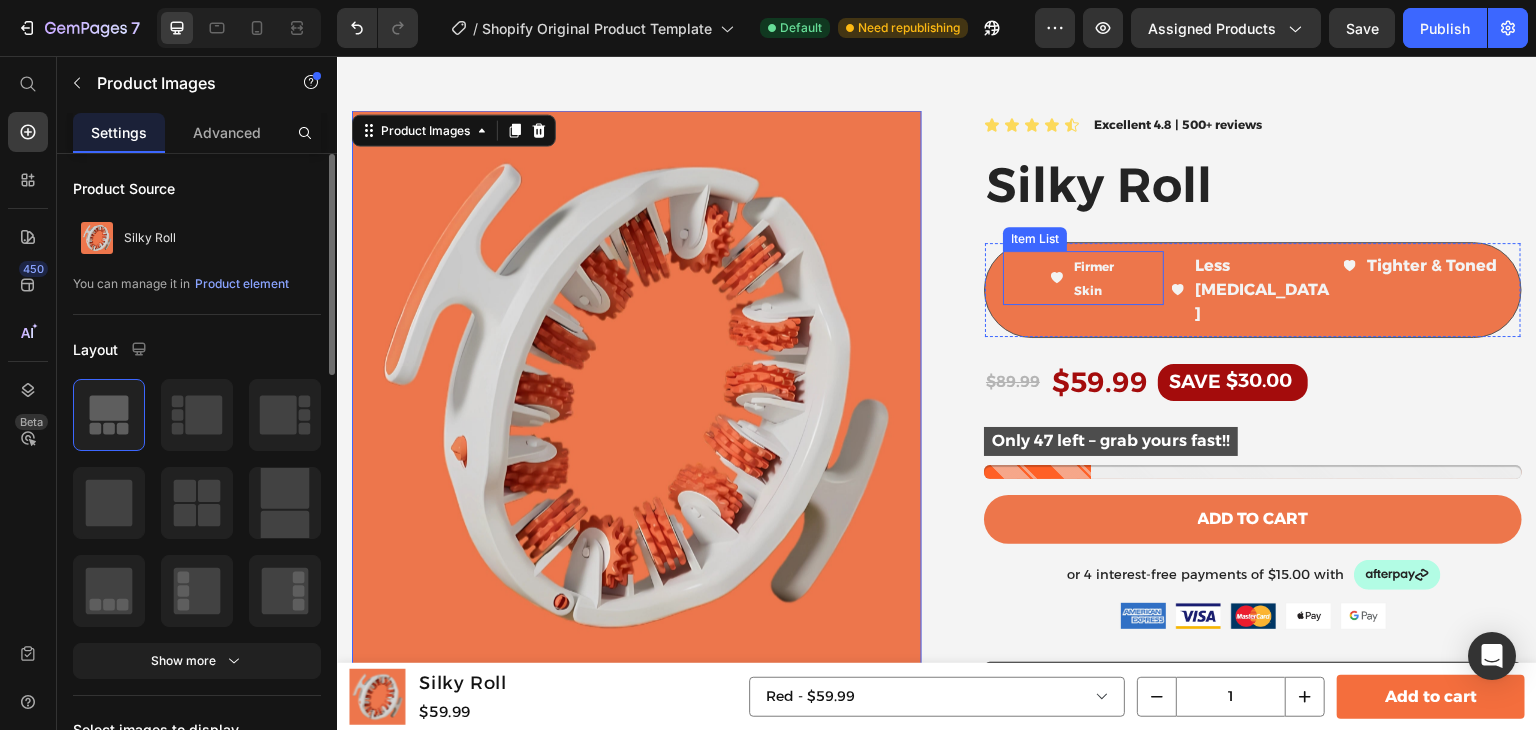 click on "Firmer" at bounding box center (1094, 266) 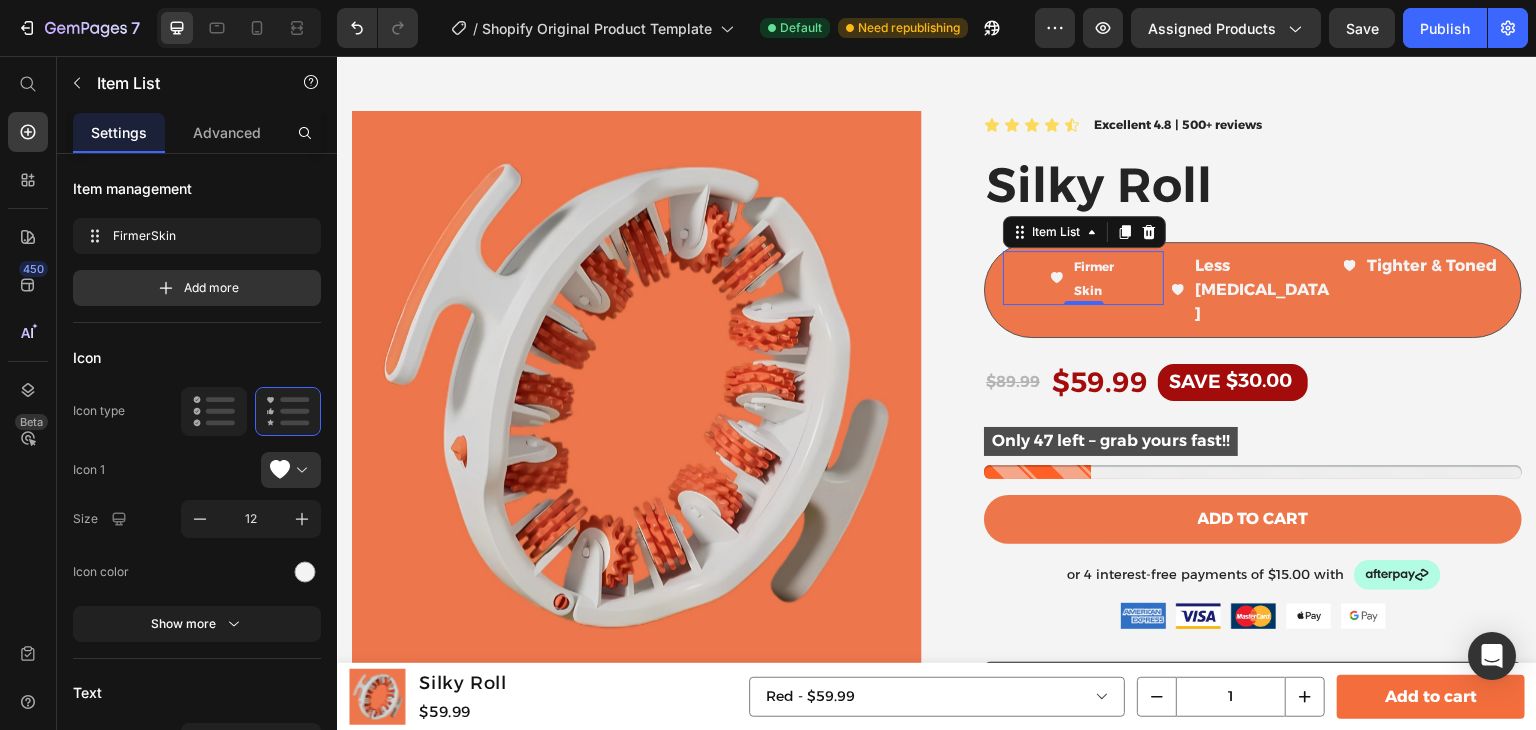 click on "Skin" at bounding box center [1094, 290] 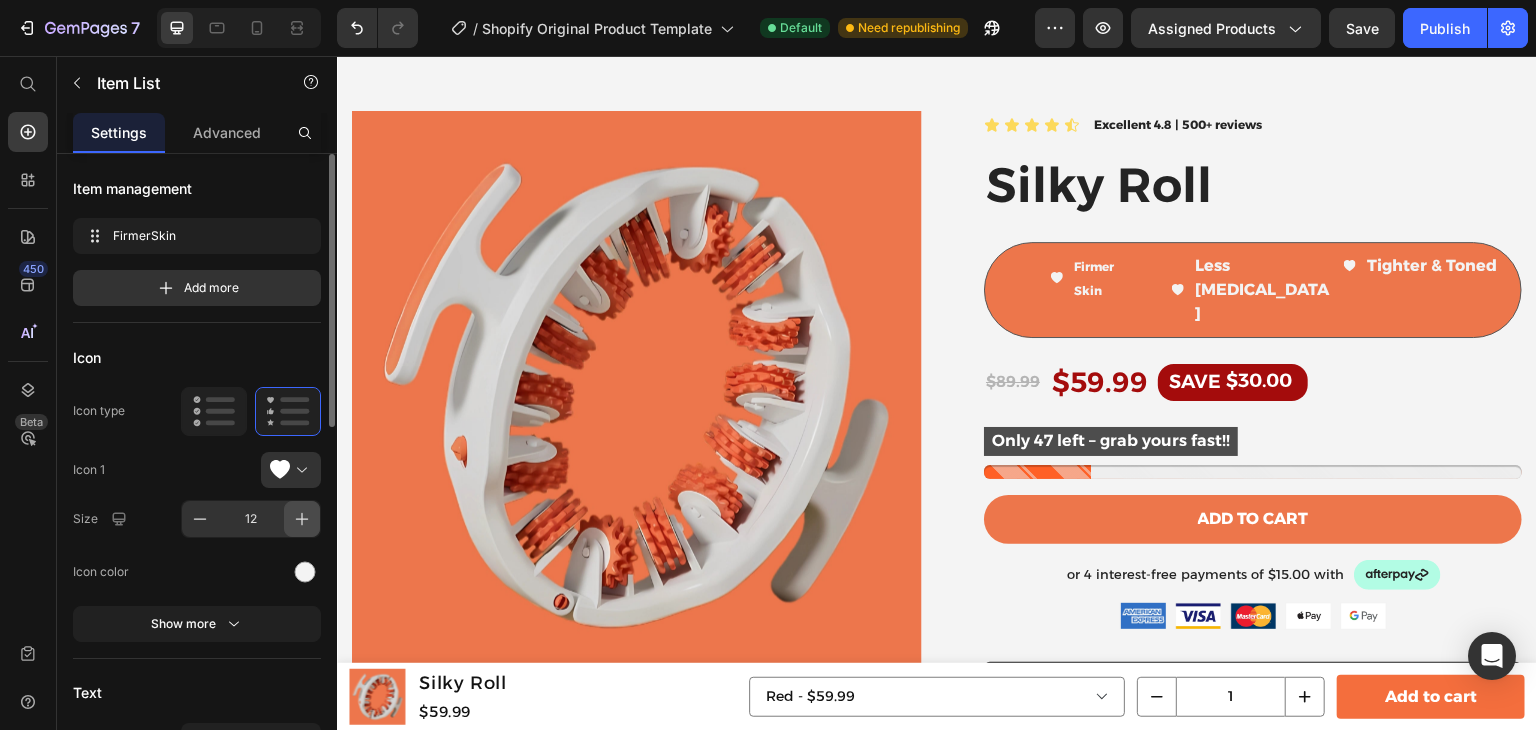click at bounding box center (302, 519) 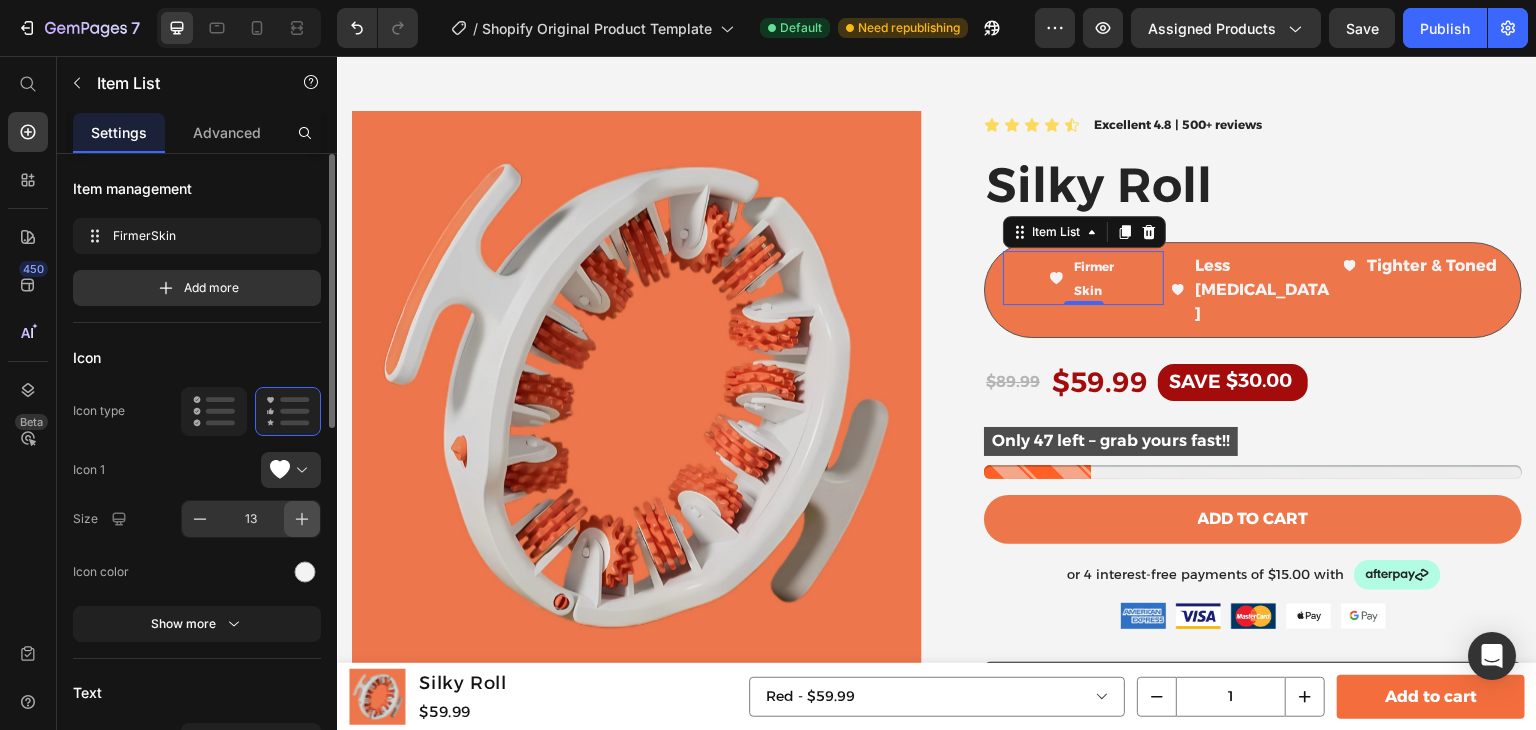 click at bounding box center [302, 519] 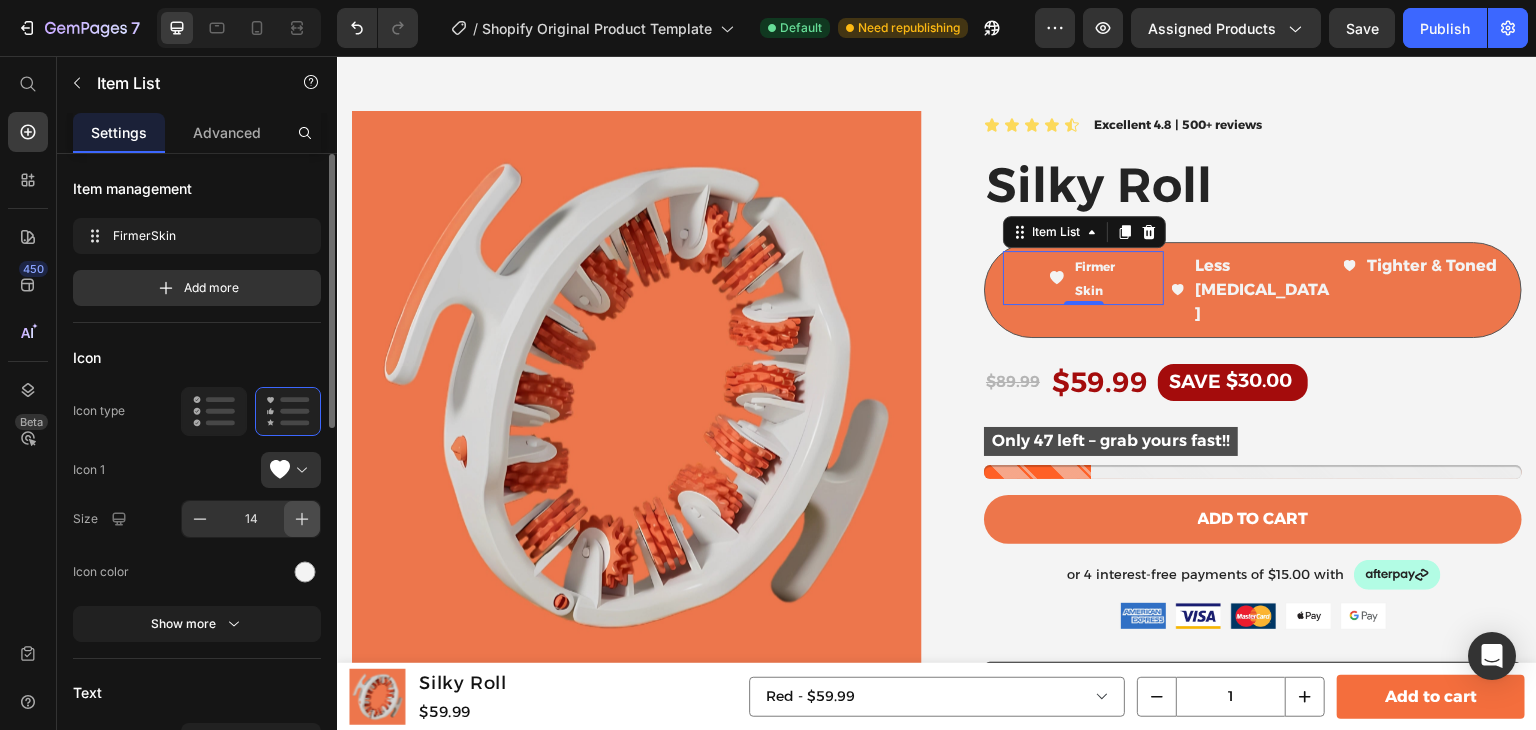 click at bounding box center (302, 519) 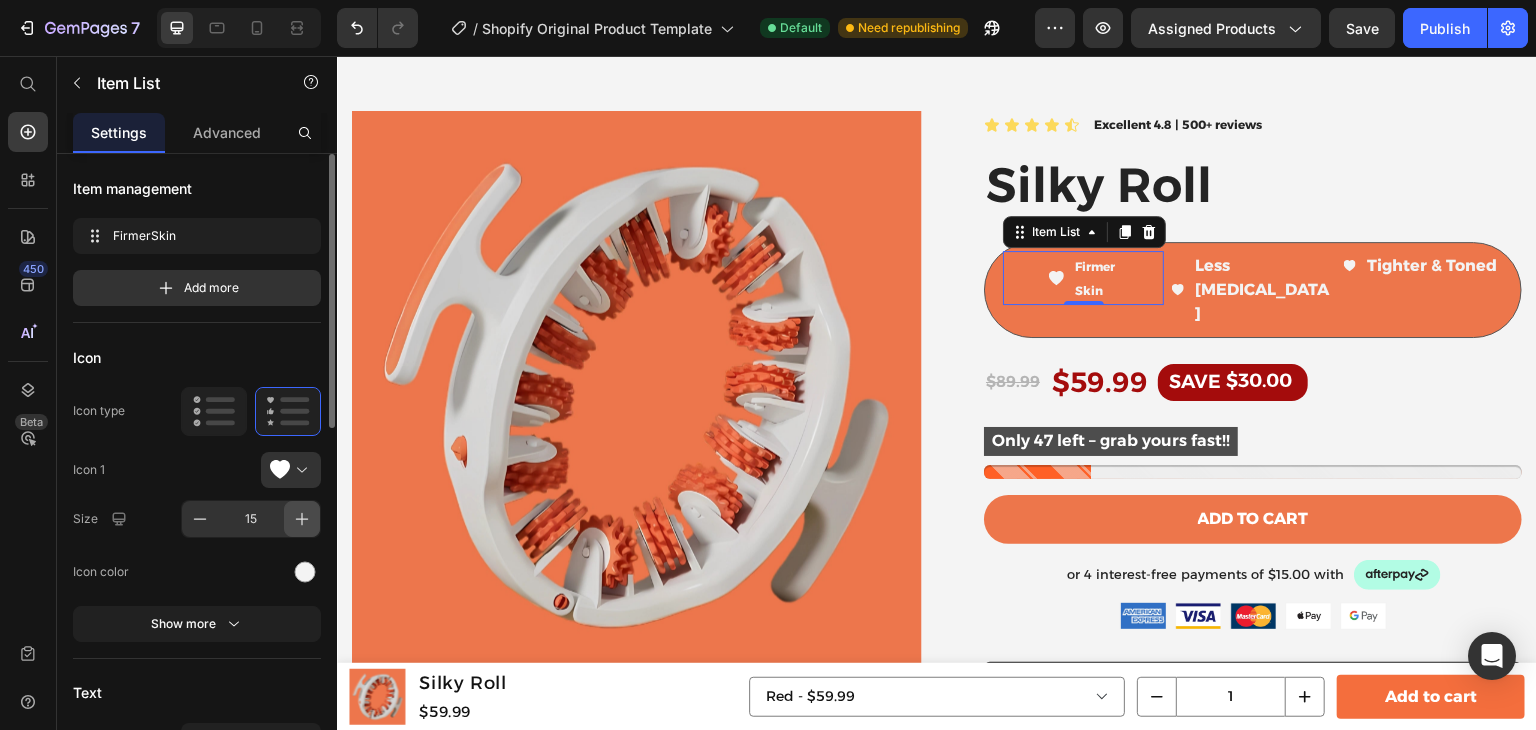 click at bounding box center (302, 519) 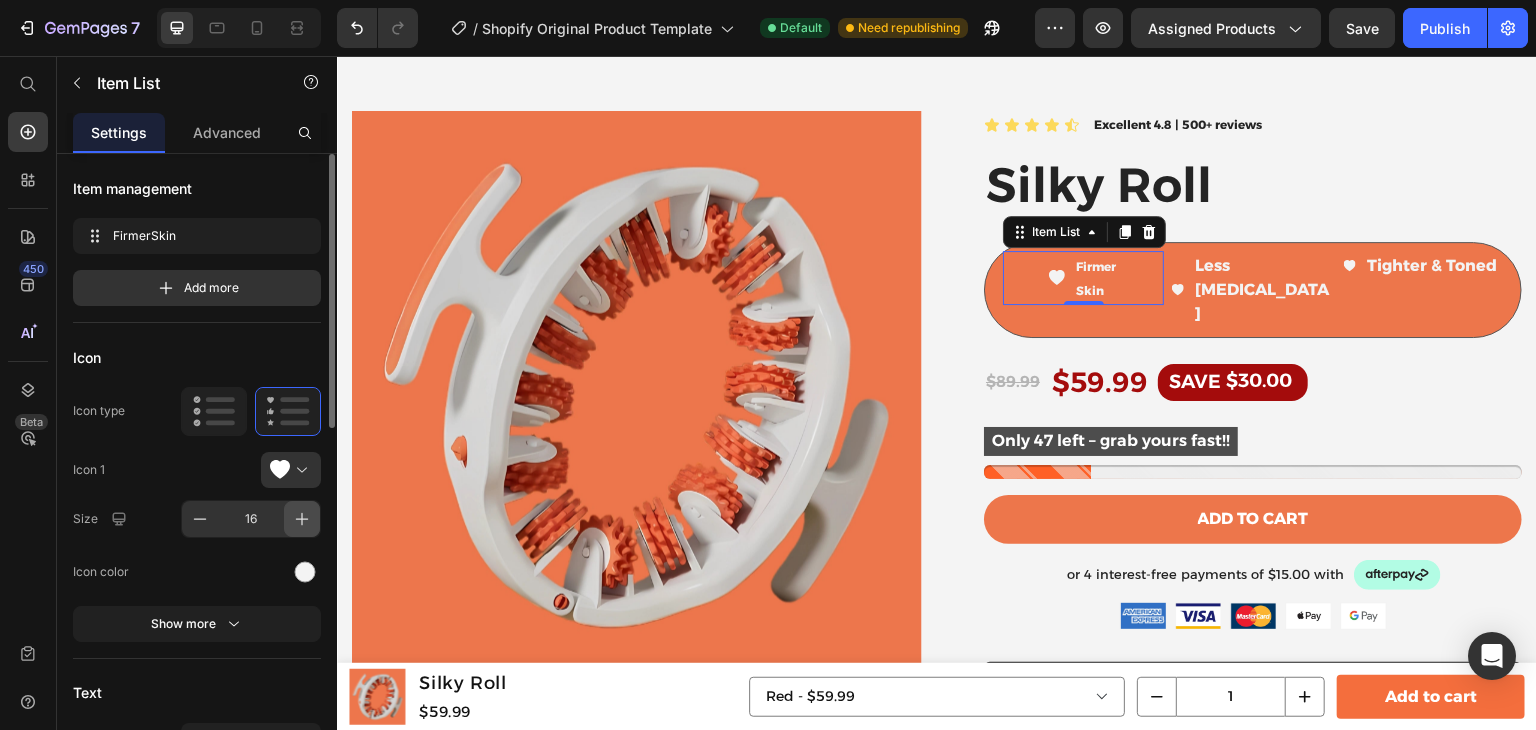 click at bounding box center [302, 519] 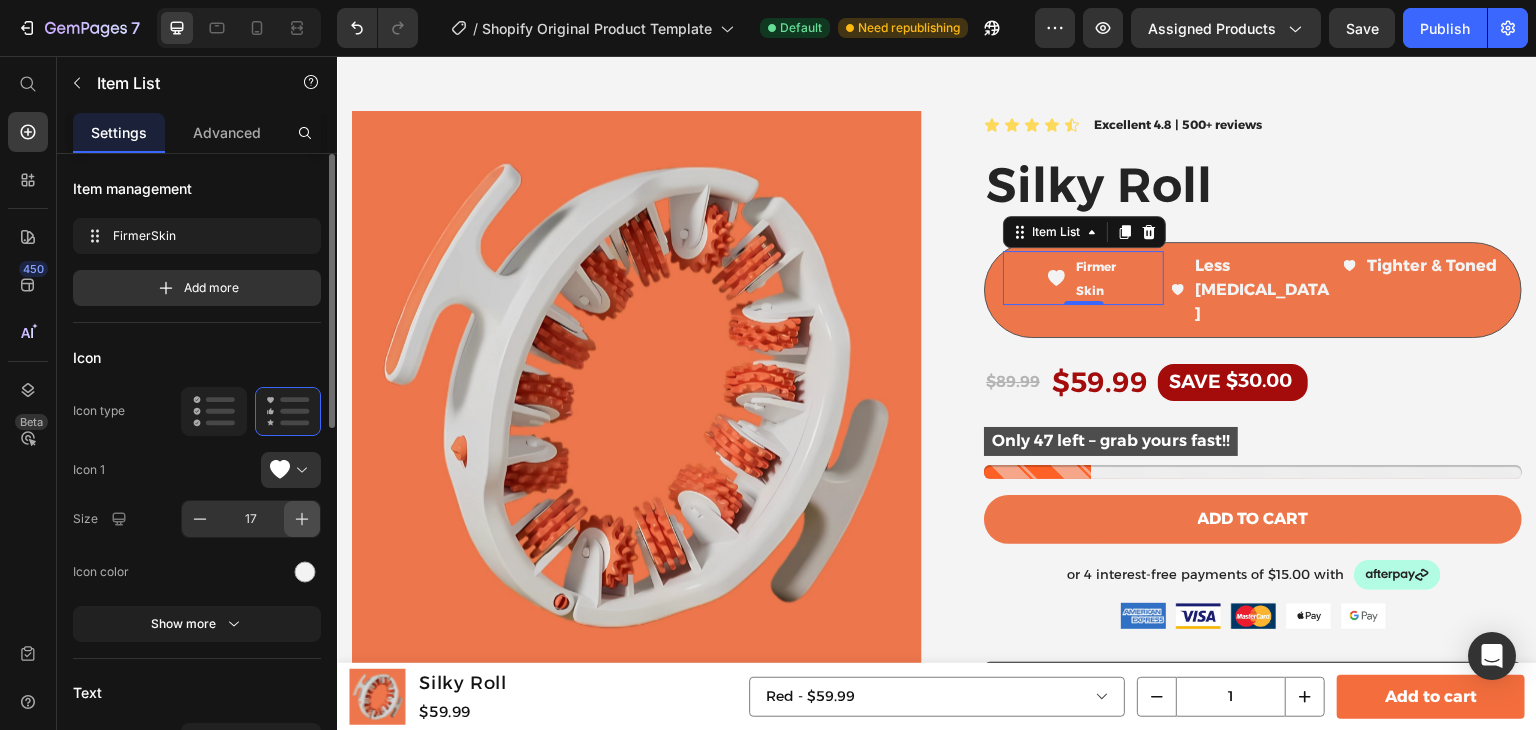 click at bounding box center [302, 519] 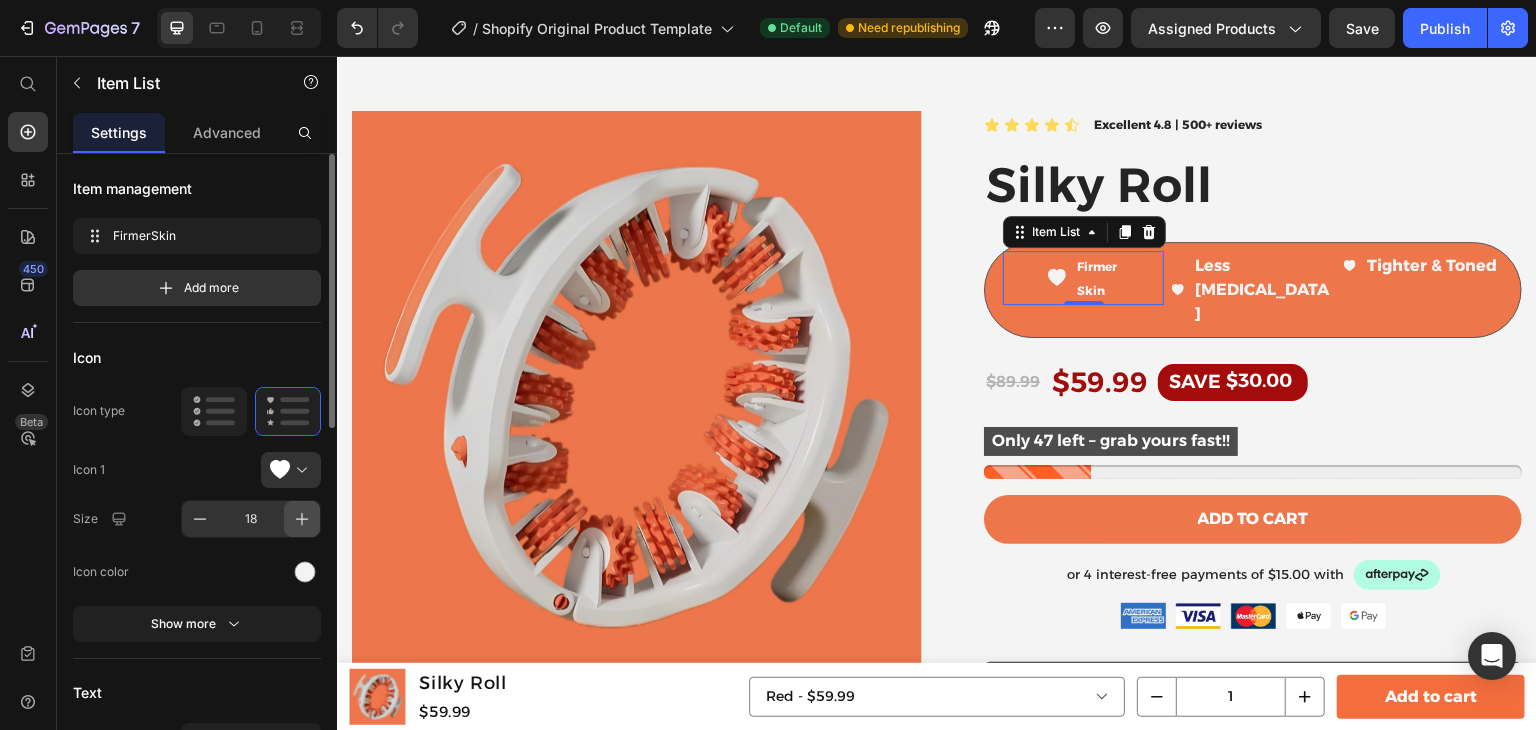 click at bounding box center (302, 519) 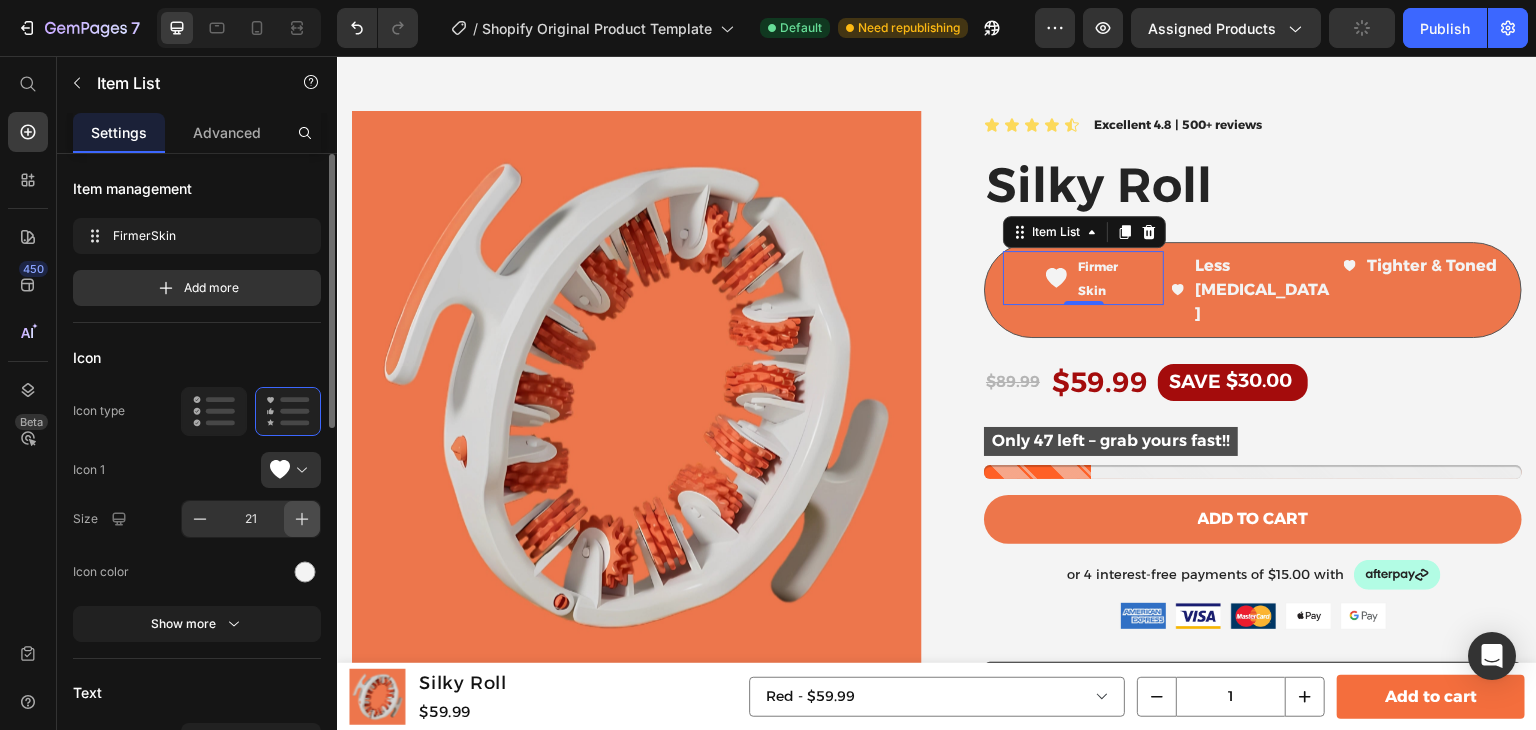 click at bounding box center (302, 519) 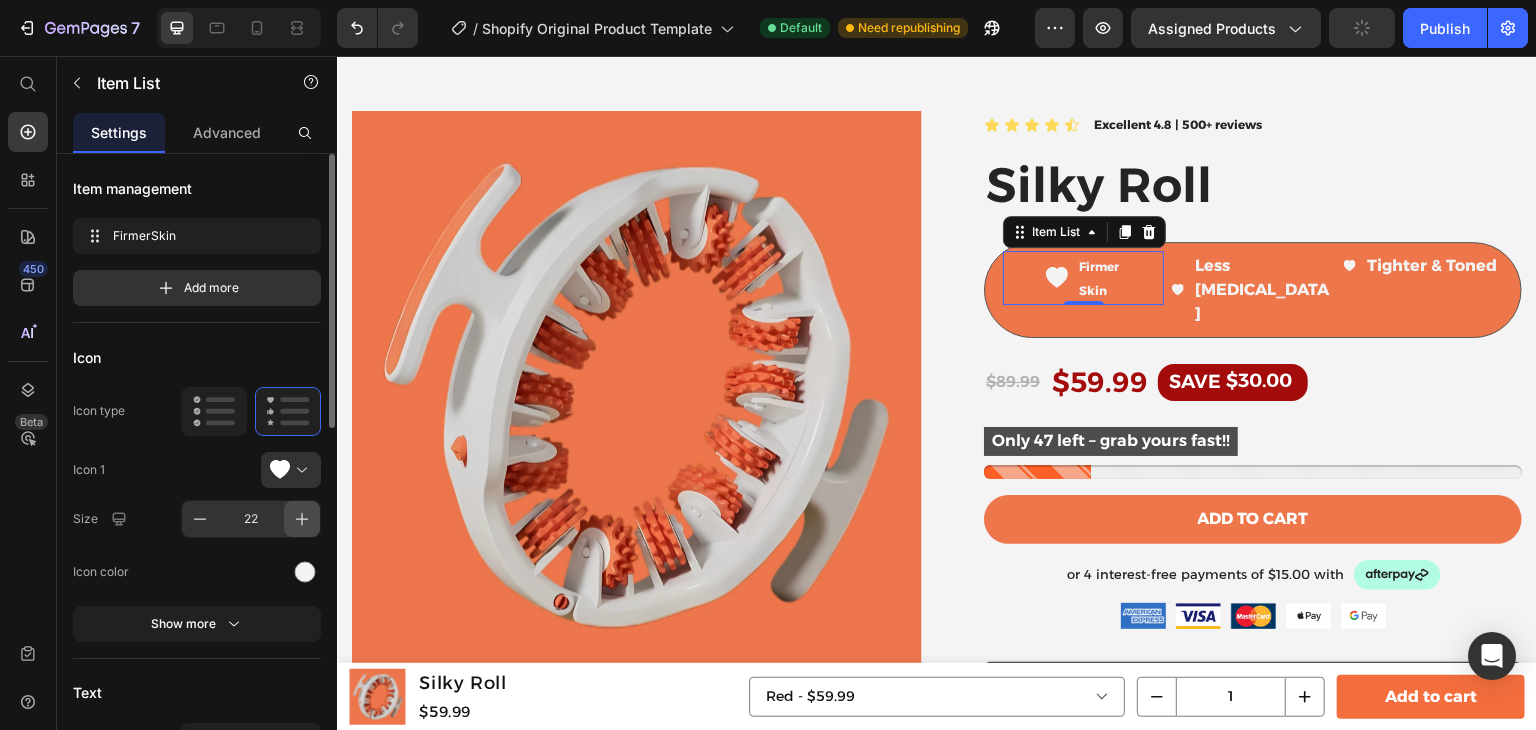 click at bounding box center [302, 519] 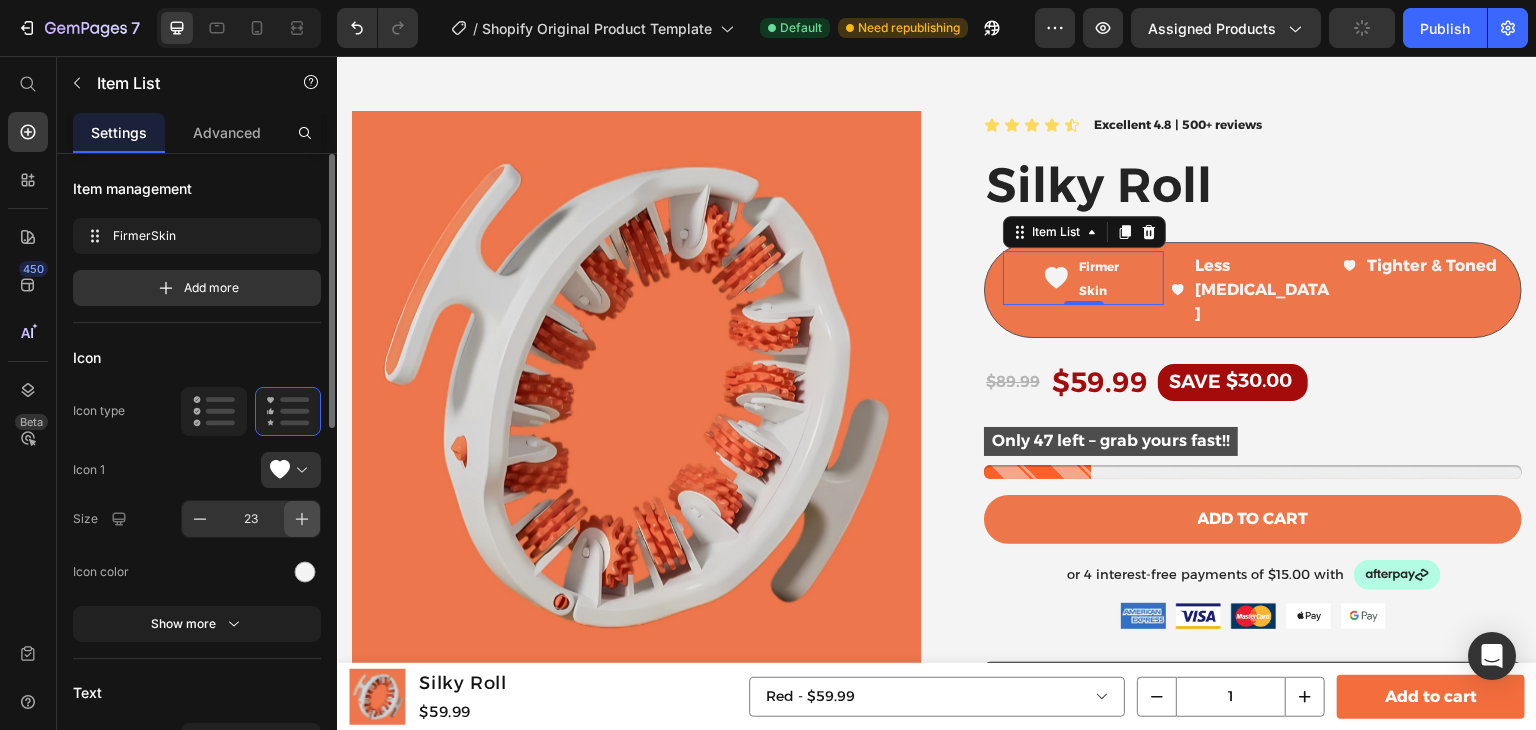 click at bounding box center (302, 519) 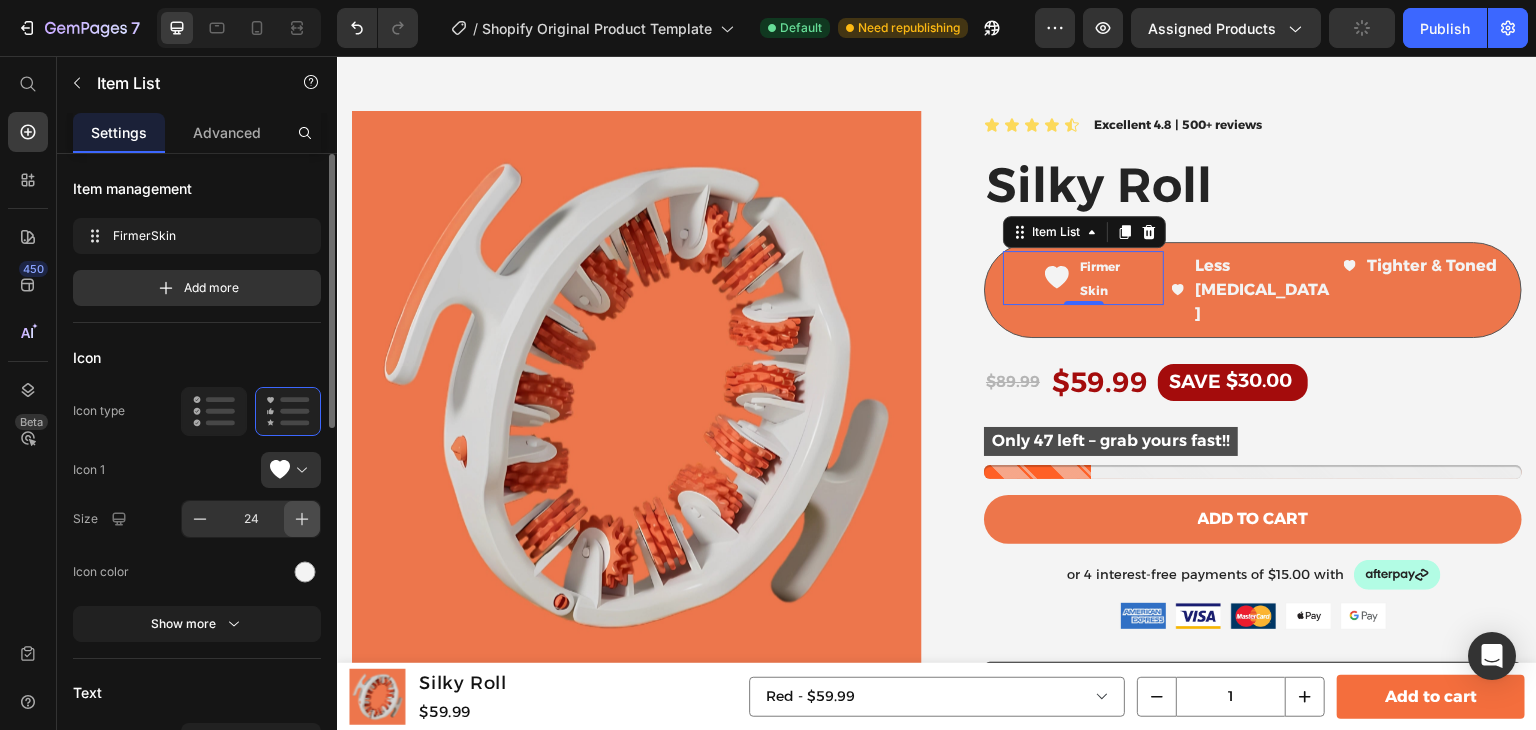 click at bounding box center (302, 519) 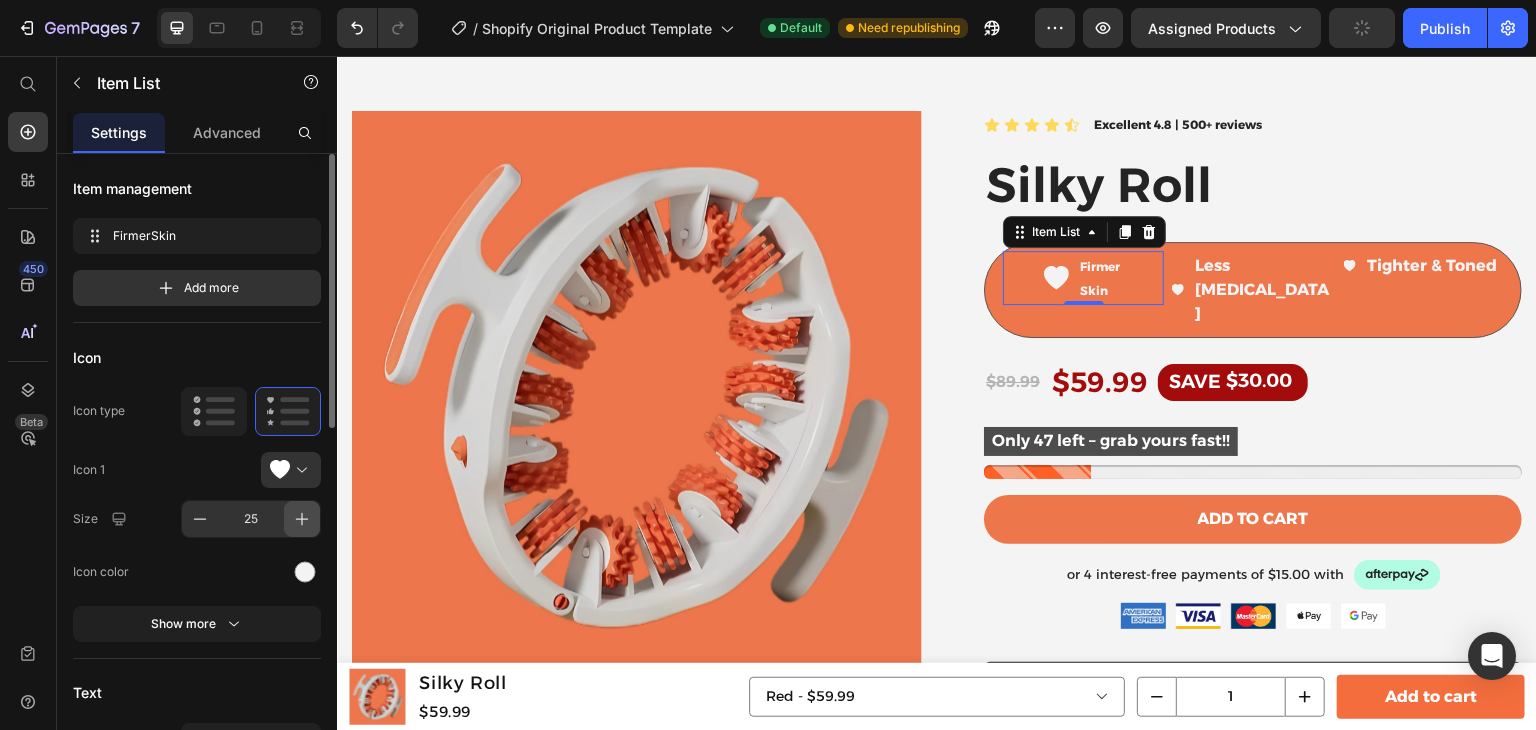 click at bounding box center [302, 519] 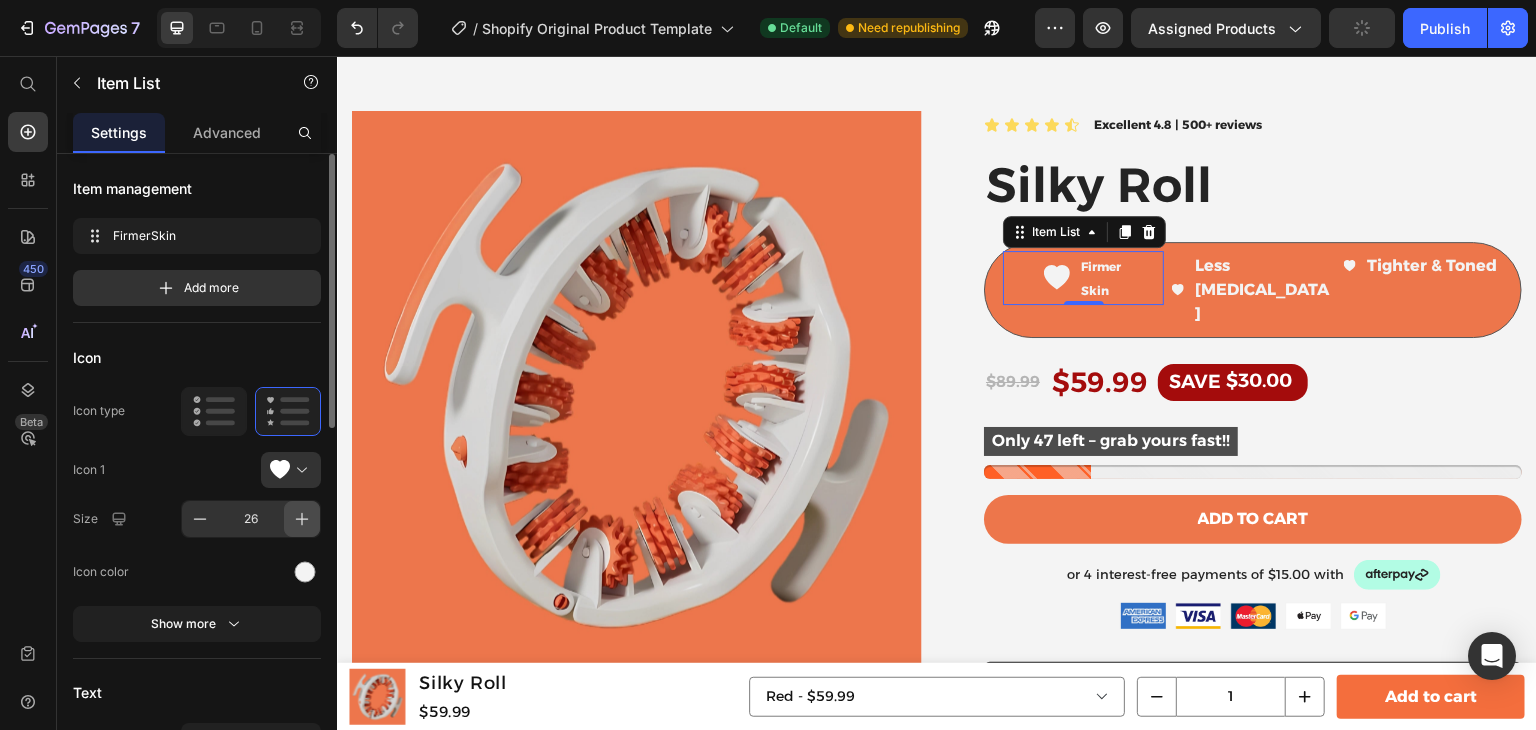click at bounding box center (302, 519) 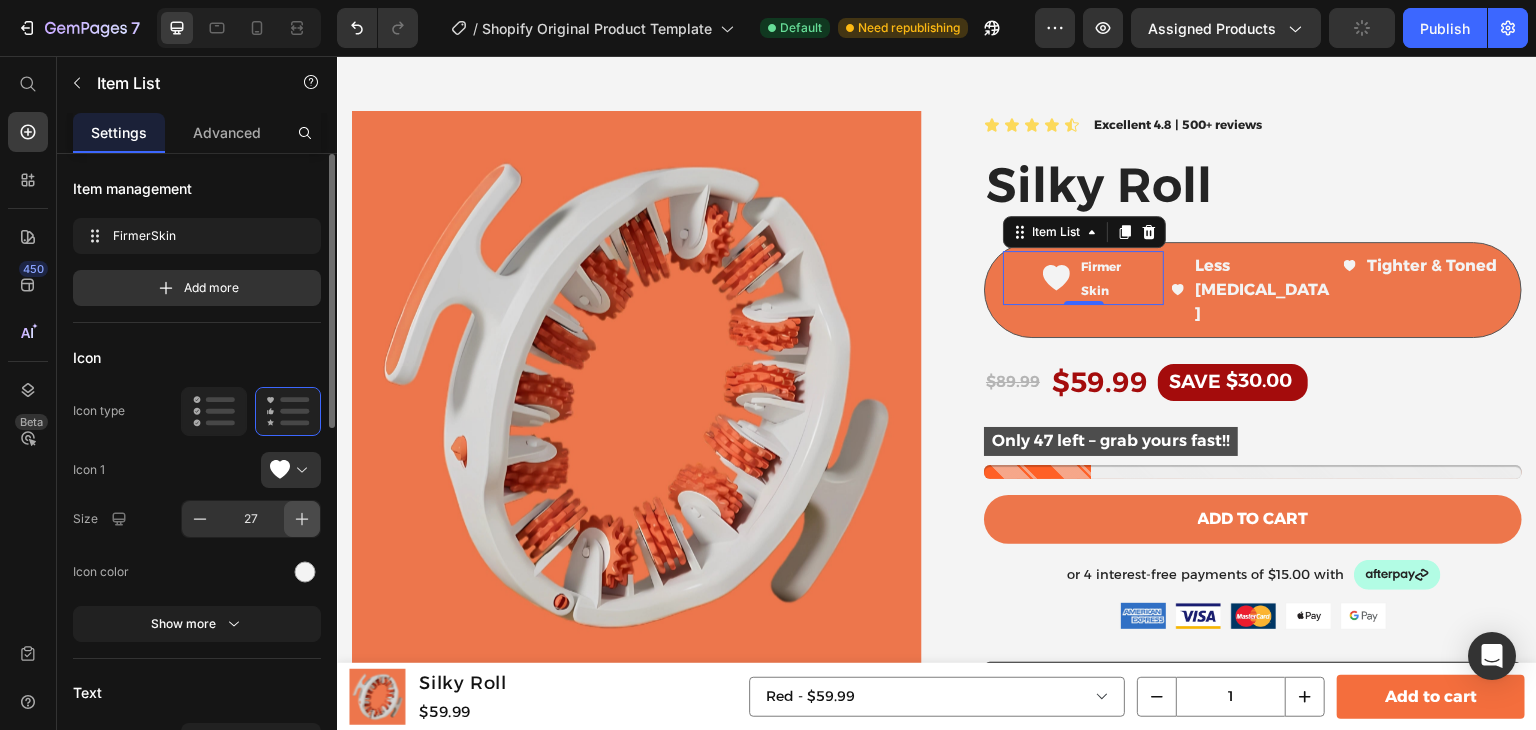 click at bounding box center [302, 519] 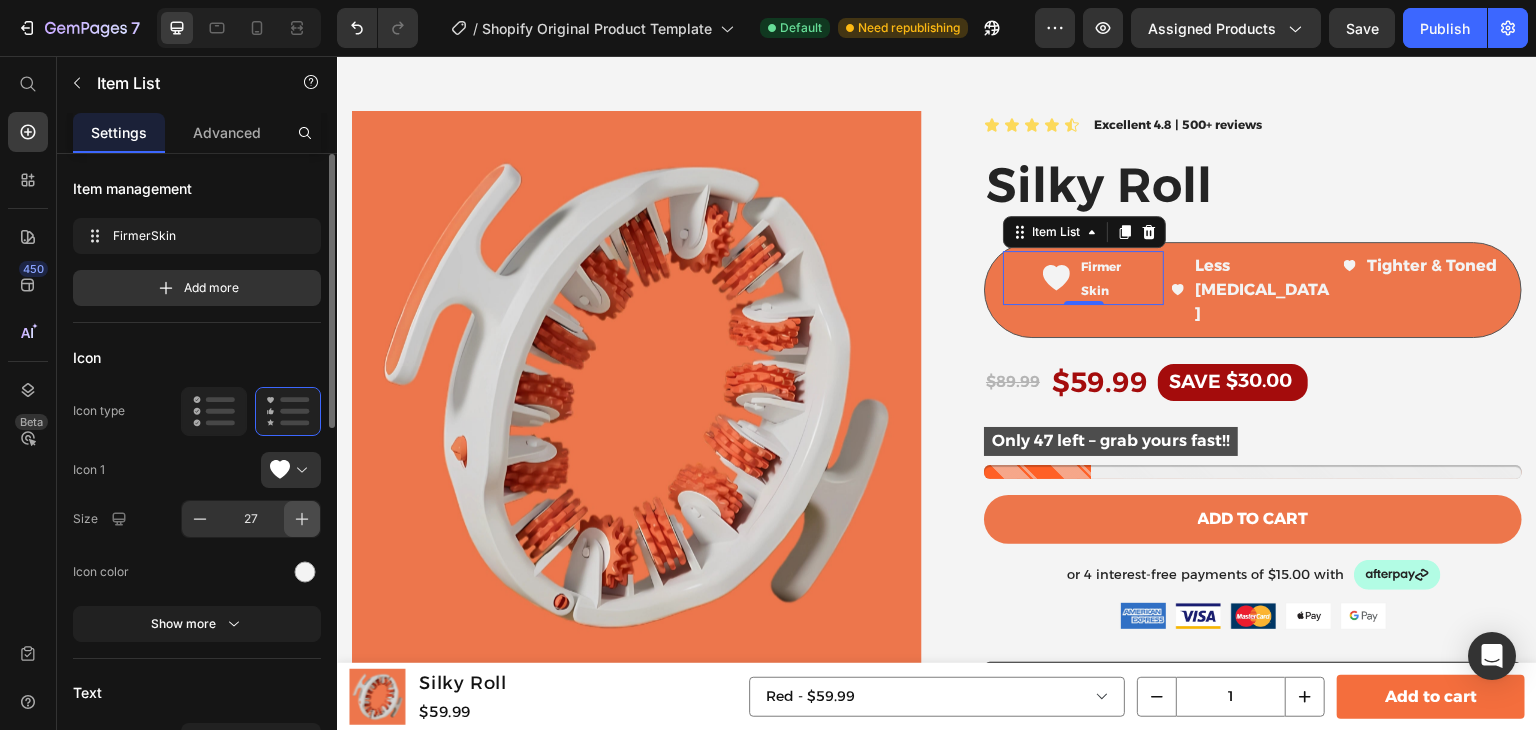 click at bounding box center [302, 519] 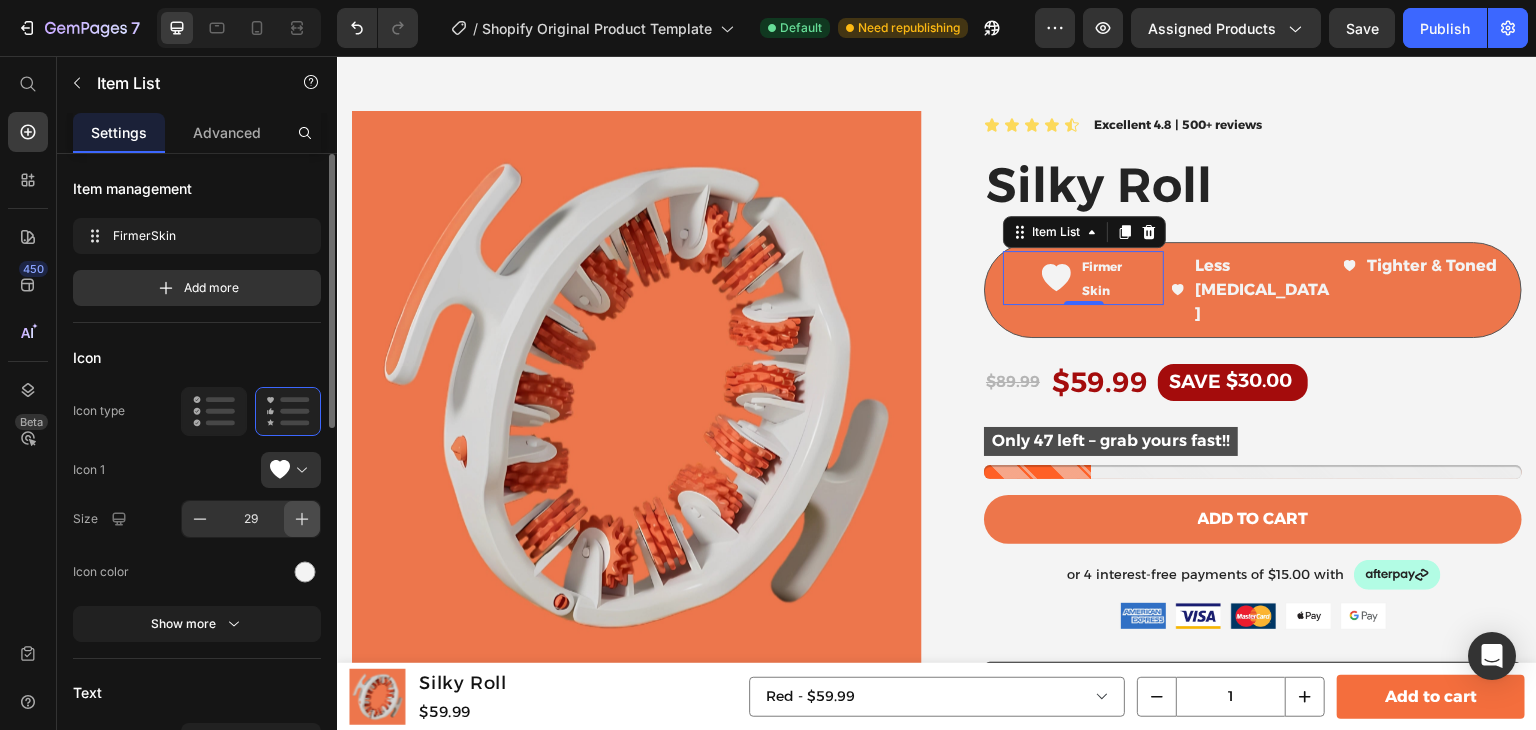 click at bounding box center (302, 519) 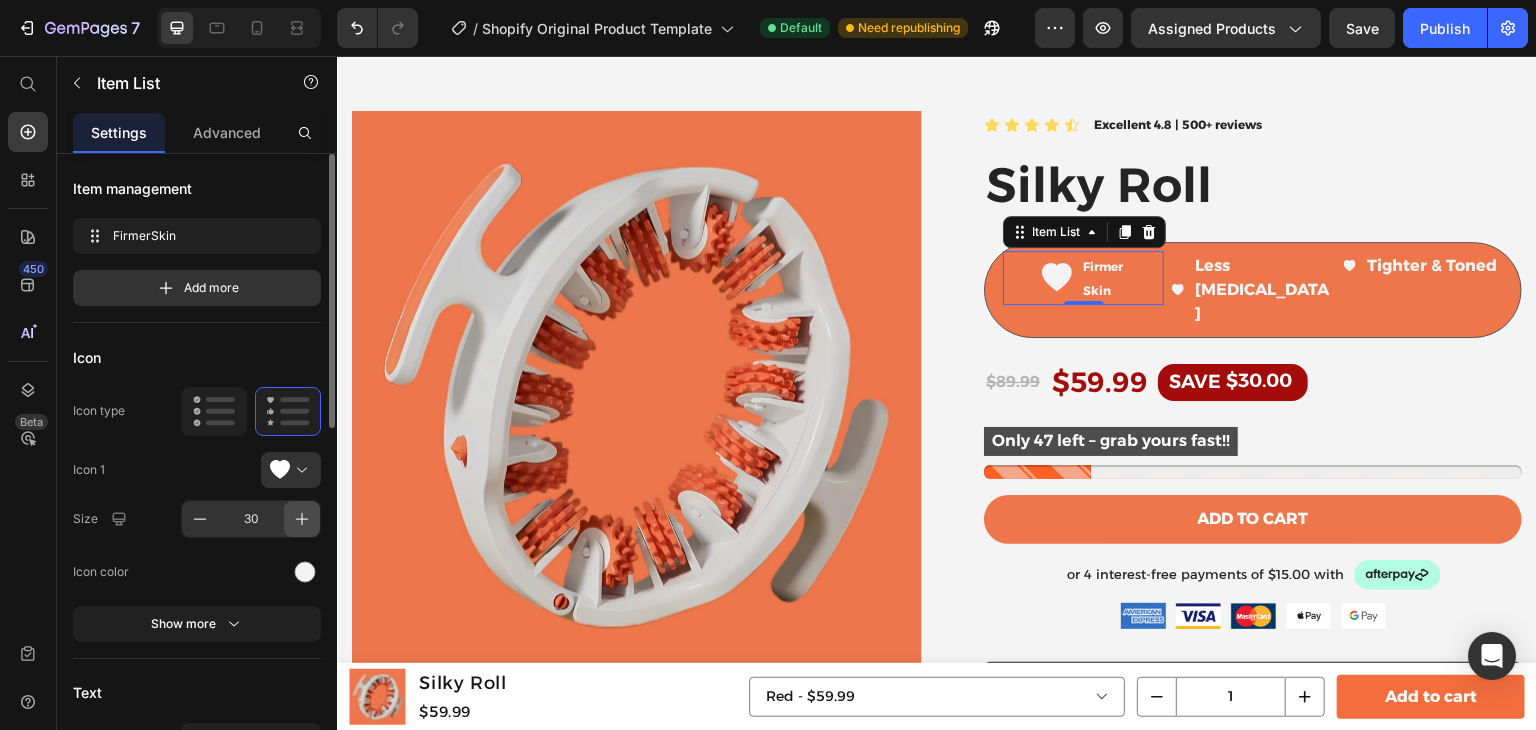 click at bounding box center (302, 519) 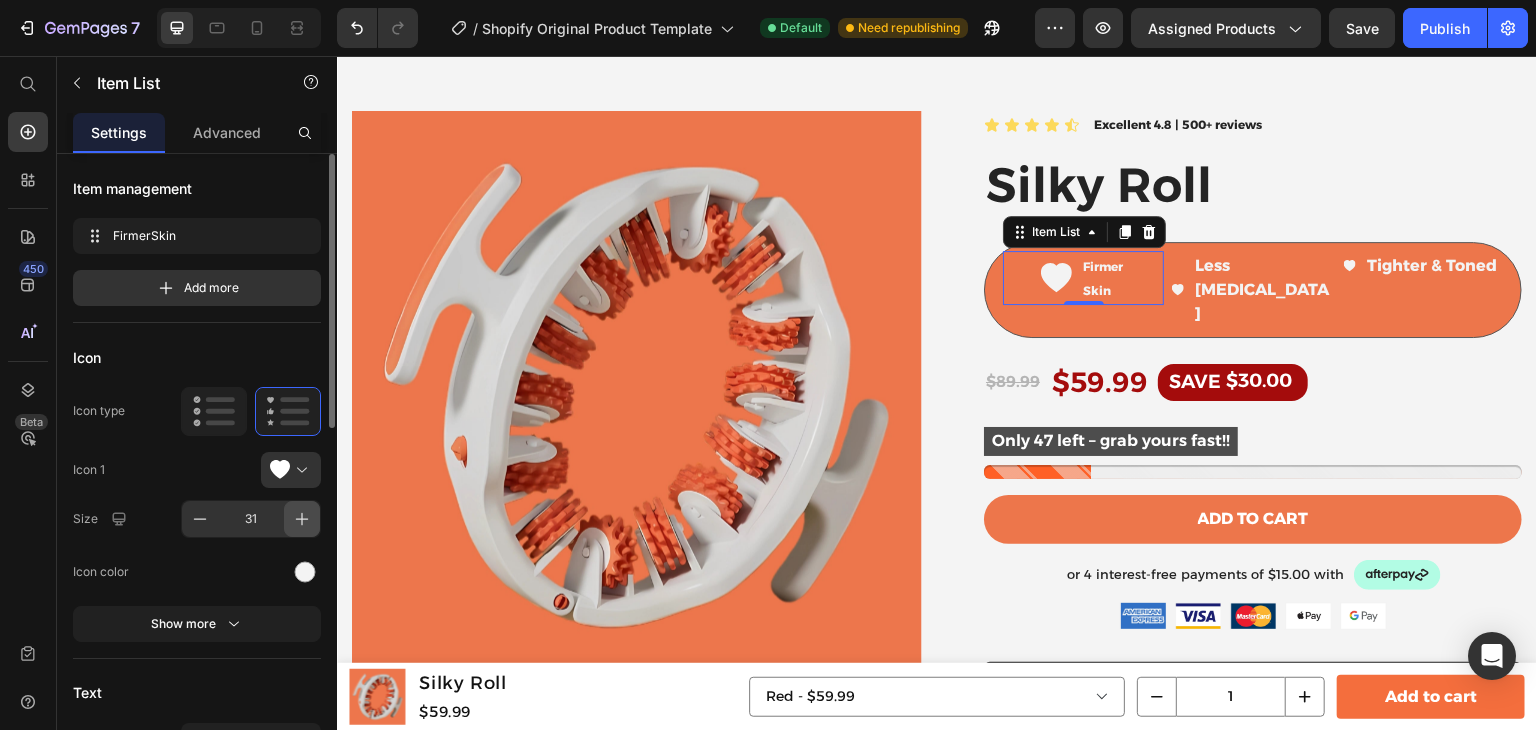 click at bounding box center [302, 519] 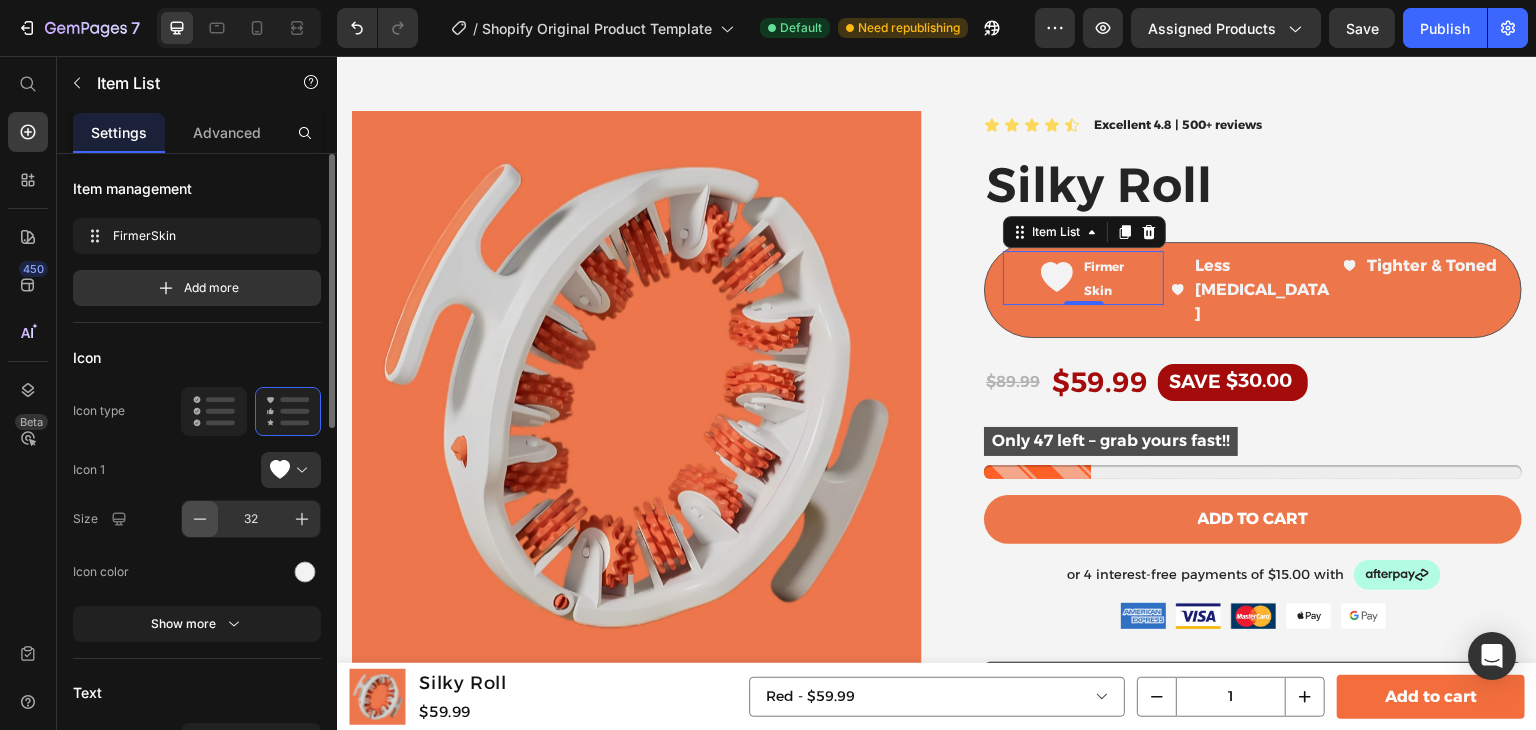 click 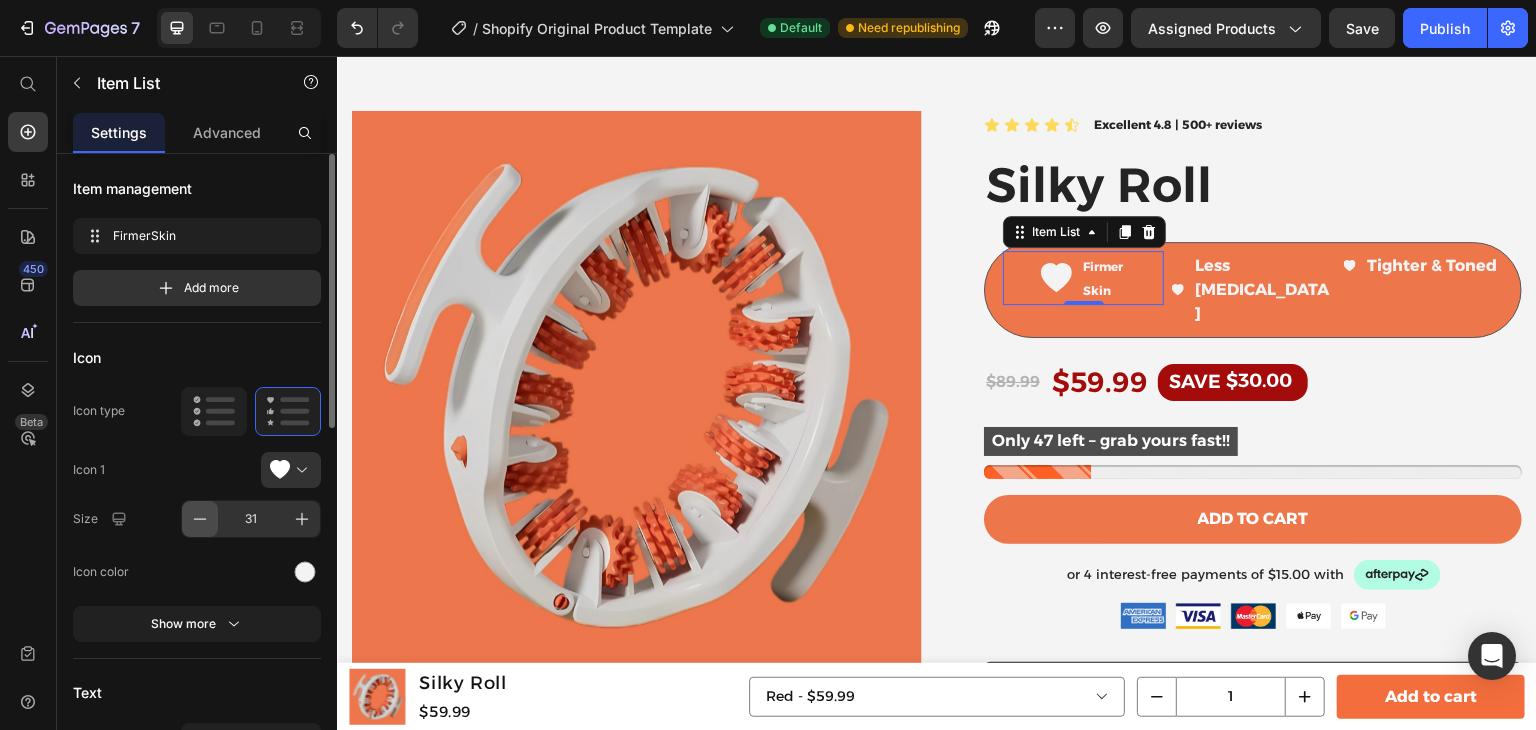click 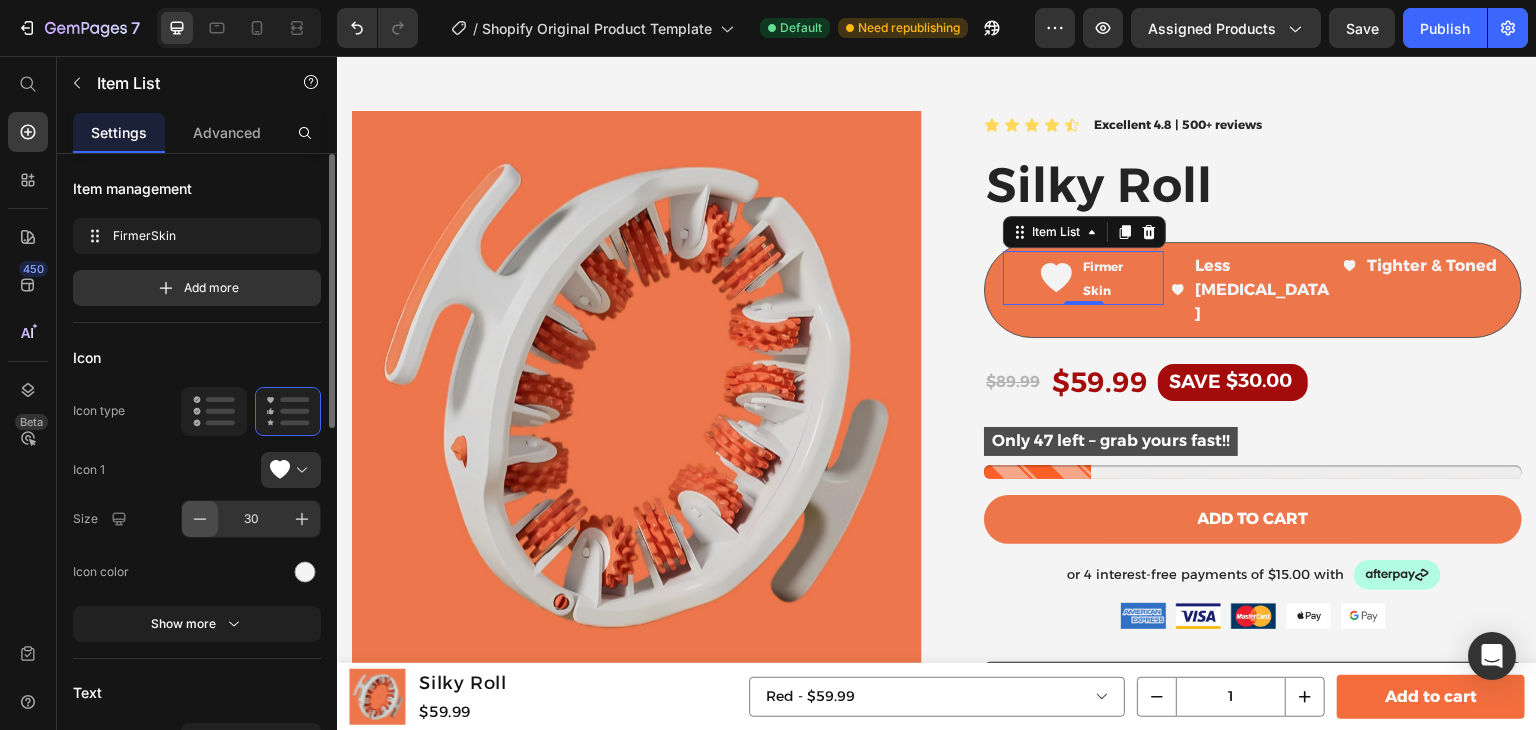 click 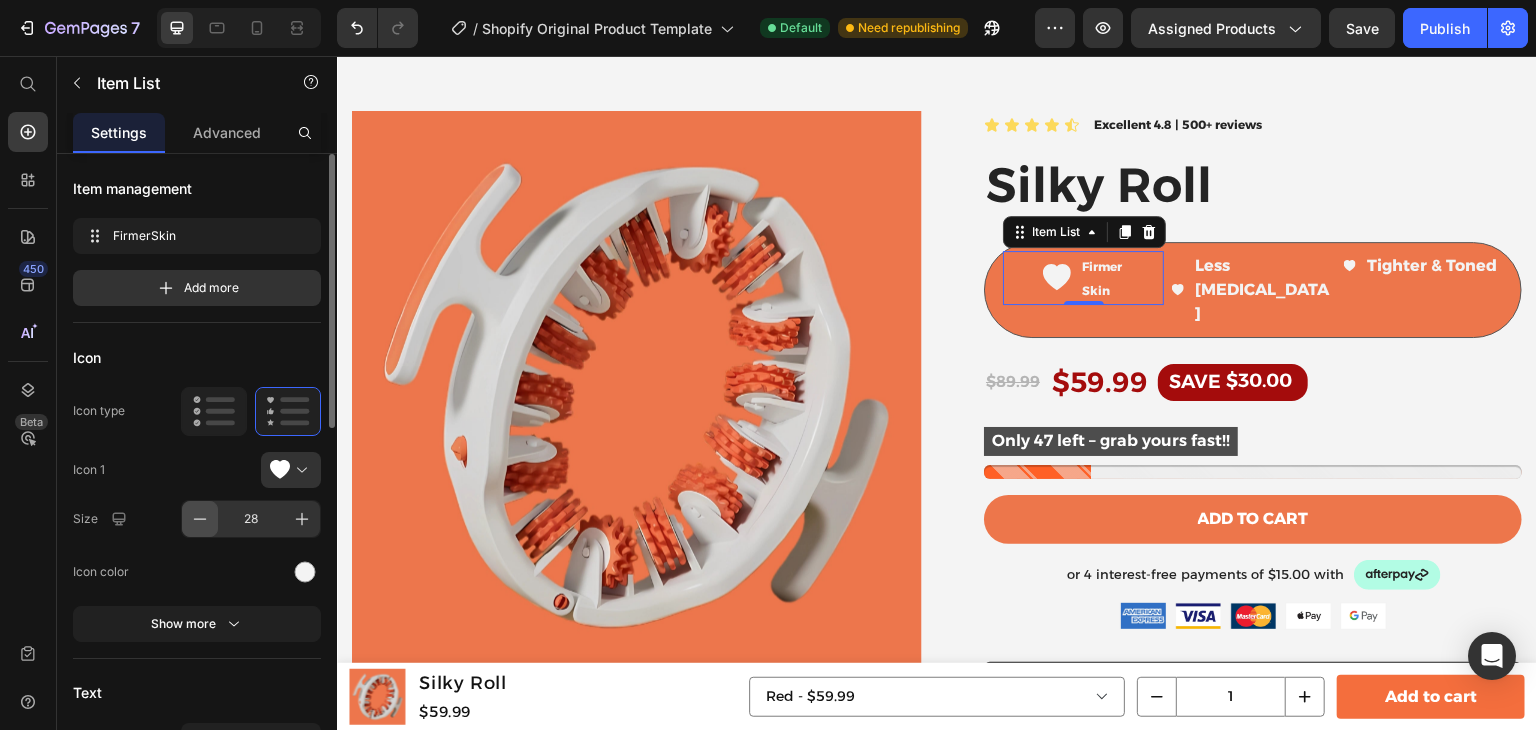 click 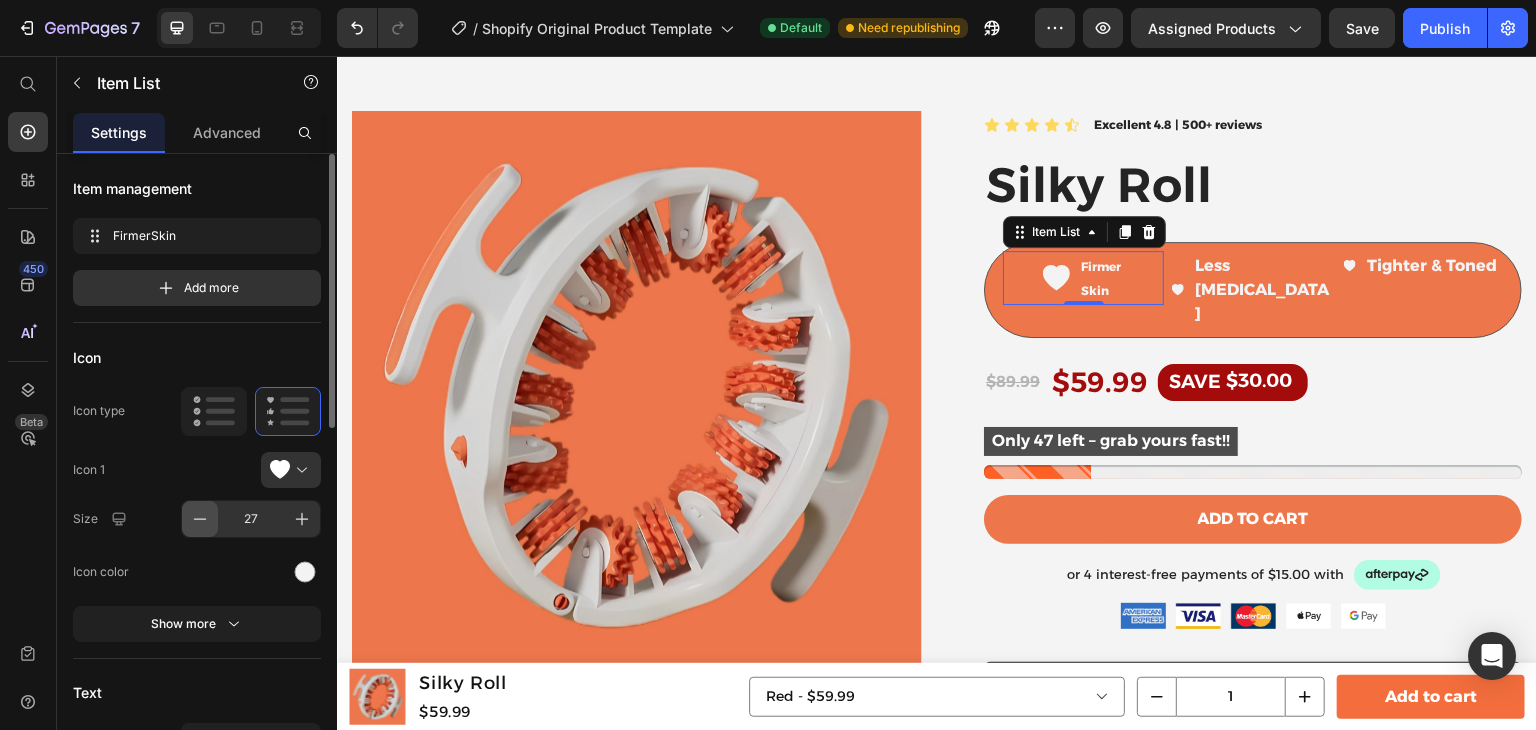 click 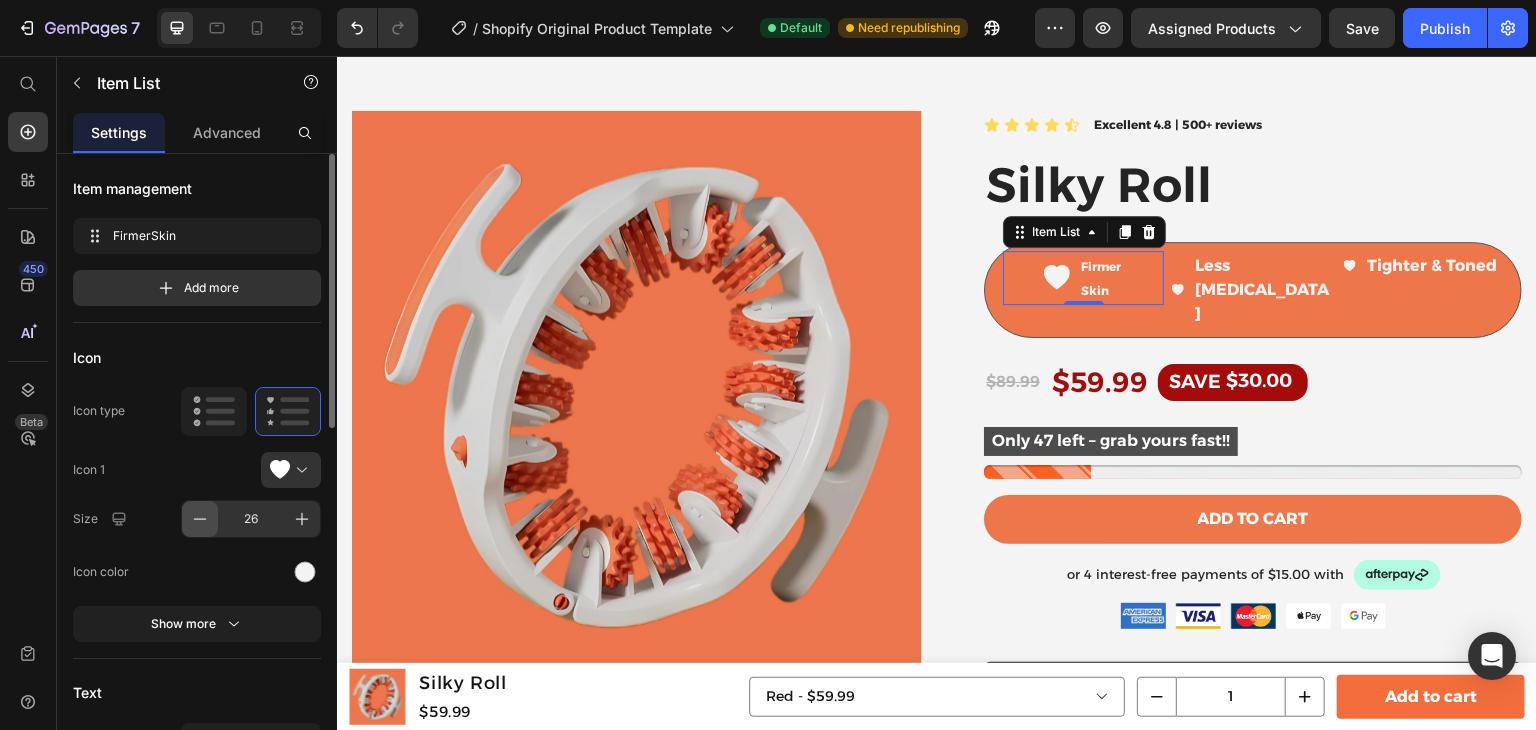 click 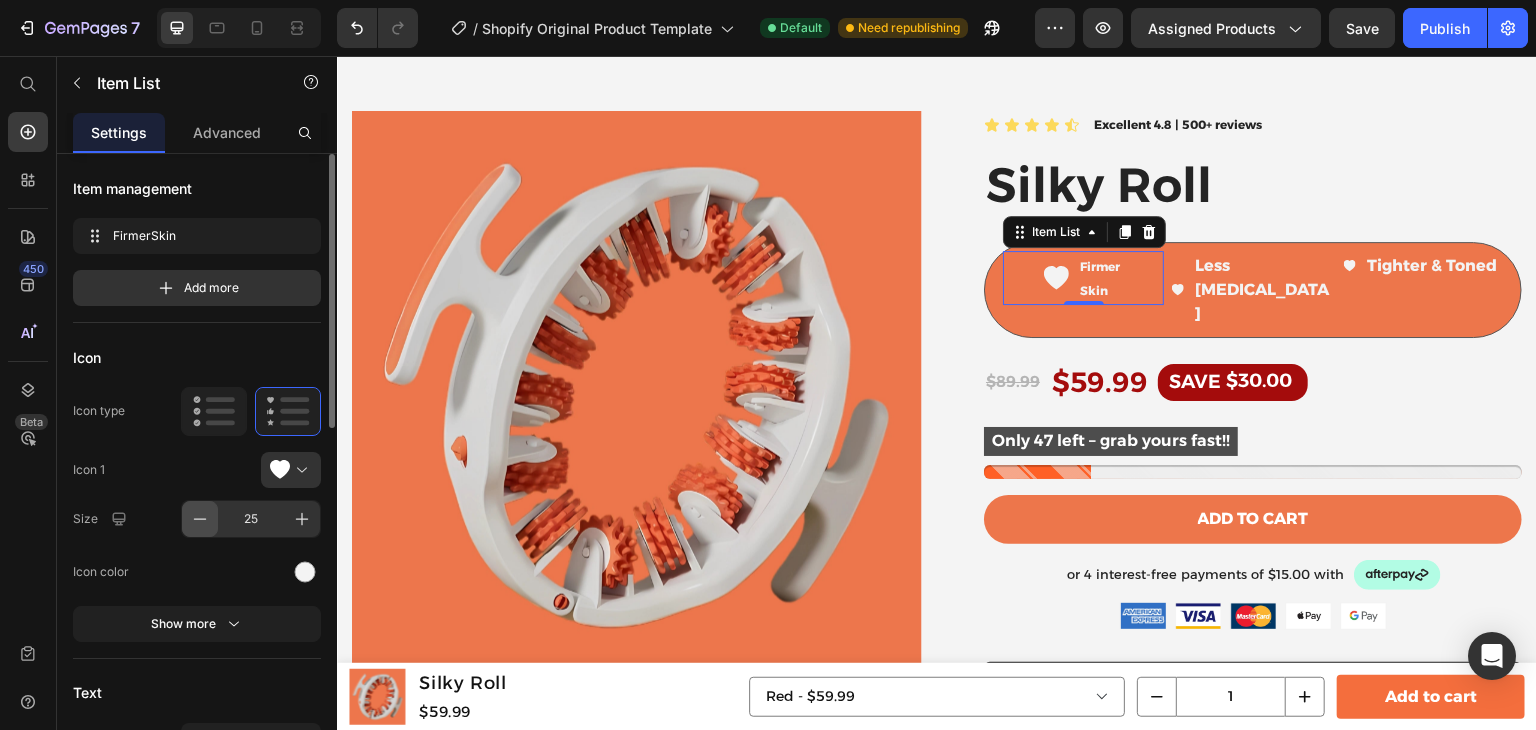 click 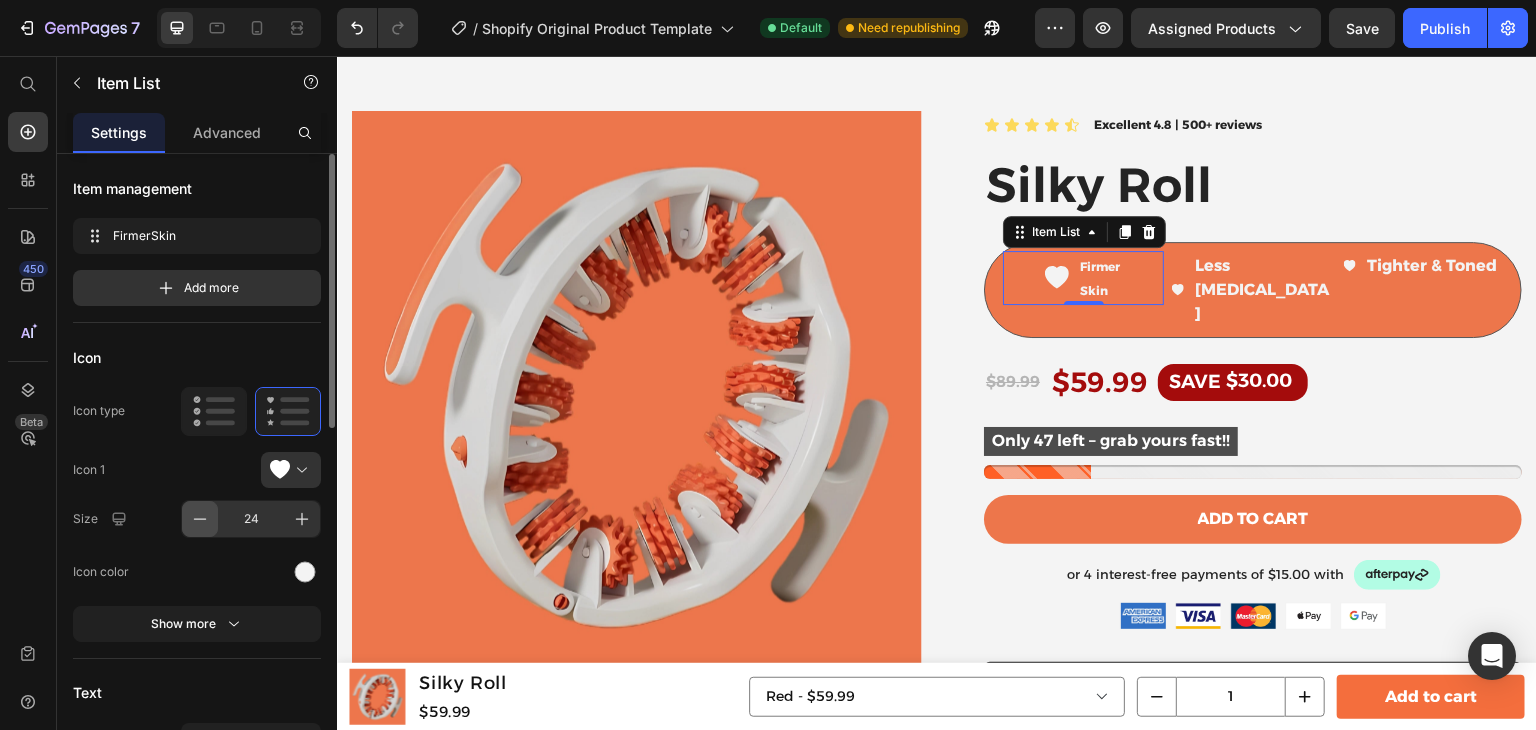 click 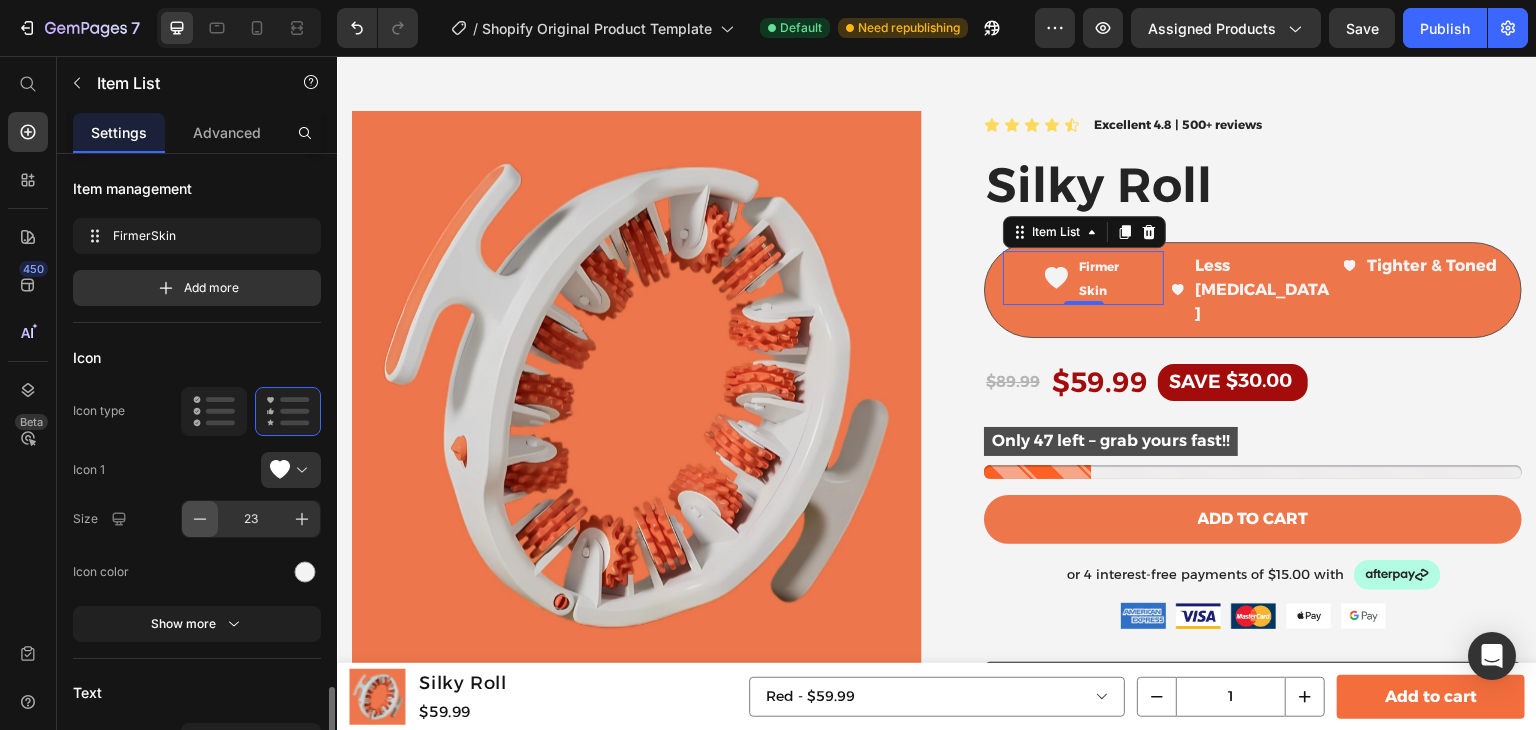 scroll, scrollTop: 429, scrollLeft: 0, axis: vertical 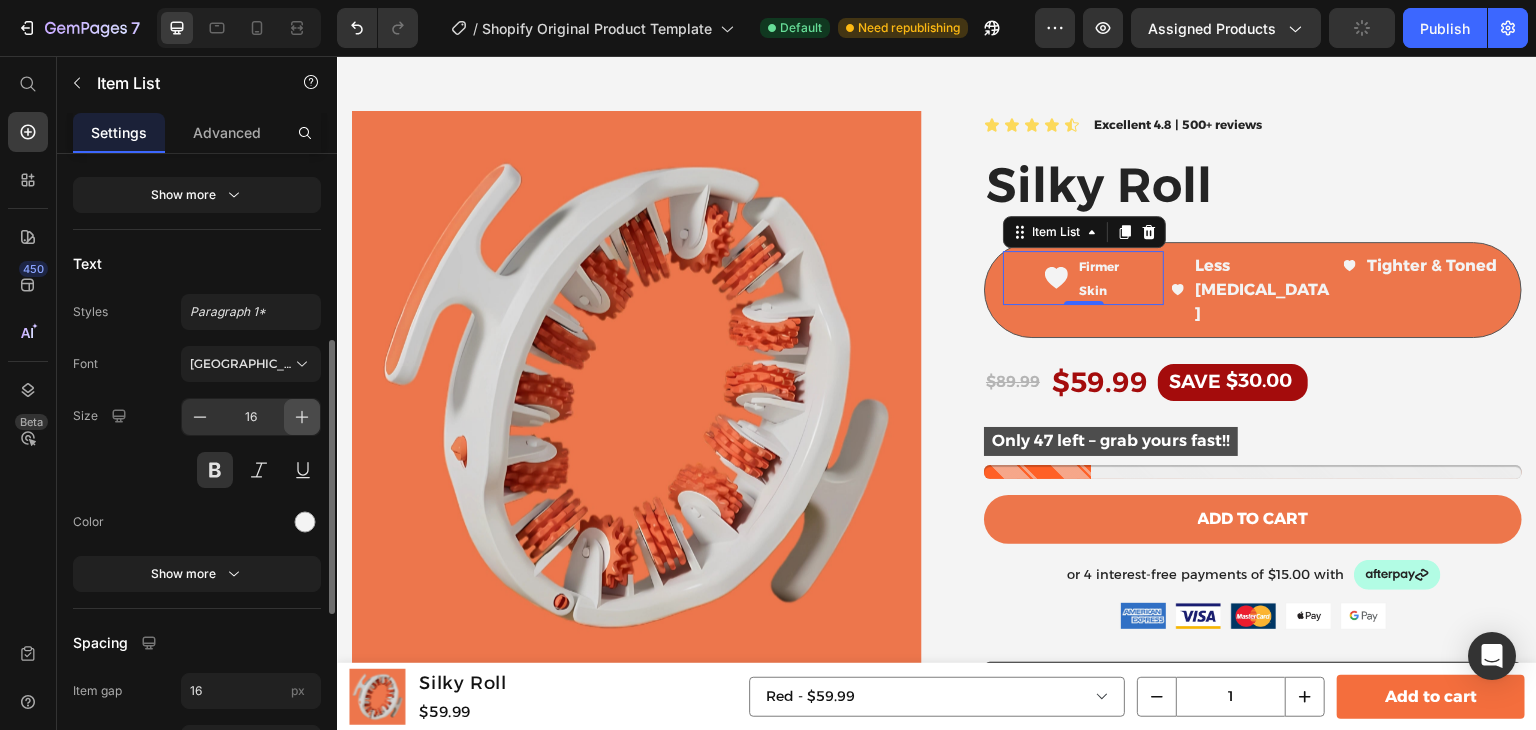 click 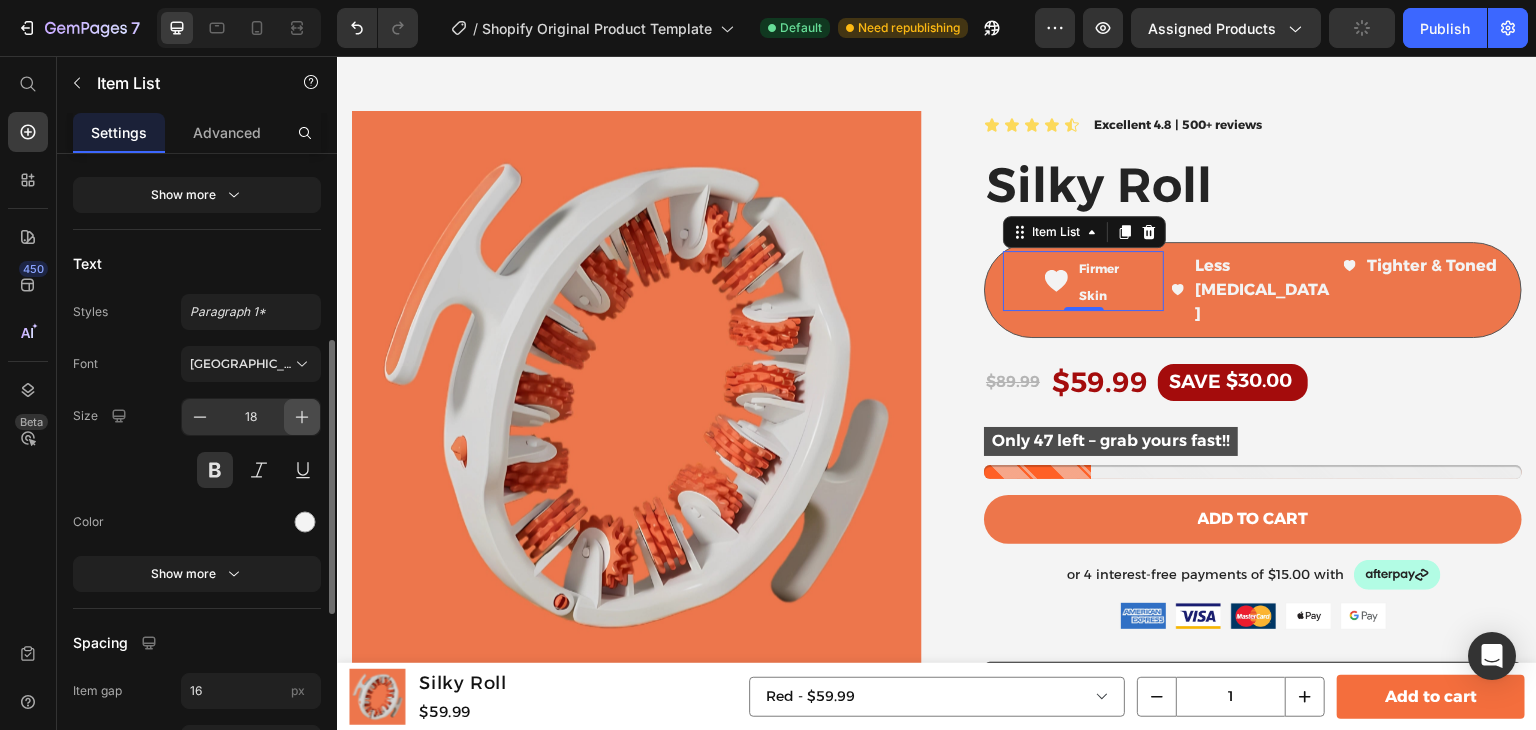 click 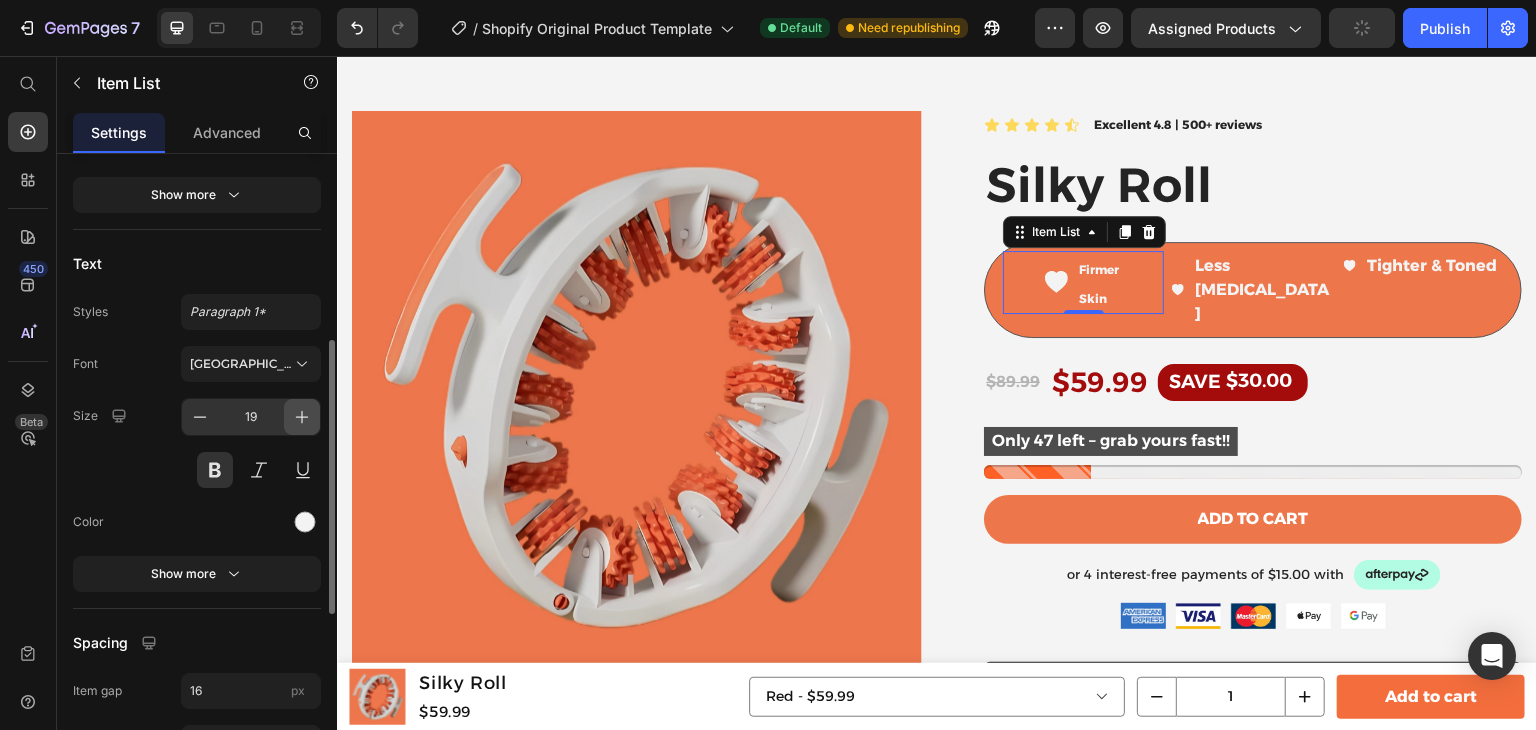 click 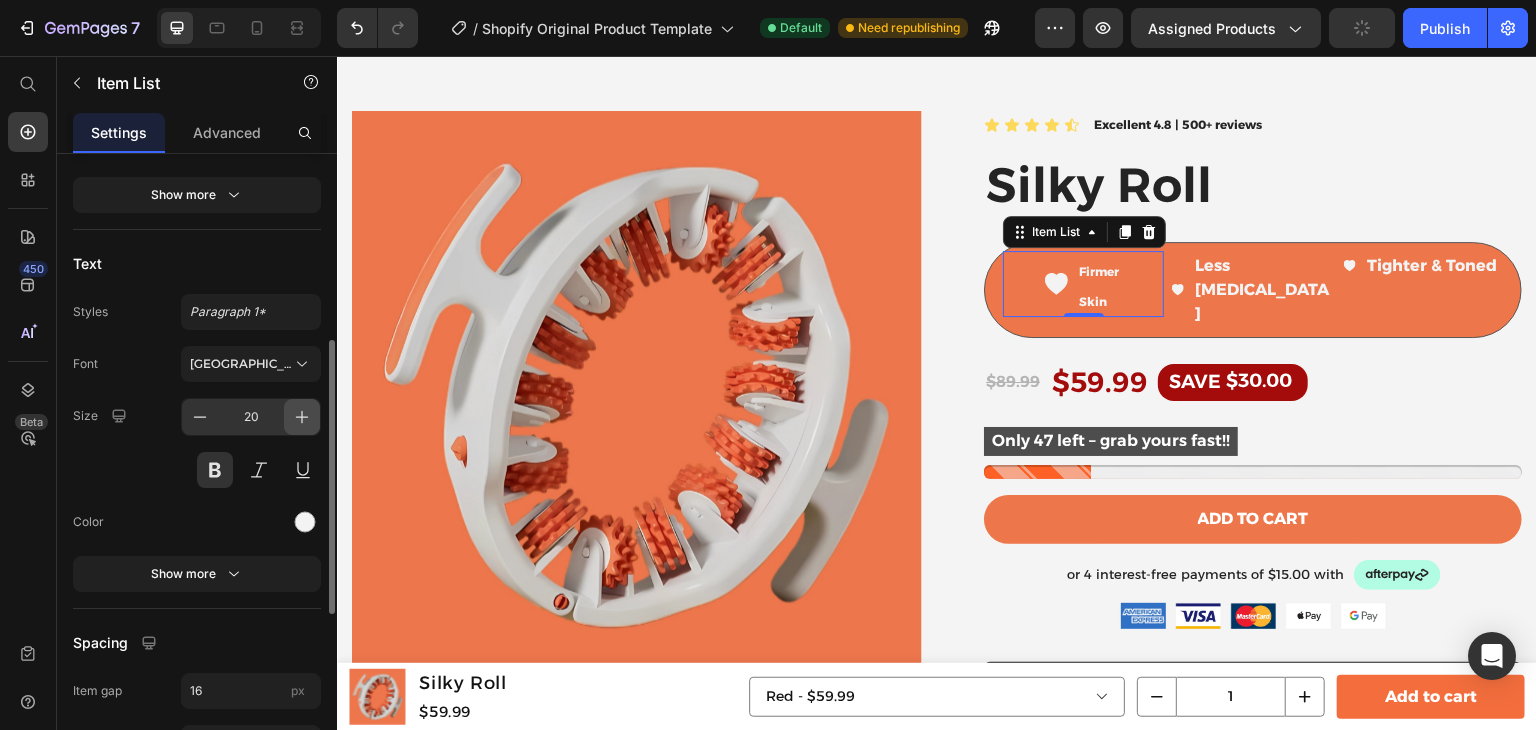click 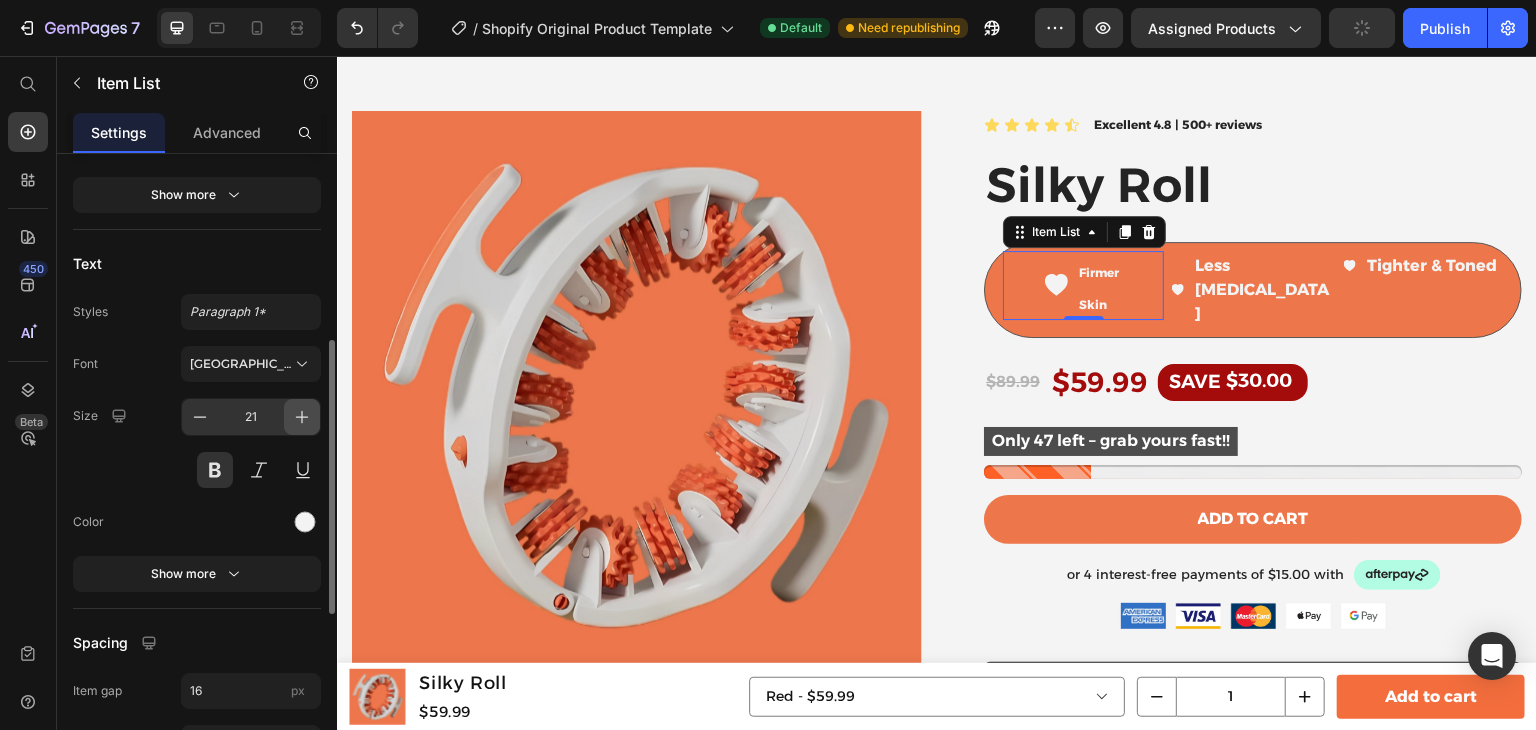 click 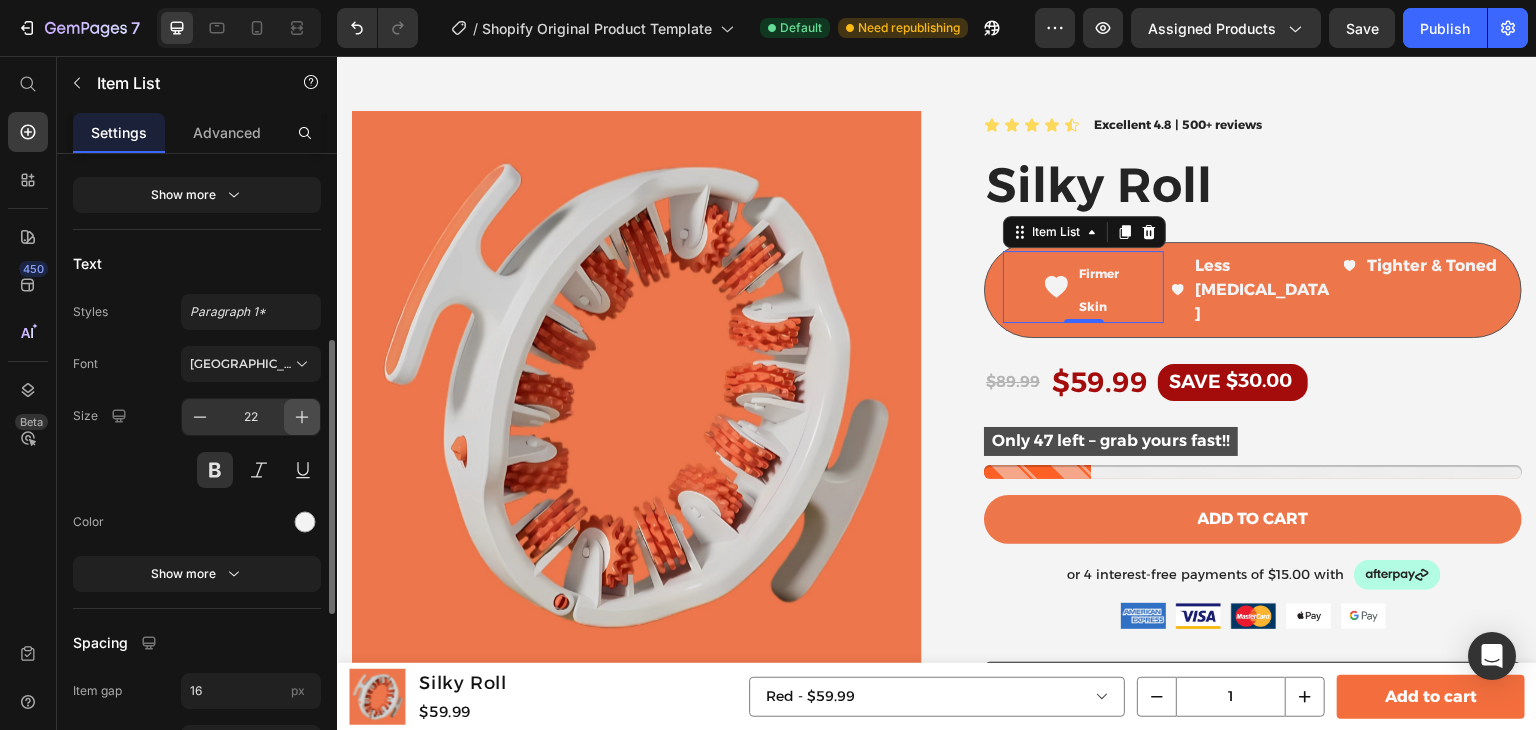 click 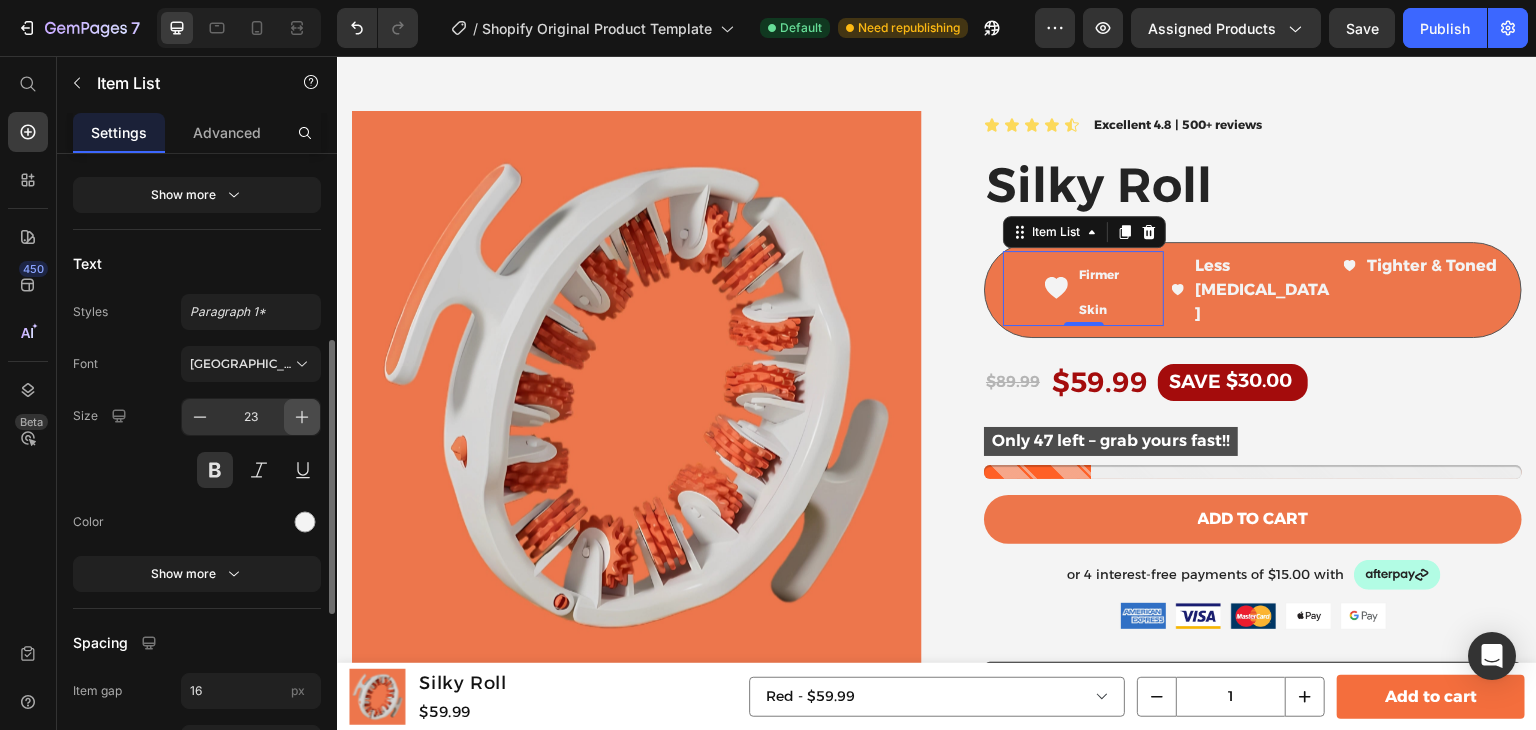 click 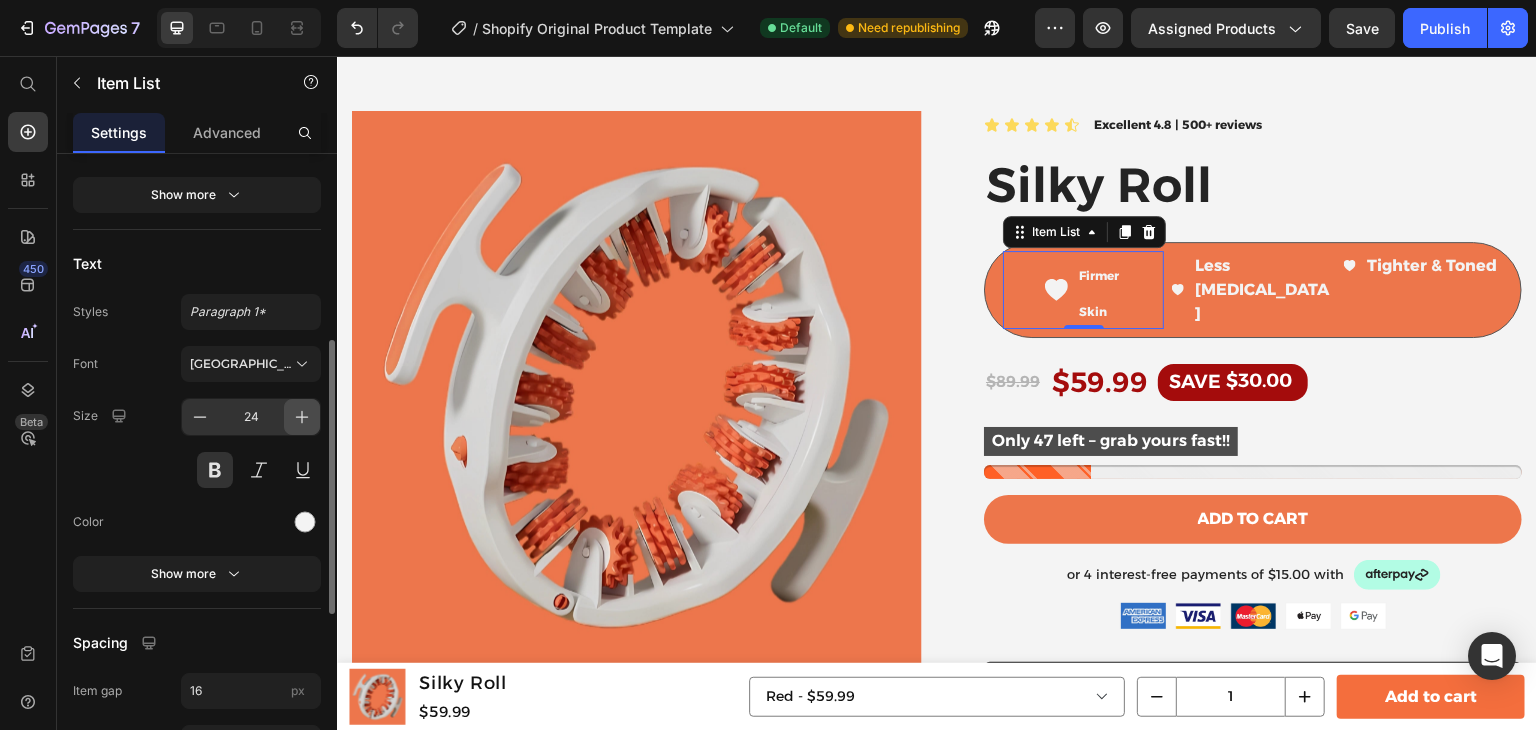 click 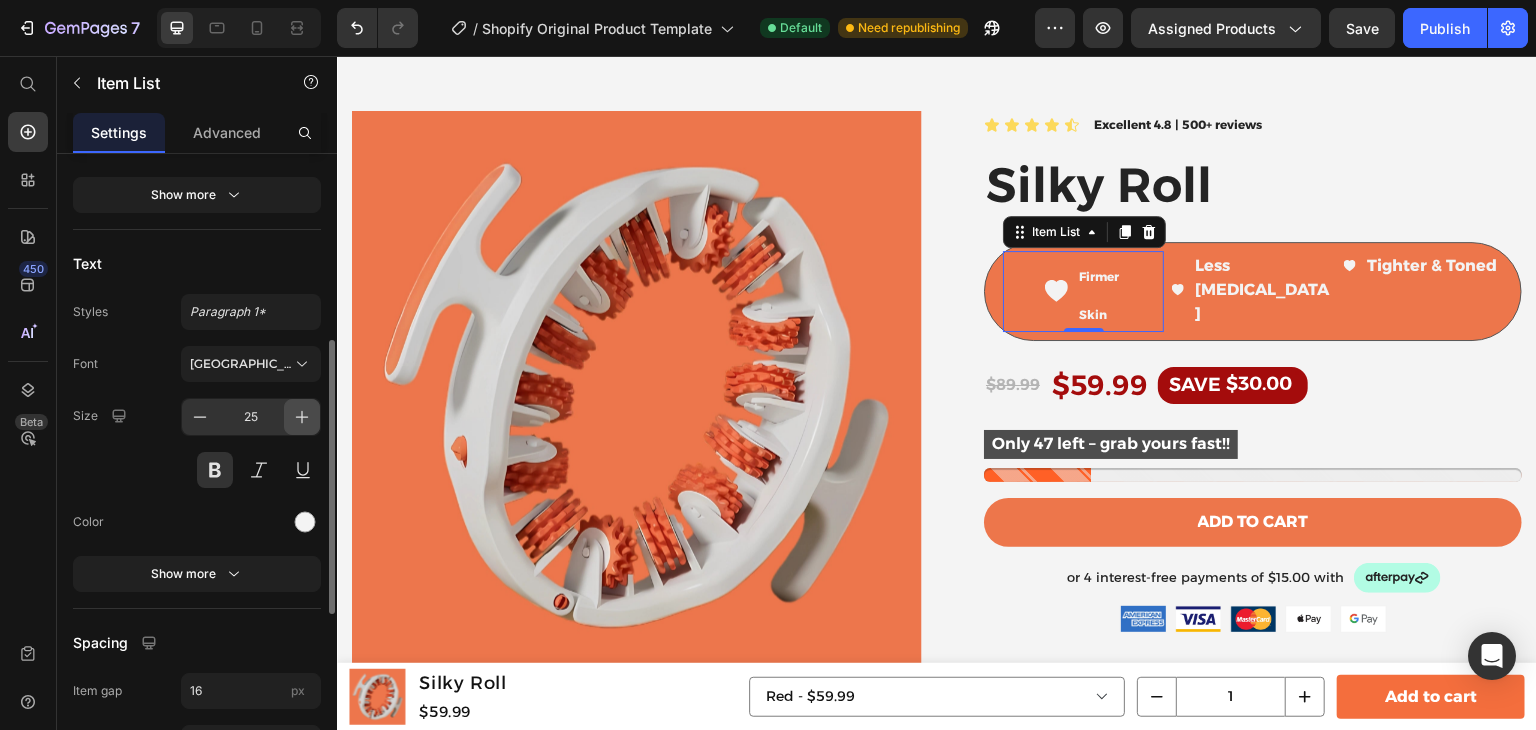 click 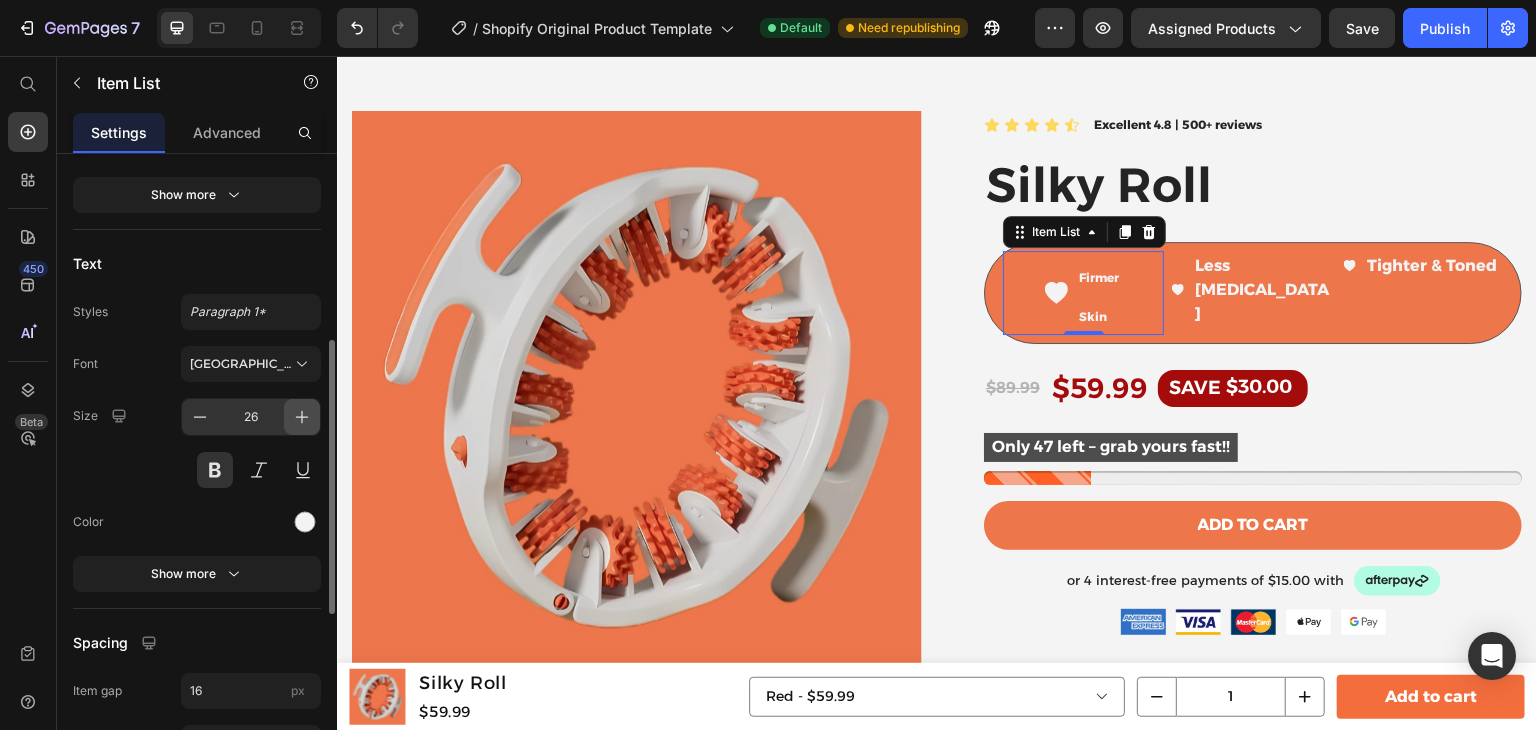 click 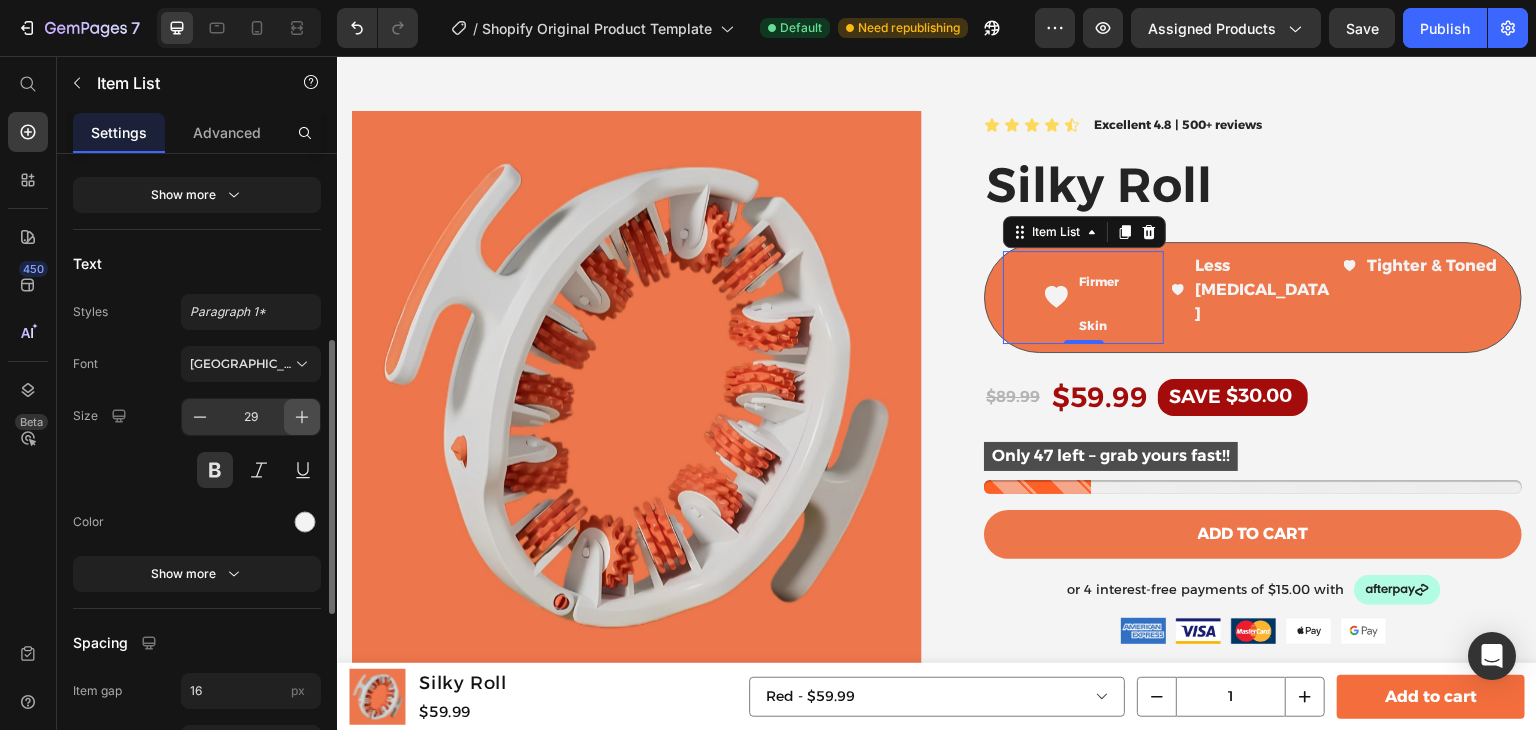 click 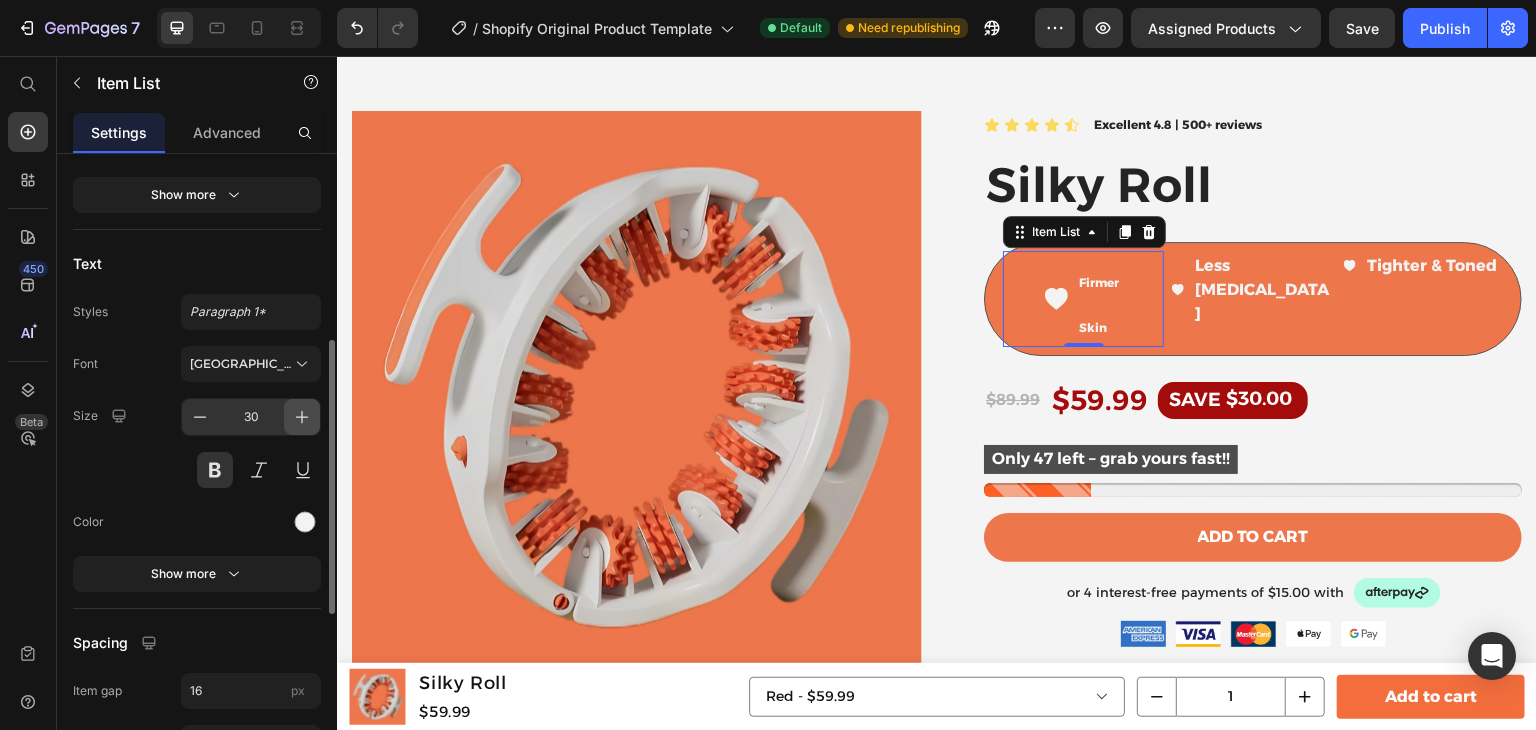 click 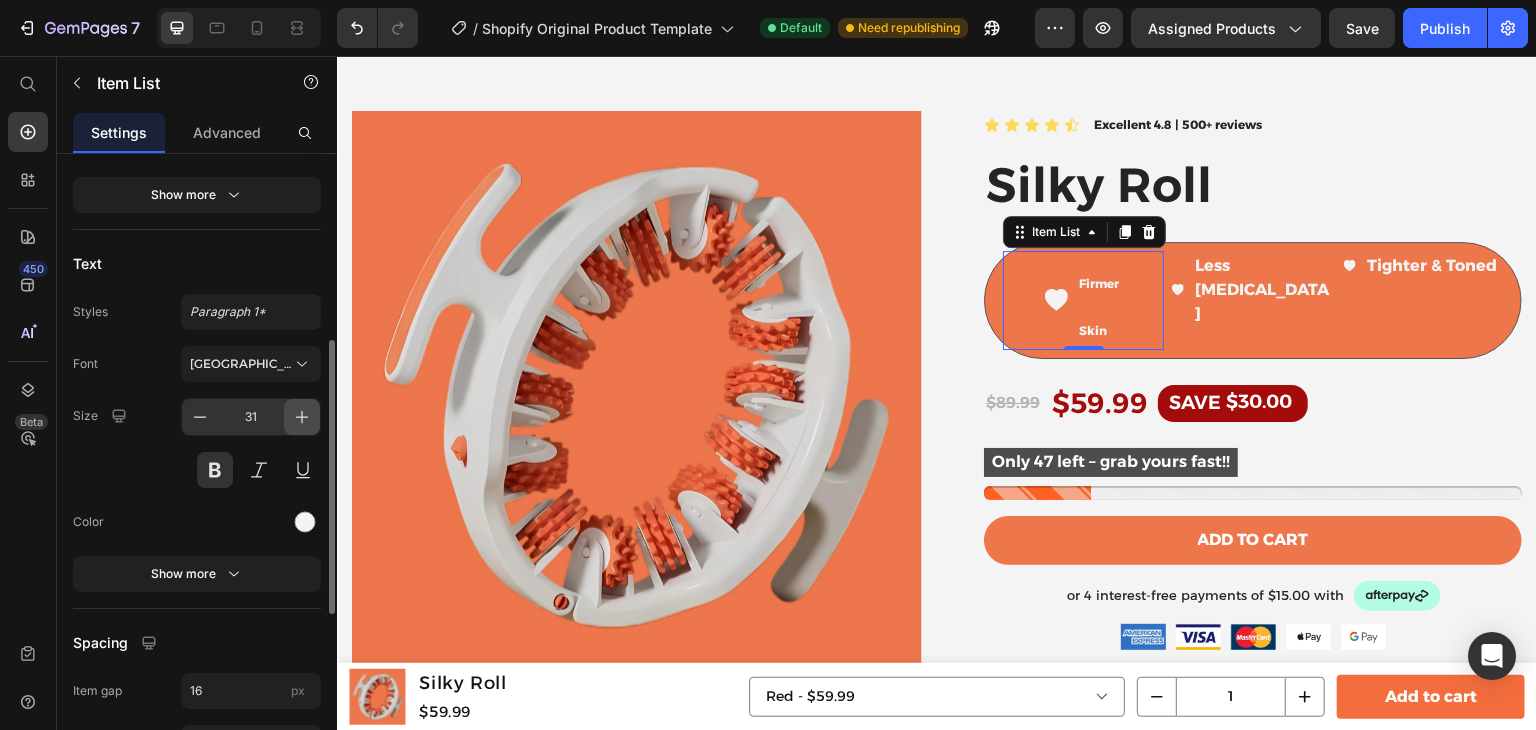 click 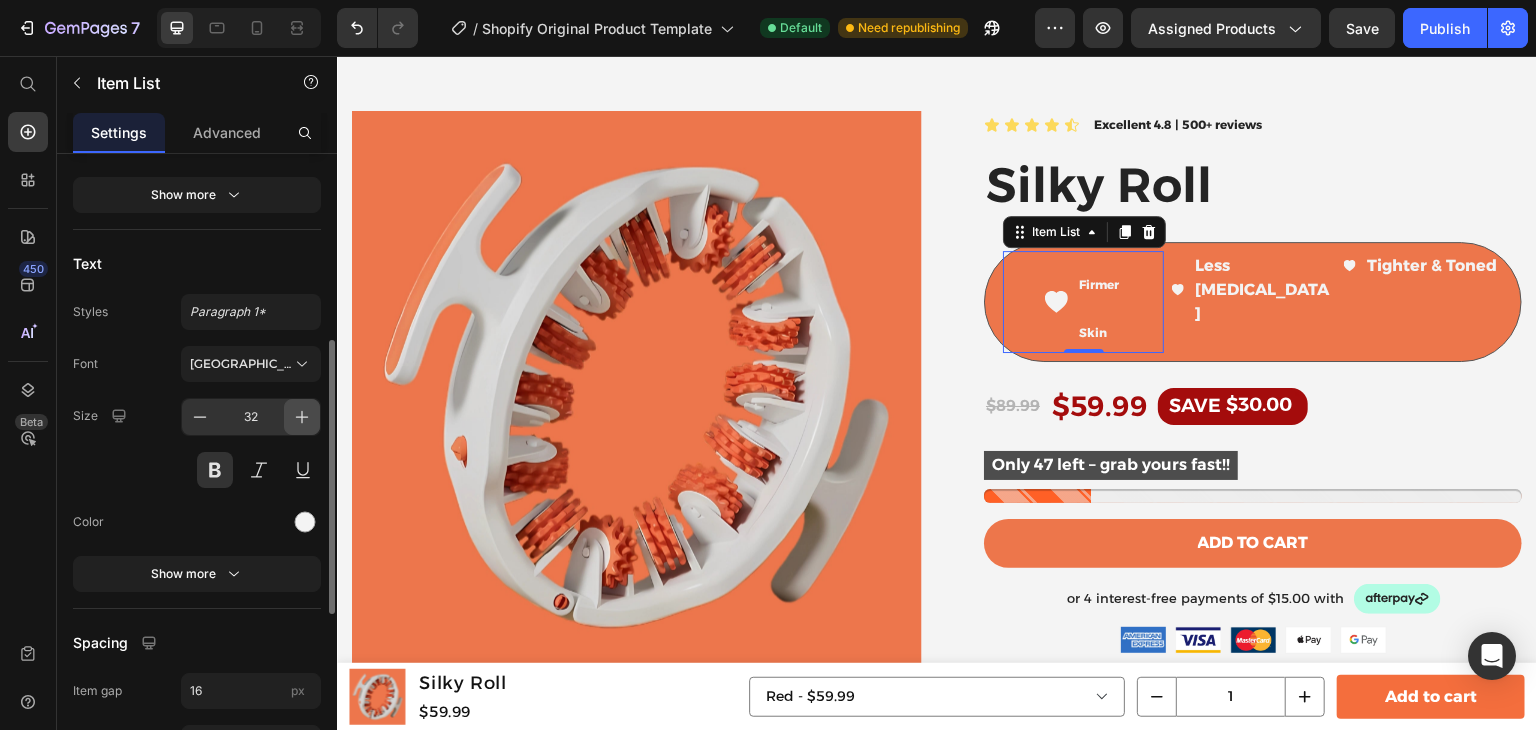 click 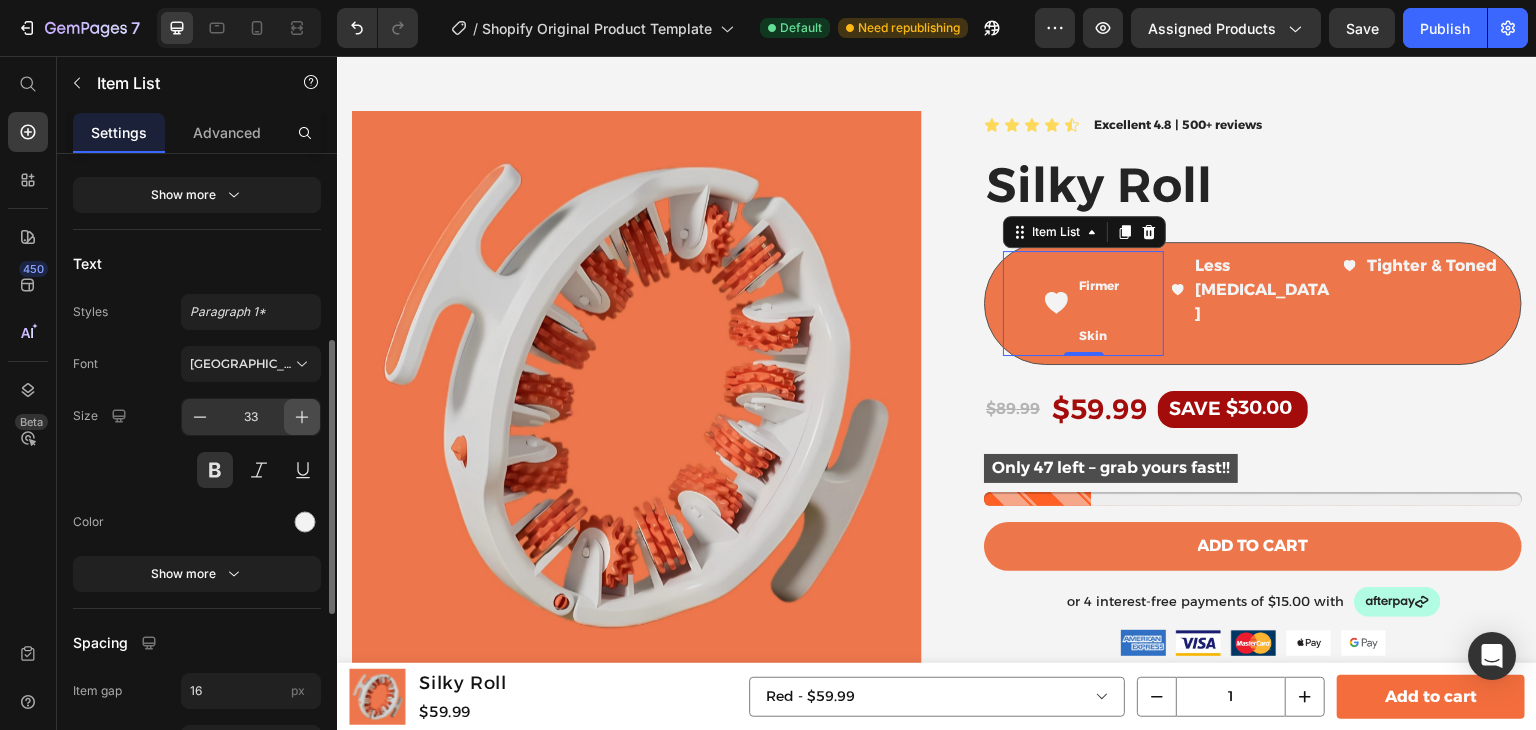 click 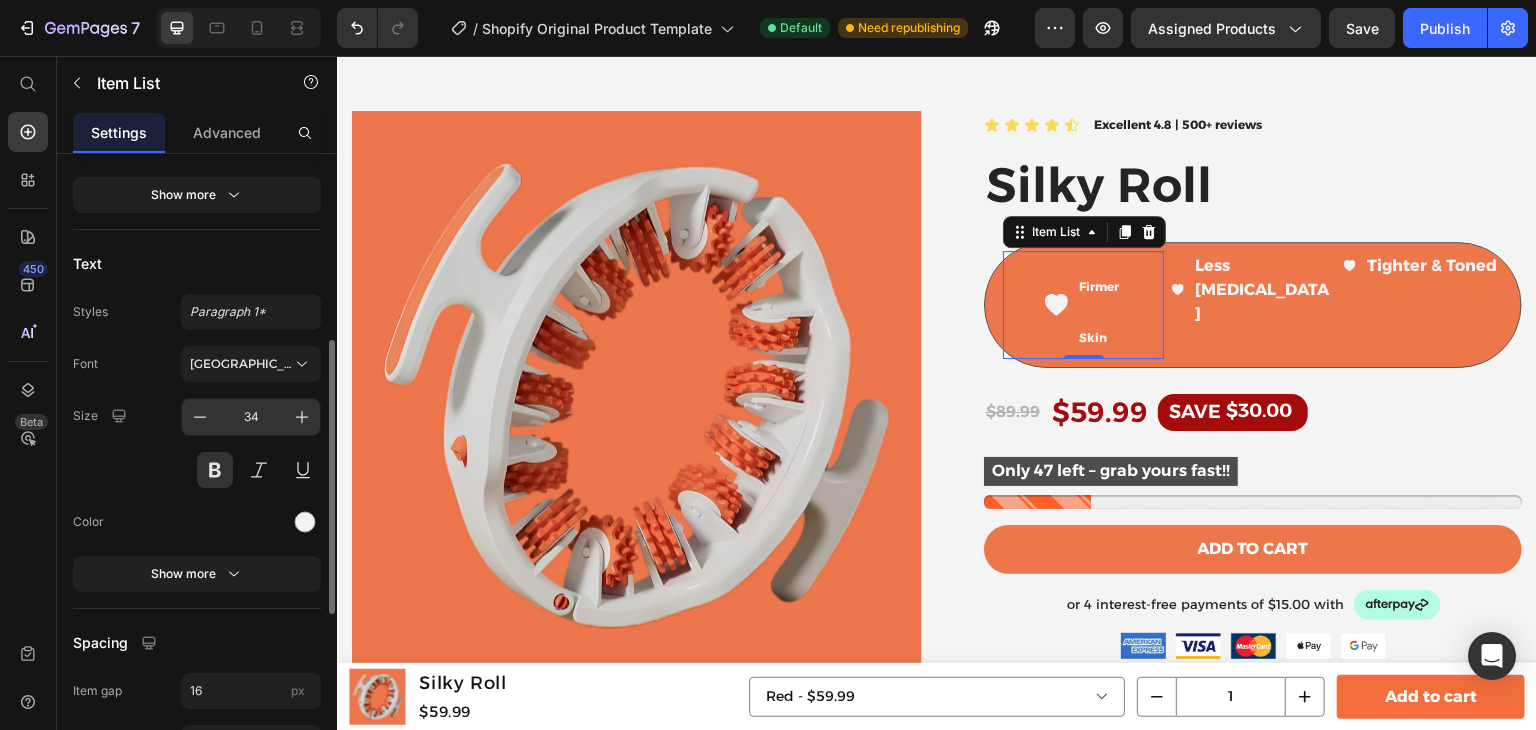 click on "34" 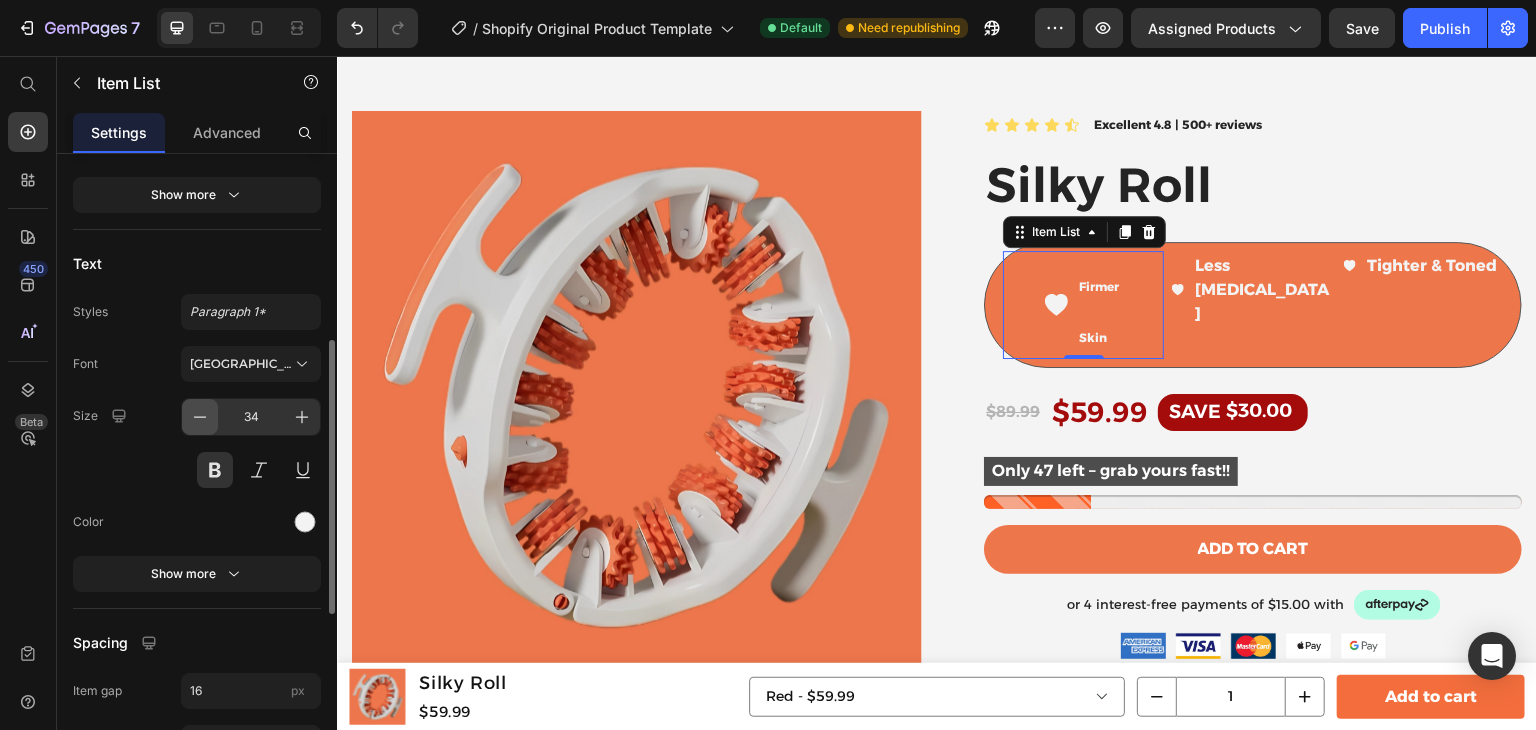 click 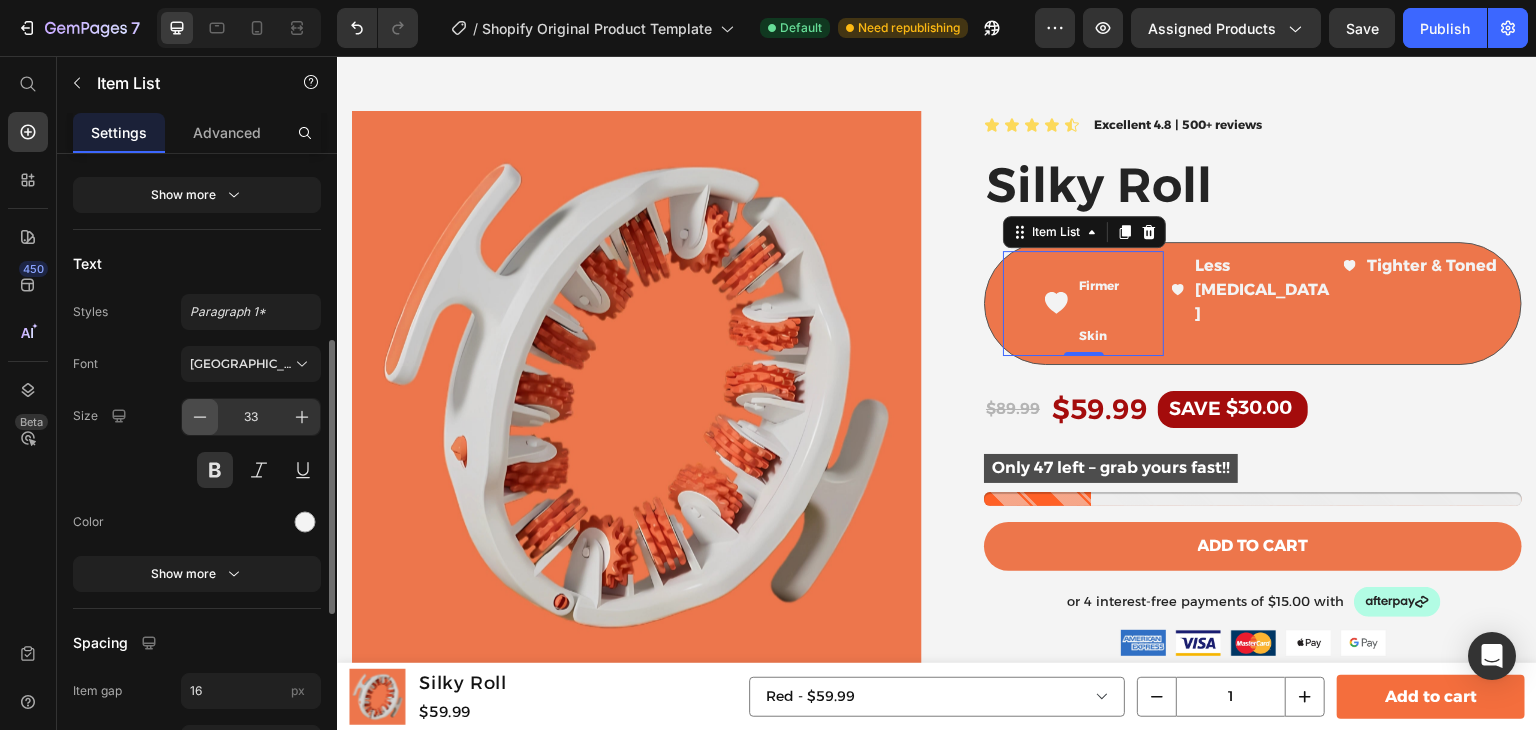 click 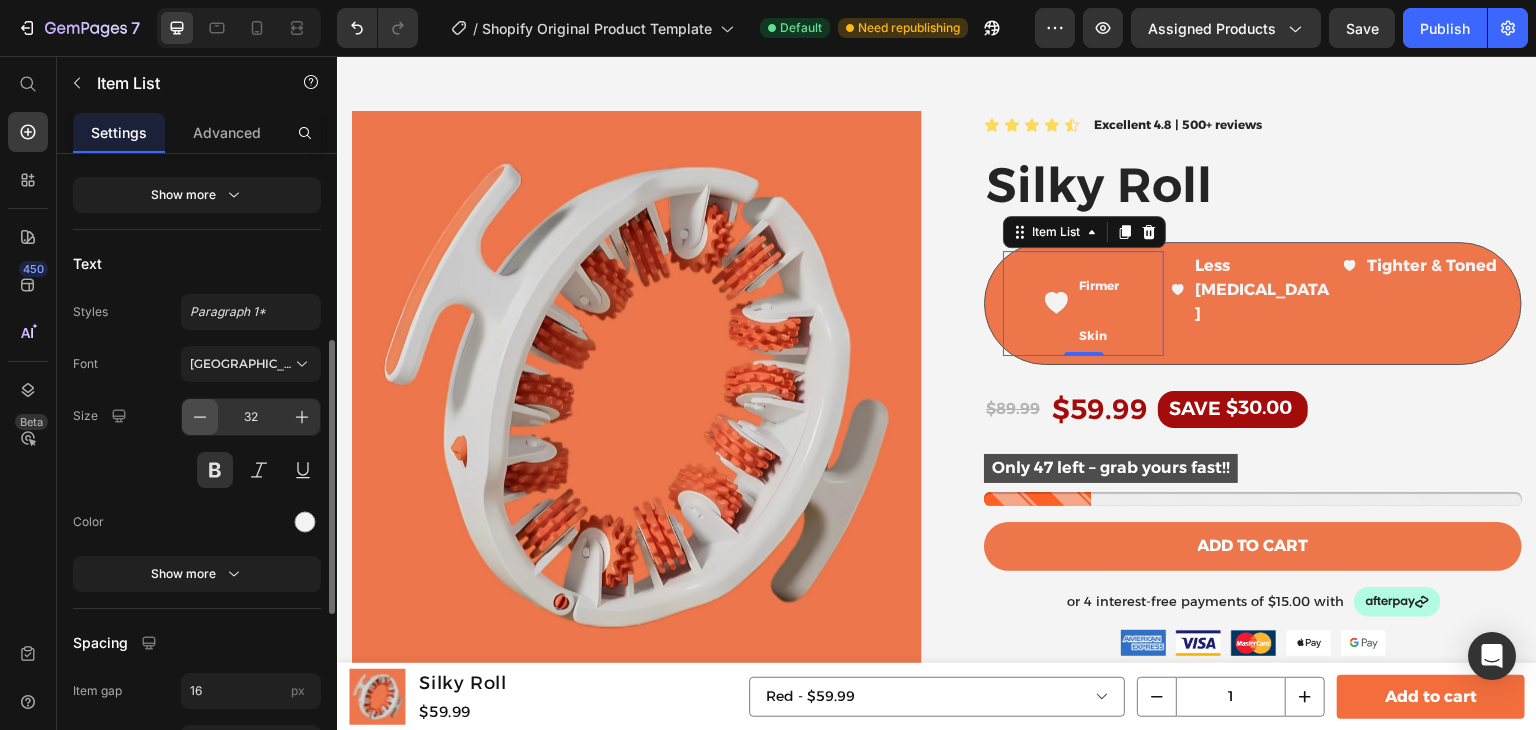click 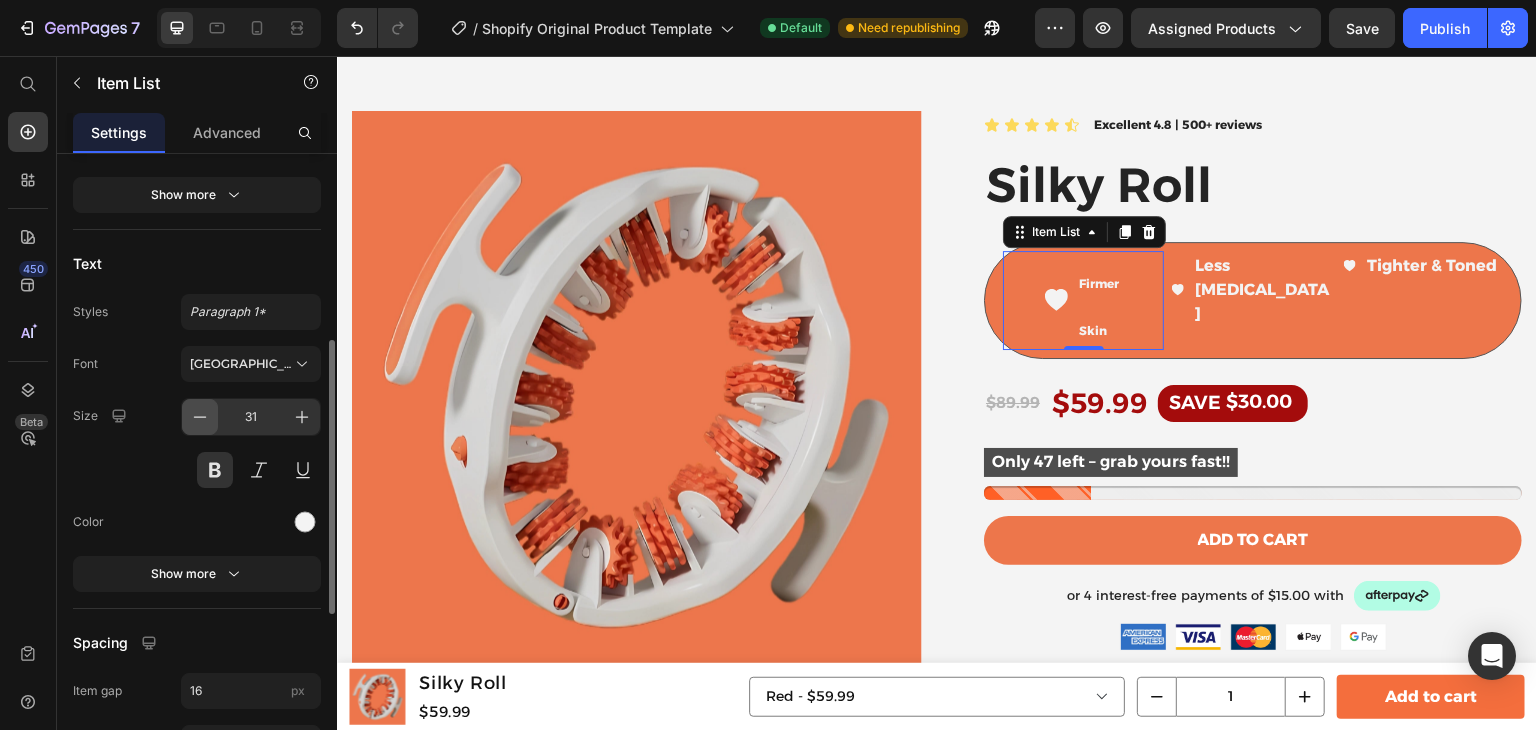 click 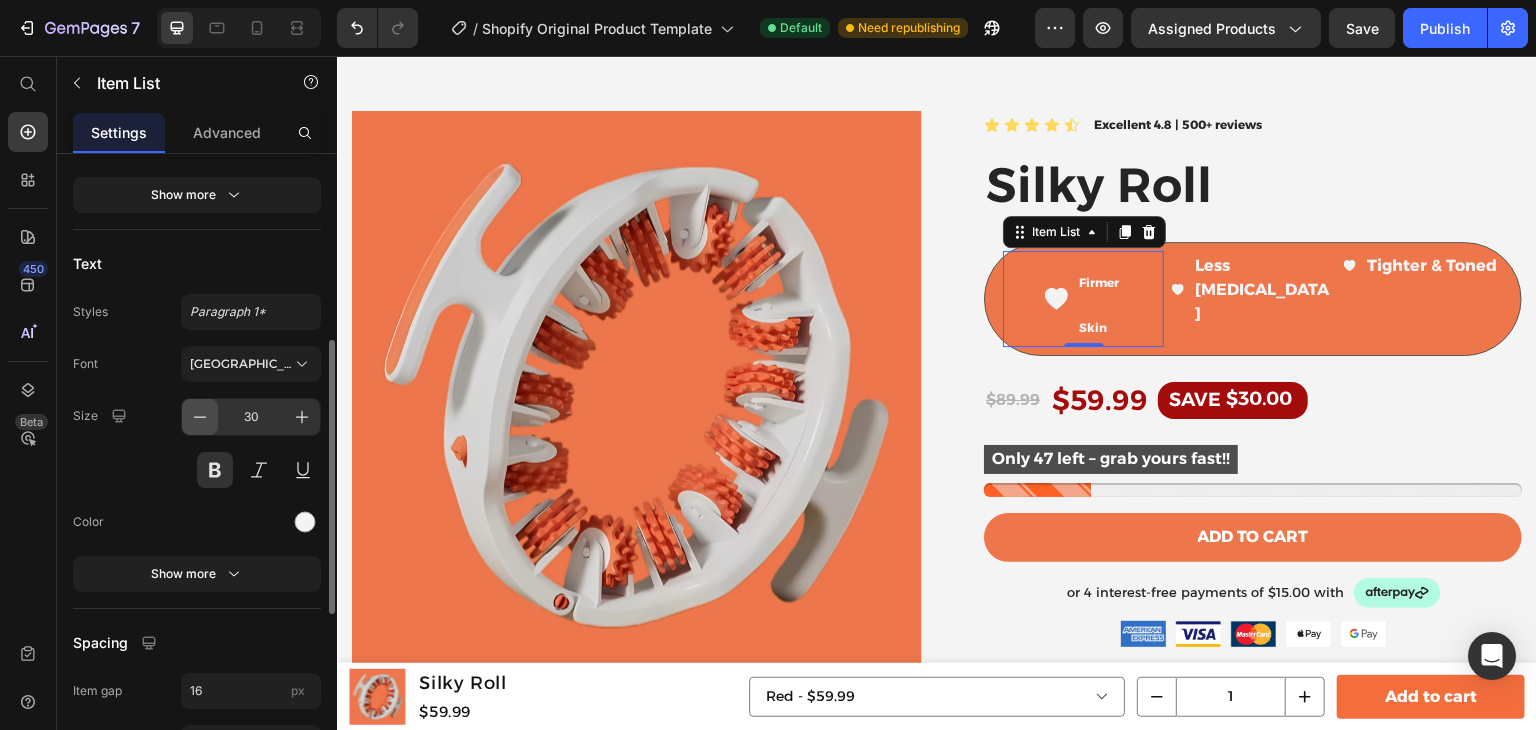 click 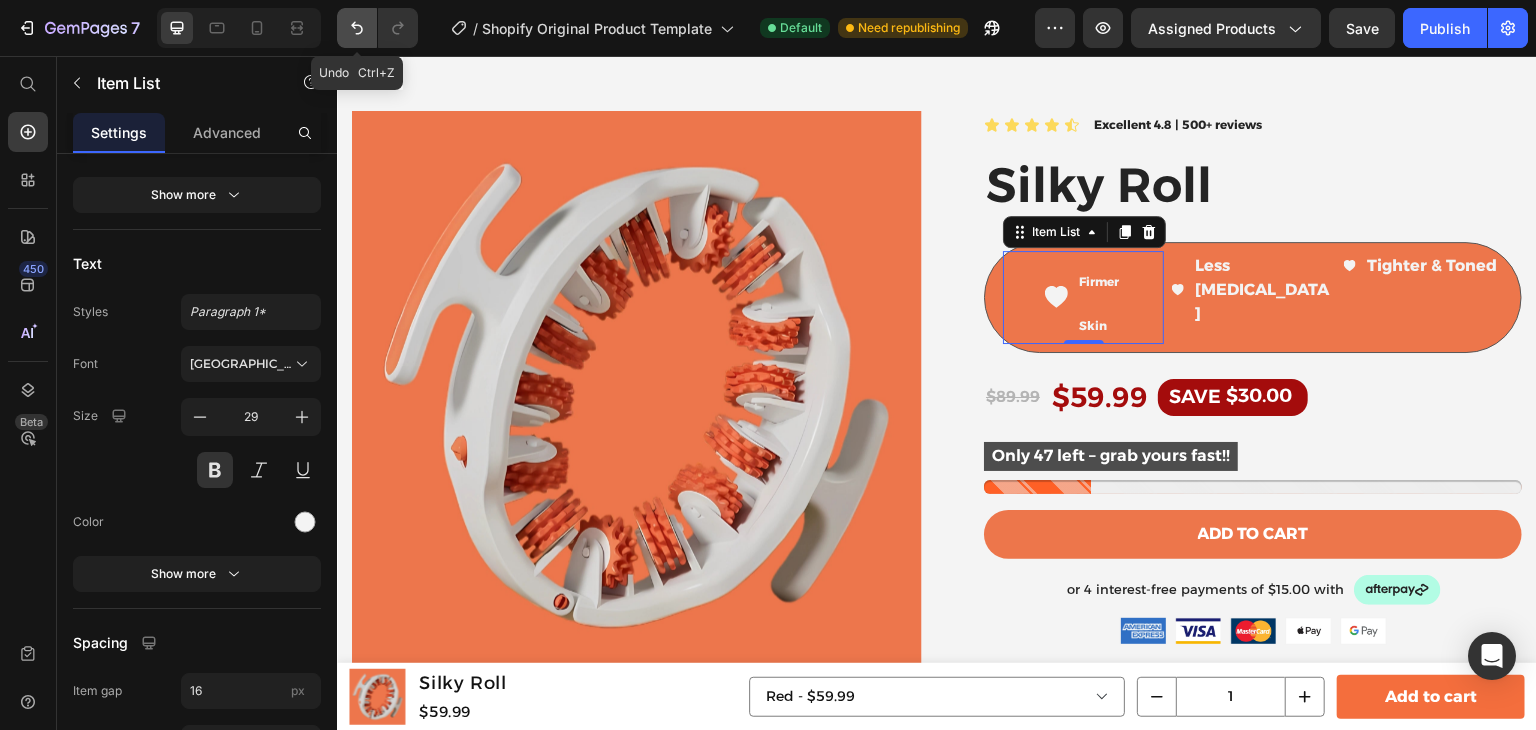 click 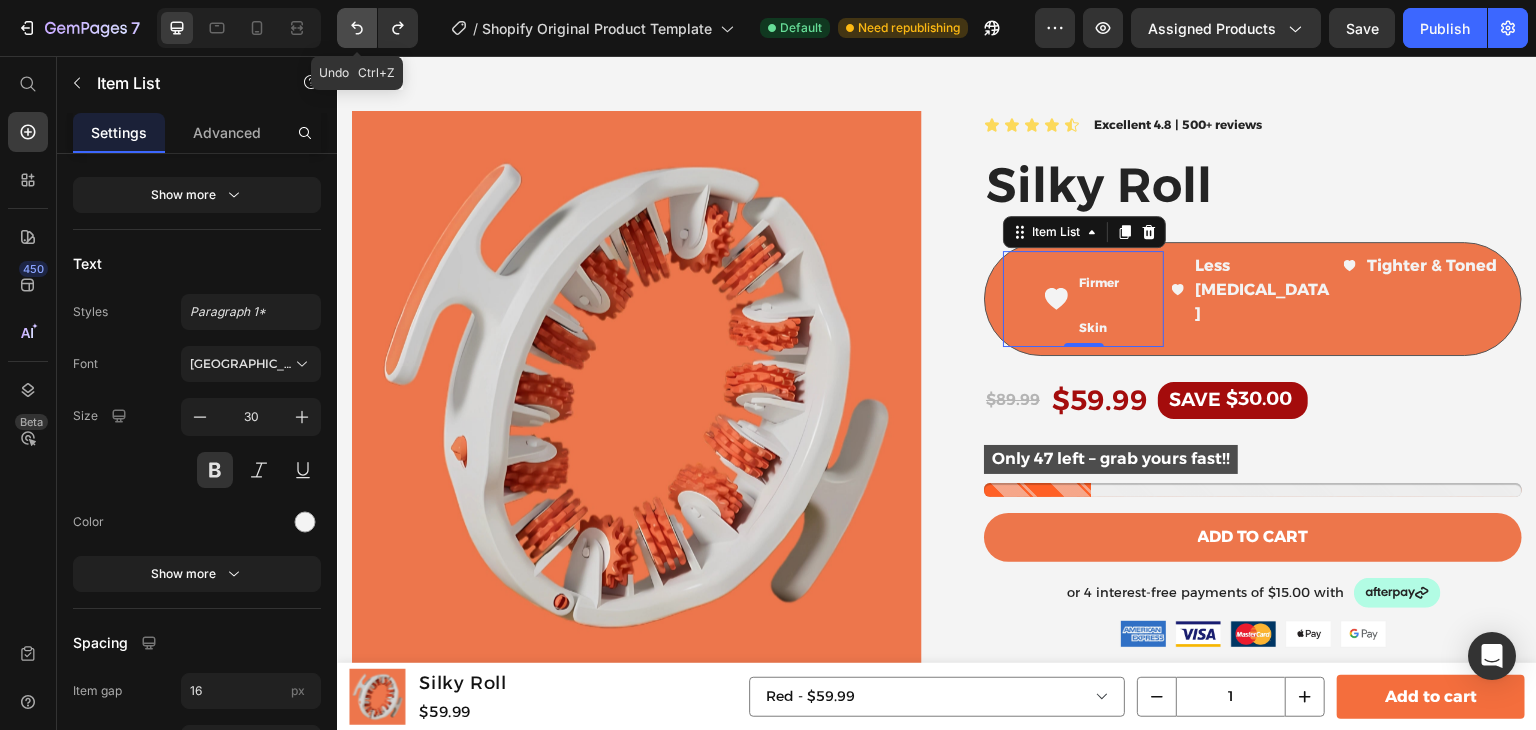 click 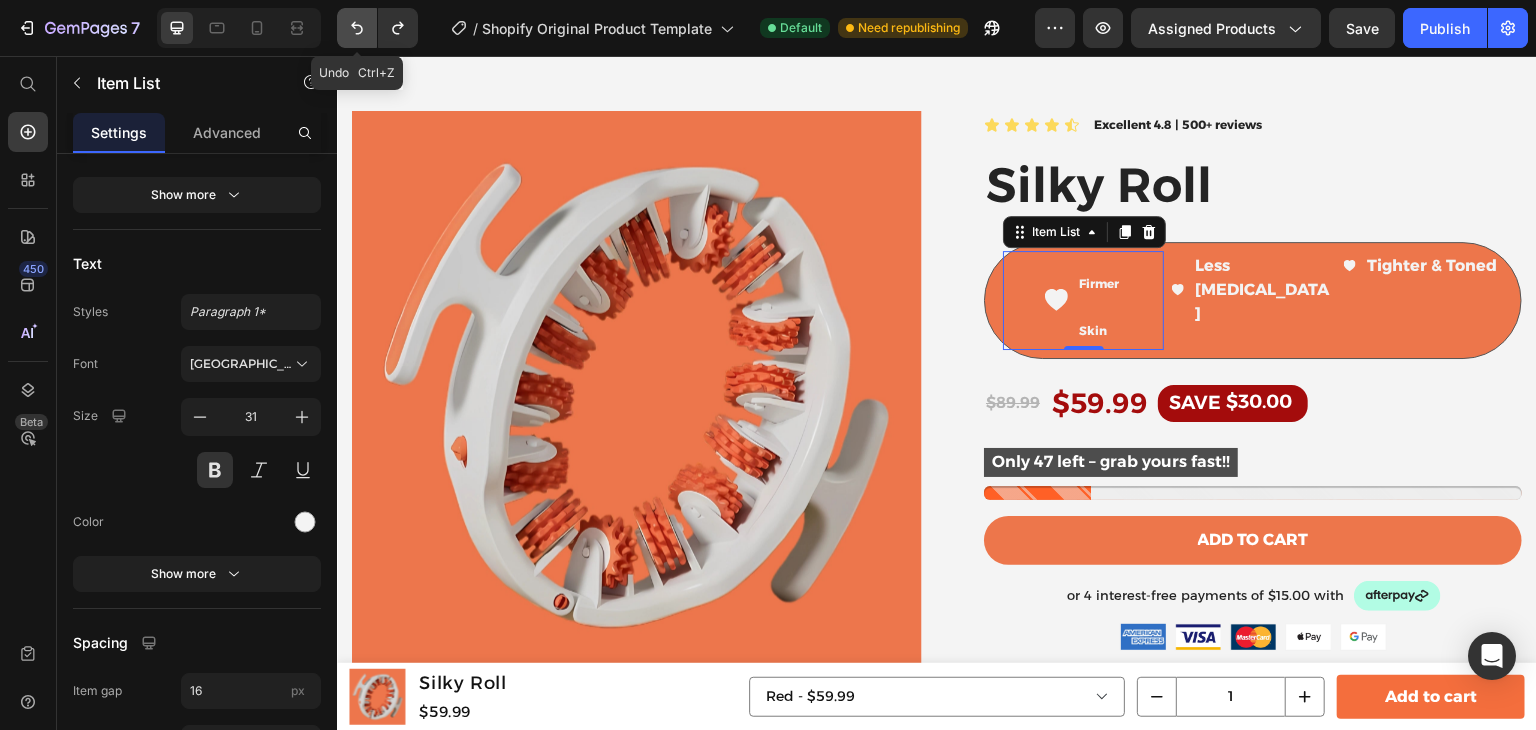 click 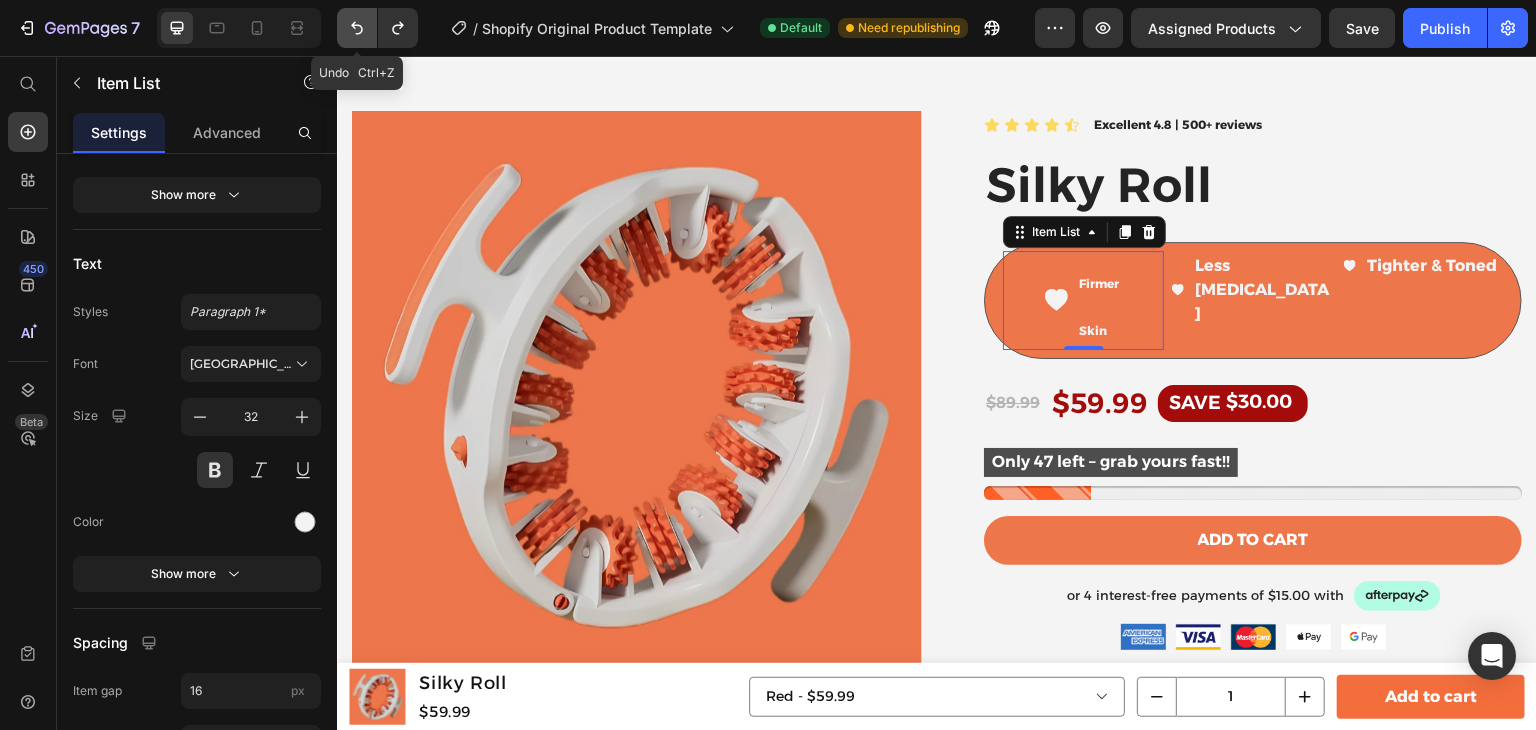 click 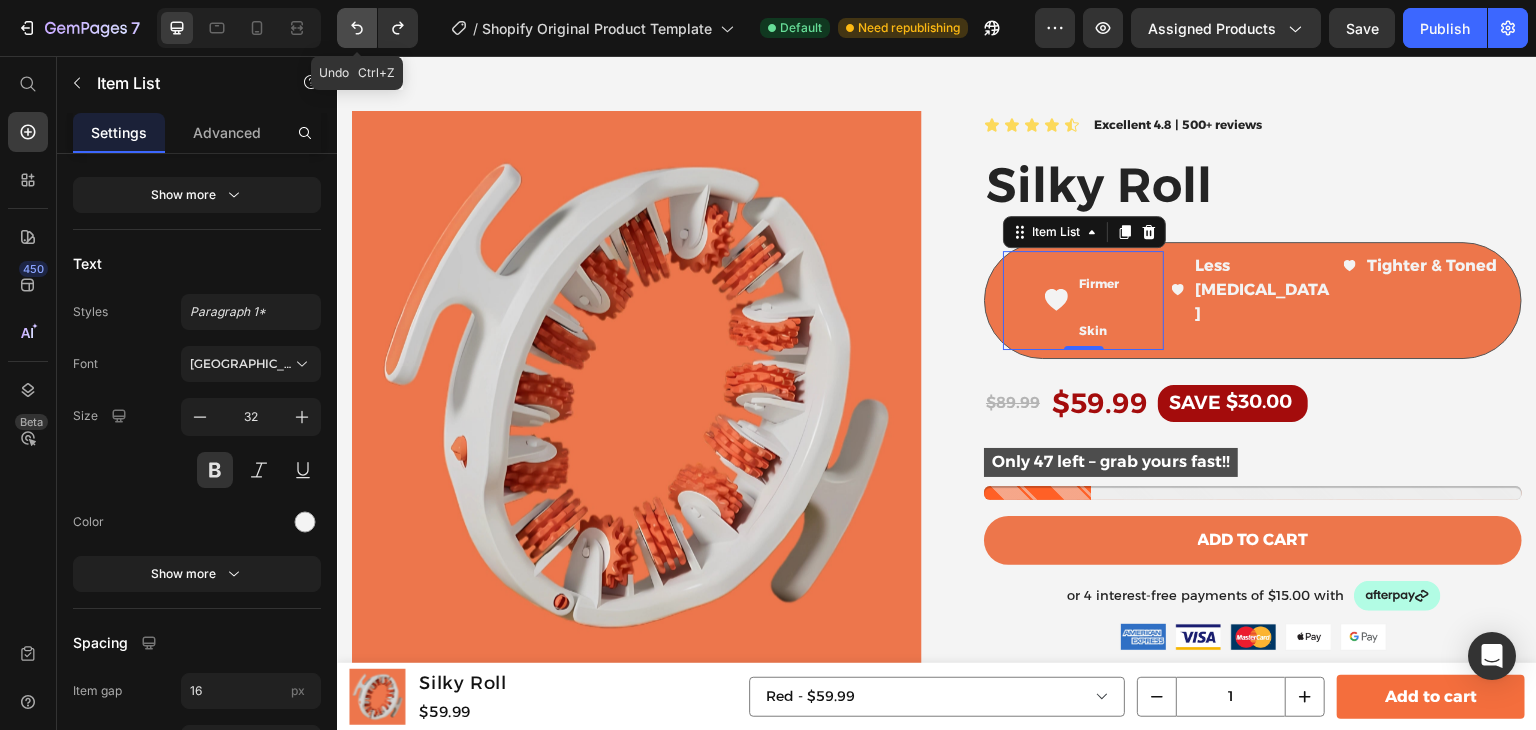 click 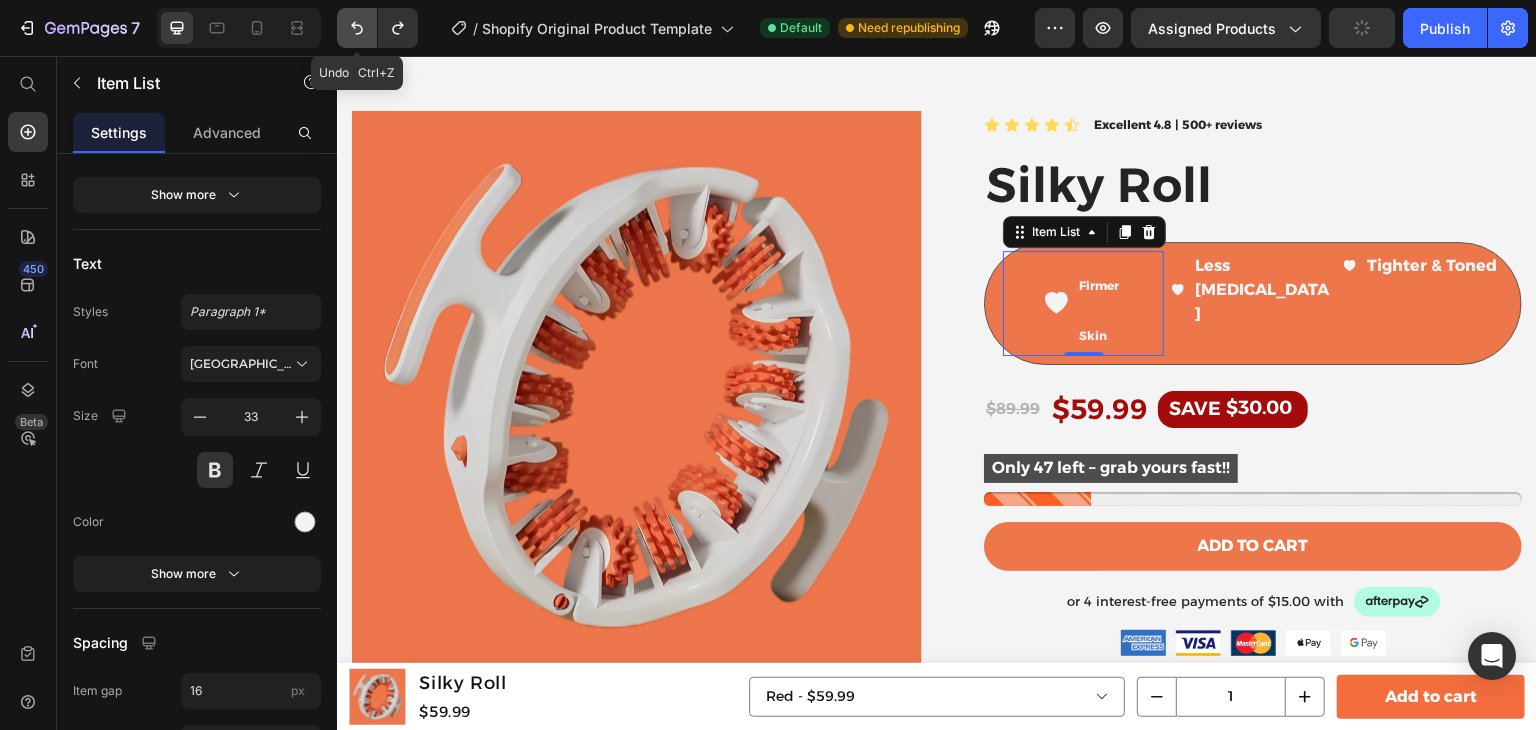 click 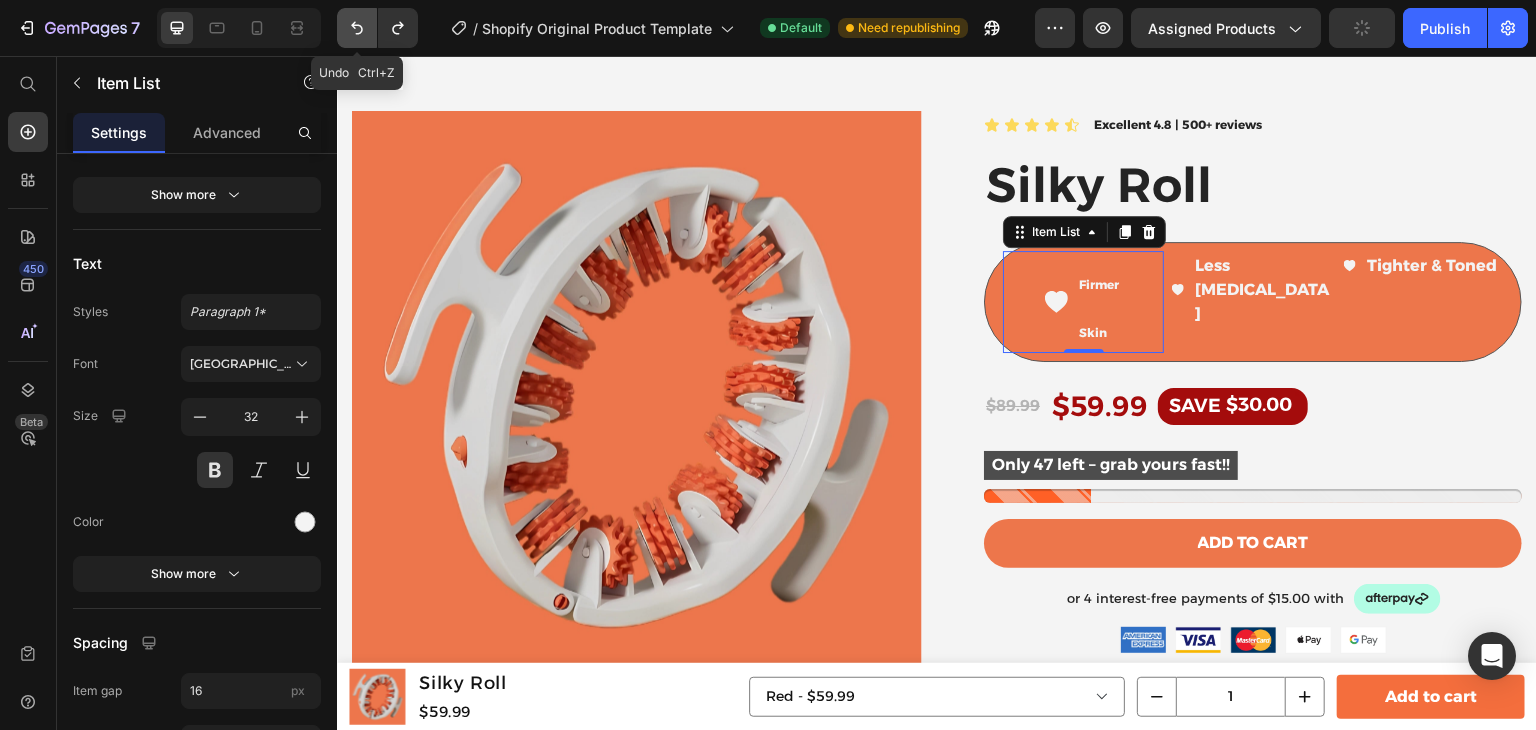 click 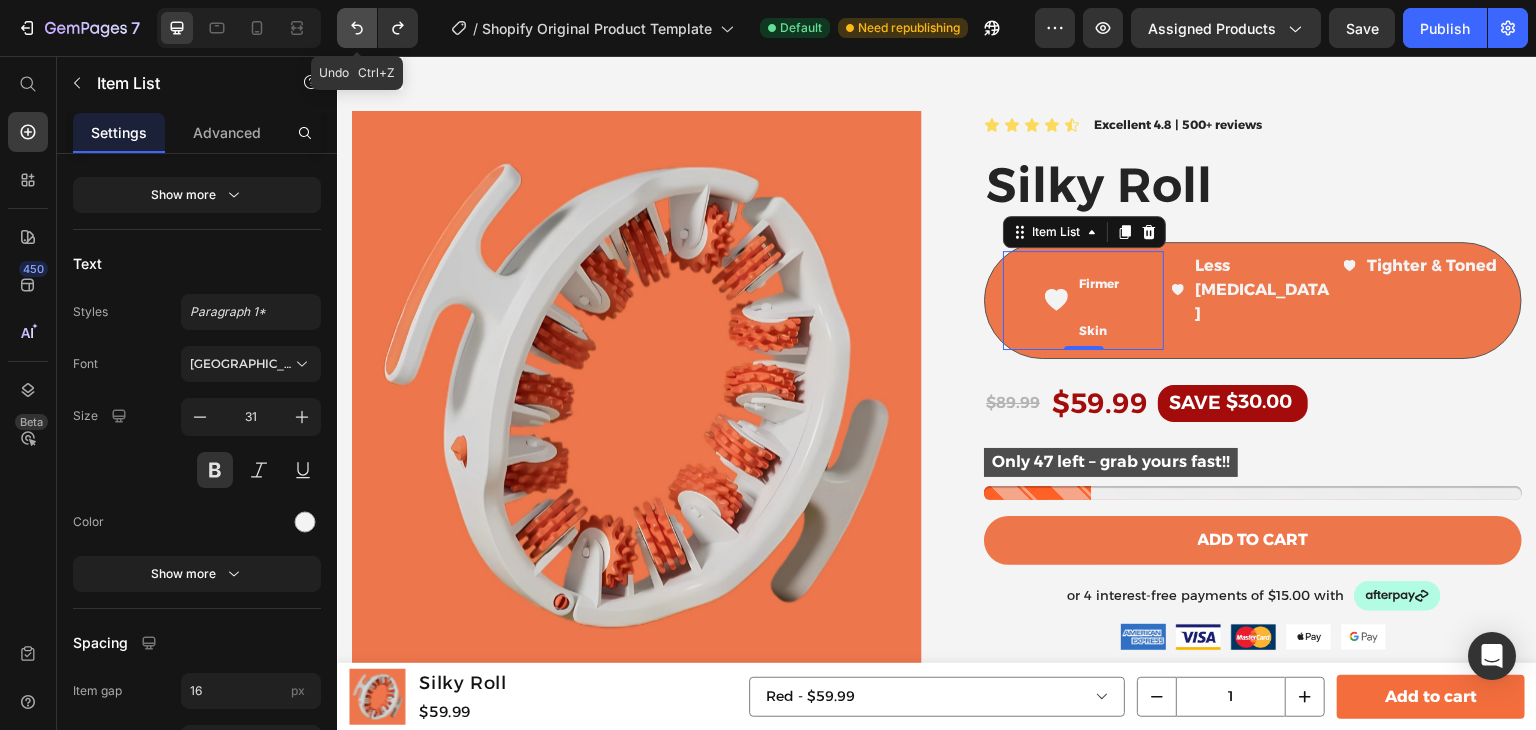 click 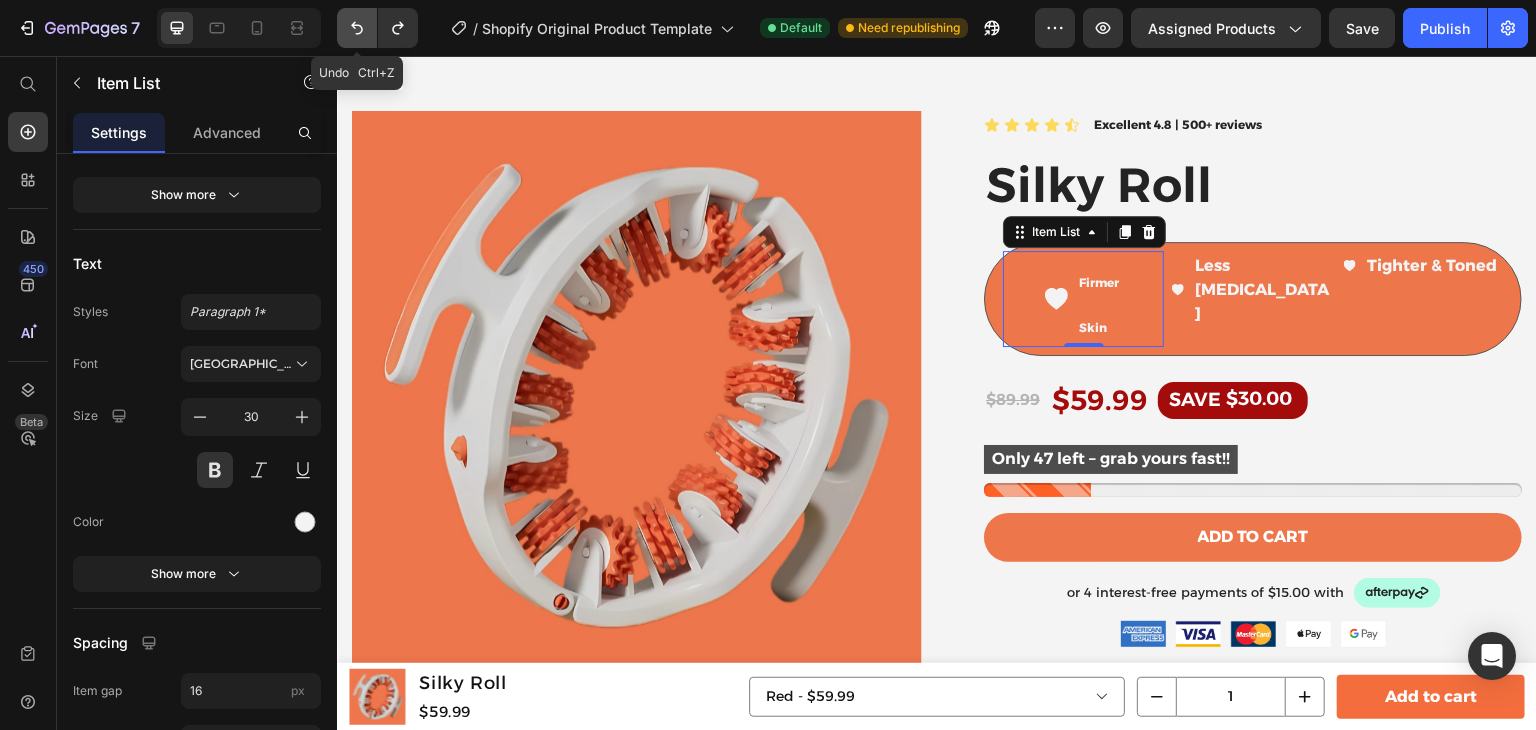 click 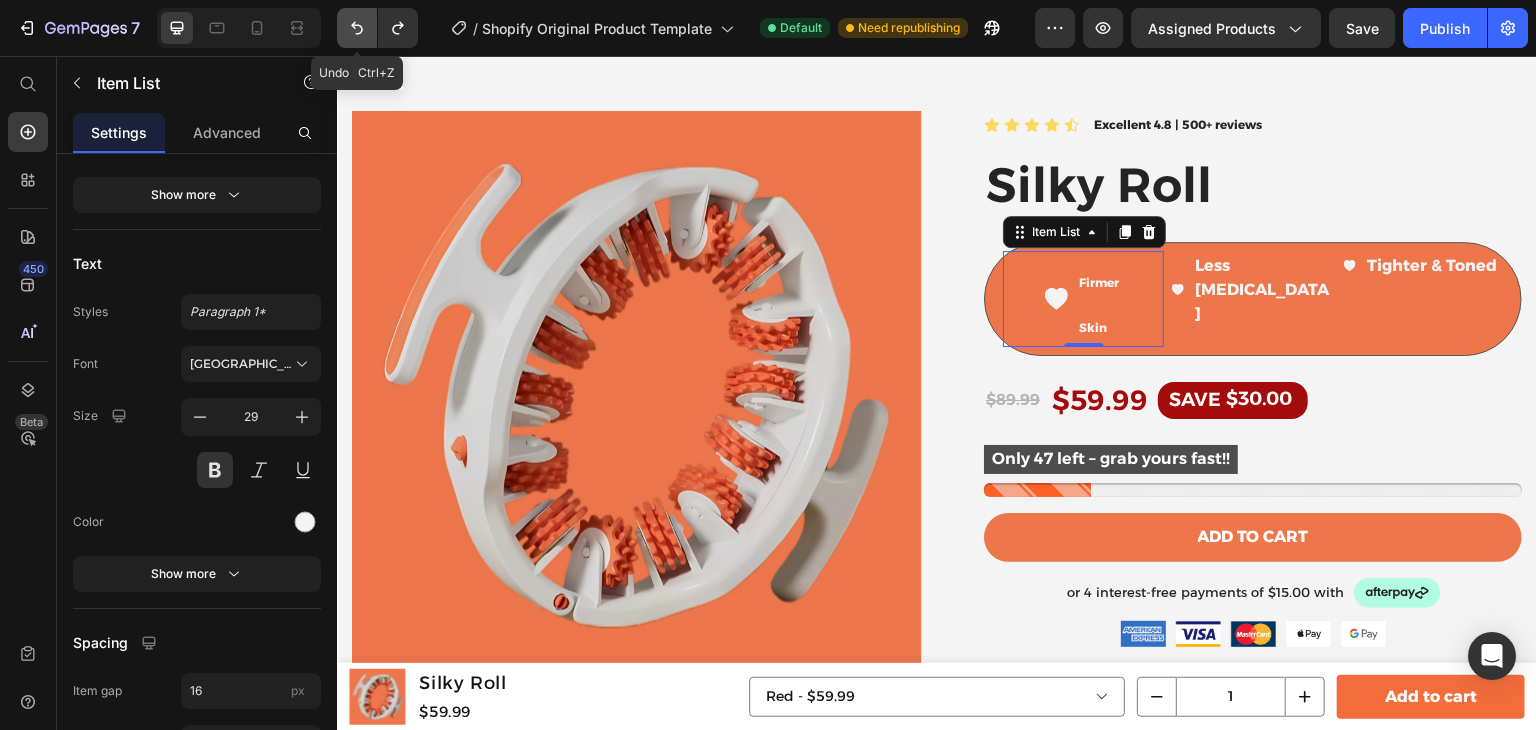 click 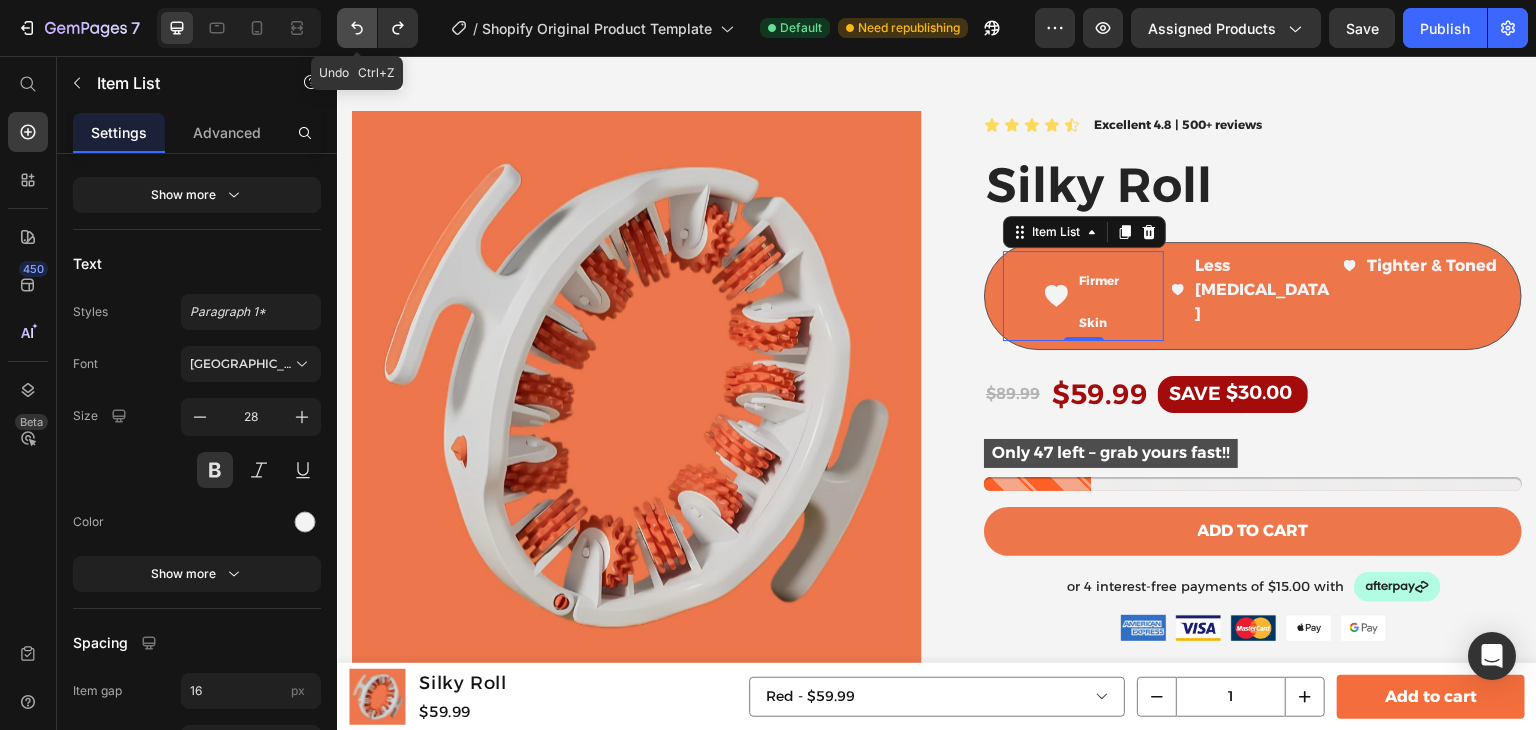 click 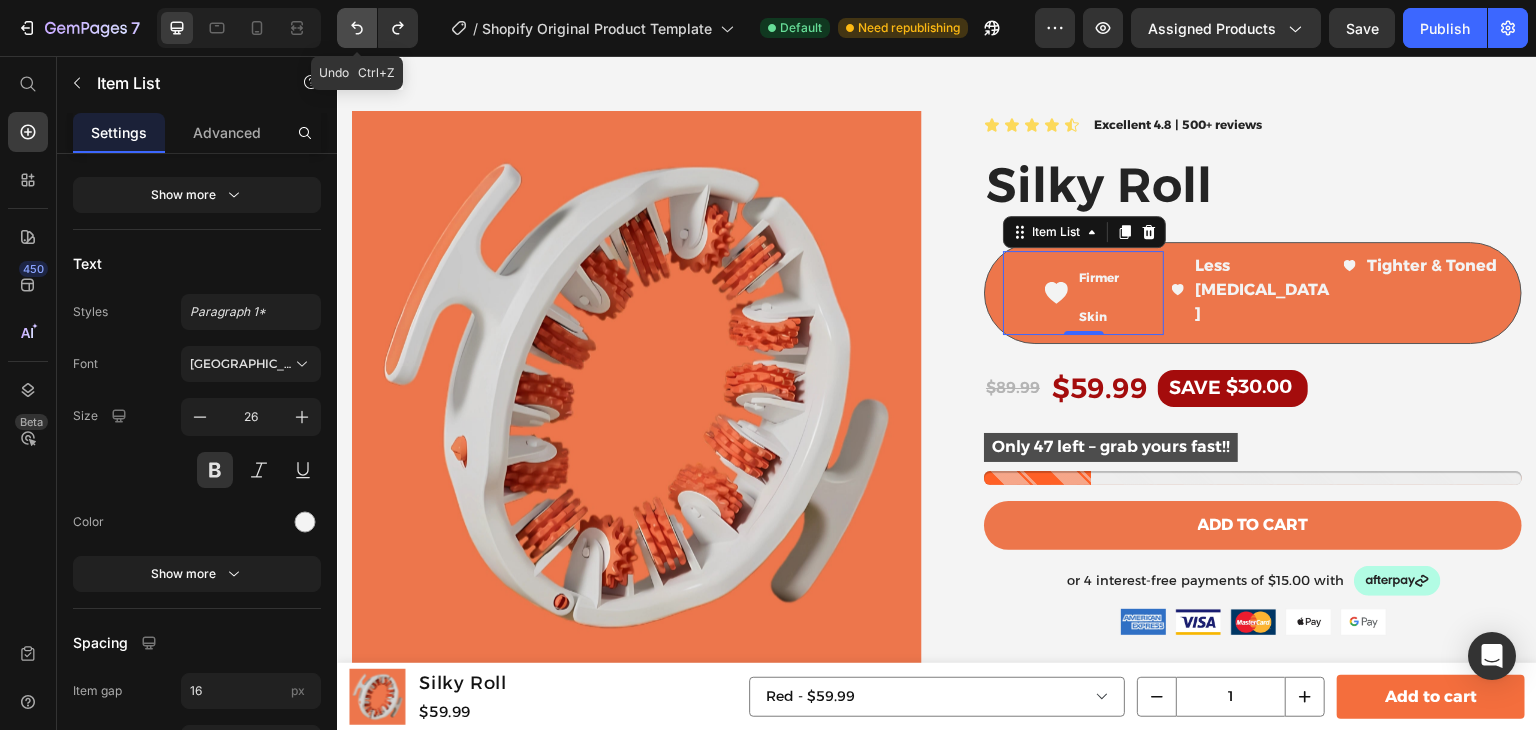 click 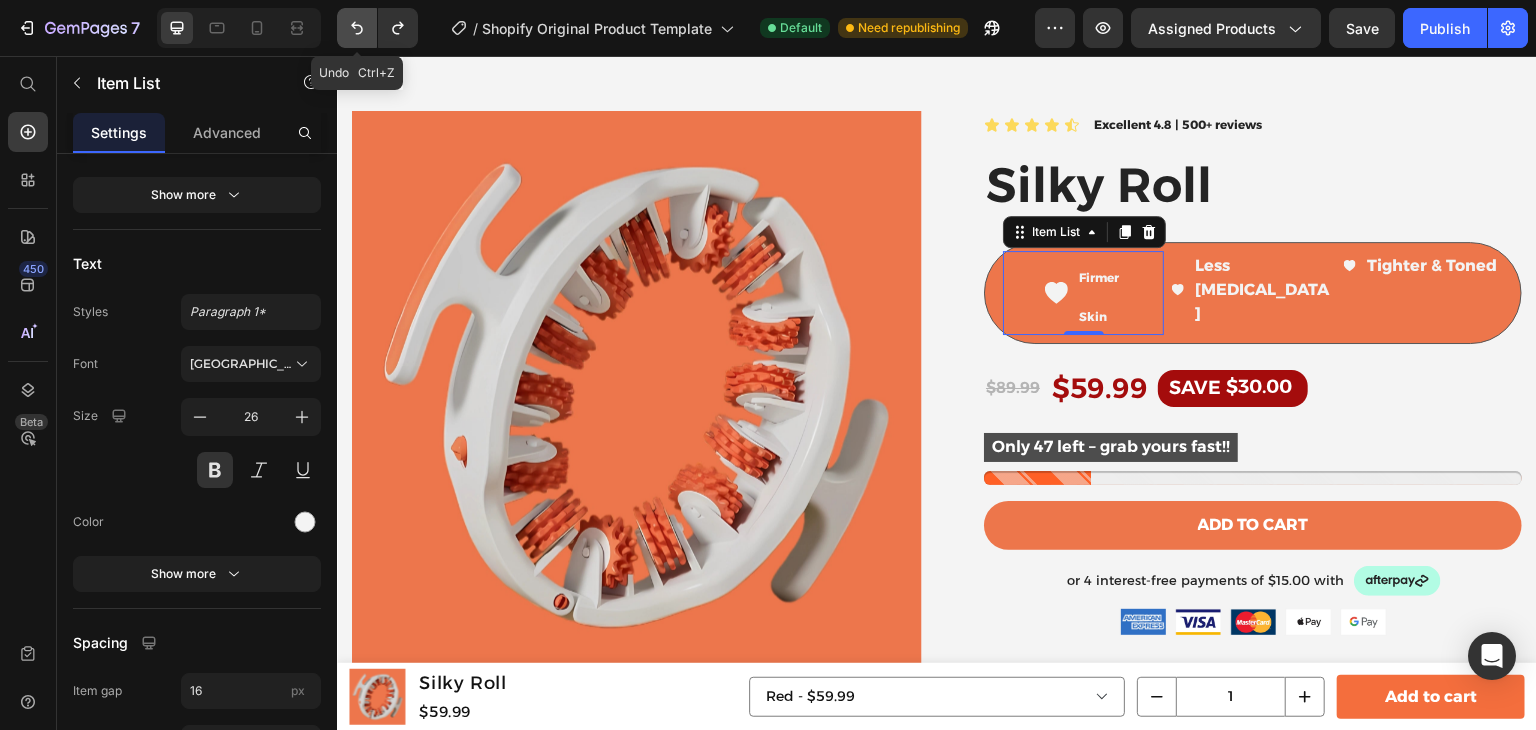 click 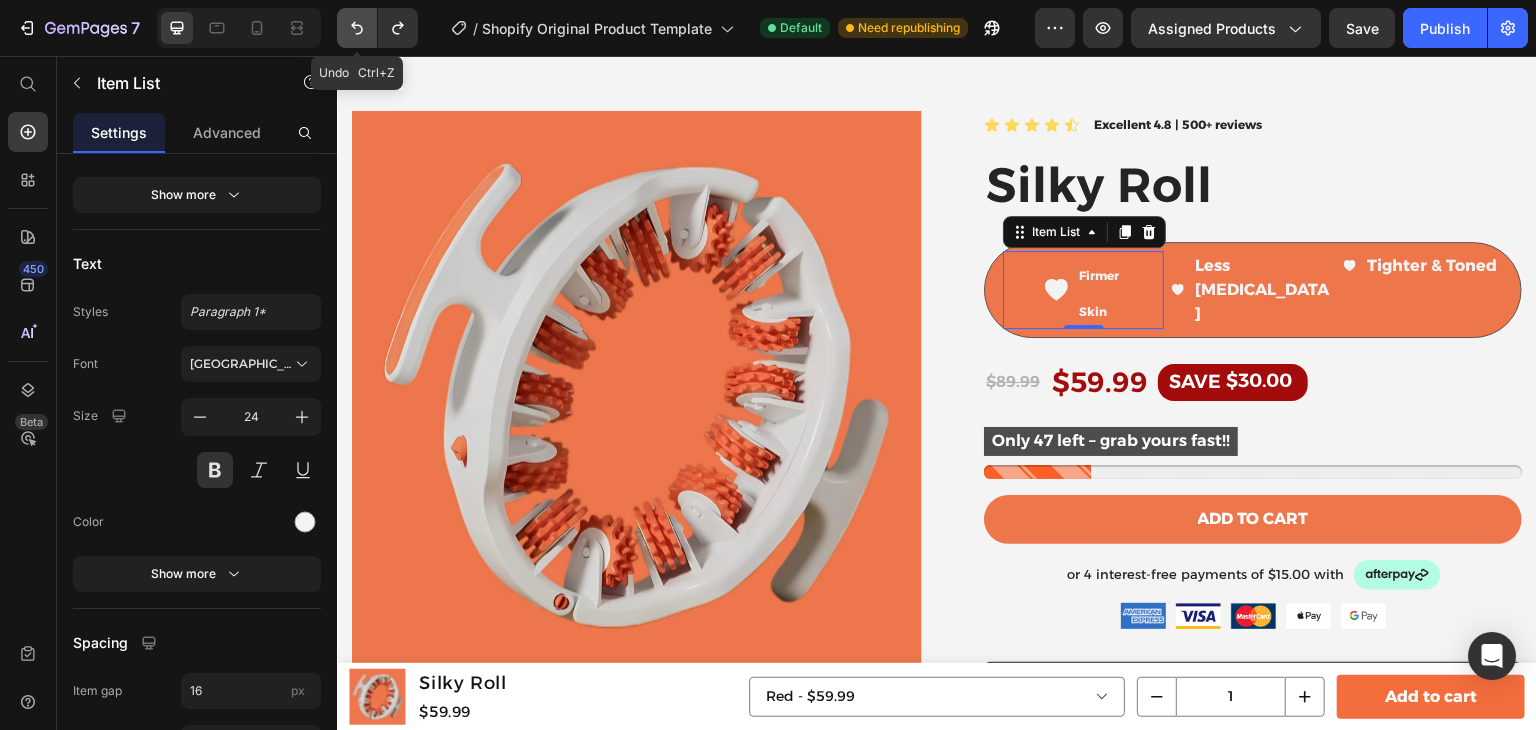 click 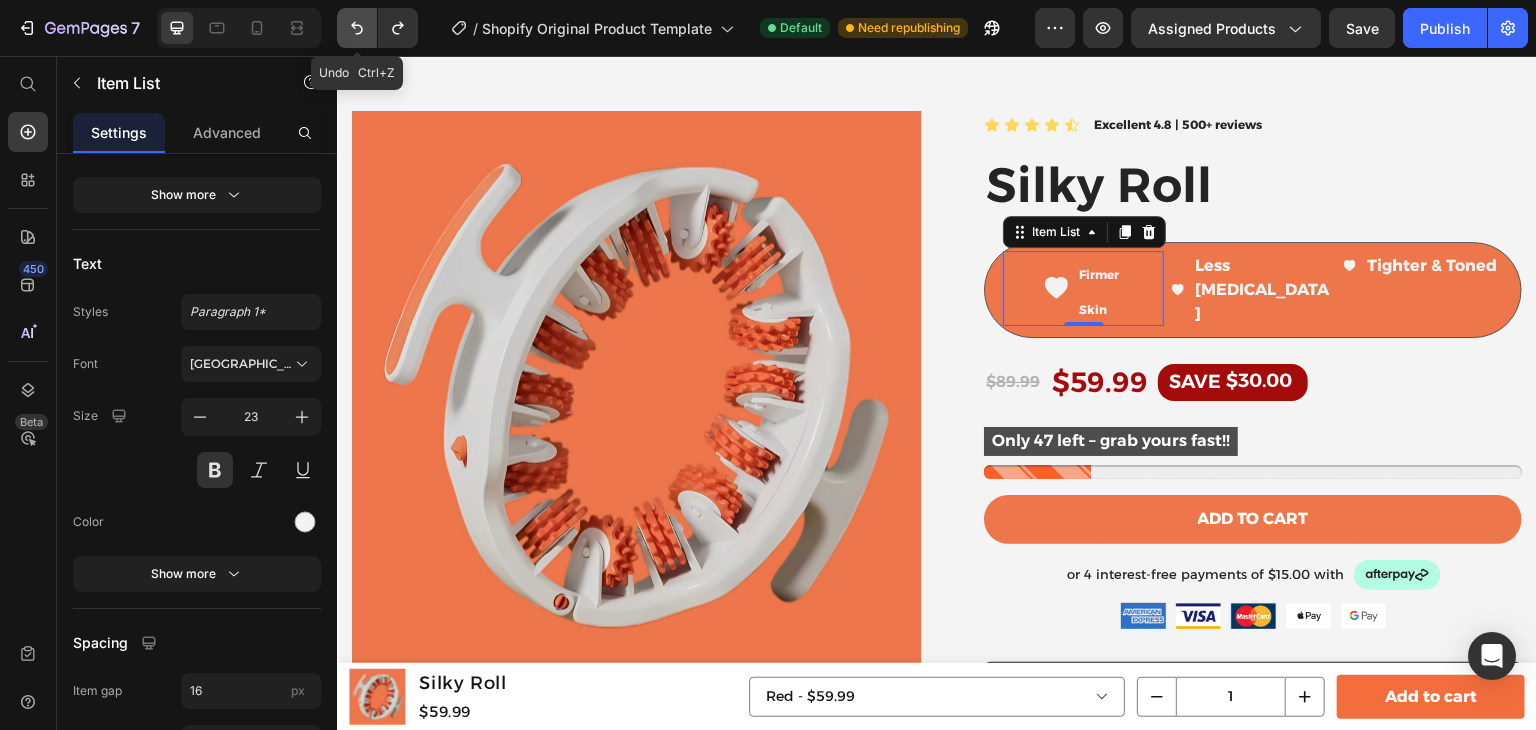 click 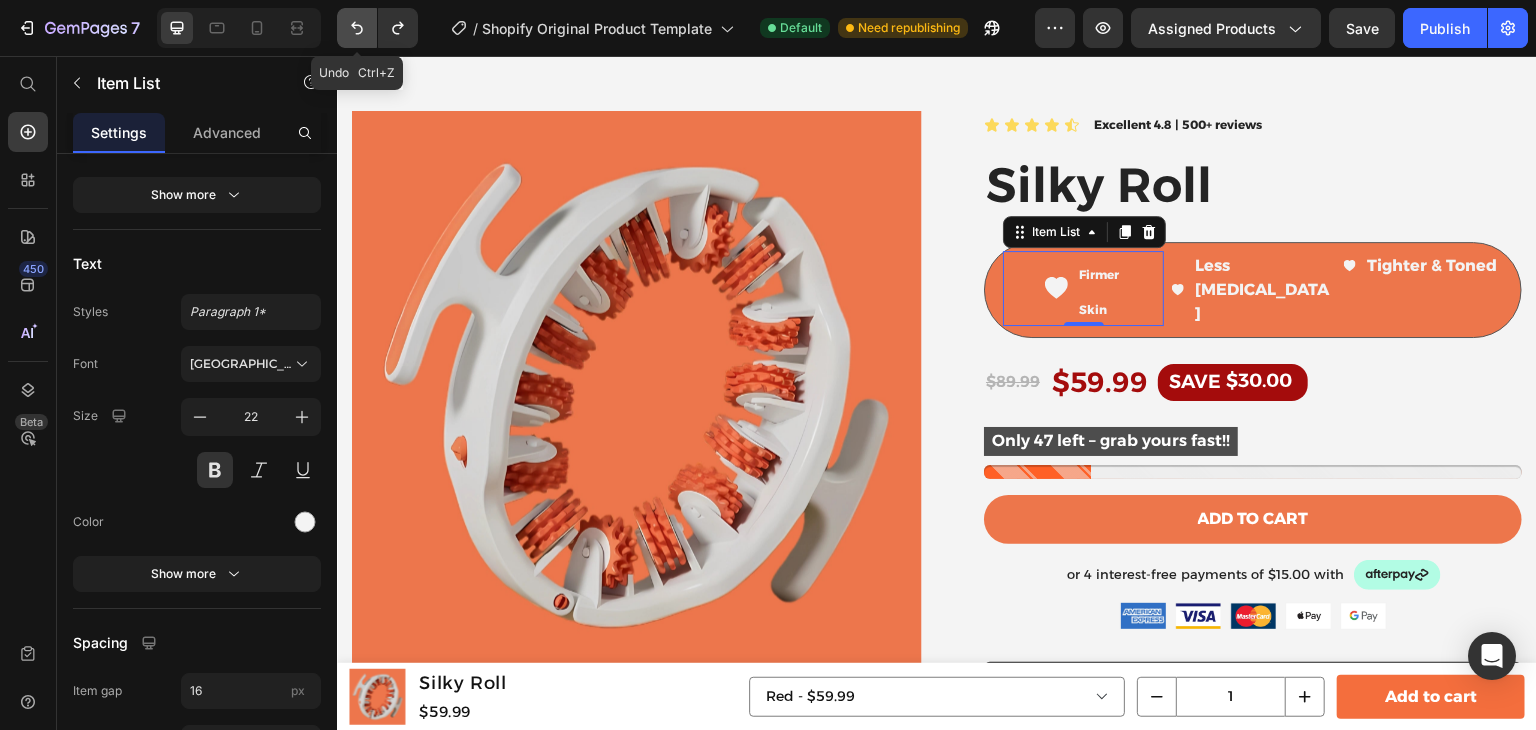 click 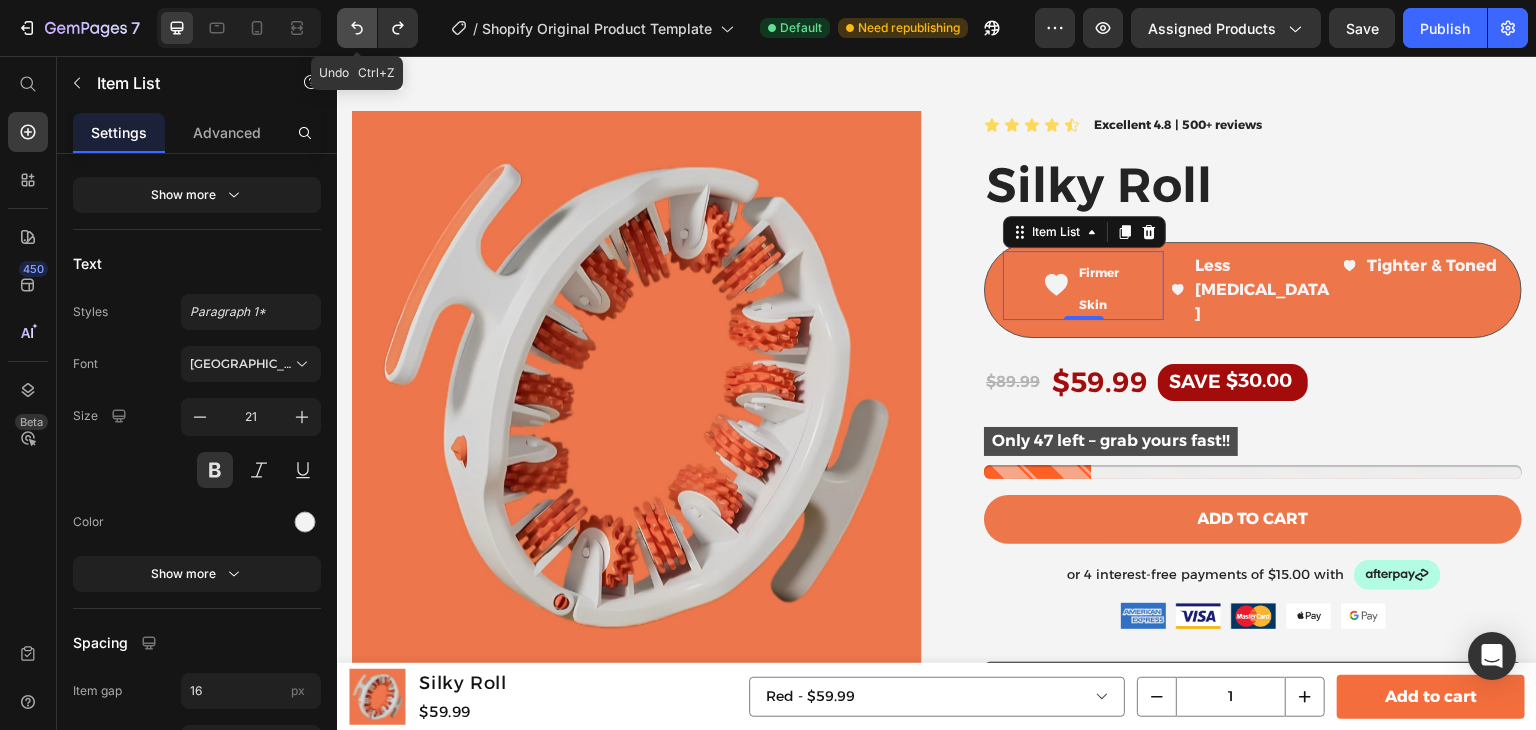 click 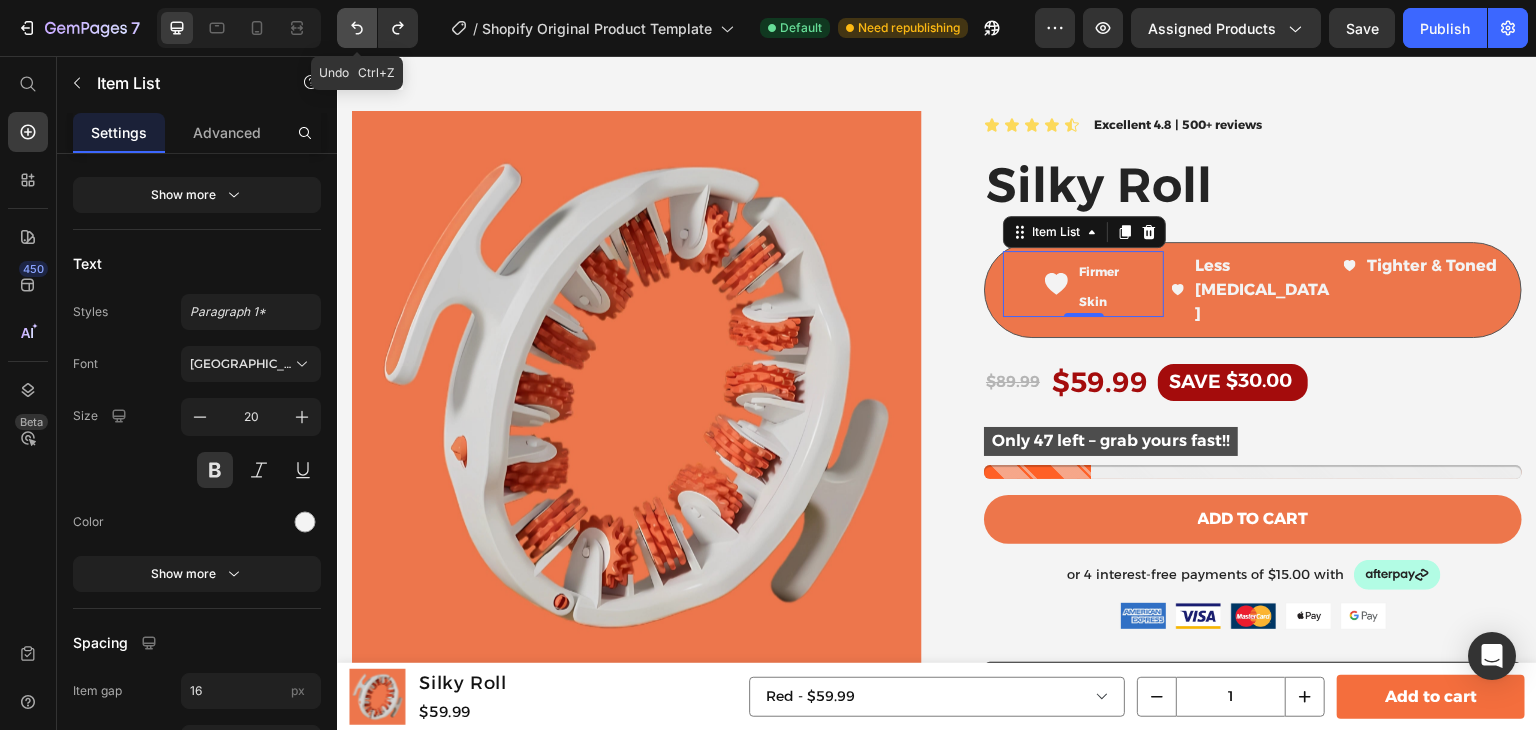 click 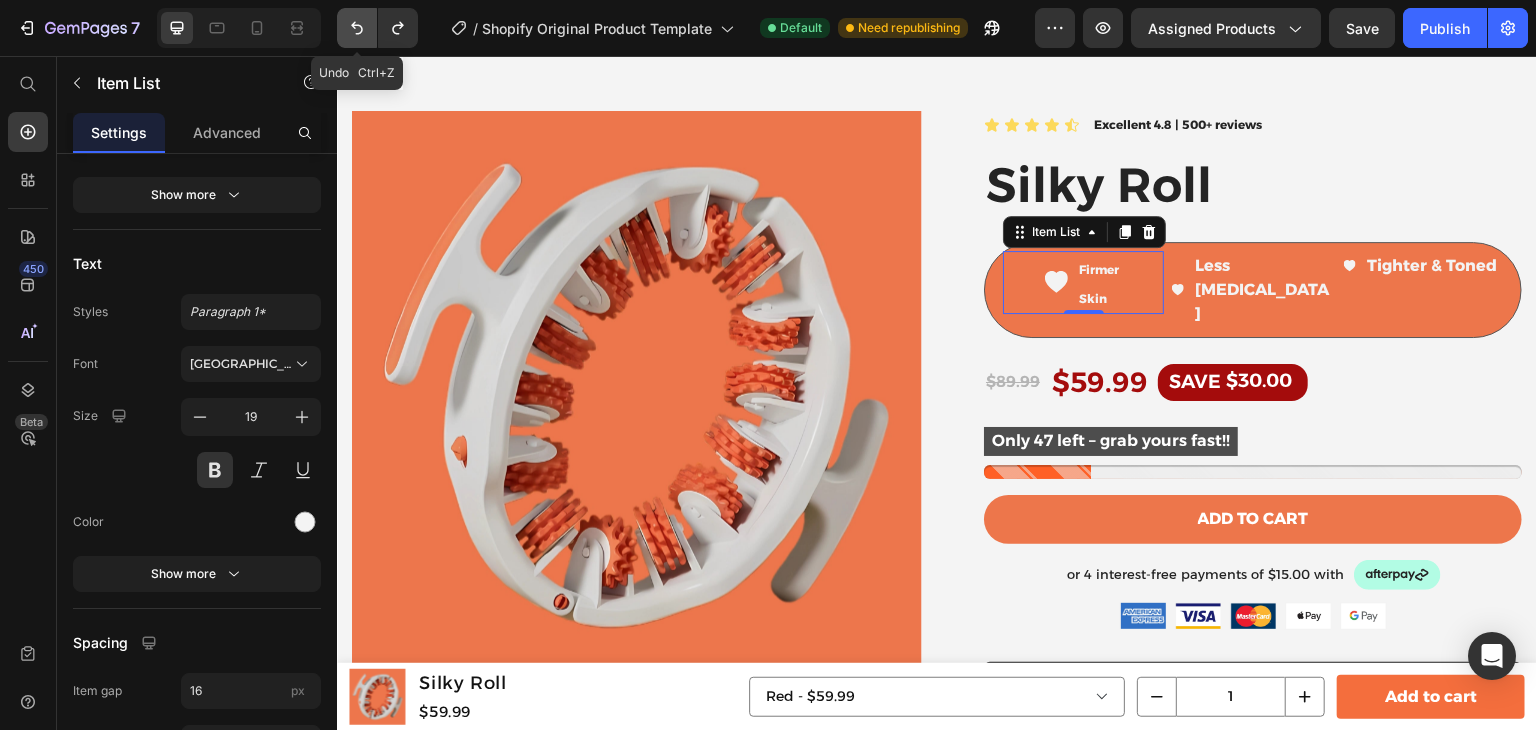 click 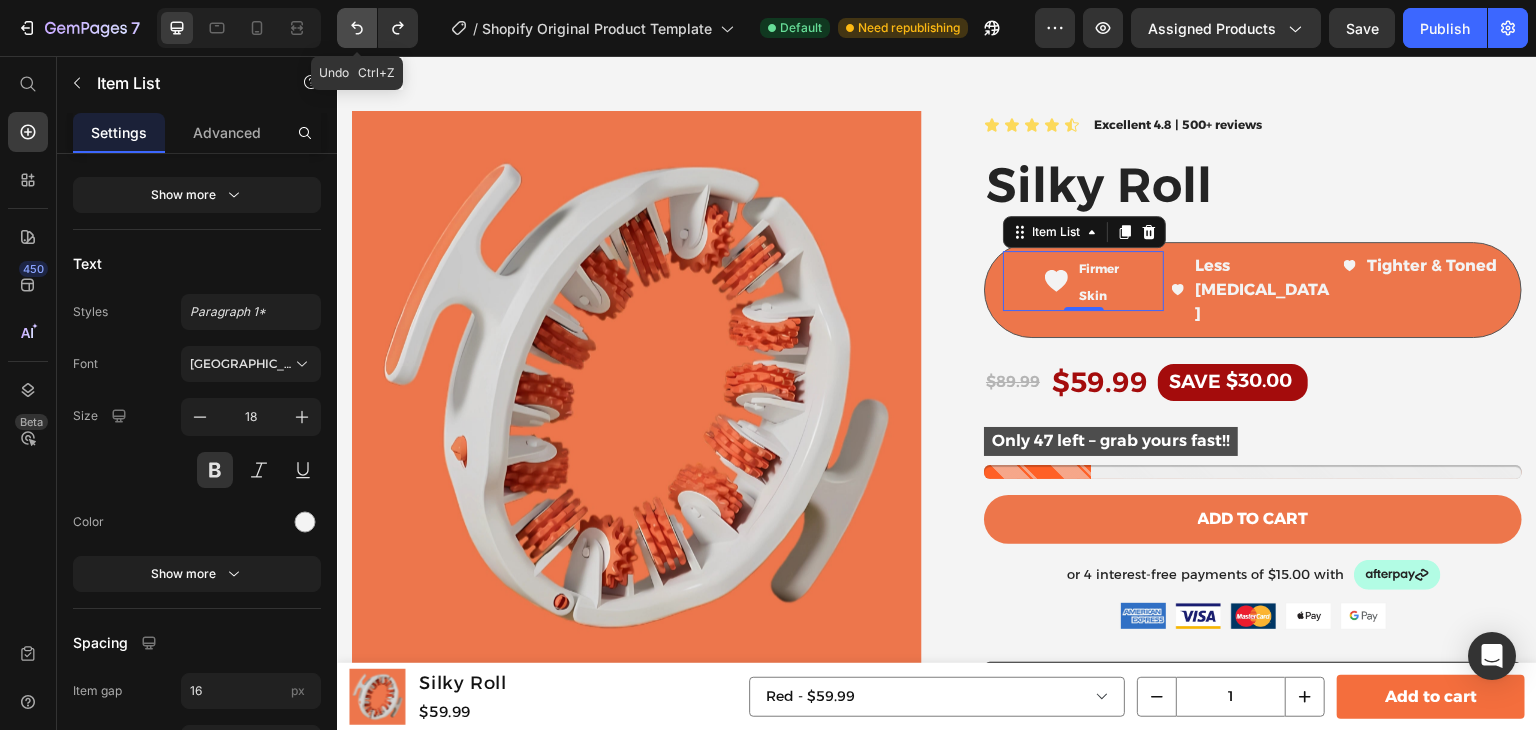 click 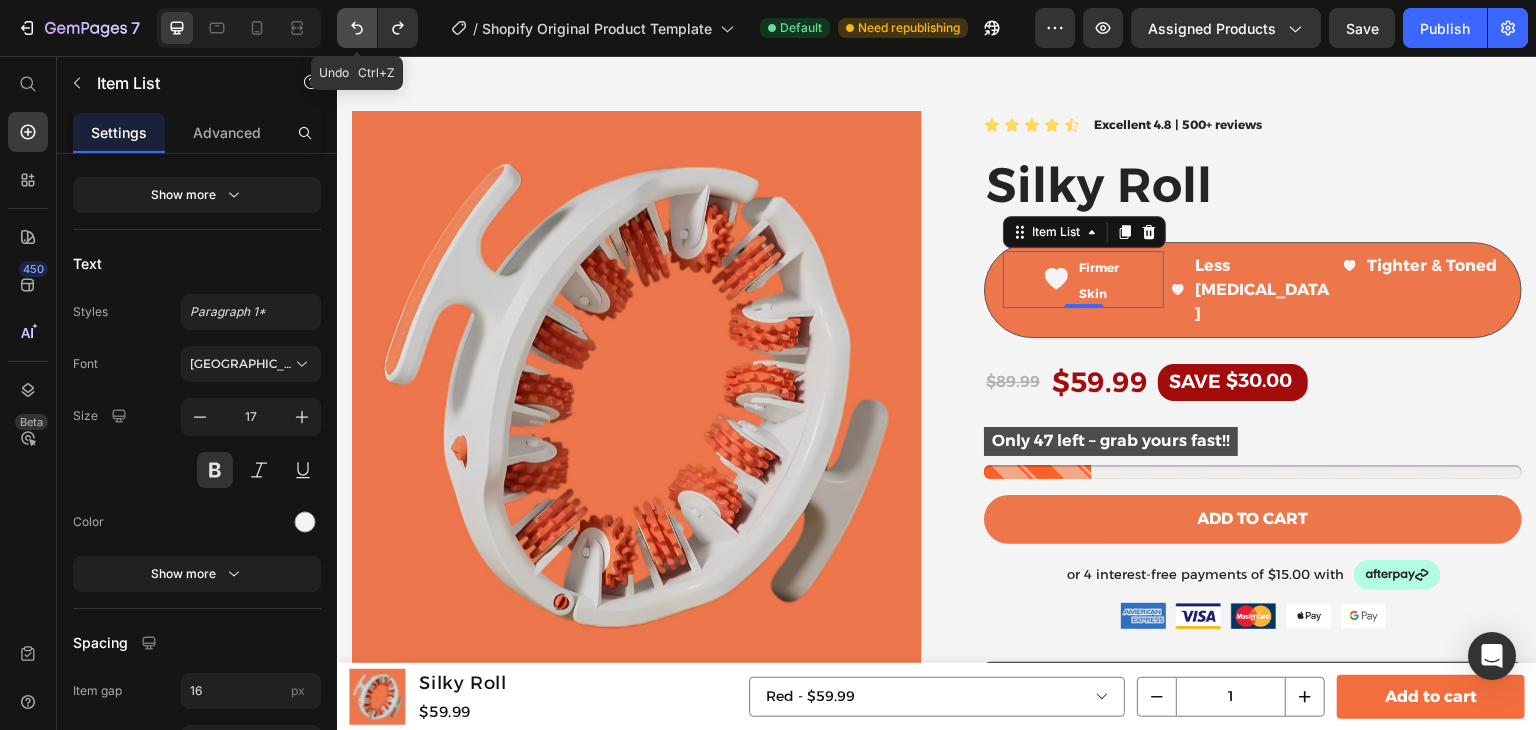 click 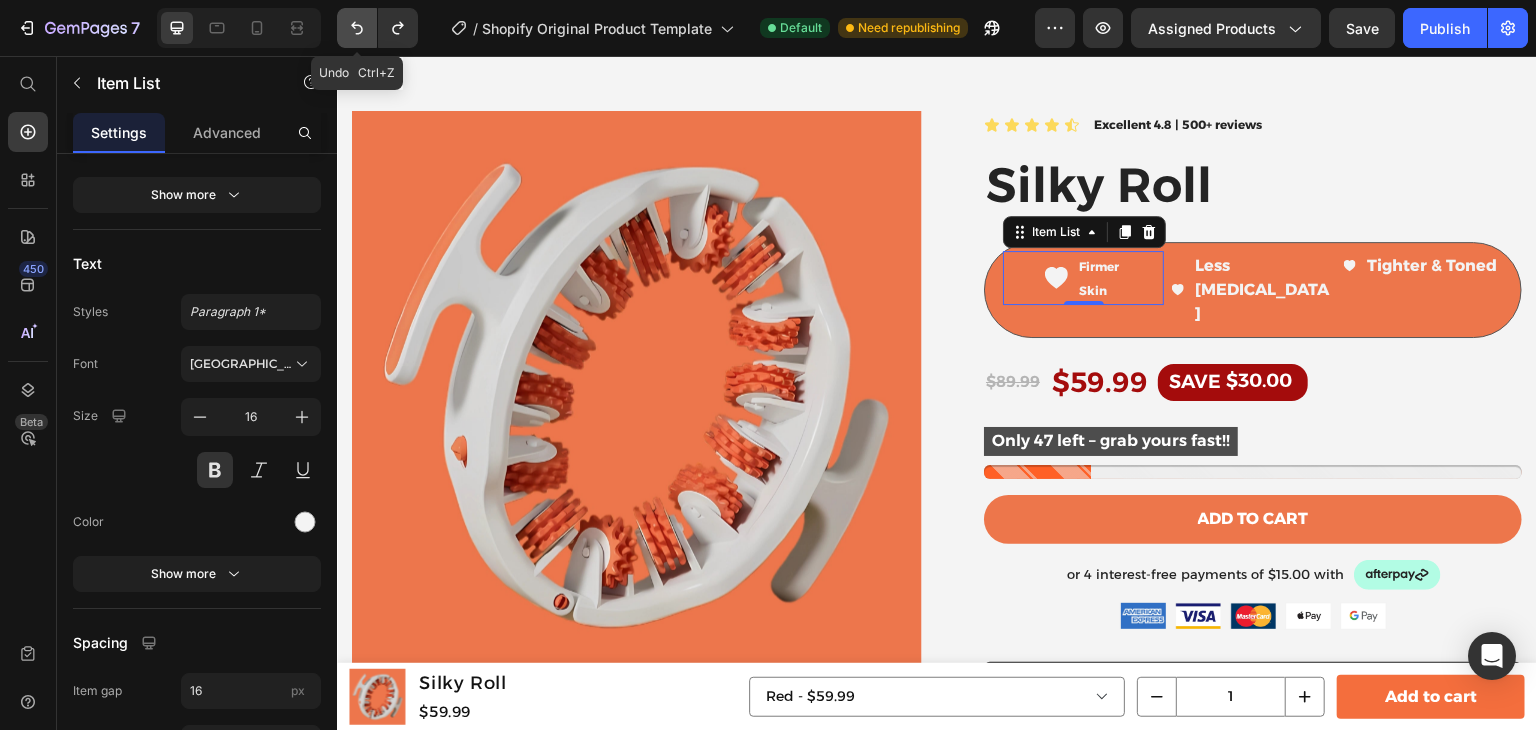 click 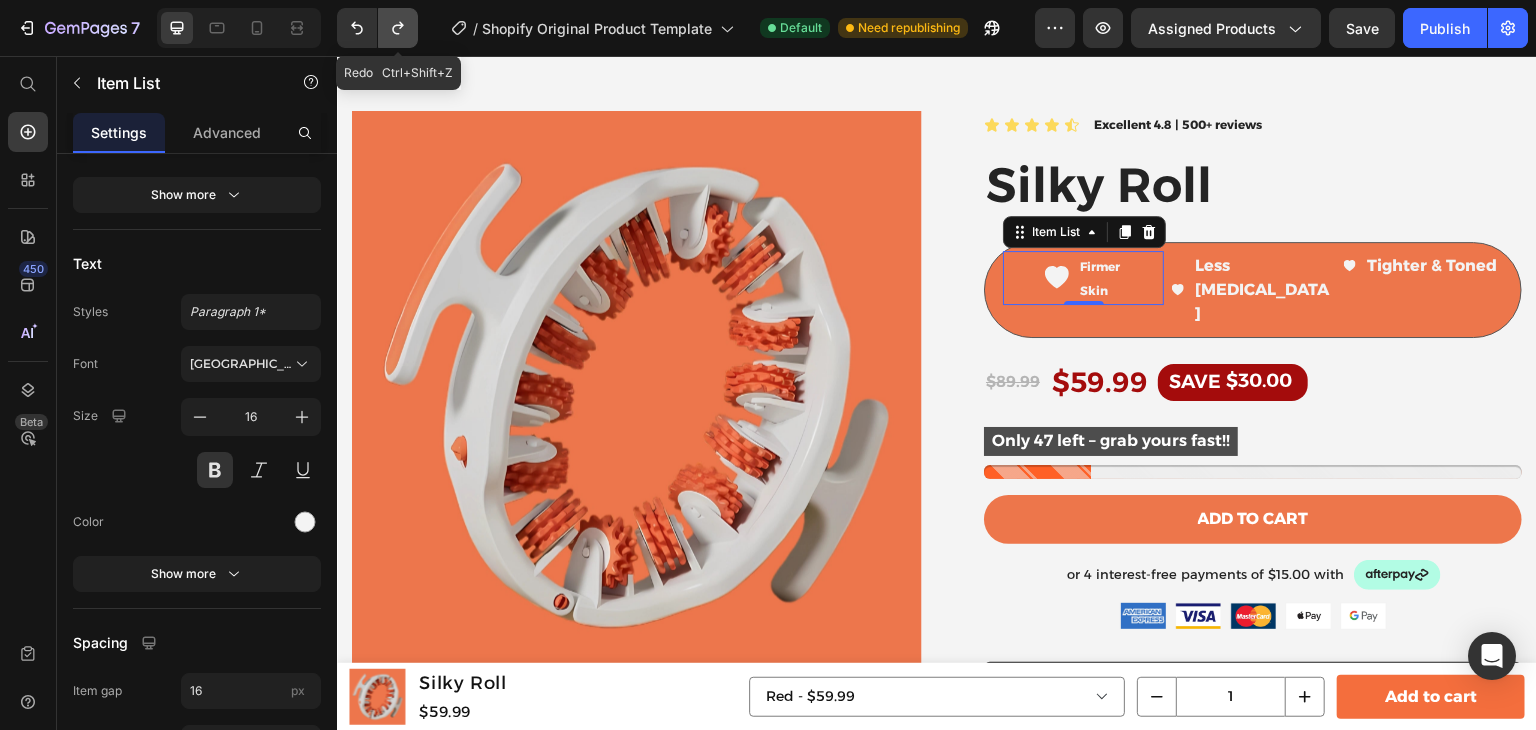click 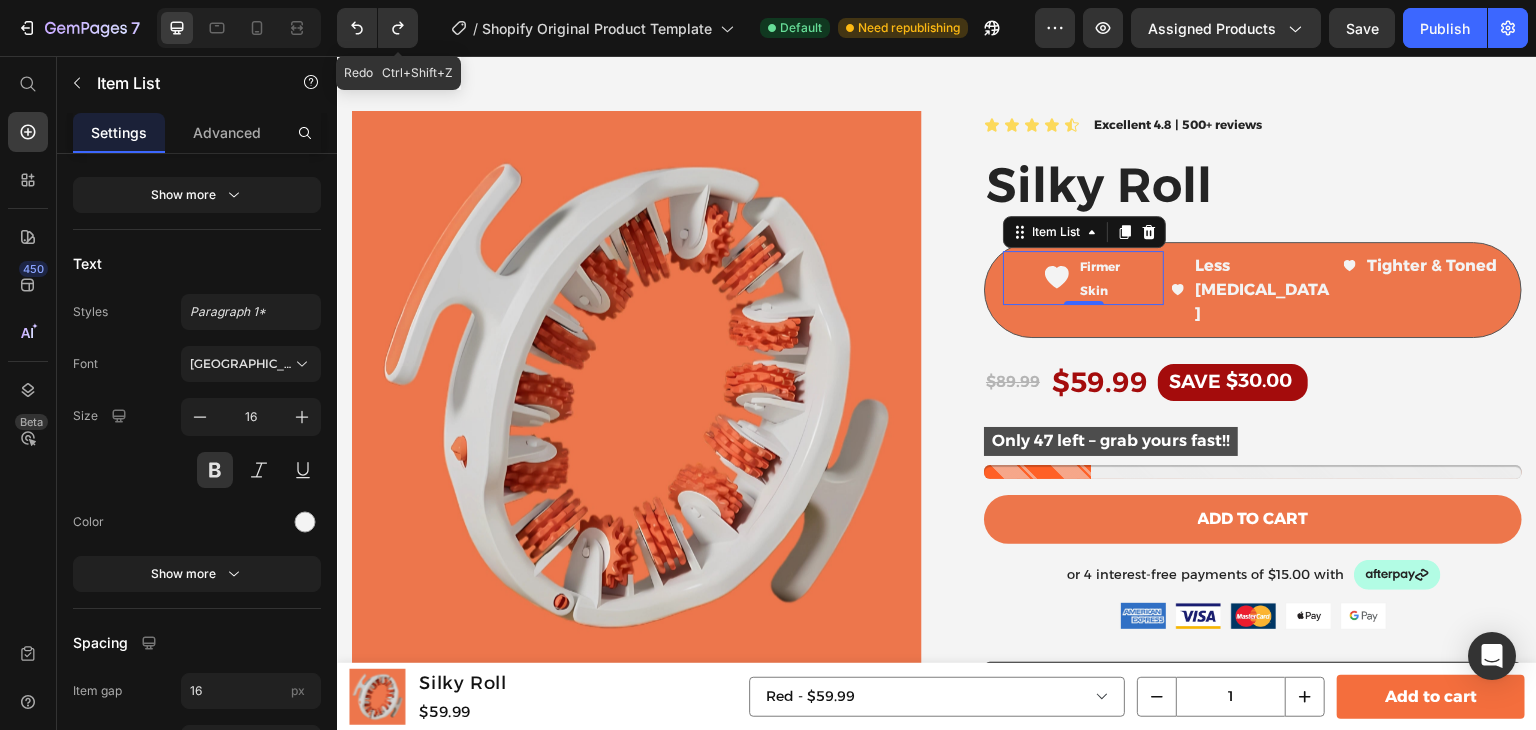 type on "23" 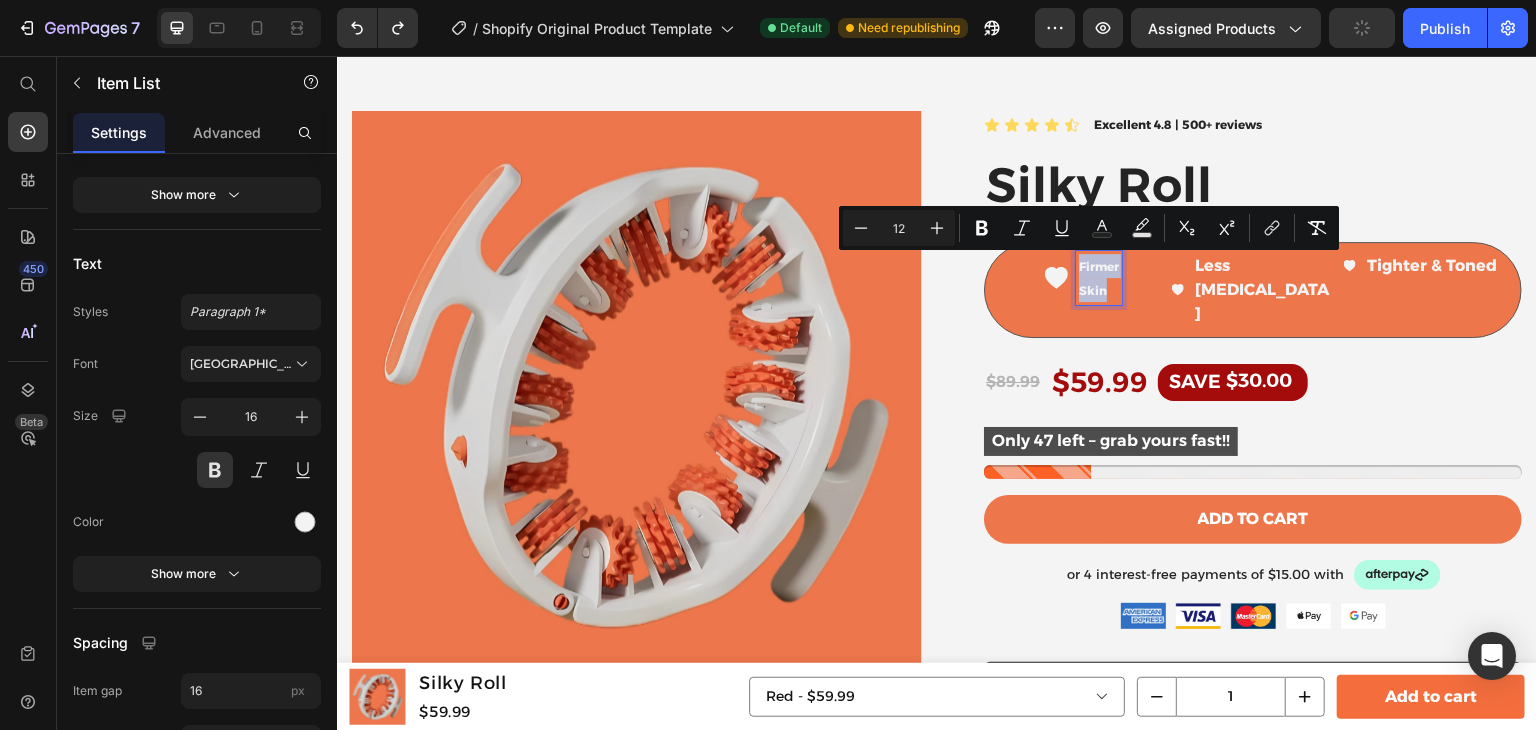 drag, startPoint x: 1100, startPoint y: 294, endPoint x: 1067, endPoint y: 265, distance: 43.931767 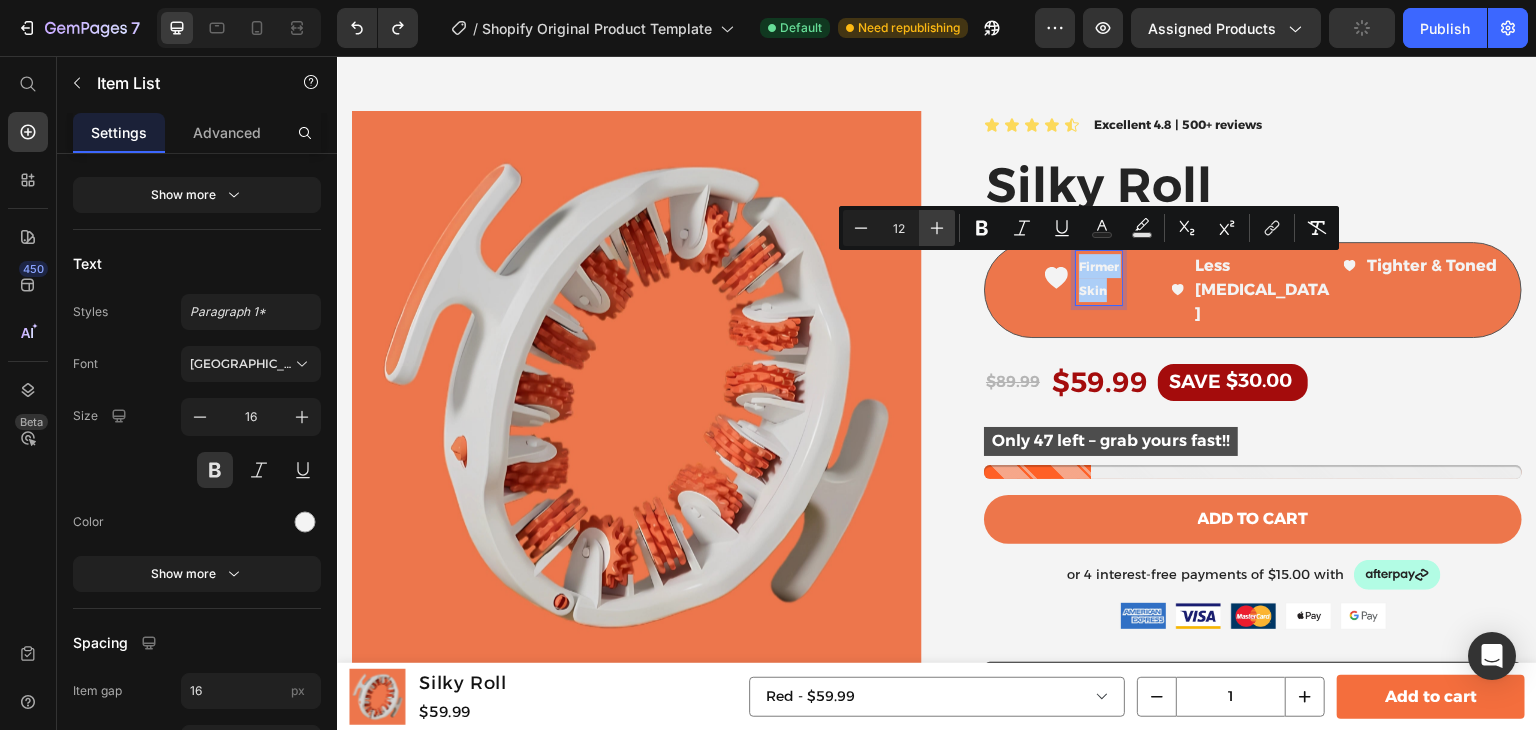 click on "Plus" at bounding box center (937, 228) 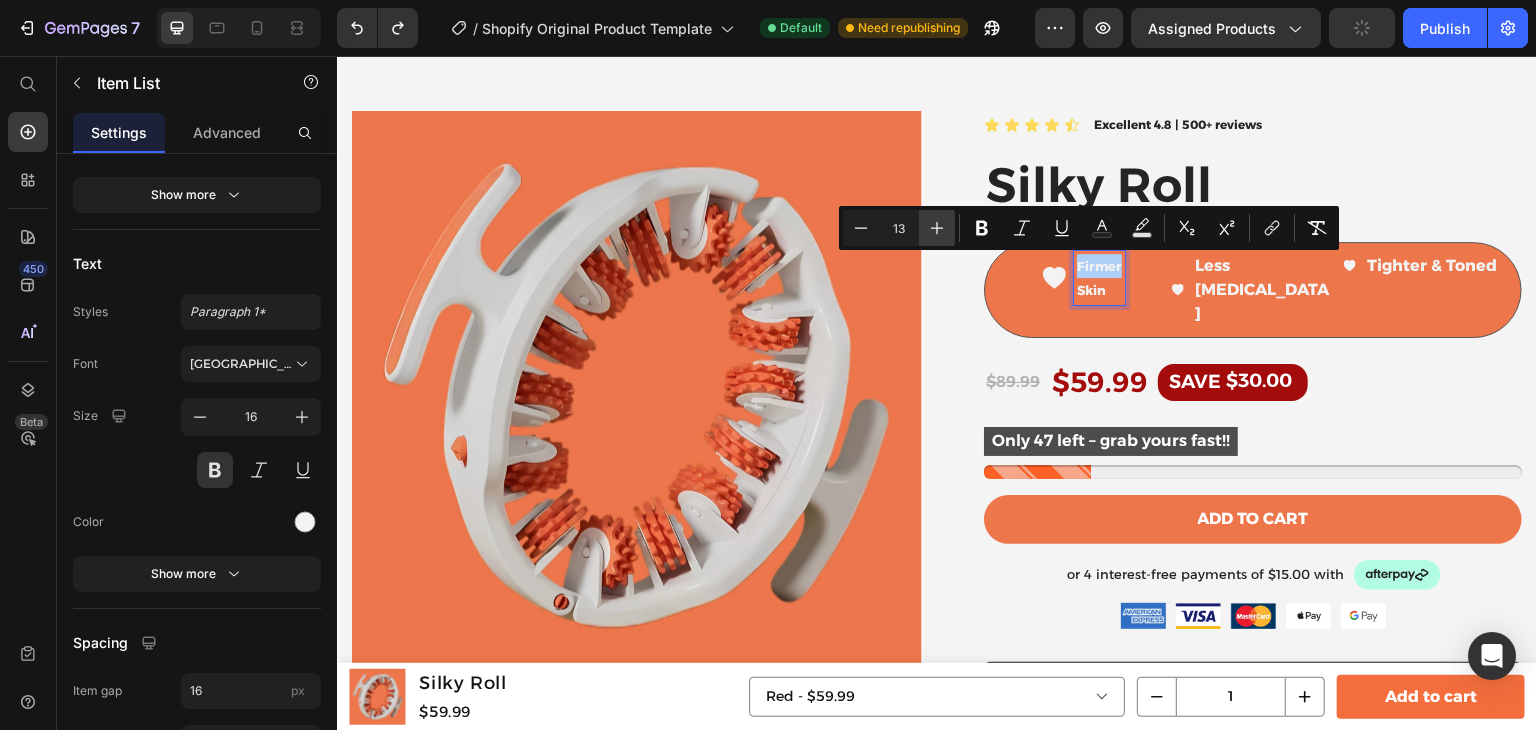 click on "Plus" at bounding box center (937, 228) 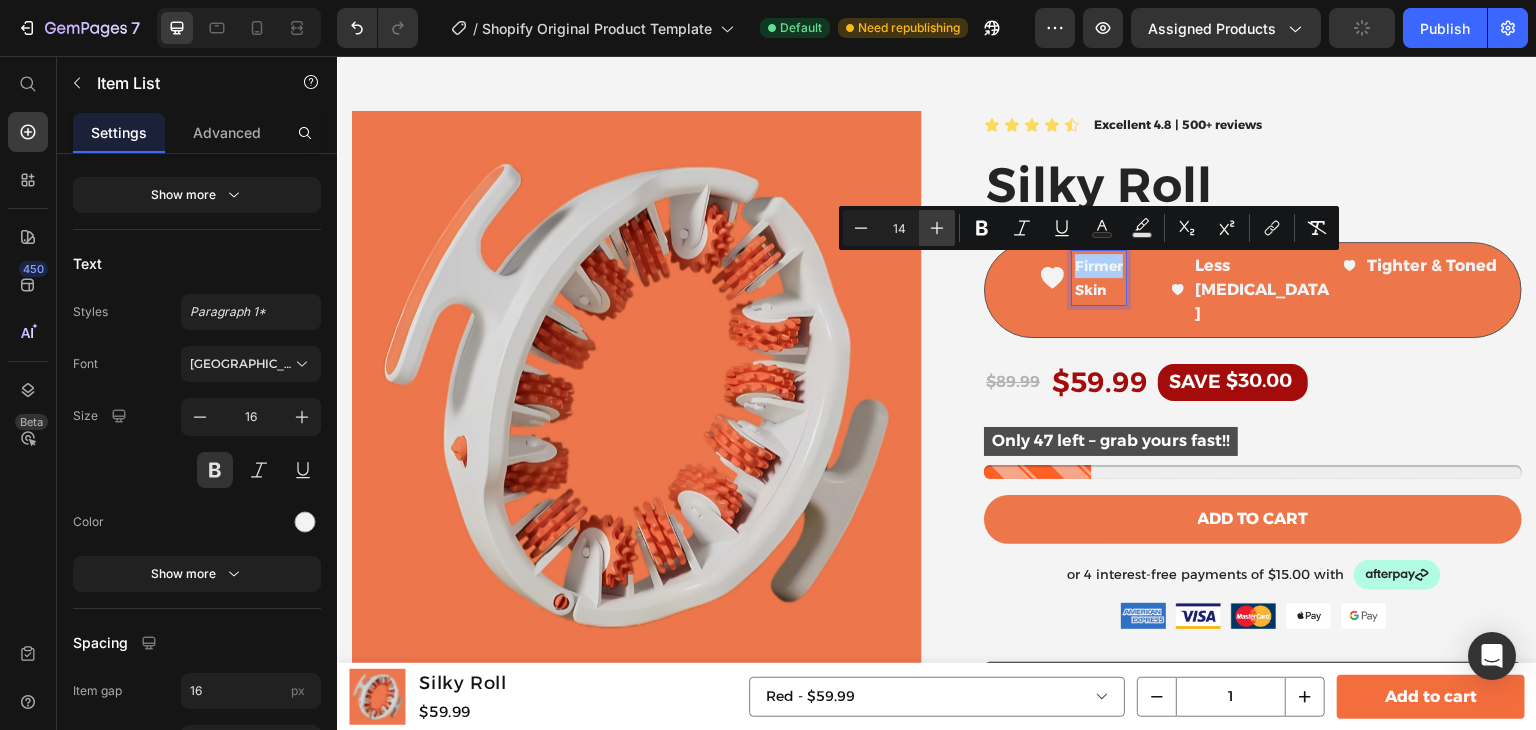 click on "Plus" at bounding box center [937, 228] 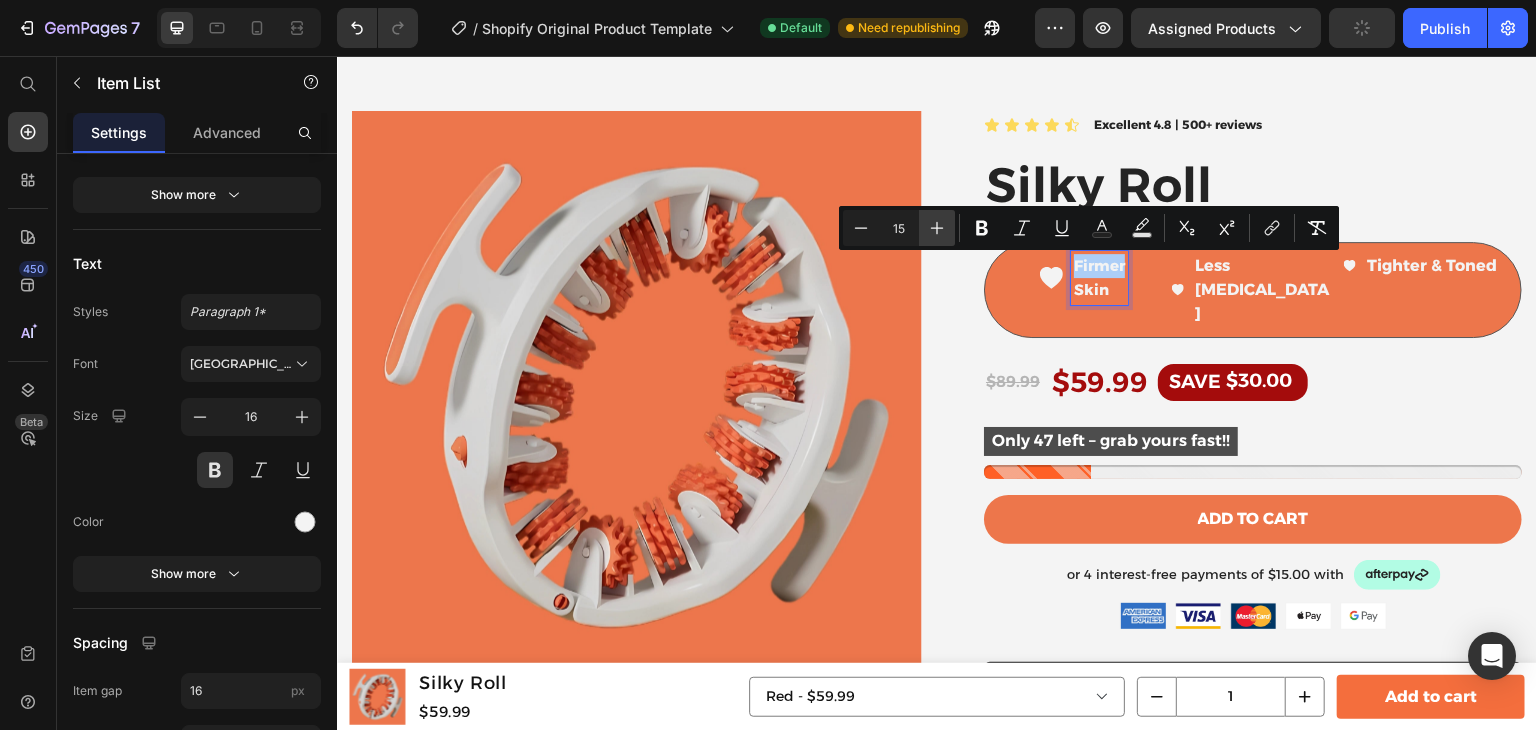 click on "Plus" at bounding box center [937, 228] 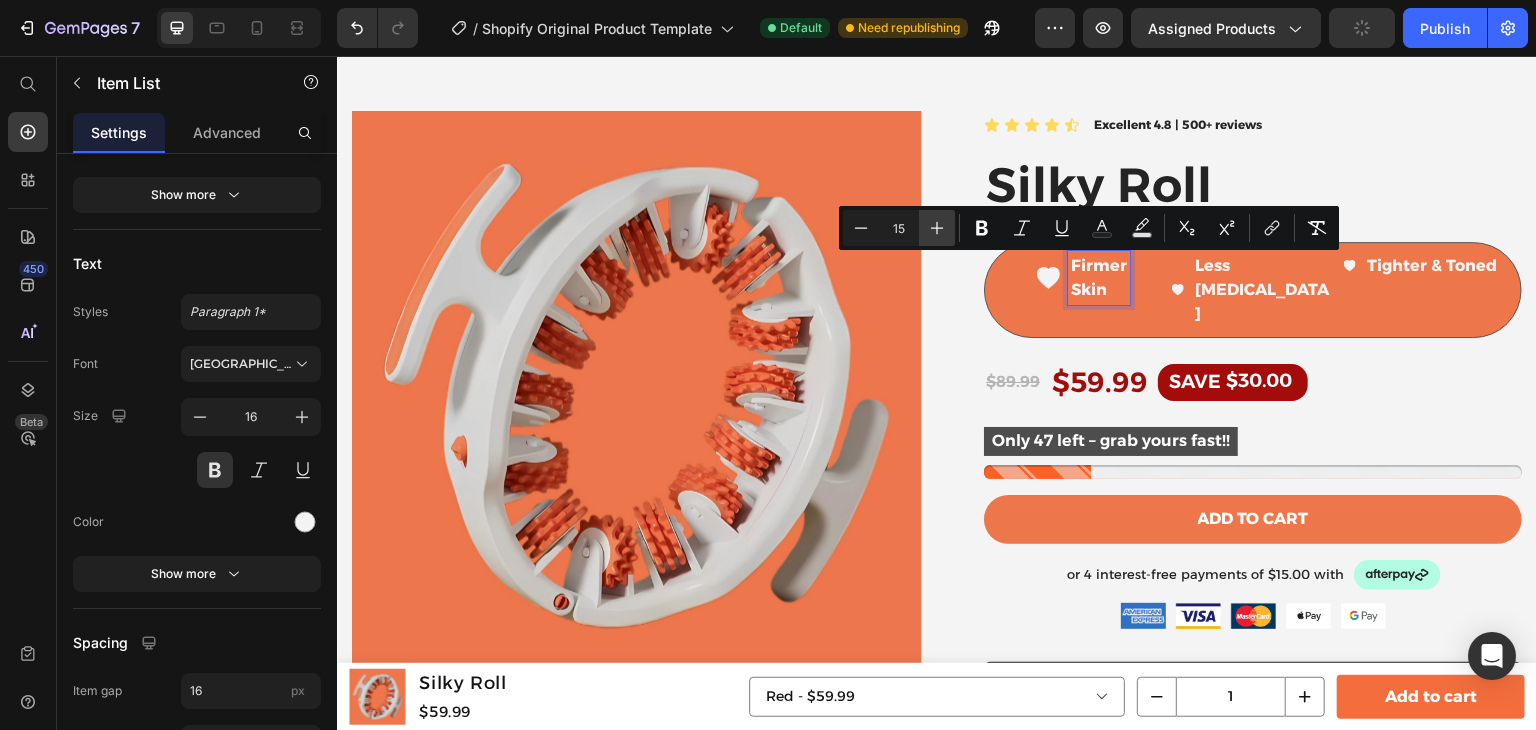 type on "16" 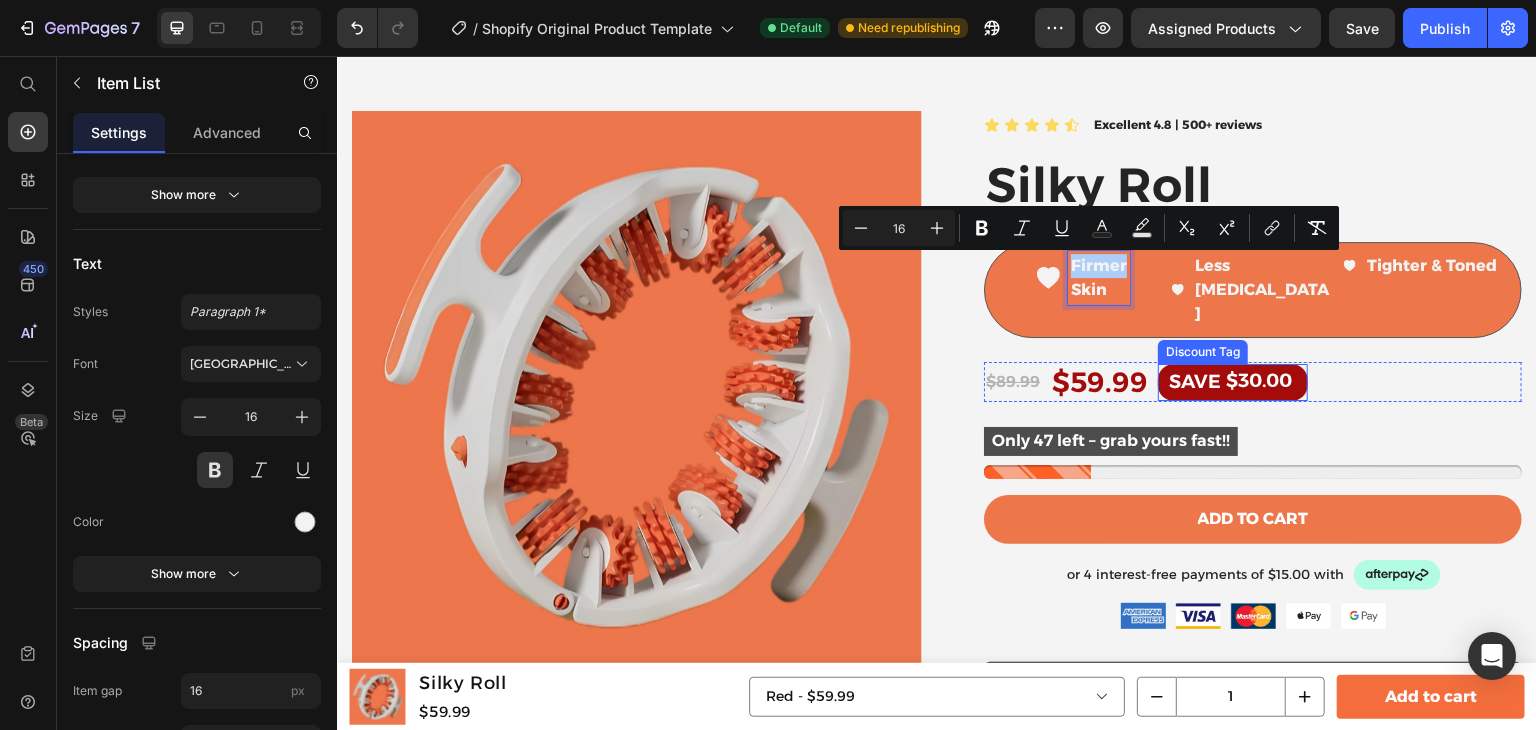 click on "Discount Tag" at bounding box center (1203, 352) 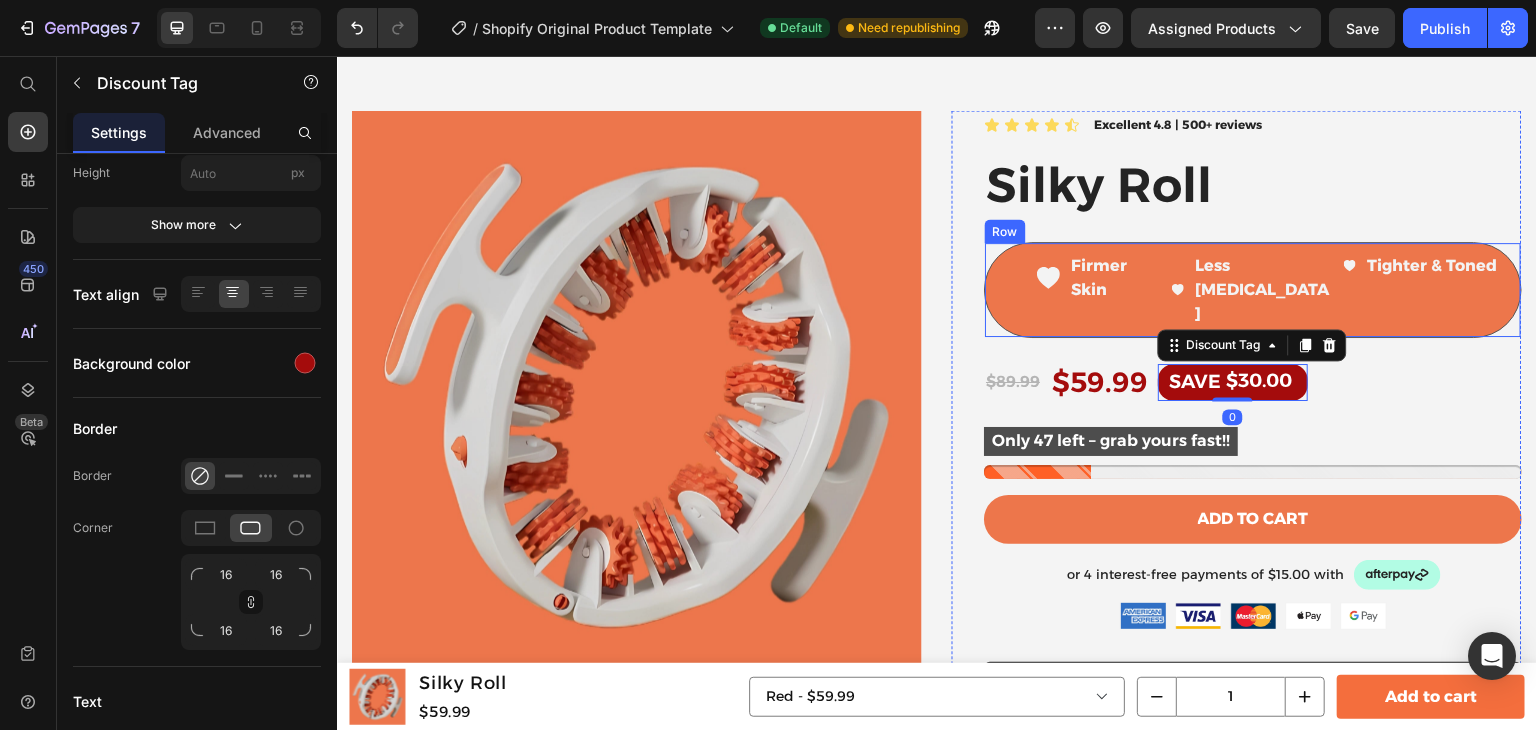 scroll, scrollTop: 0, scrollLeft: 0, axis: both 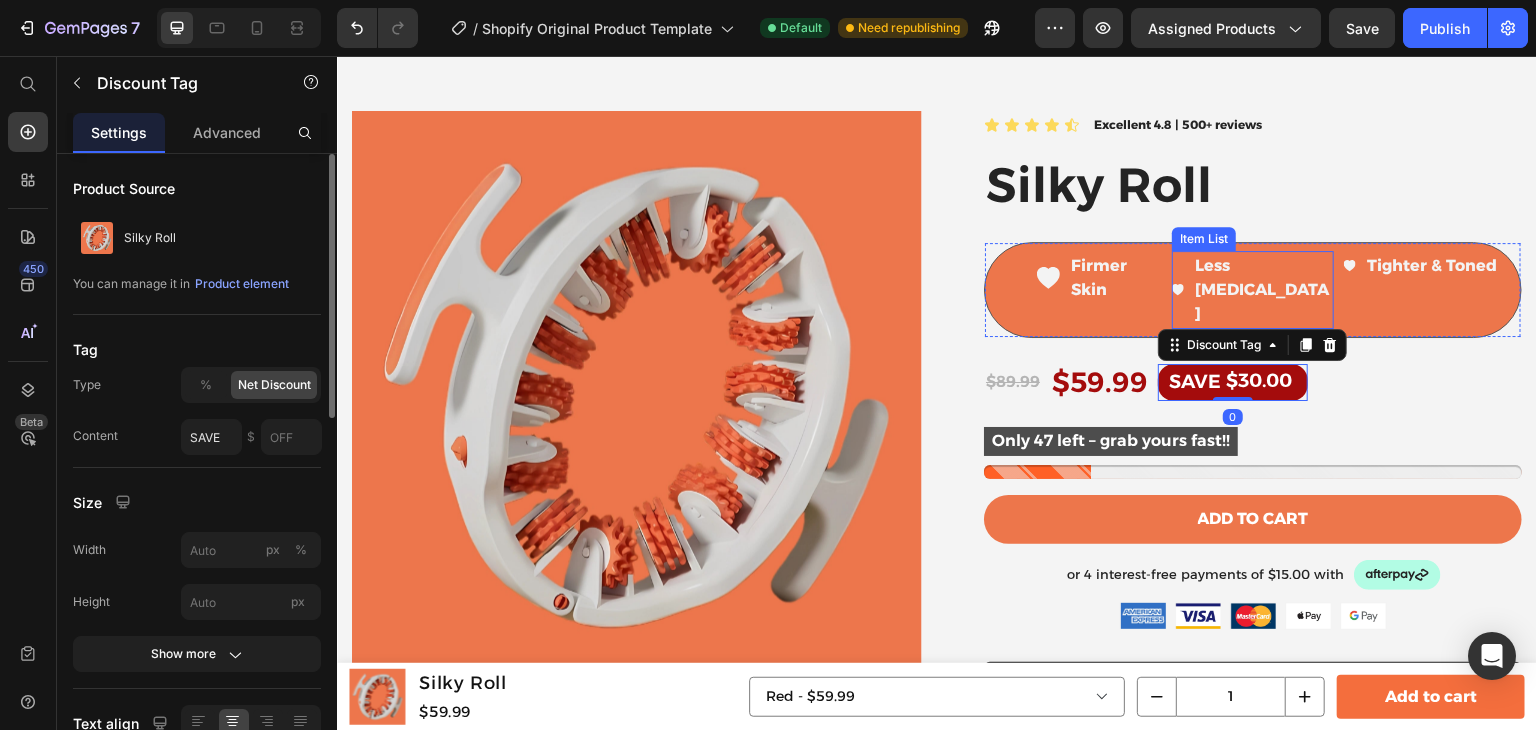 click on "Less [MEDICAL_DATA]" at bounding box center [1262, 289] 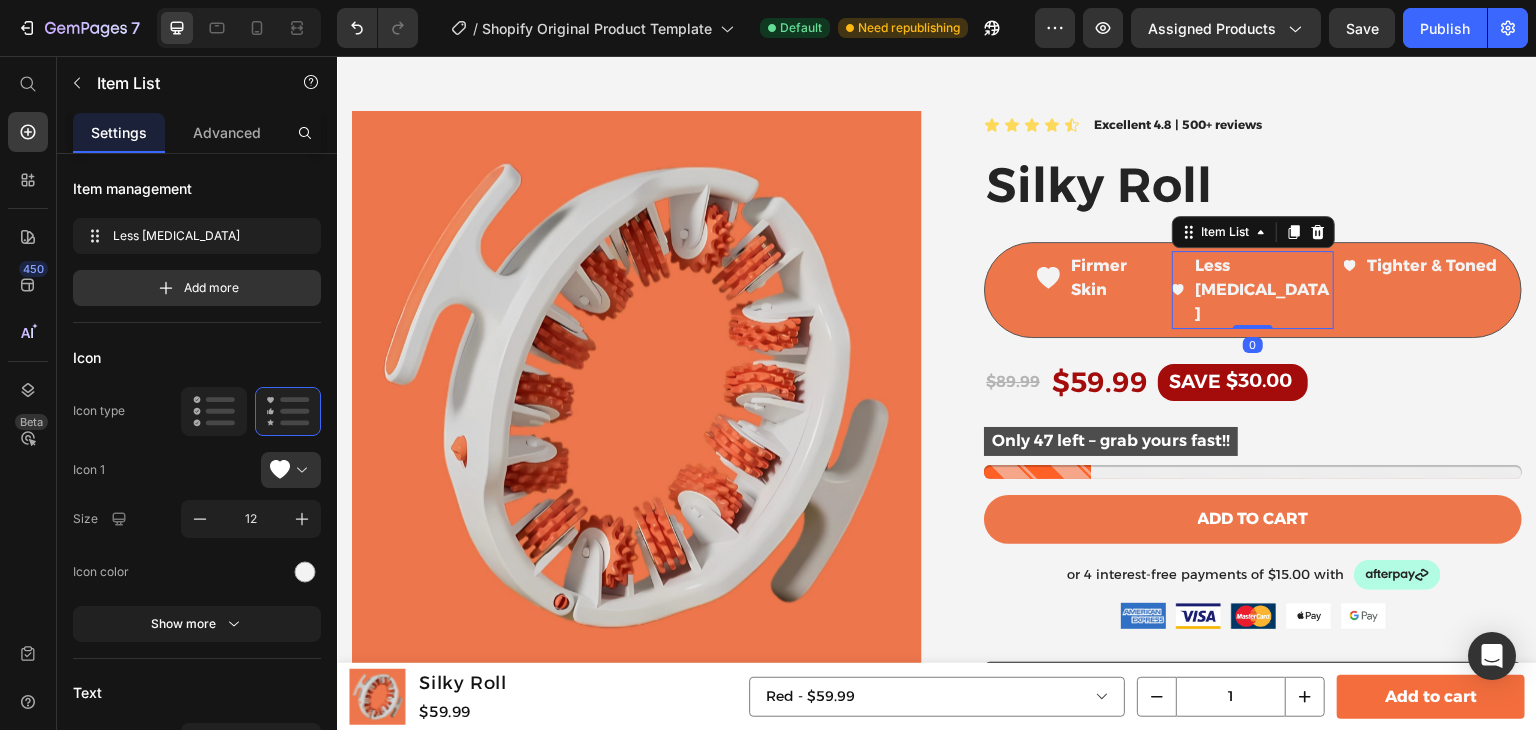 click 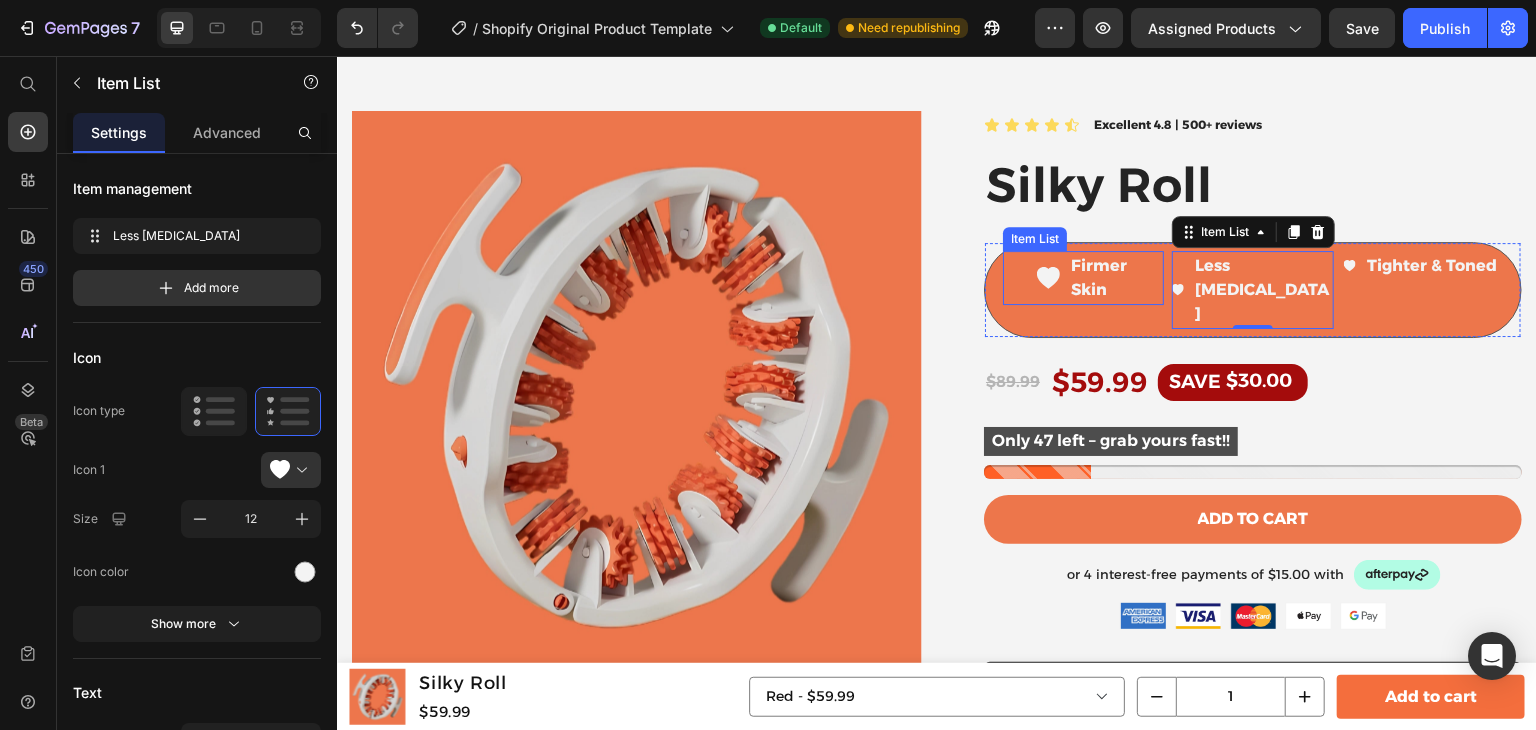 click 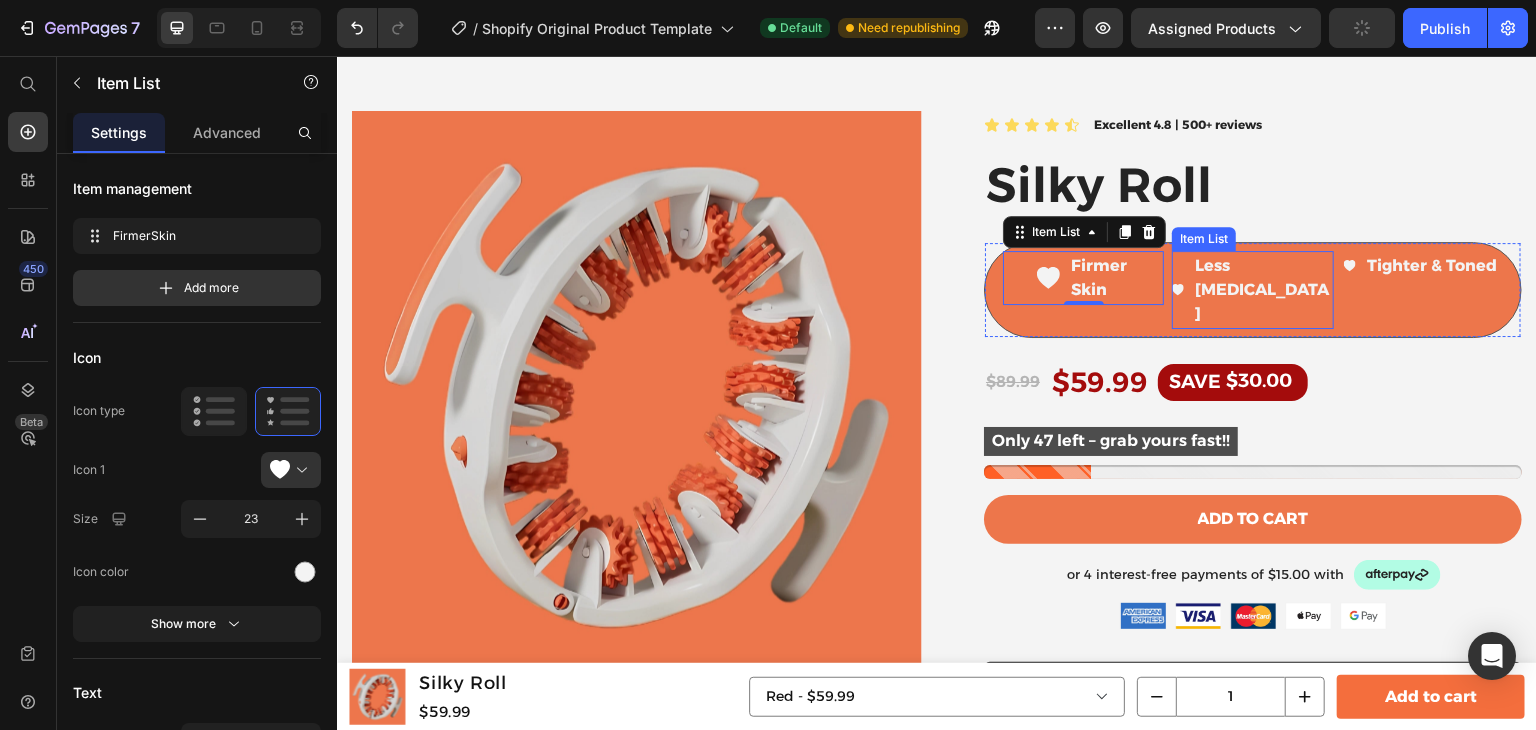 click on "Less [MEDICAL_DATA]" at bounding box center (1252, 290) 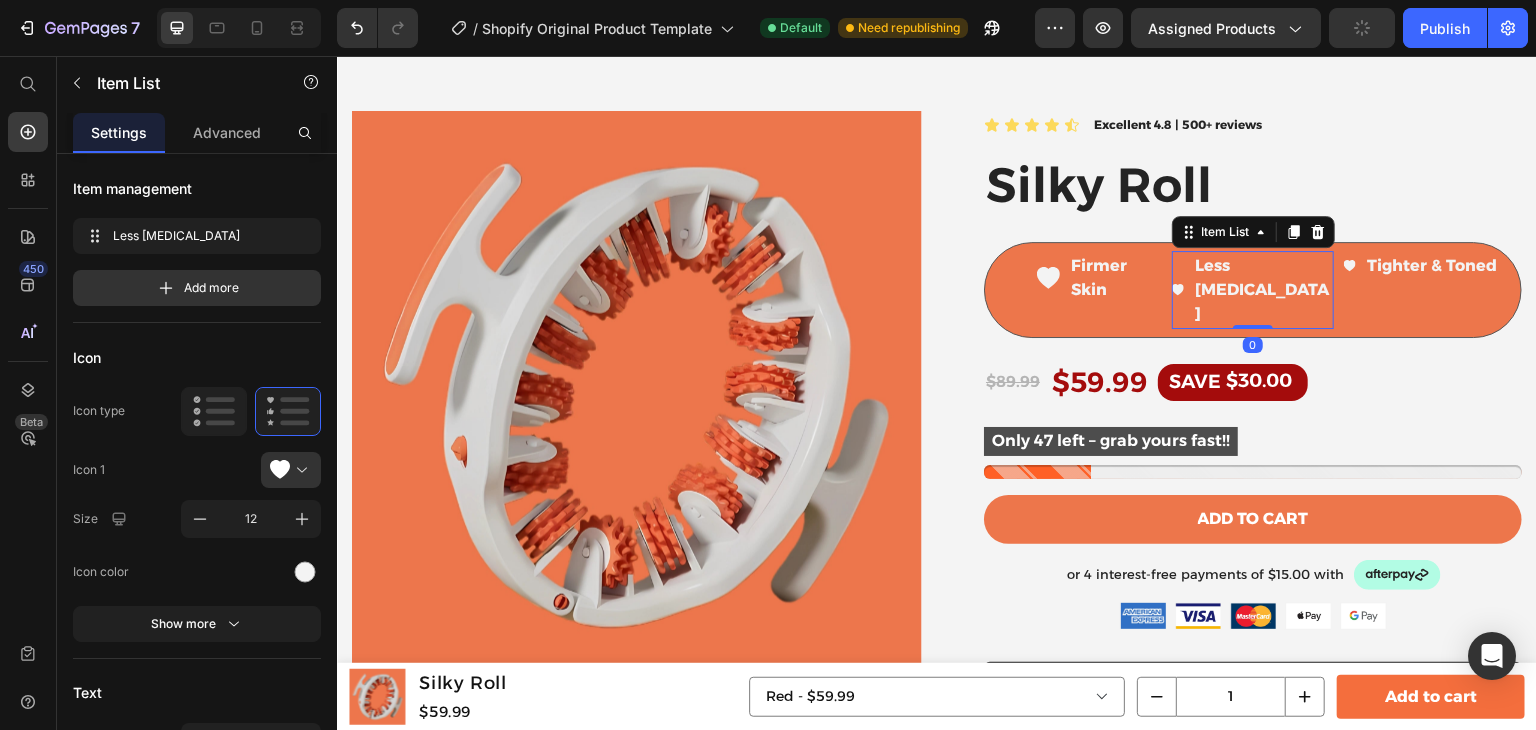 click on "Less [MEDICAL_DATA]" at bounding box center [1252, 290] 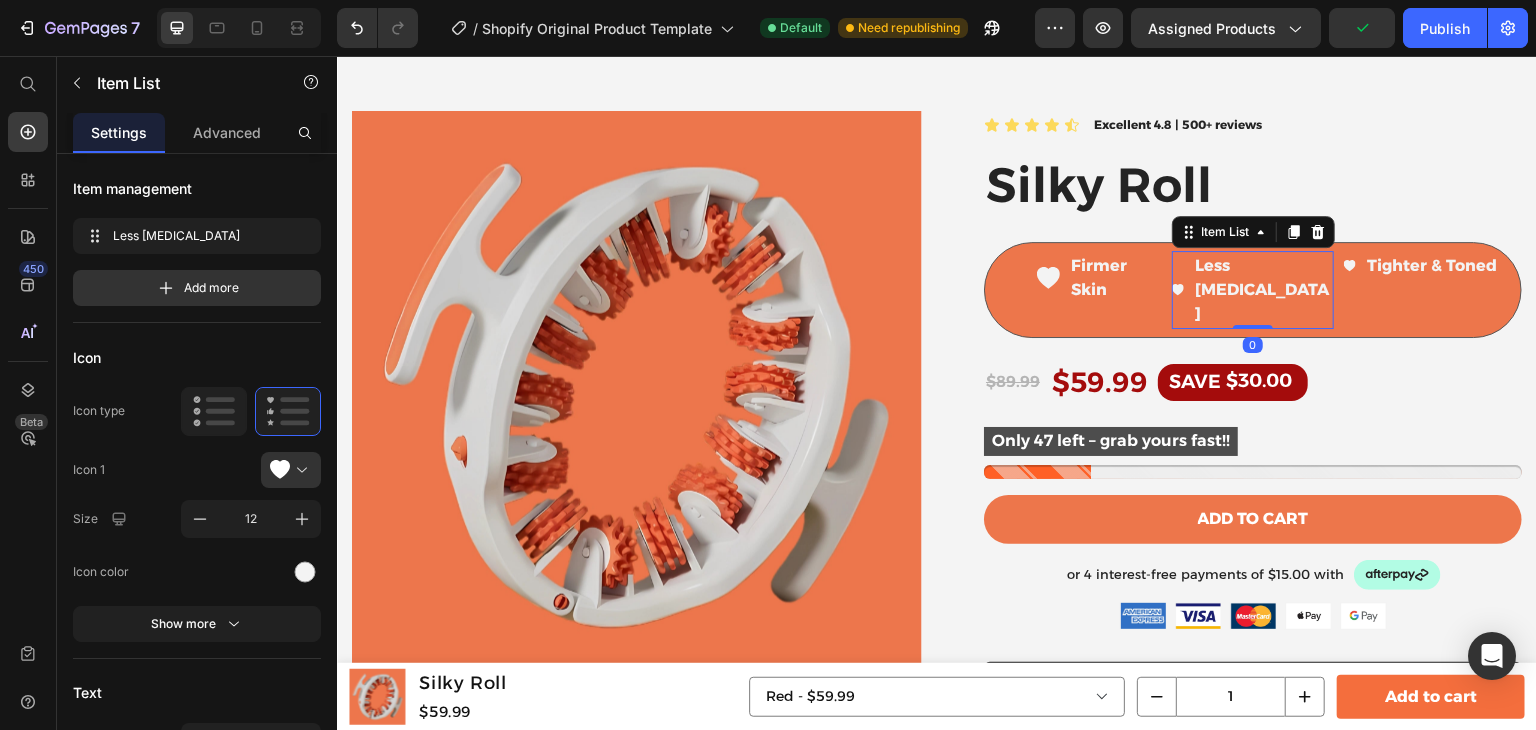 click on "Less [MEDICAL_DATA]" at bounding box center (1252, 290) 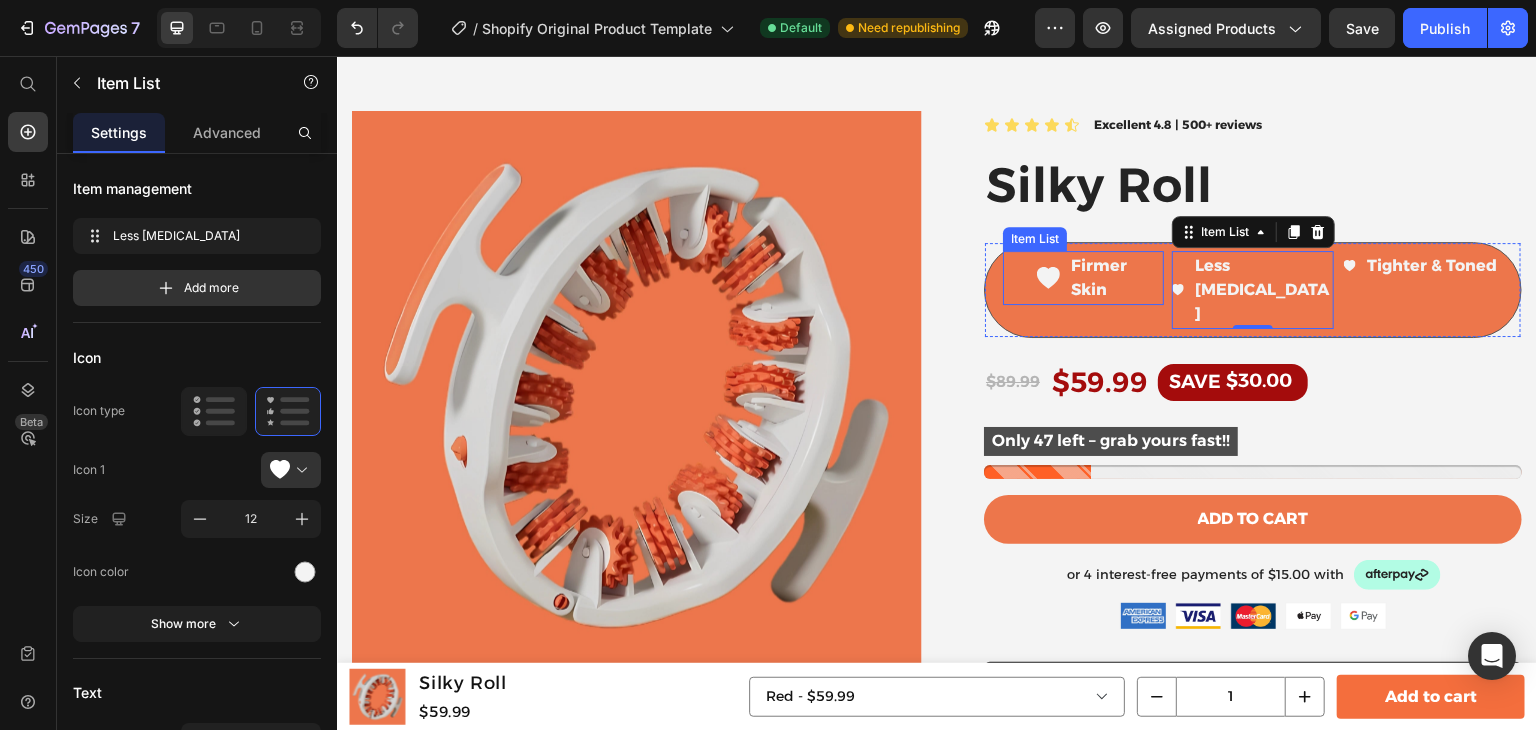 click 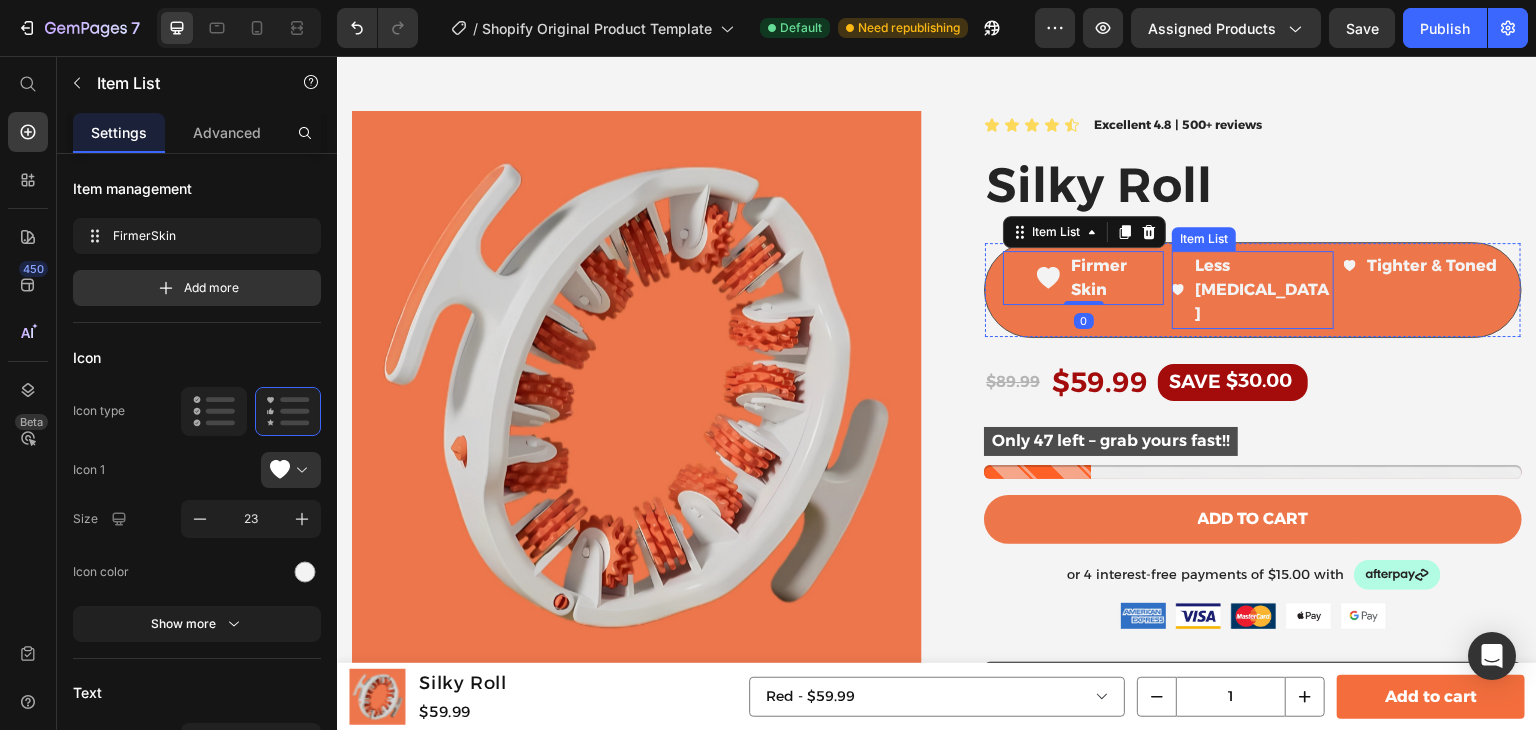 click on "Less [MEDICAL_DATA]" at bounding box center [1262, 289] 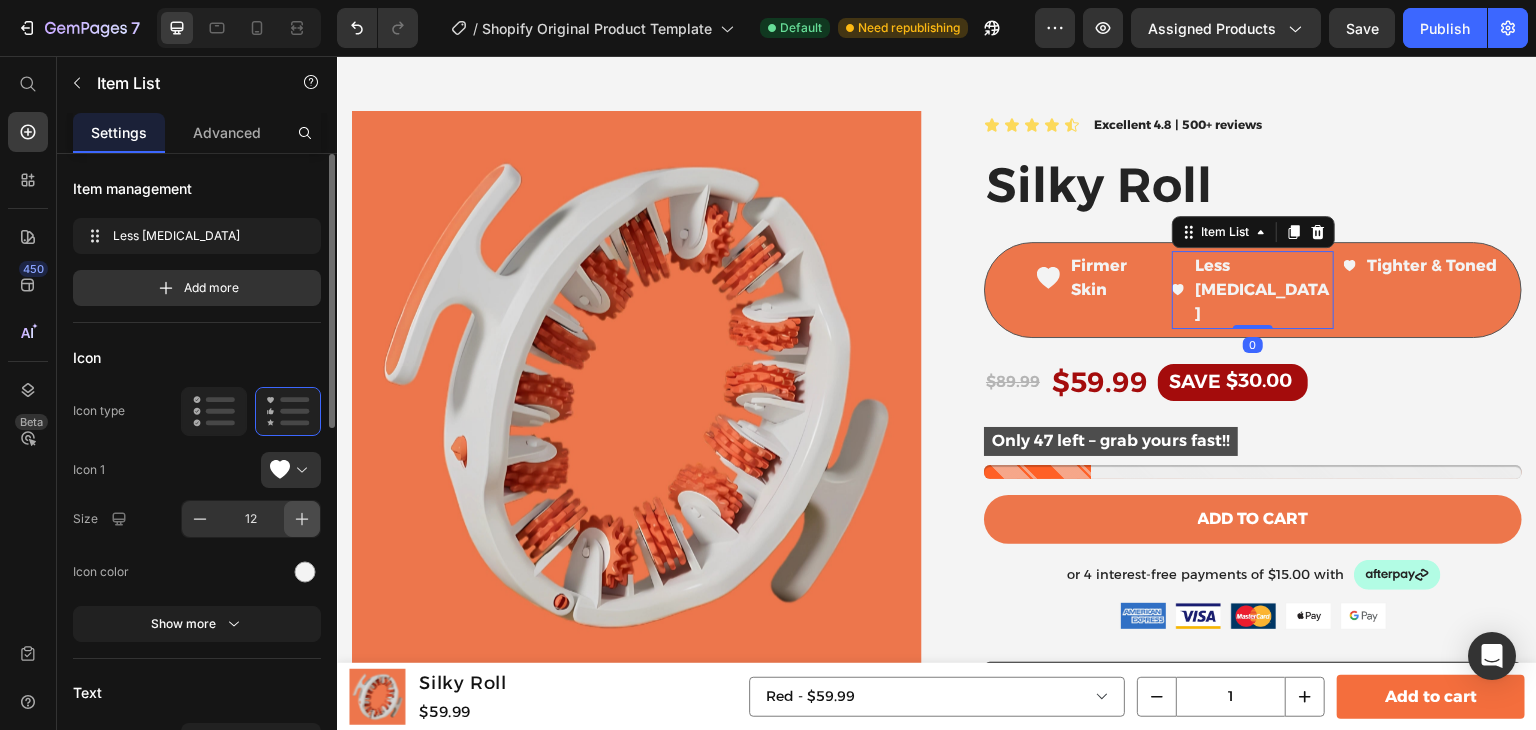 click 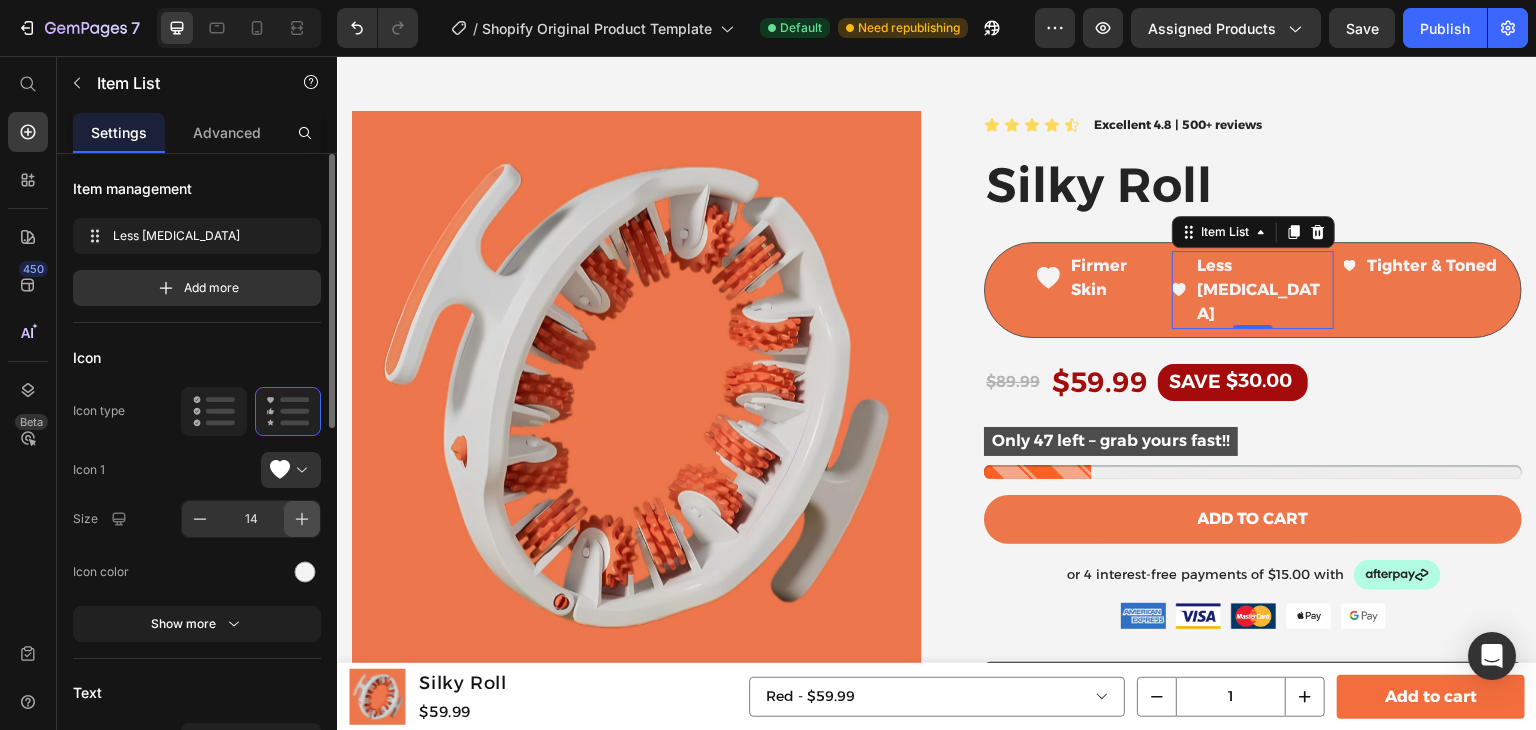 click 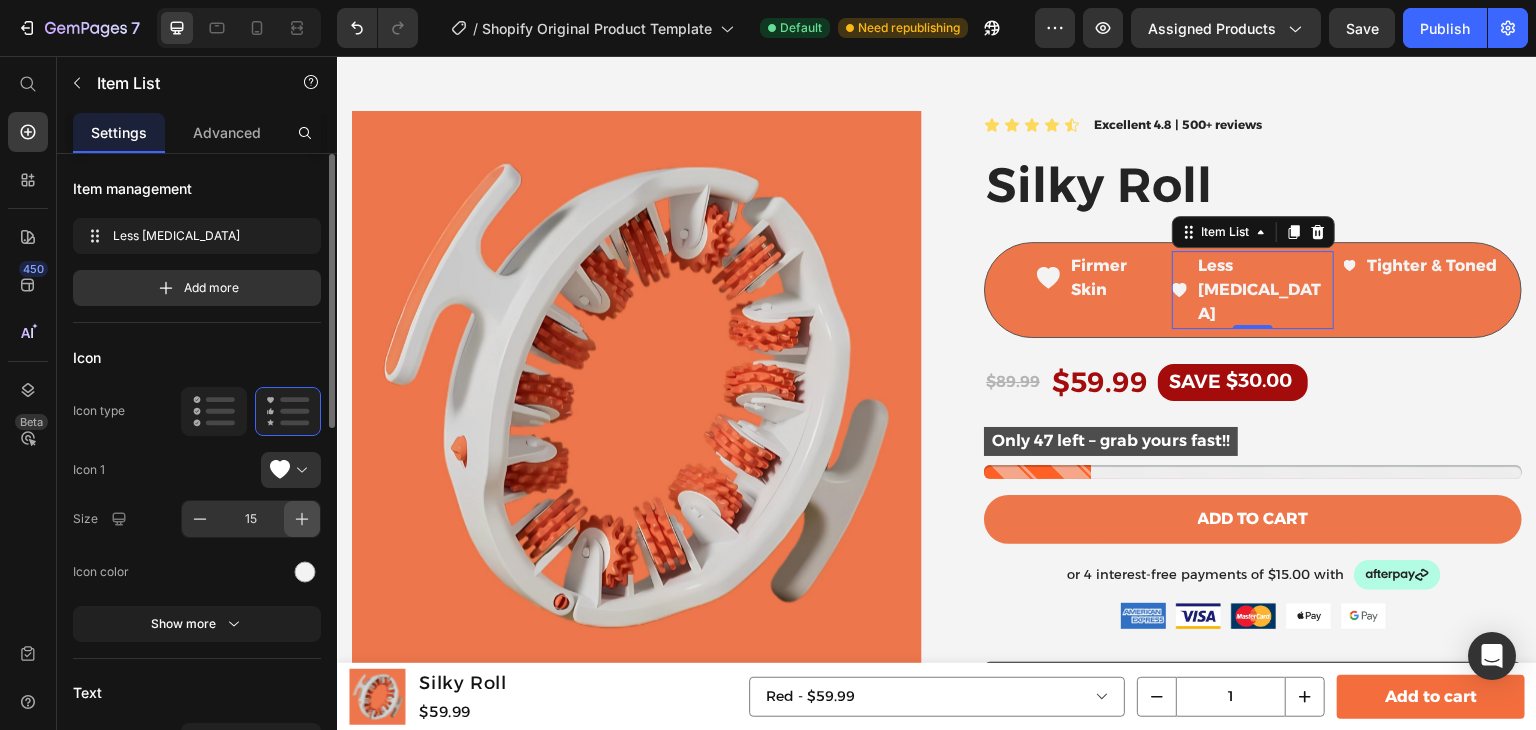 click 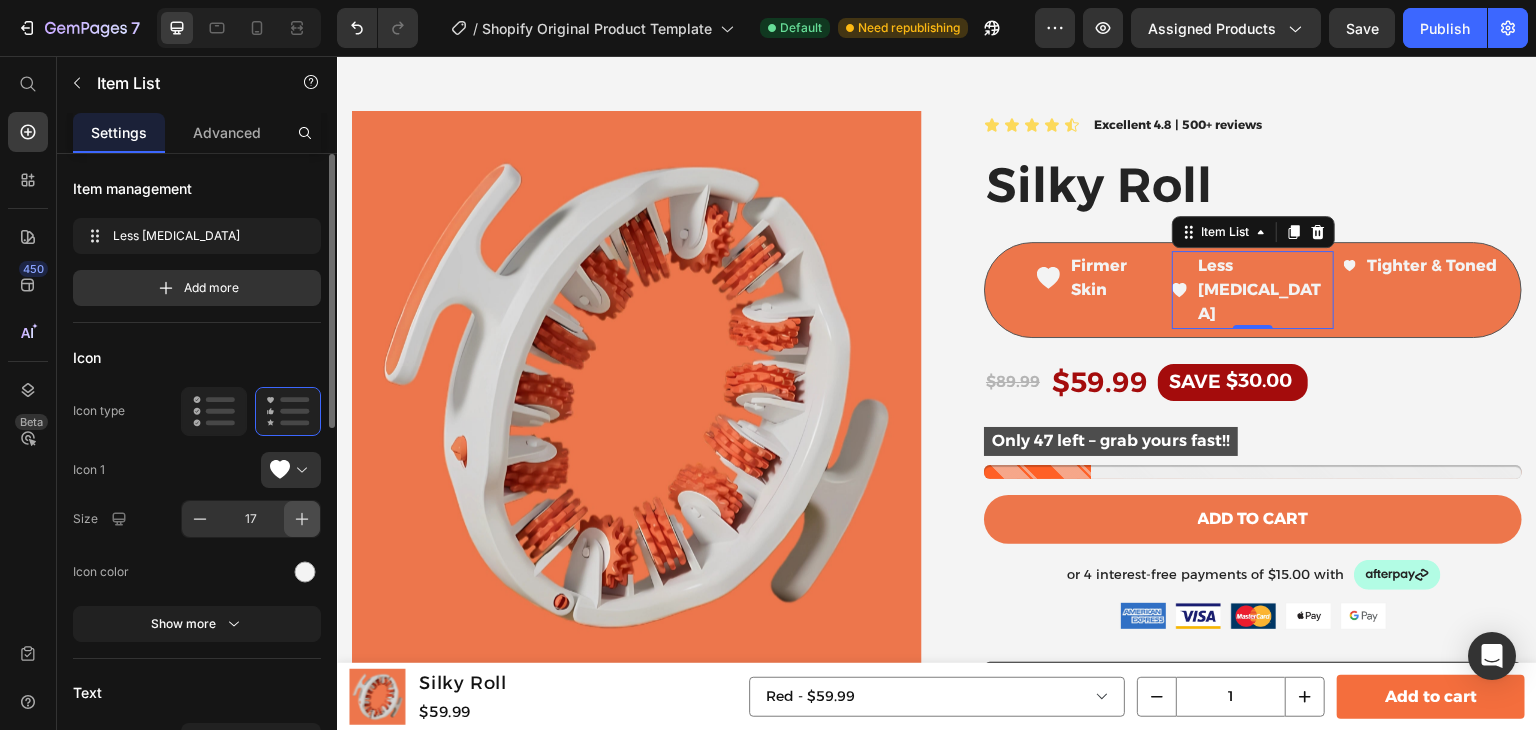 click 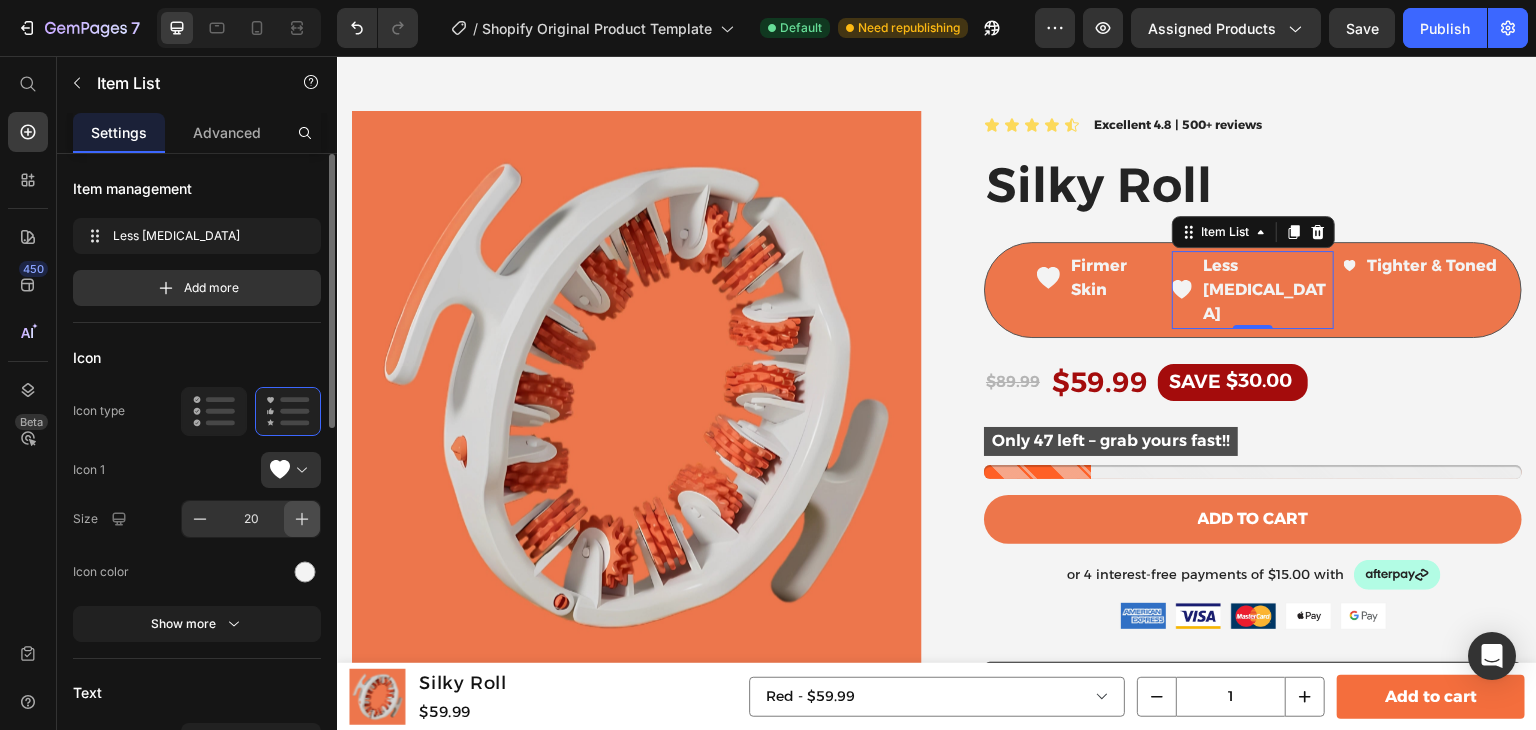 click 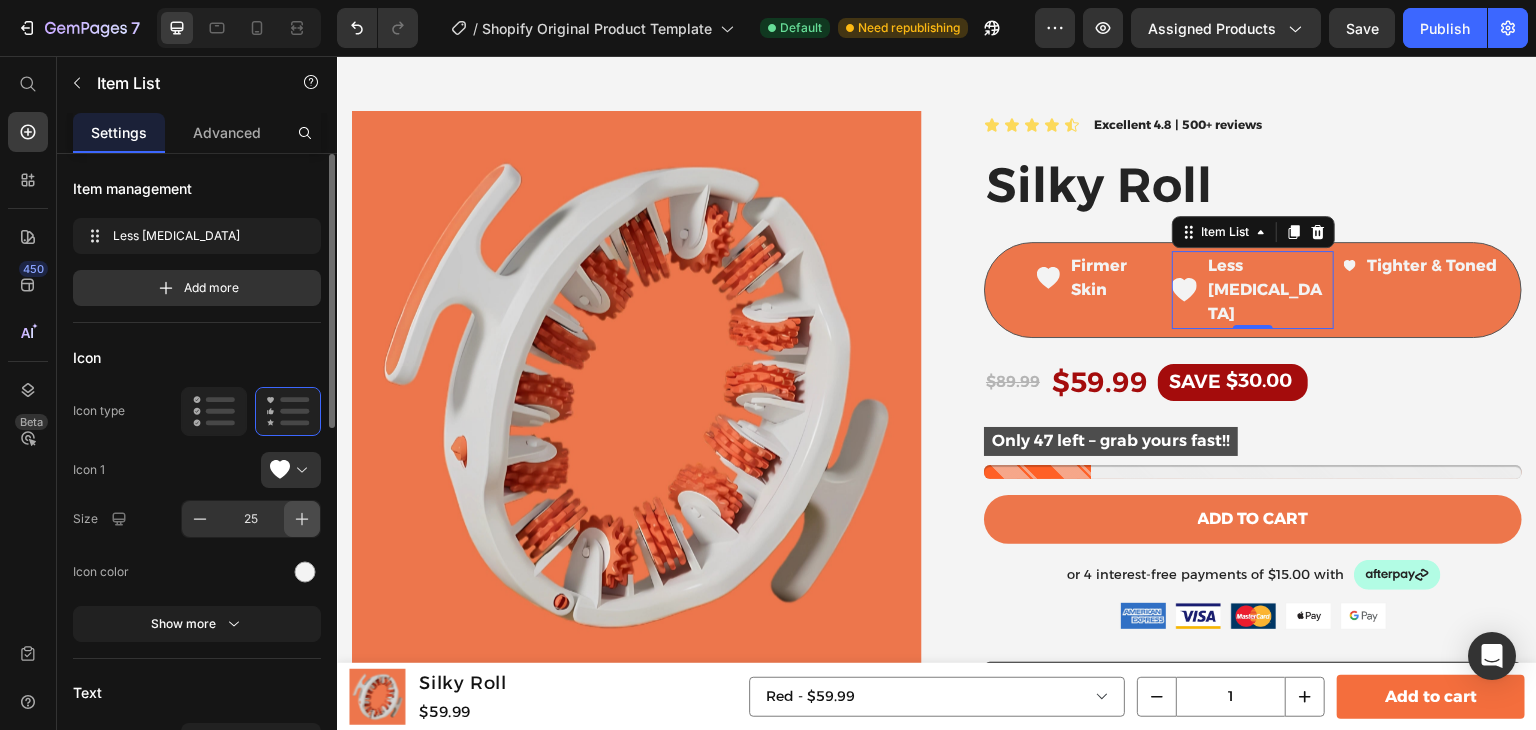 click 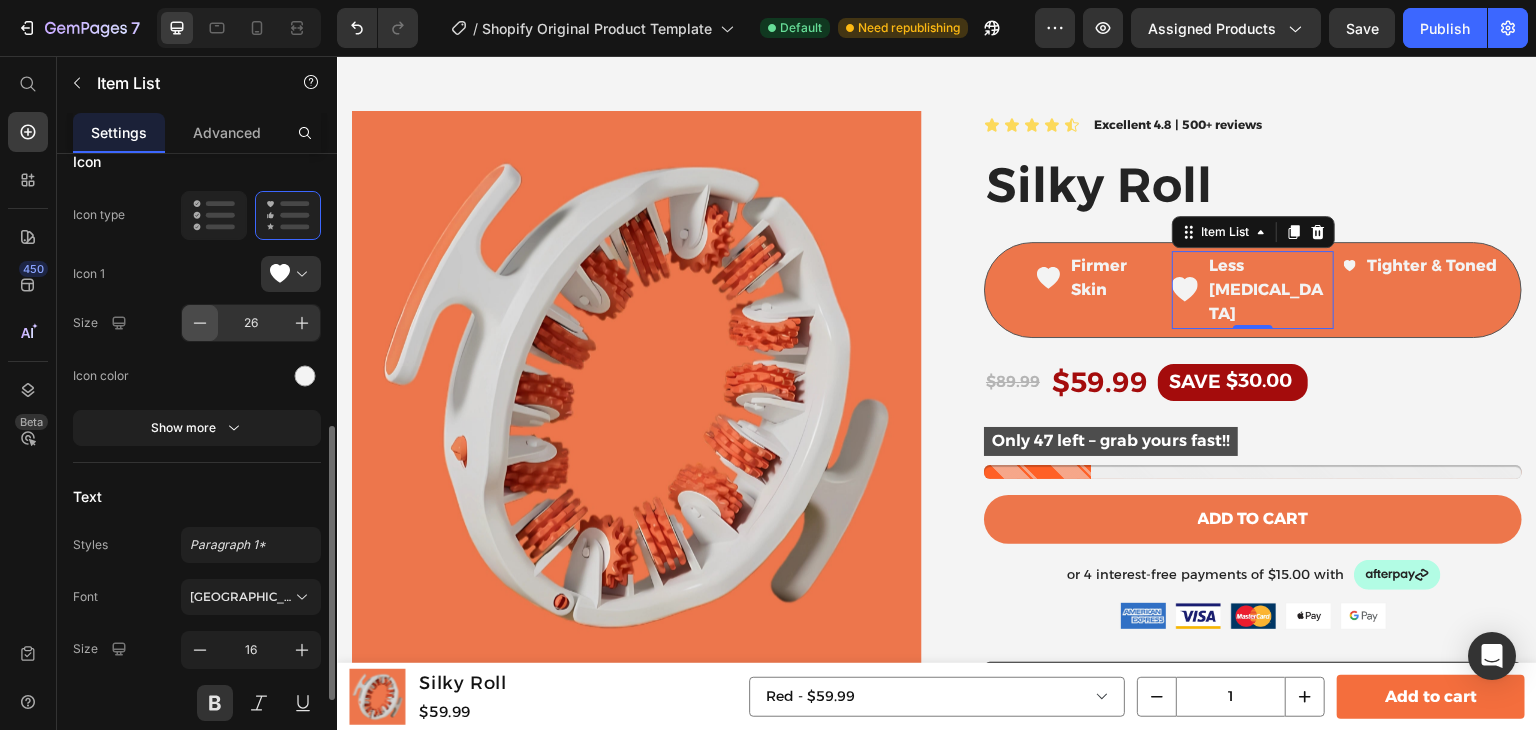 scroll, scrollTop: 332, scrollLeft: 0, axis: vertical 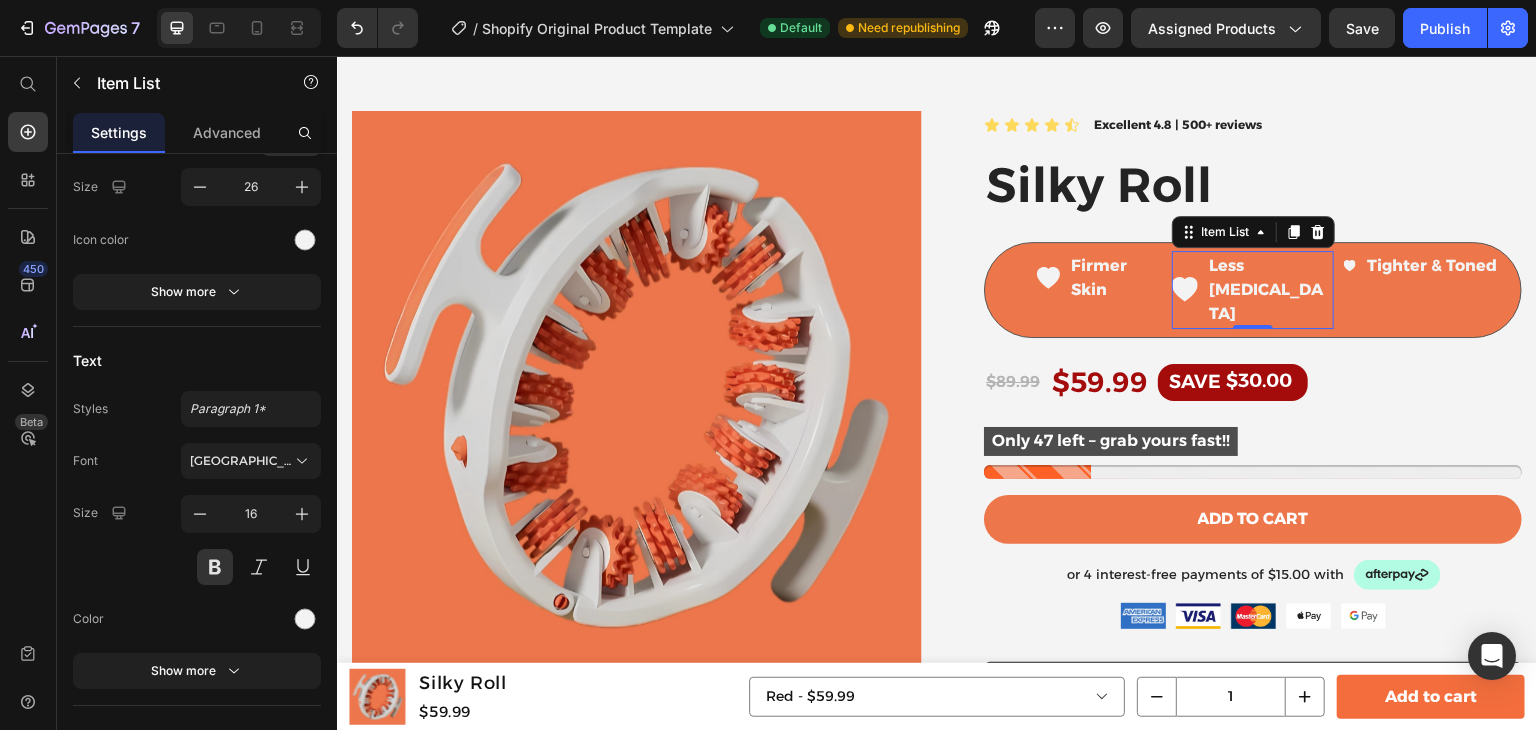 click on "Less [MEDICAL_DATA]" at bounding box center (1266, 289) 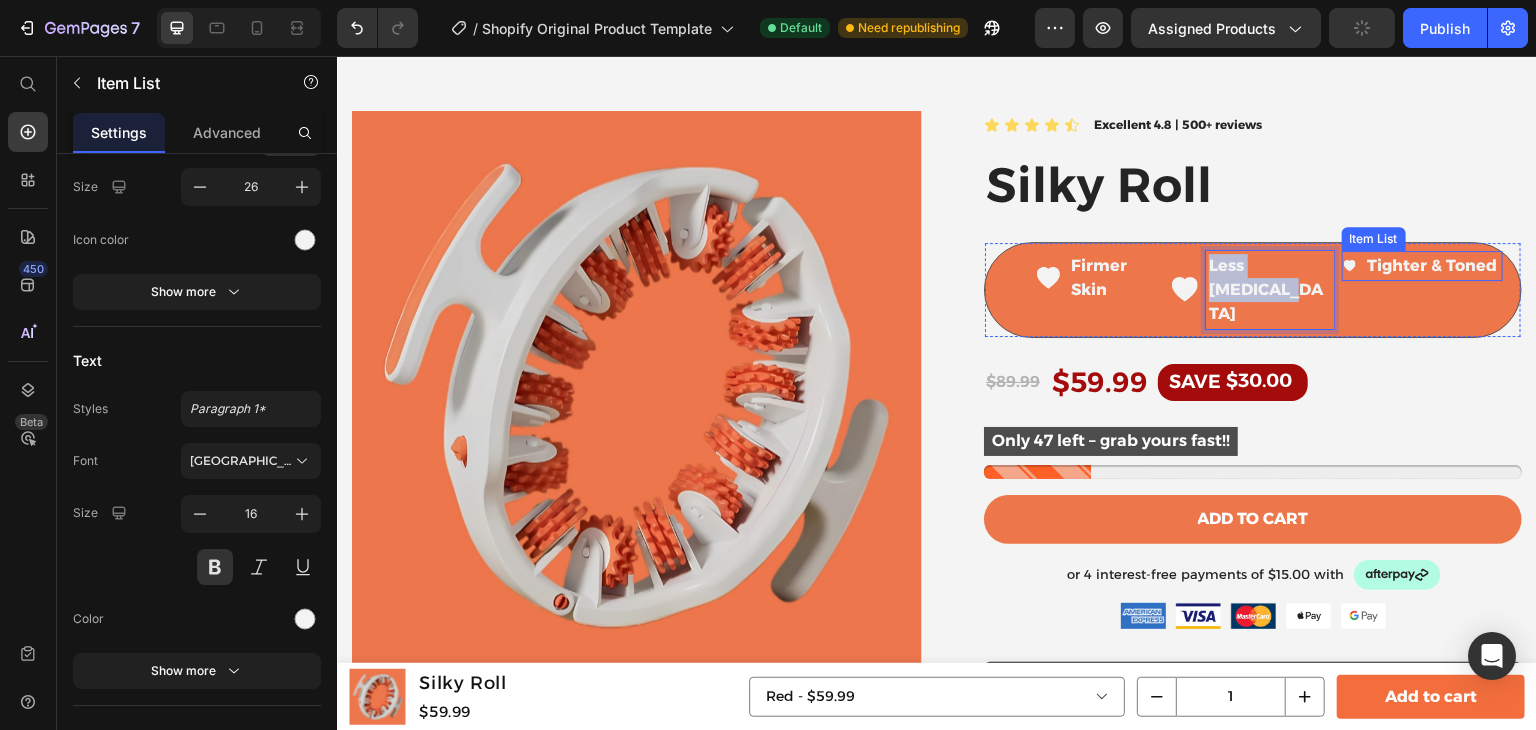 drag, startPoint x: 1207, startPoint y: 263, endPoint x: 1354, endPoint y: 261, distance: 147.01361 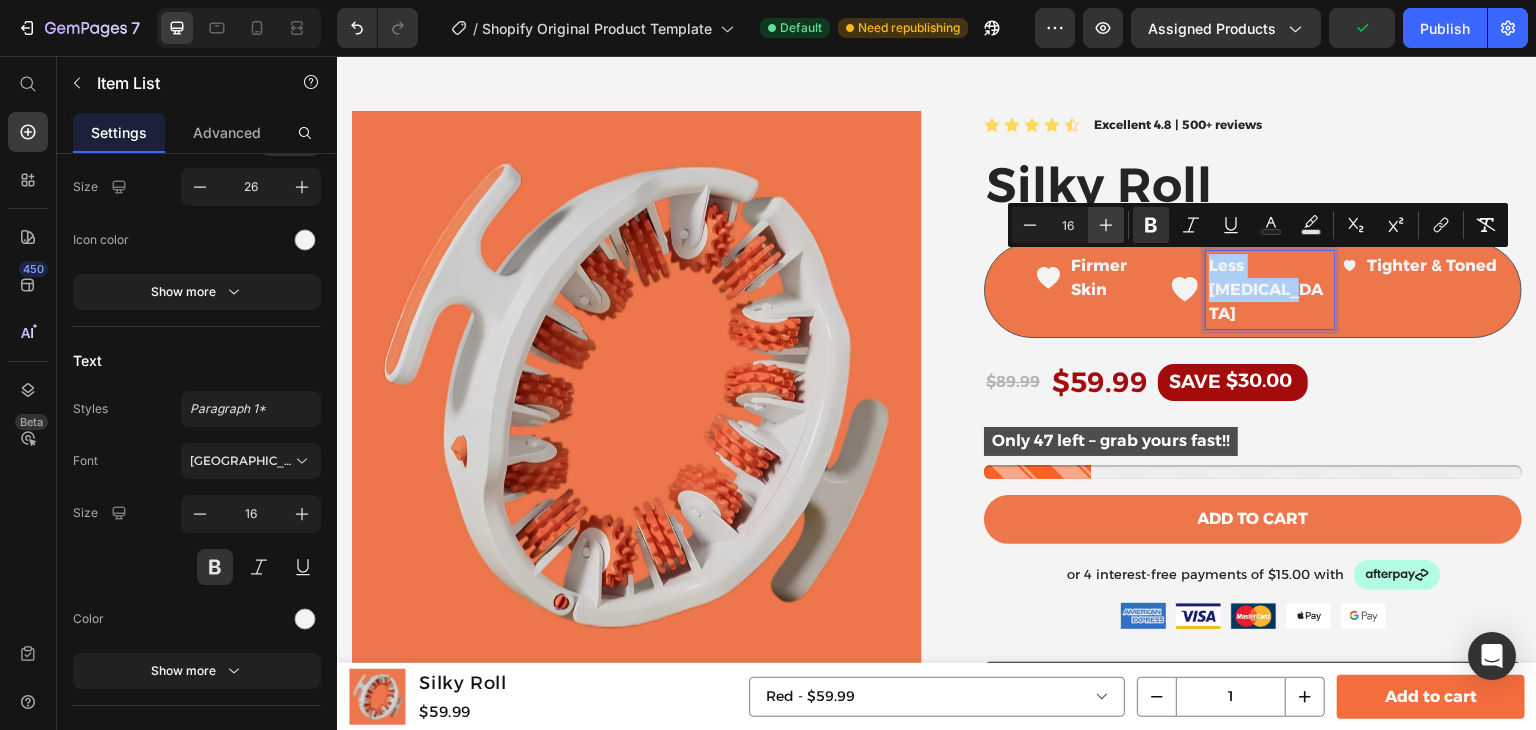 click 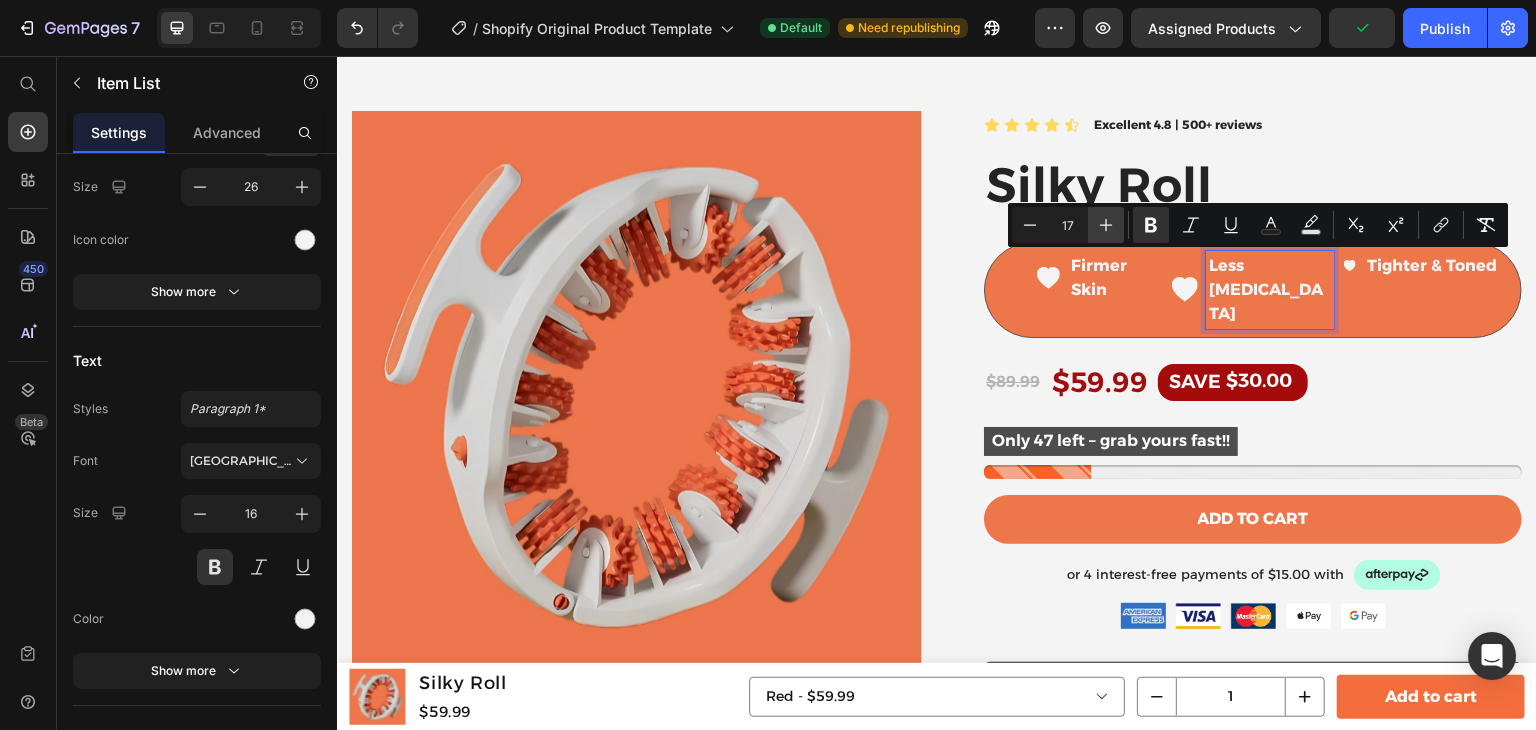 click 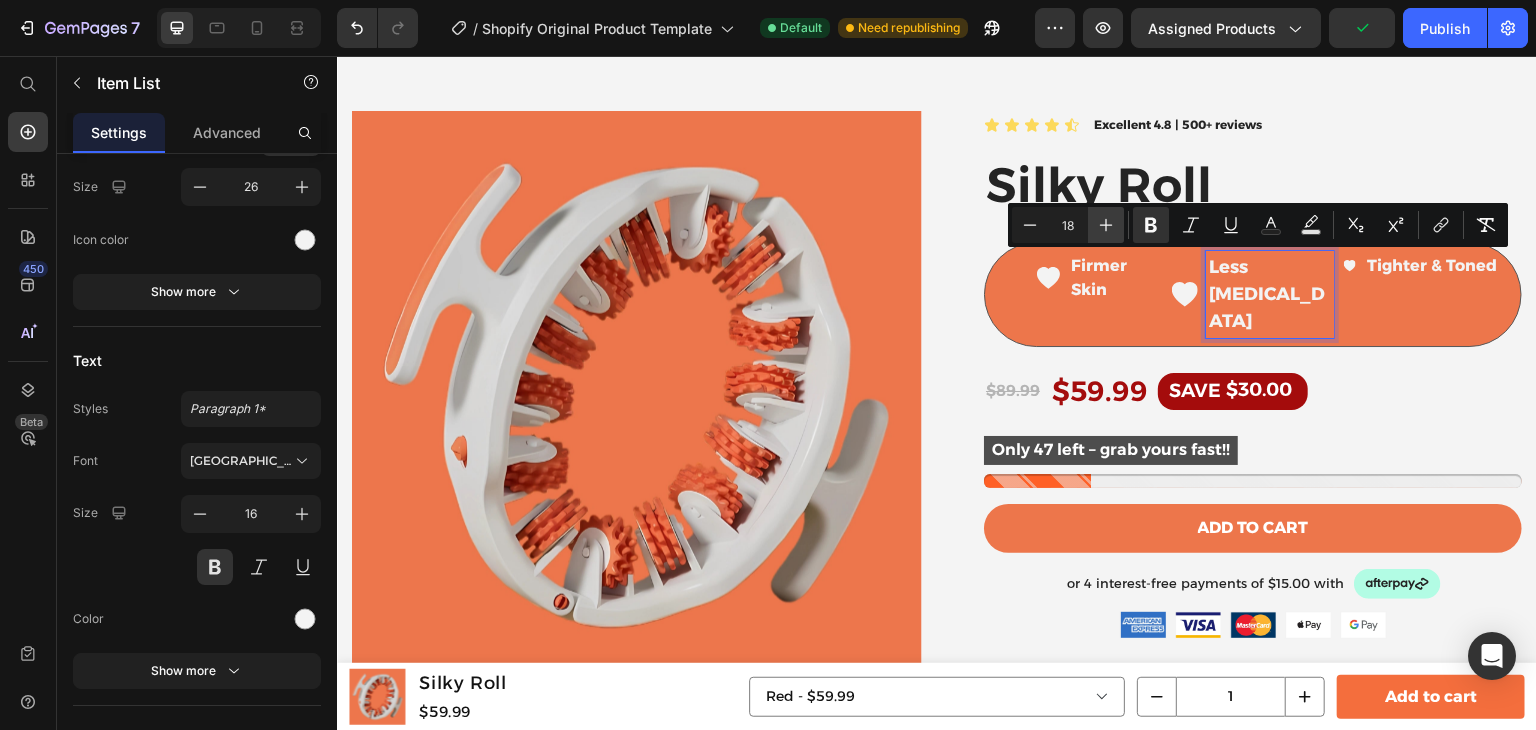 click 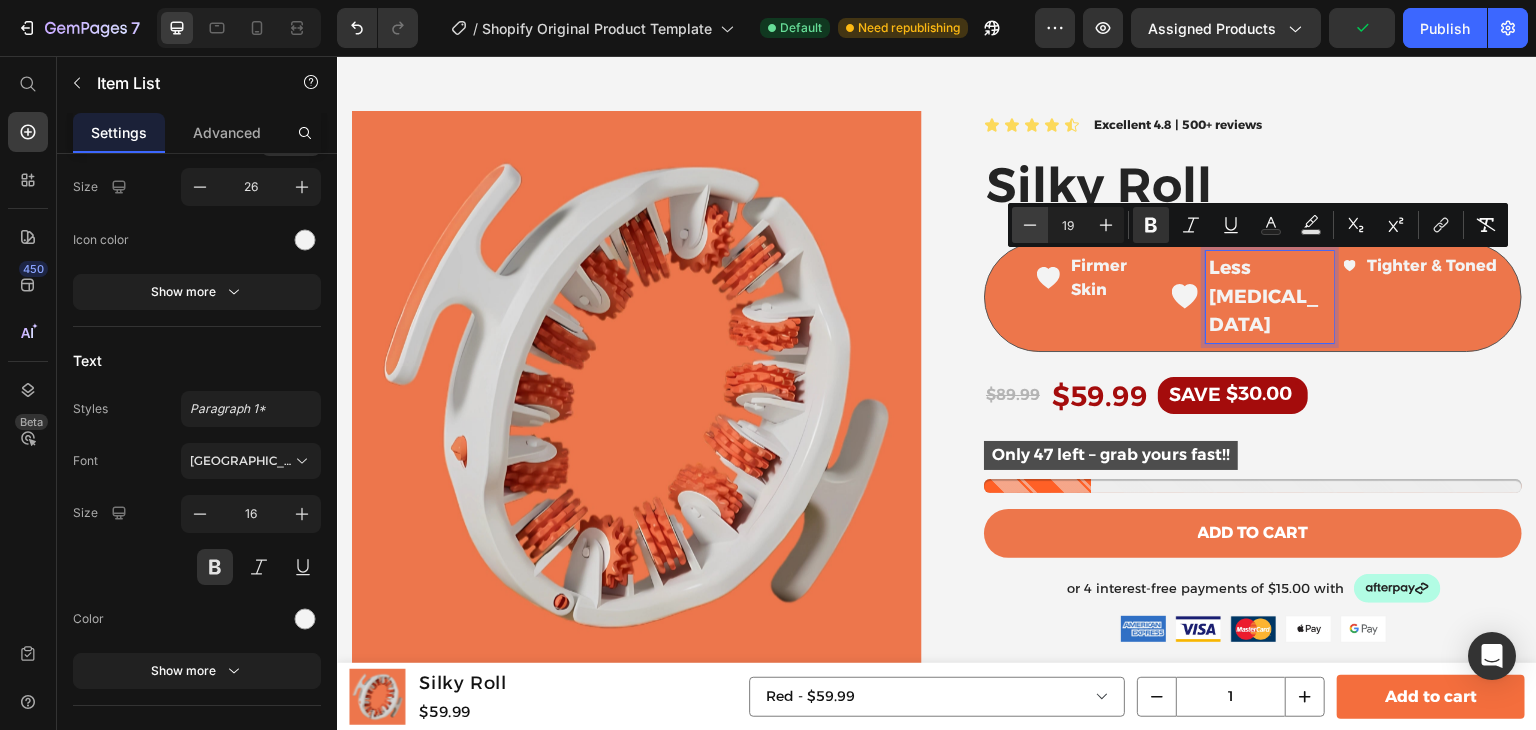 click on "Minus" at bounding box center [1030, 225] 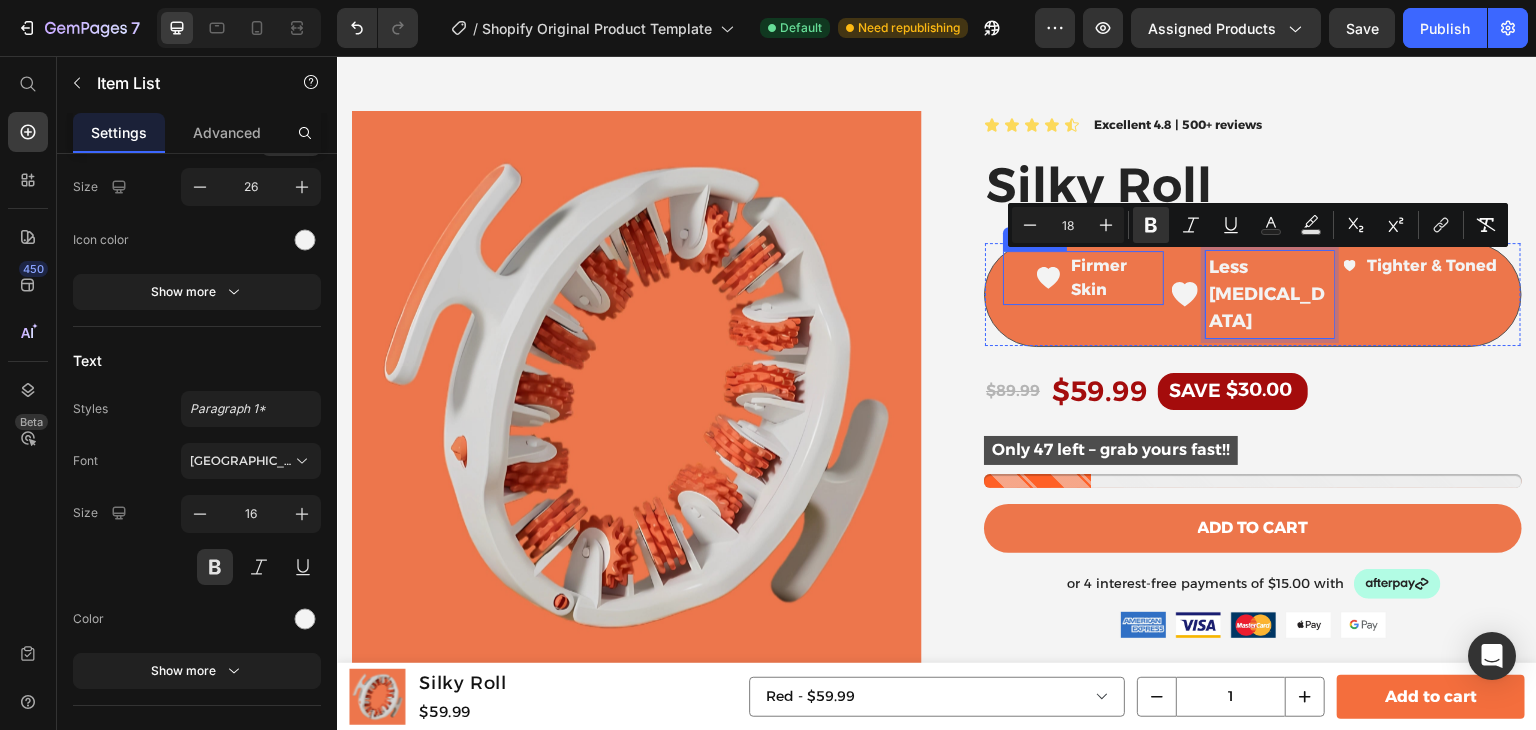 click on "Firmer" at bounding box center [1099, 265] 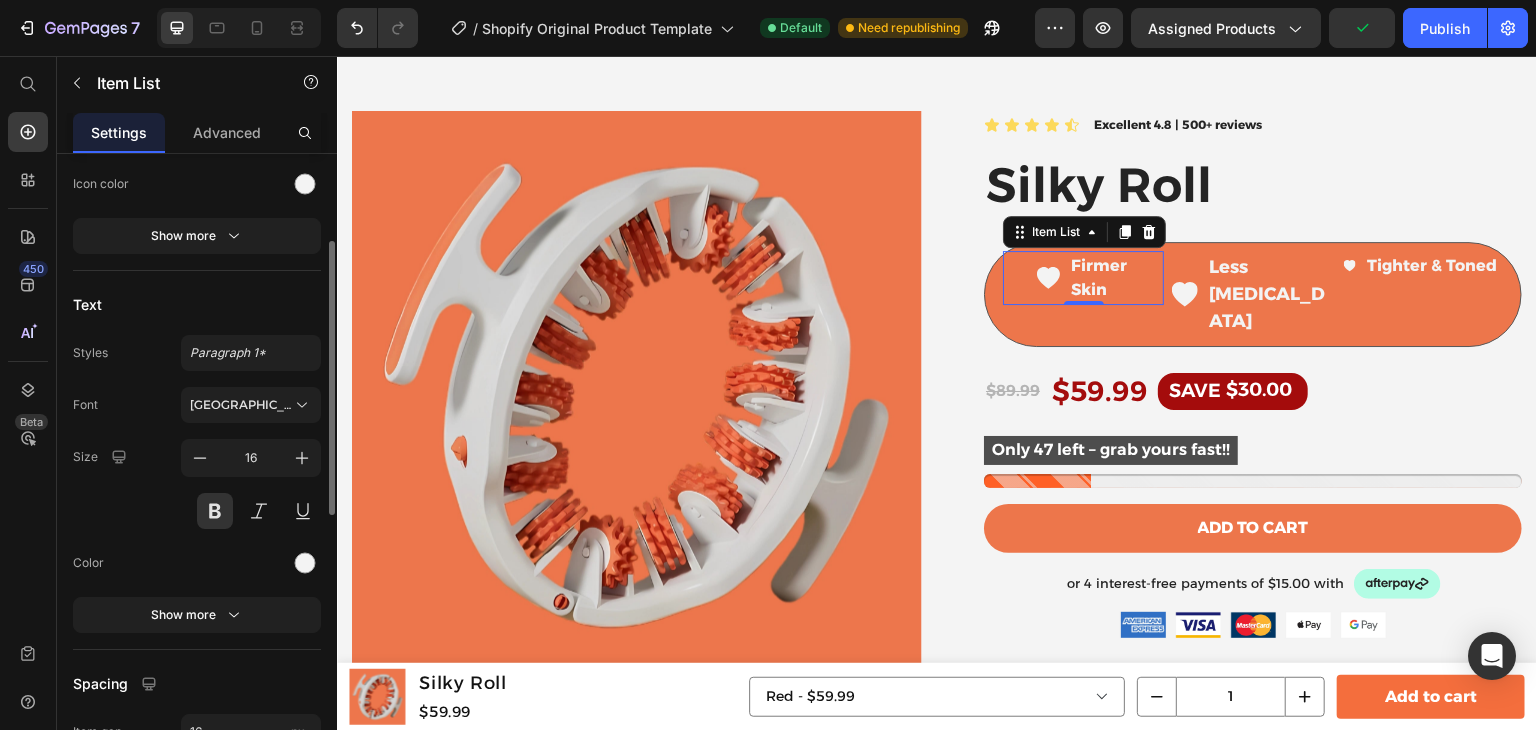 scroll, scrollTop: 332, scrollLeft: 0, axis: vertical 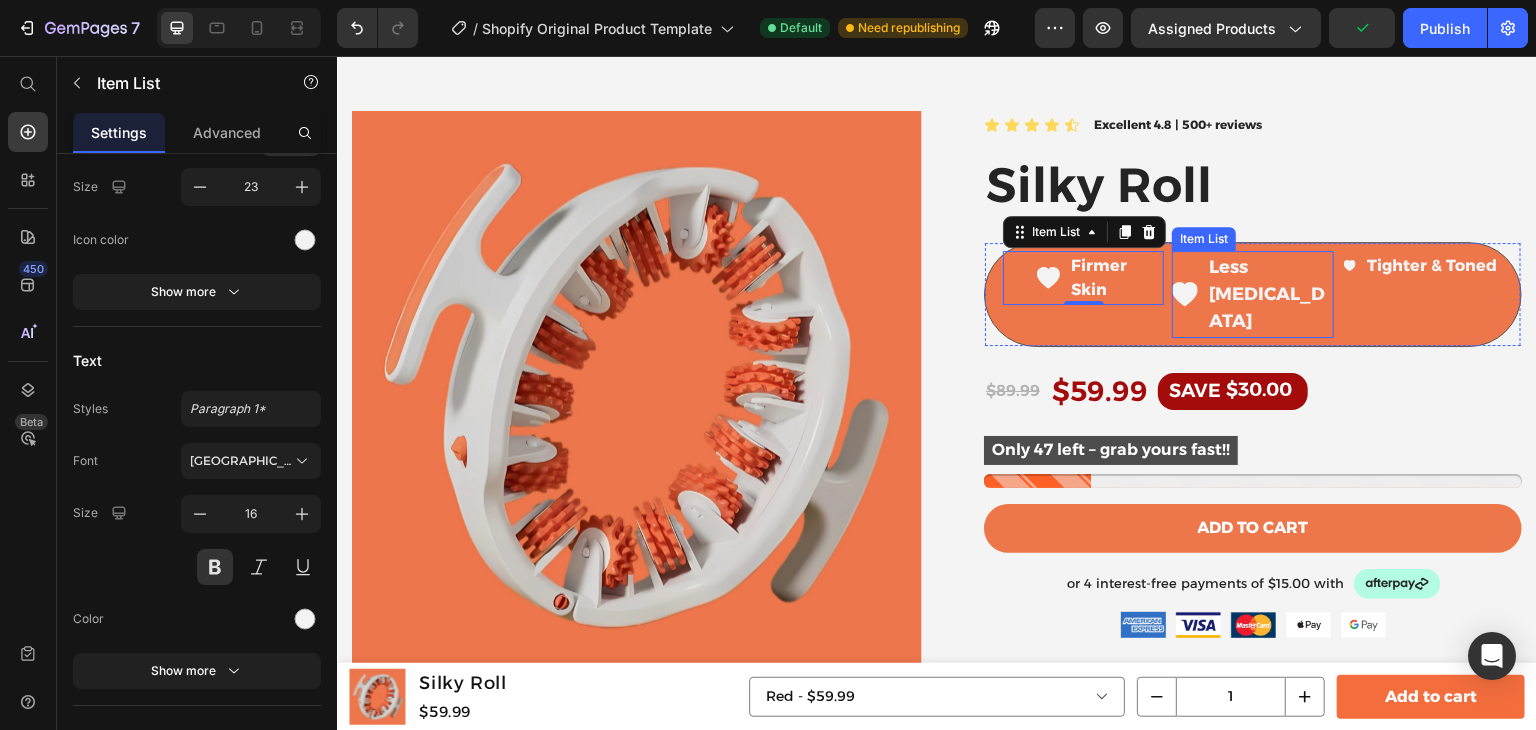 click on "Less [MEDICAL_DATA]" at bounding box center [1267, 294] 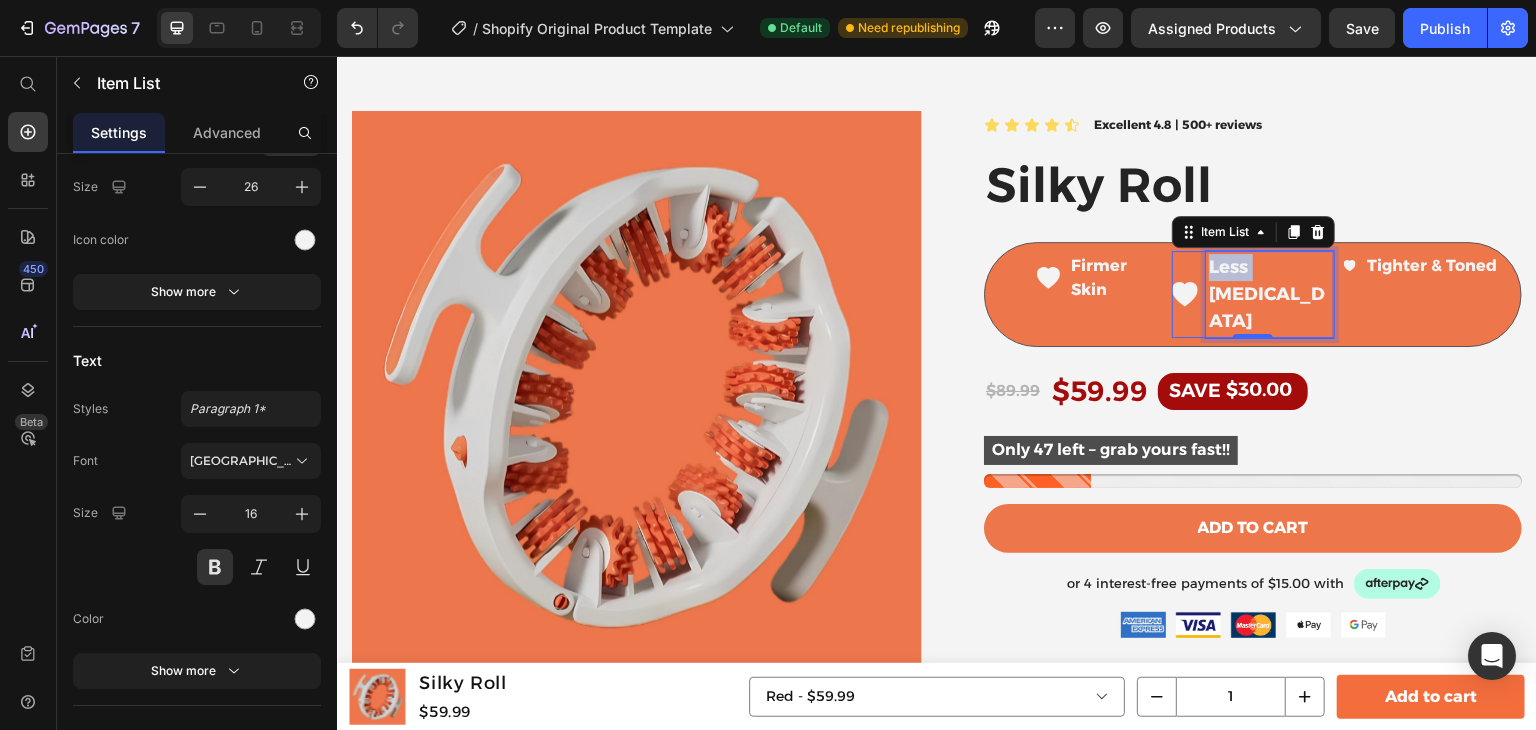 click on "Less [MEDICAL_DATA]" at bounding box center [1267, 294] 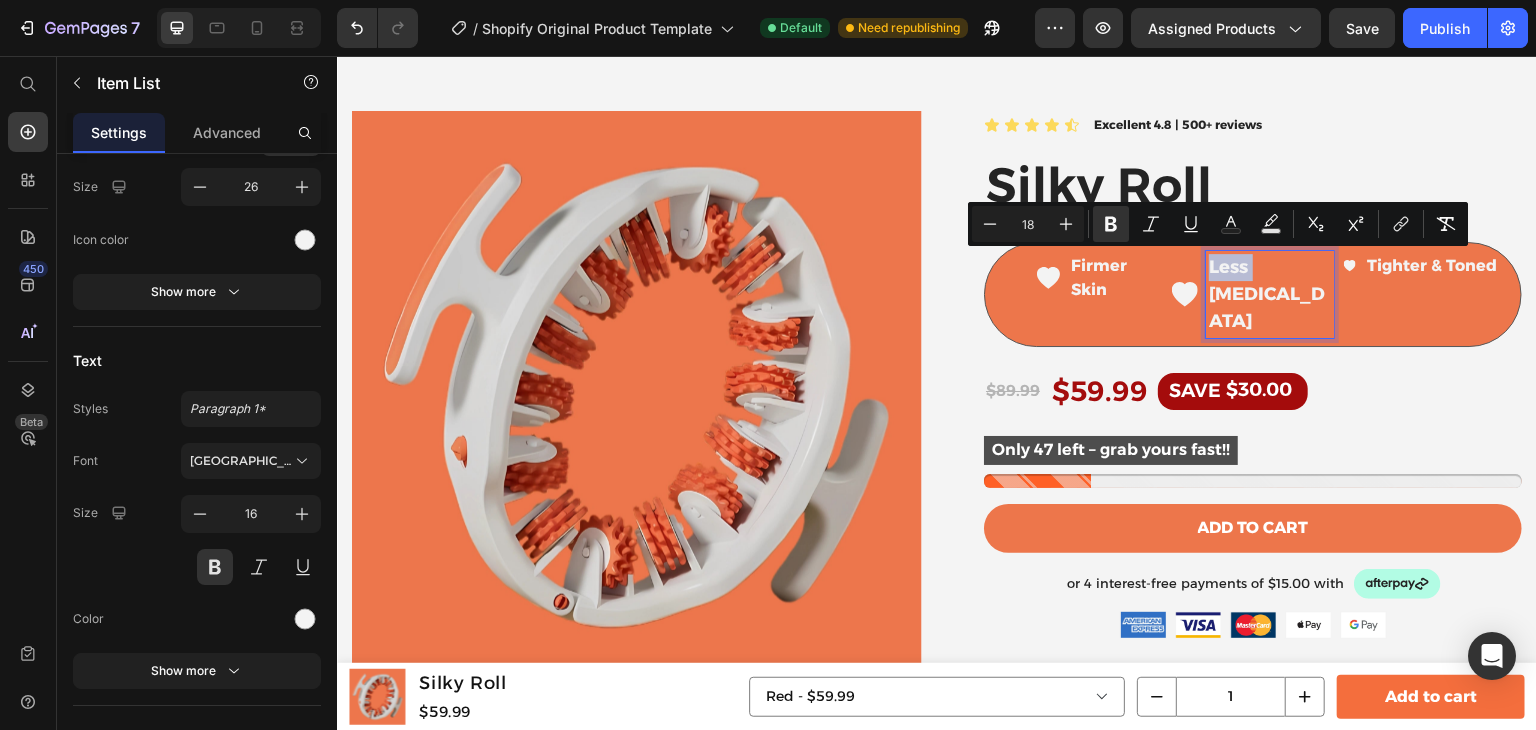 click on "Less [MEDICAL_DATA]" at bounding box center [1267, 294] 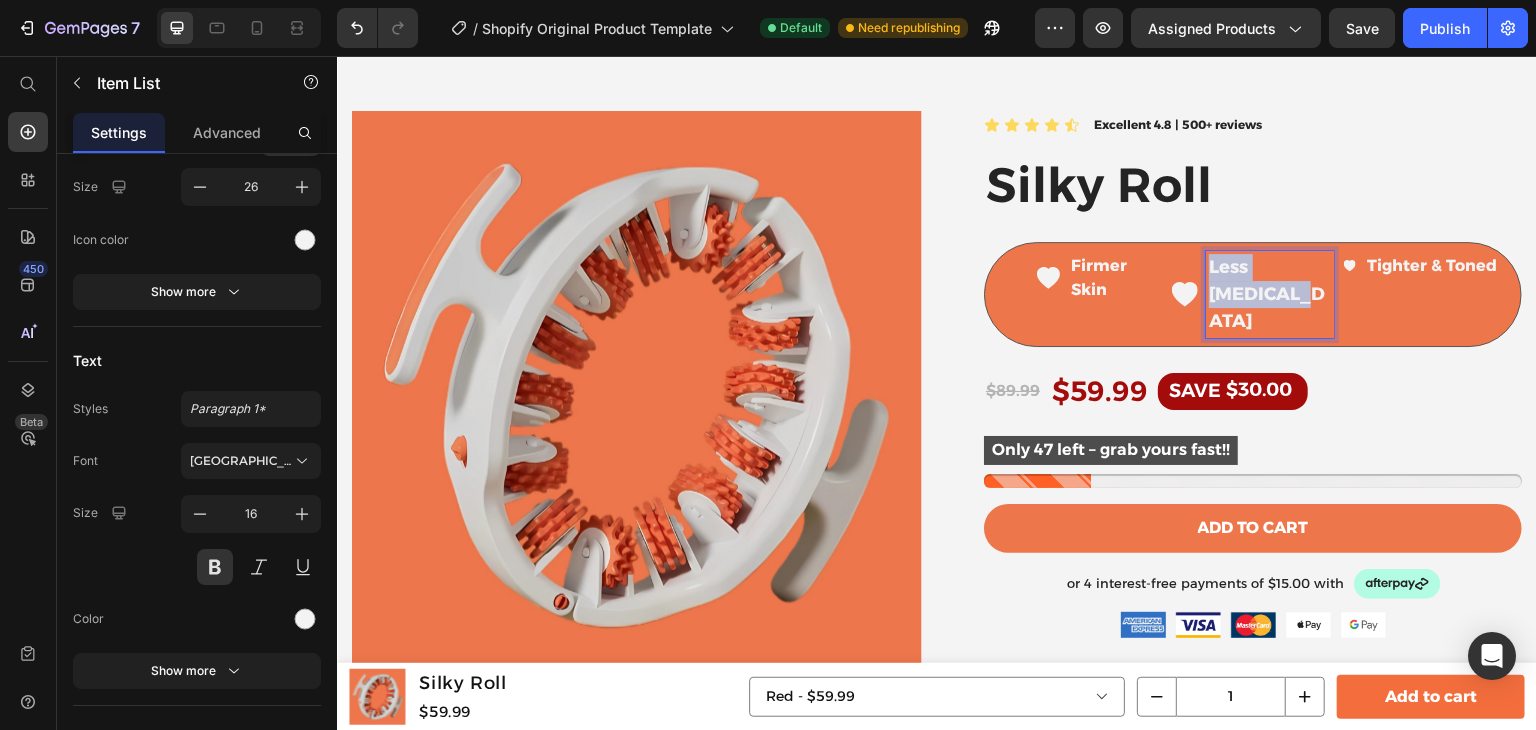 drag, startPoint x: 1200, startPoint y: 254, endPoint x: 1315, endPoint y: 303, distance: 125.004 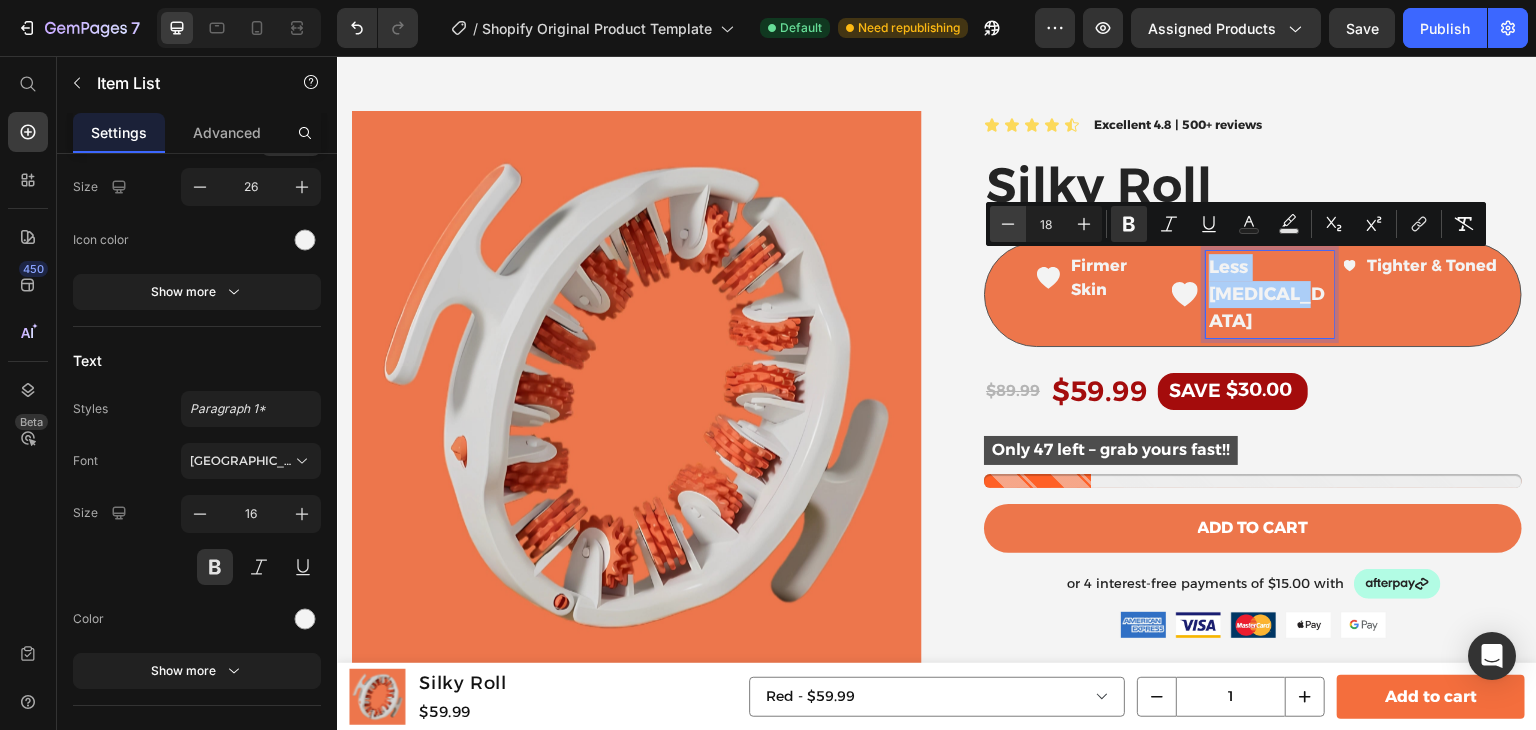 click 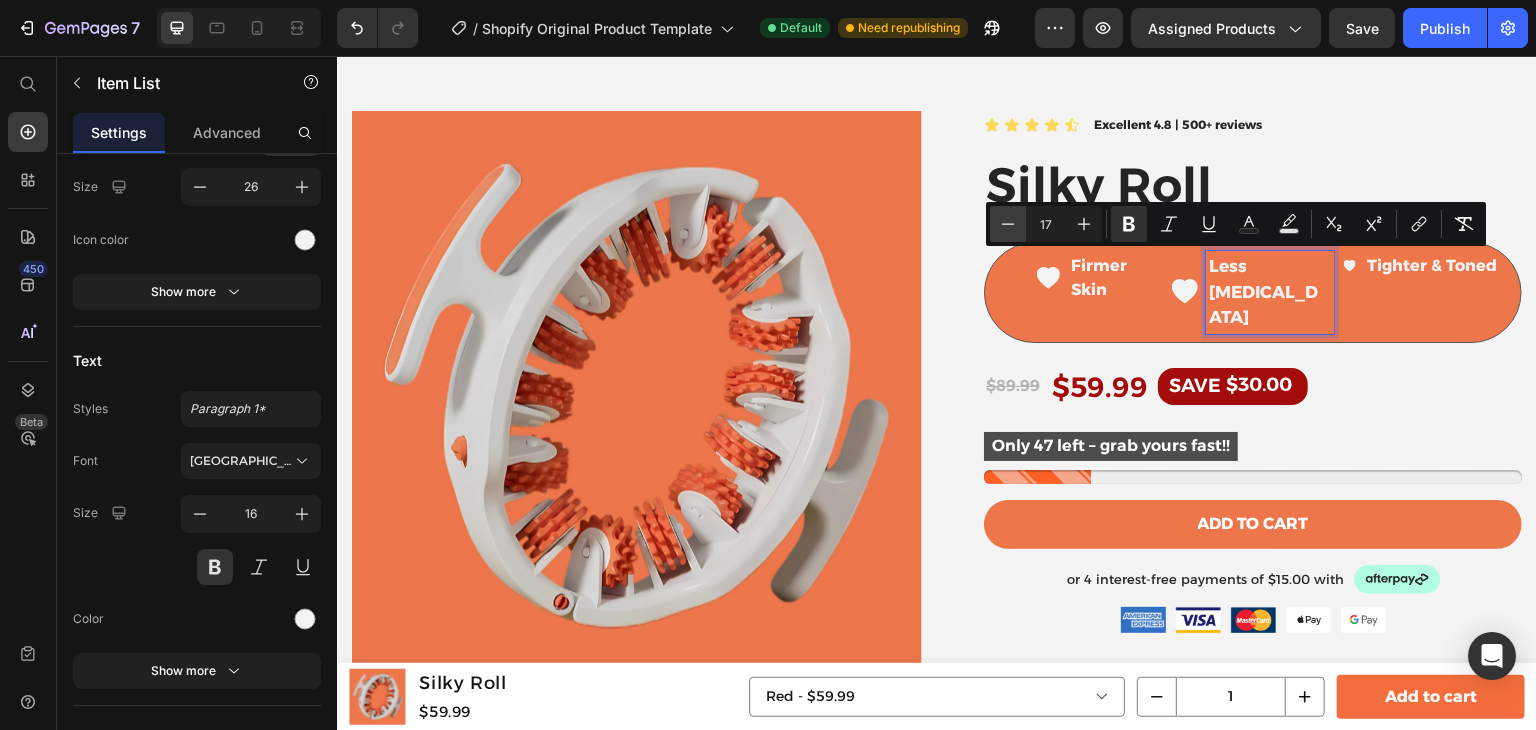 click 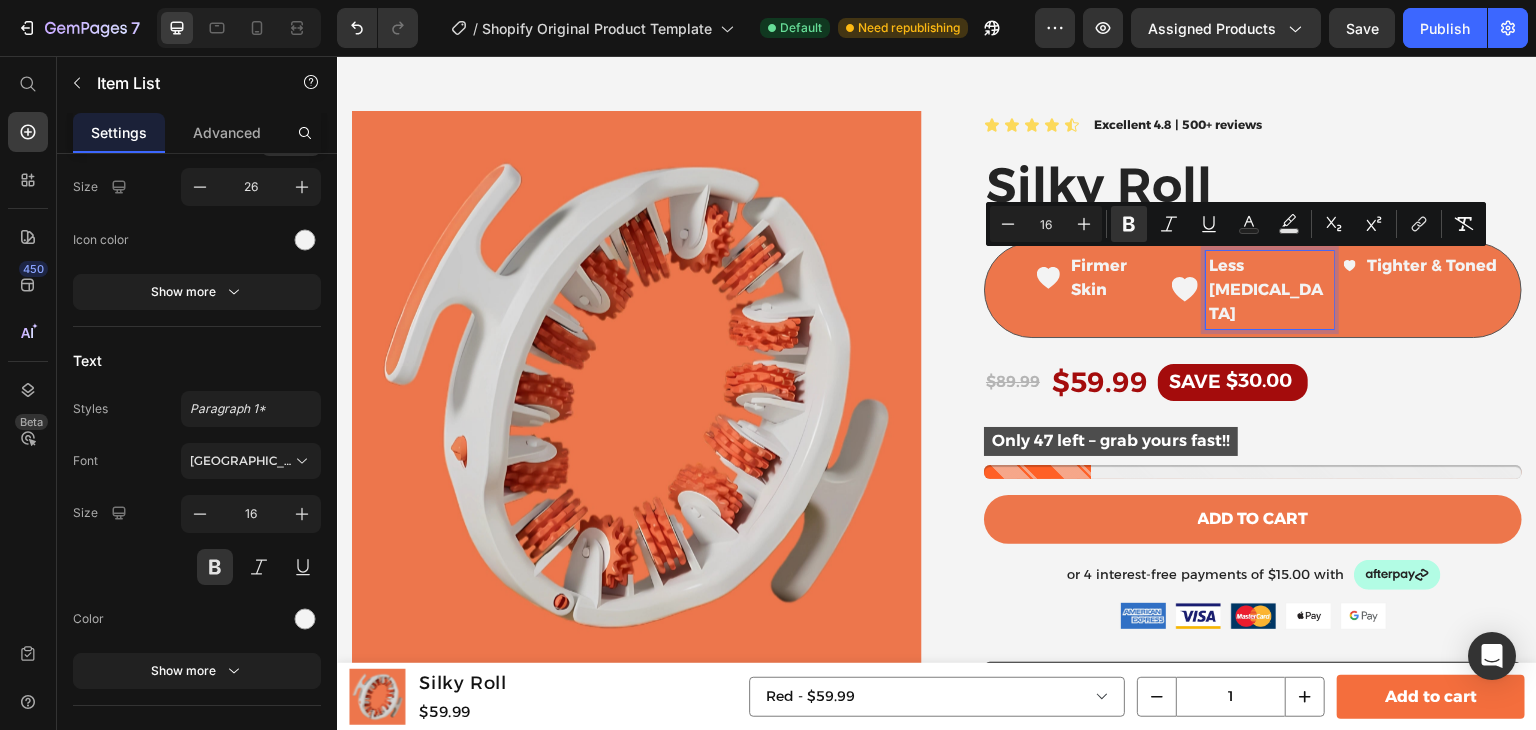 click at bounding box center [1106, 224] 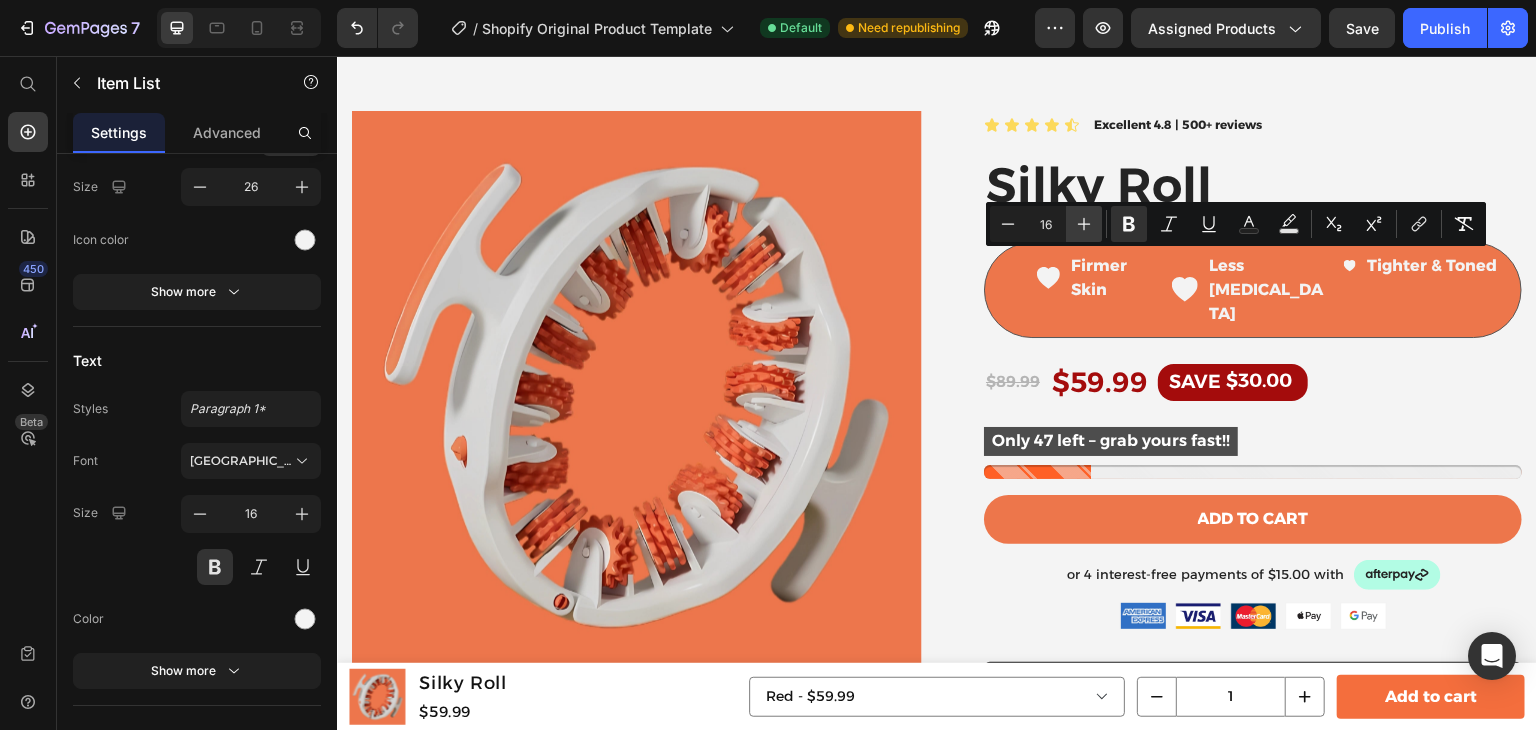 click 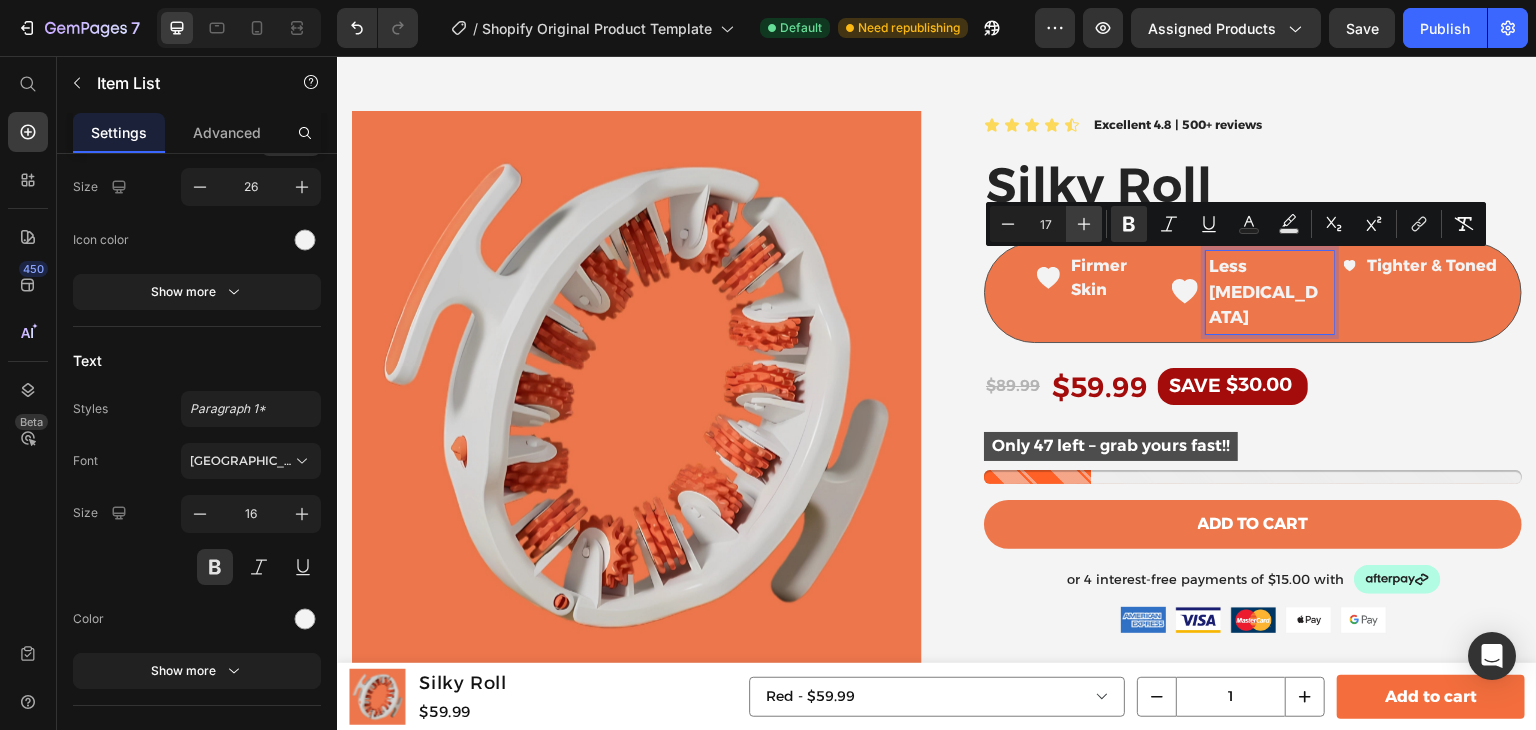 click 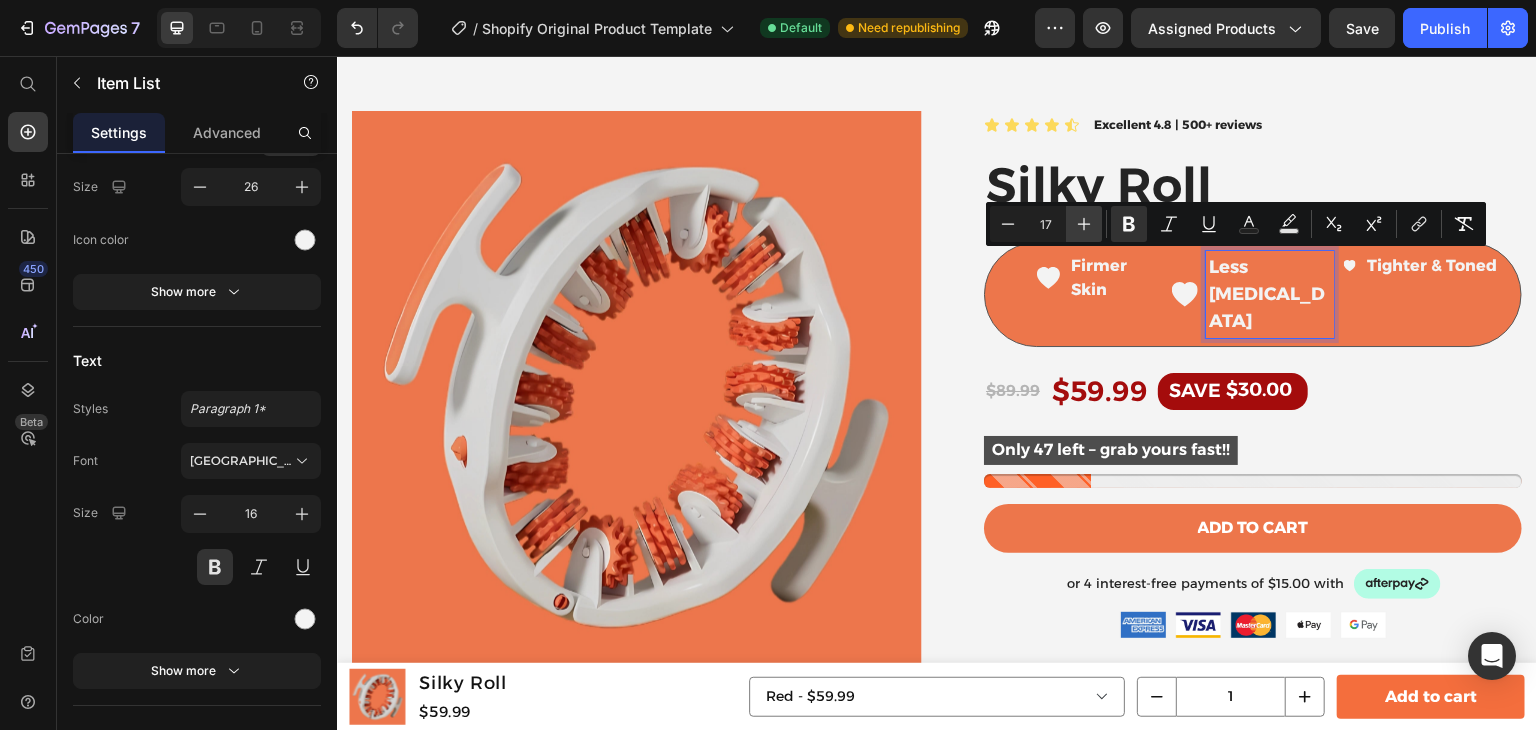 type on "18" 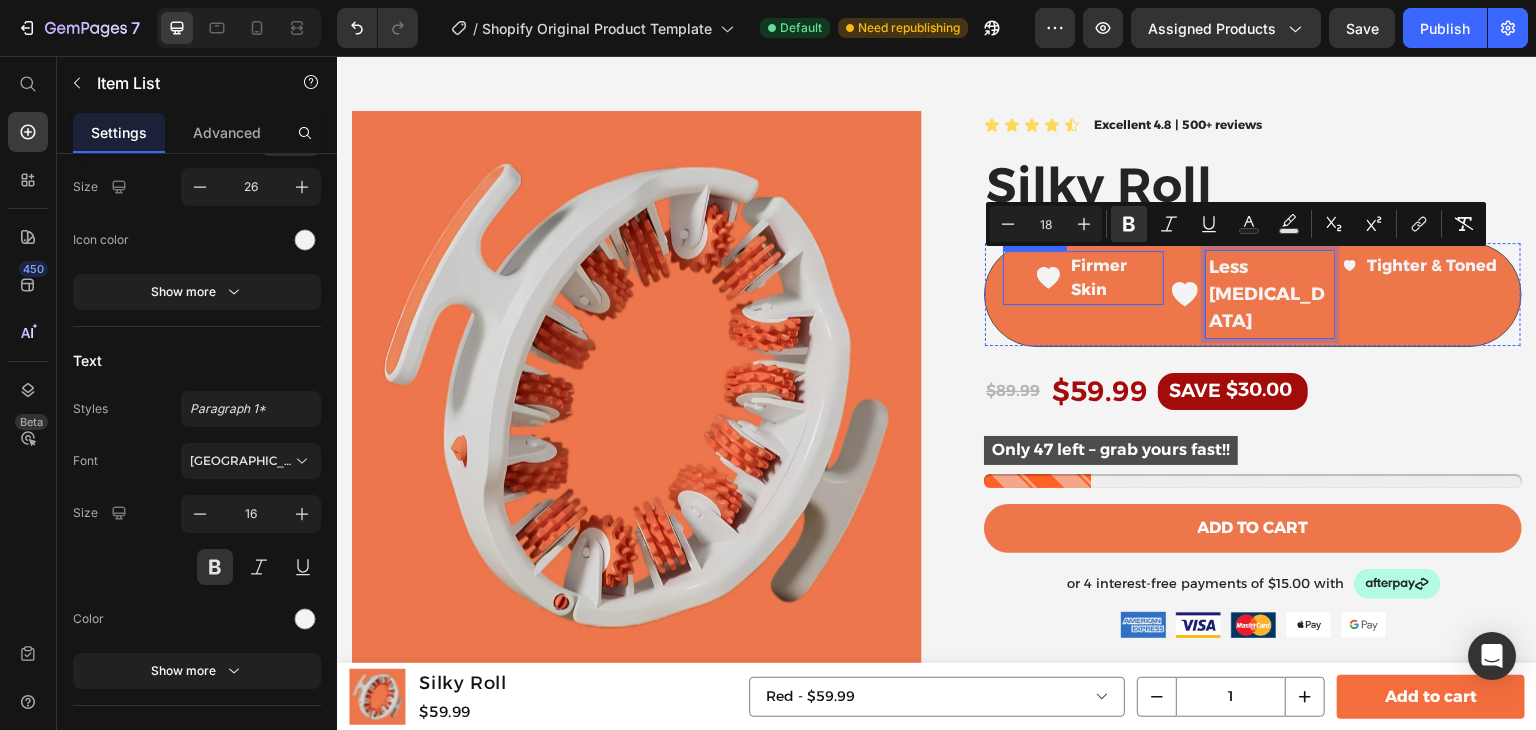 click on "Skin" at bounding box center [1089, 289] 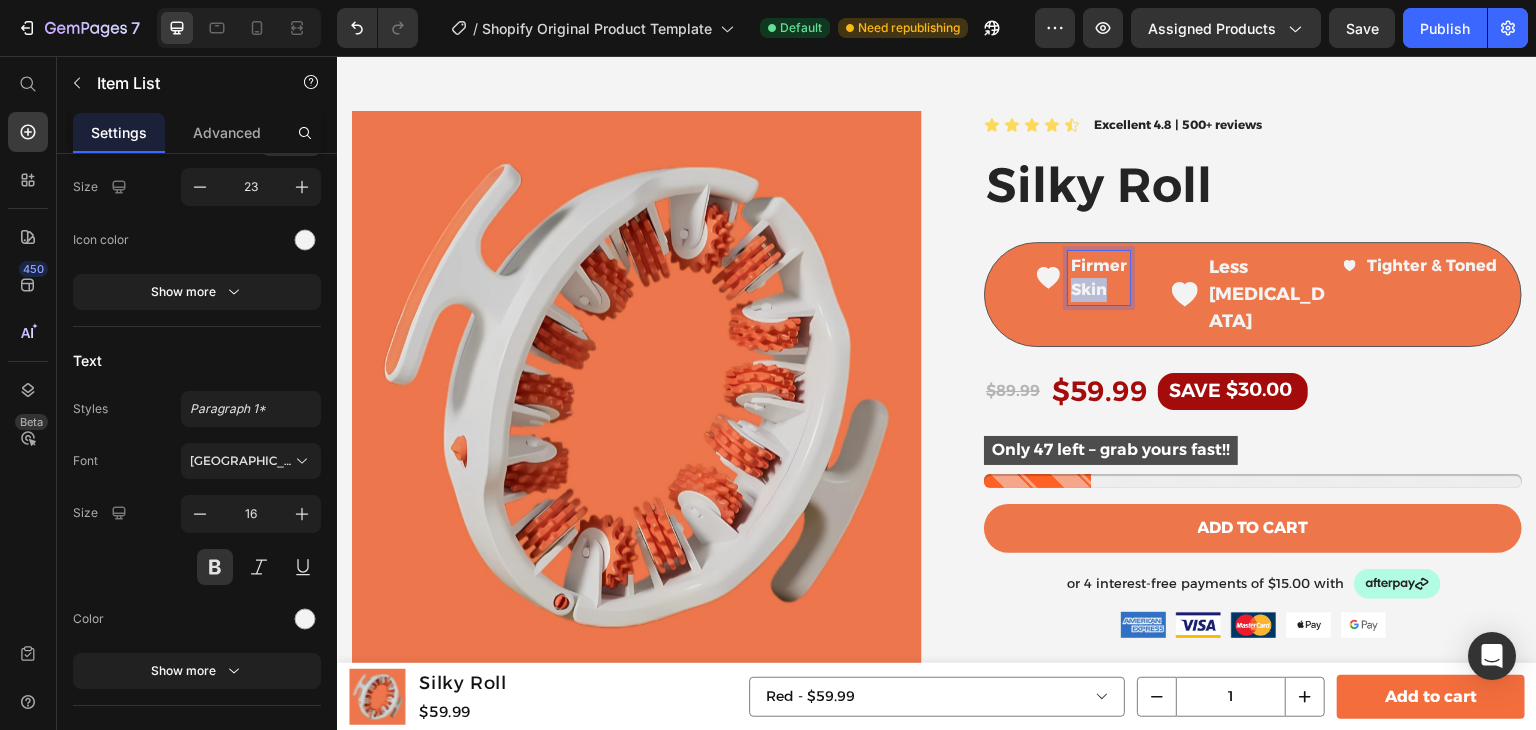 click on "Skin" at bounding box center [1089, 289] 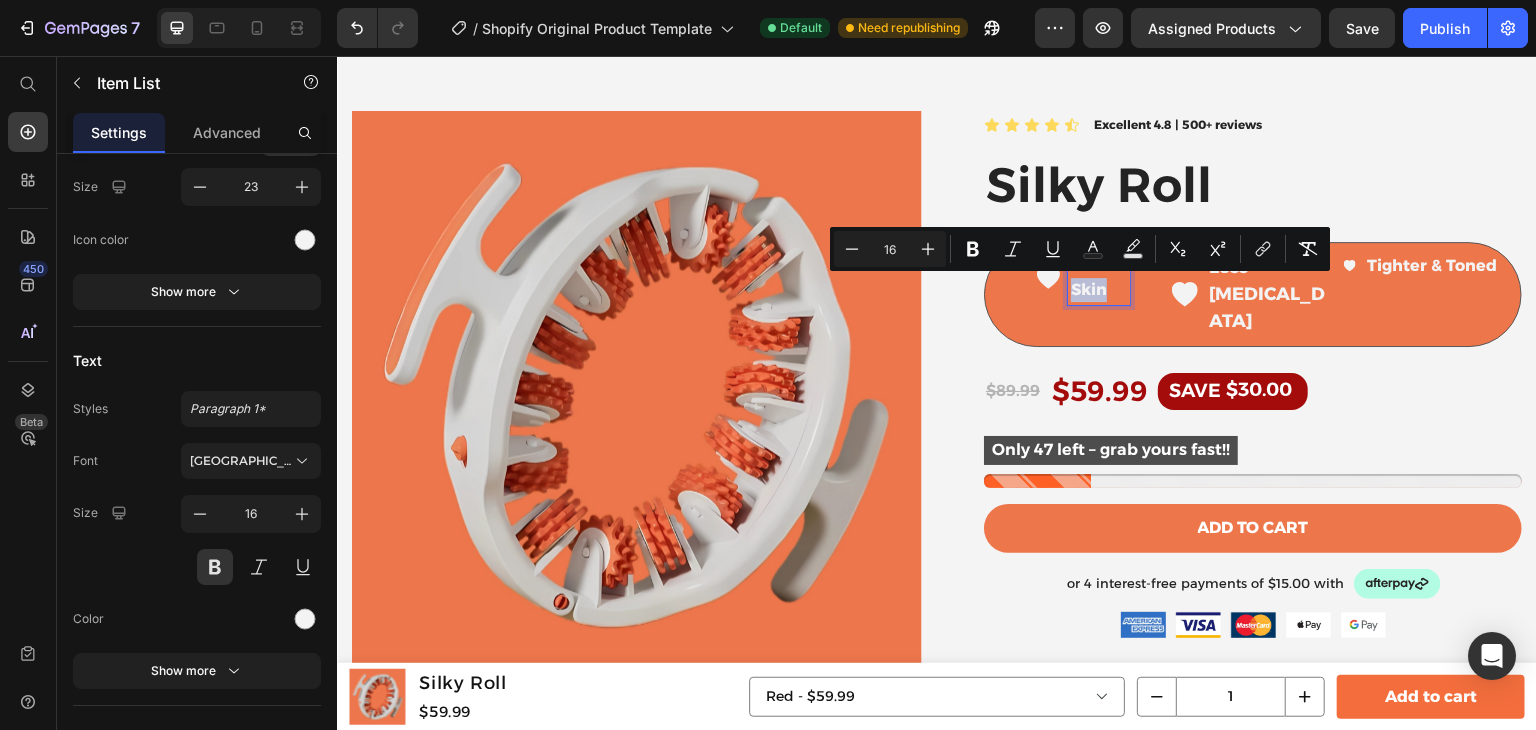 click on "Skin" at bounding box center [1089, 289] 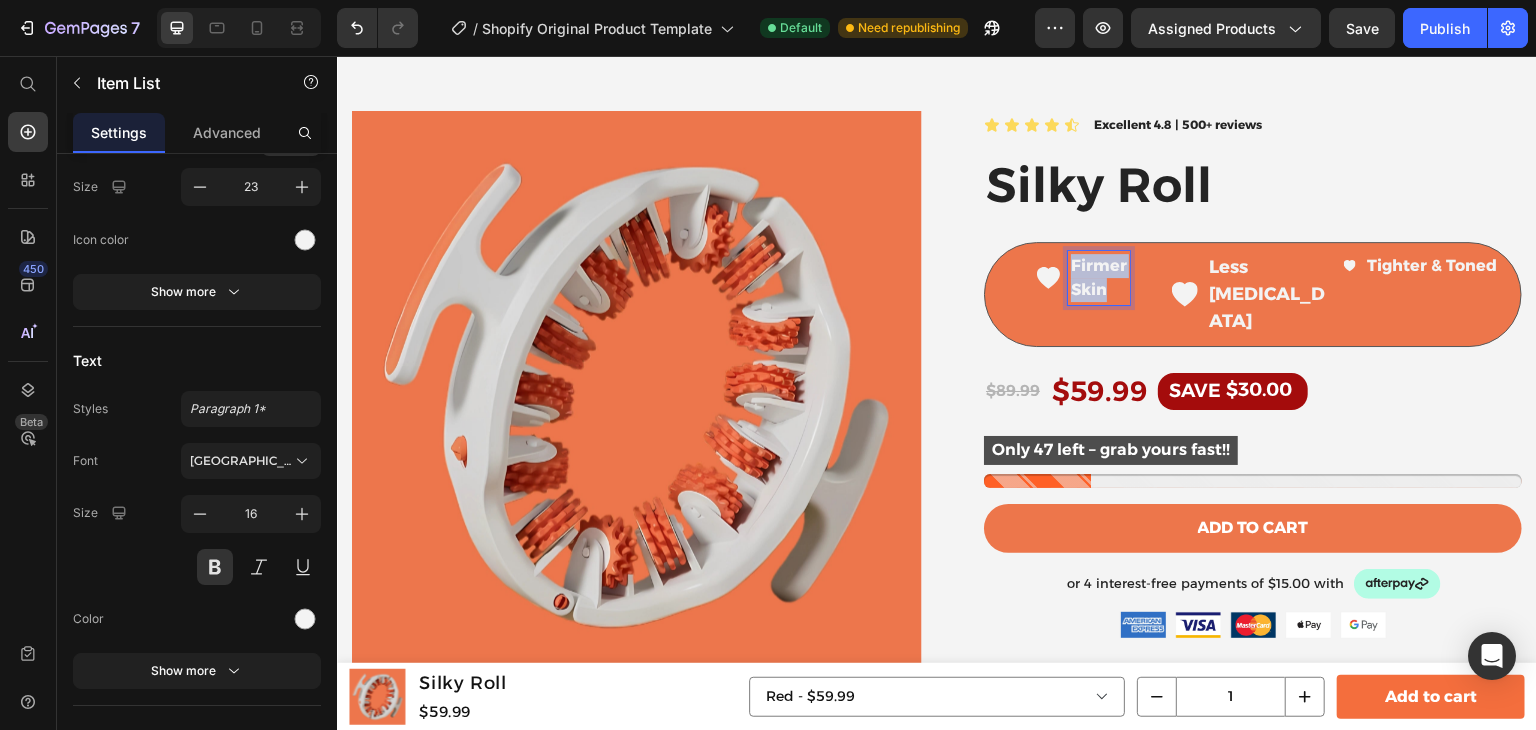 drag, startPoint x: 1102, startPoint y: 285, endPoint x: 1048, endPoint y: 257, distance: 60.827625 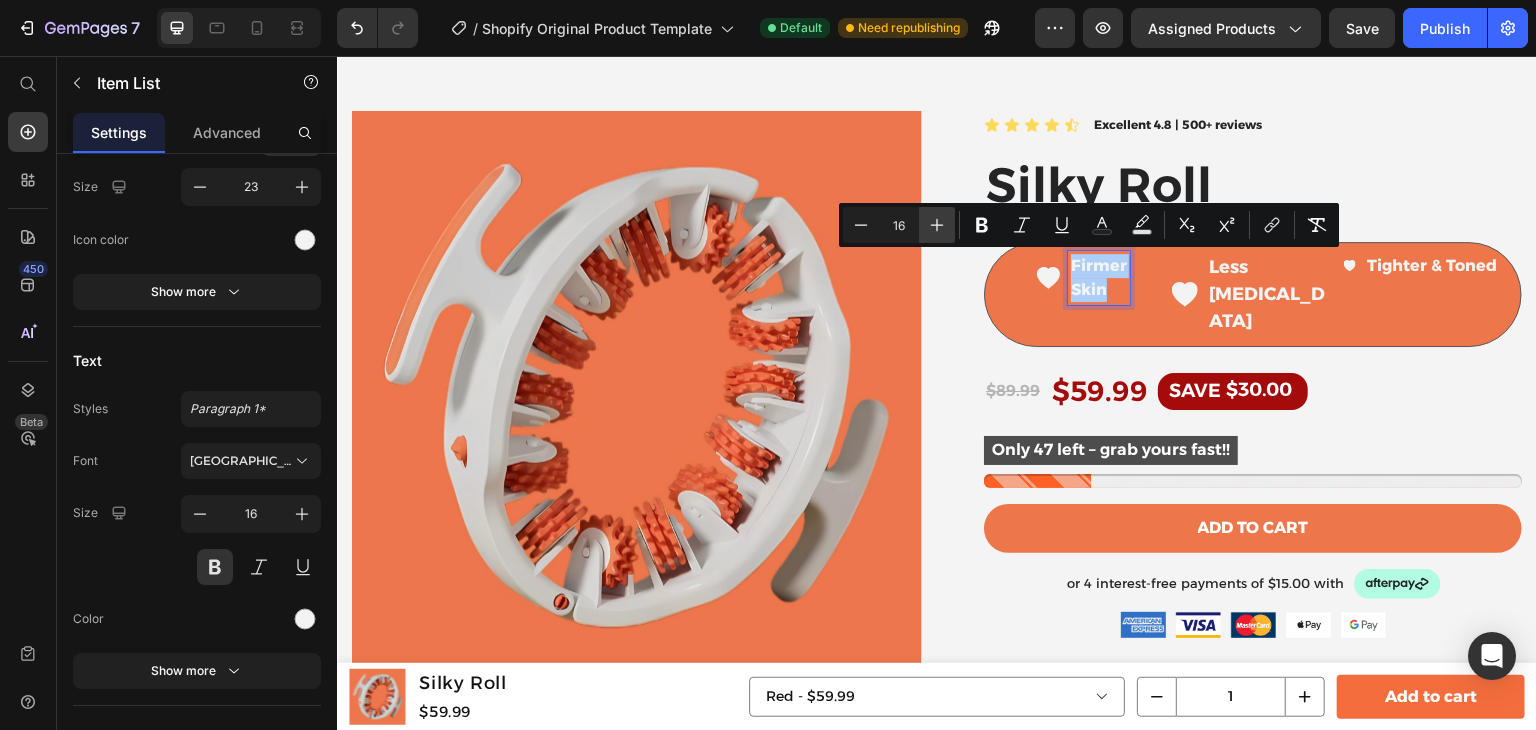 click on "Plus" at bounding box center [937, 225] 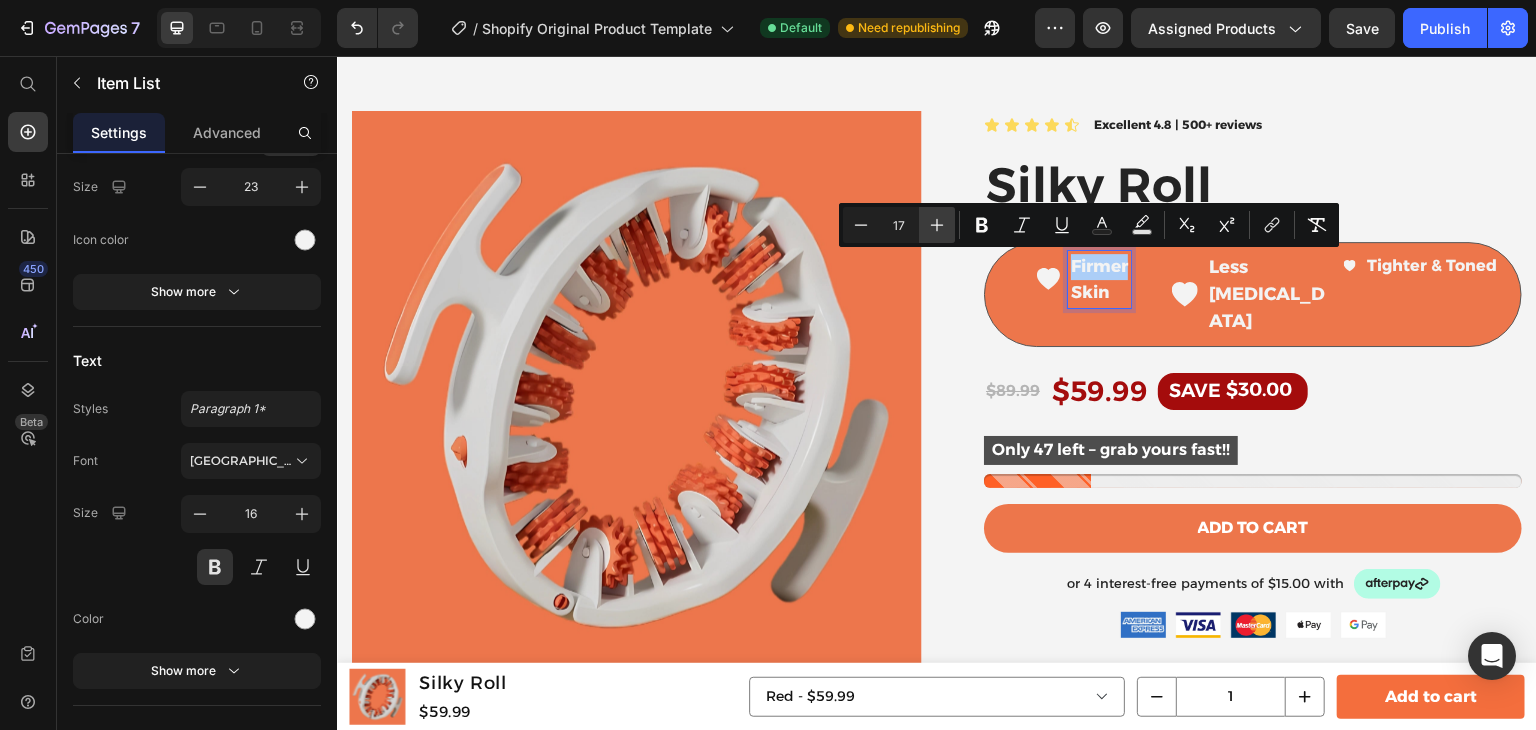 click on "Plus" at bounding box center (937, 225) 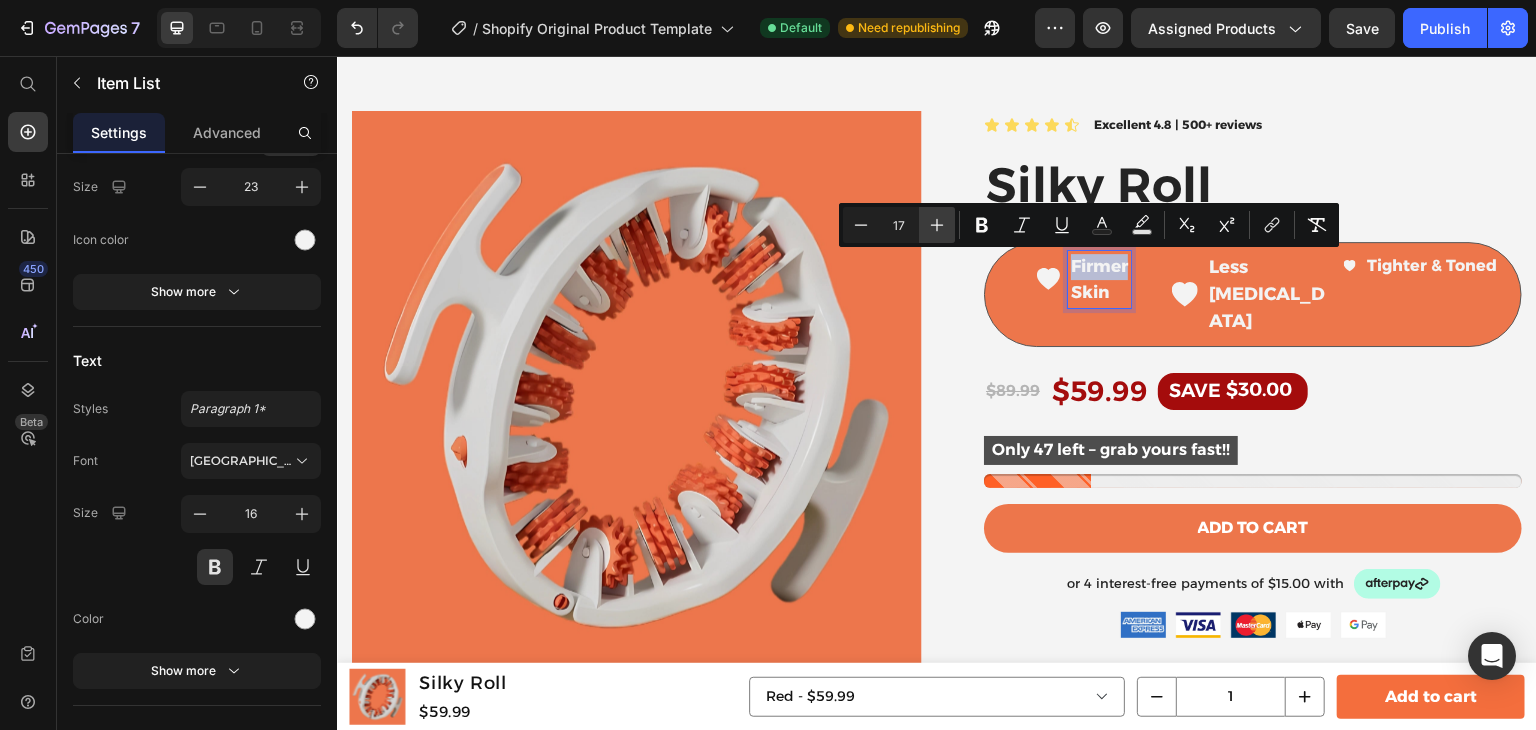 type on "18" 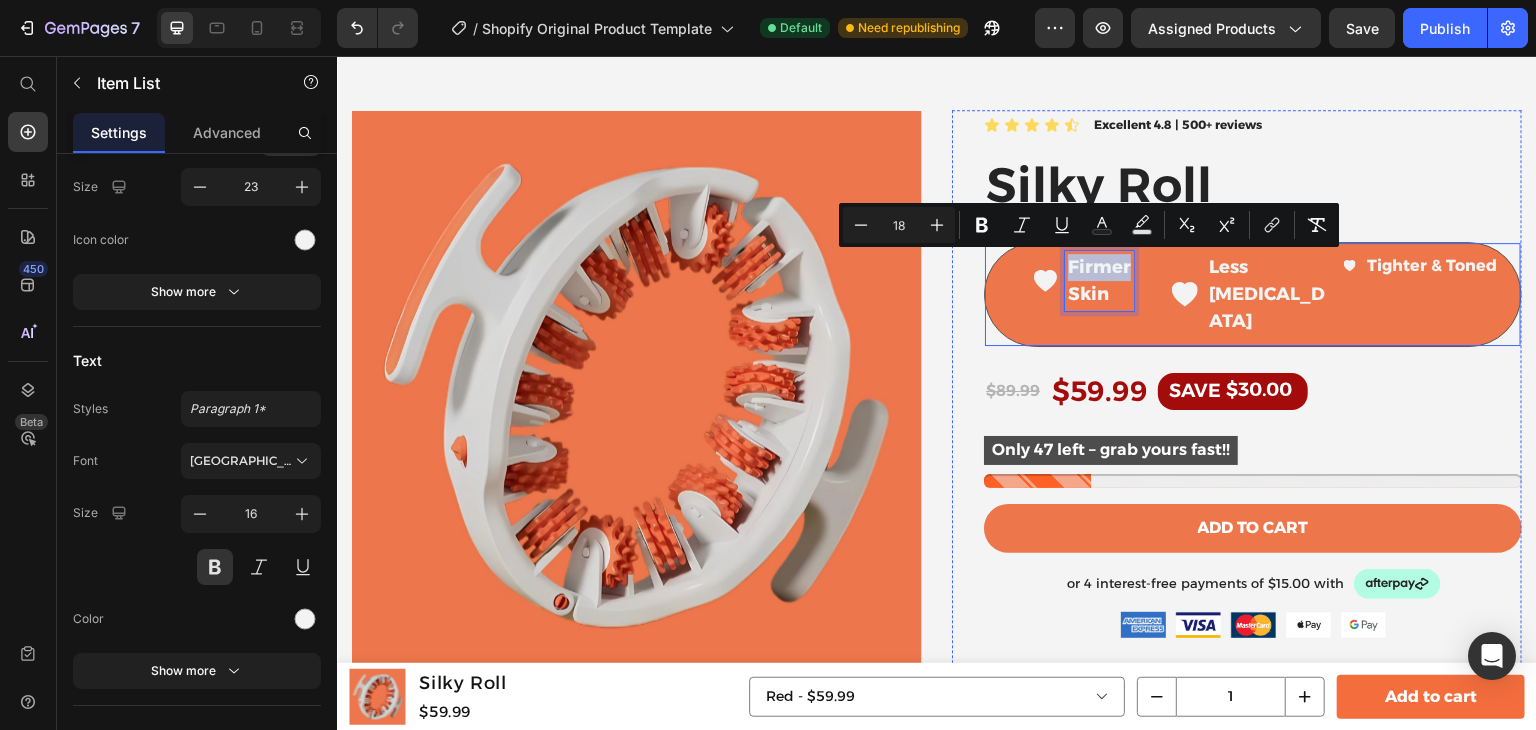 click on "Tighter & Toned Item List" at bounding box center [1422, 294] 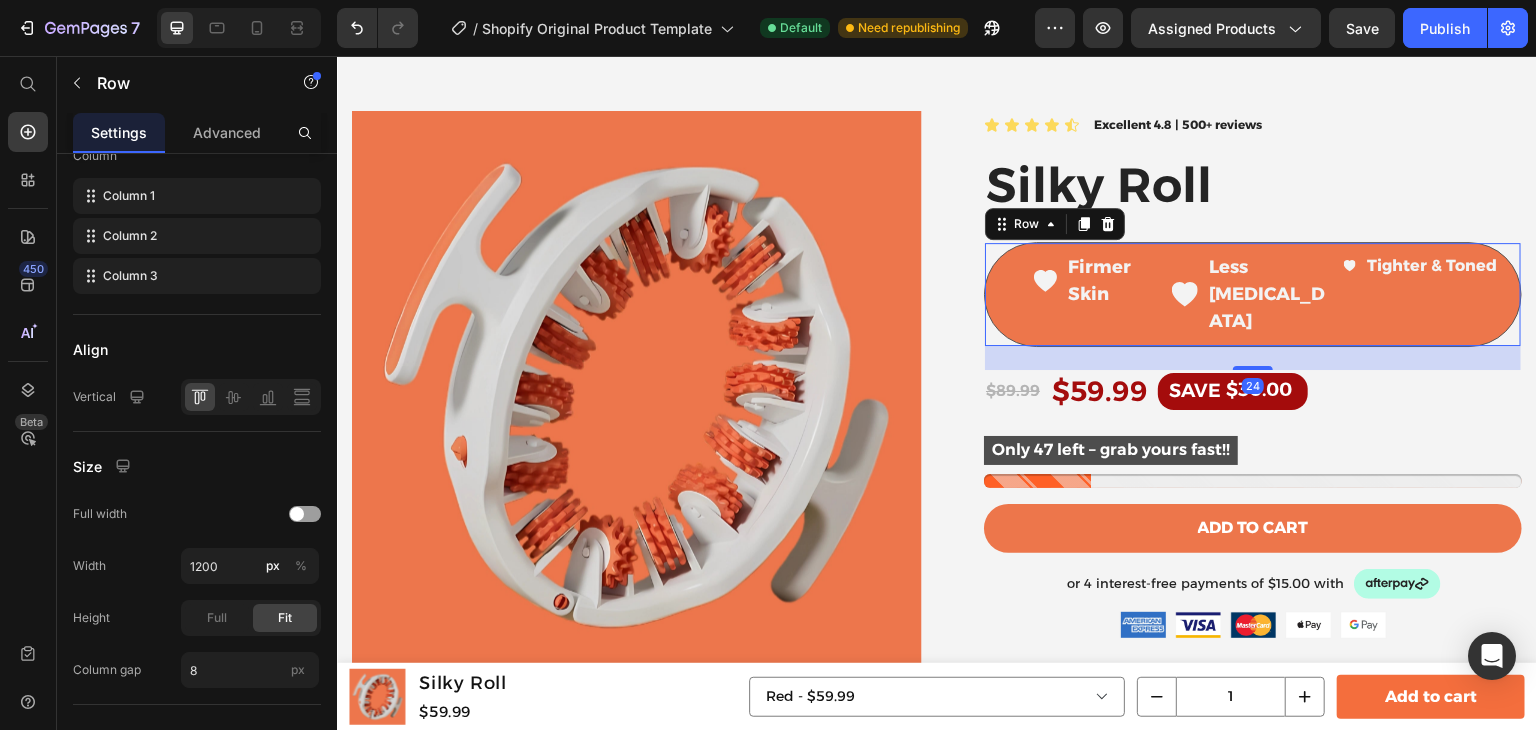 scroll, scrollTop: 0, scrollLeft: 0, axis: both 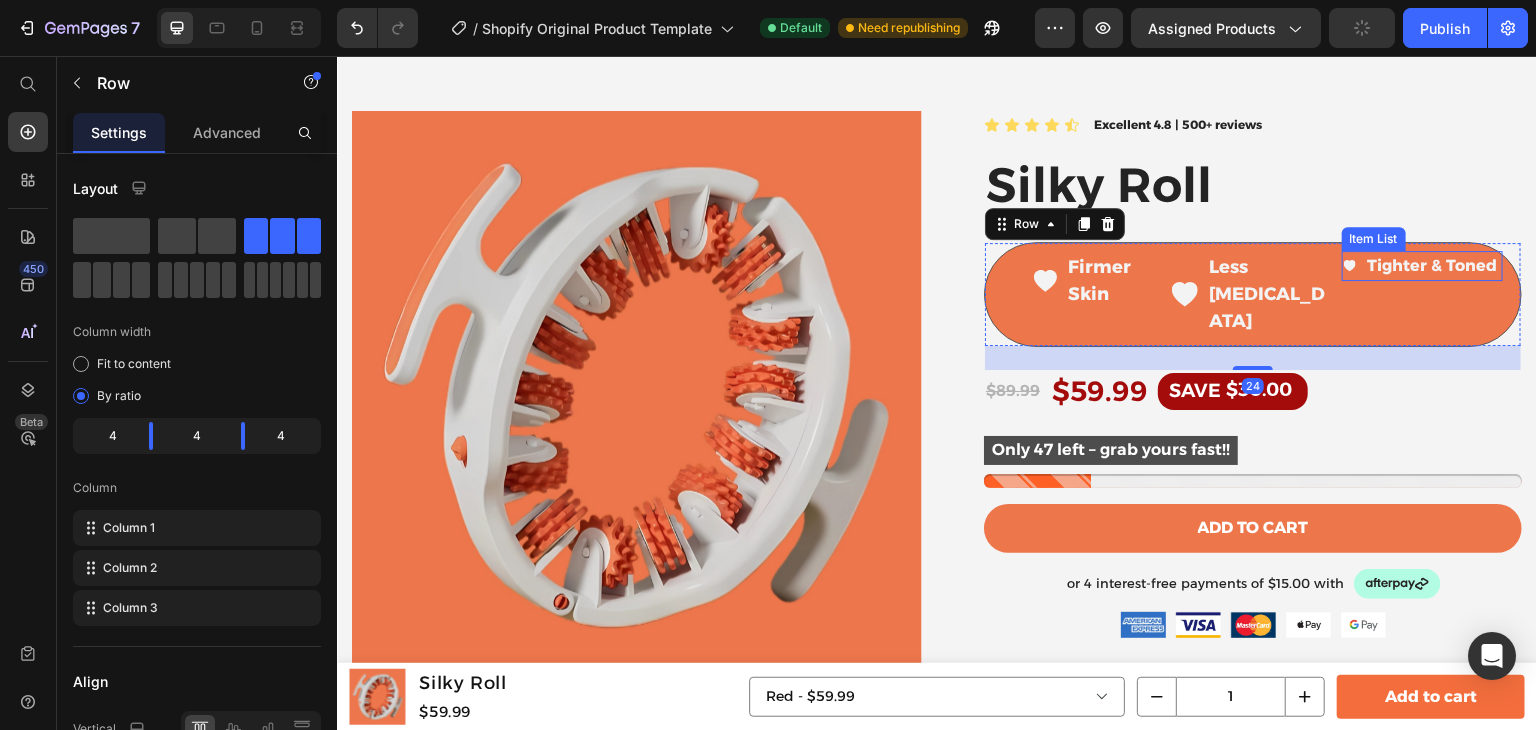 click on "Tighter & Toned" at bounding box center (1432, 266) 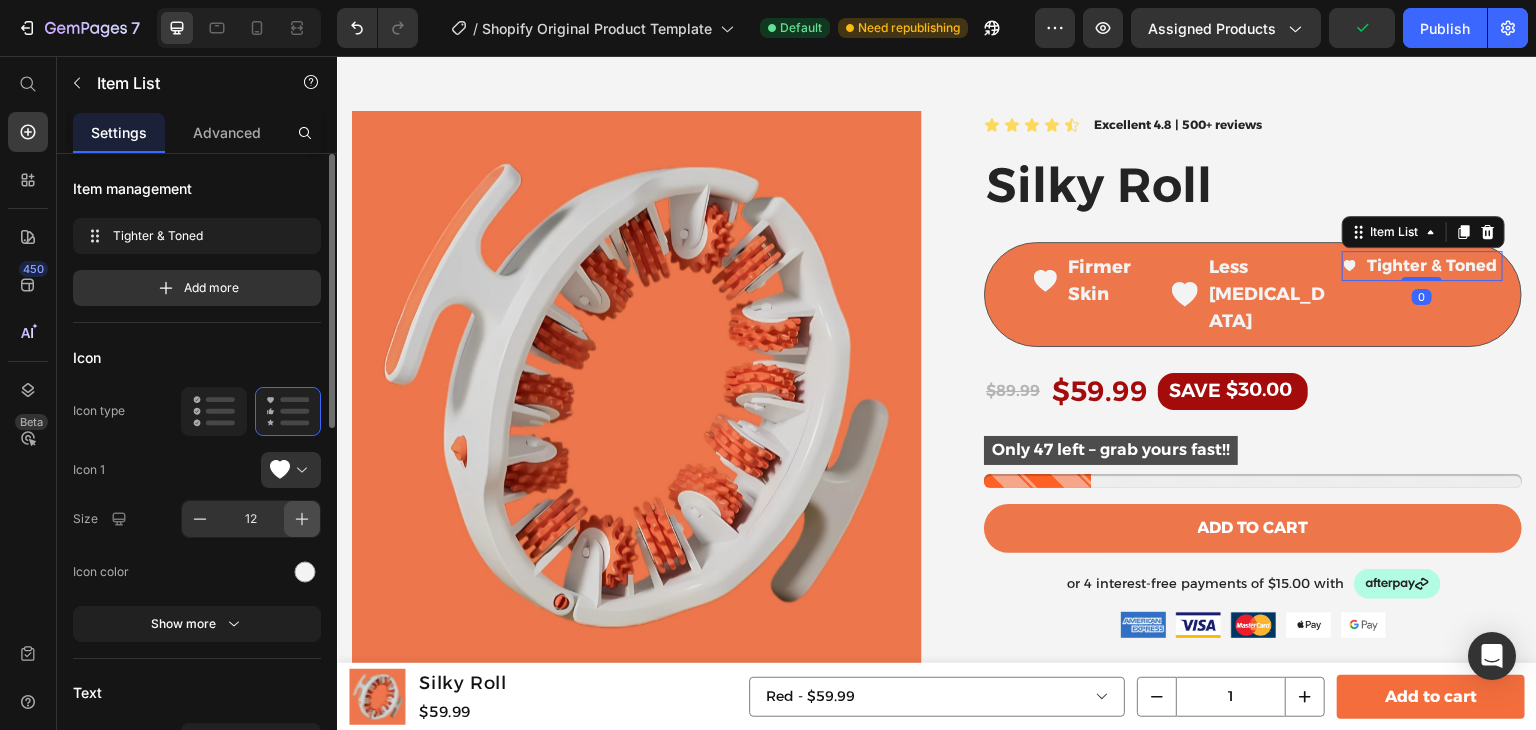 click at bounding box center [302, 519] 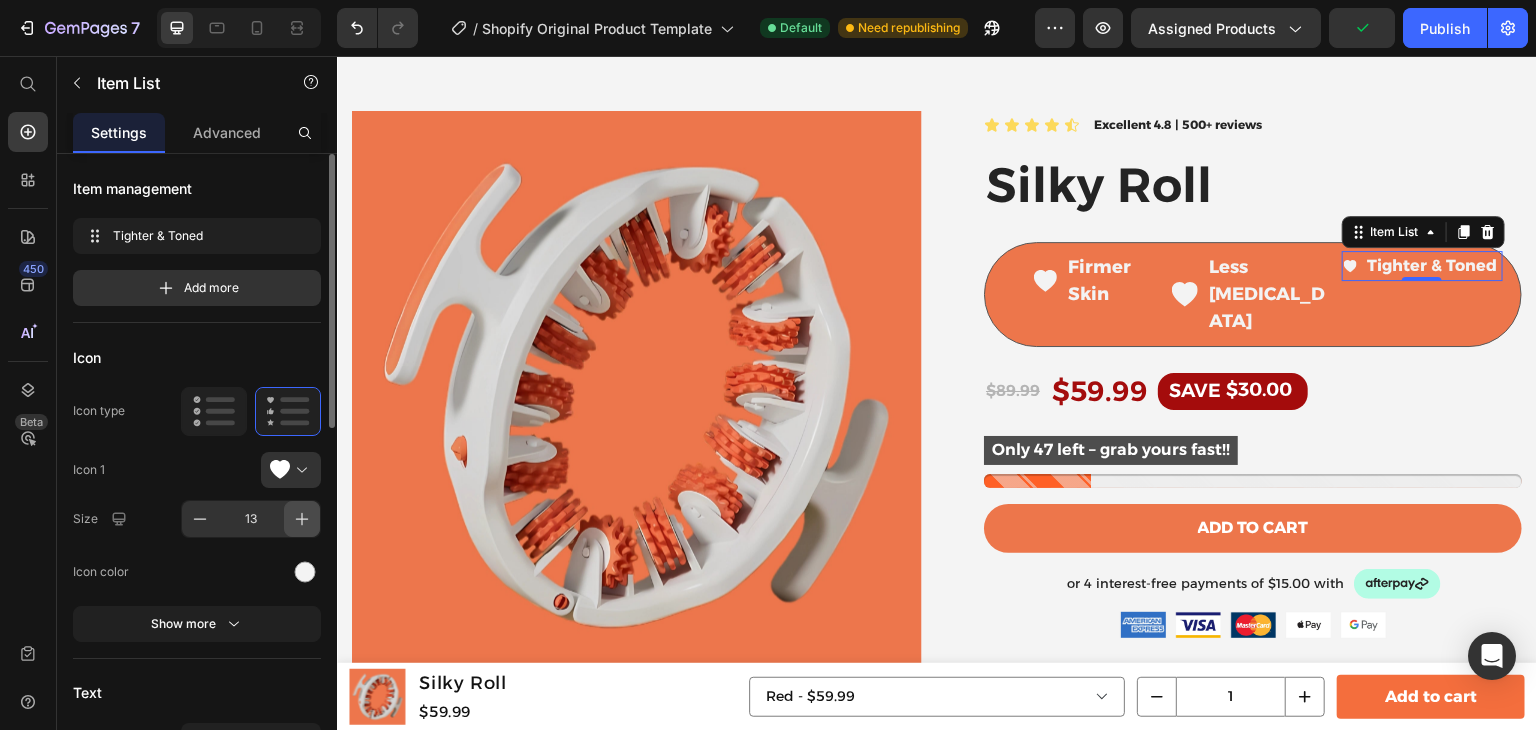 click at bounding box center [302, 519] 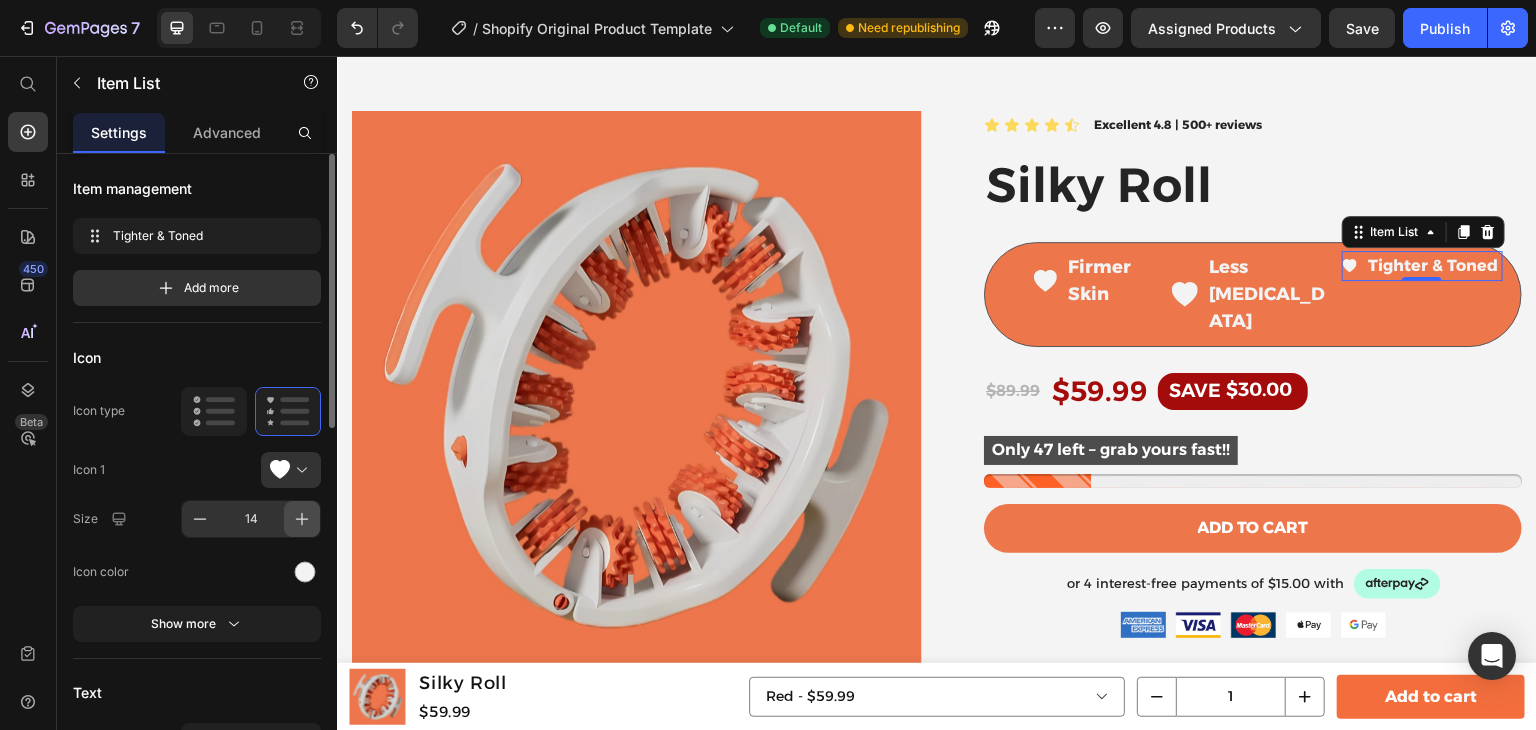 click at bounding box center (302, 519) 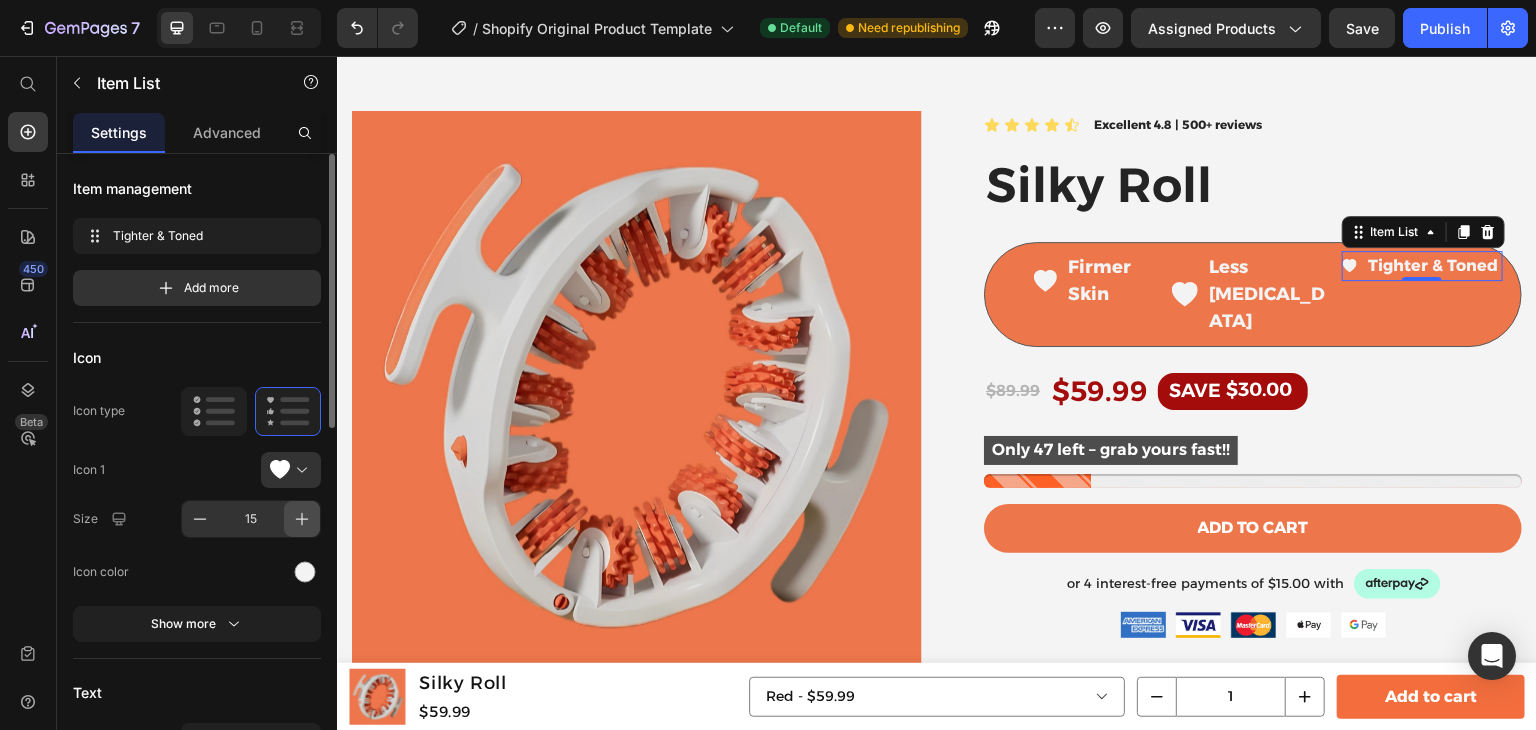 click at bounding box center [302, 519] 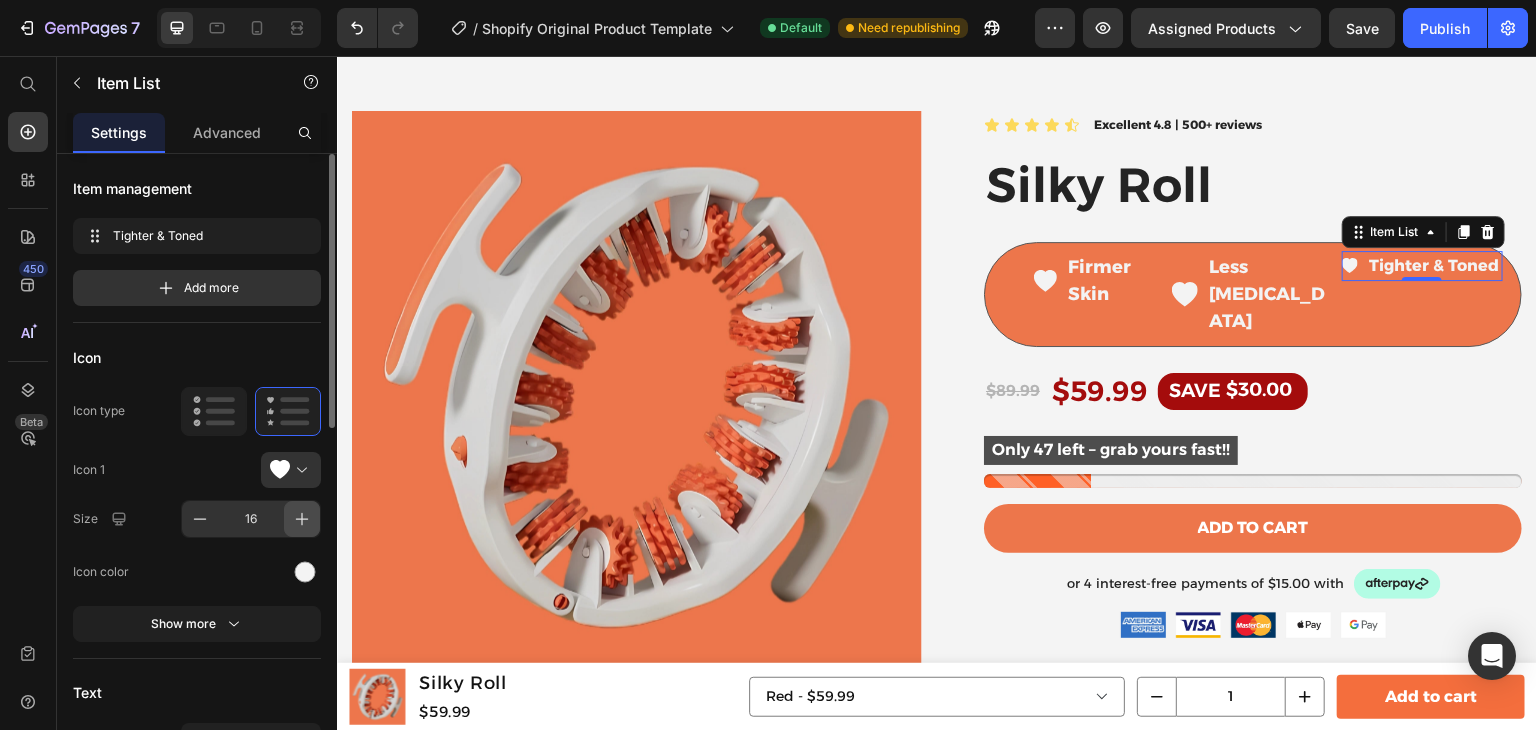 click at bounding box center [302, 519] 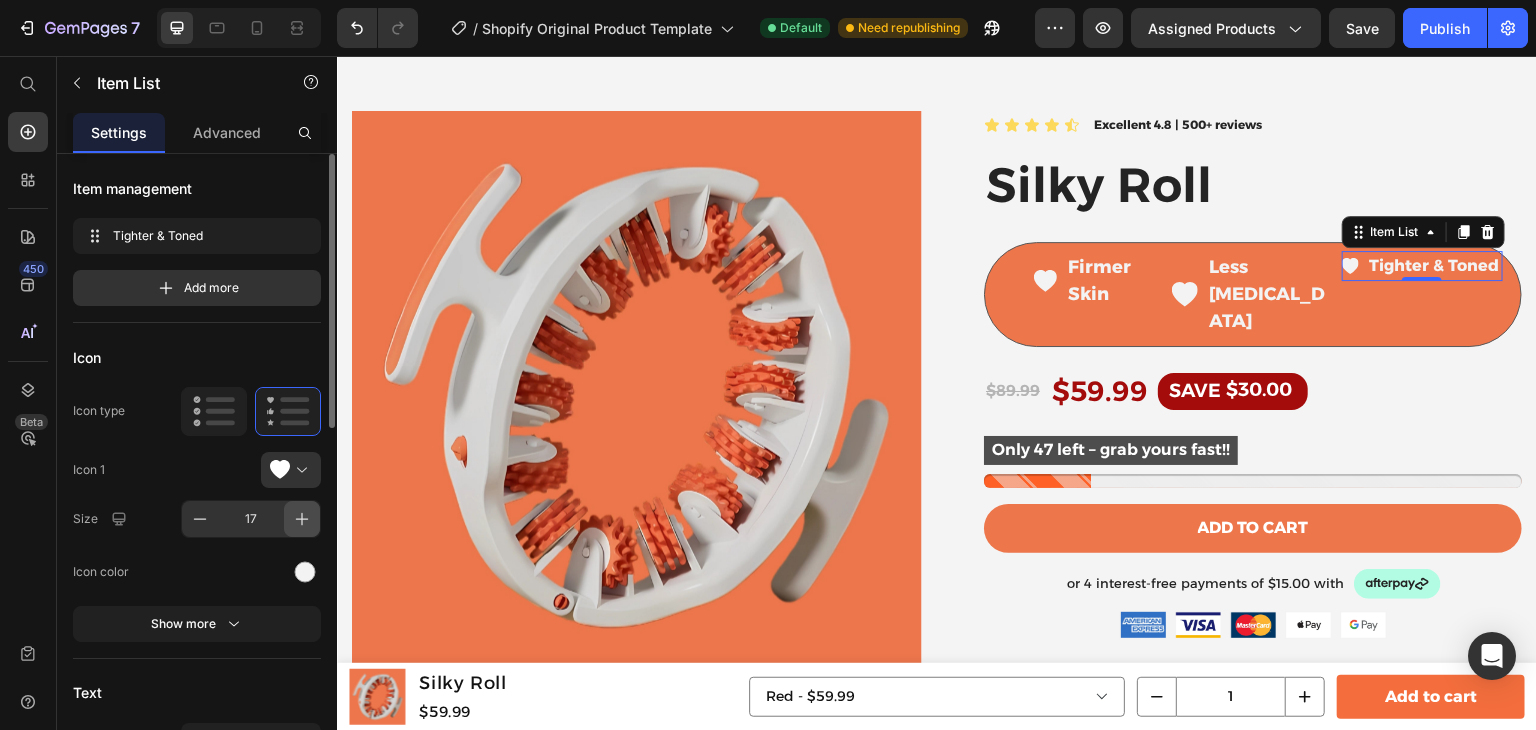 click at bounding box center (302, 519) 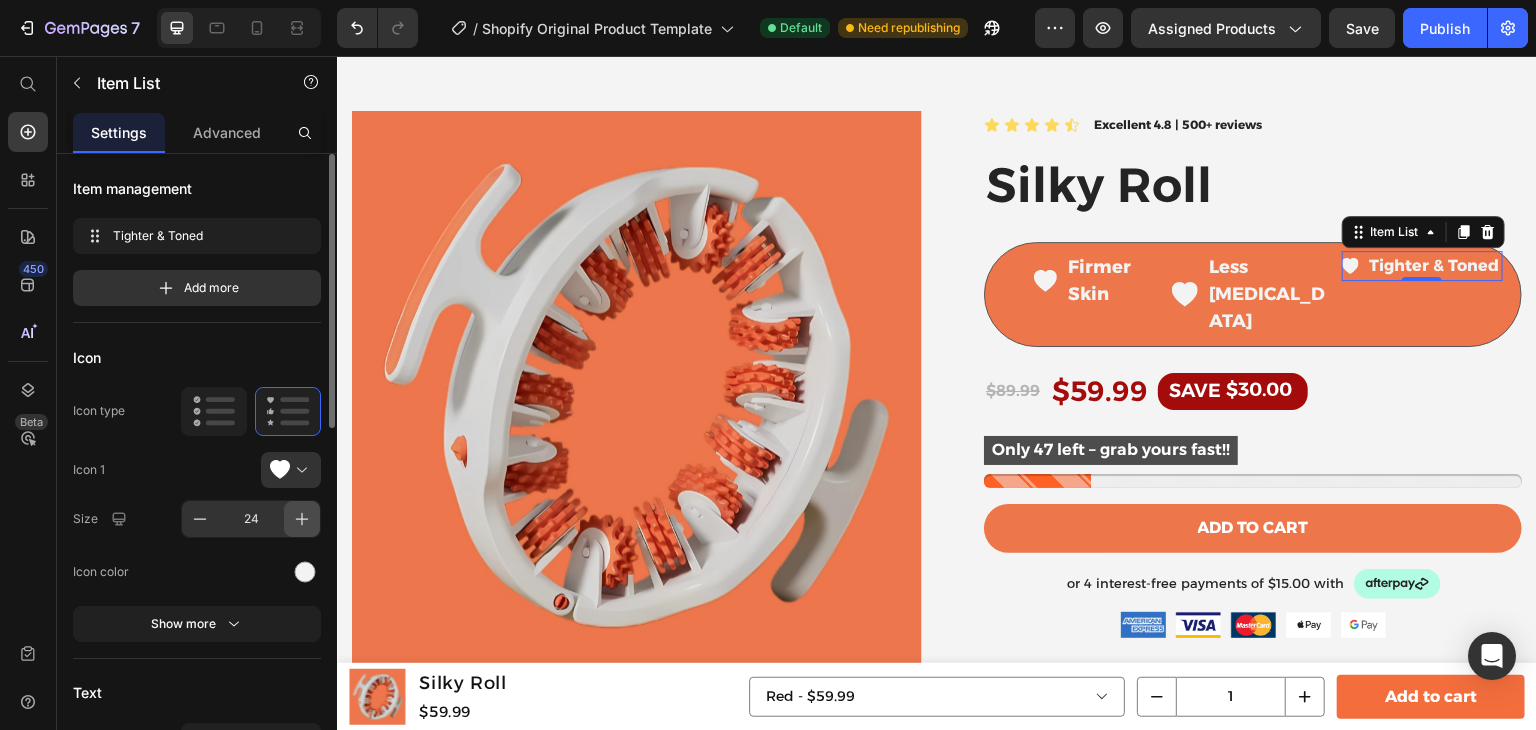 click at bounding box center (302, 519) 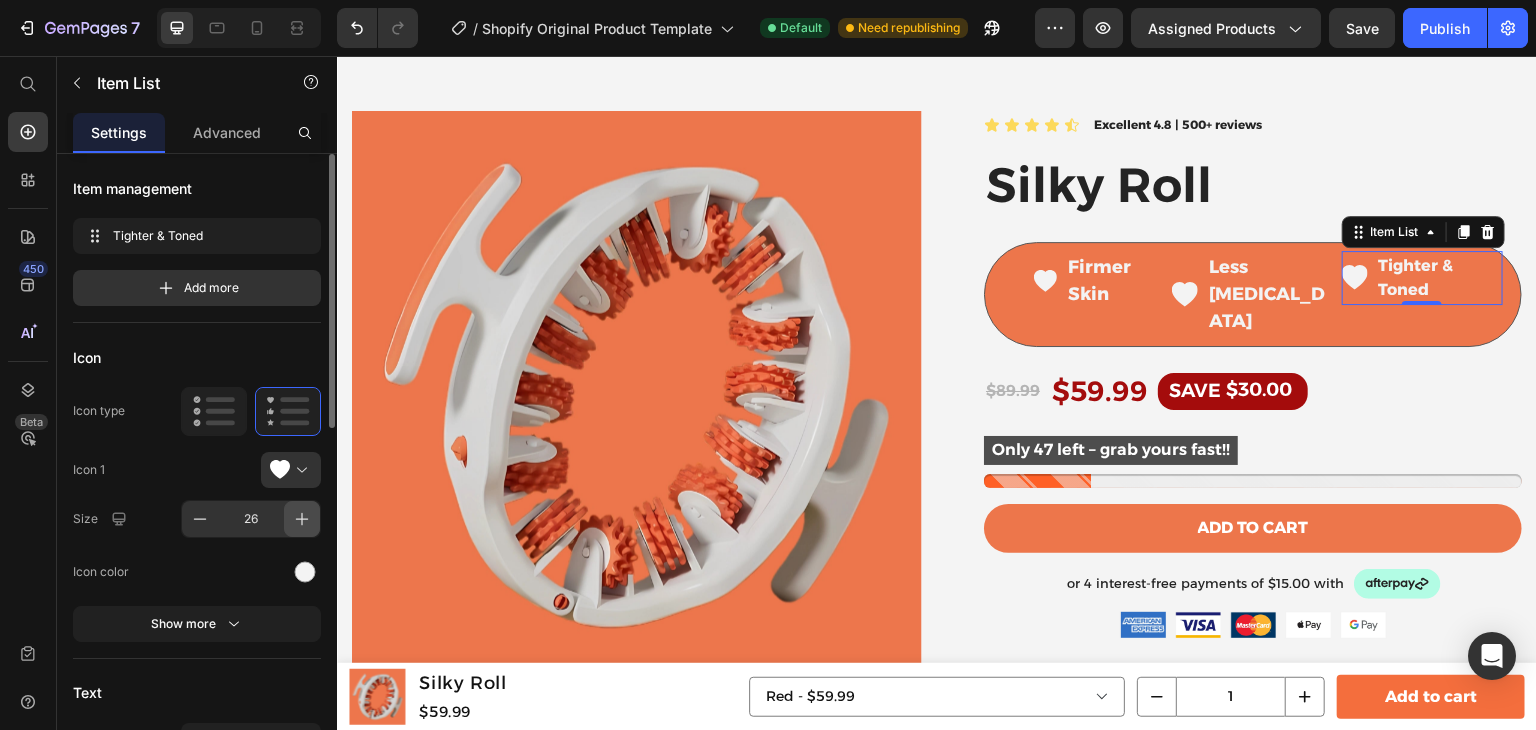 click at bounding box center [302, 519] 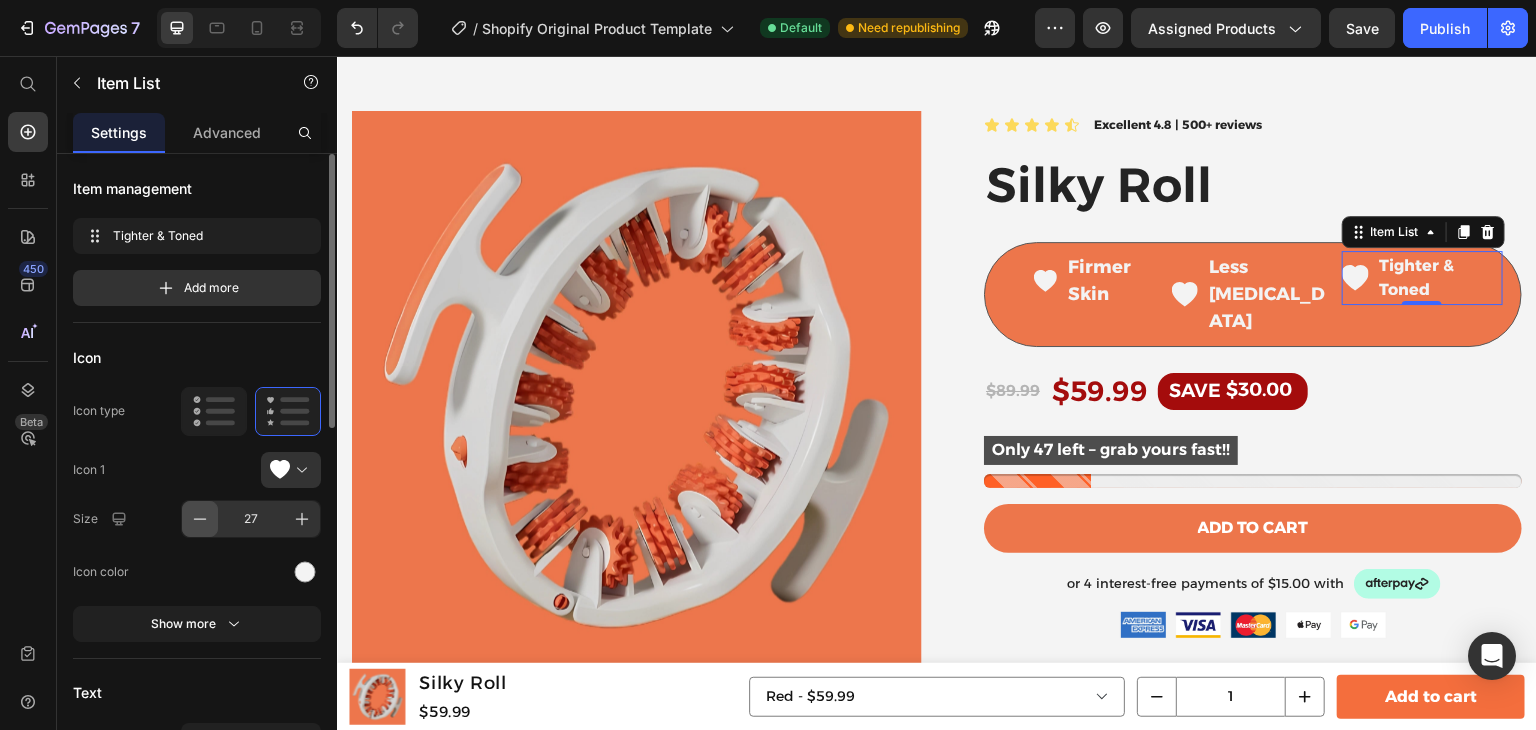 click at bounding box center (200, 519) 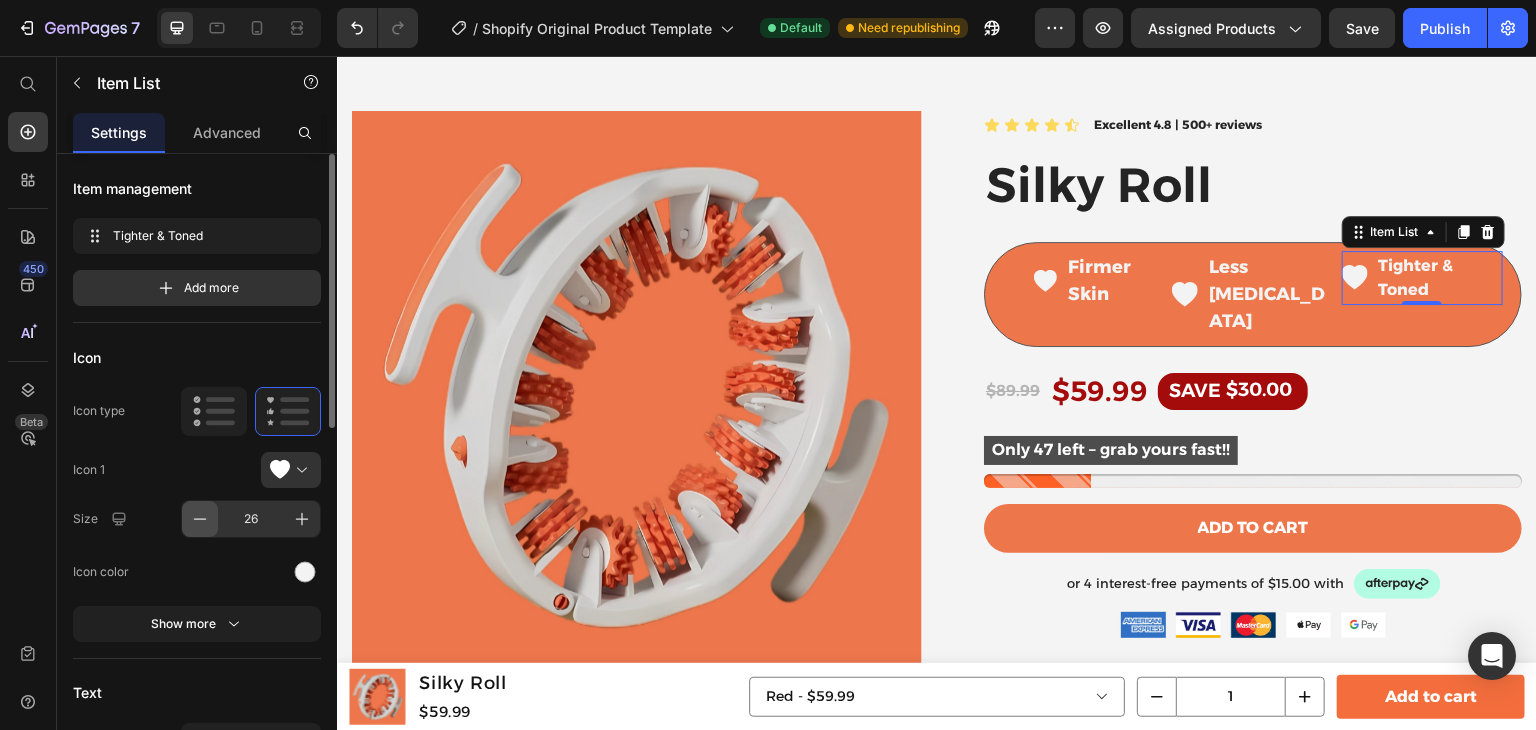 click at bounding box center [200, 519] 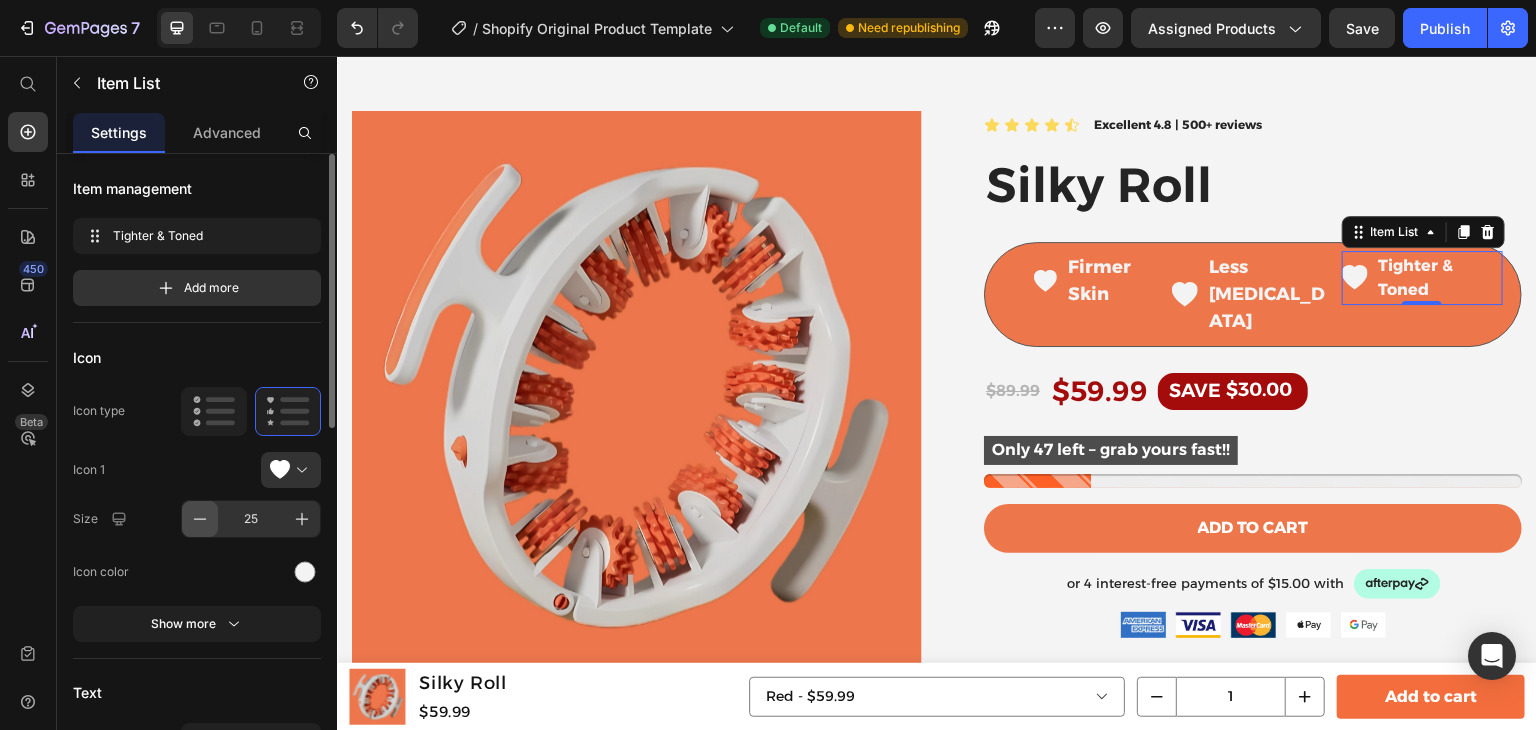 click at bounding box center [200, 519] 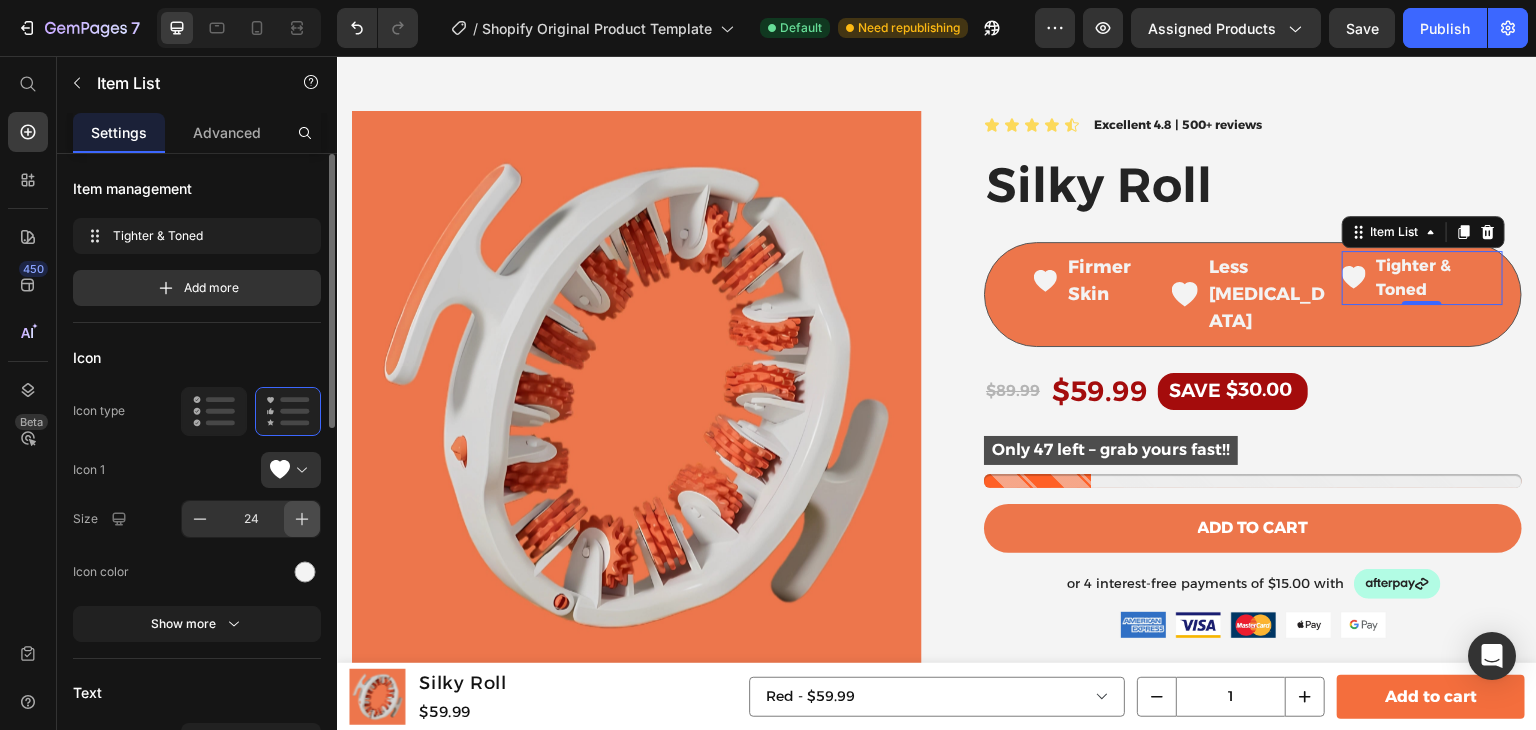 click at bounding box center (302, 519) 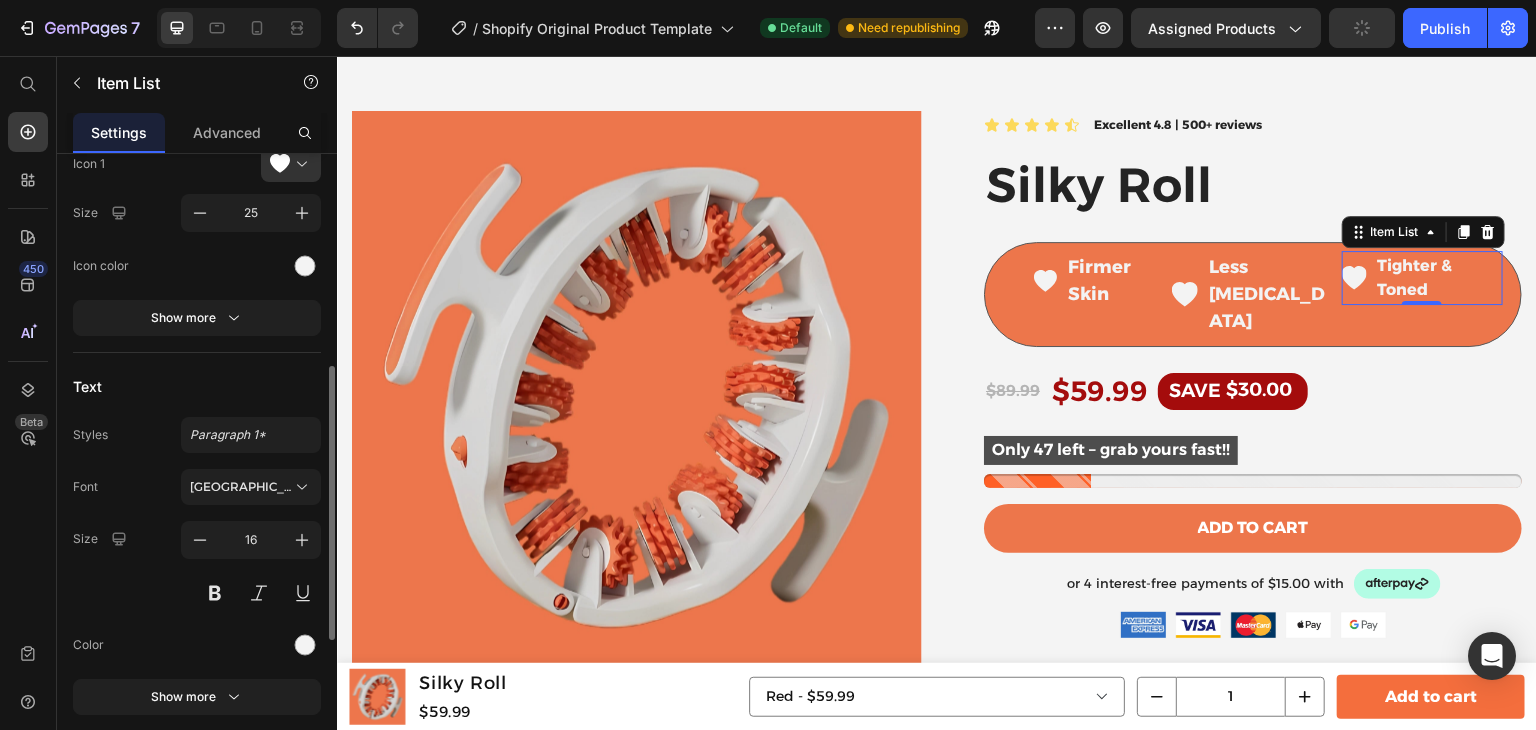 scroll, scrollTop: 362, scrollLeft: 0, axis: vertical 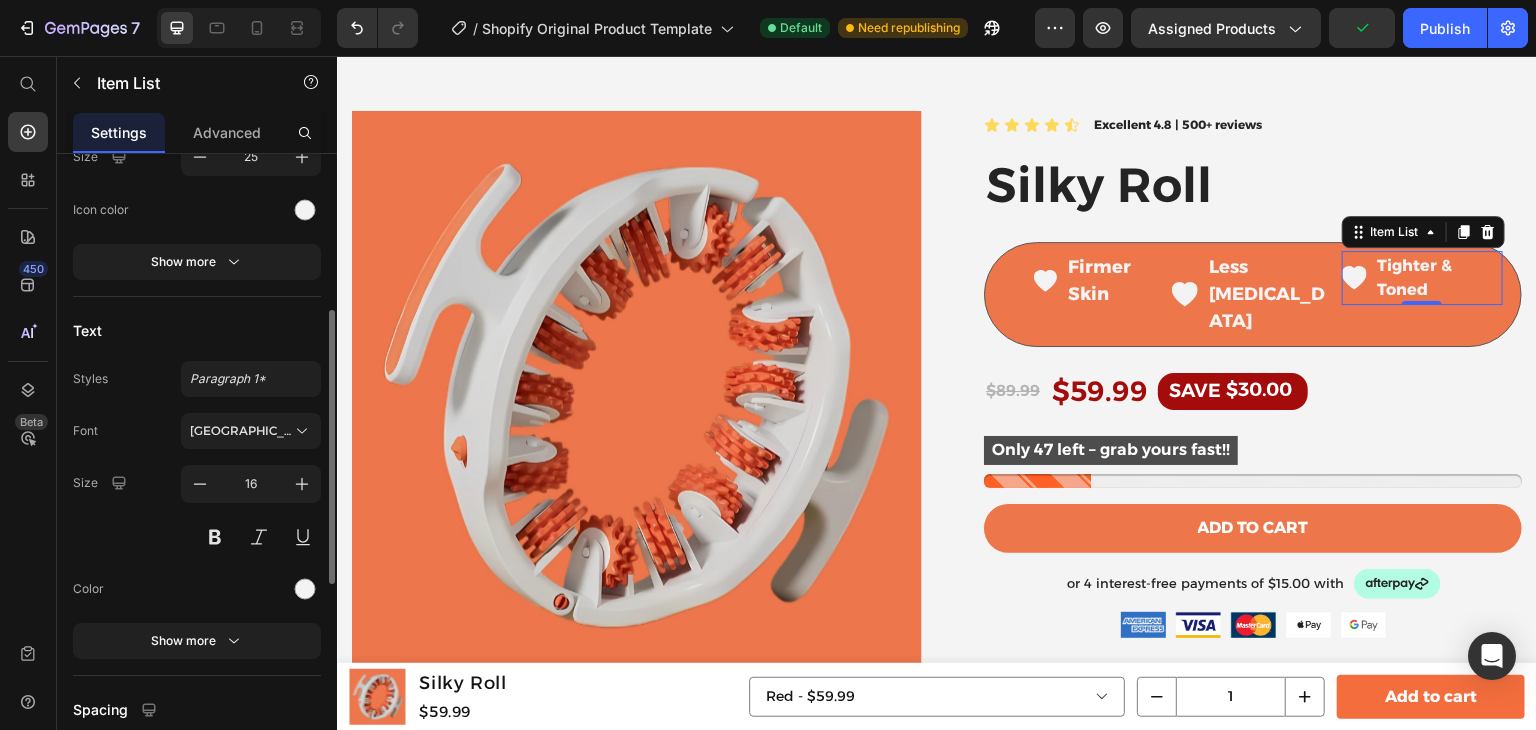 click on "Tighter & Toned" at bounding box center [1415, 277] 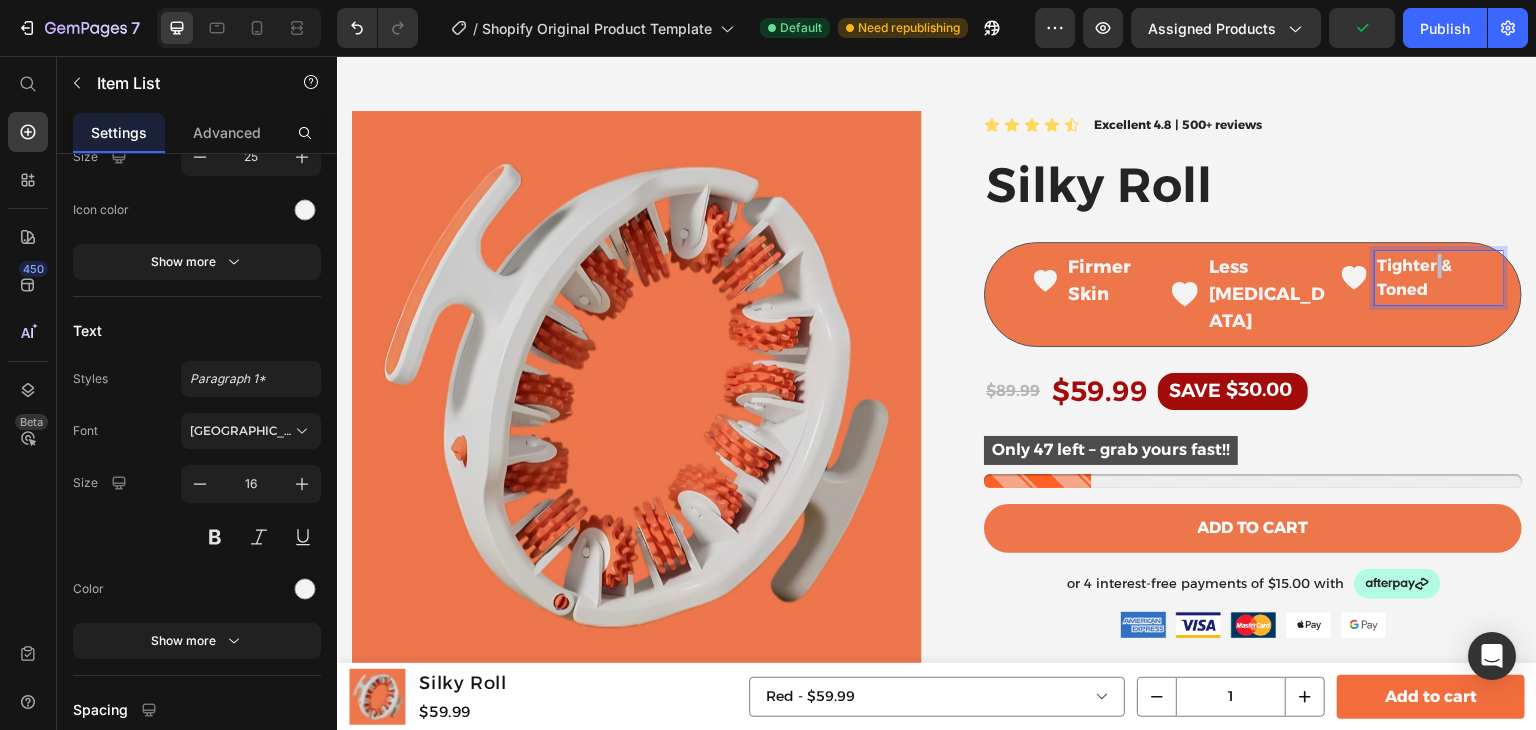 click on "Tighter & Toned" at bounding box center (1415, 277) 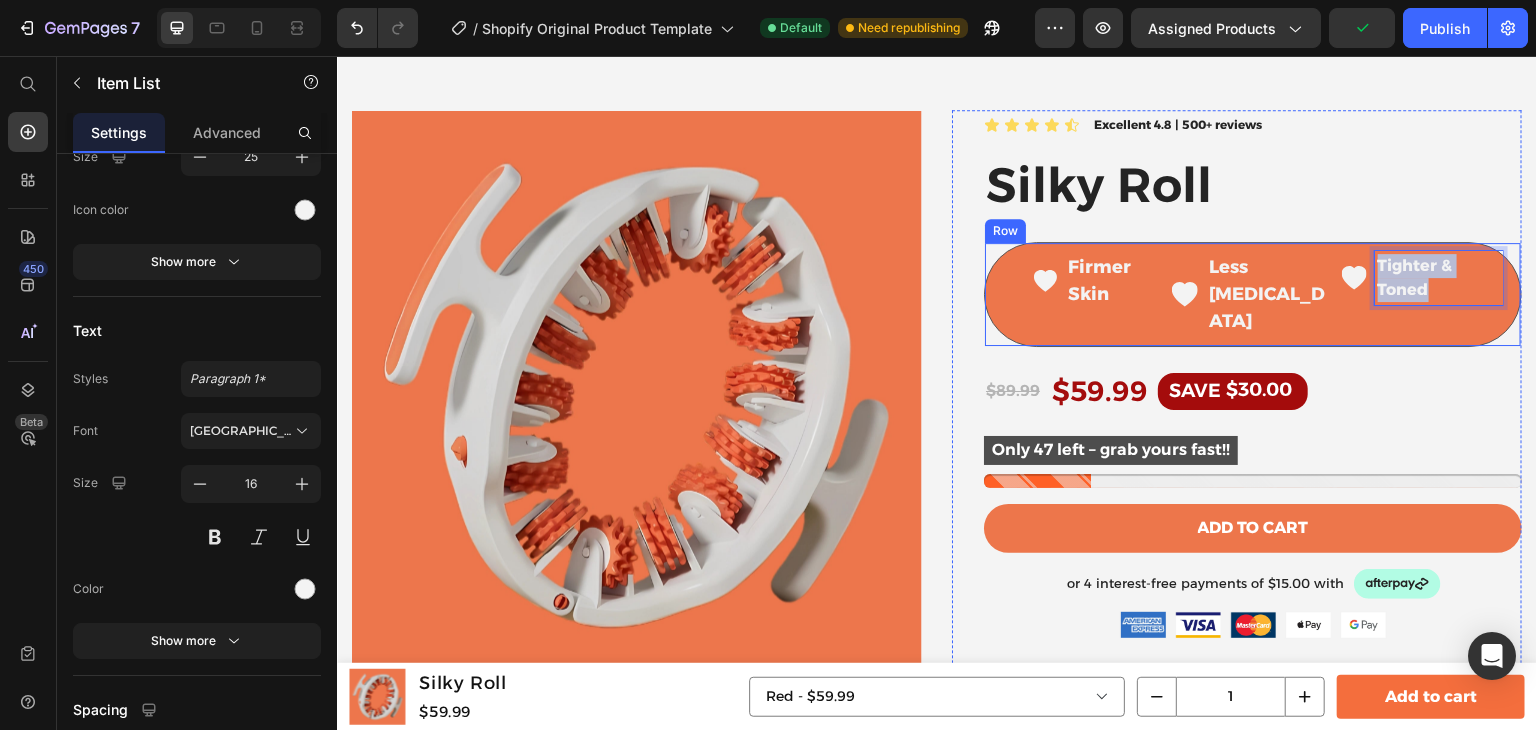 drag, startPoint x: 1412, startPoint y: 291, endPoint x: 1321, endPoint y: 248, distance: 100.6479 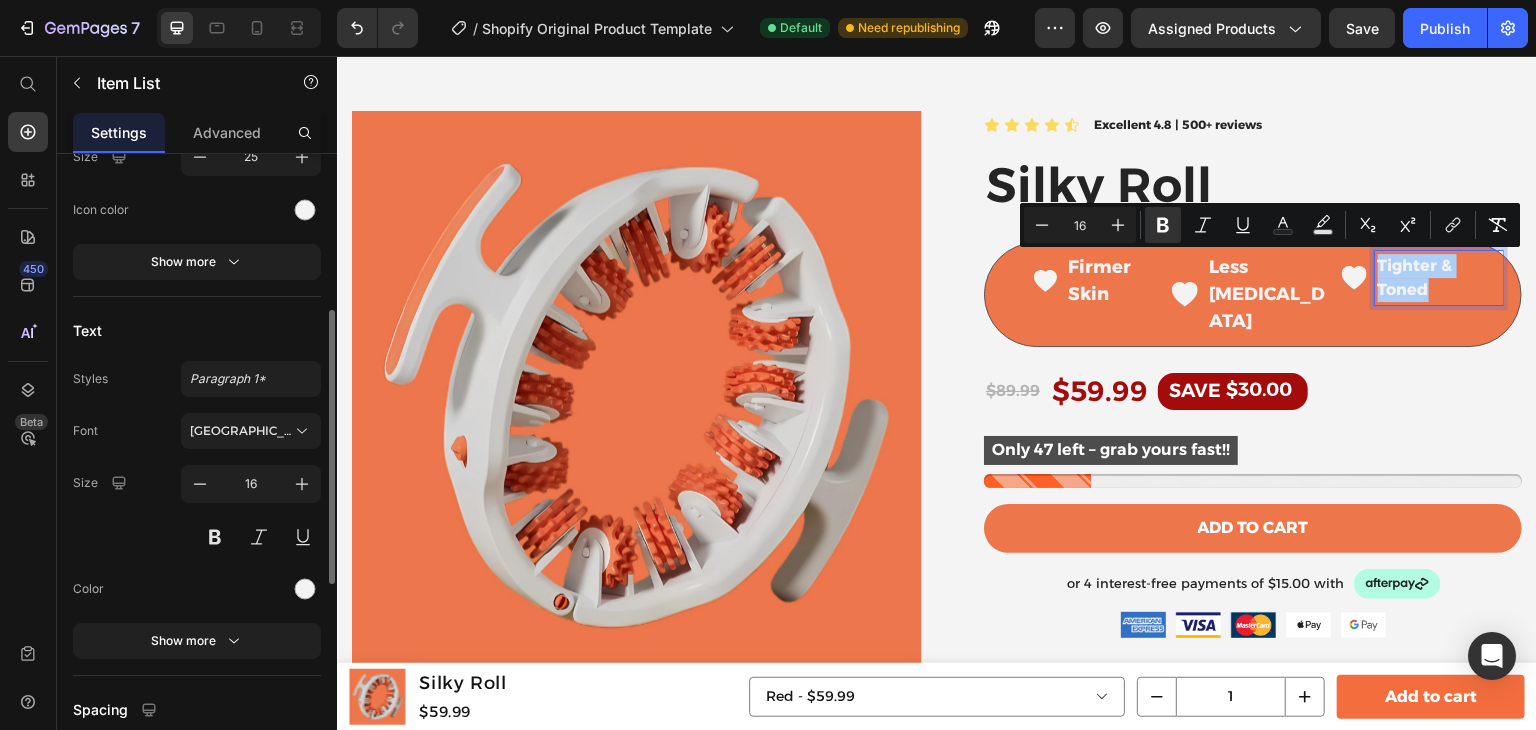click on "16" at bounding box center (251, 510) 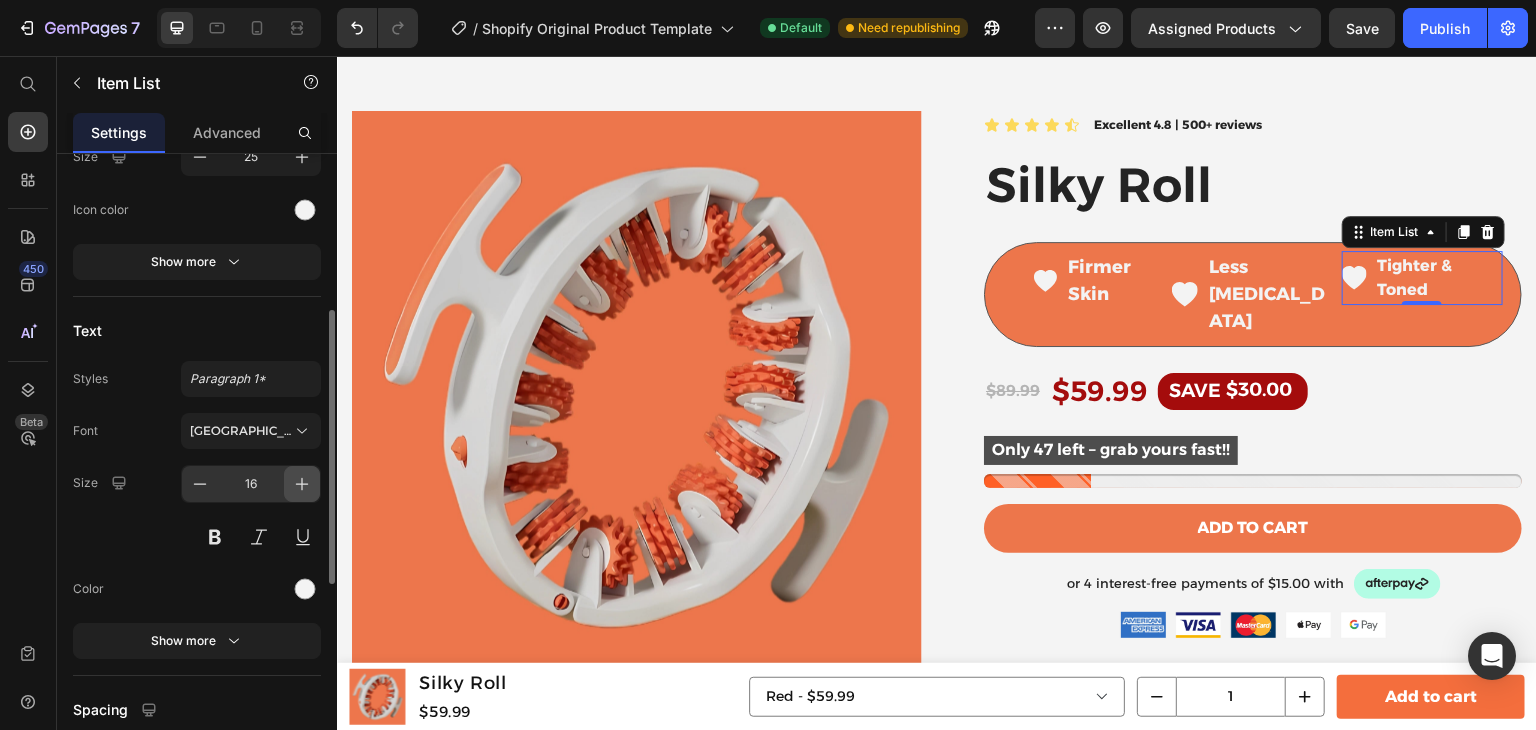 click at bounding box center (302, 484) 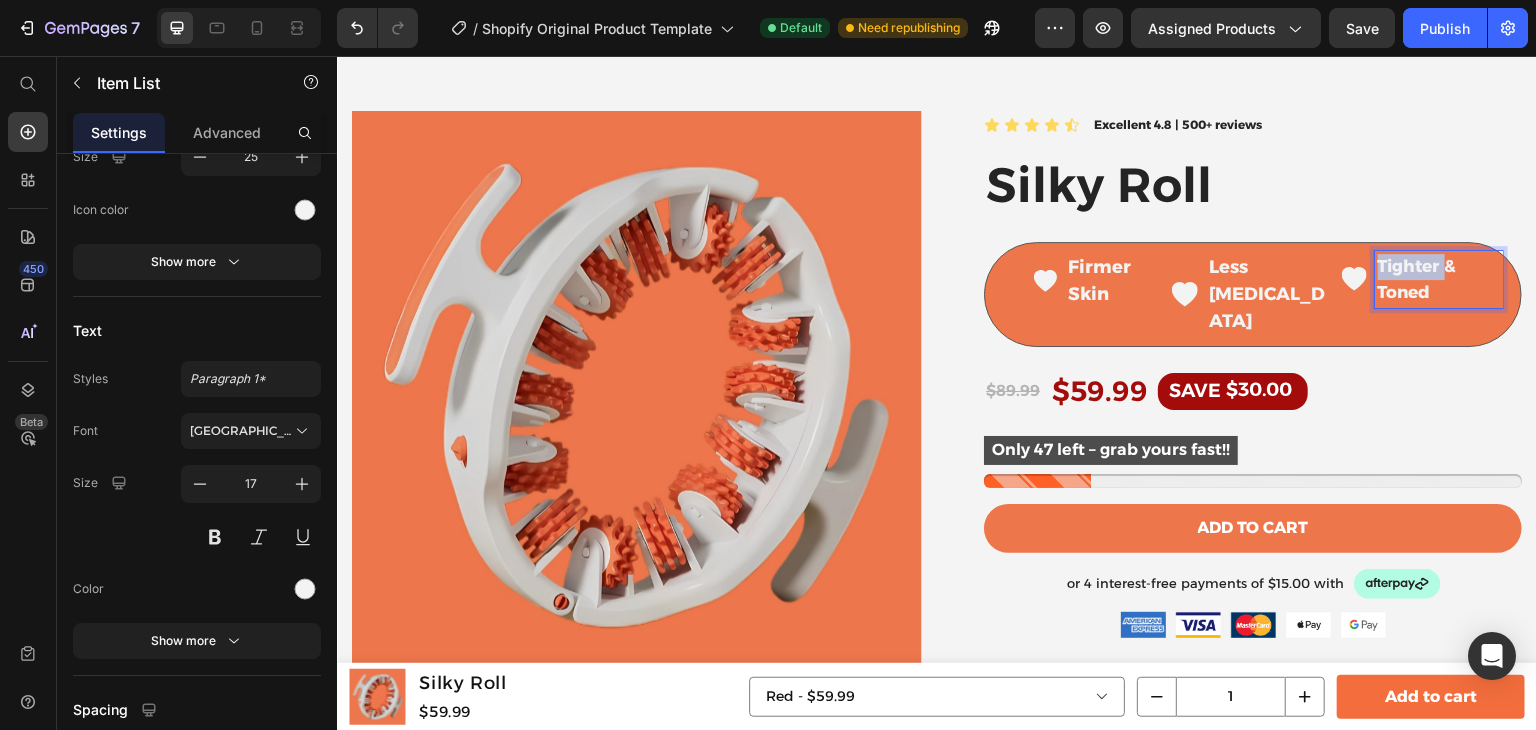 click on "Tighter & Toned" at bounding box center [1417, 279] 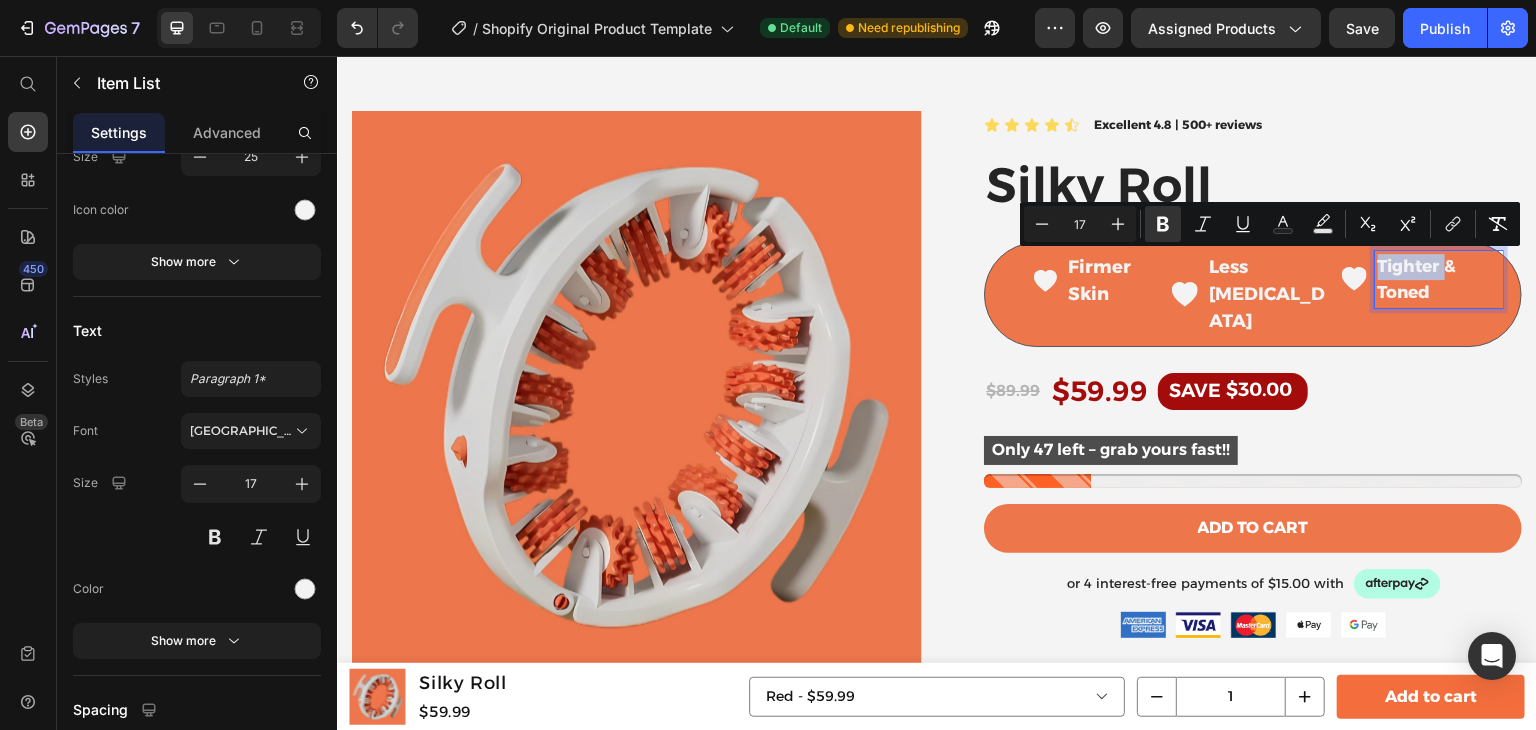click on "Tighter & Toned" at bounding box center (1417, 279) 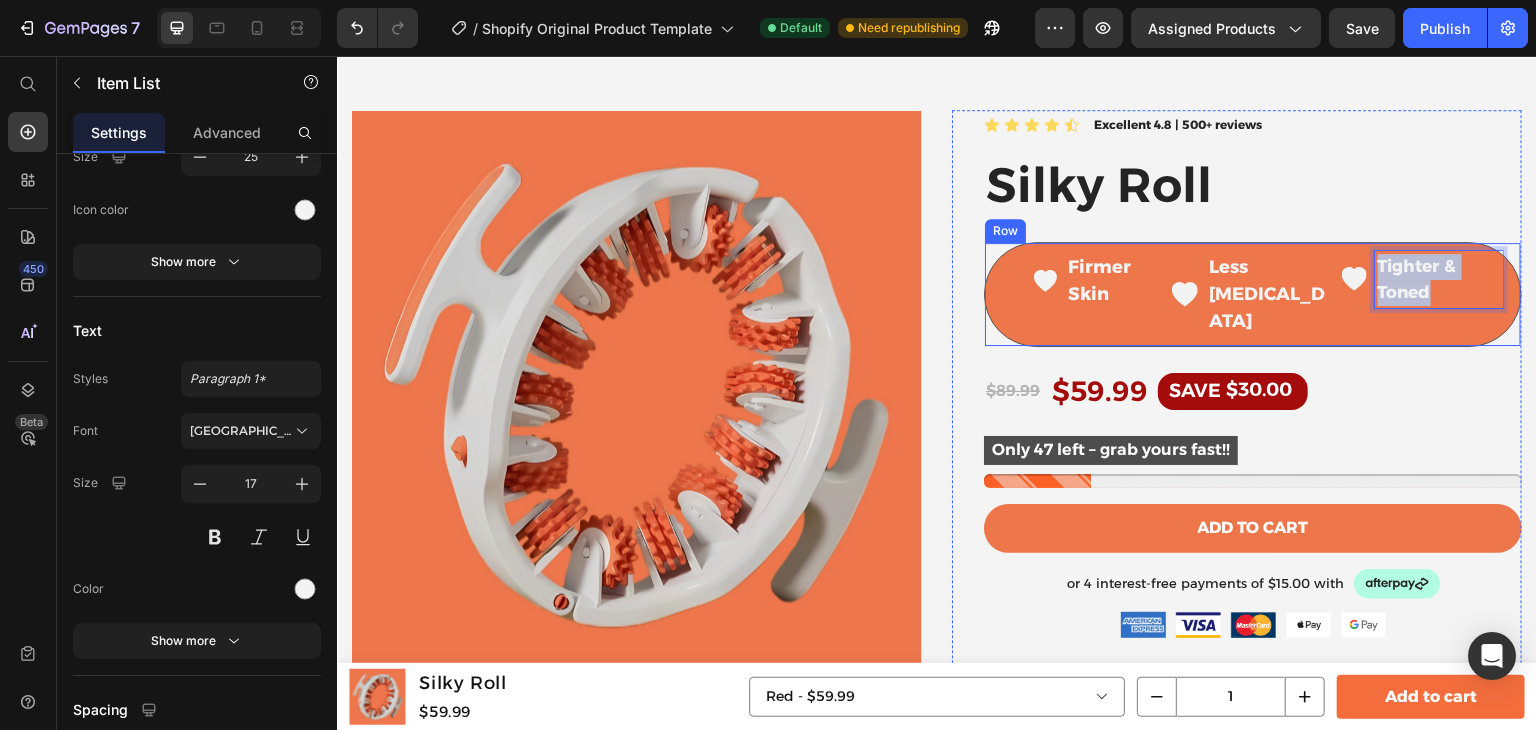 drag, startPoint x: 1367, startPoint y: 266, endPoint x: 1458, endPoint y: 313, distance: 102.4207 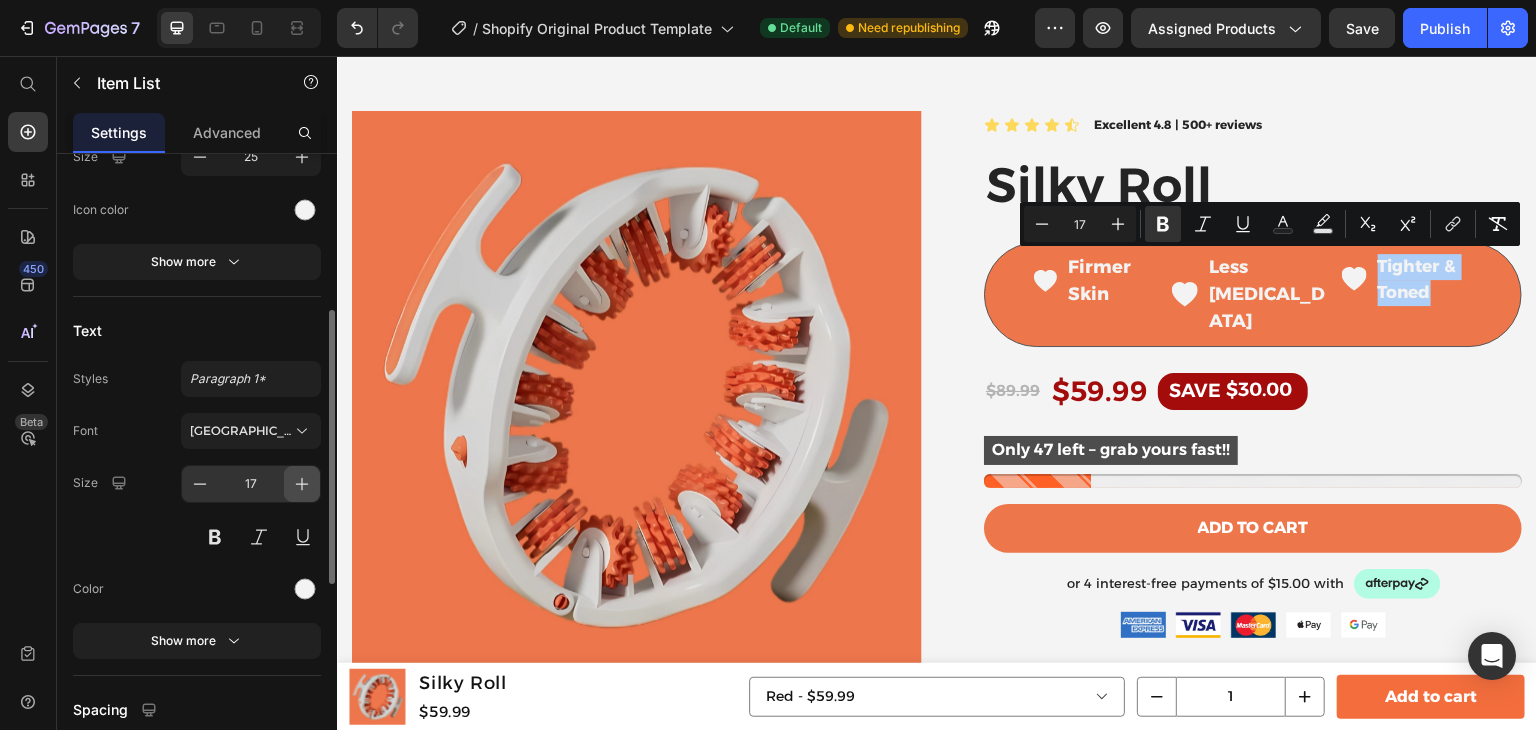 click at bounding box center [302, 484] 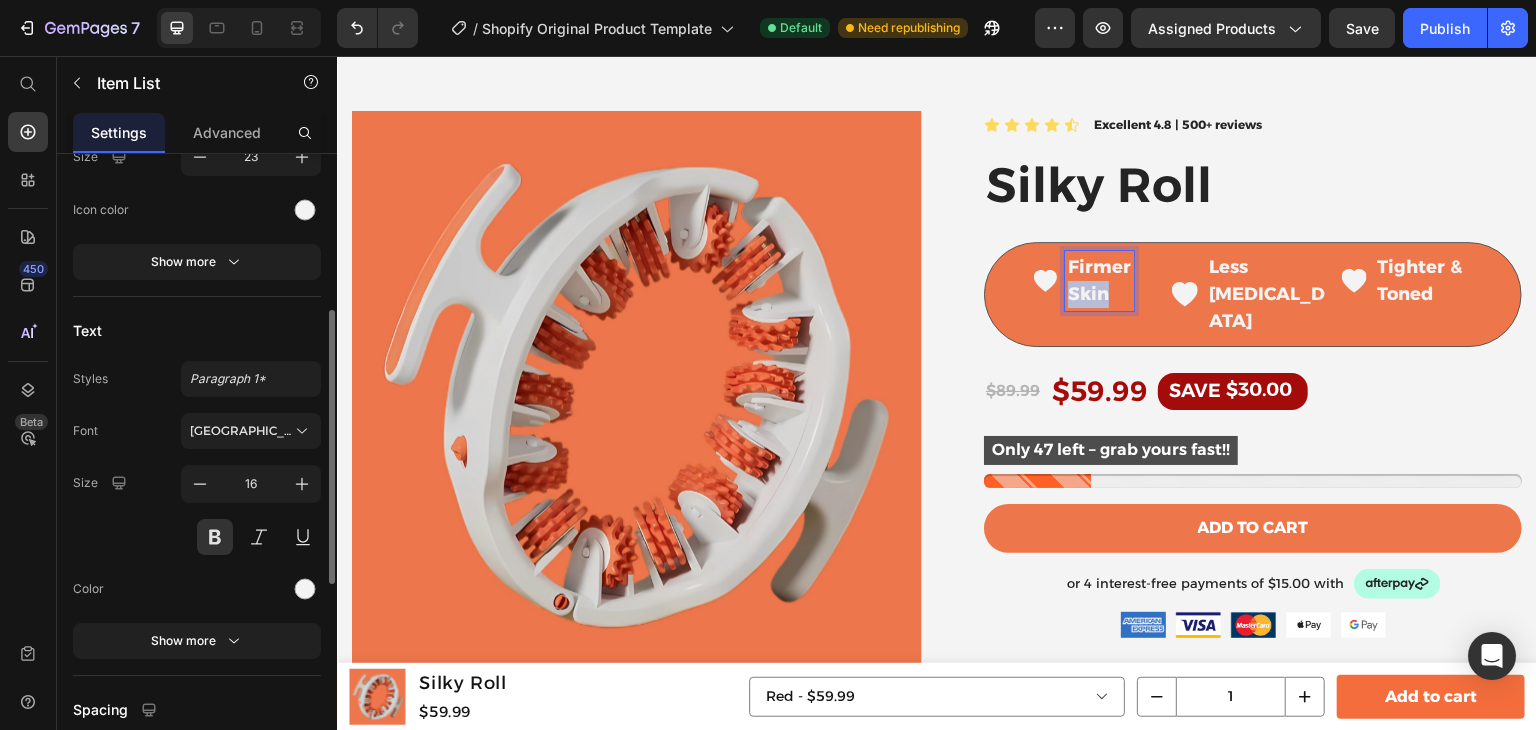 click on "Skin" at bounding box center (1099, 294) 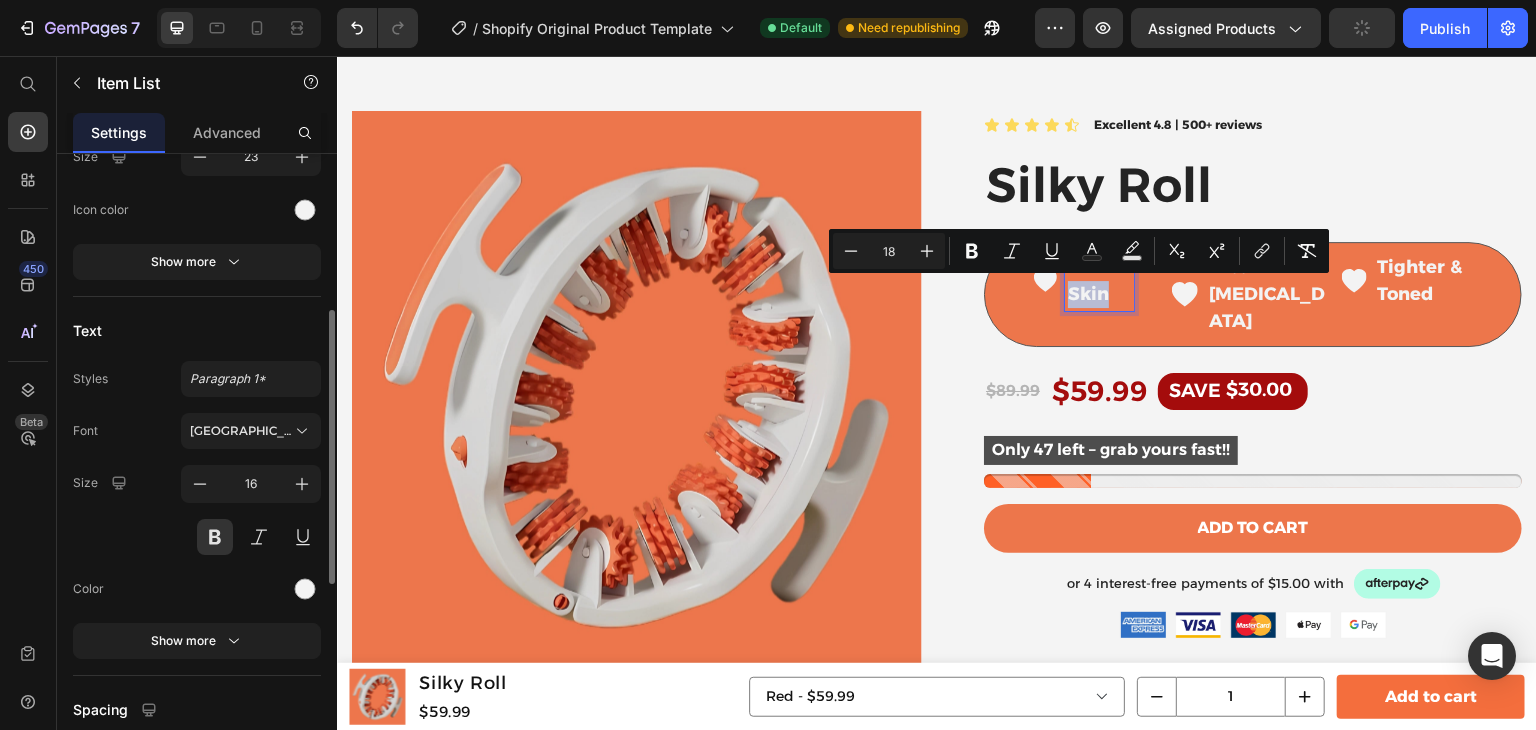 click on "Minus 18 Plus Bold Italic Underline
Text Color
Text Background Color Subscript Superscript       link Remove Format" at bounding box center [1079, 251] 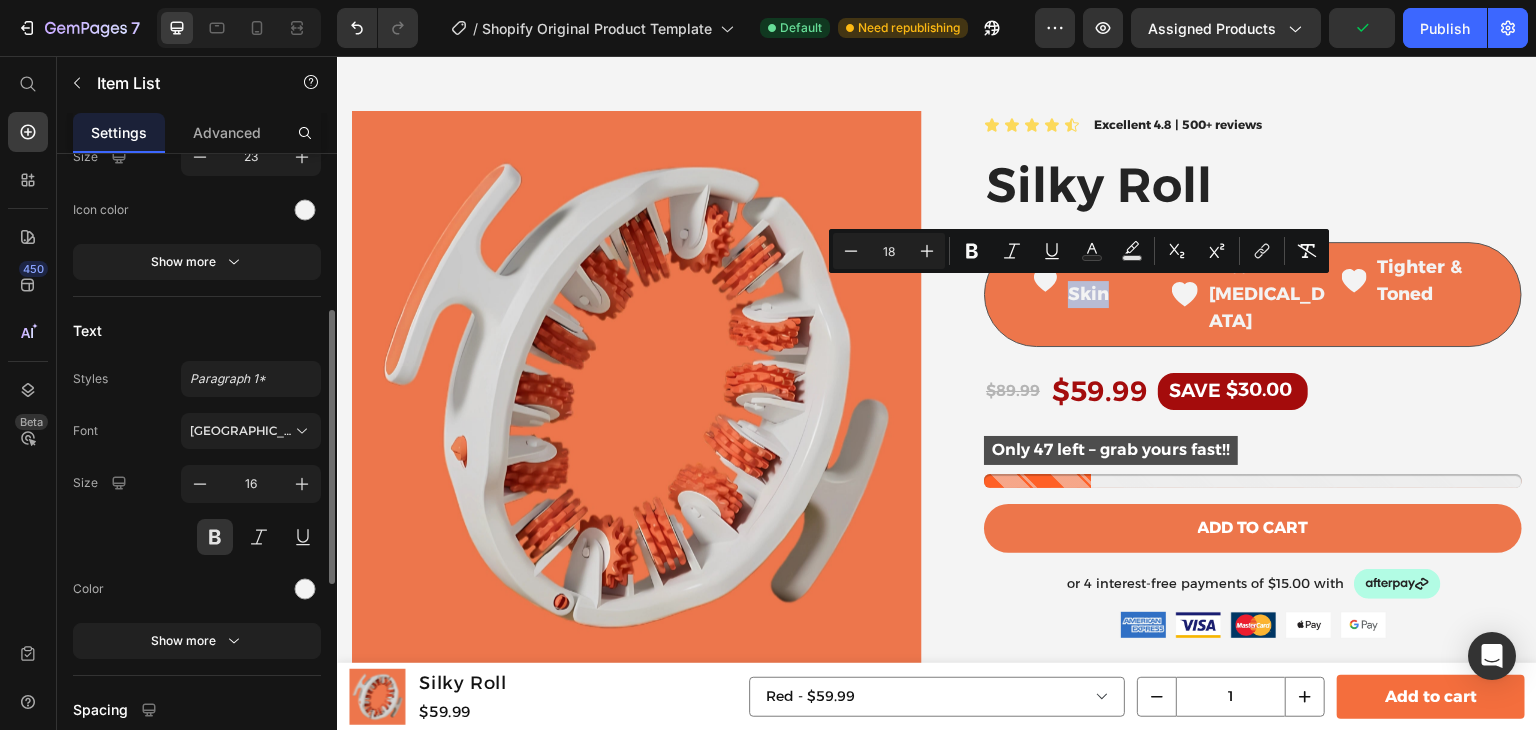 click 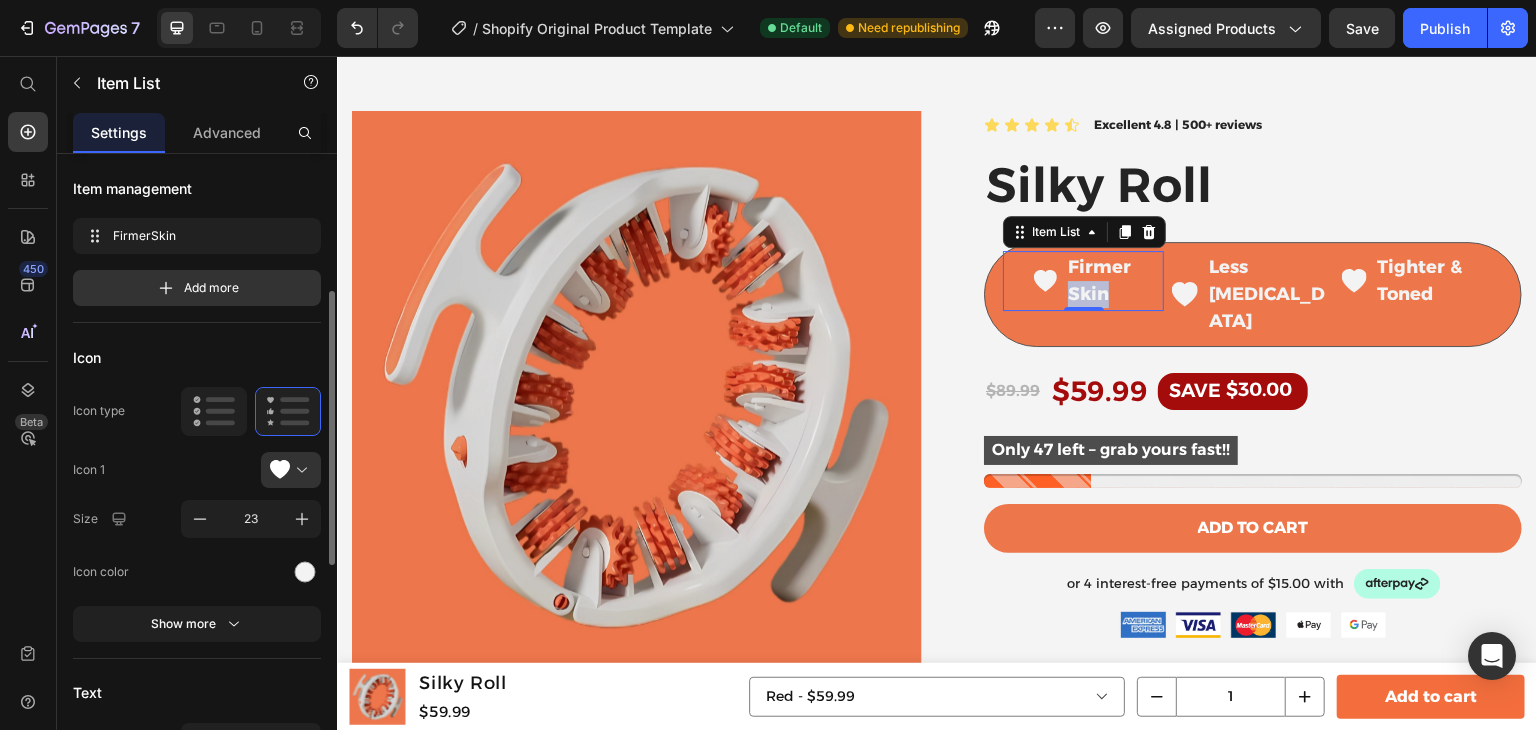 scroll, scrollTop: 96, scrollLeft: 0, axis: vertical 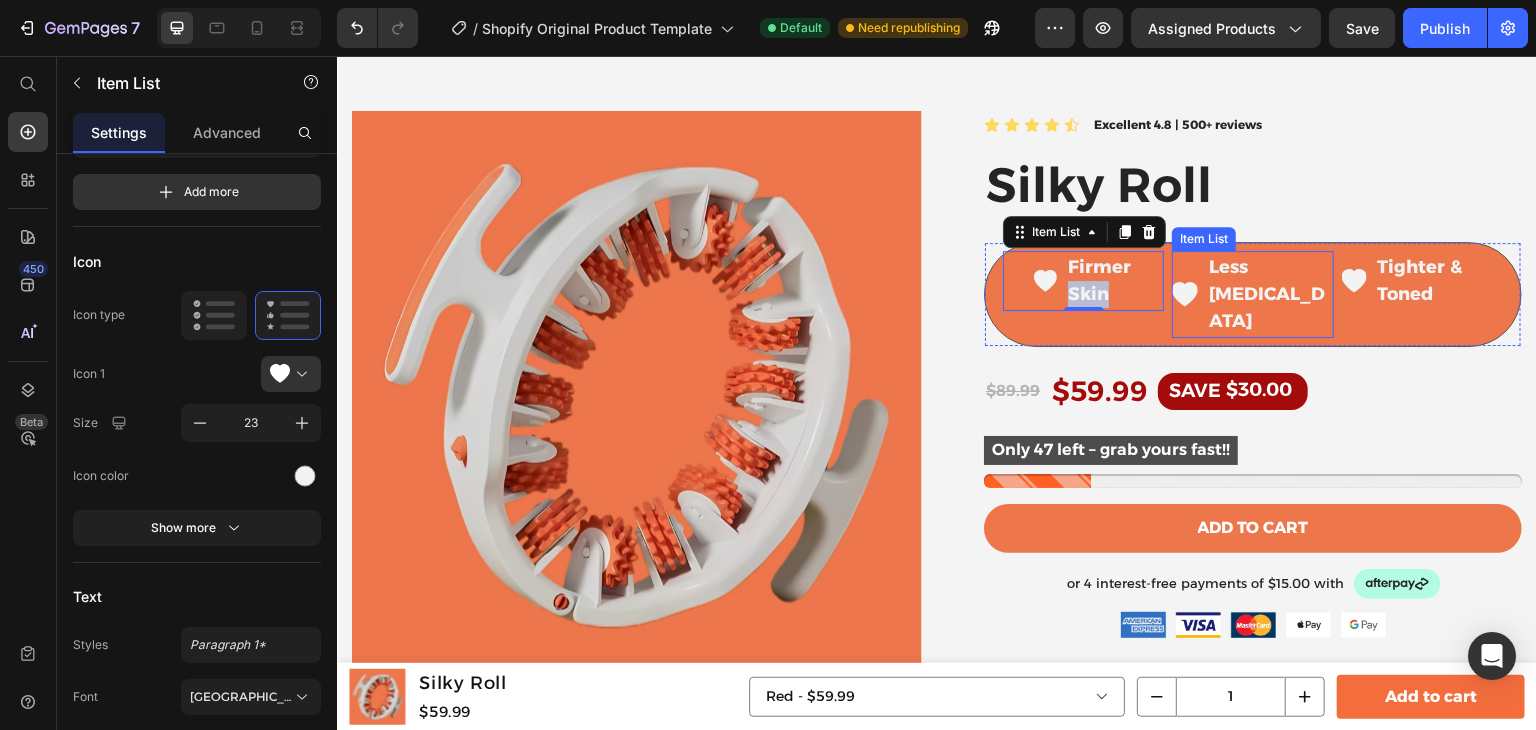 click 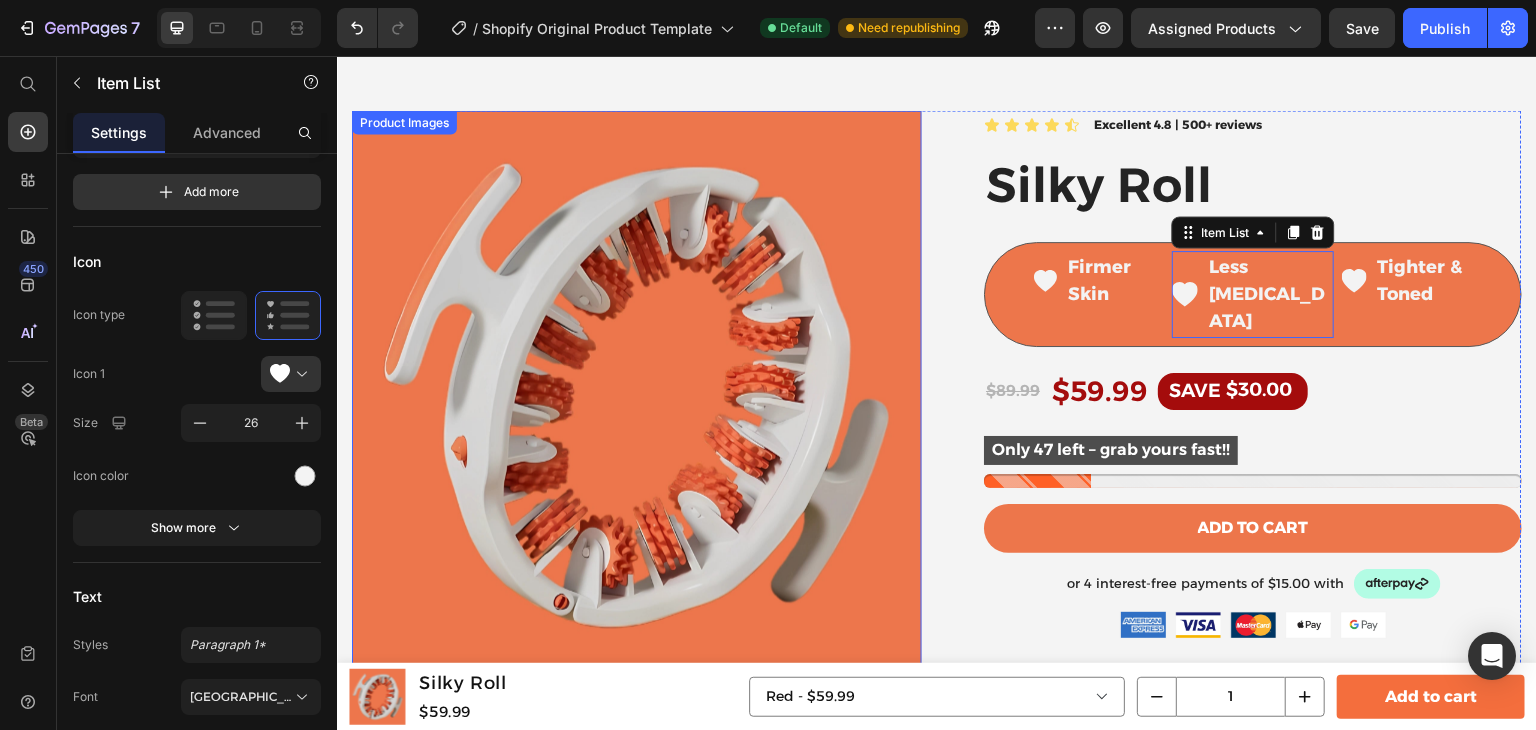 scroll, scrollTop: 96, scrollLeft: 0, axis: vertical 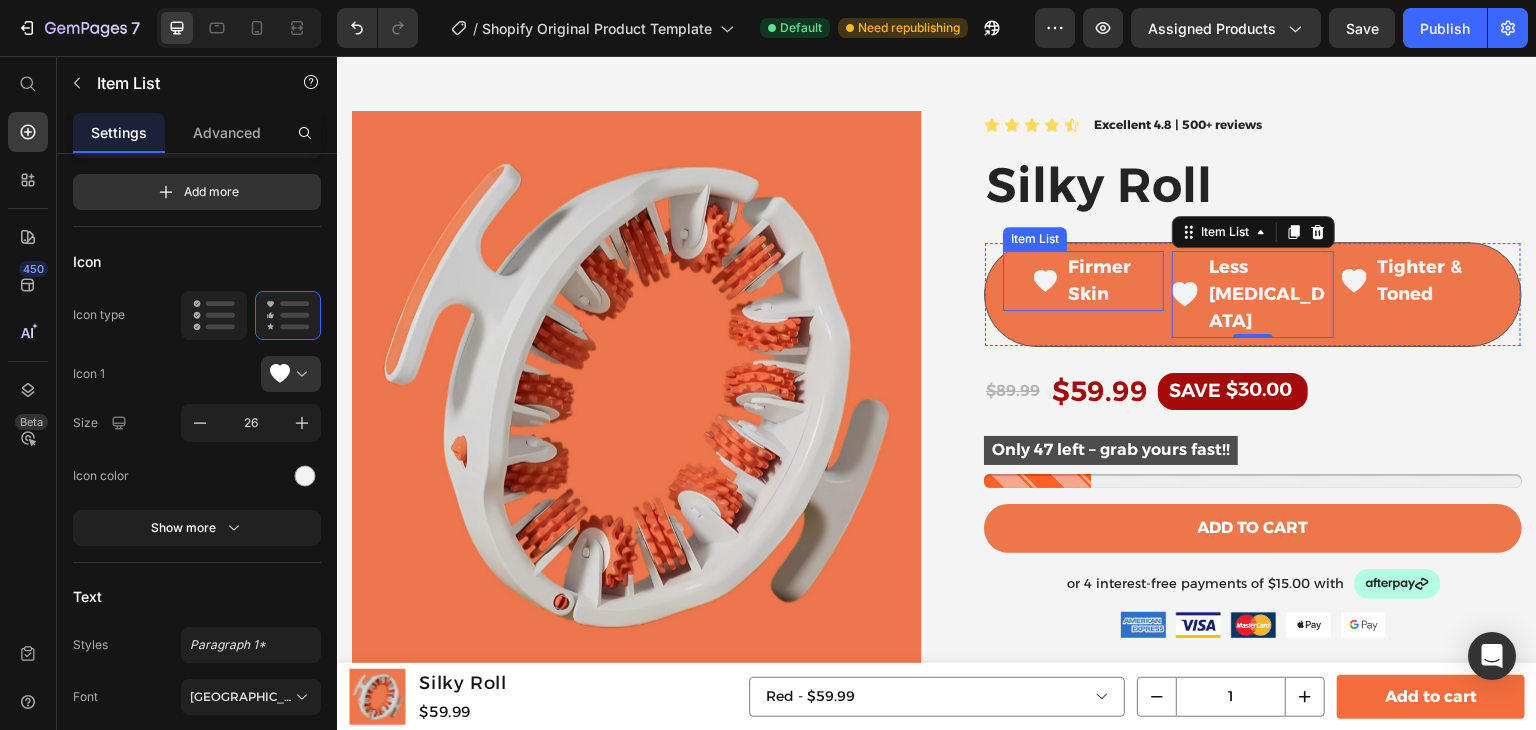 click on "Firmer Skin" at bounding box center (1084, 281) 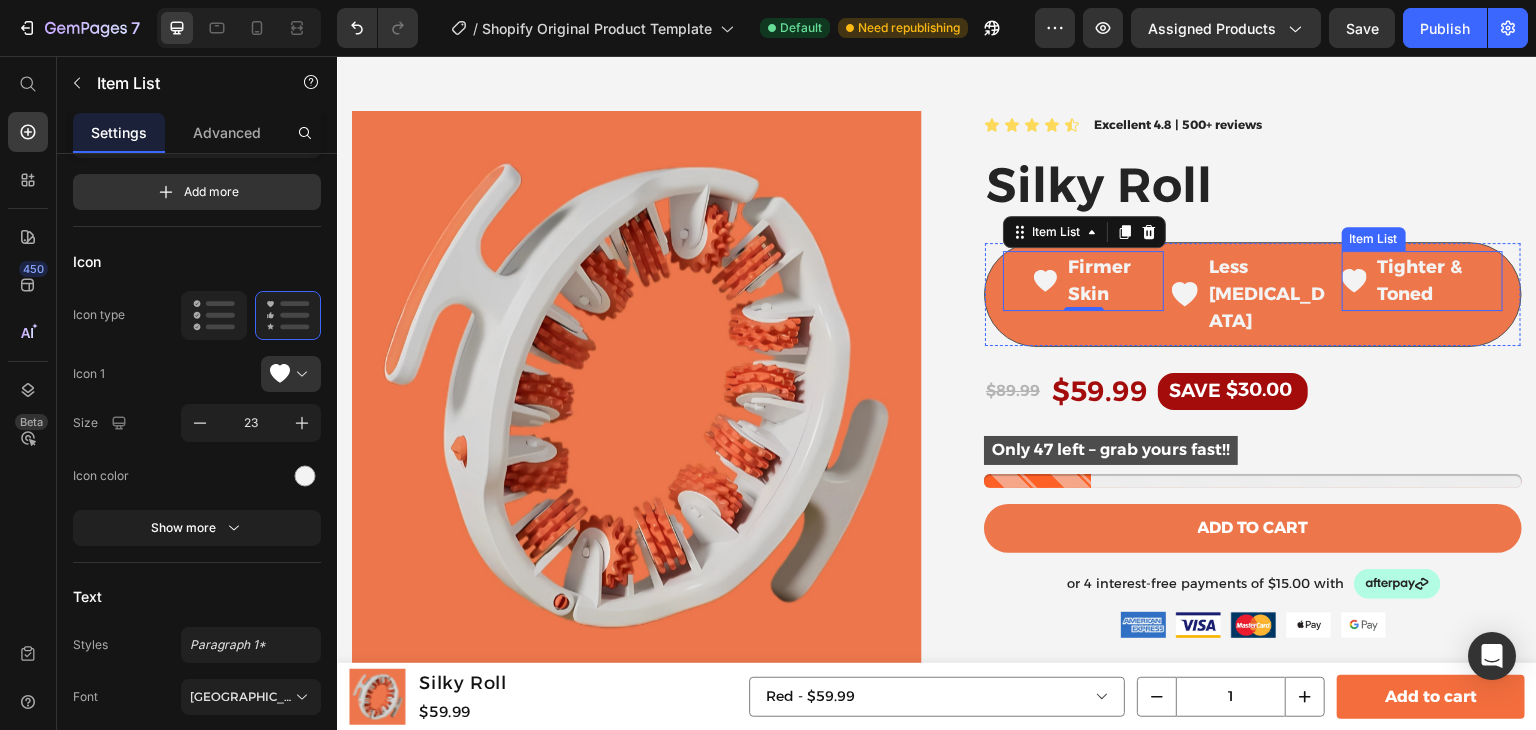 click 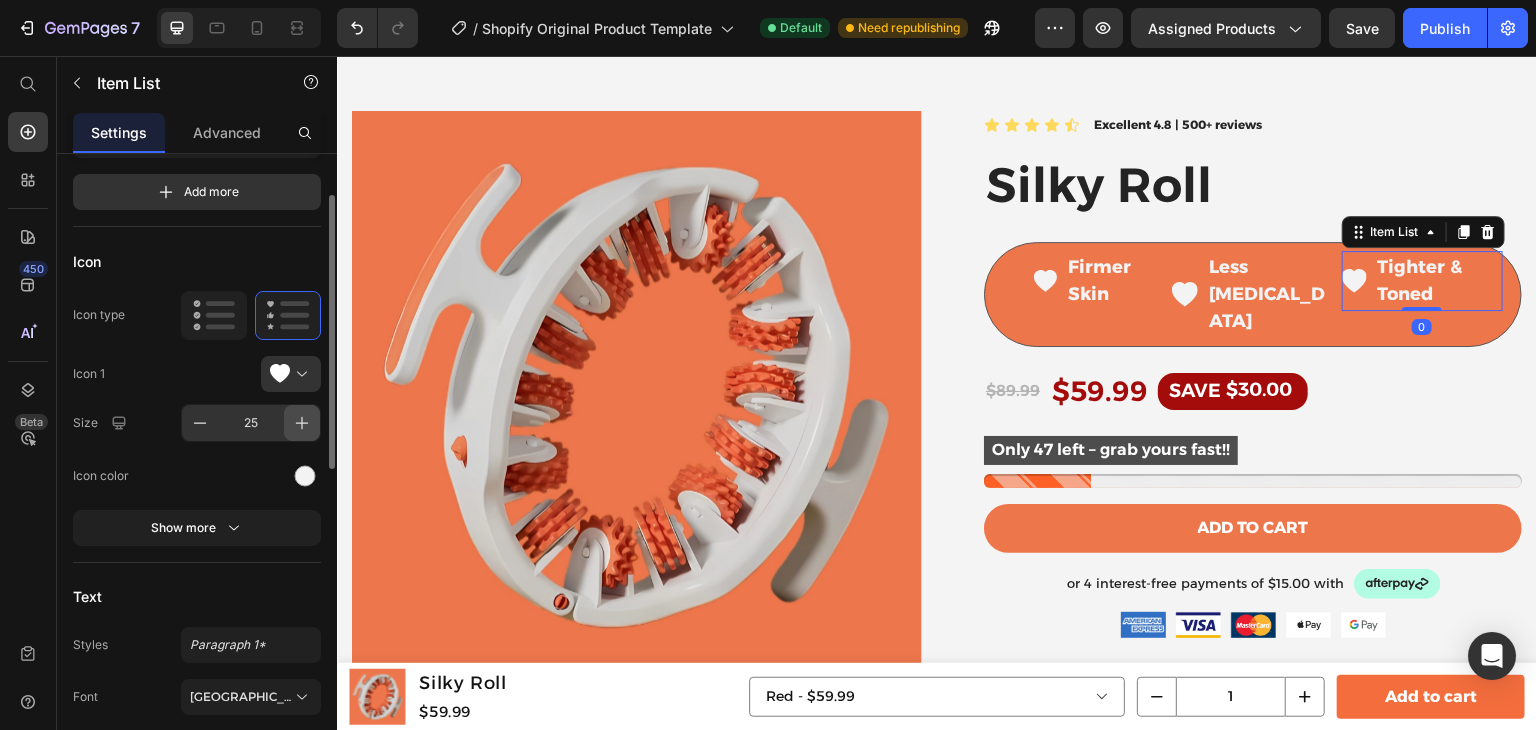 click 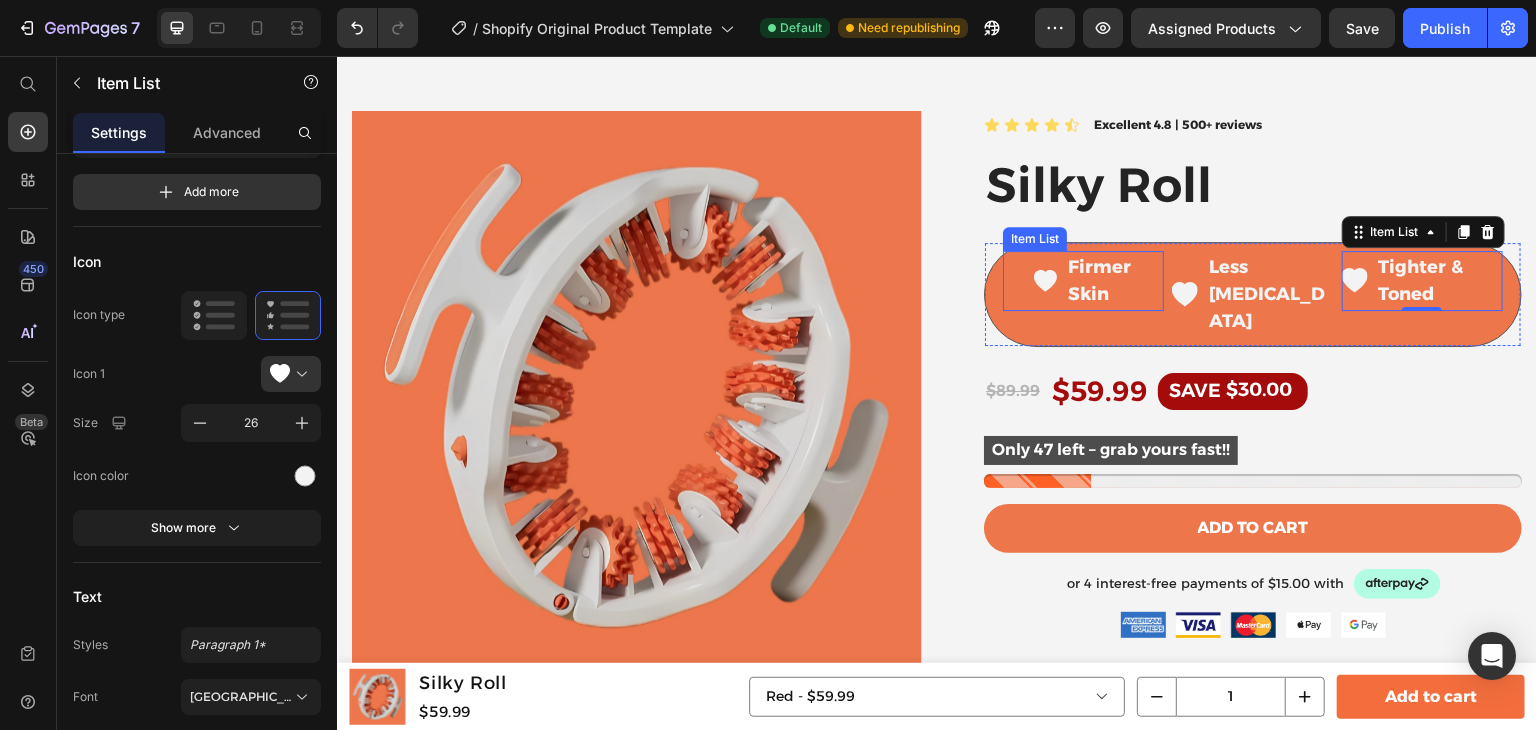 click 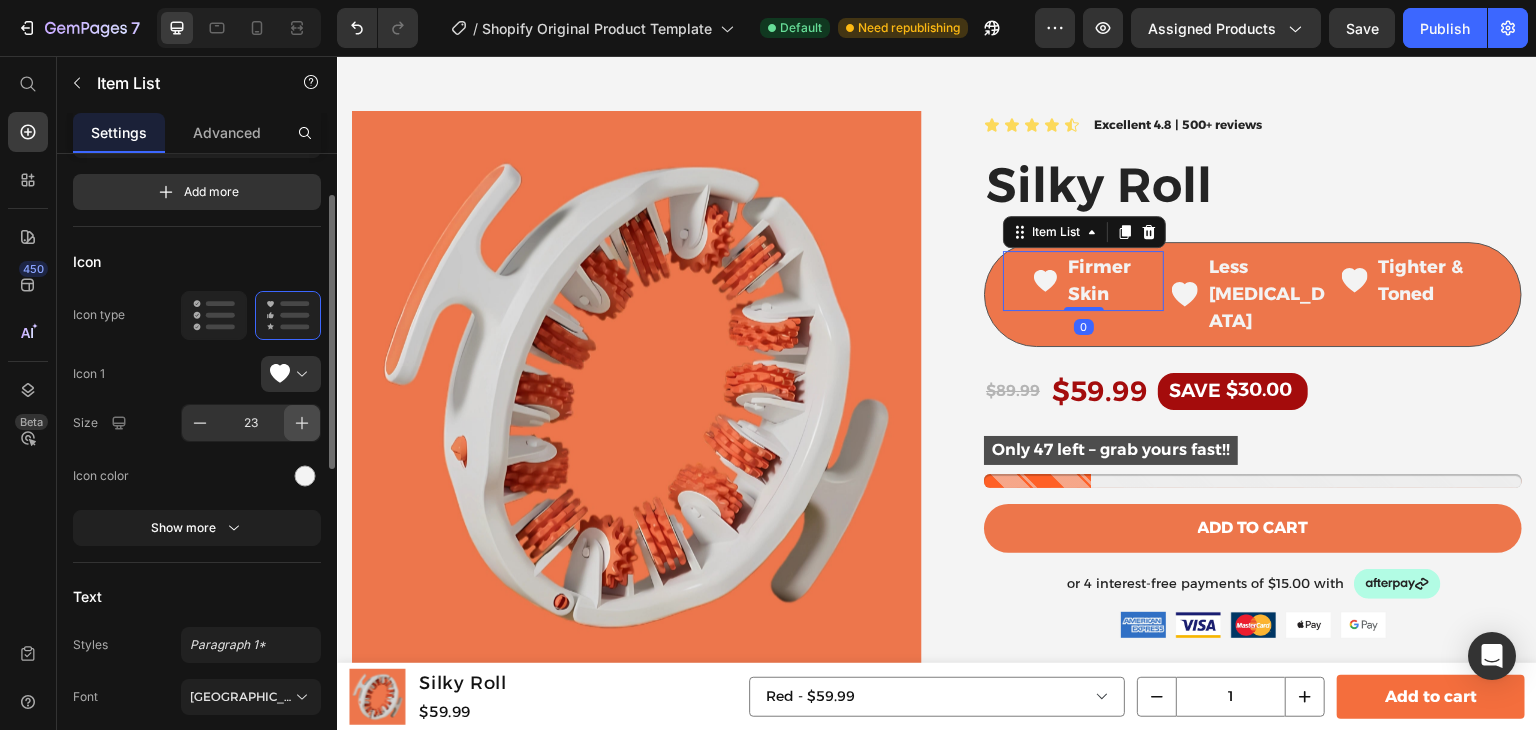 click 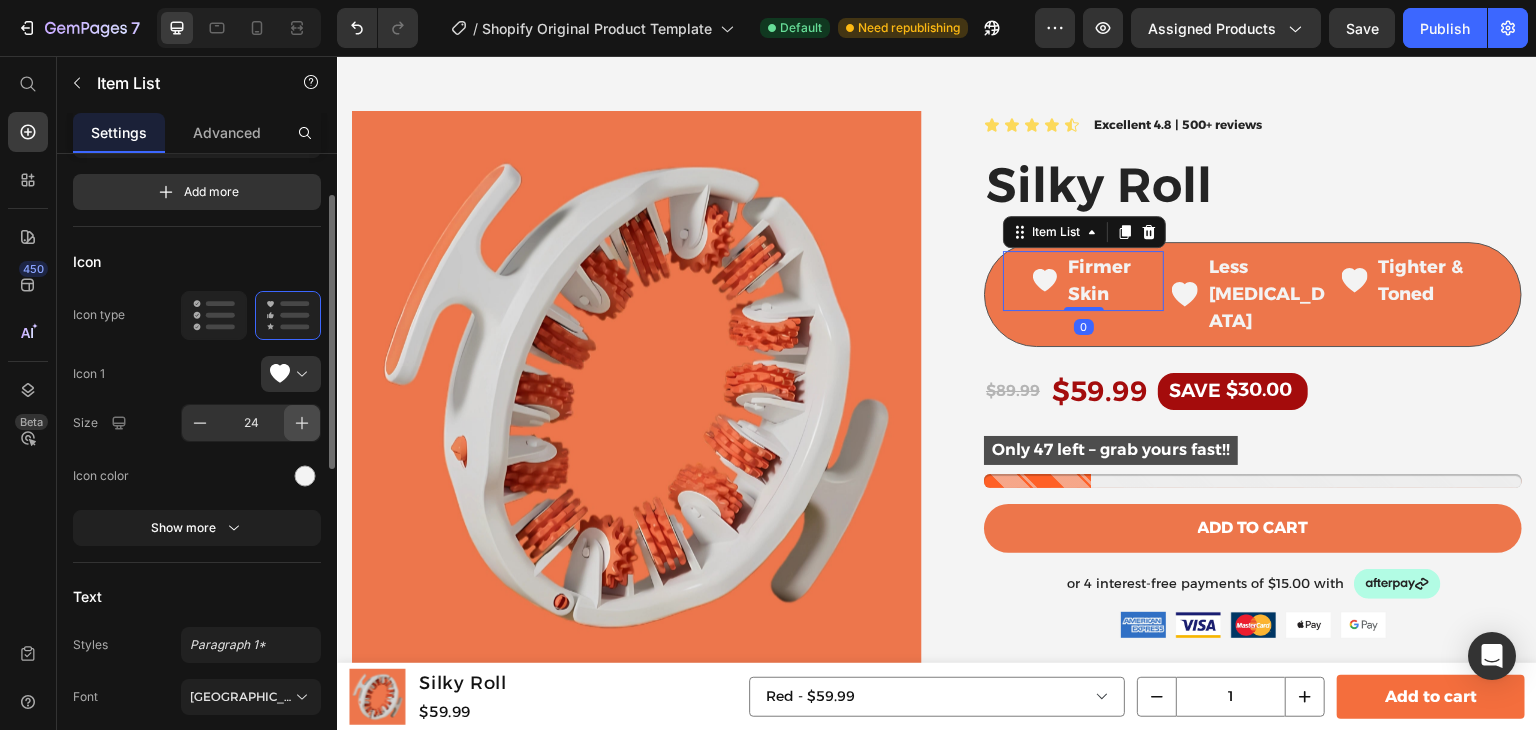 click 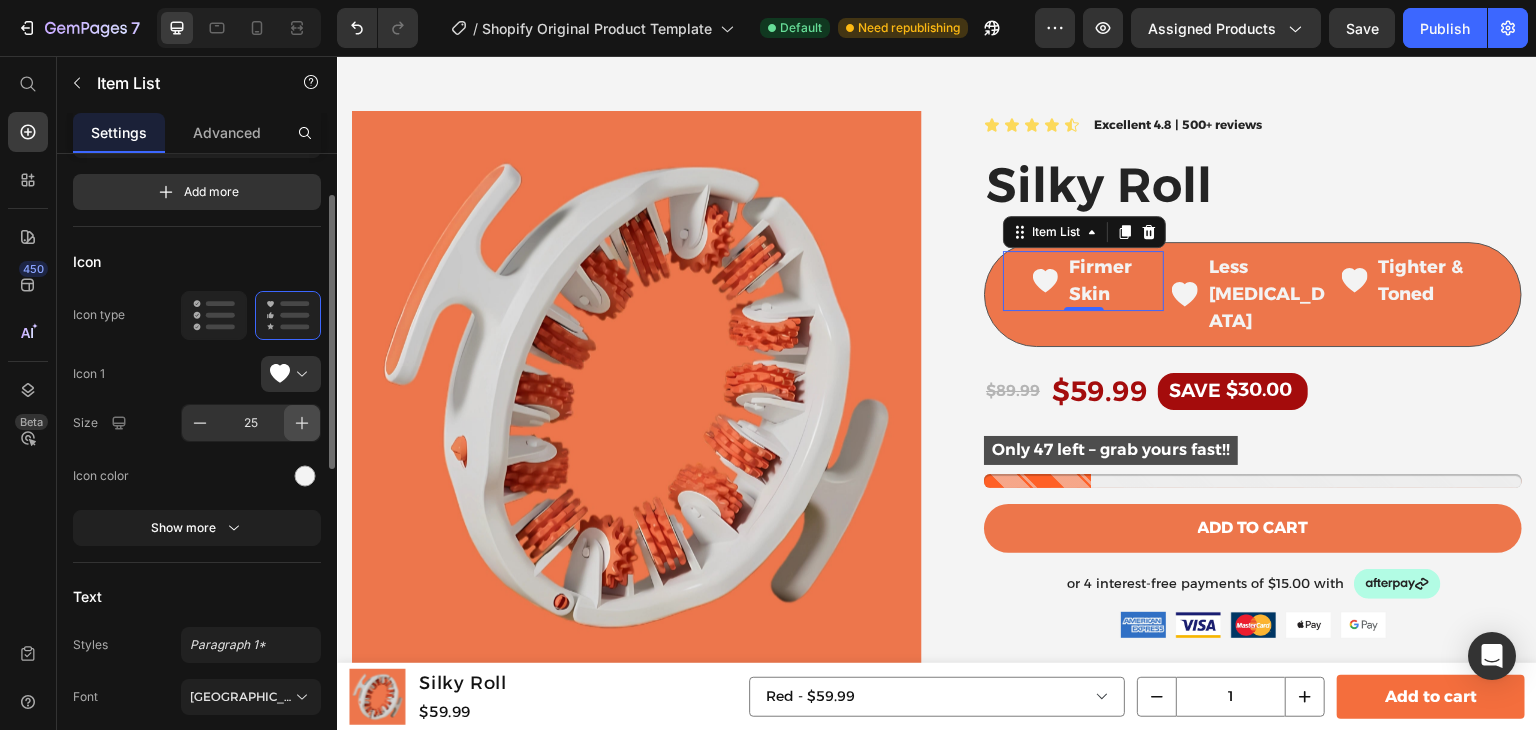 click 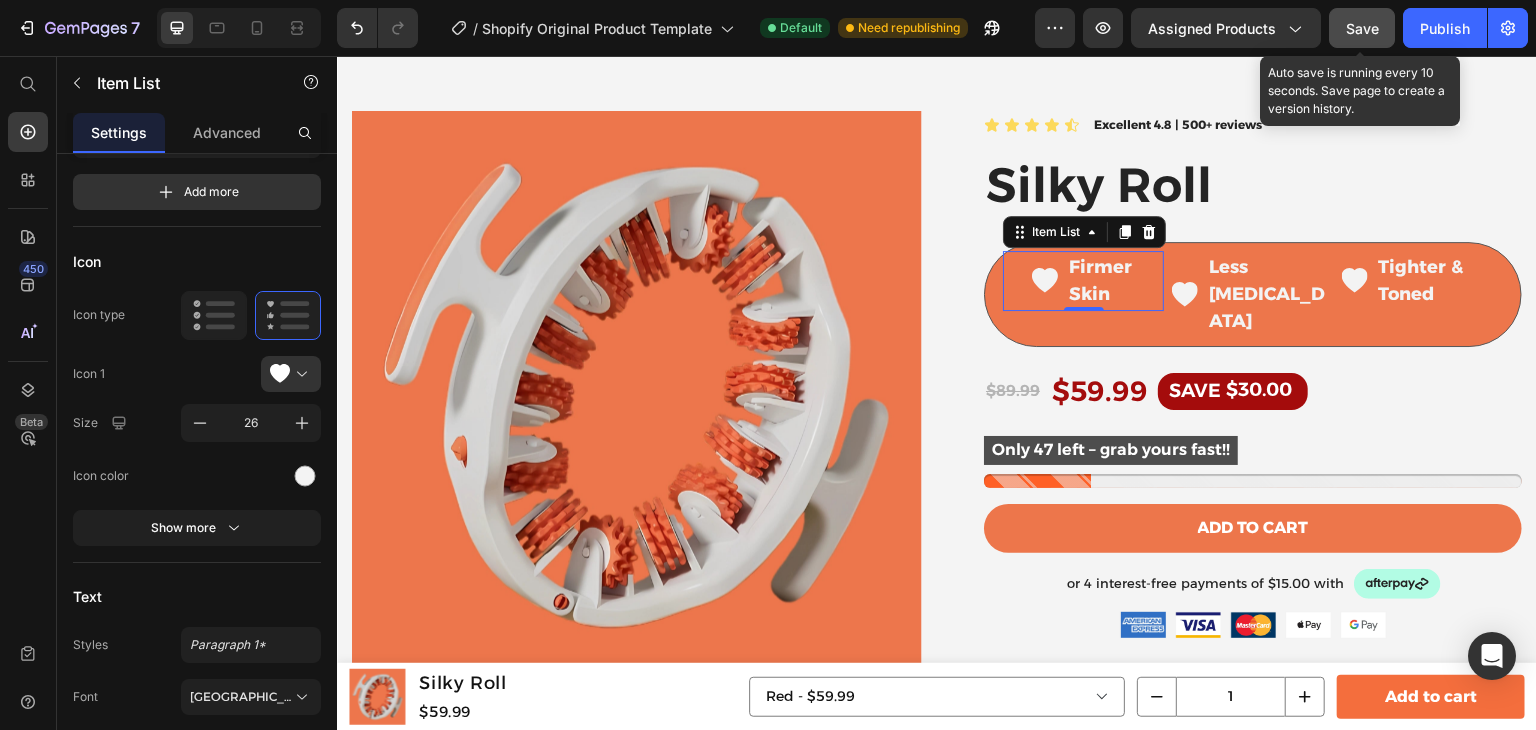 click on "Save" at bounding box center [1362, 28] 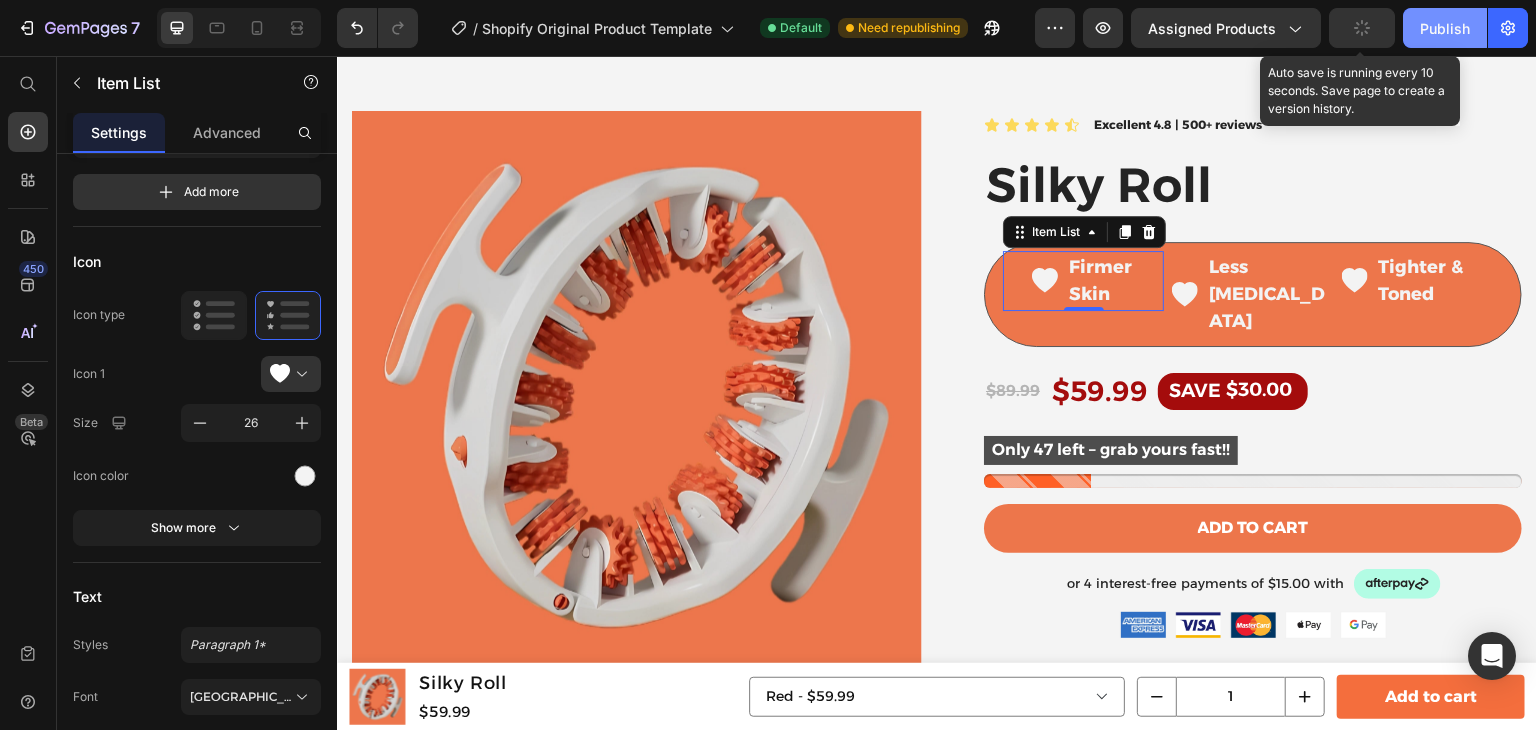 click on "Publish" at bounding box center [1445, 28] 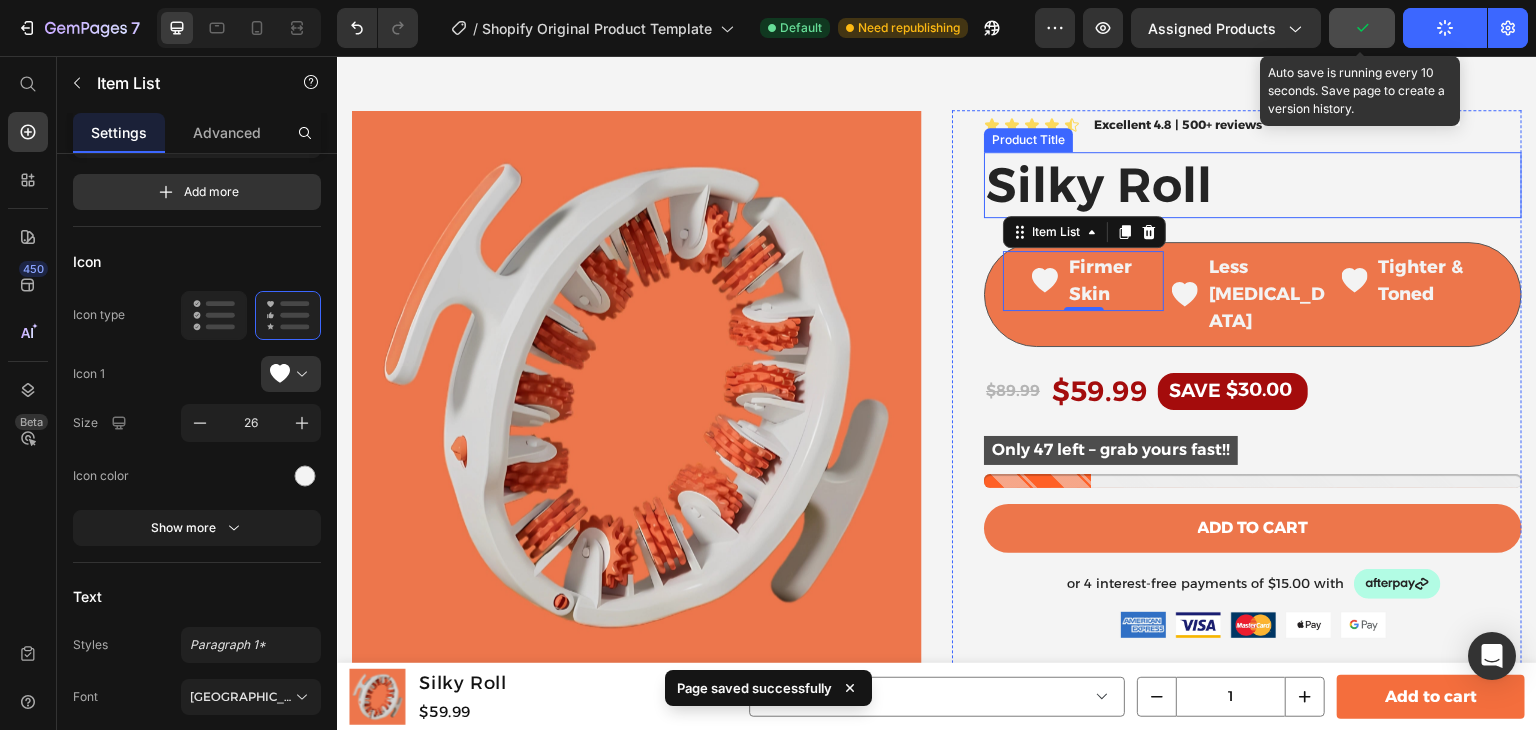 click on "Silky Roll" at bounding box center [1253, 185] 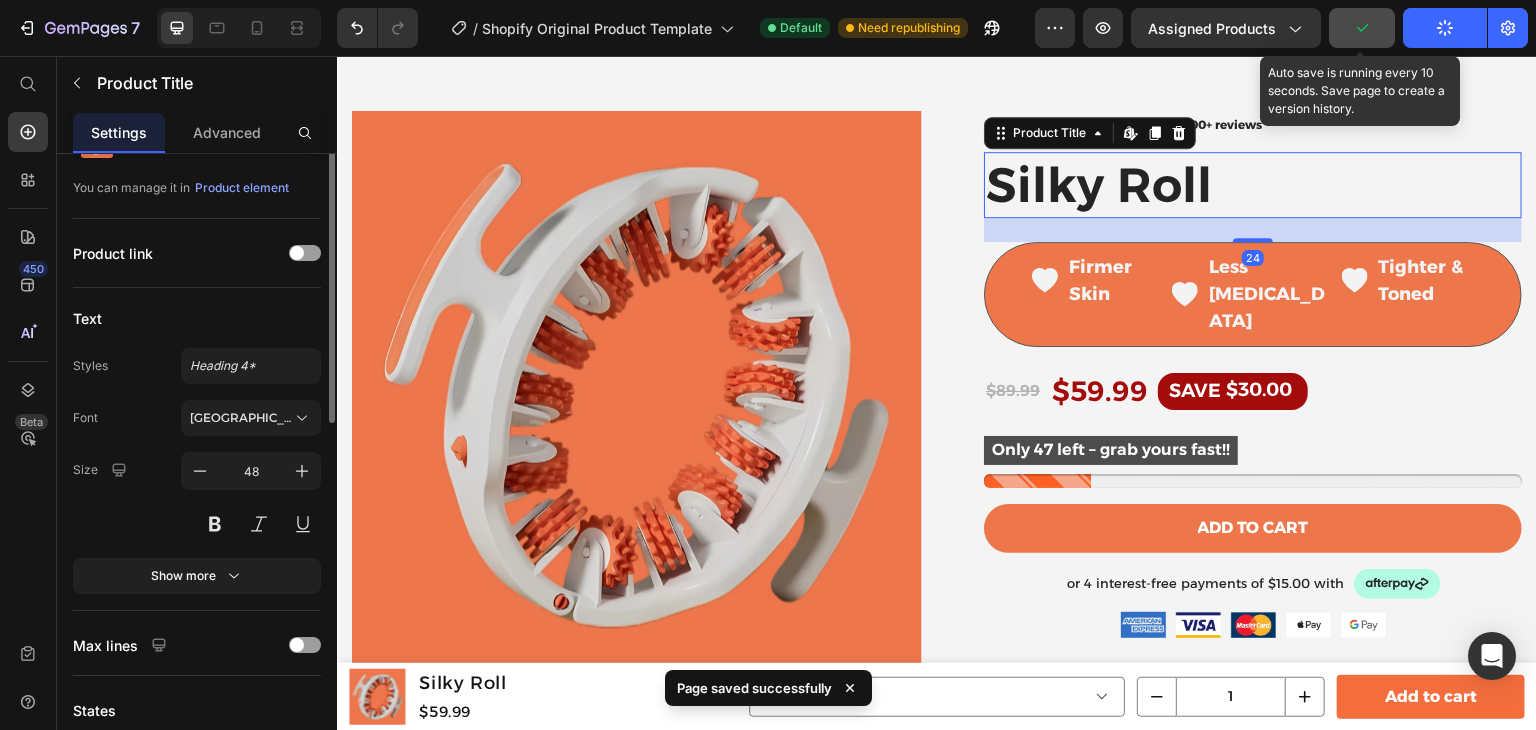 scroll, scrollTop: 0, scrollLeft: 0, axis: both 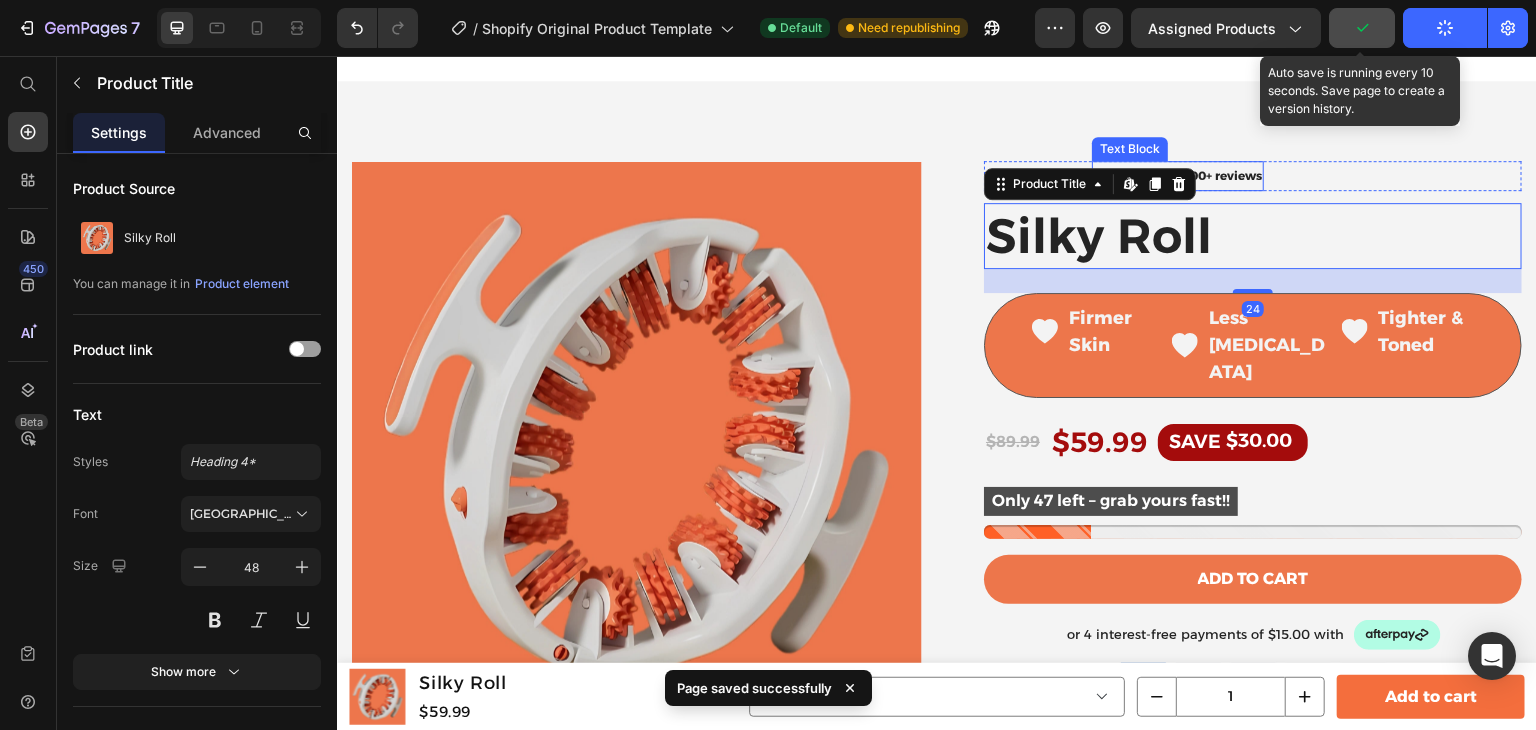 click on "Excellent 4.8 | 500+ reviews" at bounding box center (1178, 175) 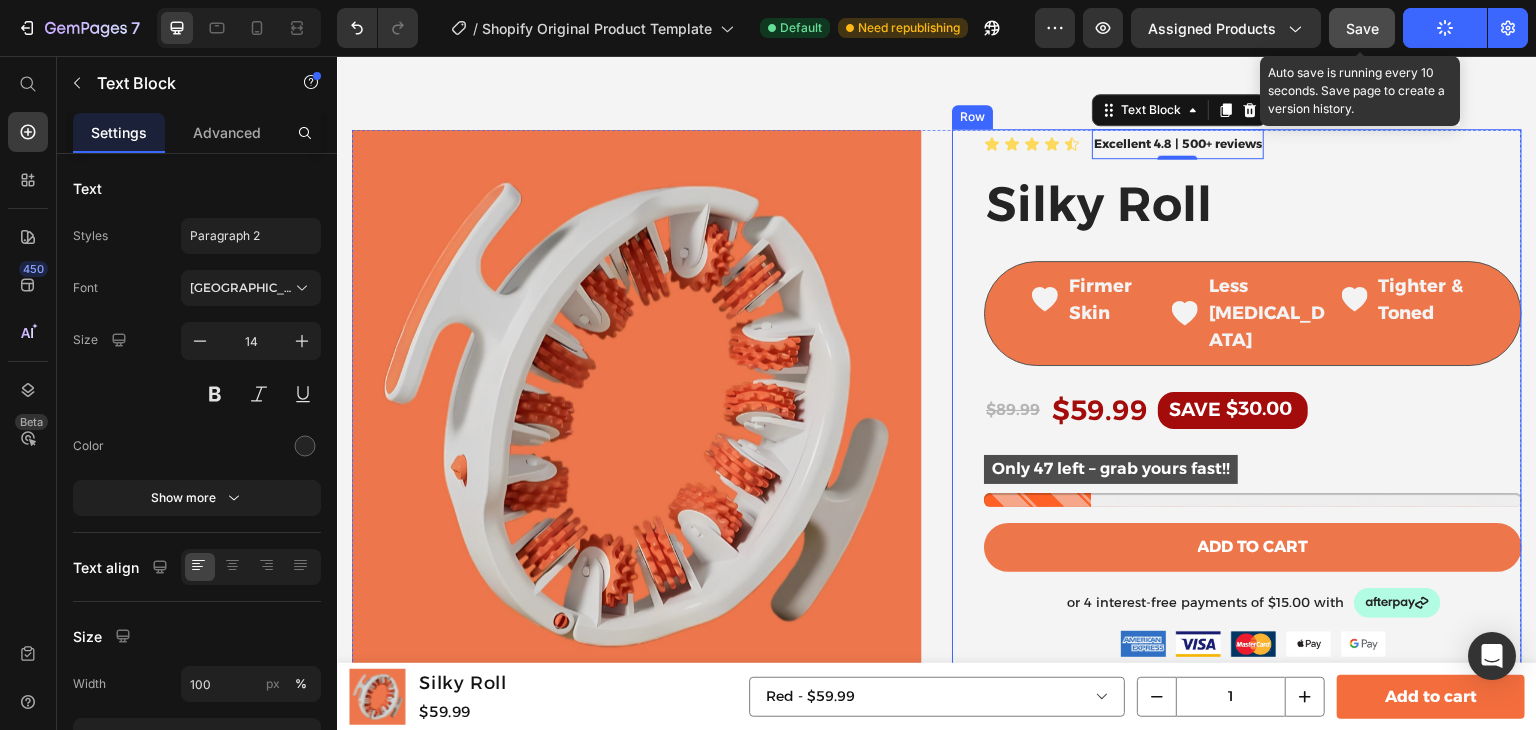 scroll, scrollTop: 565, scrollLeft: 0, axis: vertical 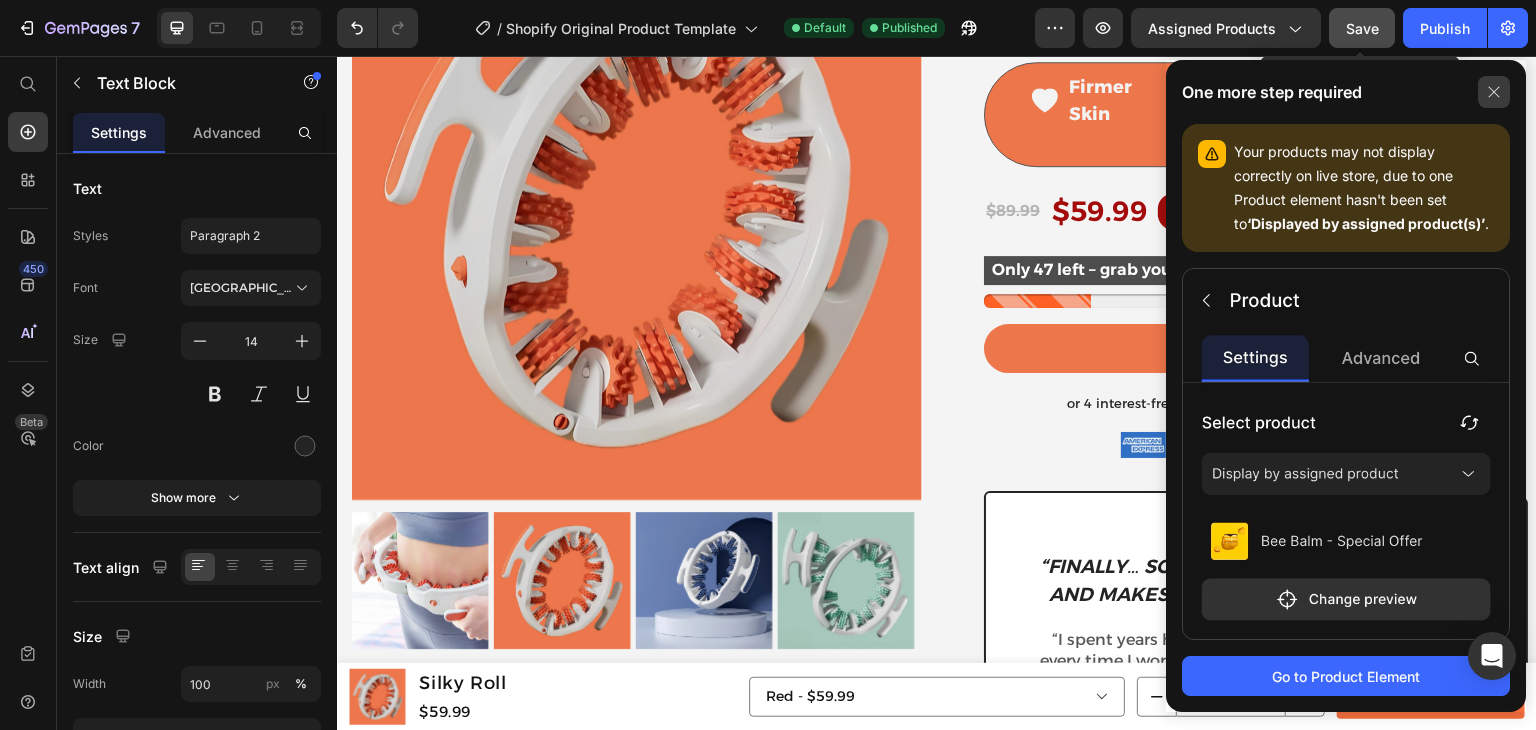 click 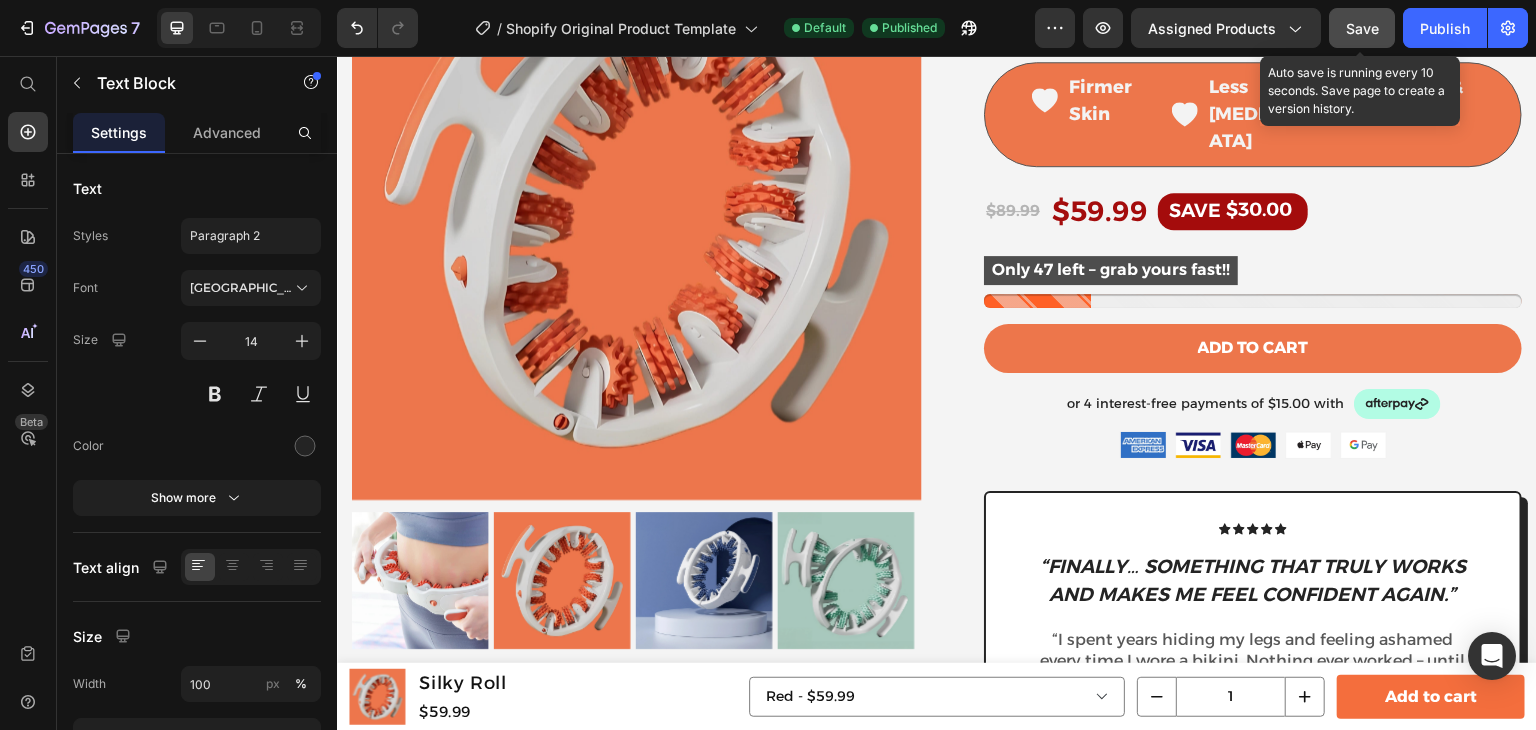click on "/  Shopify Original Product Template Default Published" 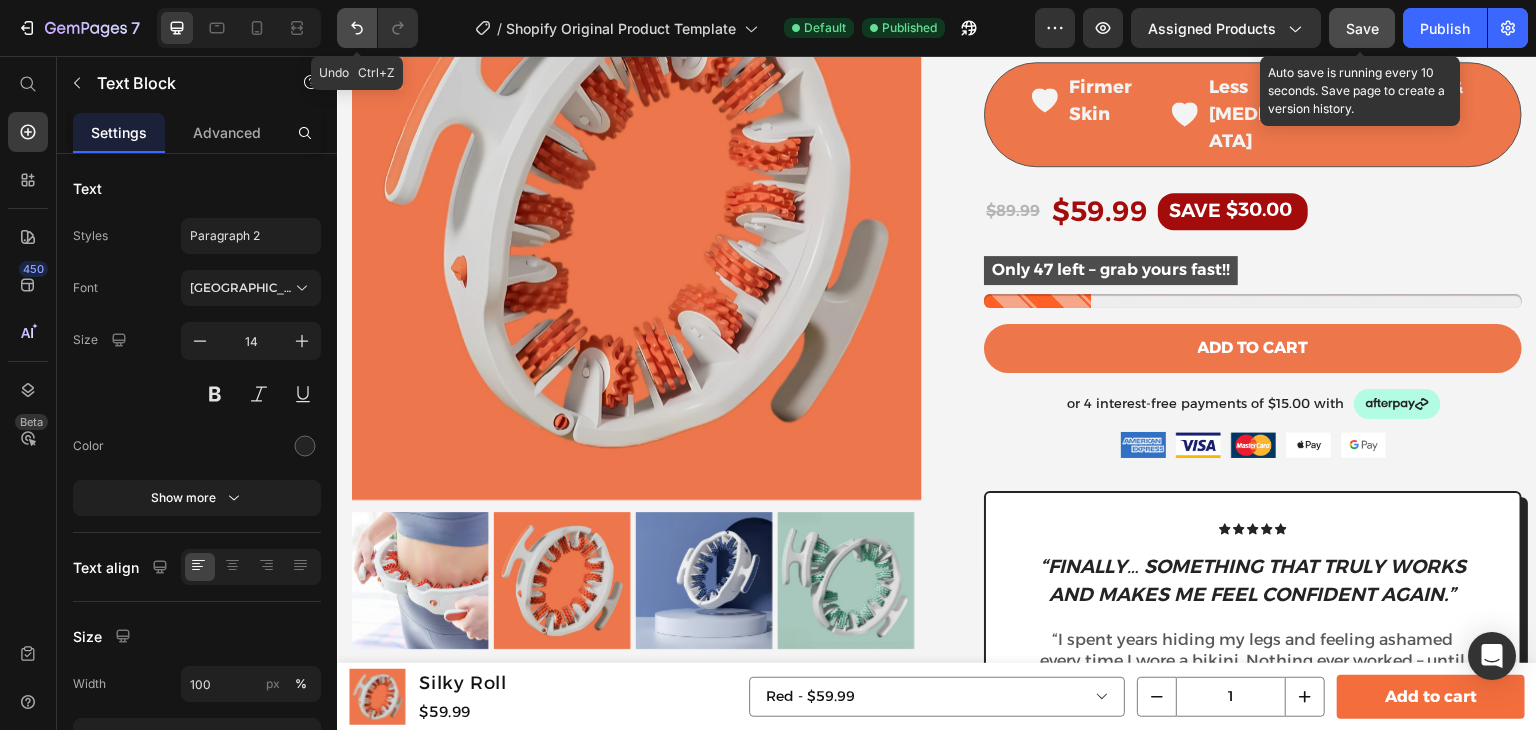 click 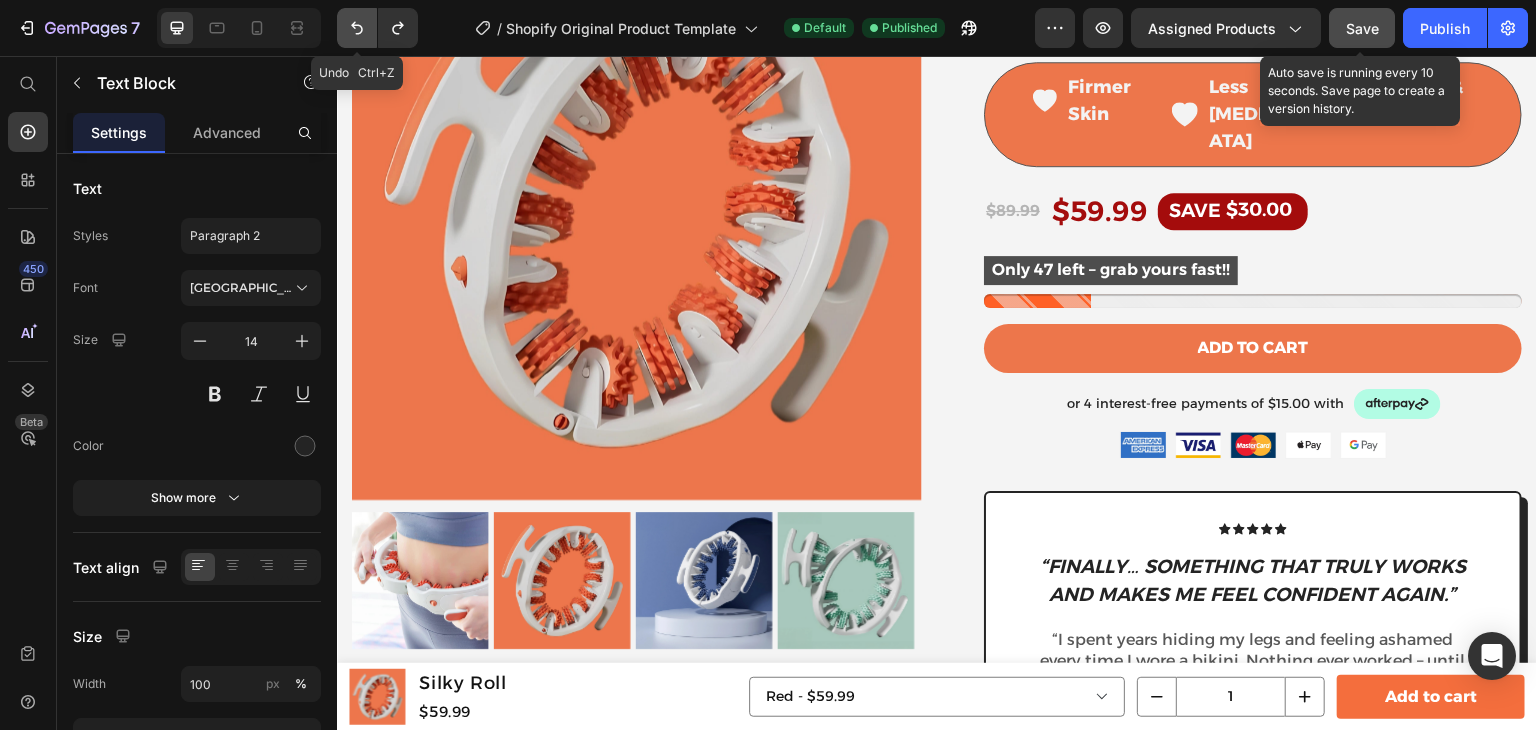 click 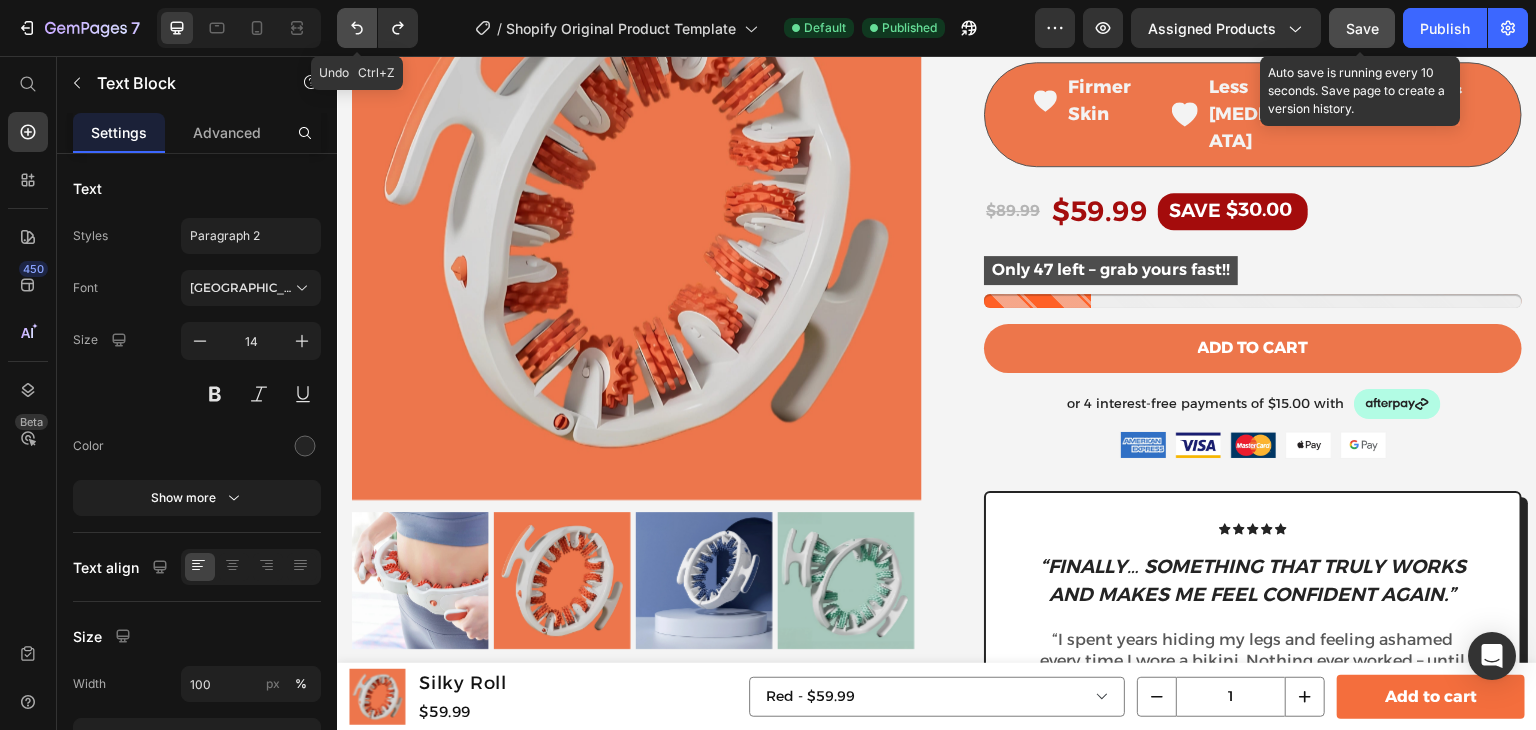 click 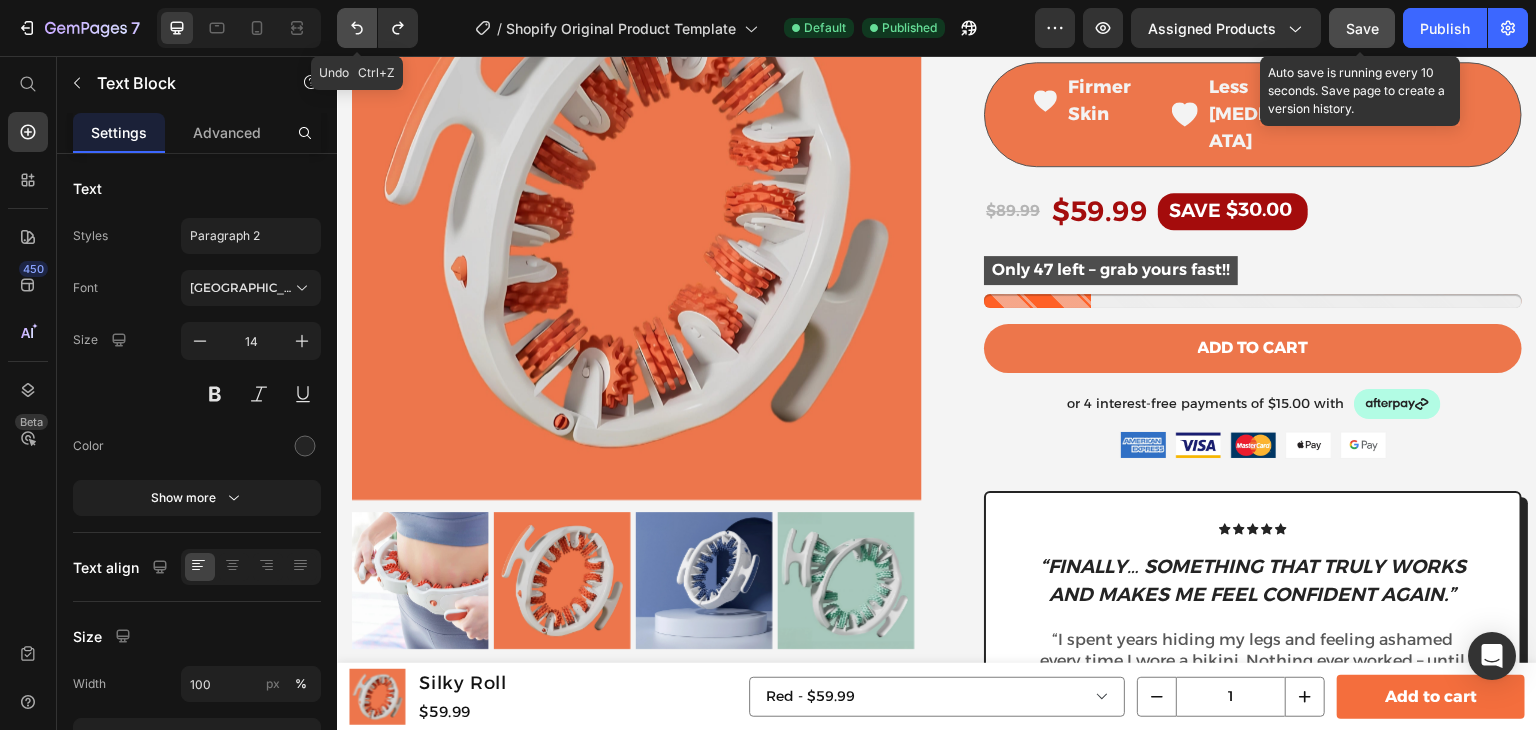 click 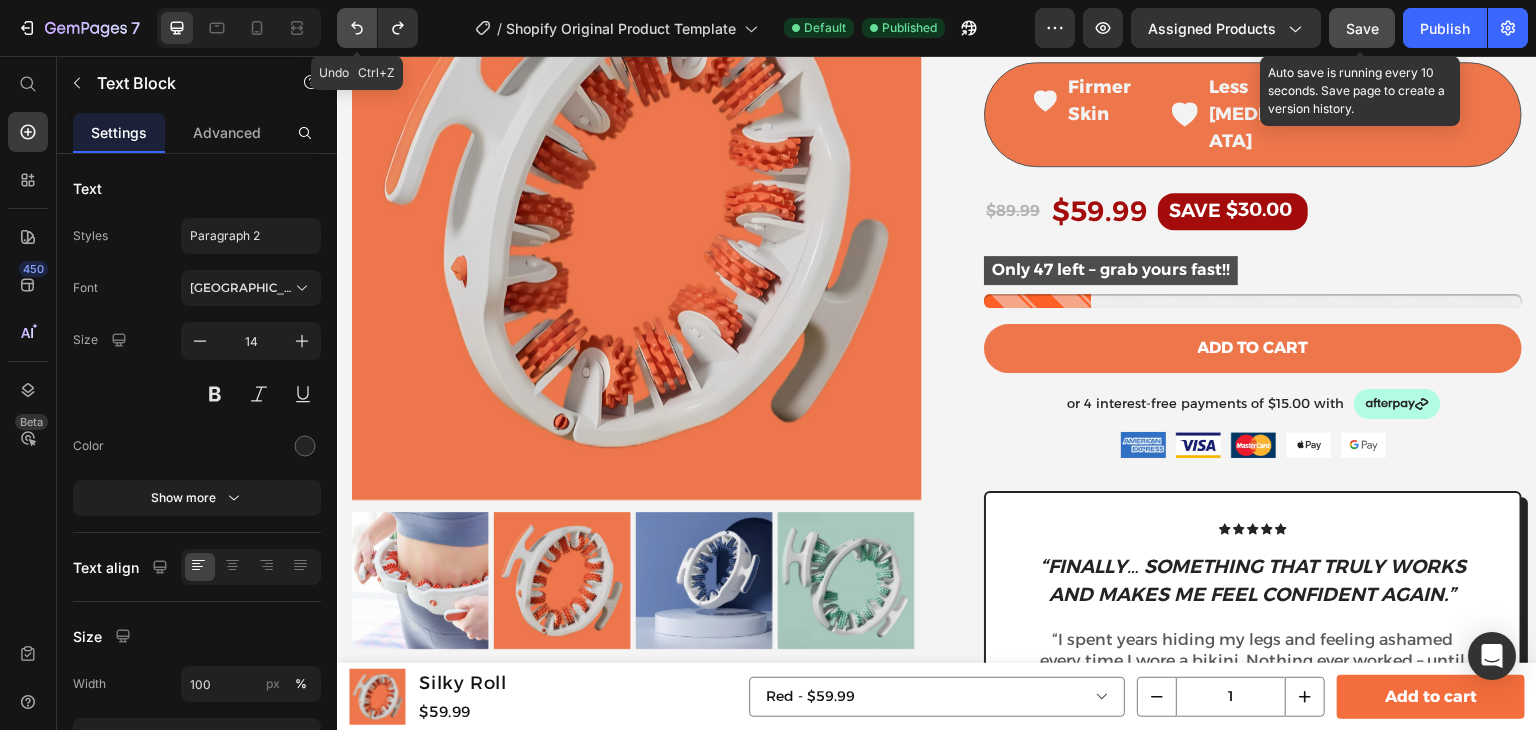click 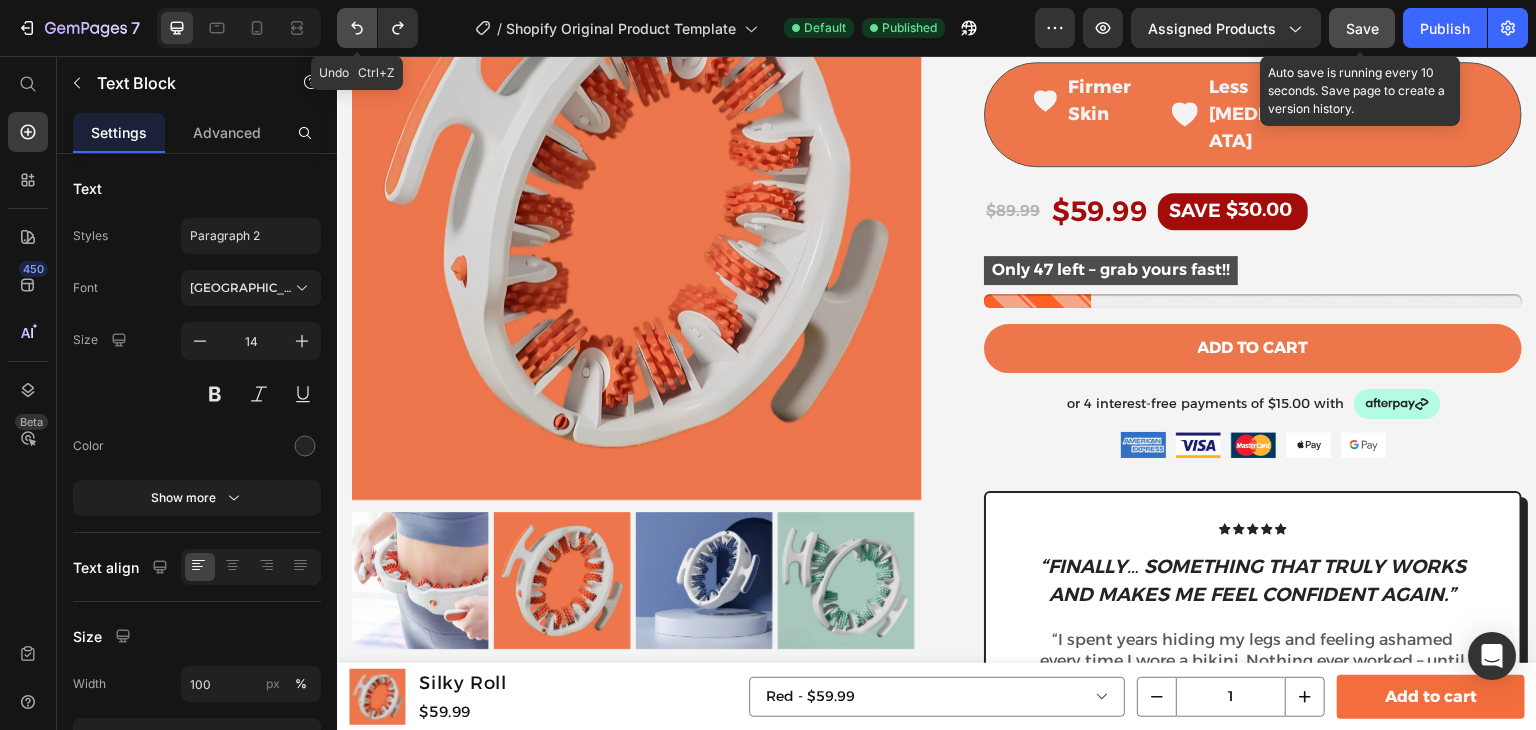 click 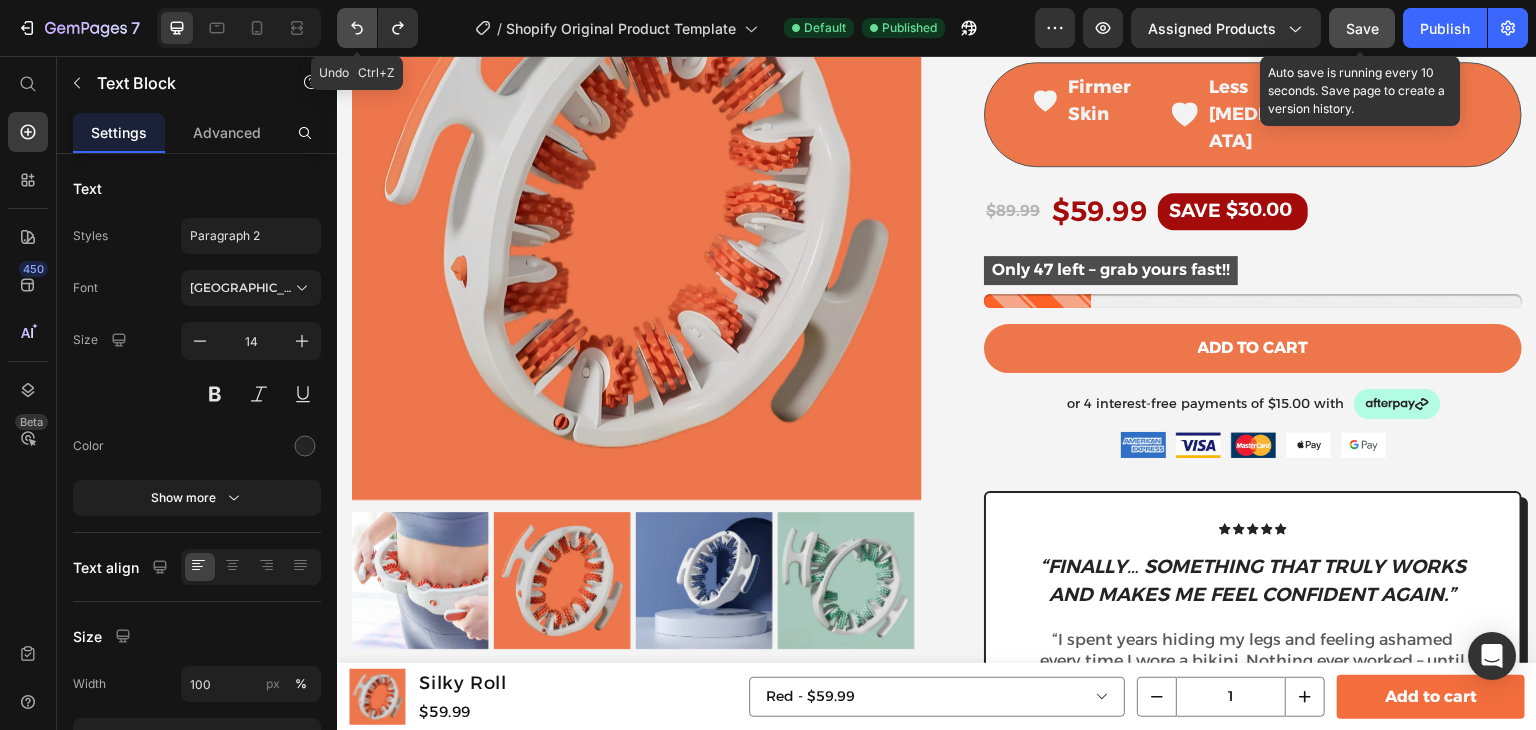 click 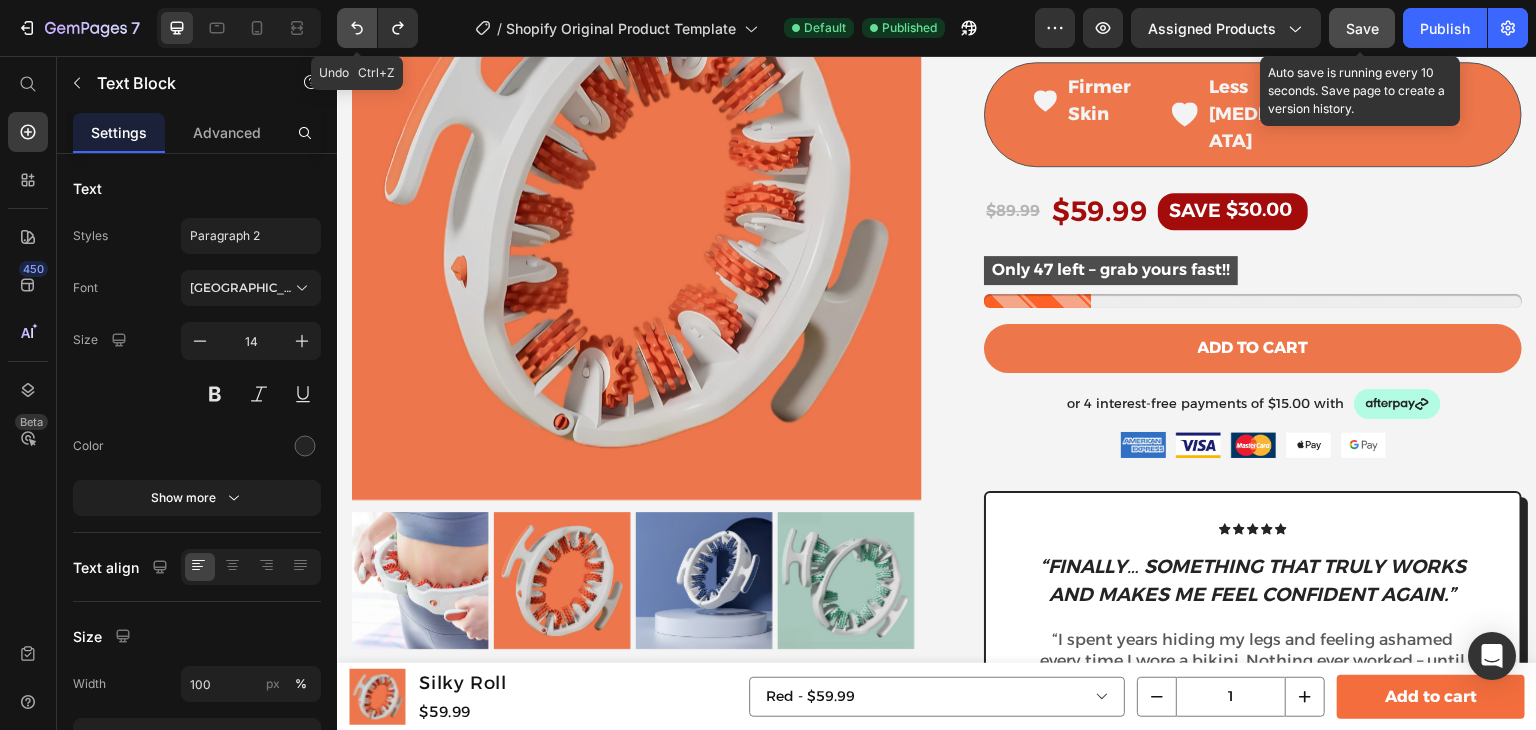 click 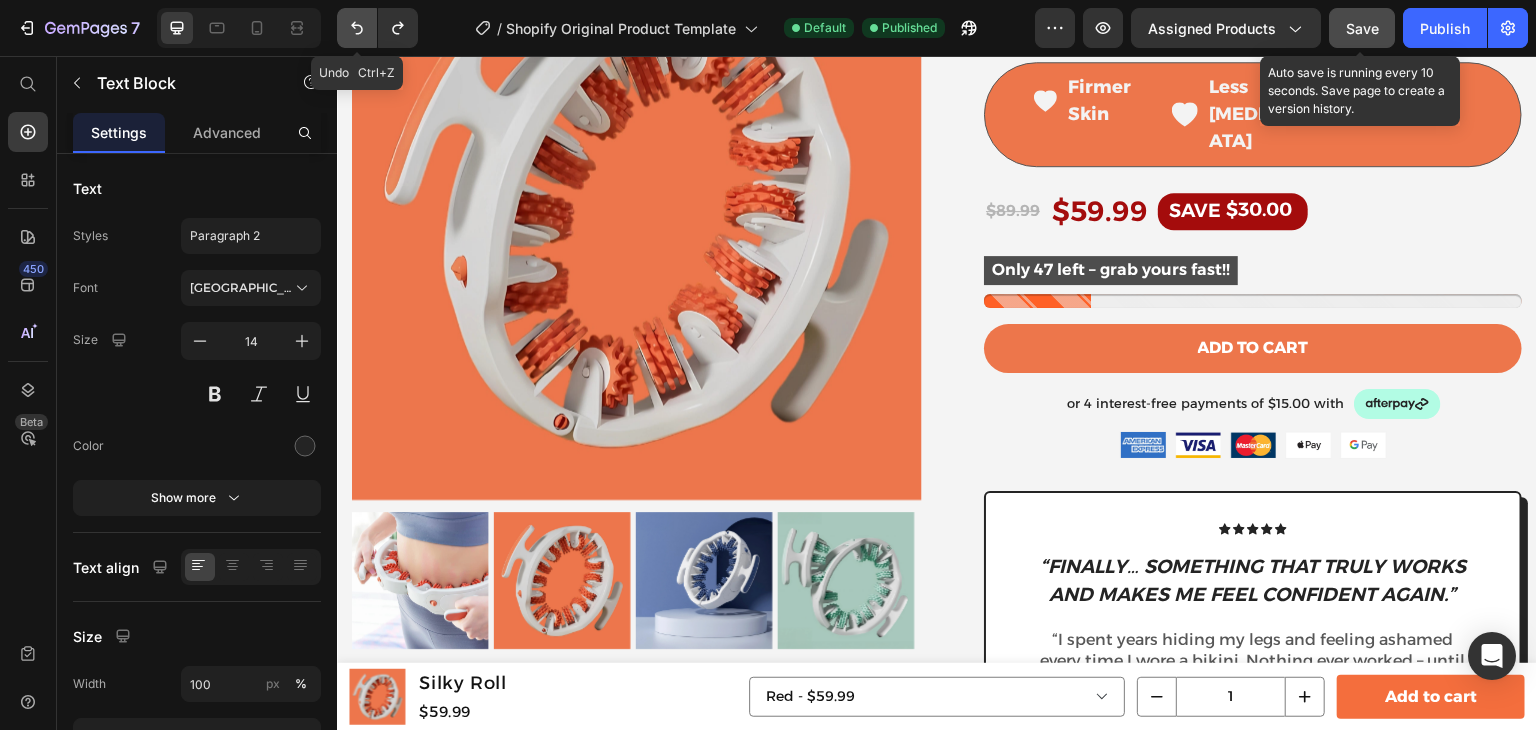 click 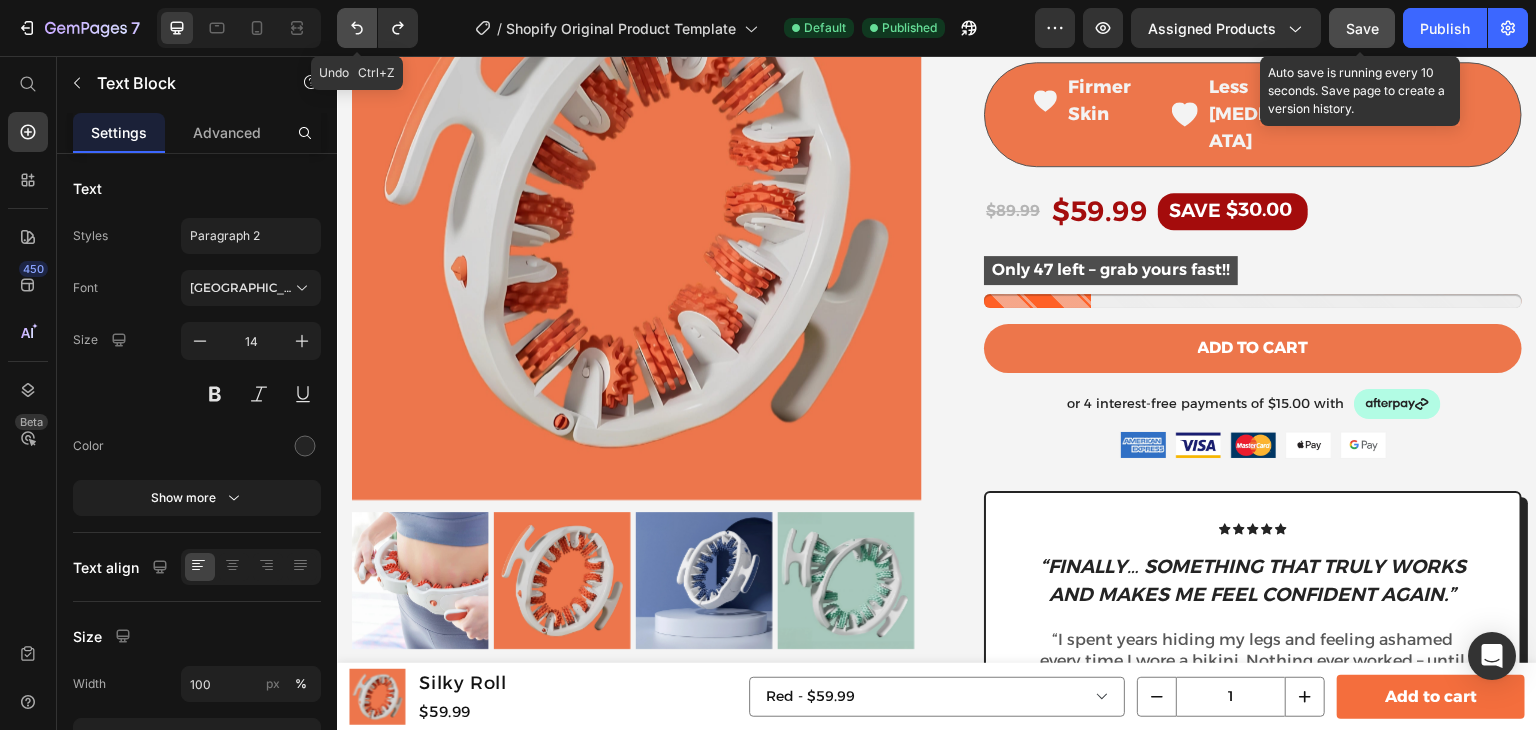 drag, startPoint x: 356, startPoint y: 37, endPoint x: 368, endPoint y: 38, distance: 12.0415945 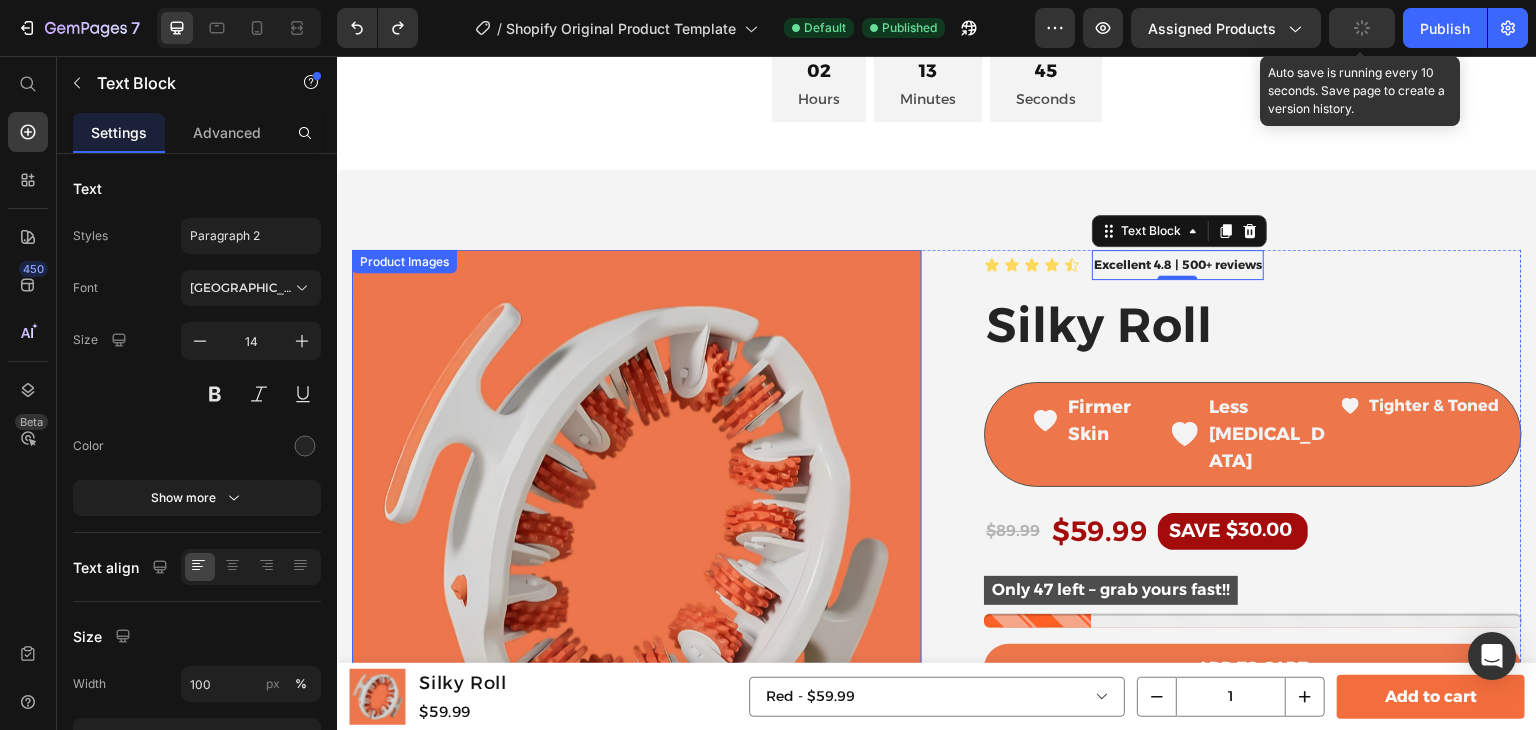 scroll, scrollTop: 0, scrollLeft: 0, axis: both 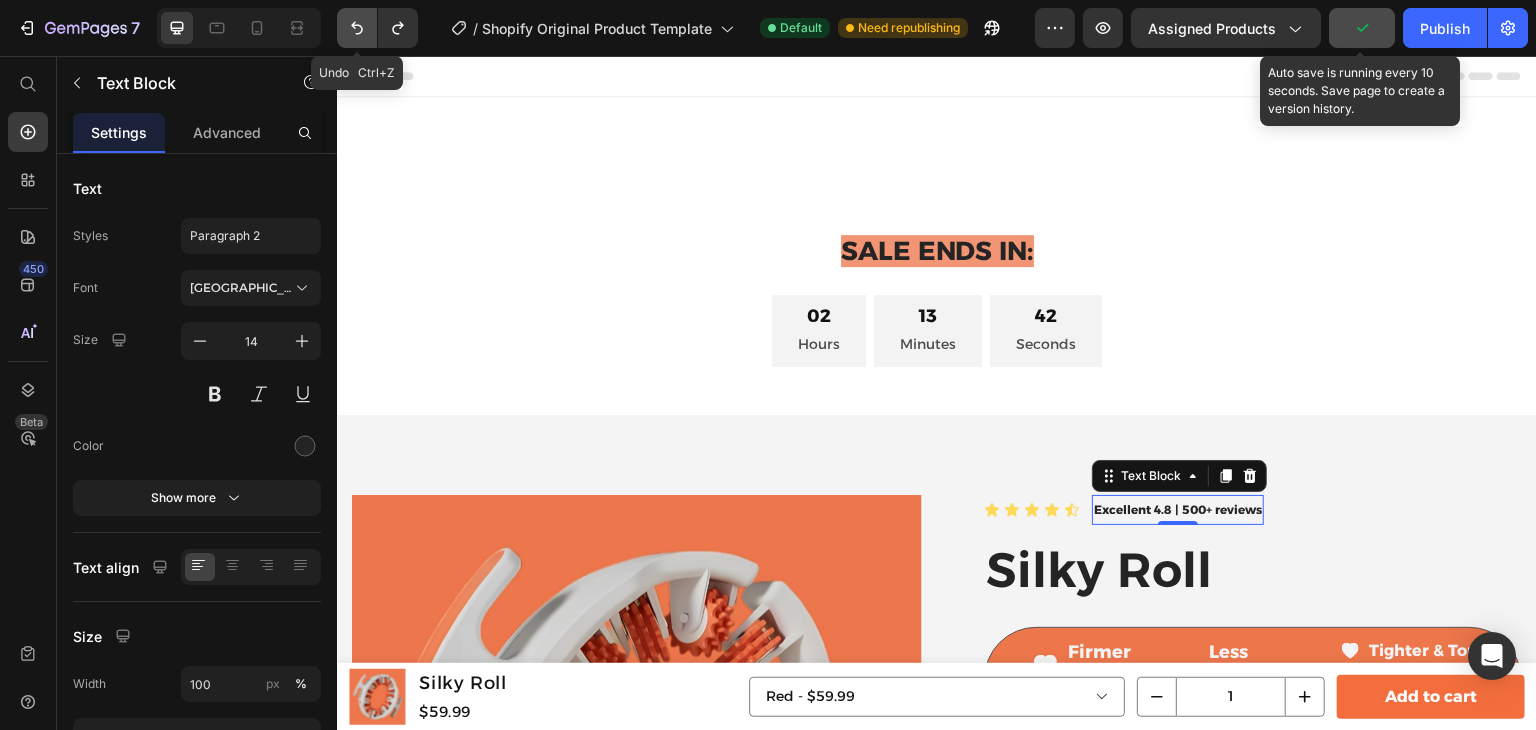 click 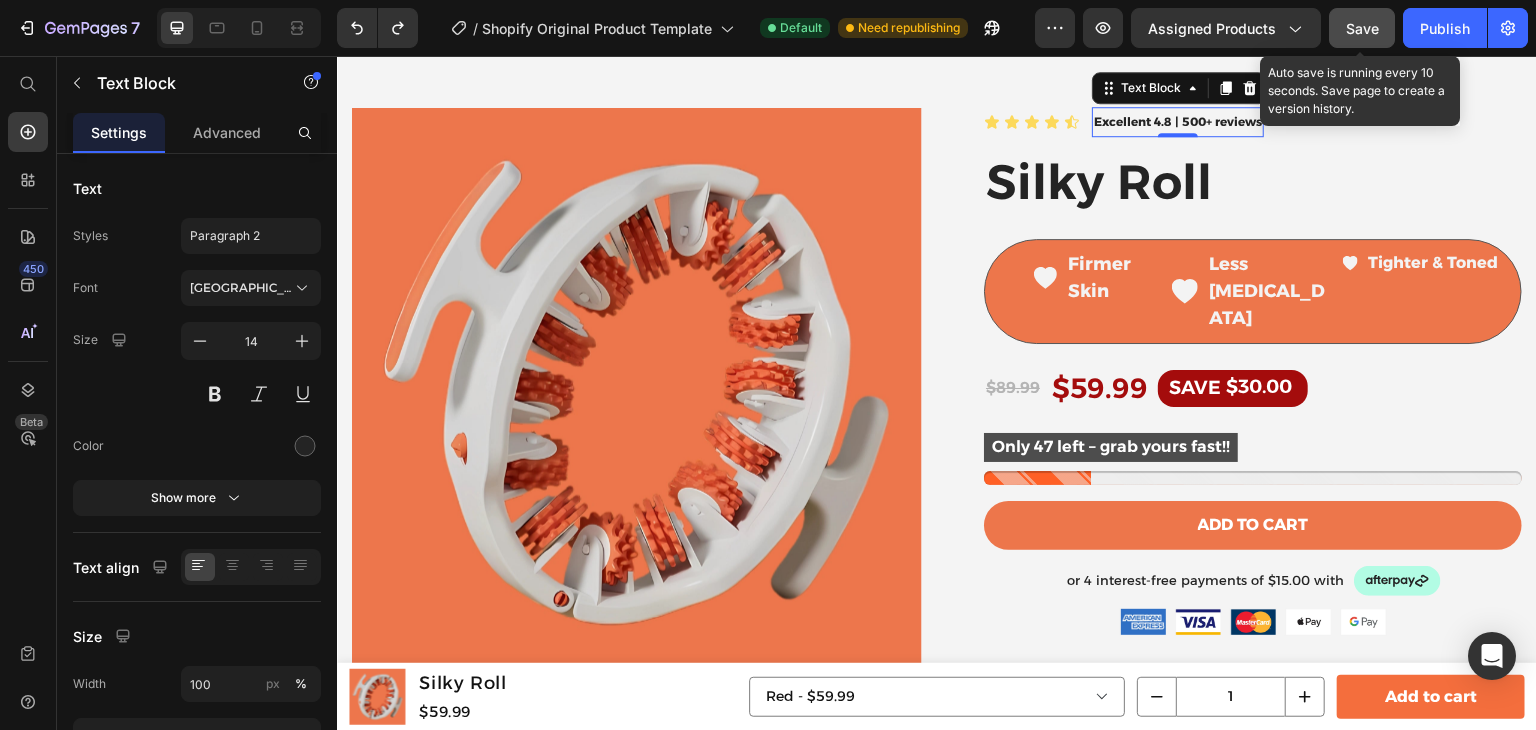 scroll, scrollTop: 388, scrollLeft: 0, axis: vertical 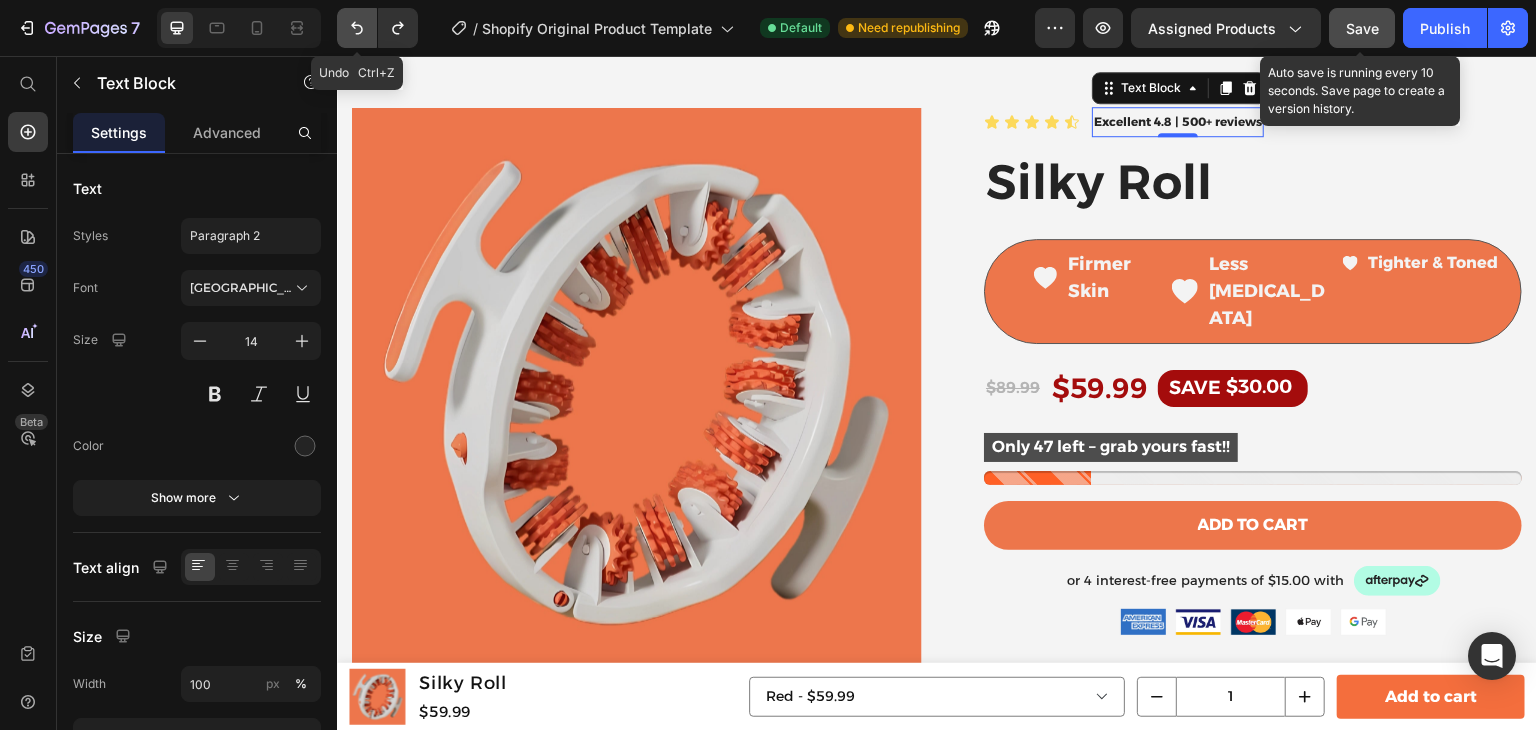 click 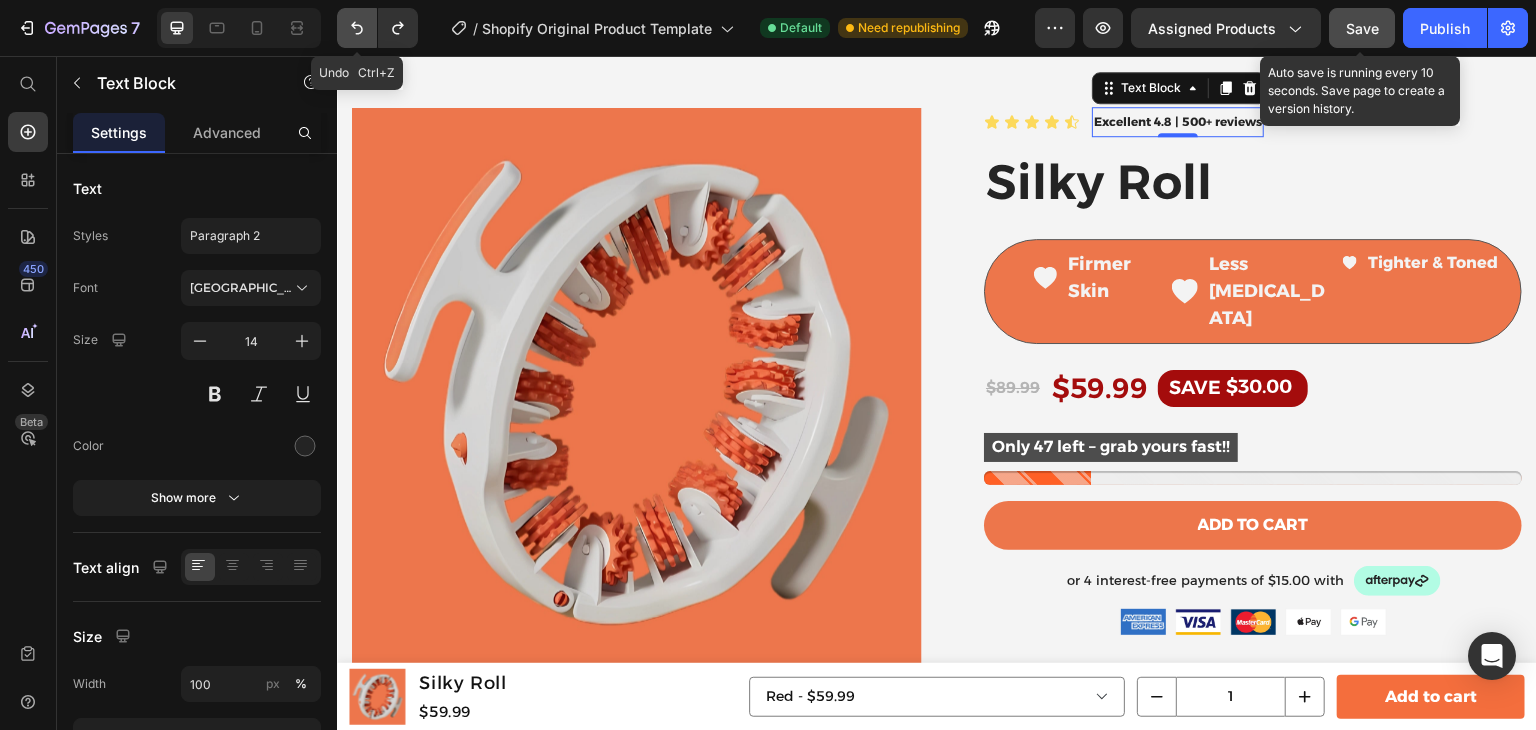 click 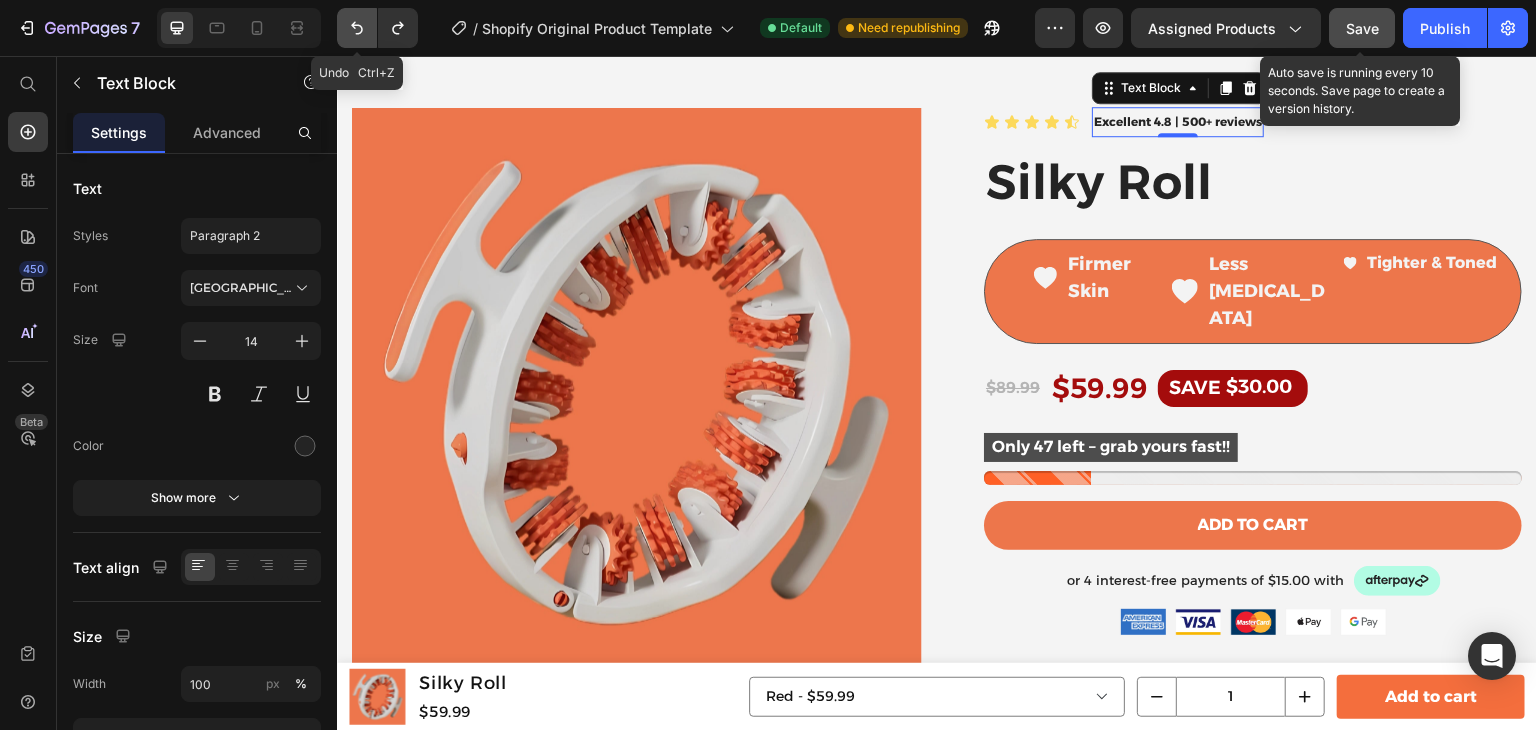 click 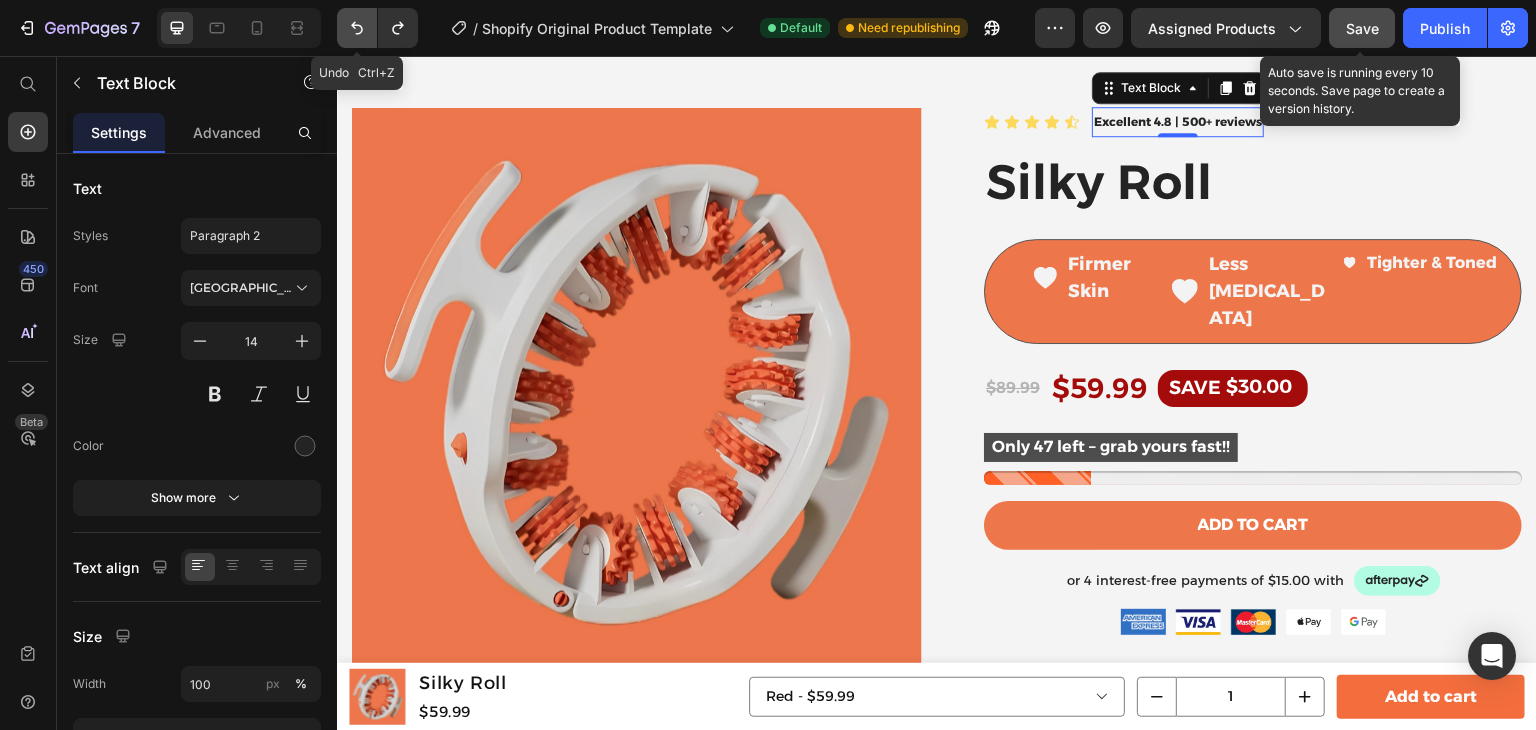click 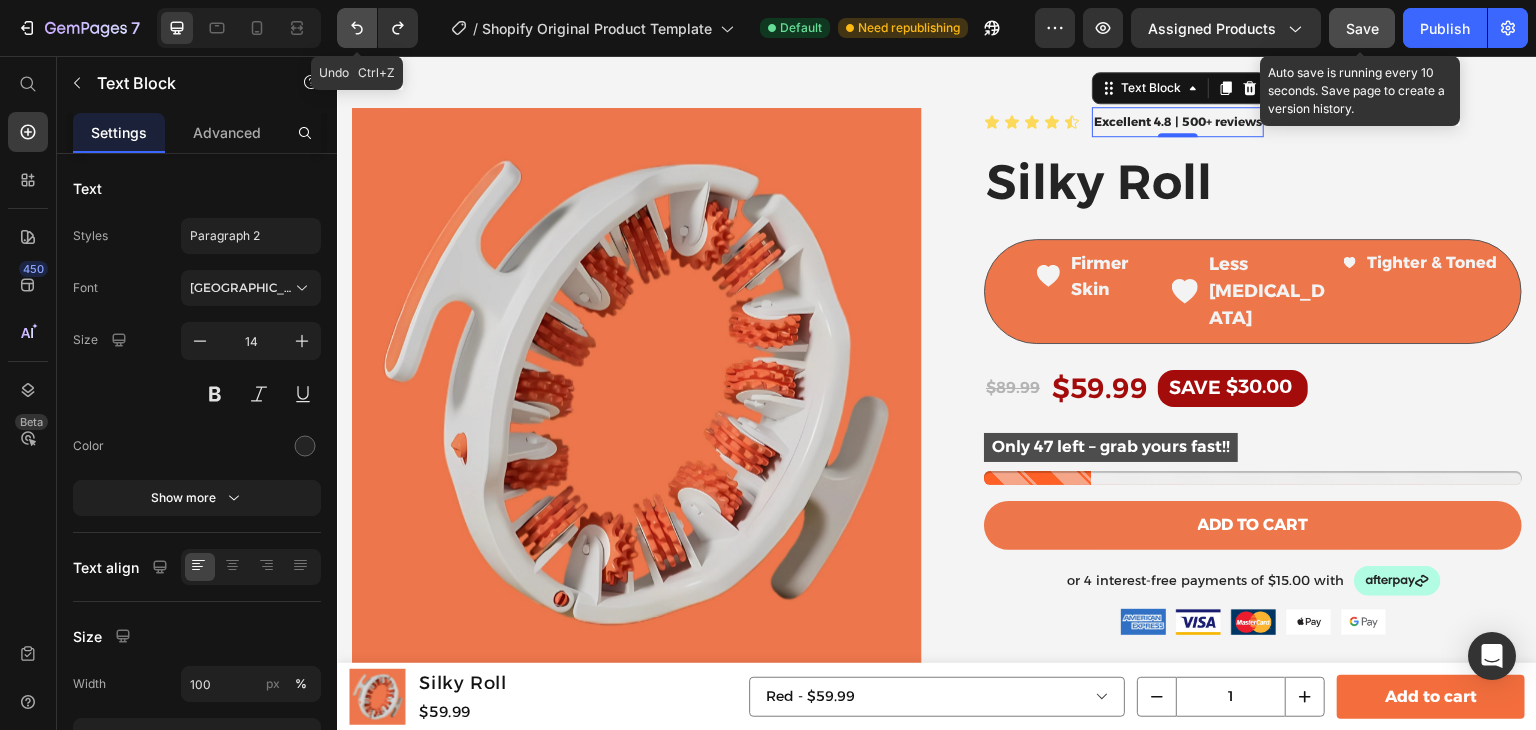 click 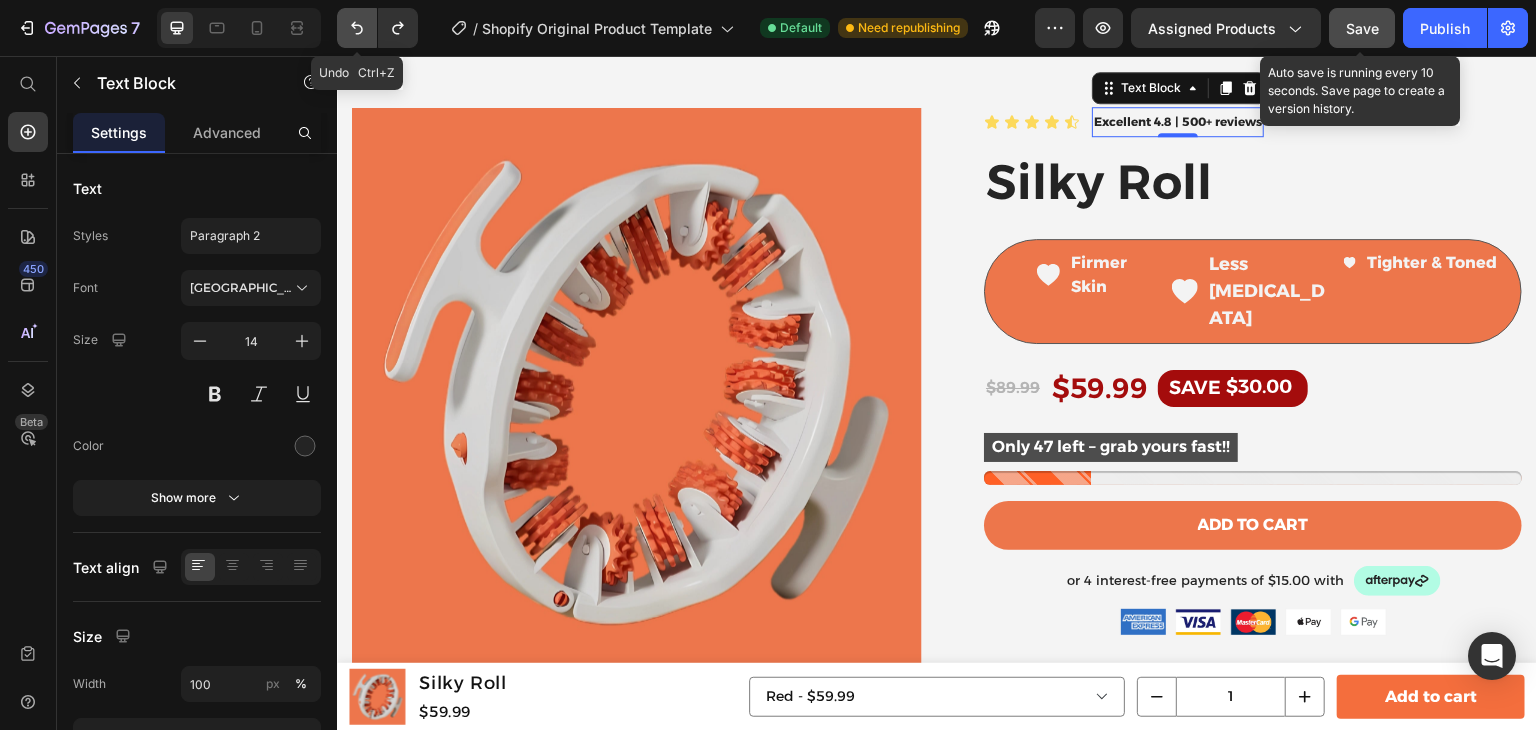click 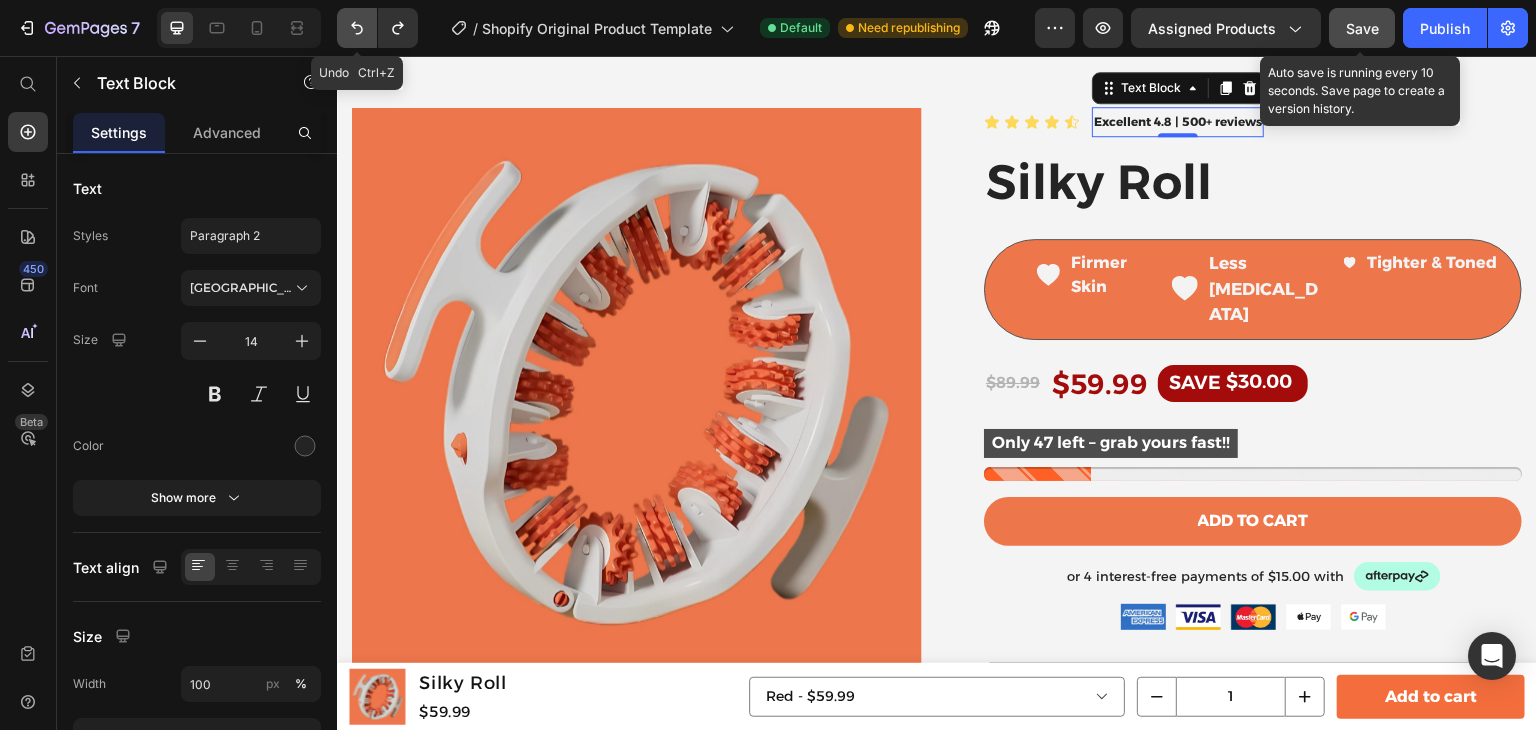 click 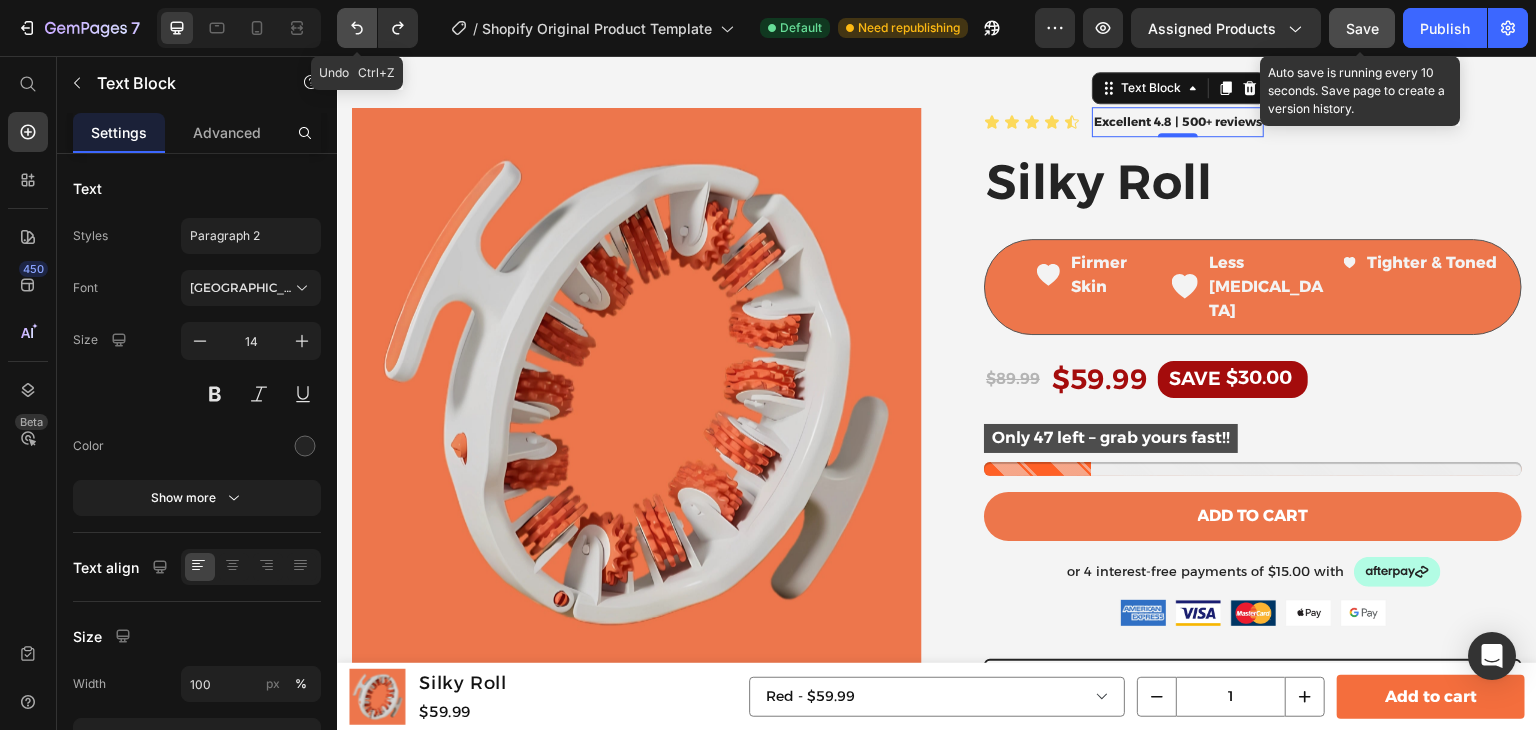 click 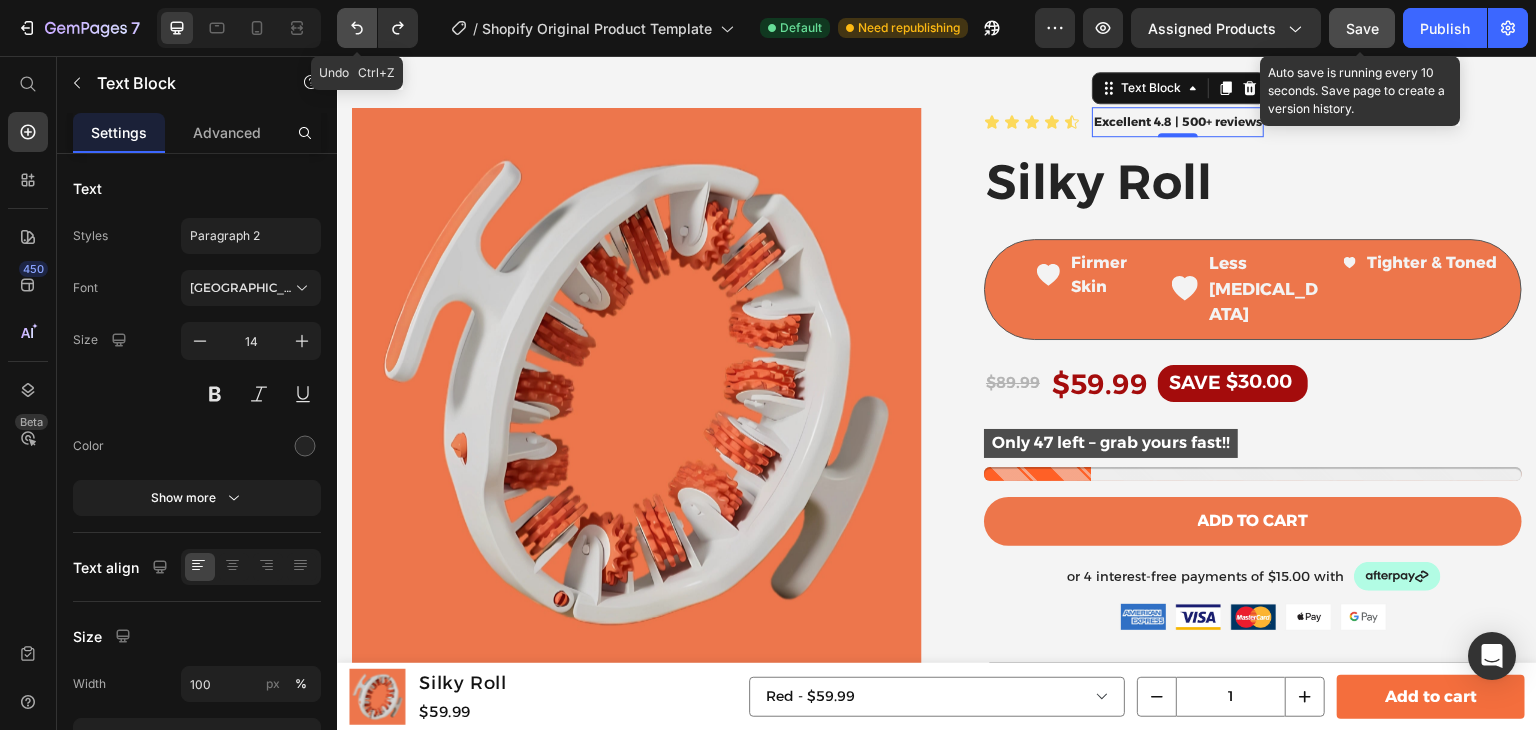 click 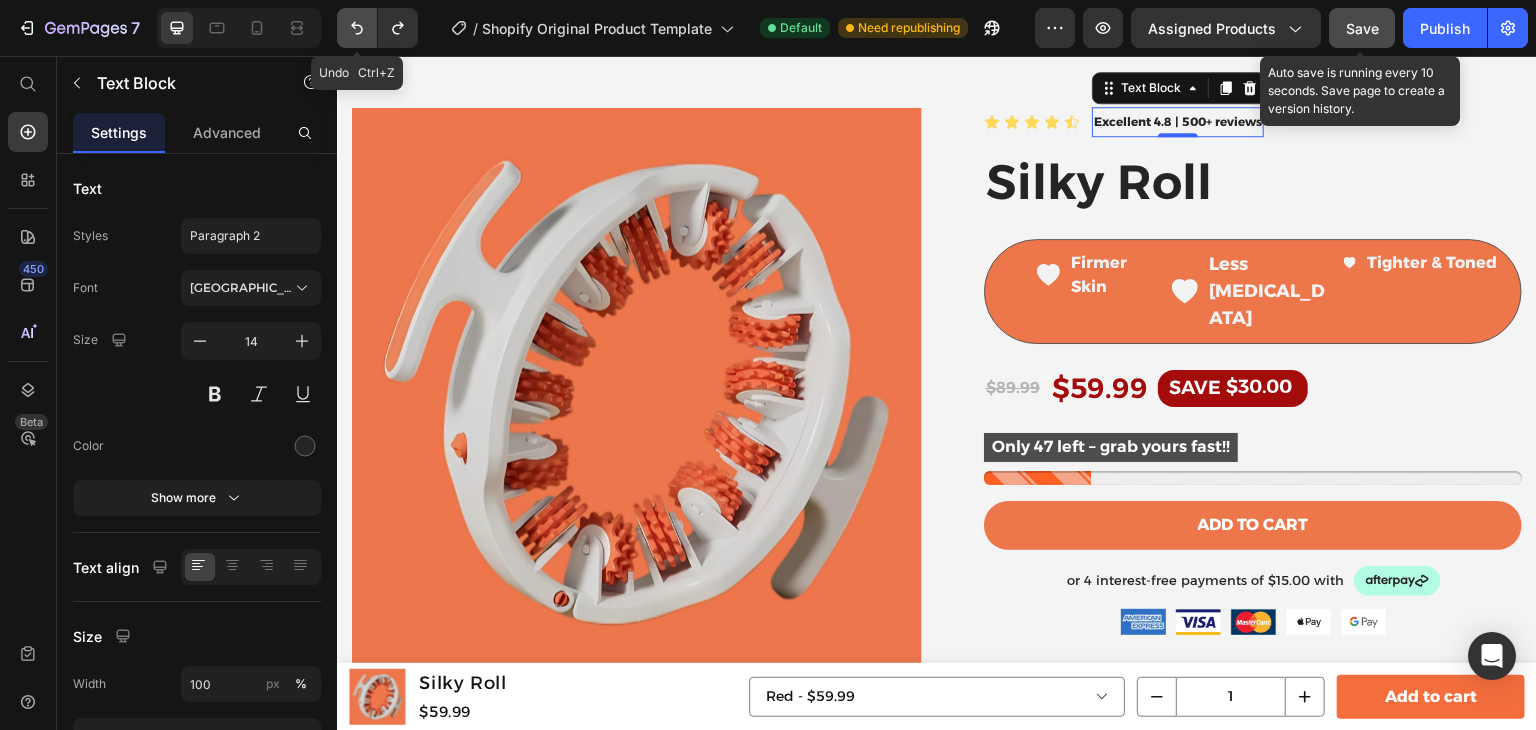 click 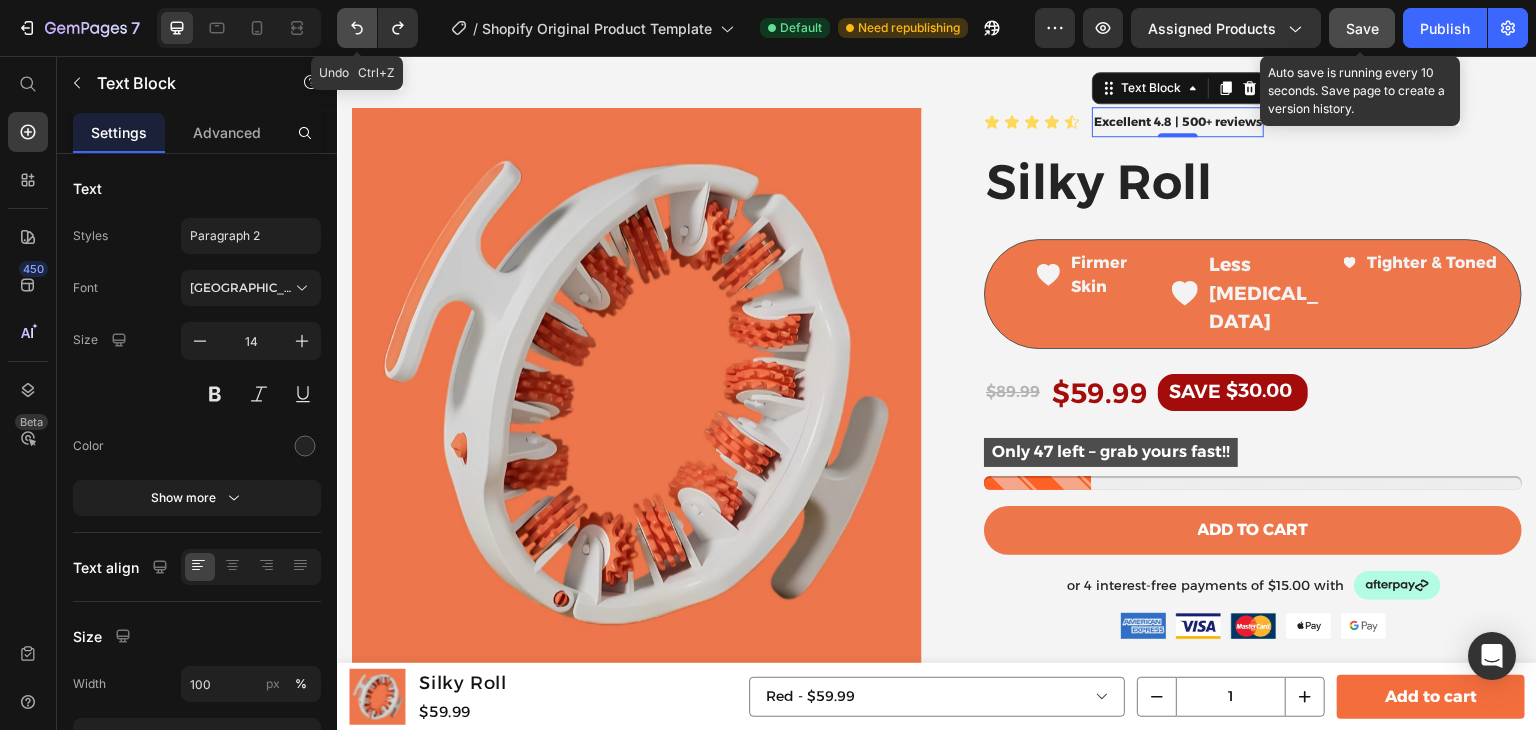 click 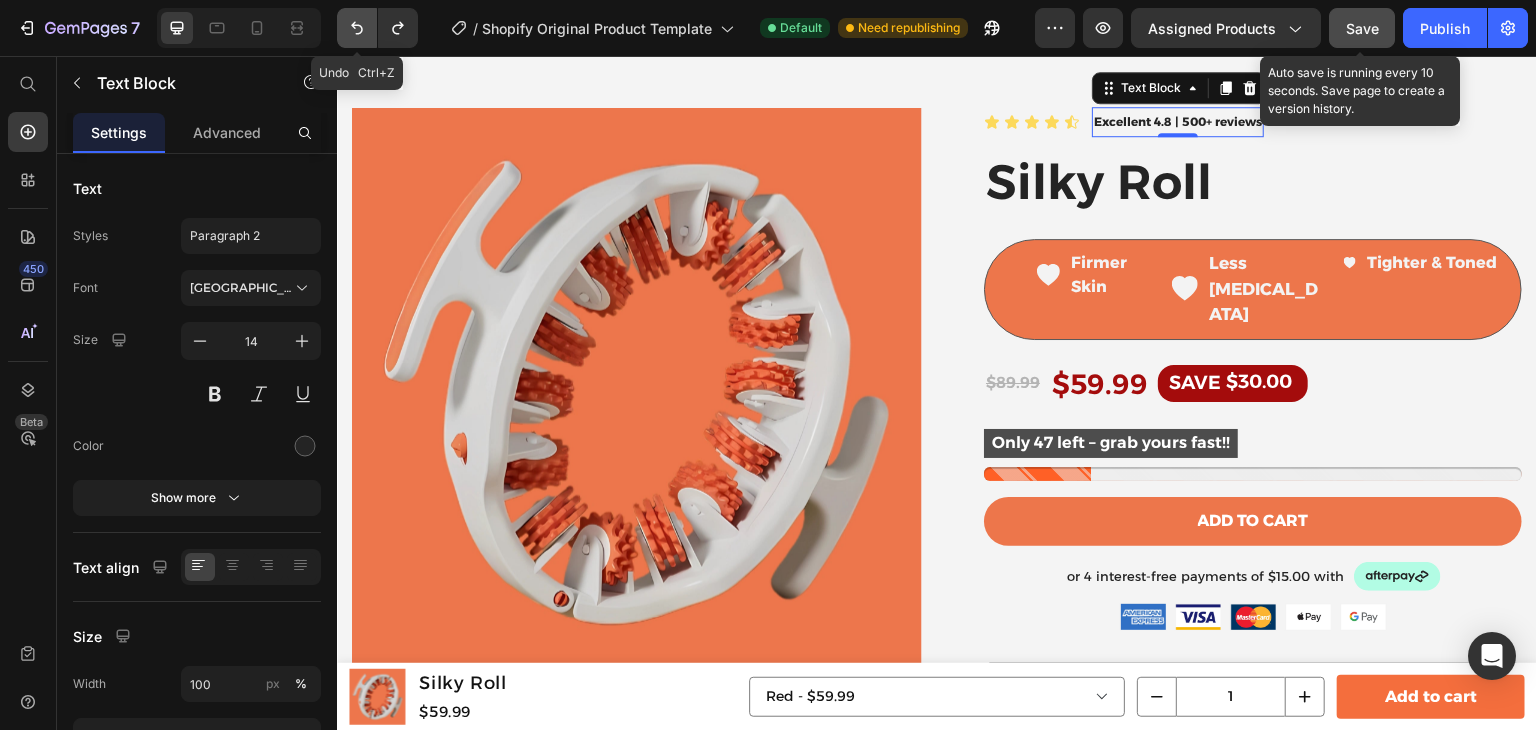 click 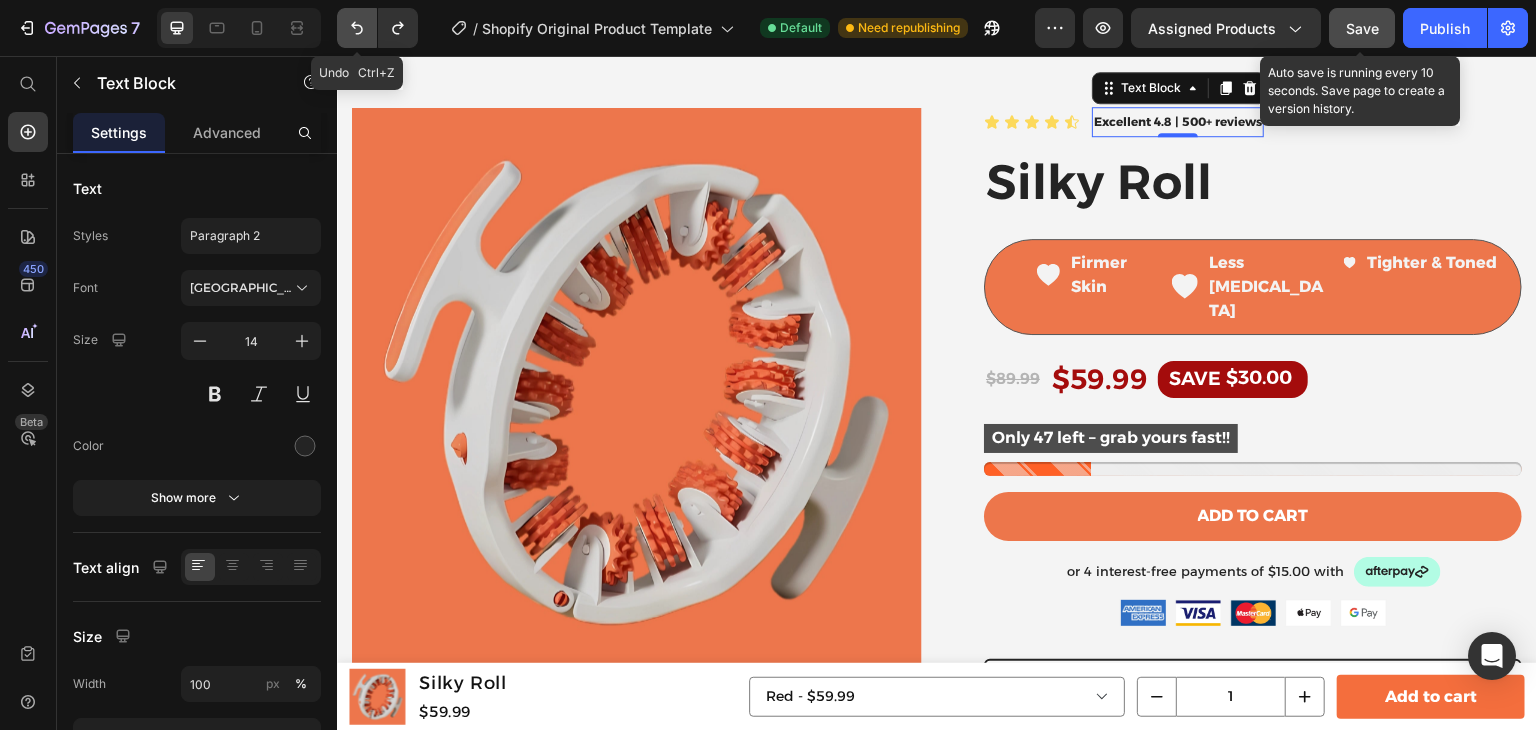 click 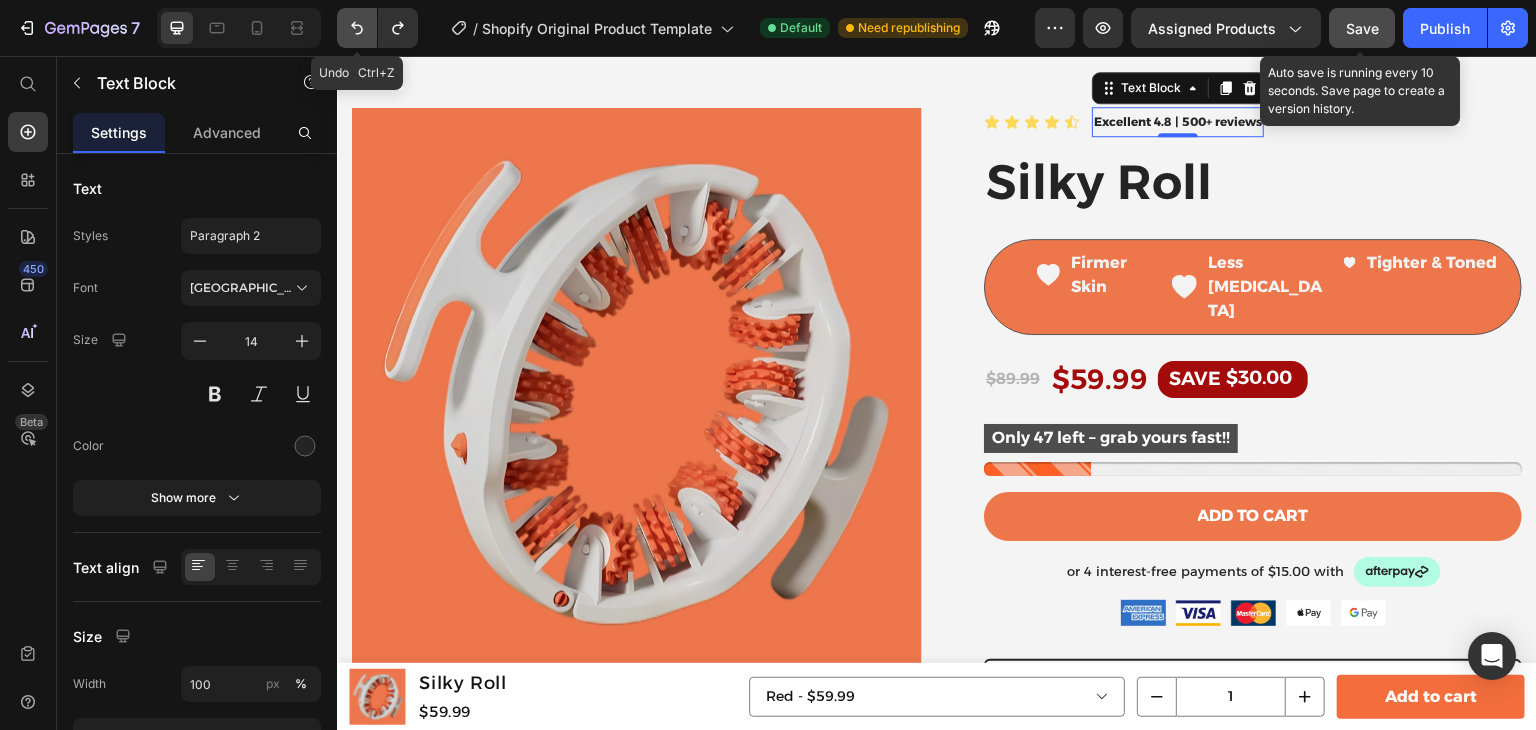 click 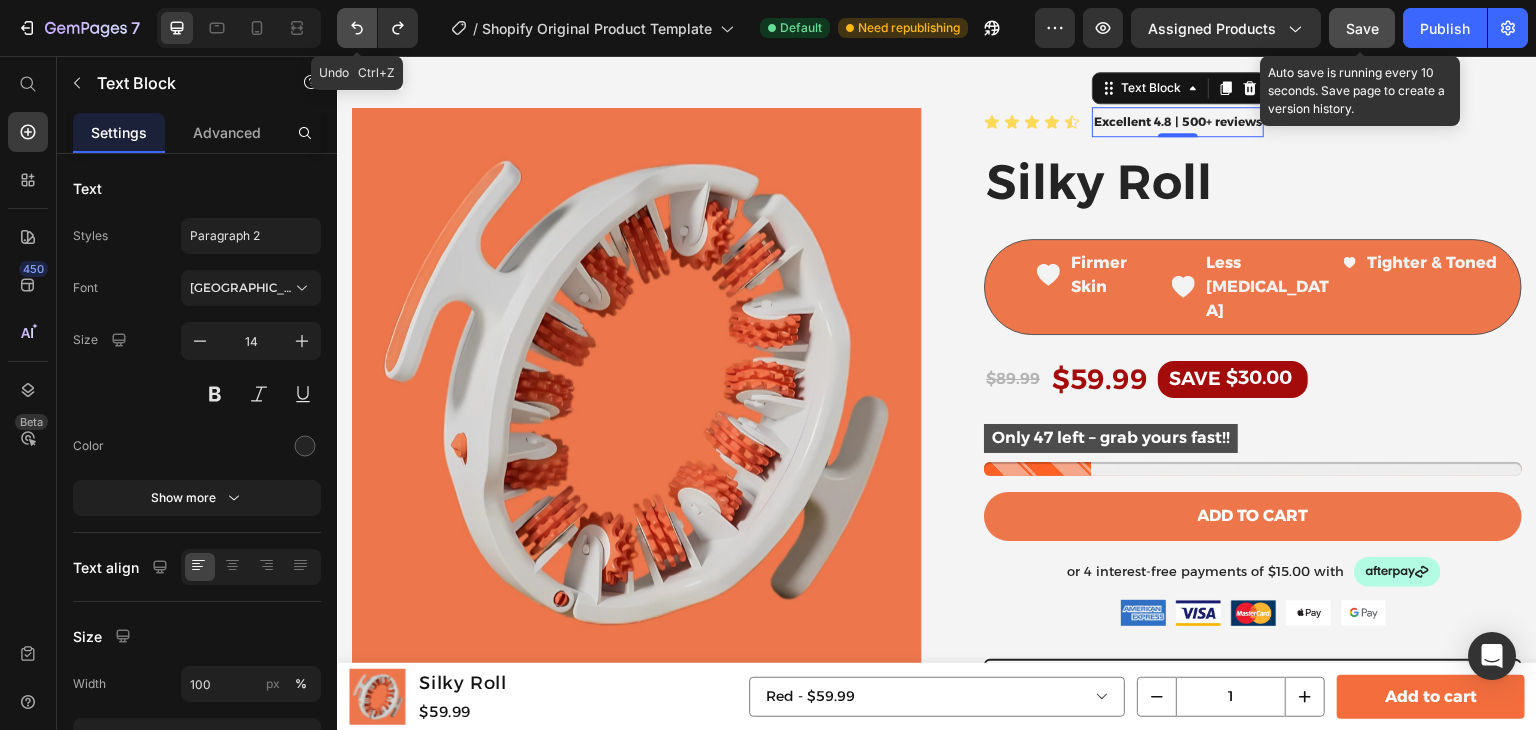 click 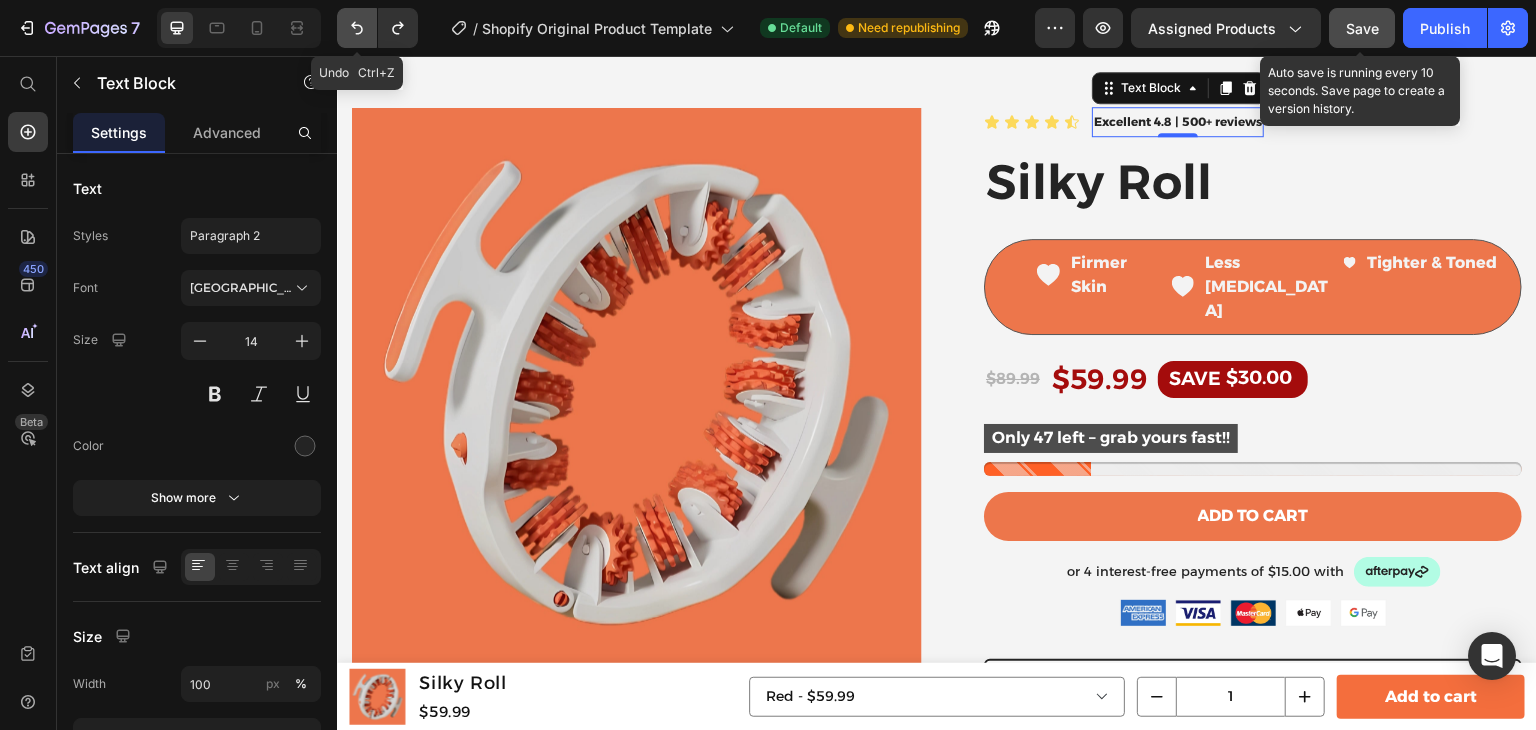 click 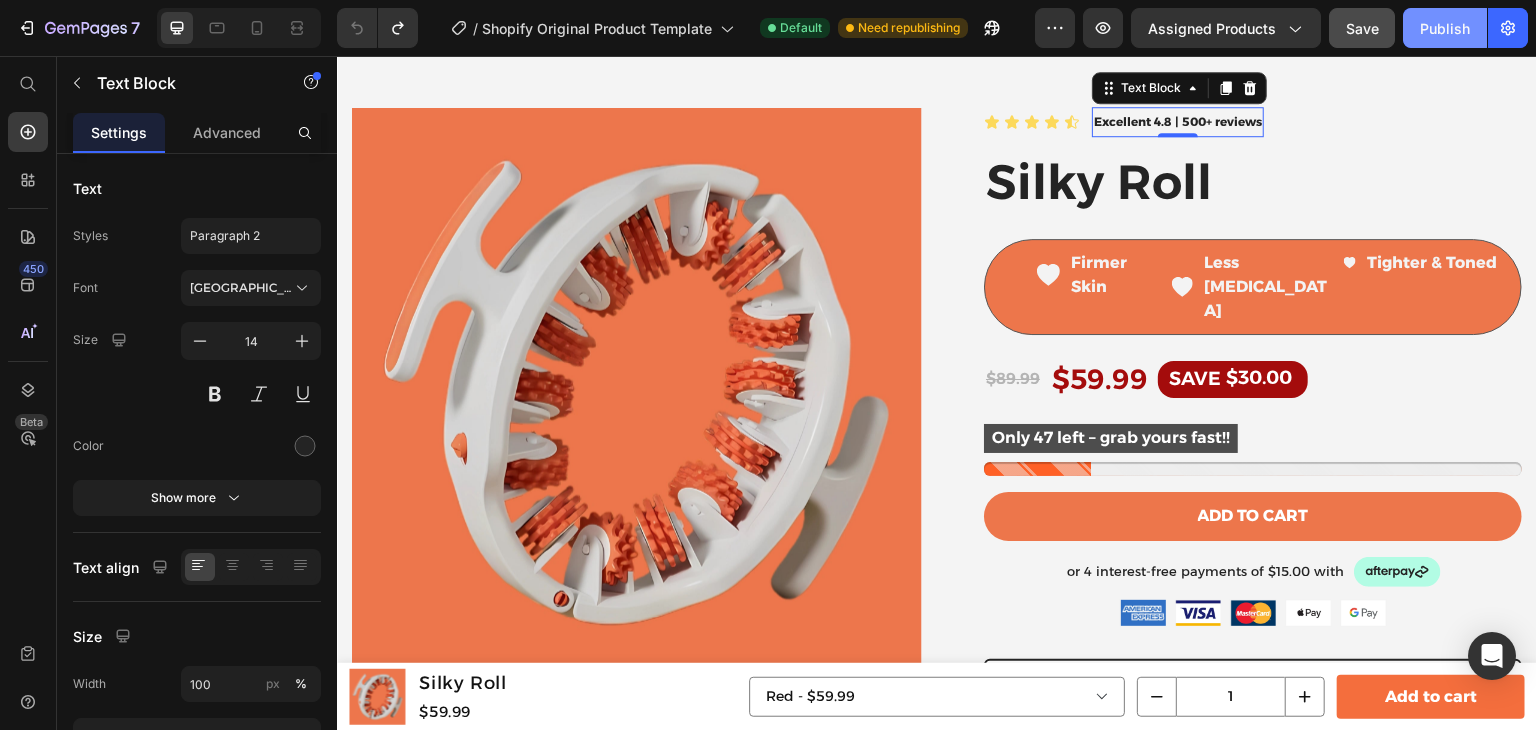 click on "Publish" at bounding box center (1445, 28) 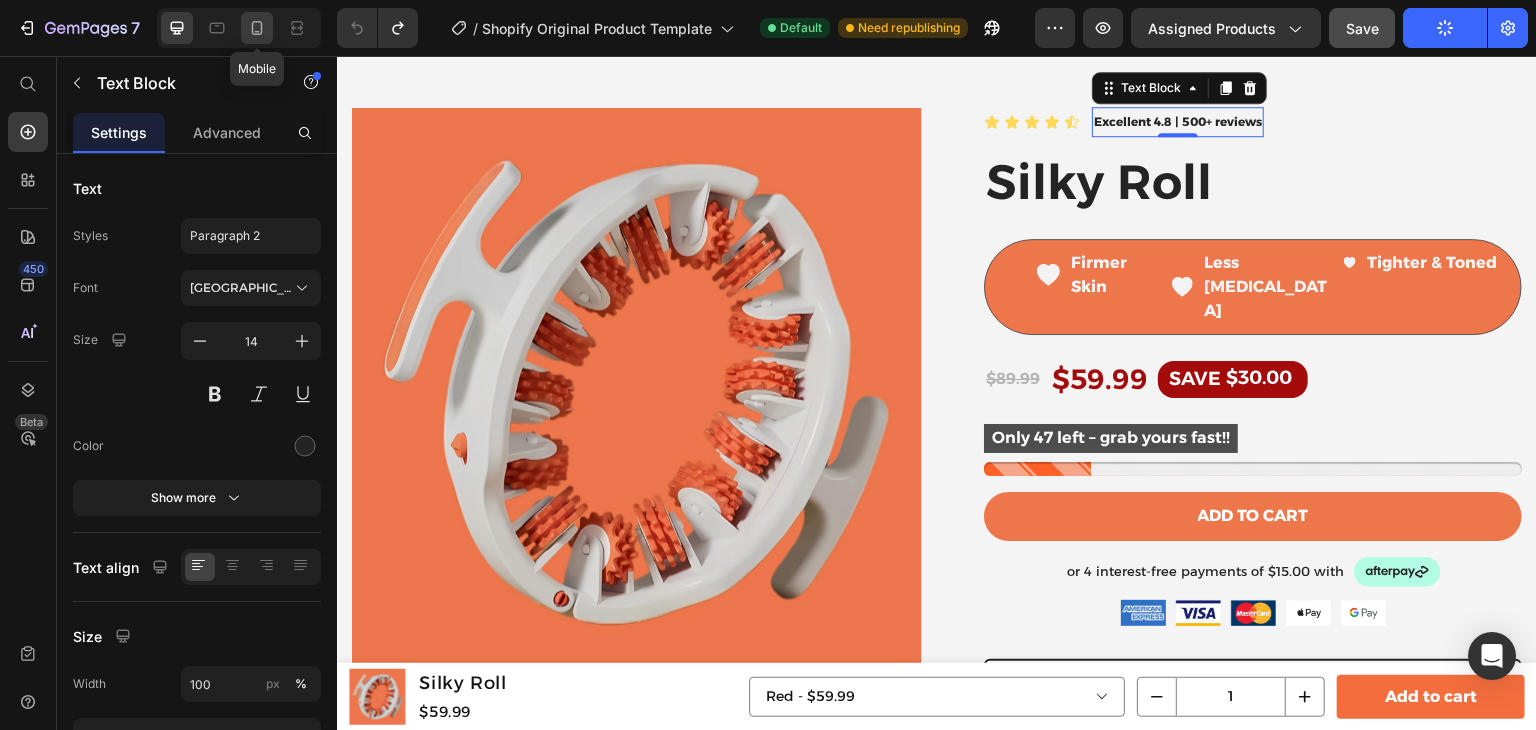 click 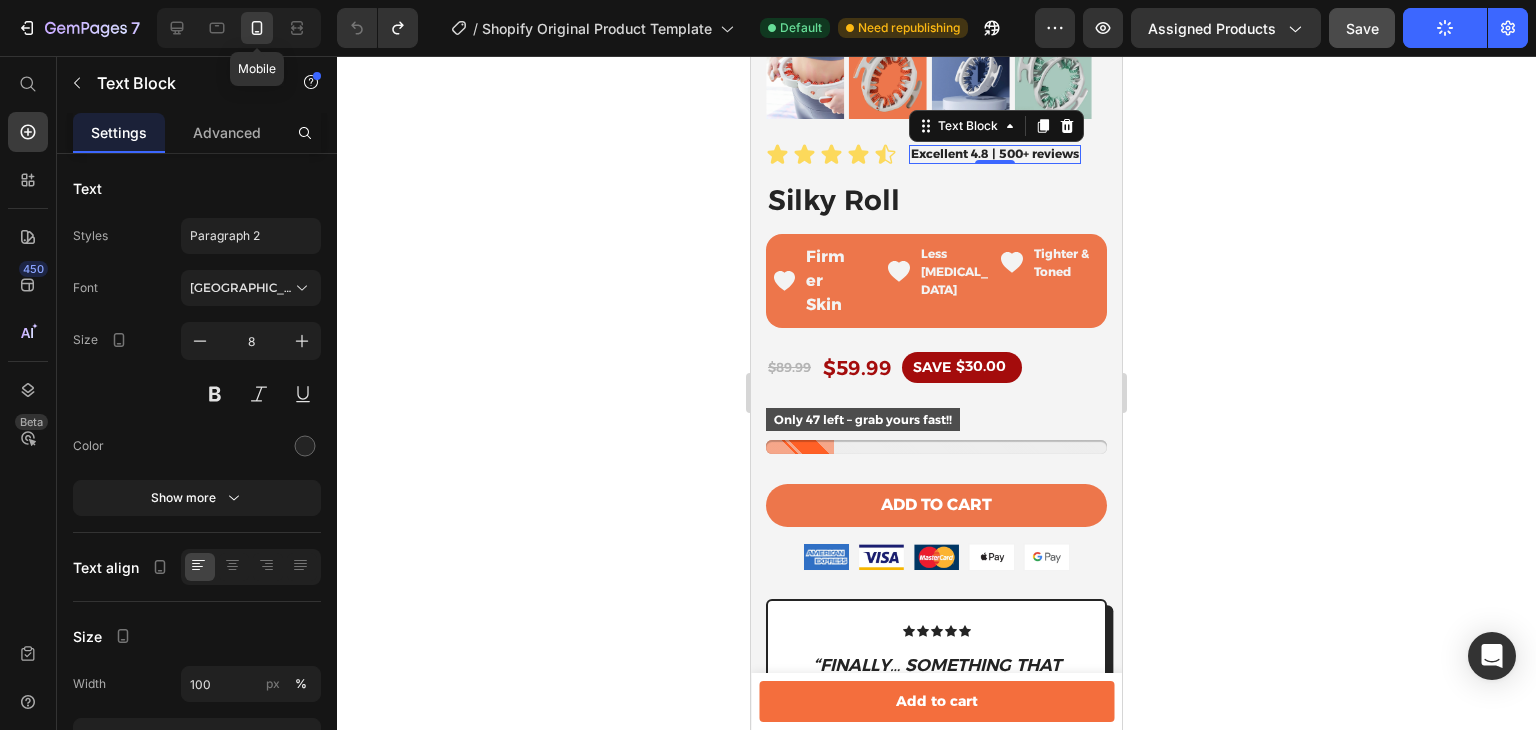 scroll, scrollTop: 658, scrollLeft: 0, axis: vertical 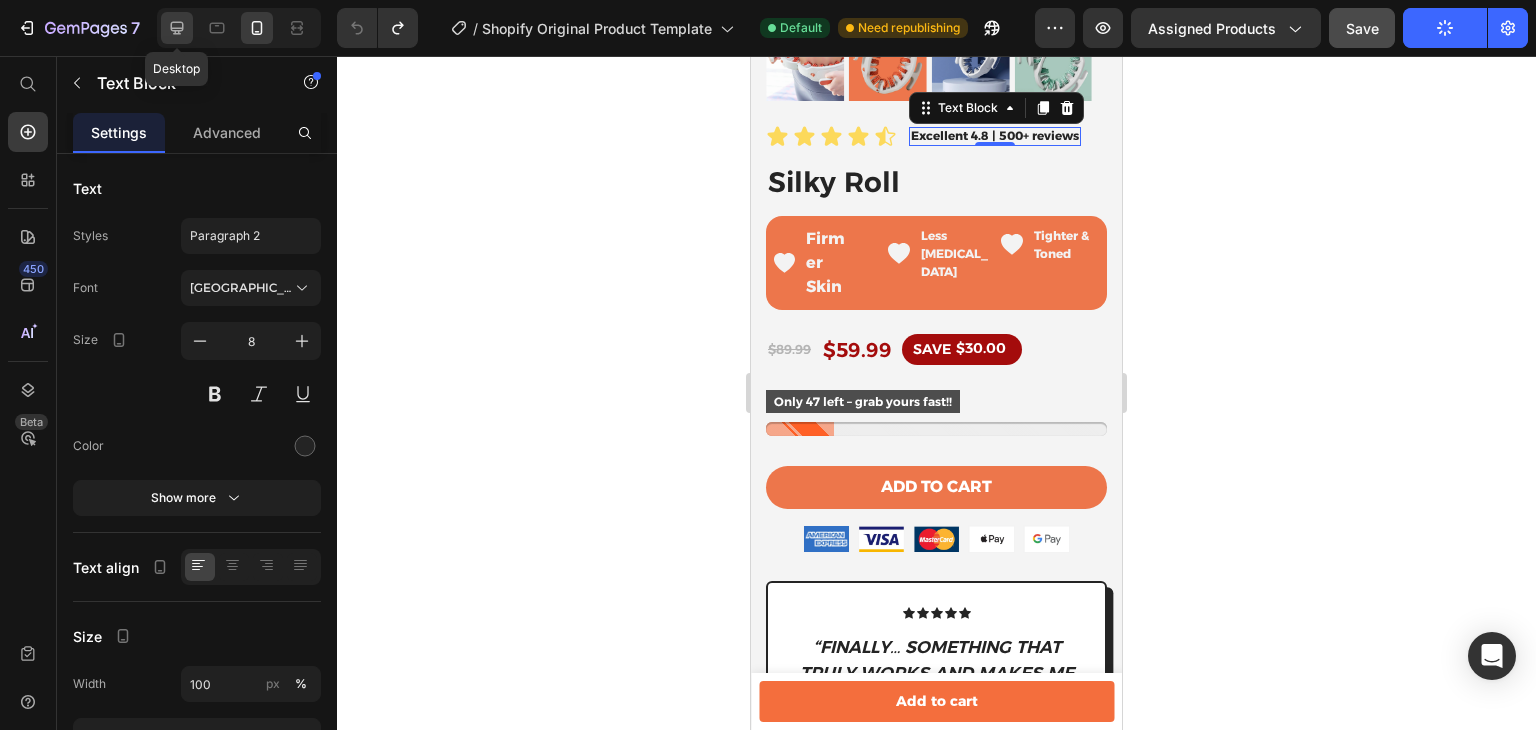 click 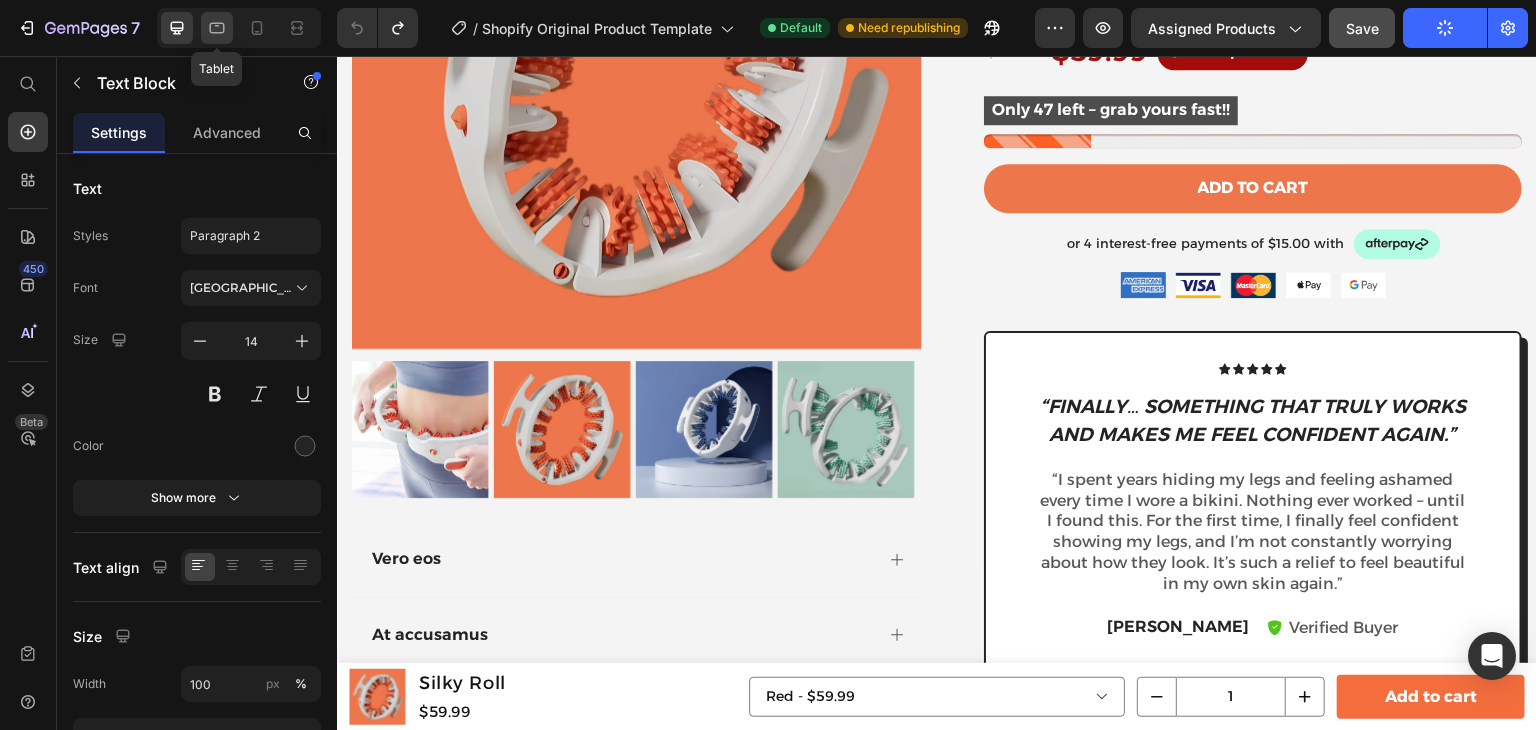 scroll, scrollTop: 368, scrollLeft: 0, axis: vertical 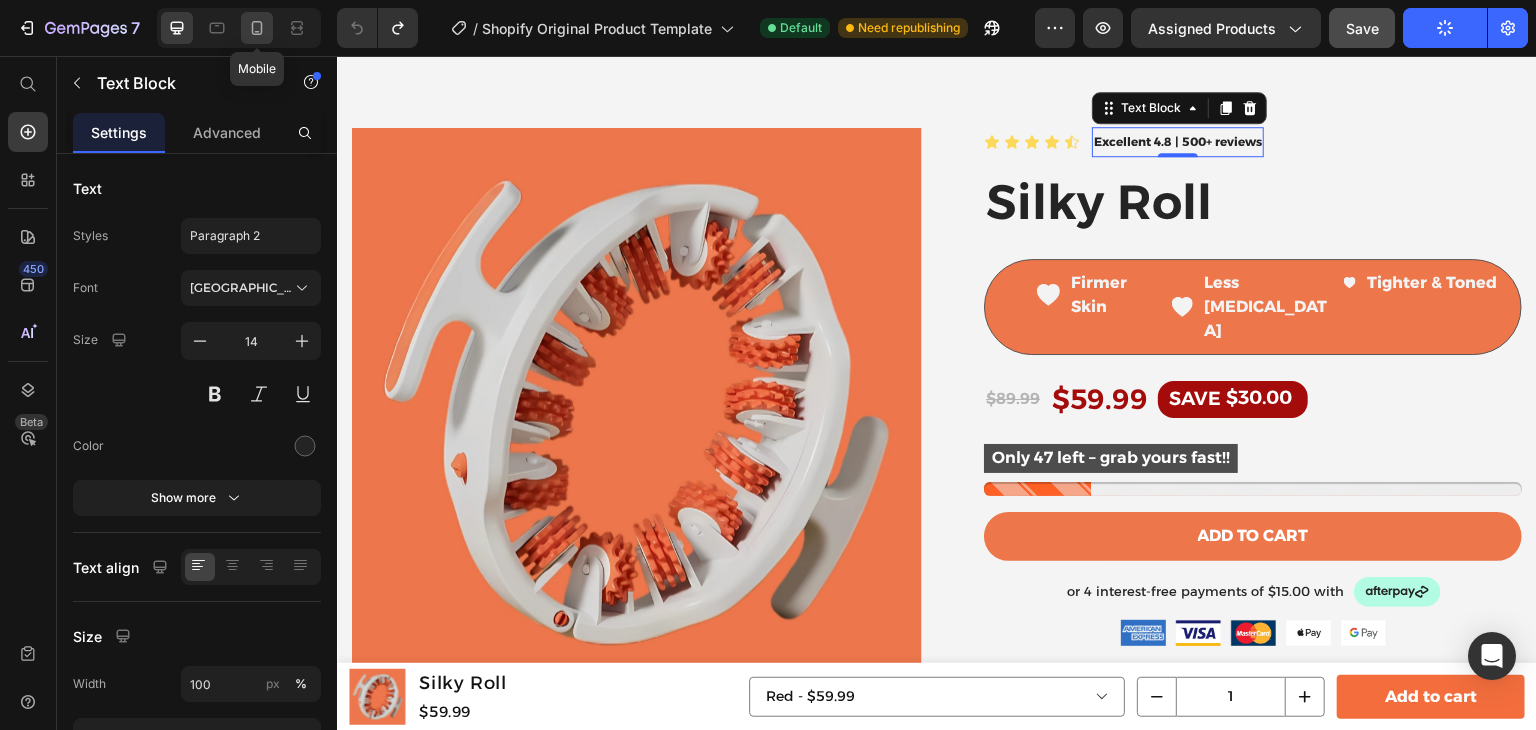 click 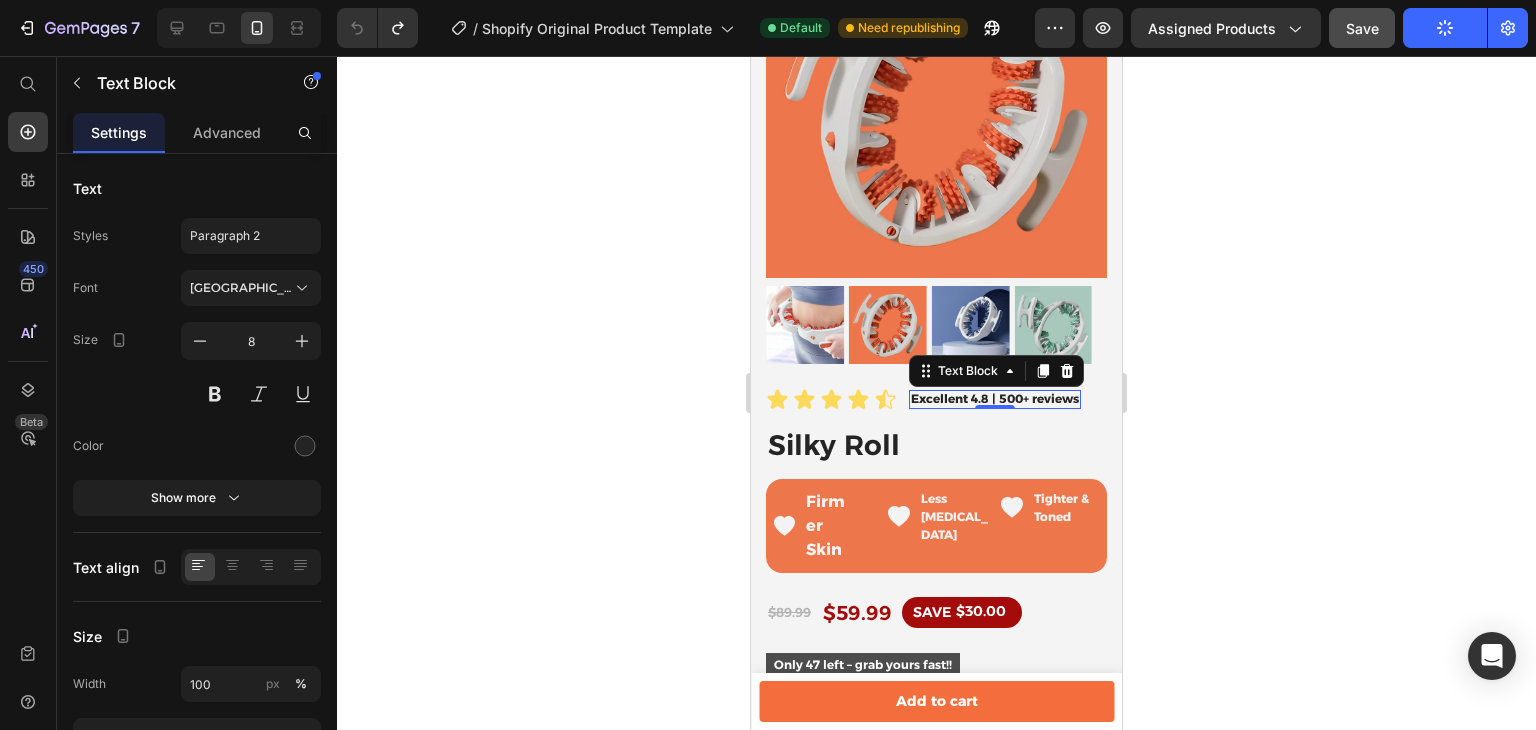 scroll, scrollTop: 642, scrollLeft: 0, axis: vertical 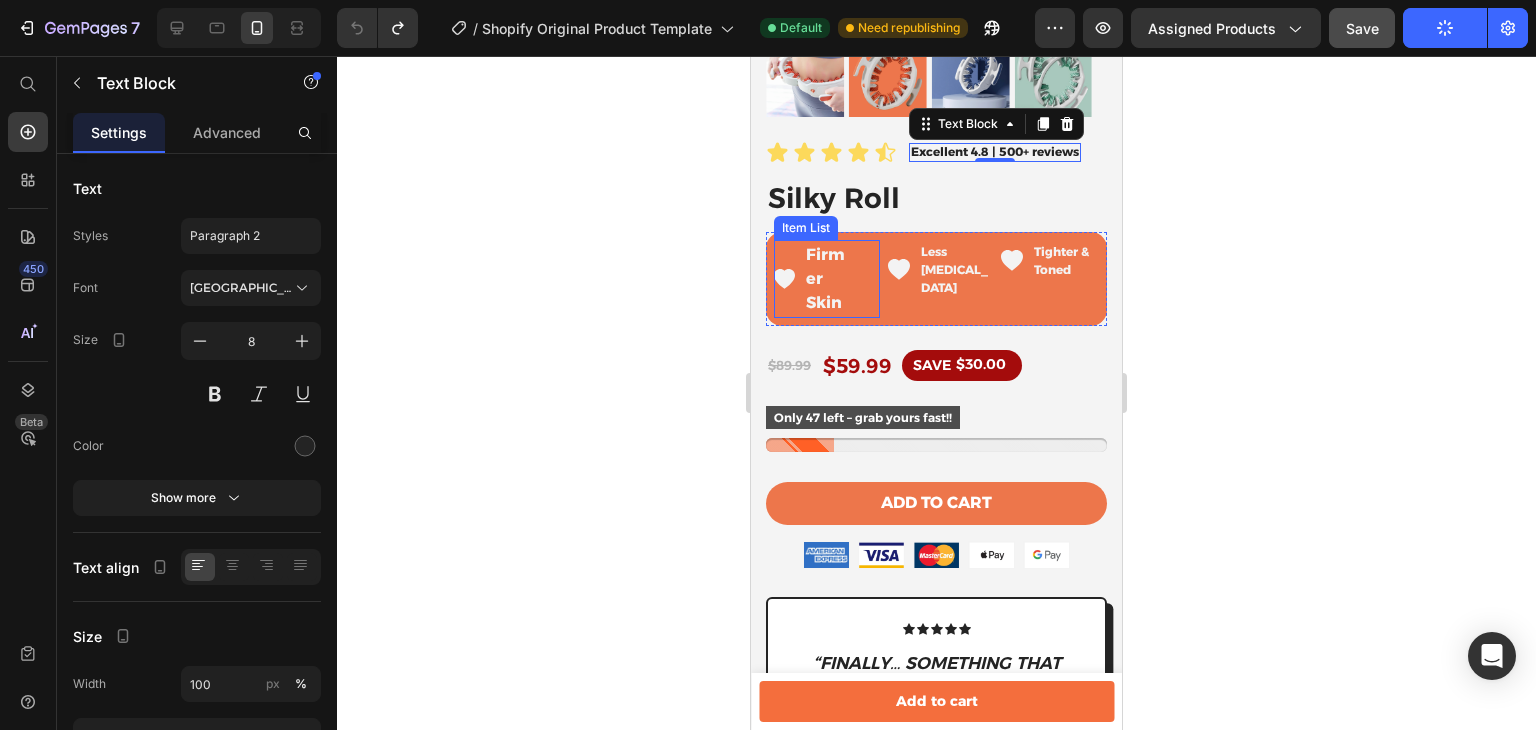 click on "Firmer" at bounding box center (829, 267) 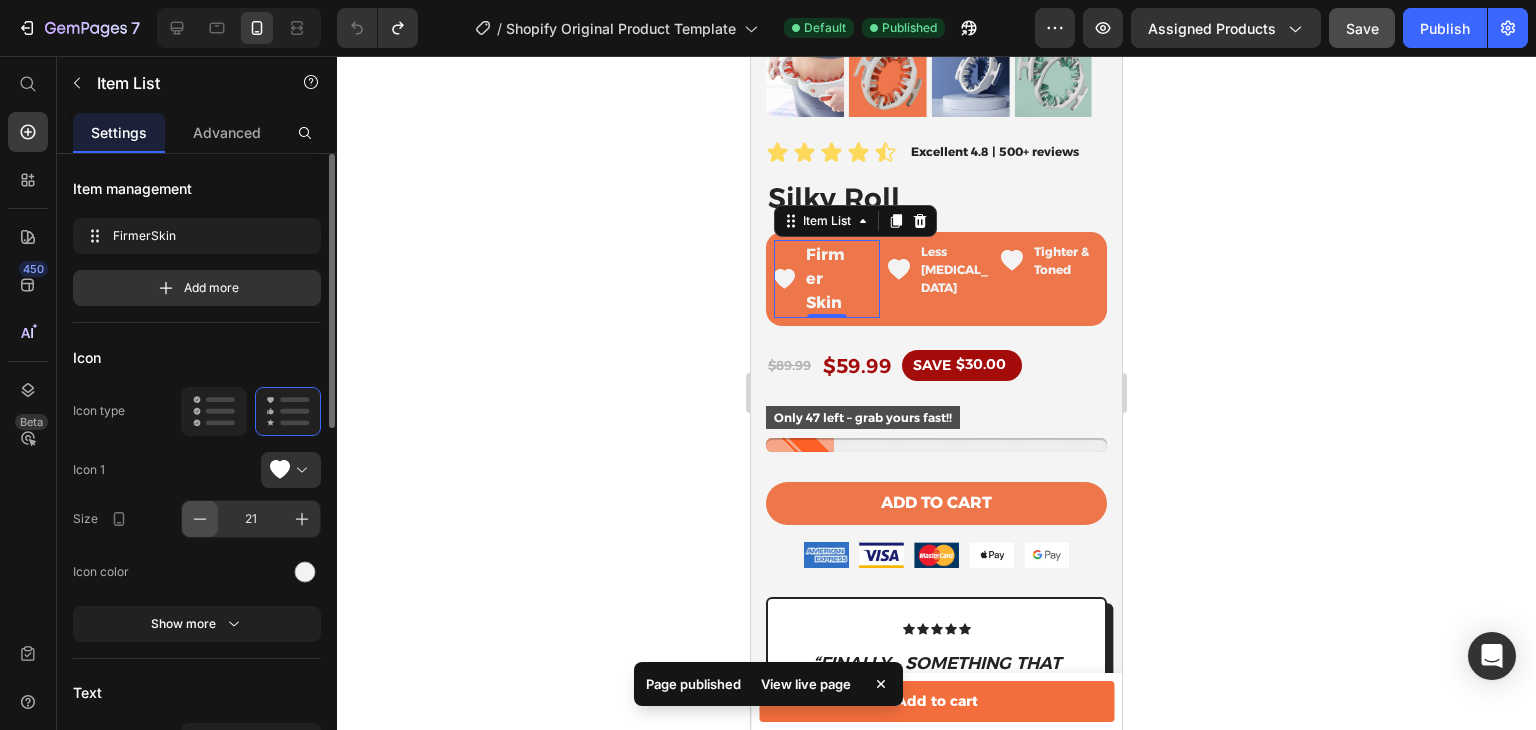 click 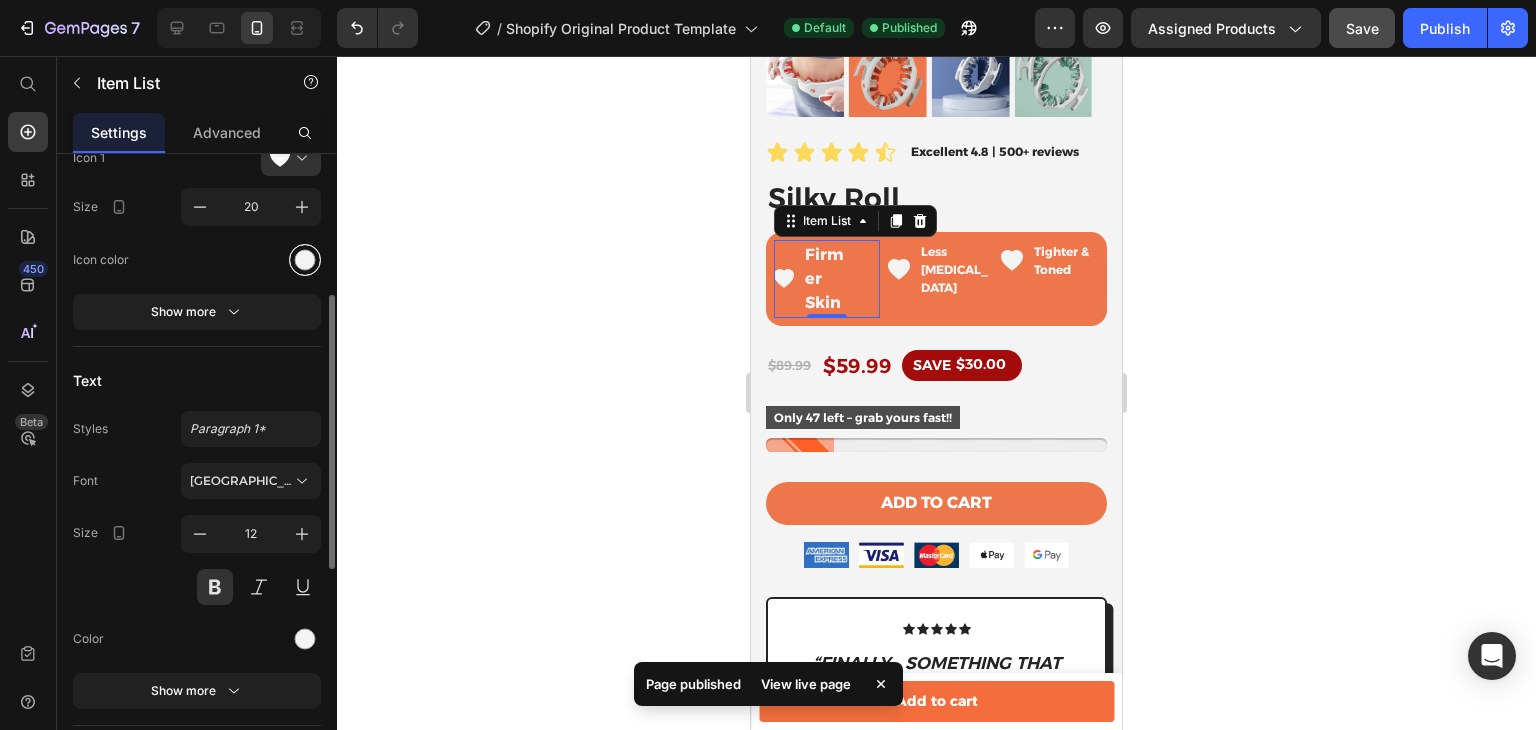 scroll, scrollTop: 316, scrollLeft: 0, axis: vertical 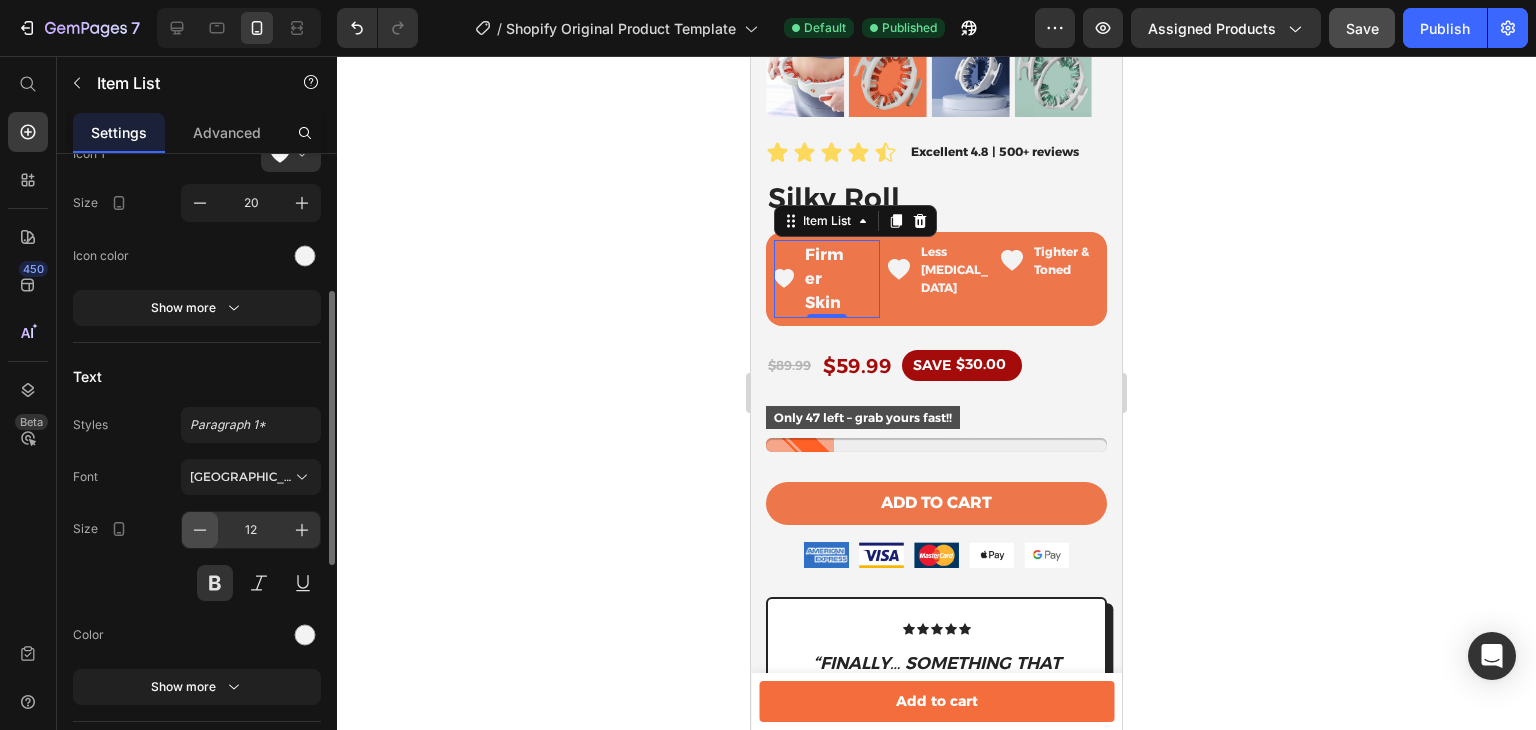 click 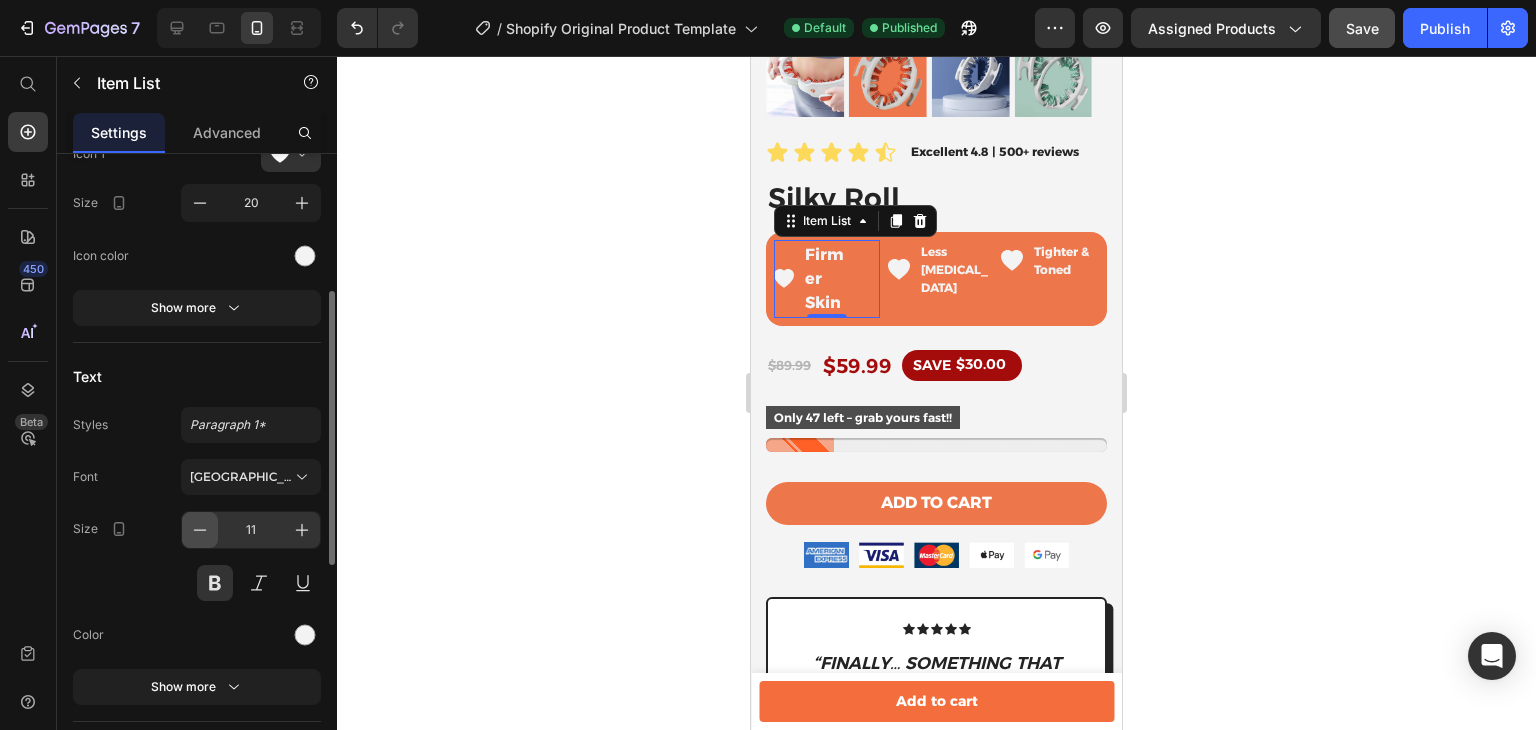 click 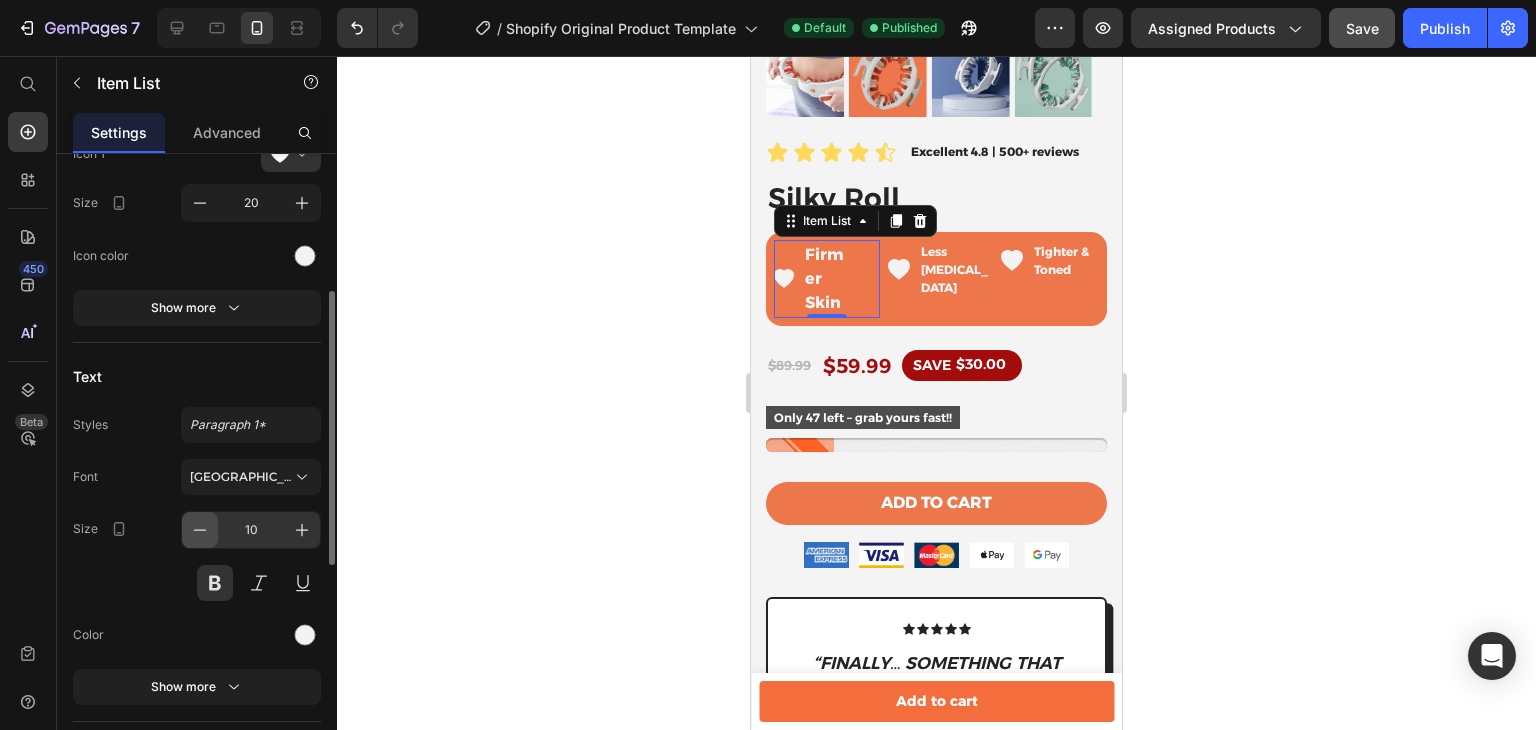 click 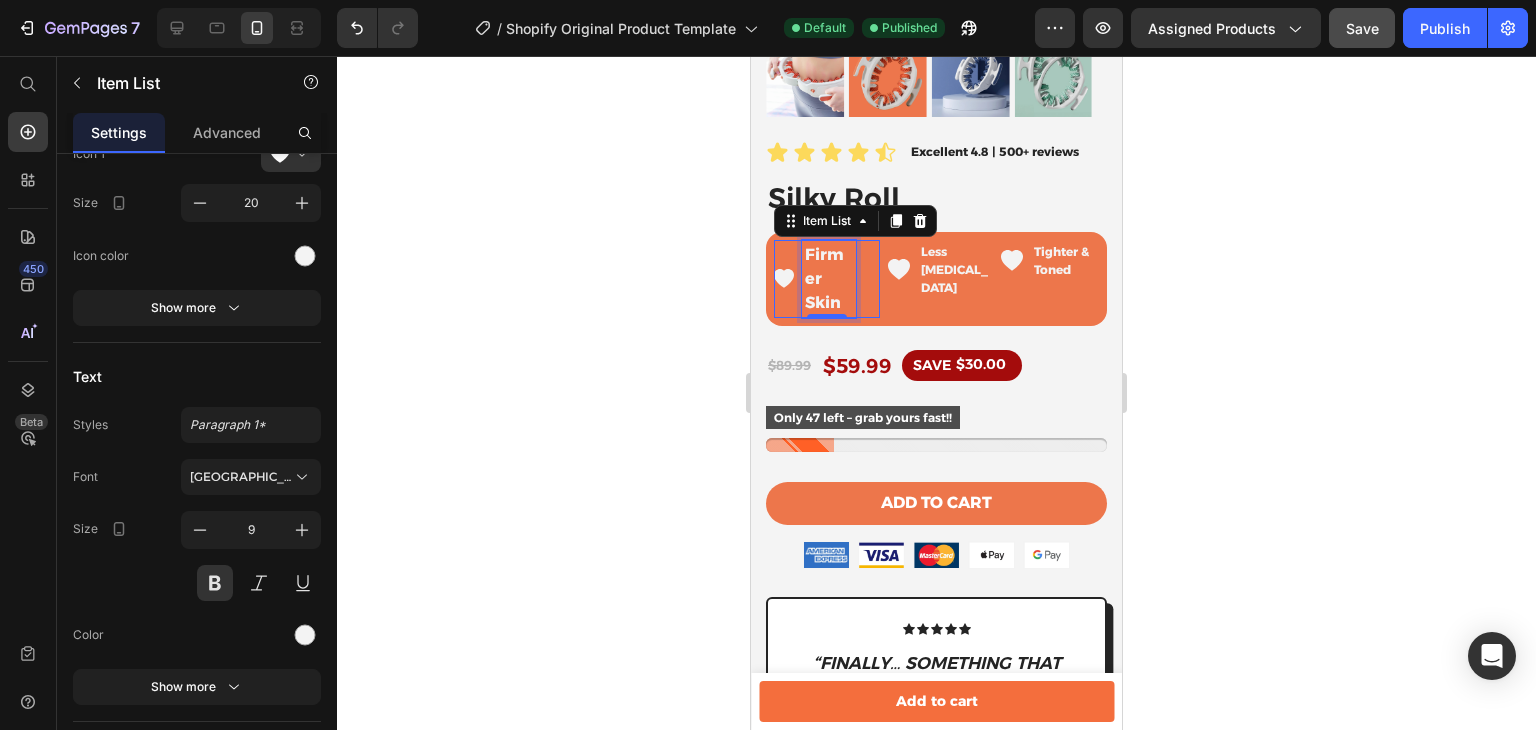 click on "Firmer" at bounding box center (829, 267) 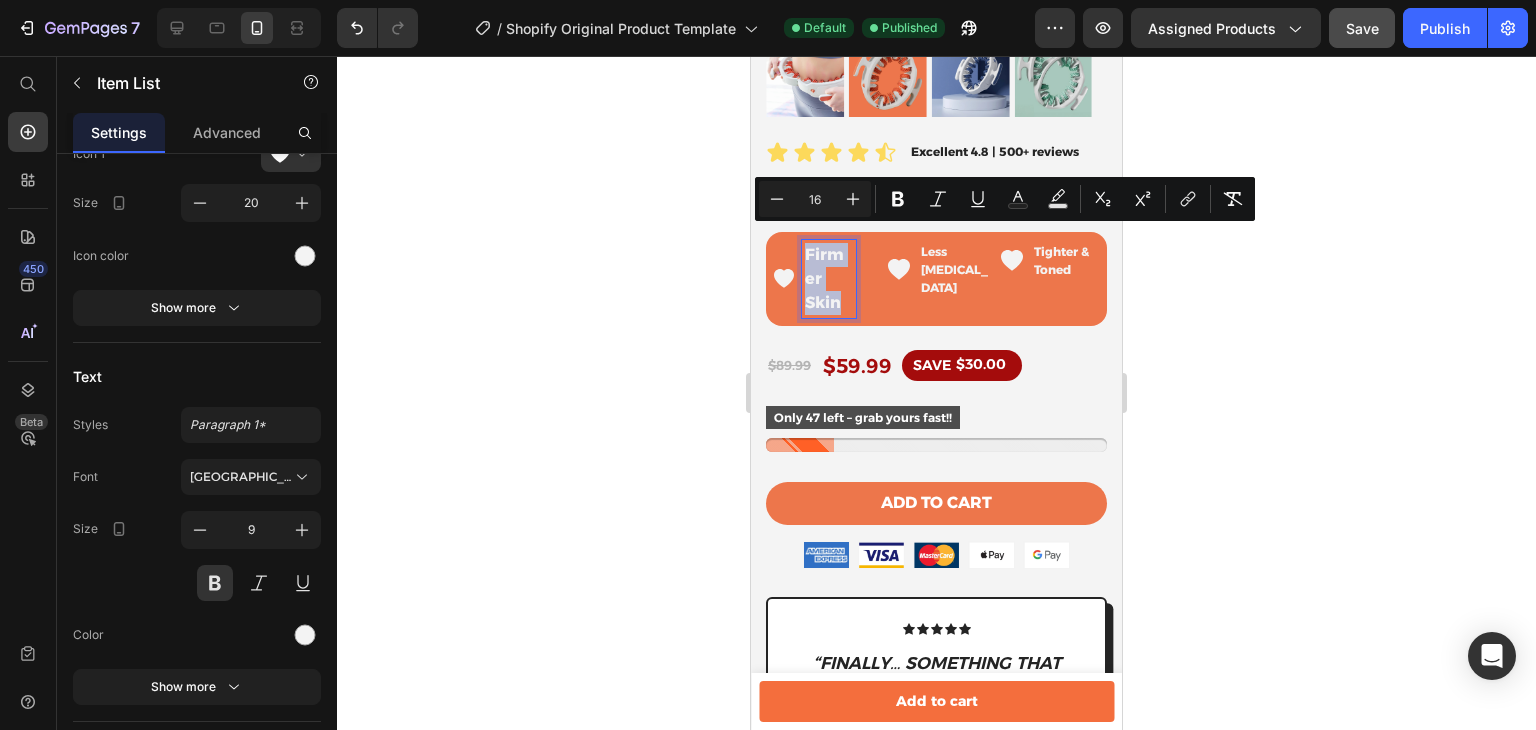 drag, startPoint x: 839, startPoint y: 293, endPoint x: 783, endPoint y: 221, distance: 91.214035 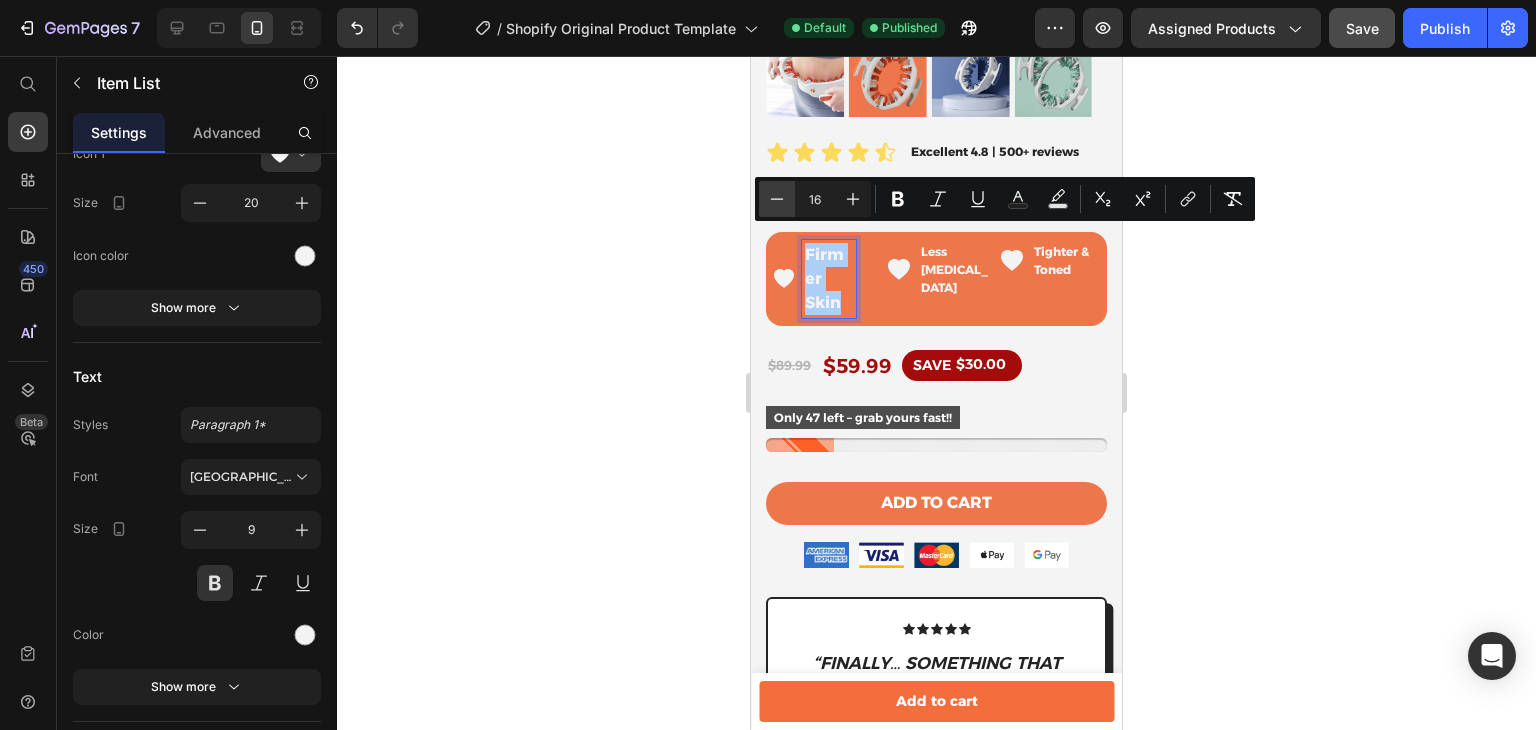 click 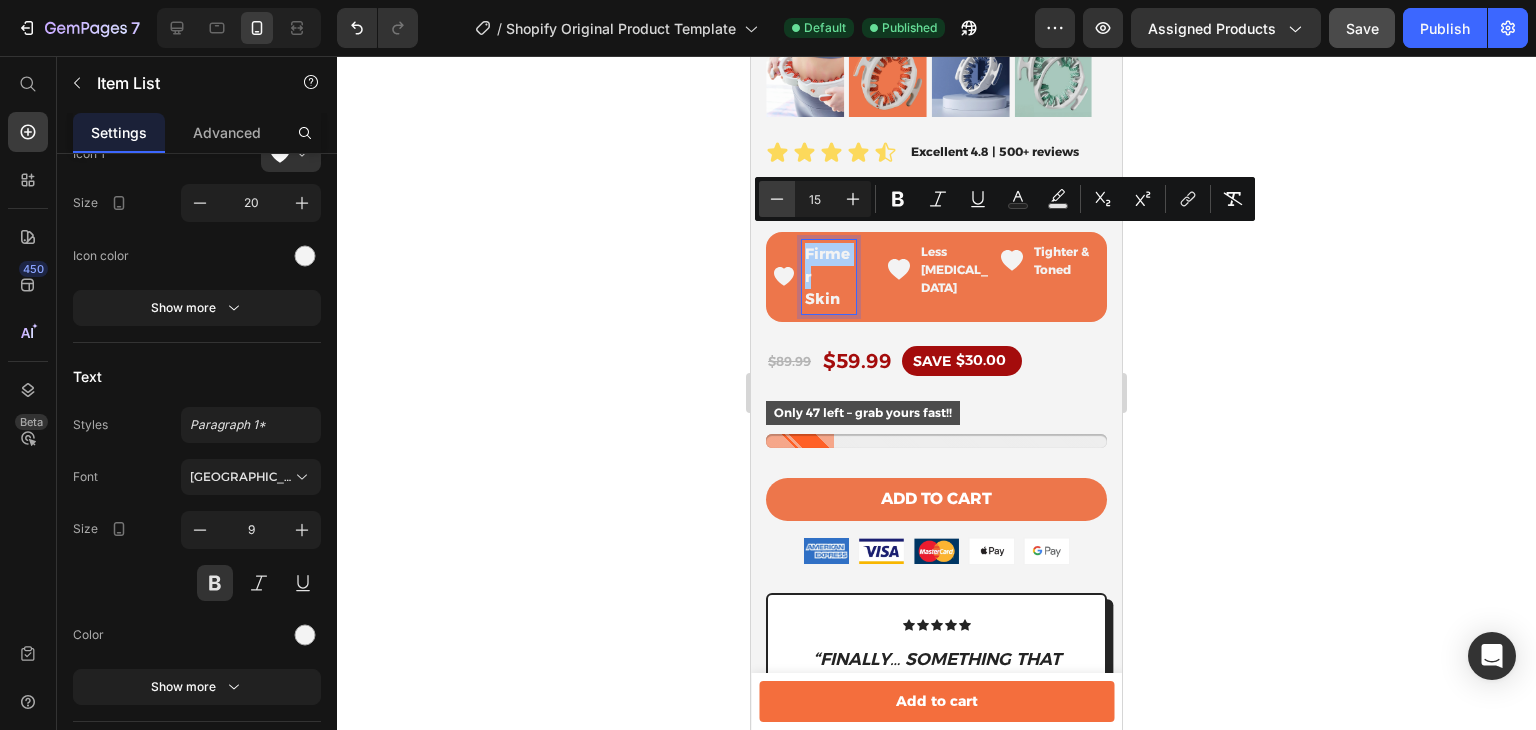 click 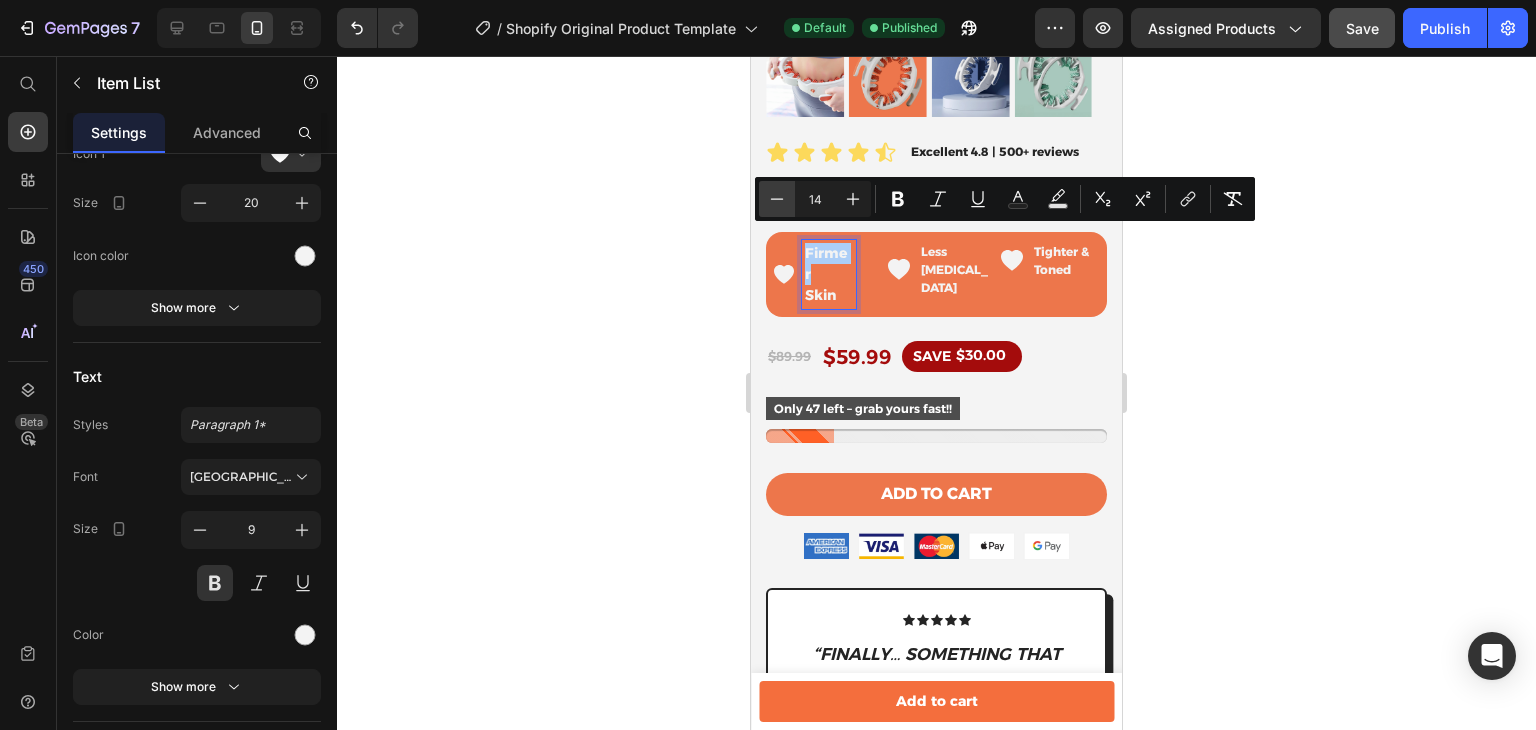 click 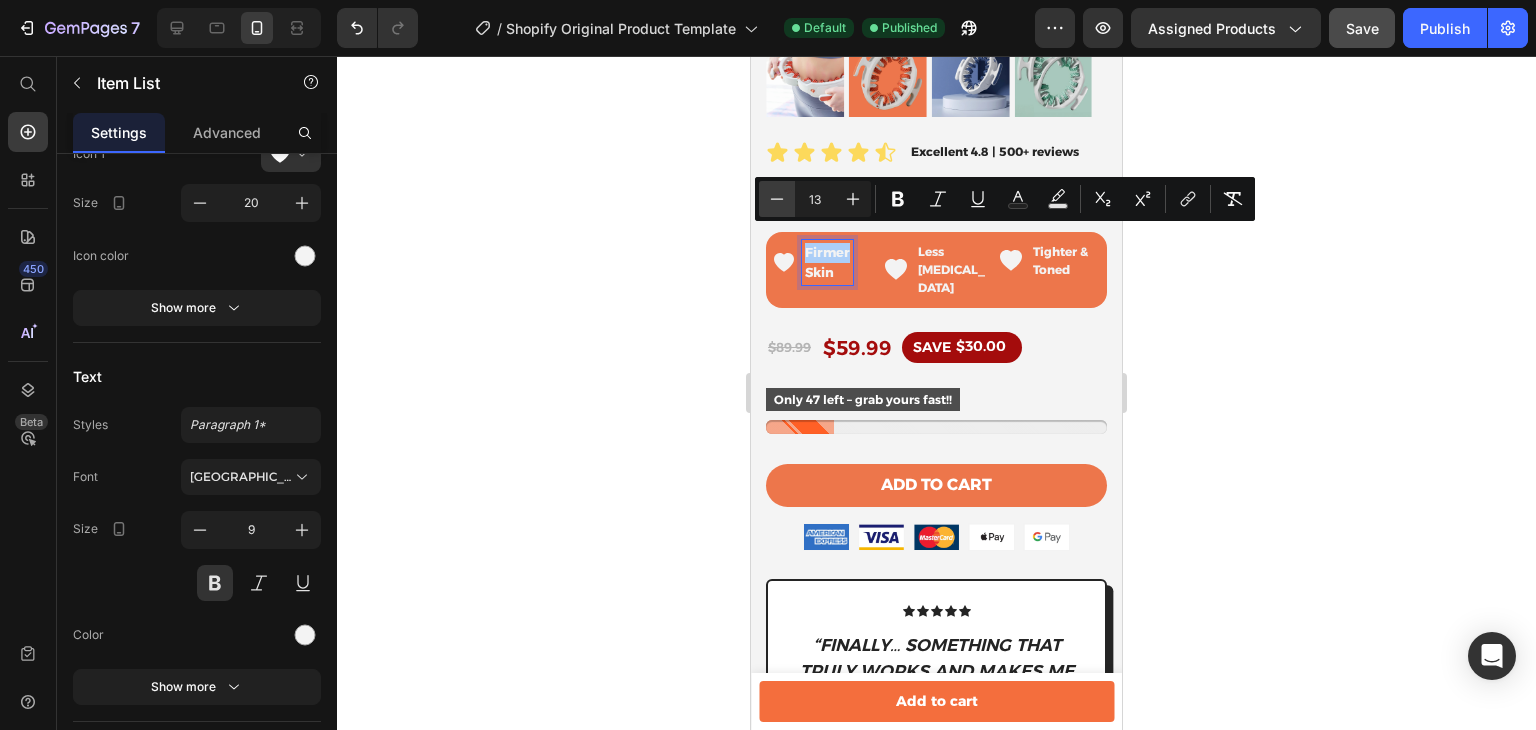 click 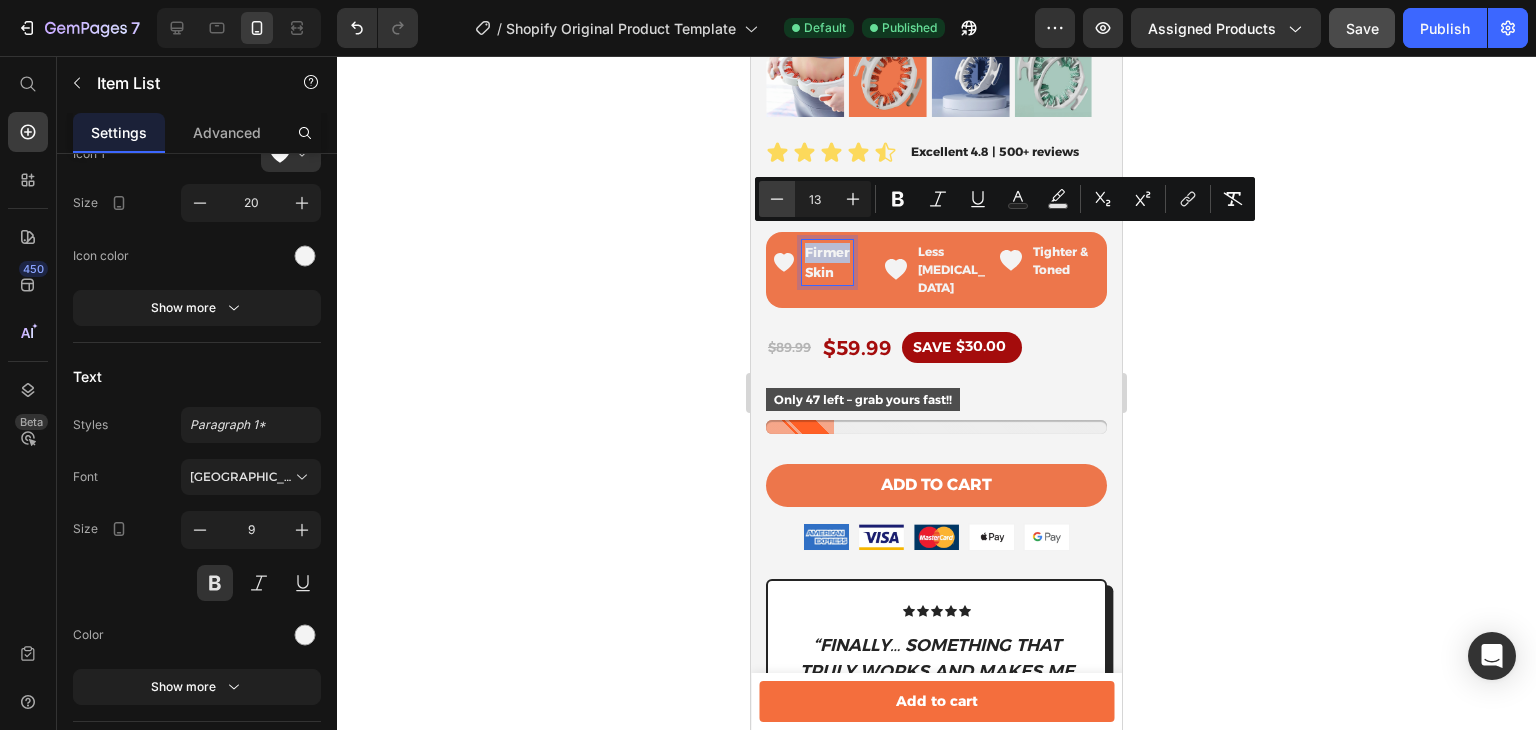 type on "12" 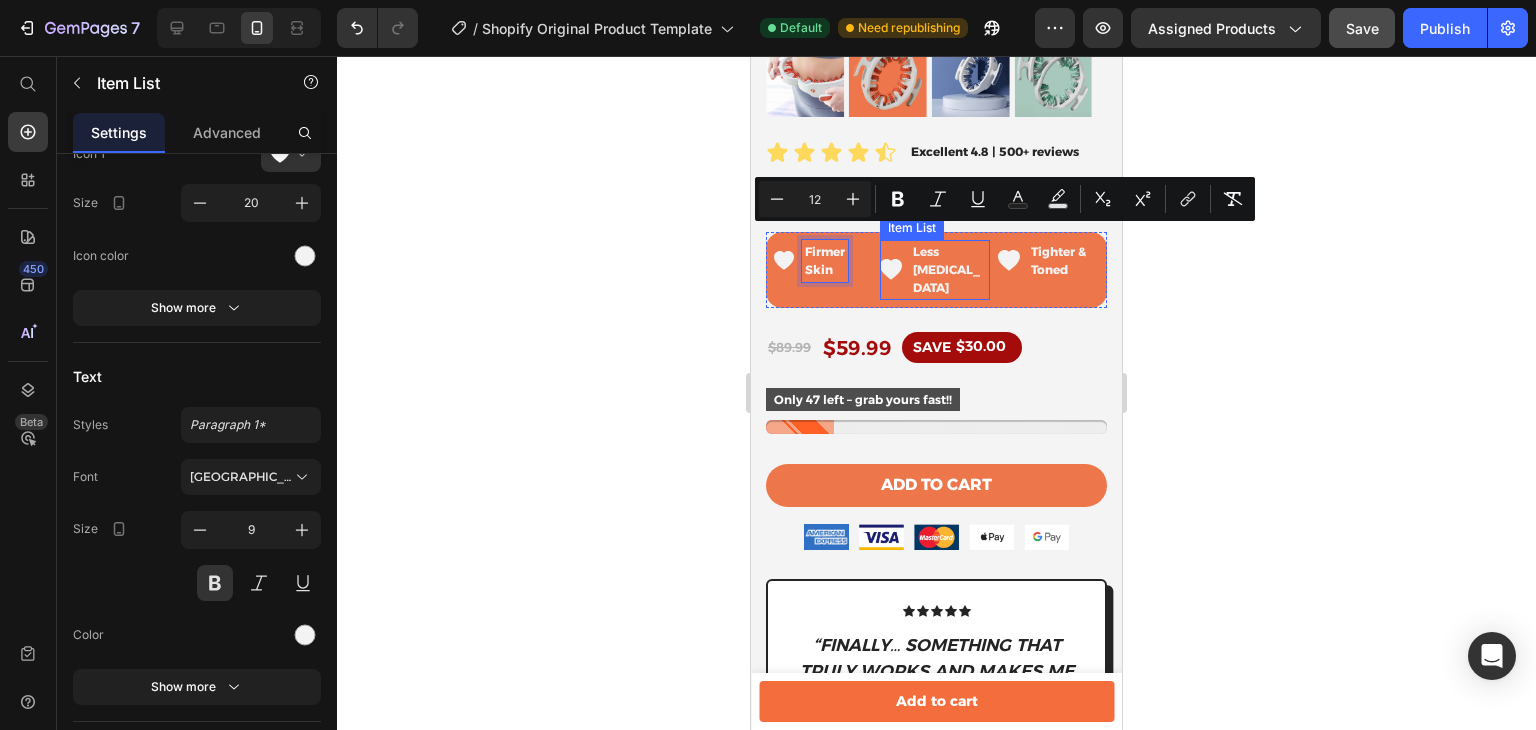 click on "Less [MEDICAL_DATA]" at bounding box center [946, 269] 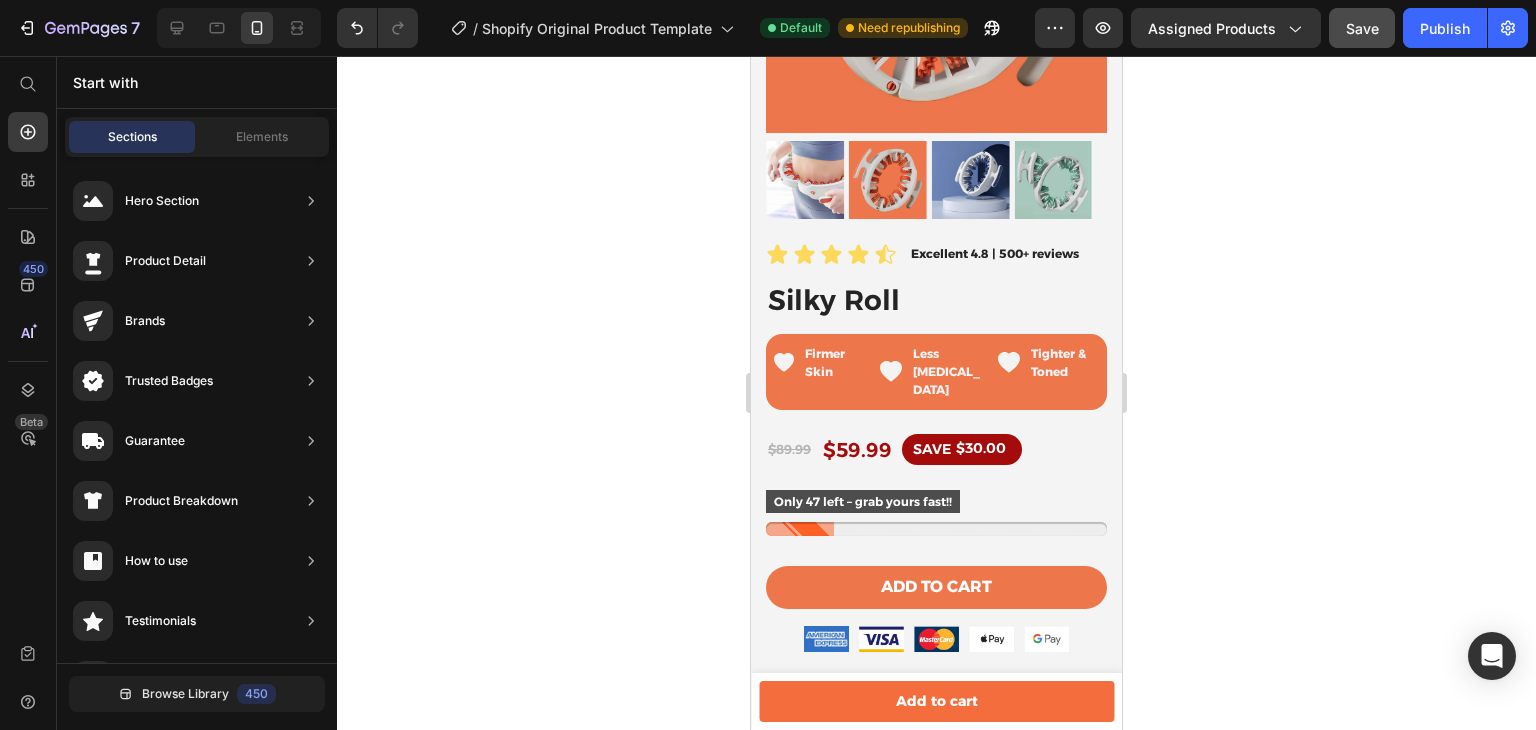 scroll, scrollTop: 602, scrollLeft: 0, axis: vertical 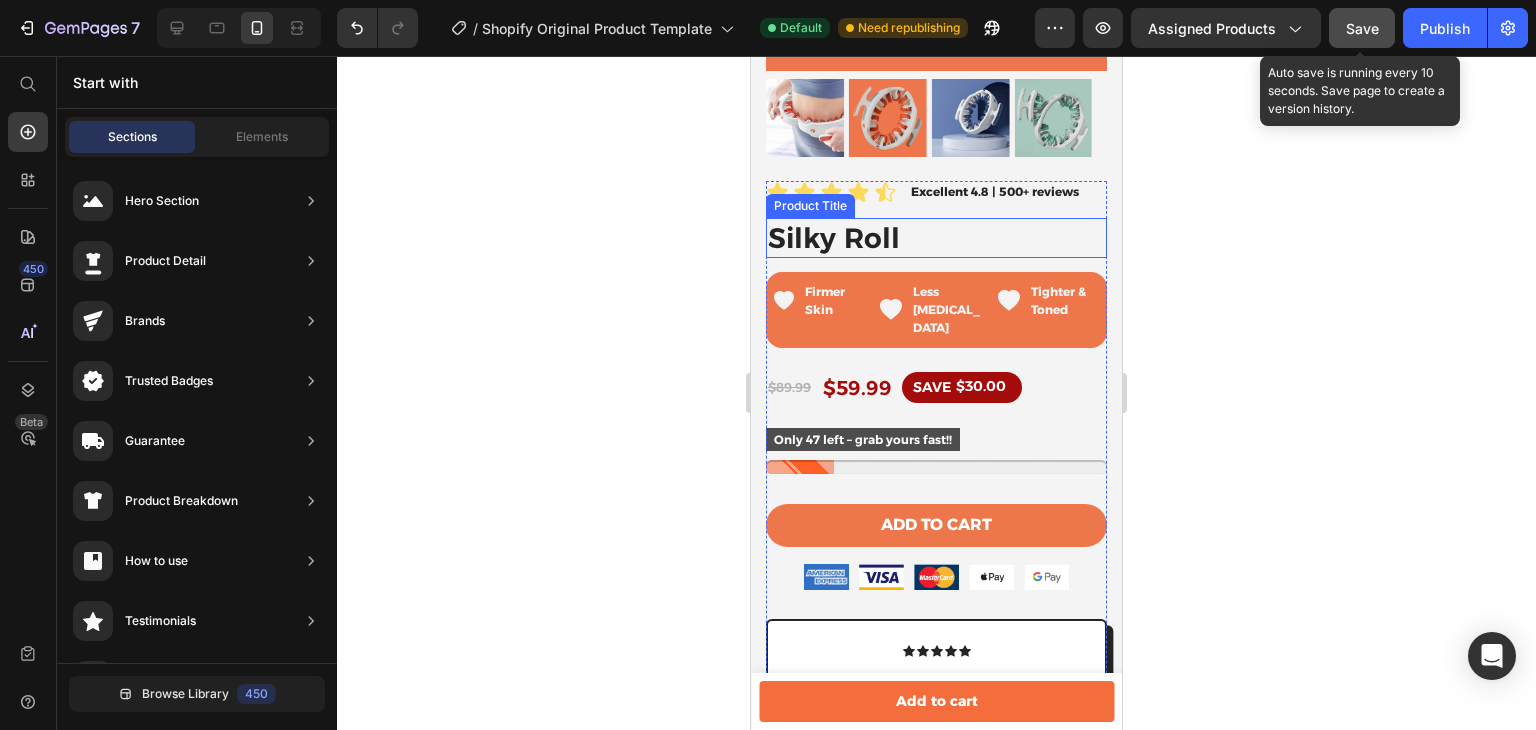 click on "Save" at bounding box center [1362, 28] 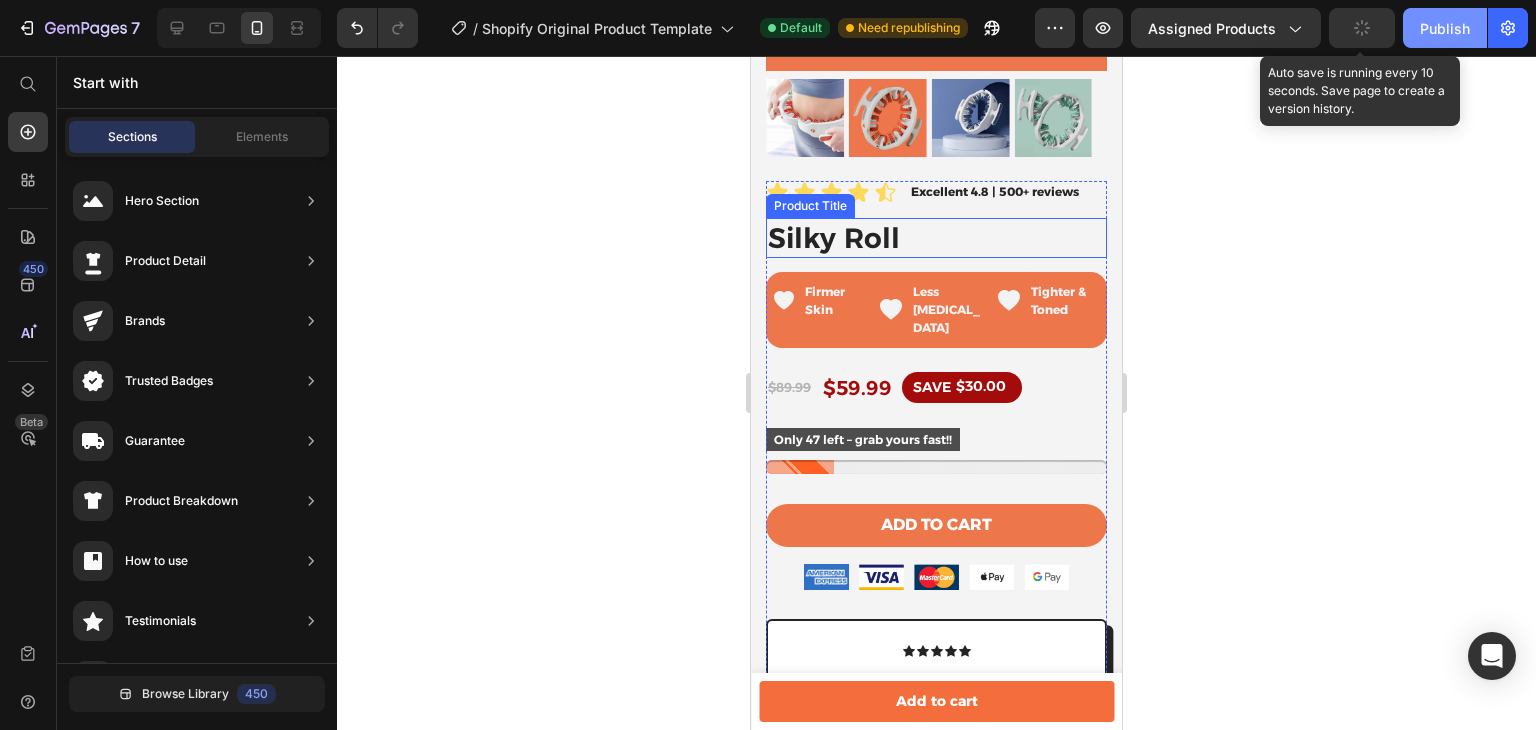 click on "Publish" at bounding box center [1445, 28] 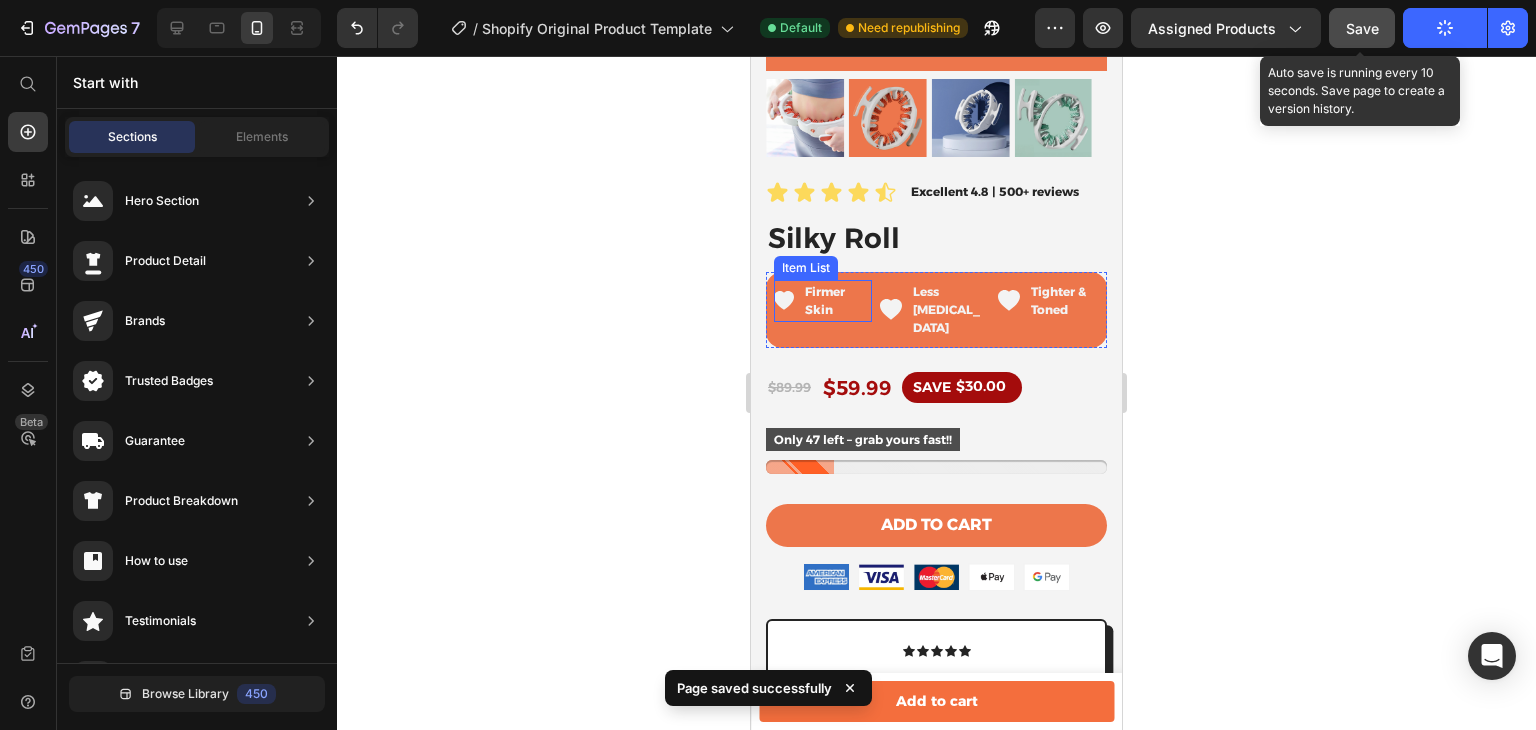 click on "Firmer Skin" at bounding box center [811, 301] 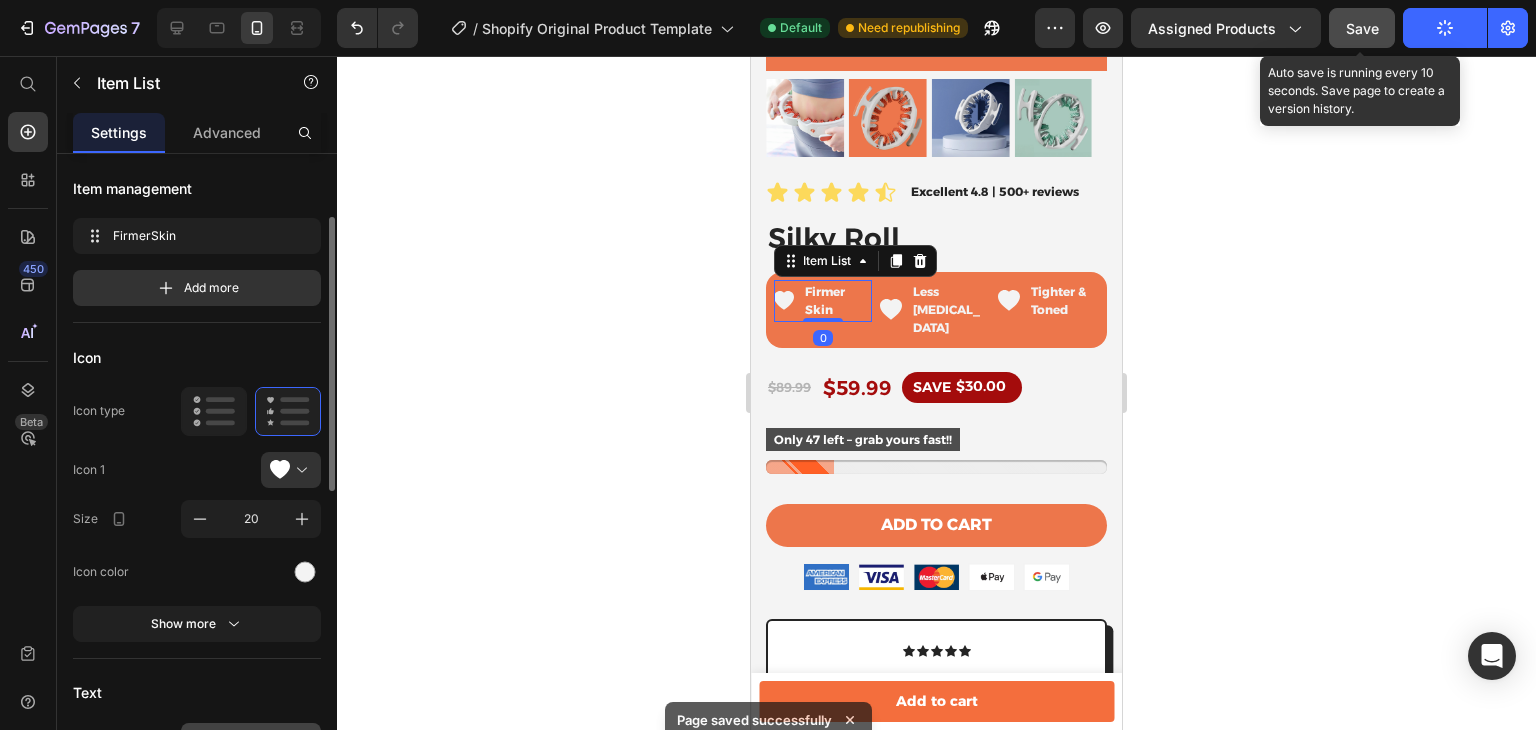 scroll, scrollTop: 44, scrollLeft: 0, axis: vertical 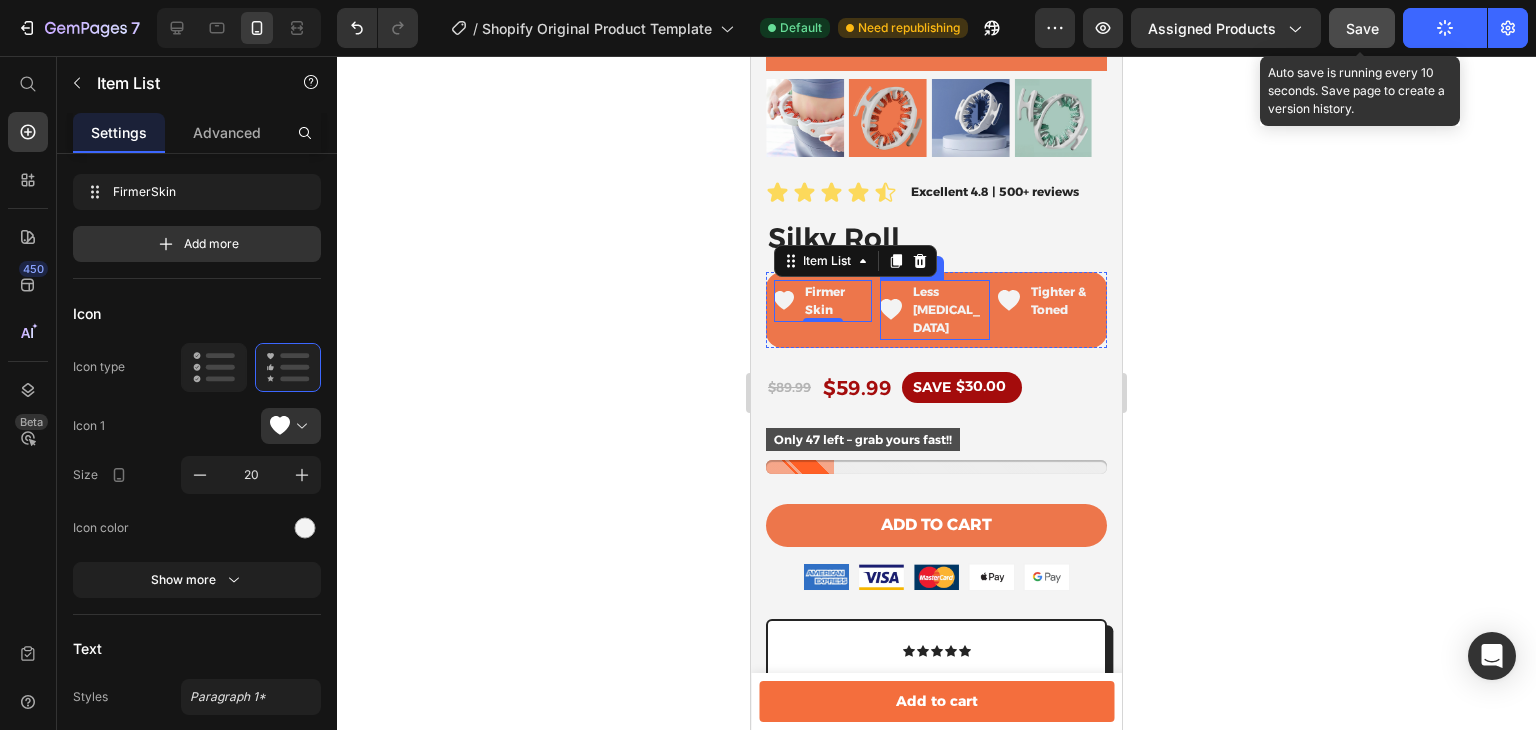 click 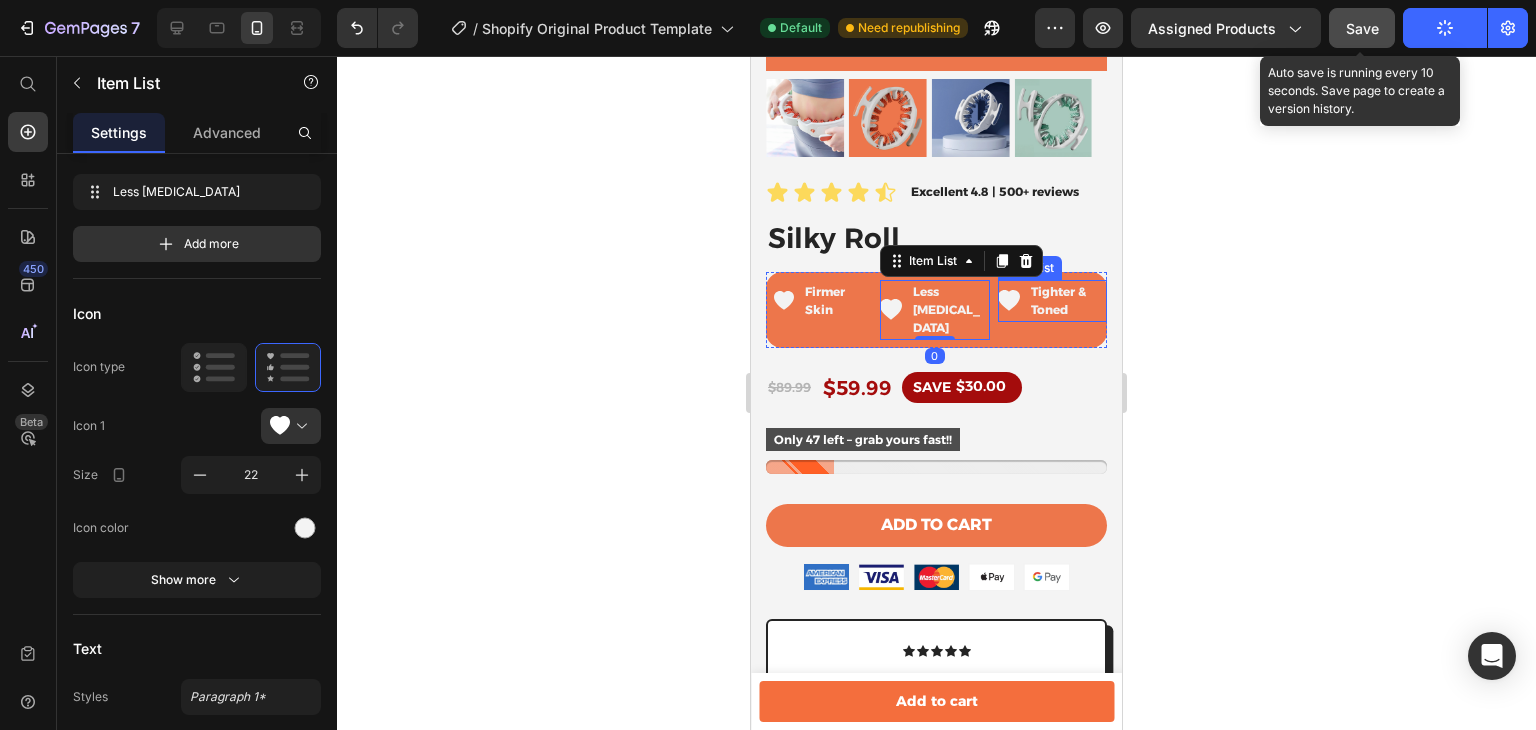 click 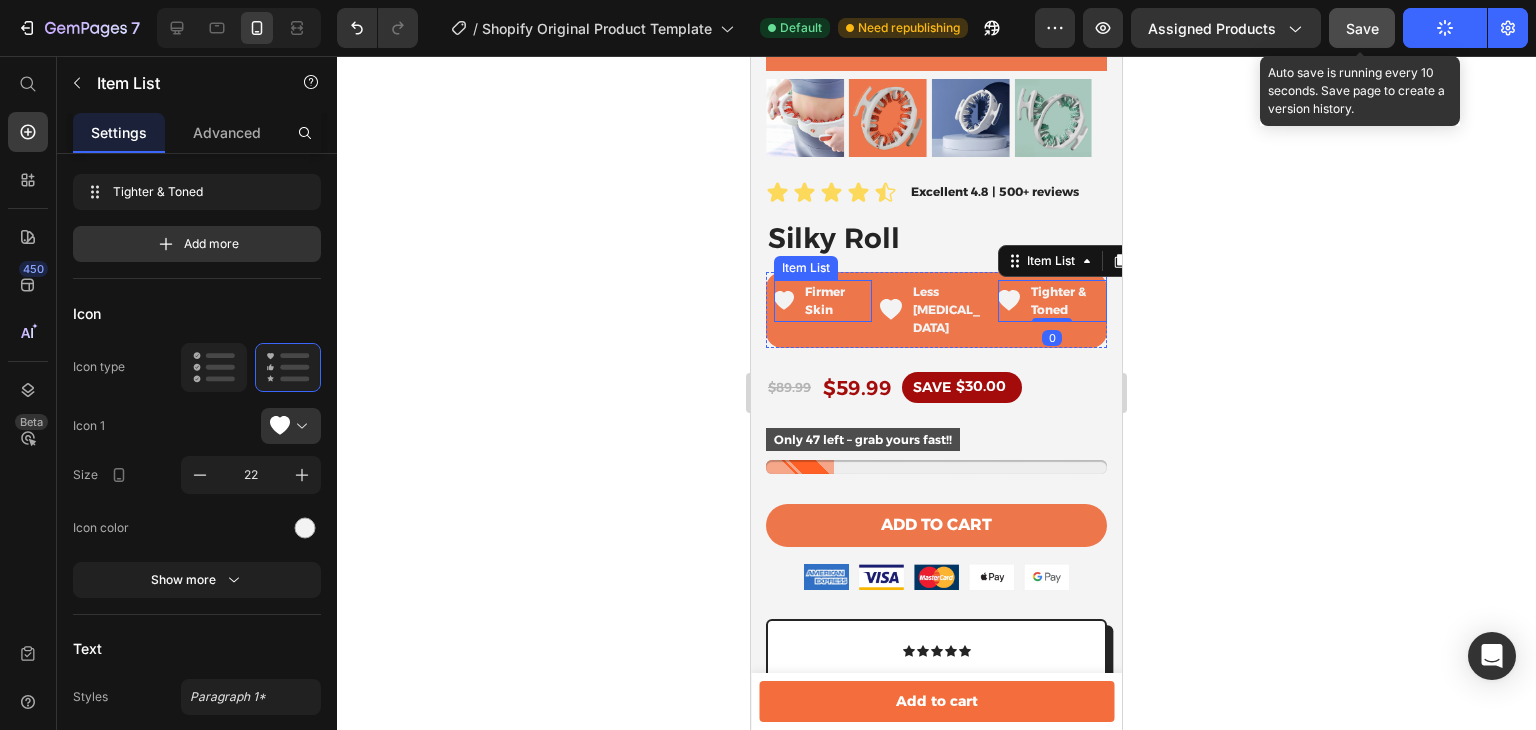 click on "Firmer Skin" at bounding box center [811, 301] 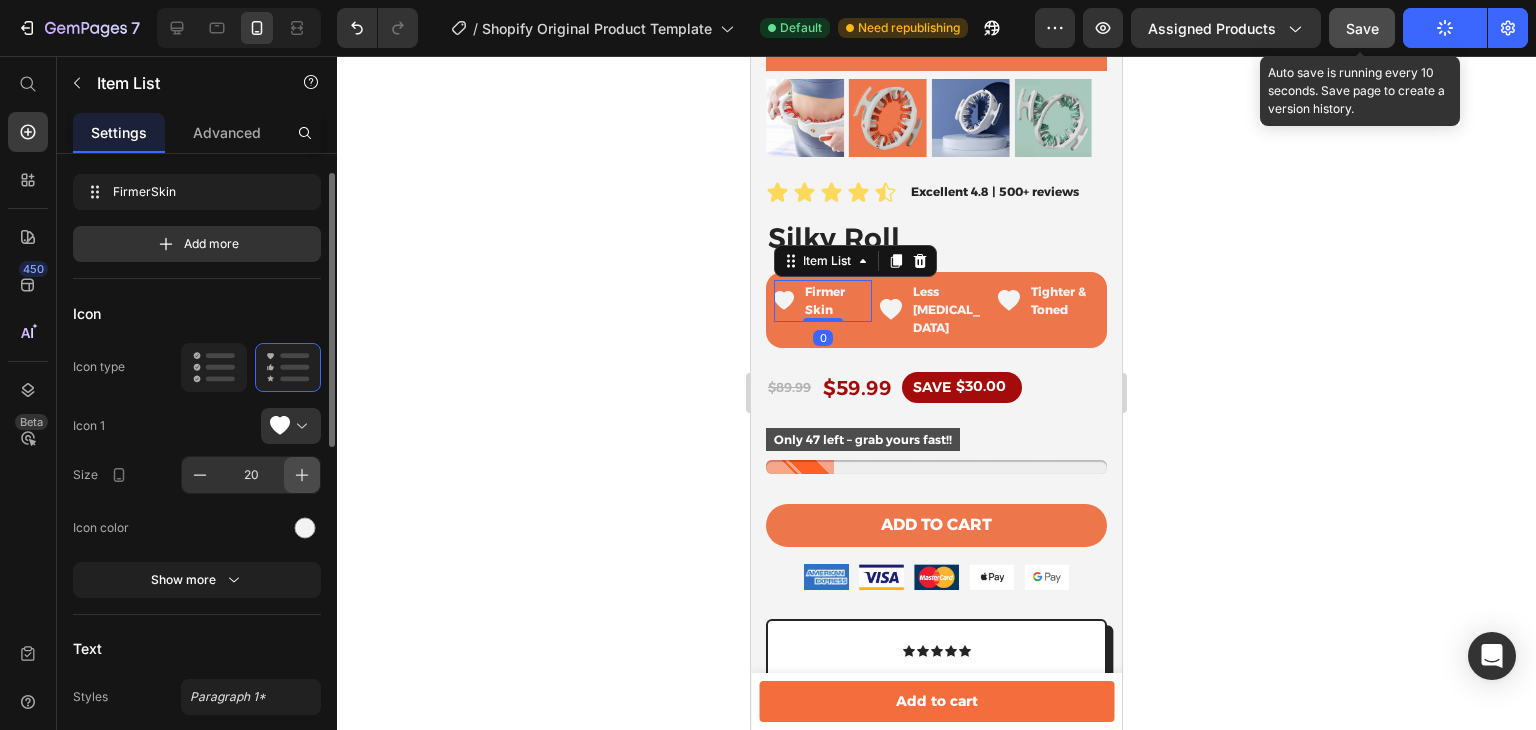 click at bounding box center (302, 475) 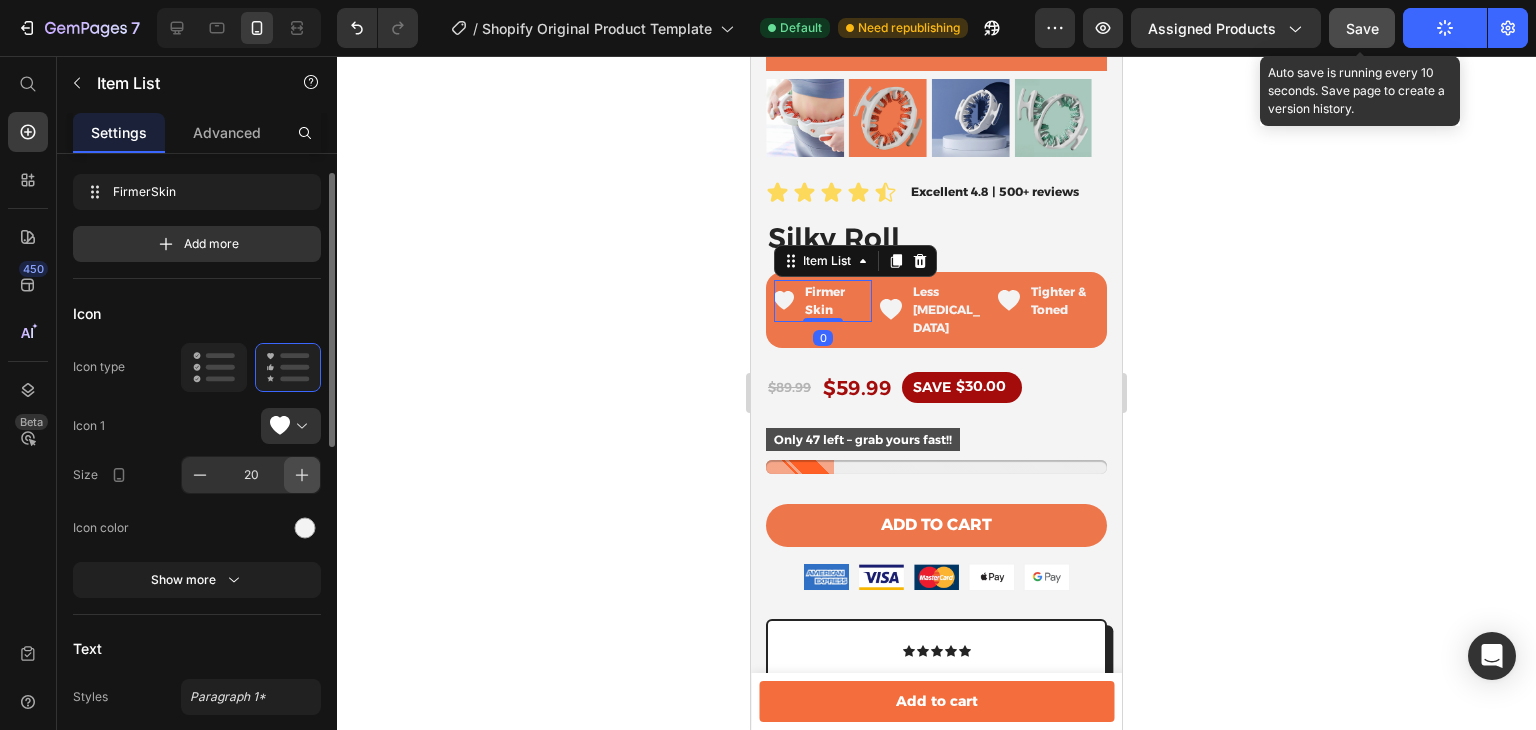 click at bounding box center (302, 475) 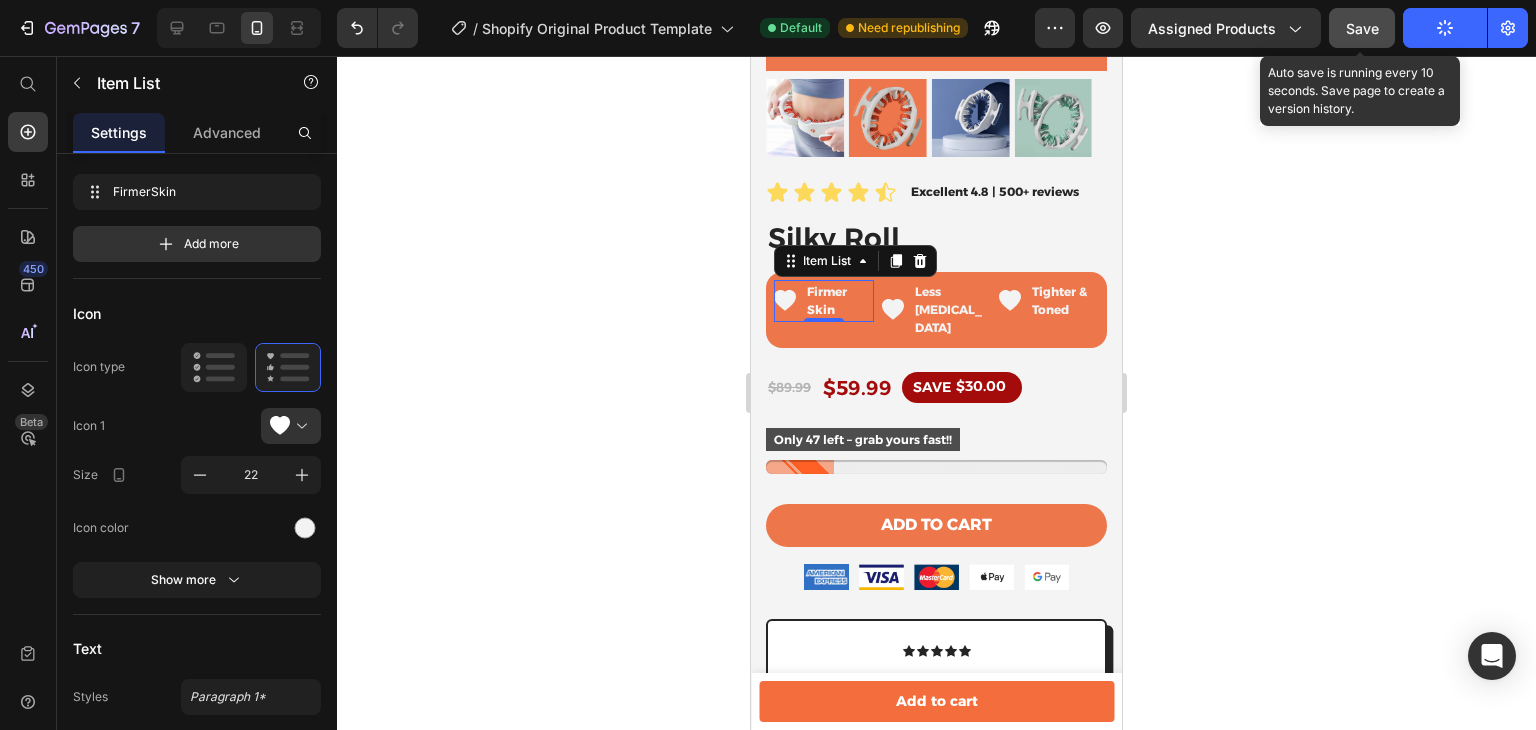 click on "Save" at bounding box center (1362, 28) 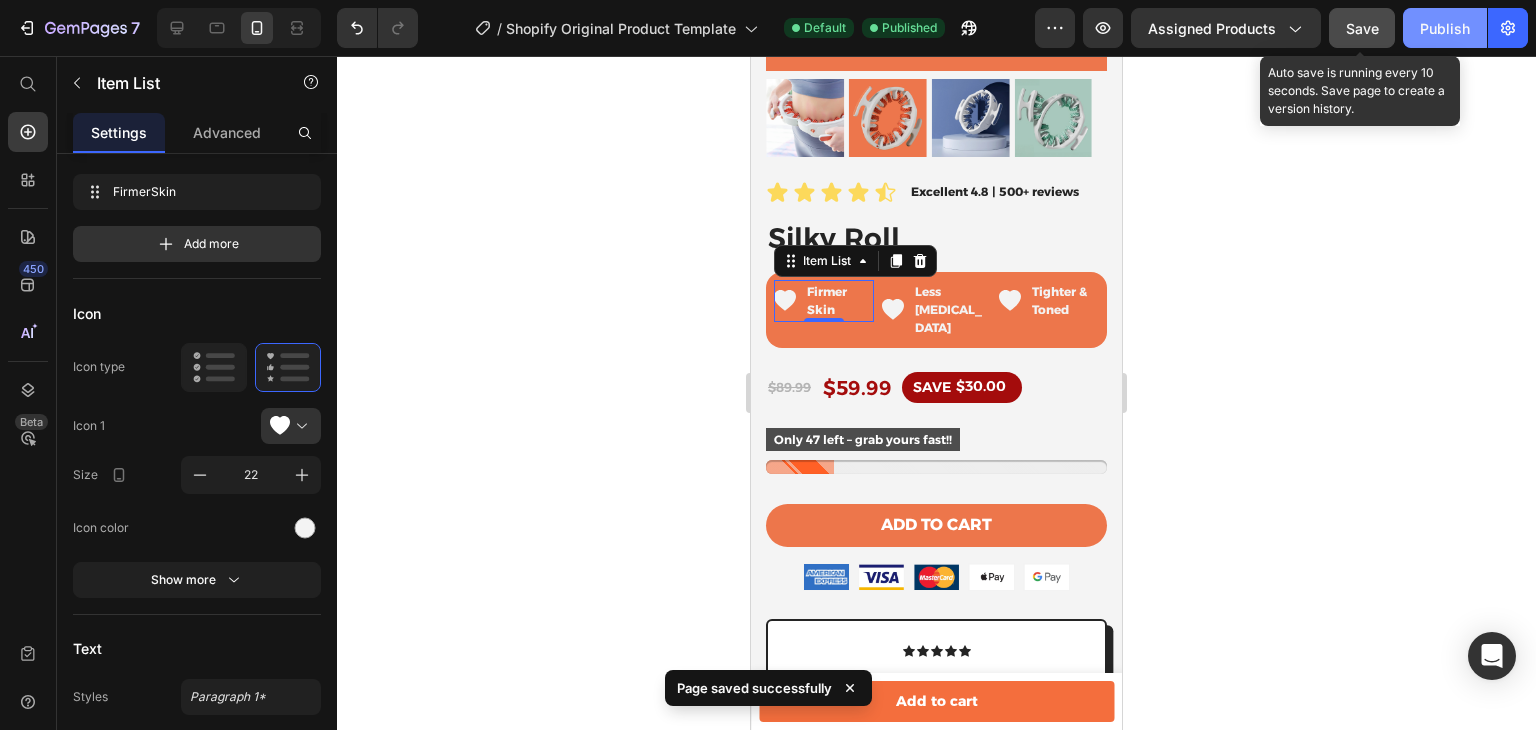 click on "Publish" at bounding box center [1445, 28] 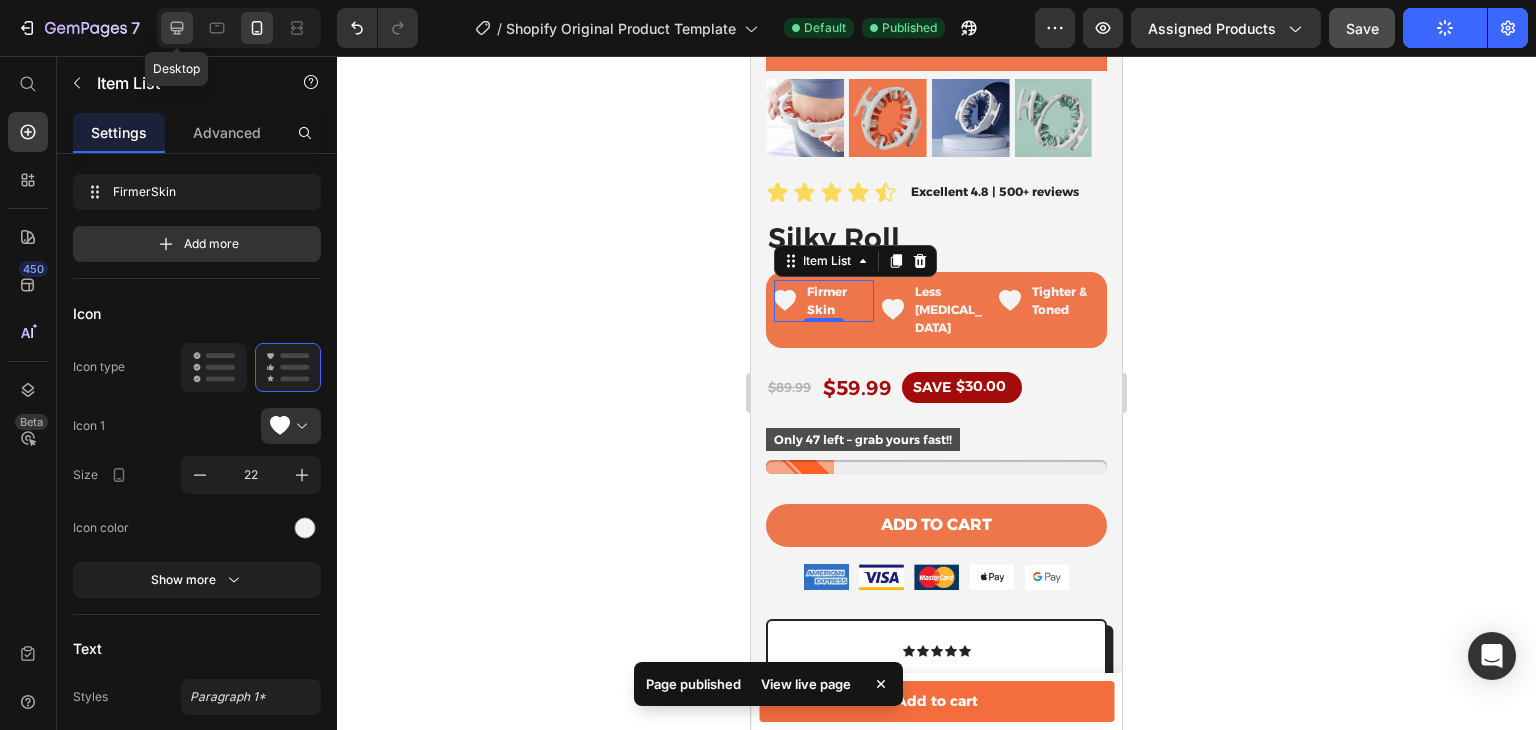 click 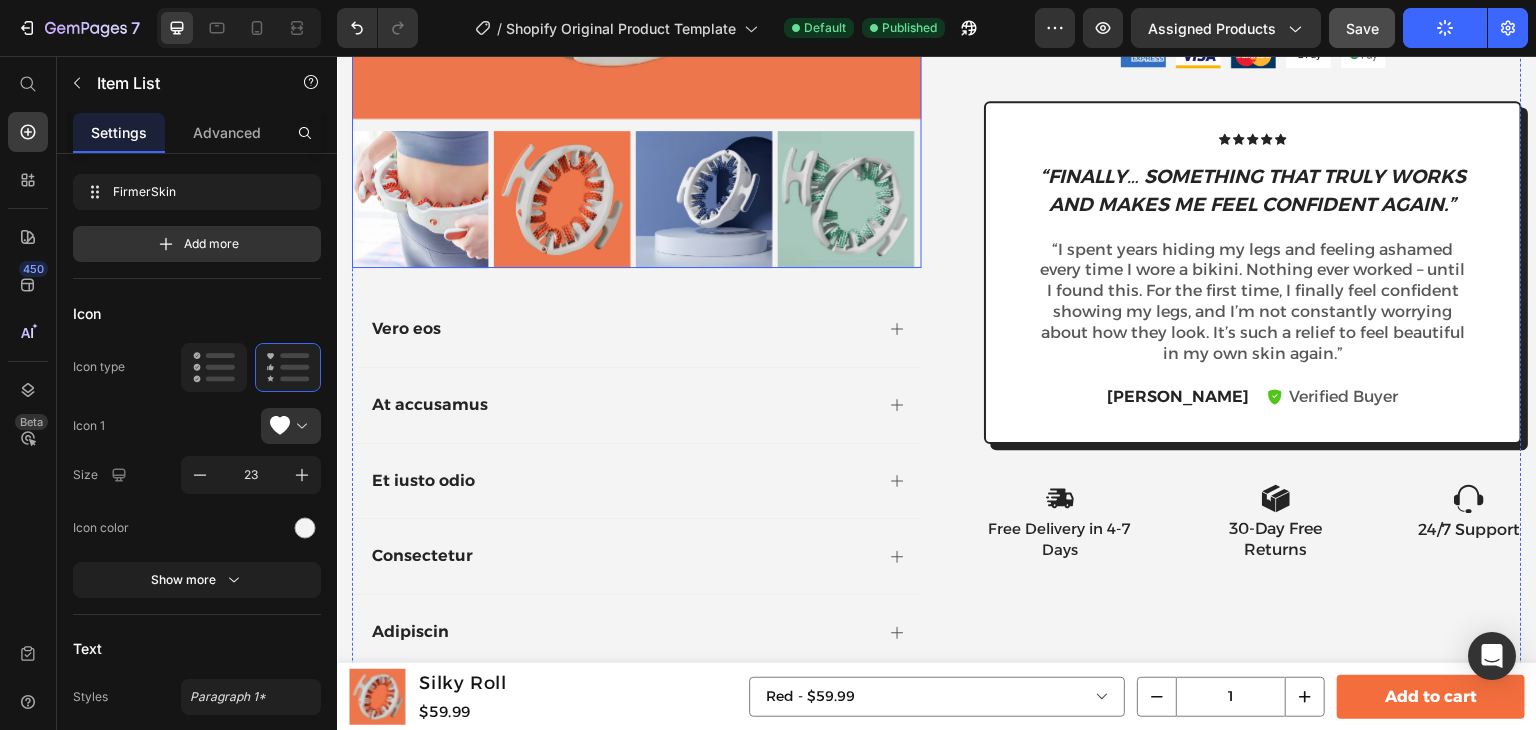 scroll, scrollTop: 990, scrollLeft: 0, axis: vertical 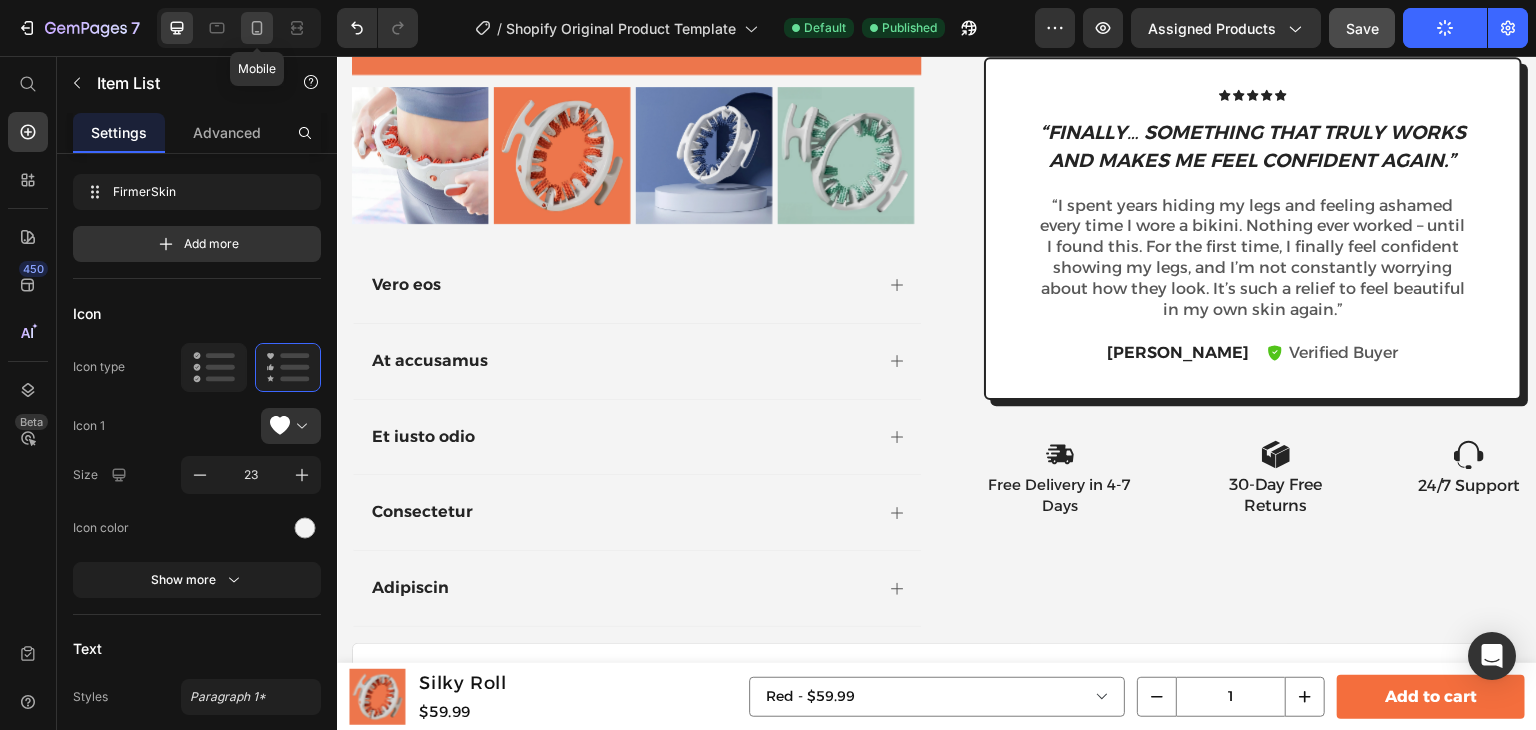 click 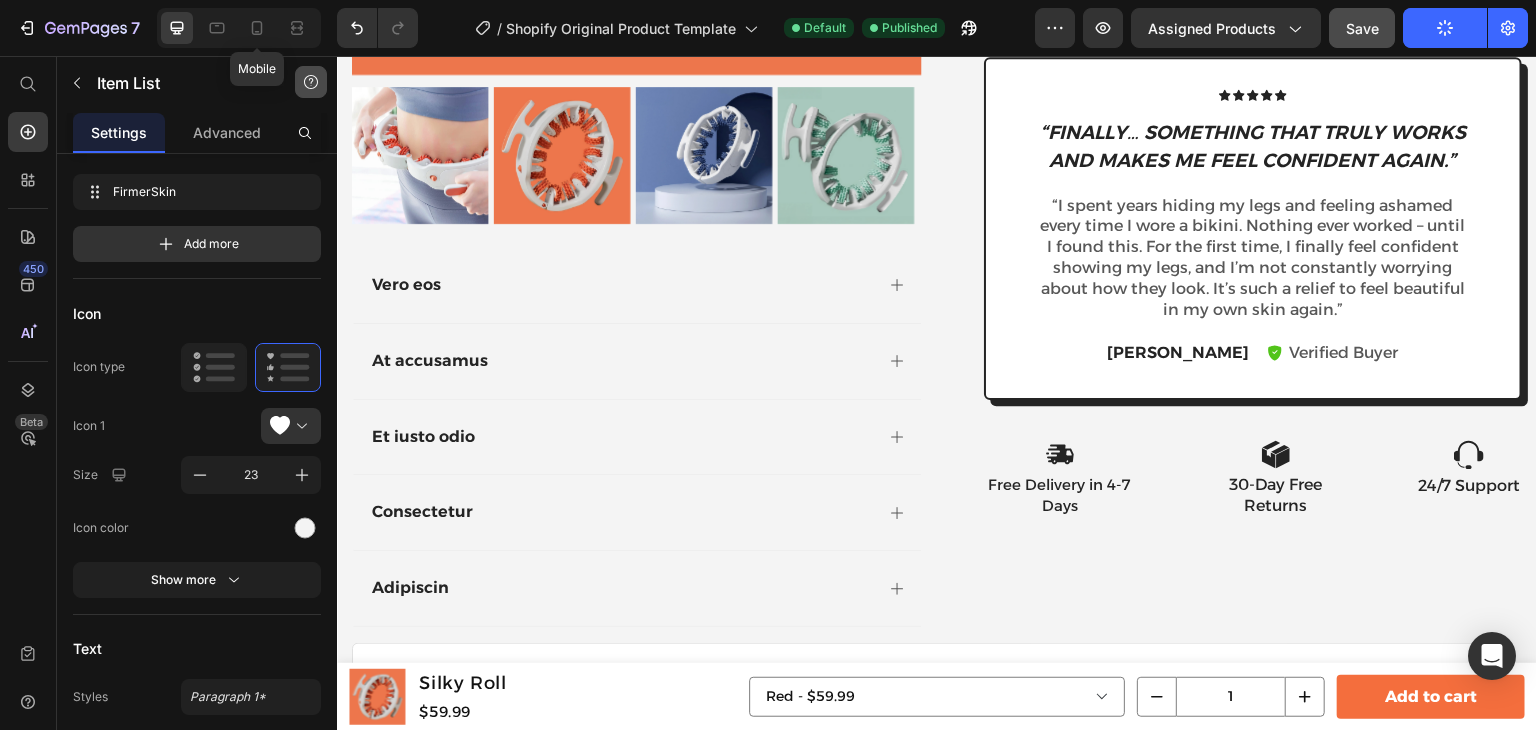 type on "9" 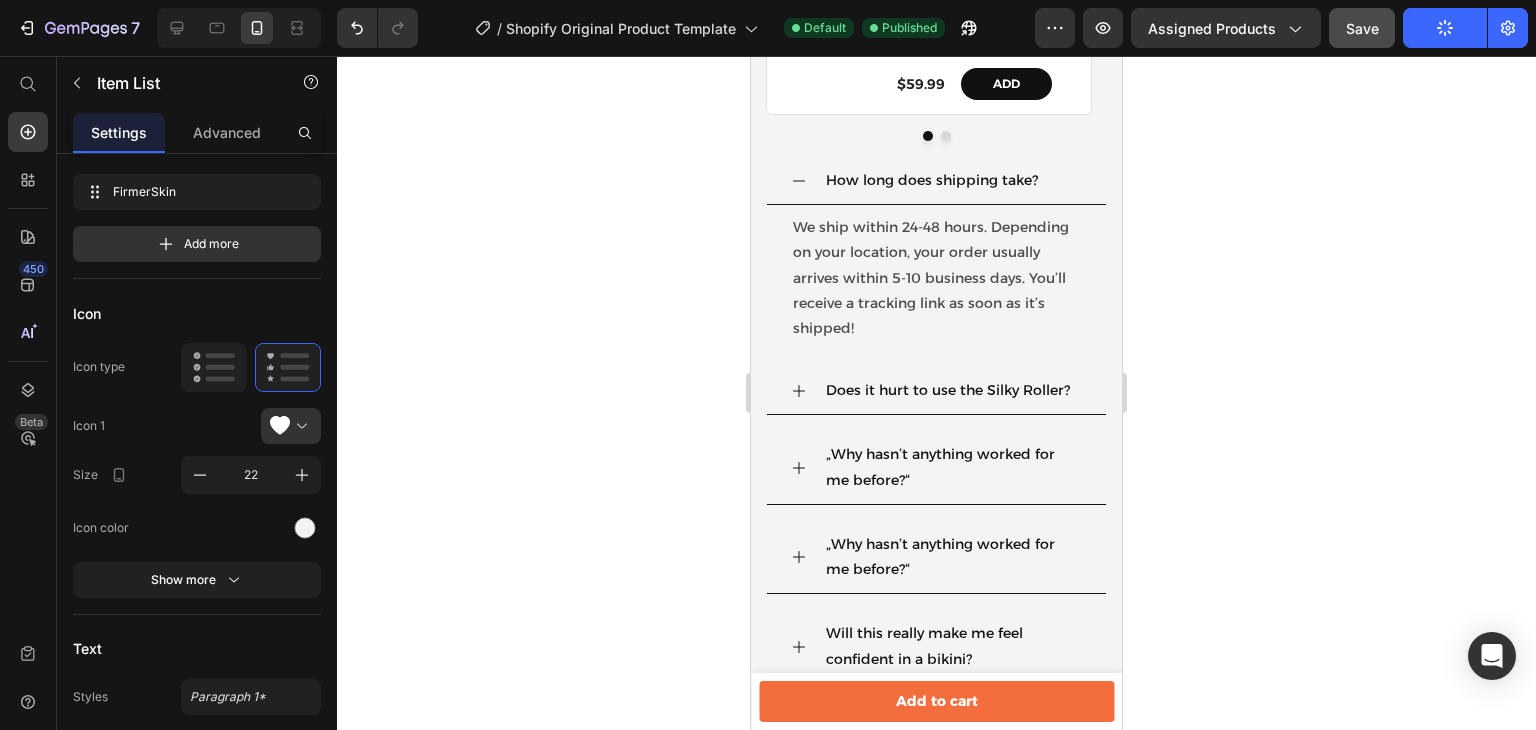 scroll, scrollTop: 1788, scrollLeft: 0, axis: vertical 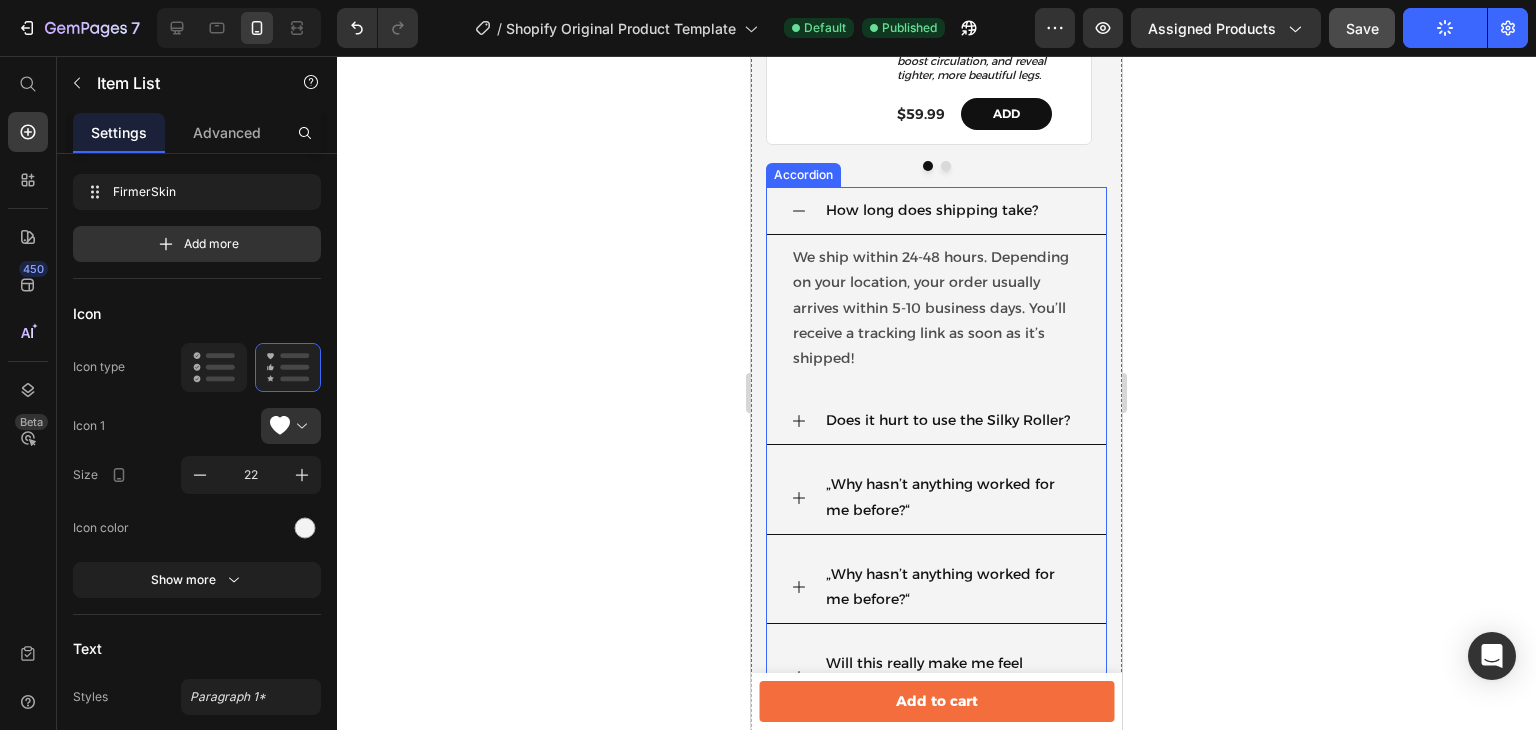 click on "How long does shipping take?" at bounding box center (932, 210) 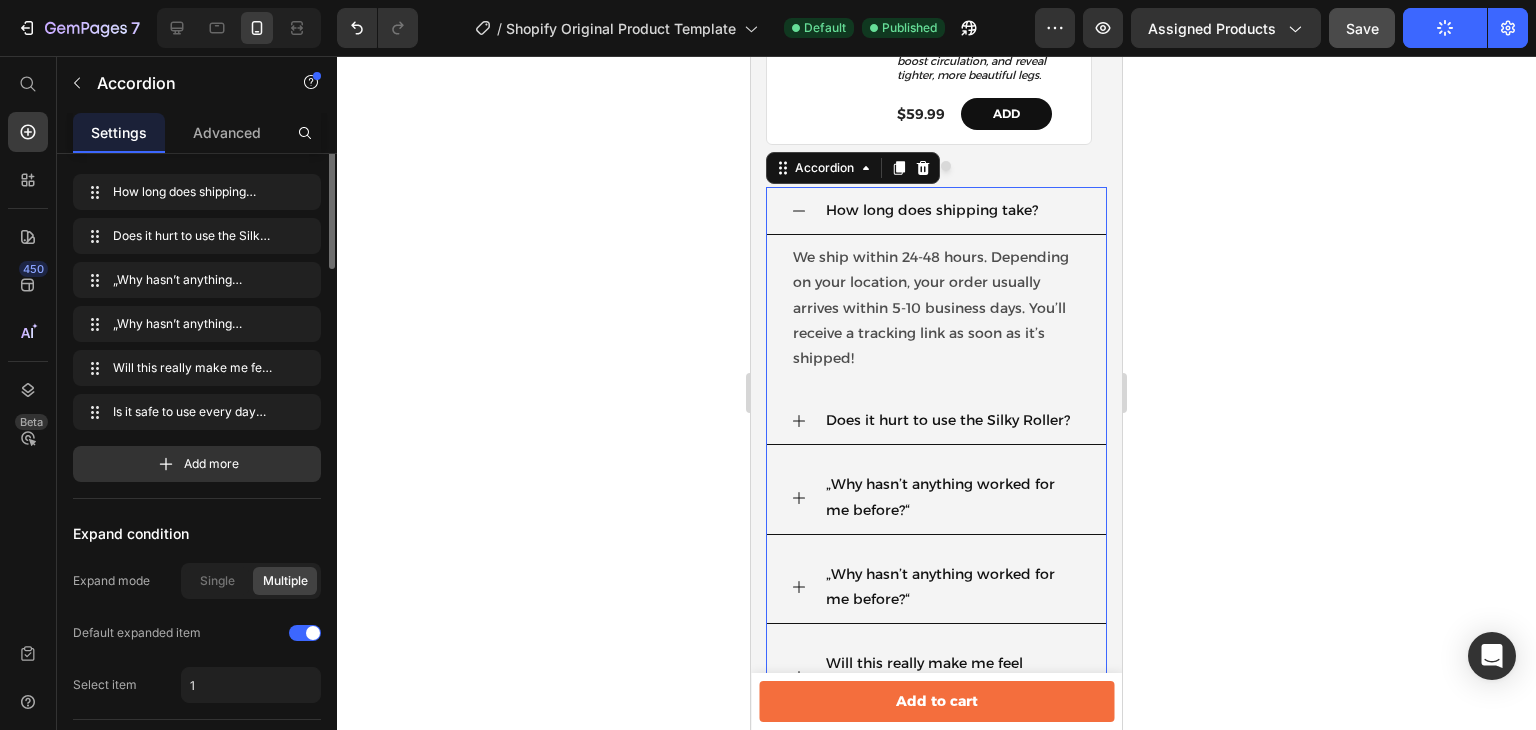 scroll, scrollTop: 0, scrollLeft: 0, axis: both 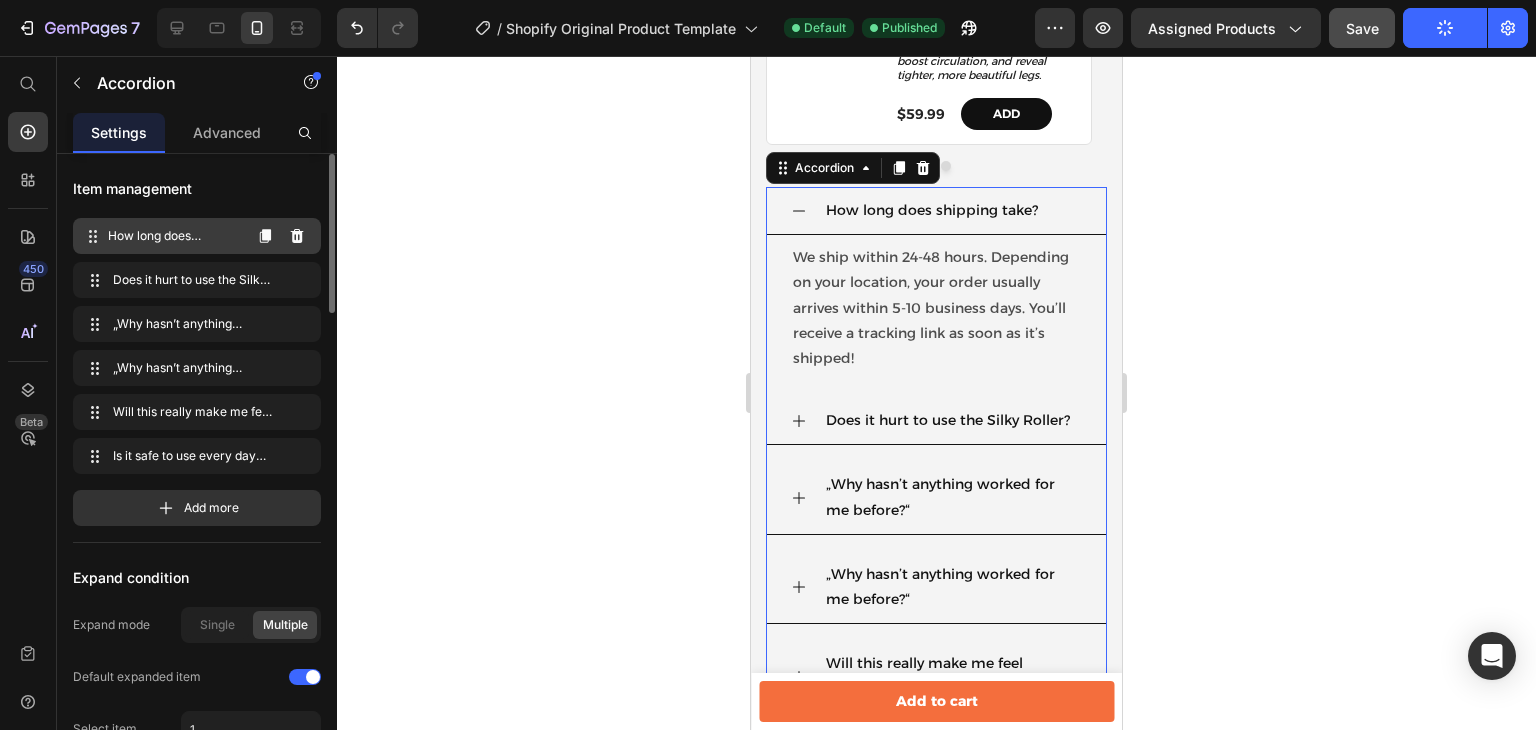 click on "How long does shipping take? How long does shipping take?" at bounding box center [197, 236] 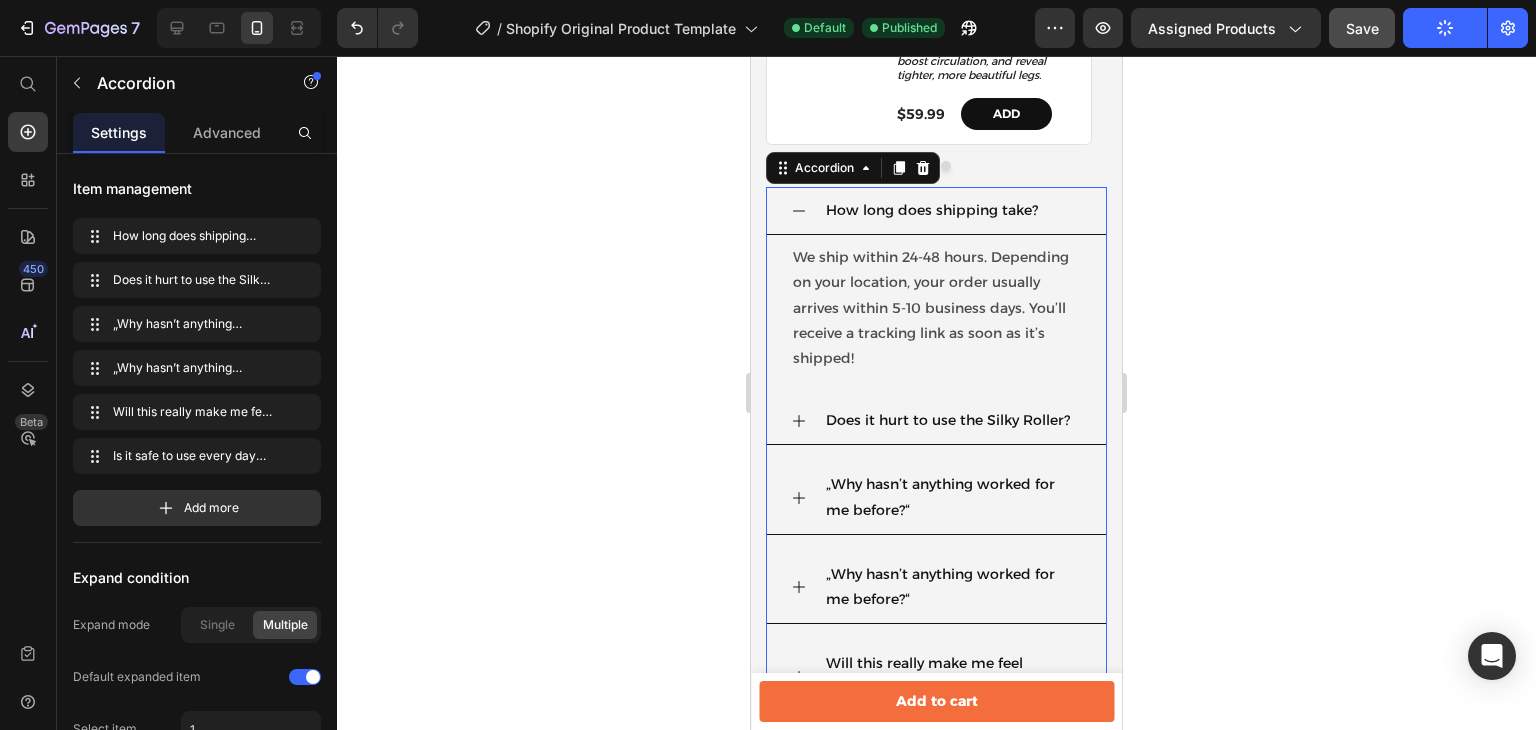 click on "How long does shipping take?" at bounding box center [932, 210] 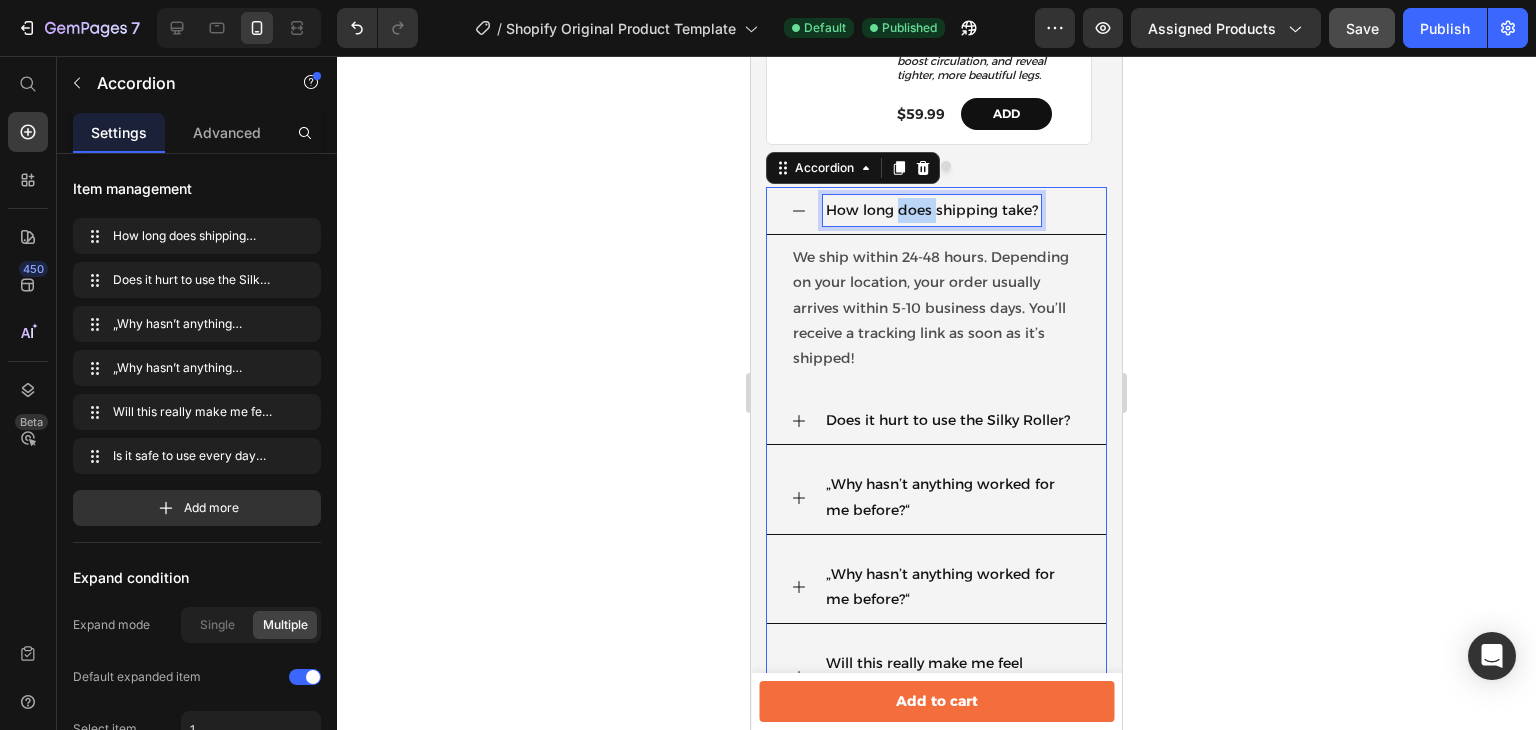 click on "How long does shipping take?" at bounding box center [932, 210] 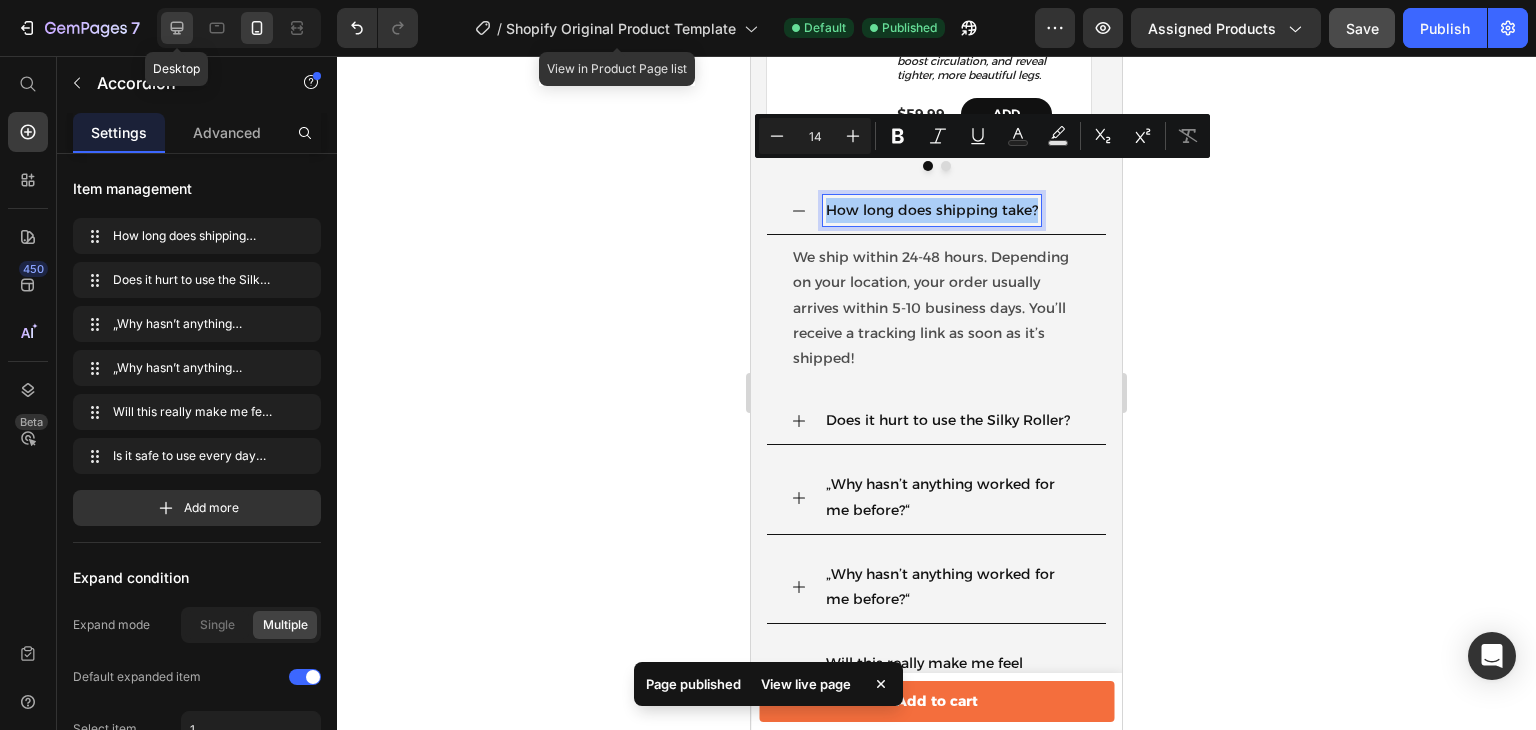 click 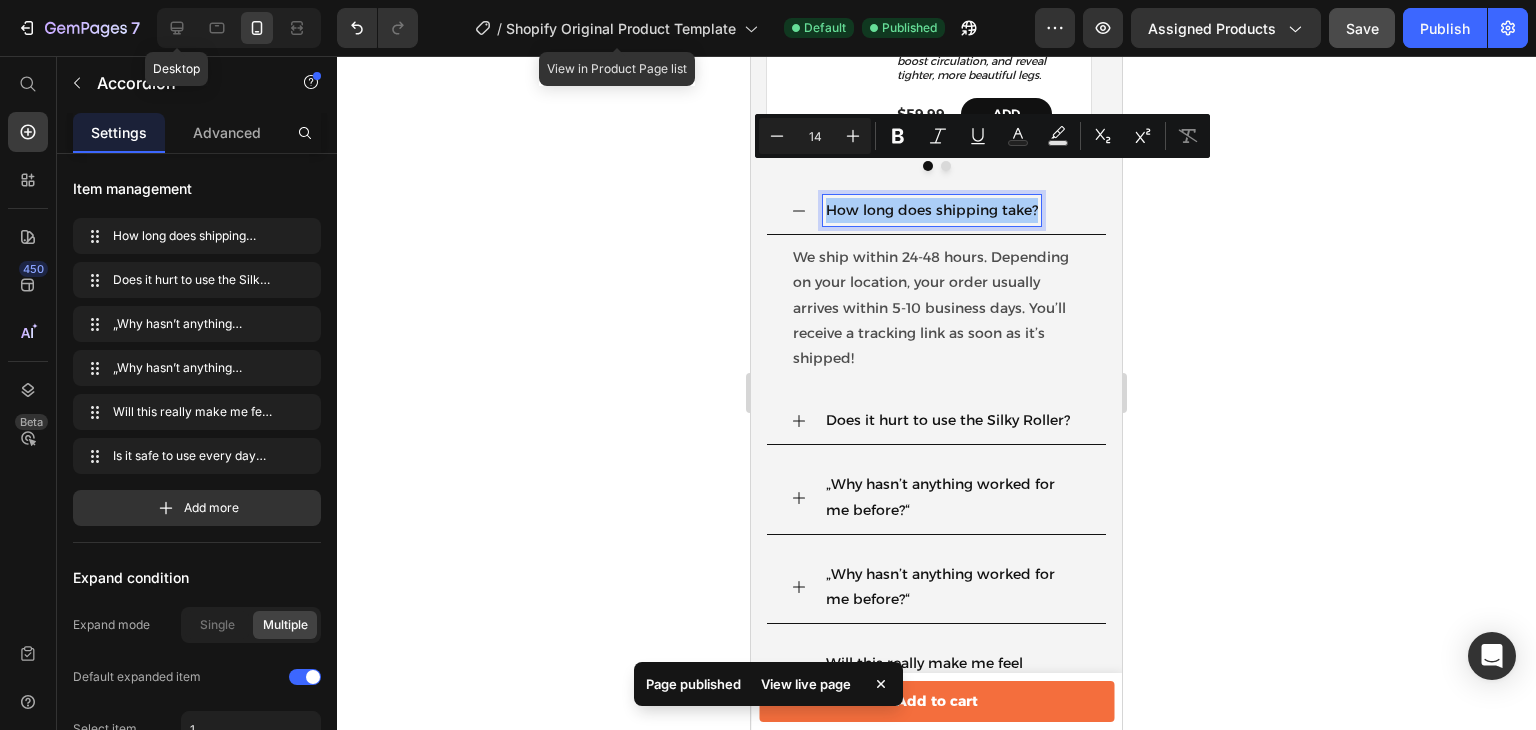 type on "16" 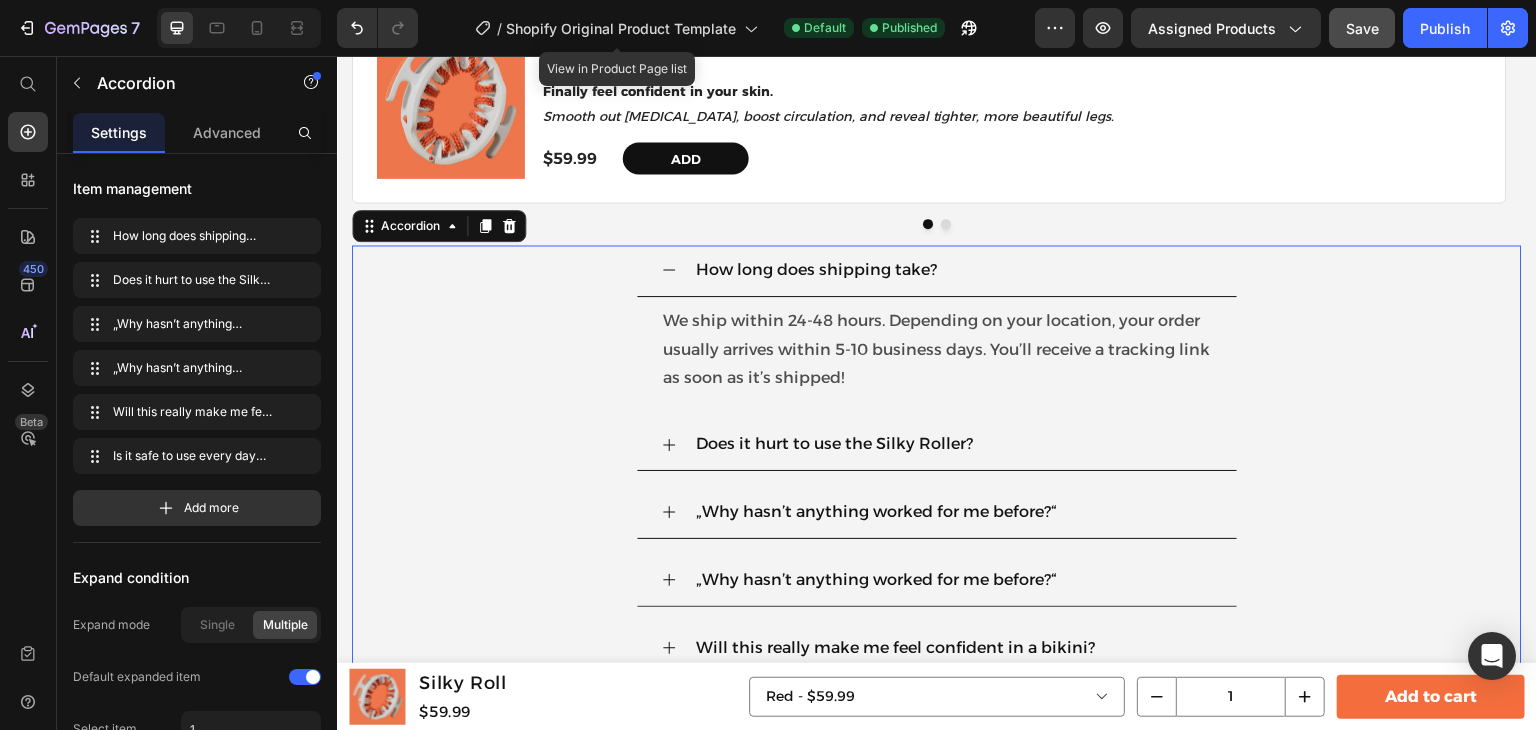 scroll, scrollTop: 1808, scrollLeft: 0, axis: vertical 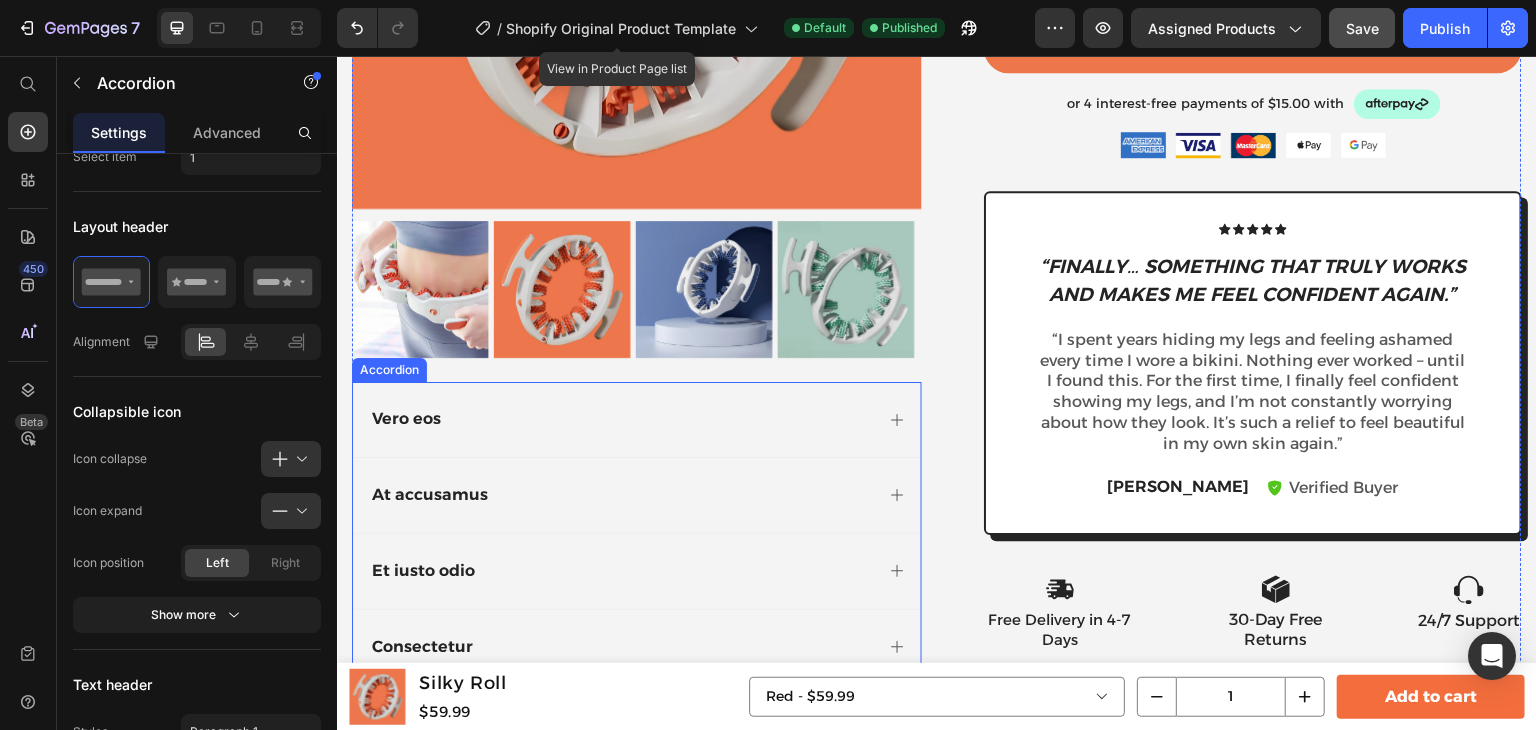 click on "Vero eos" at bounding box center [621, 419] 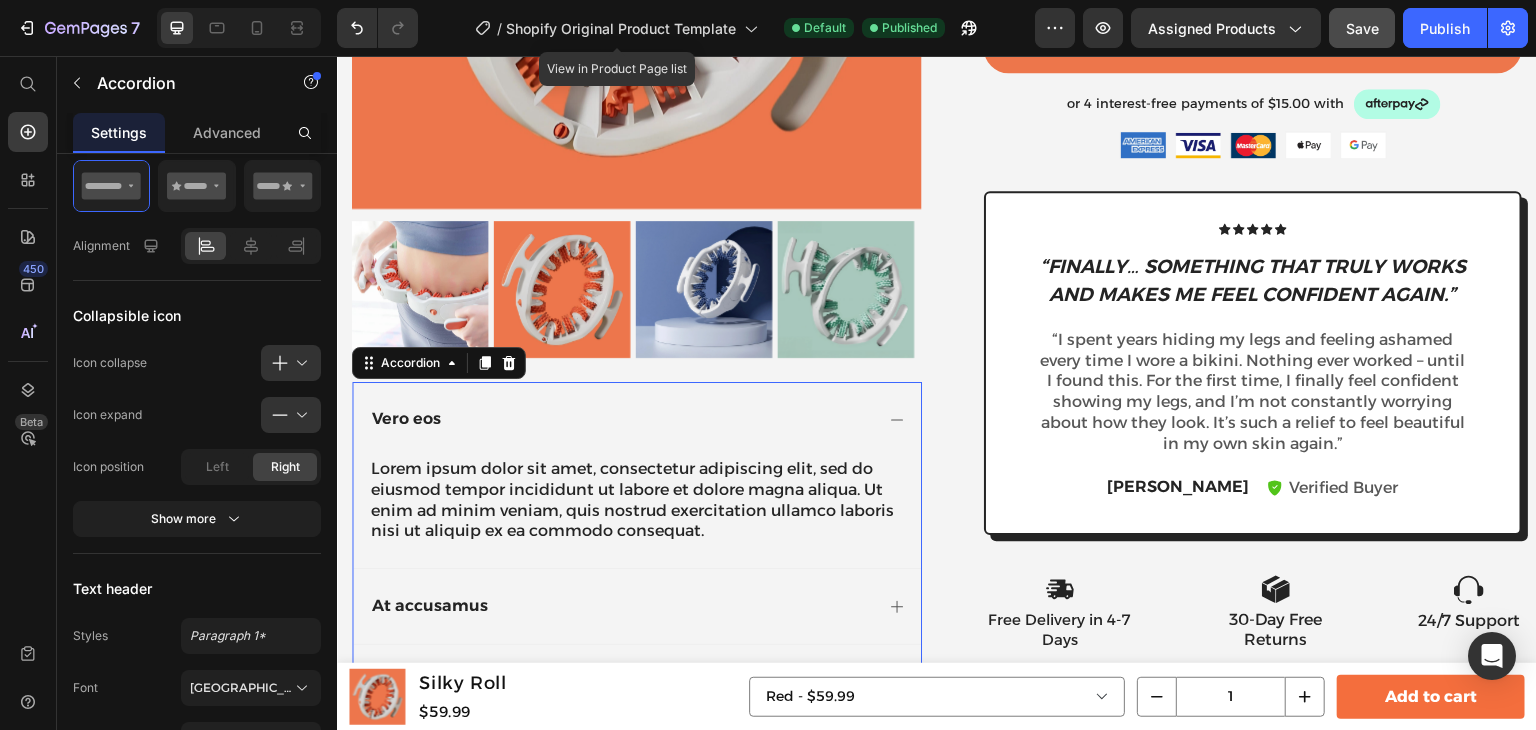 click on "Vero eos" at bounding box center [637, 419] 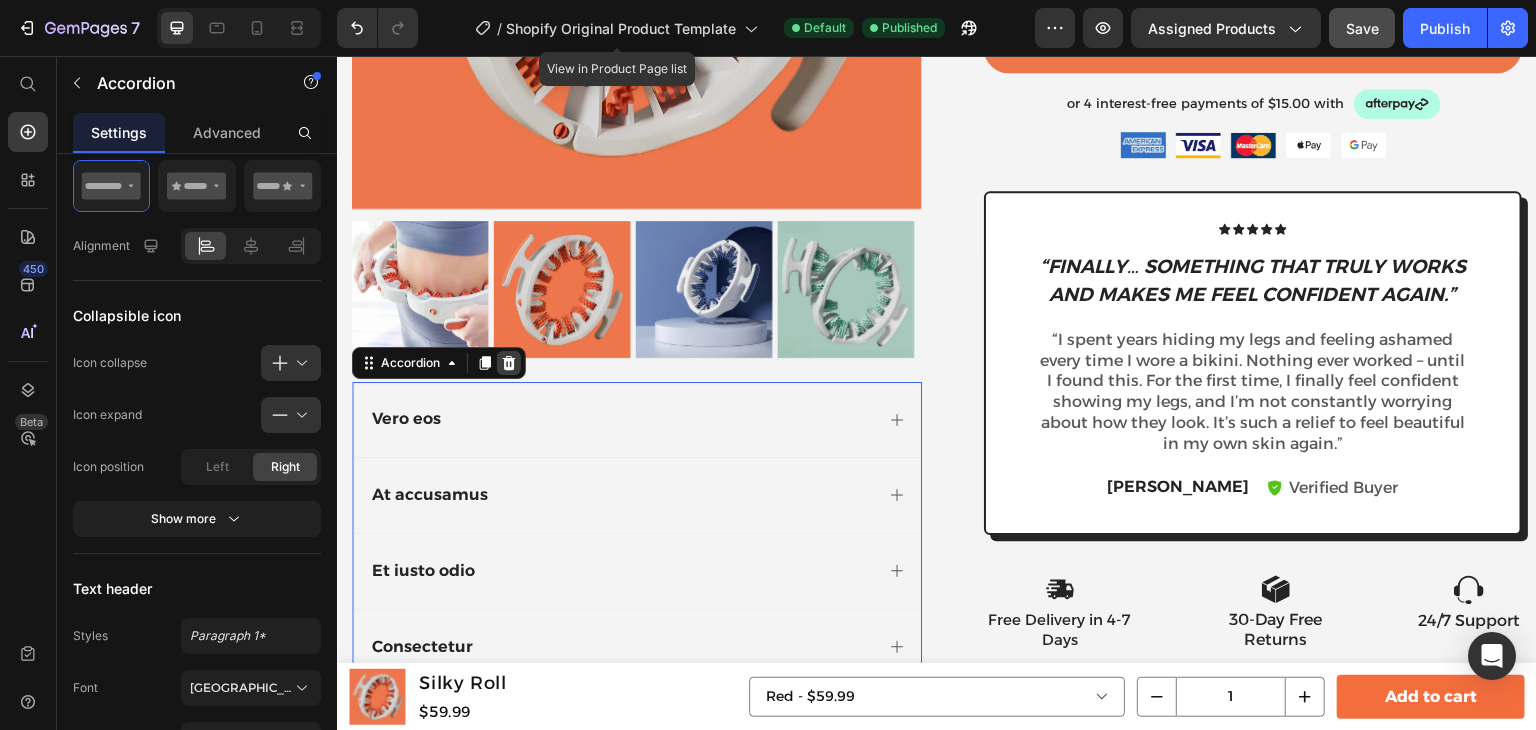 click 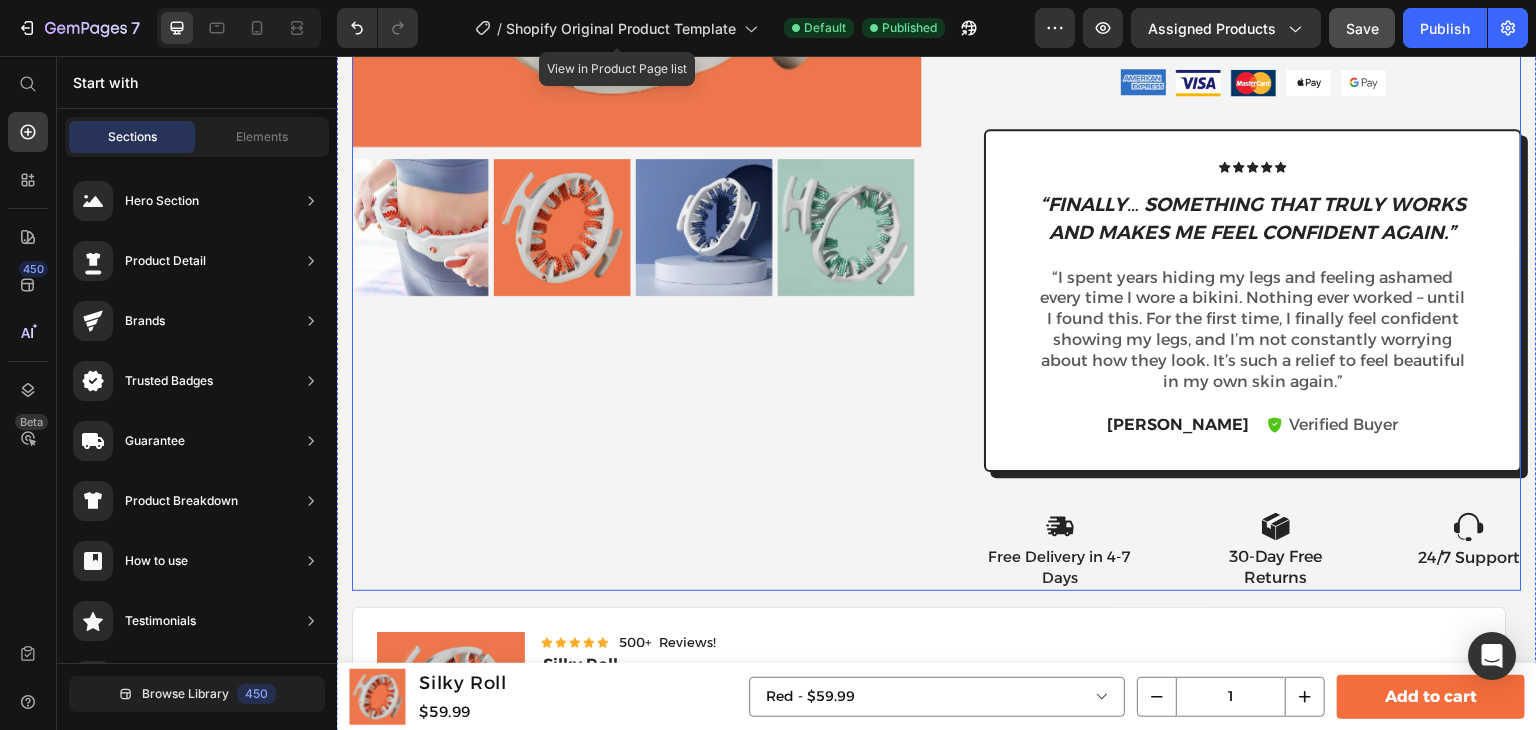 scroll, scrollTop: 910, scrollLeft: 0, axis: vertical 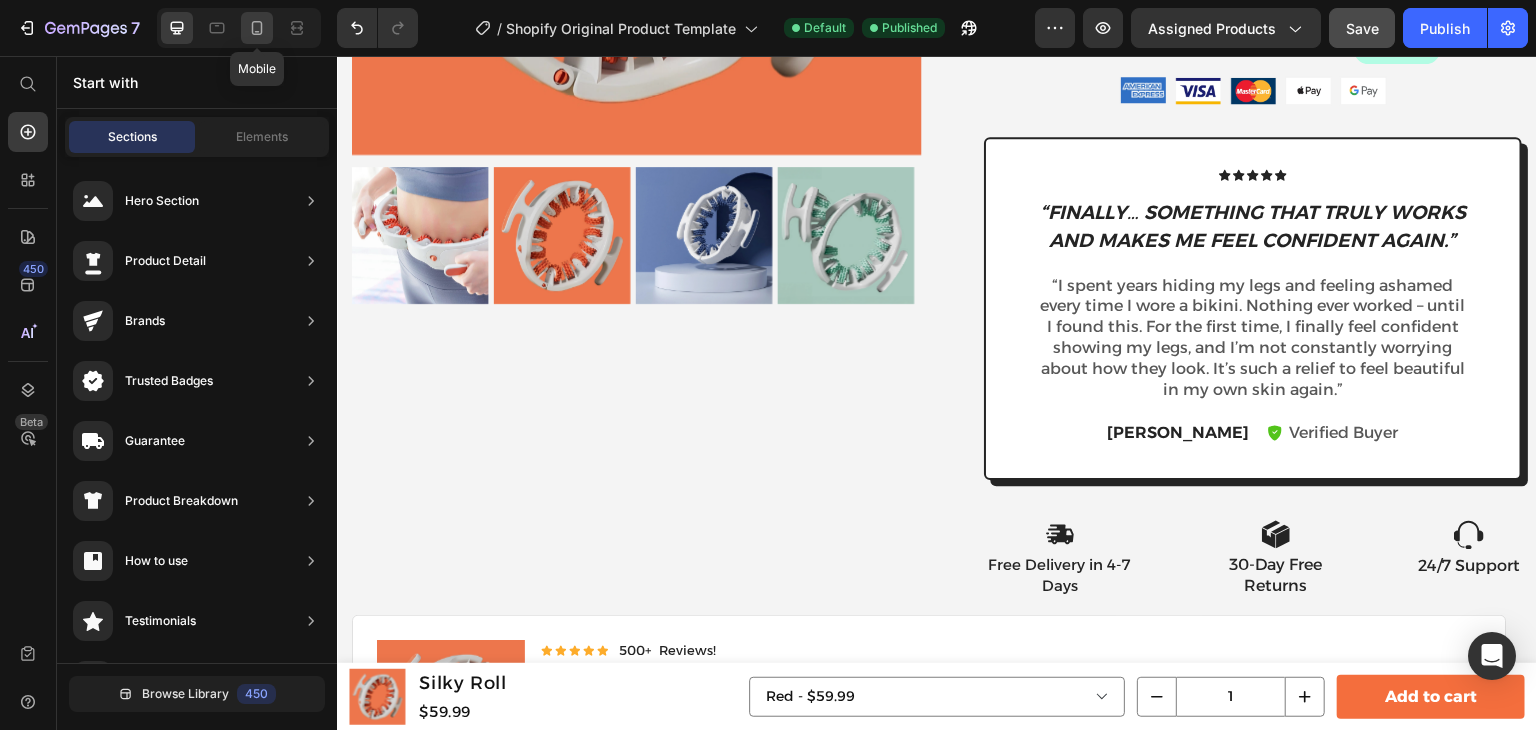 click 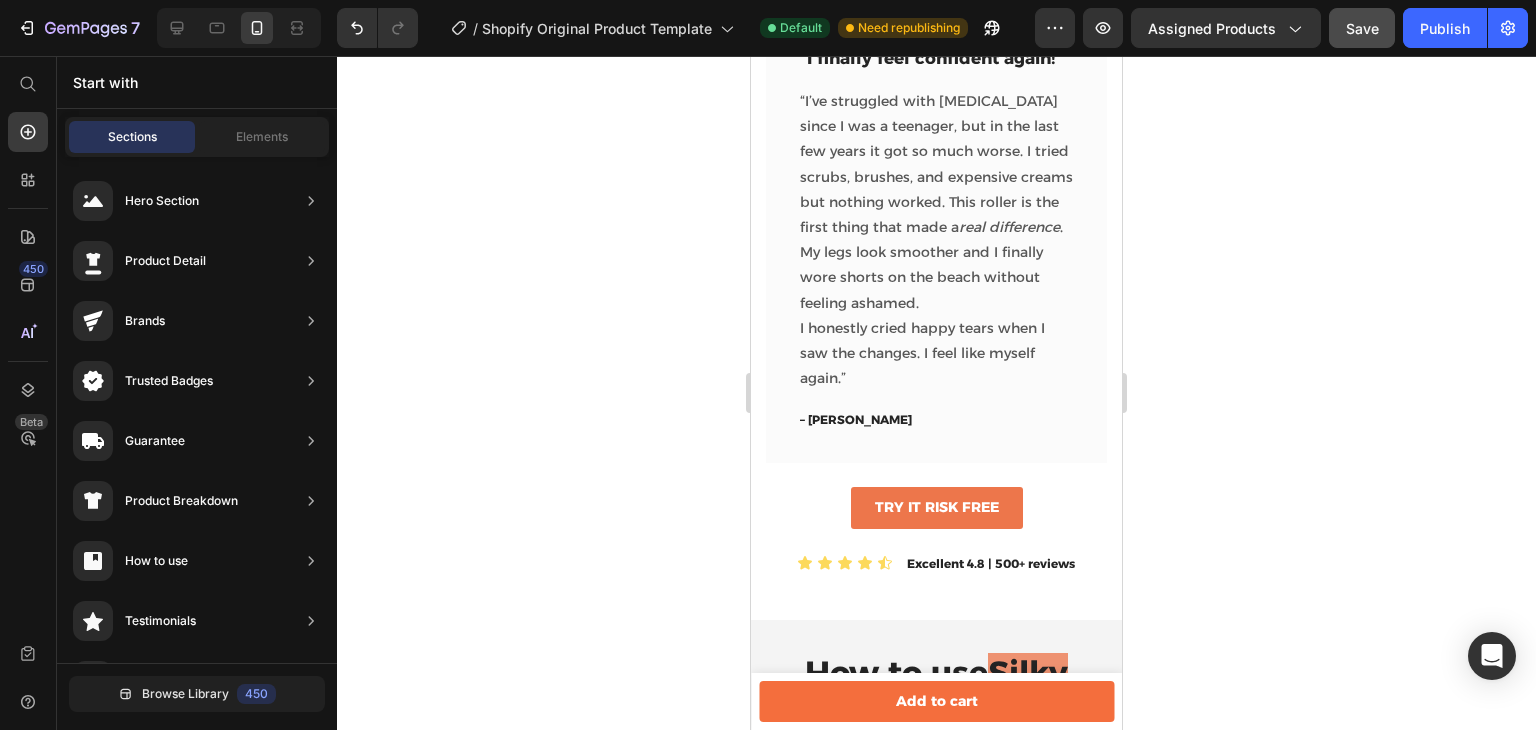 scroll, scrollTop: 3148, scrollLeft: 0, axis: vertical 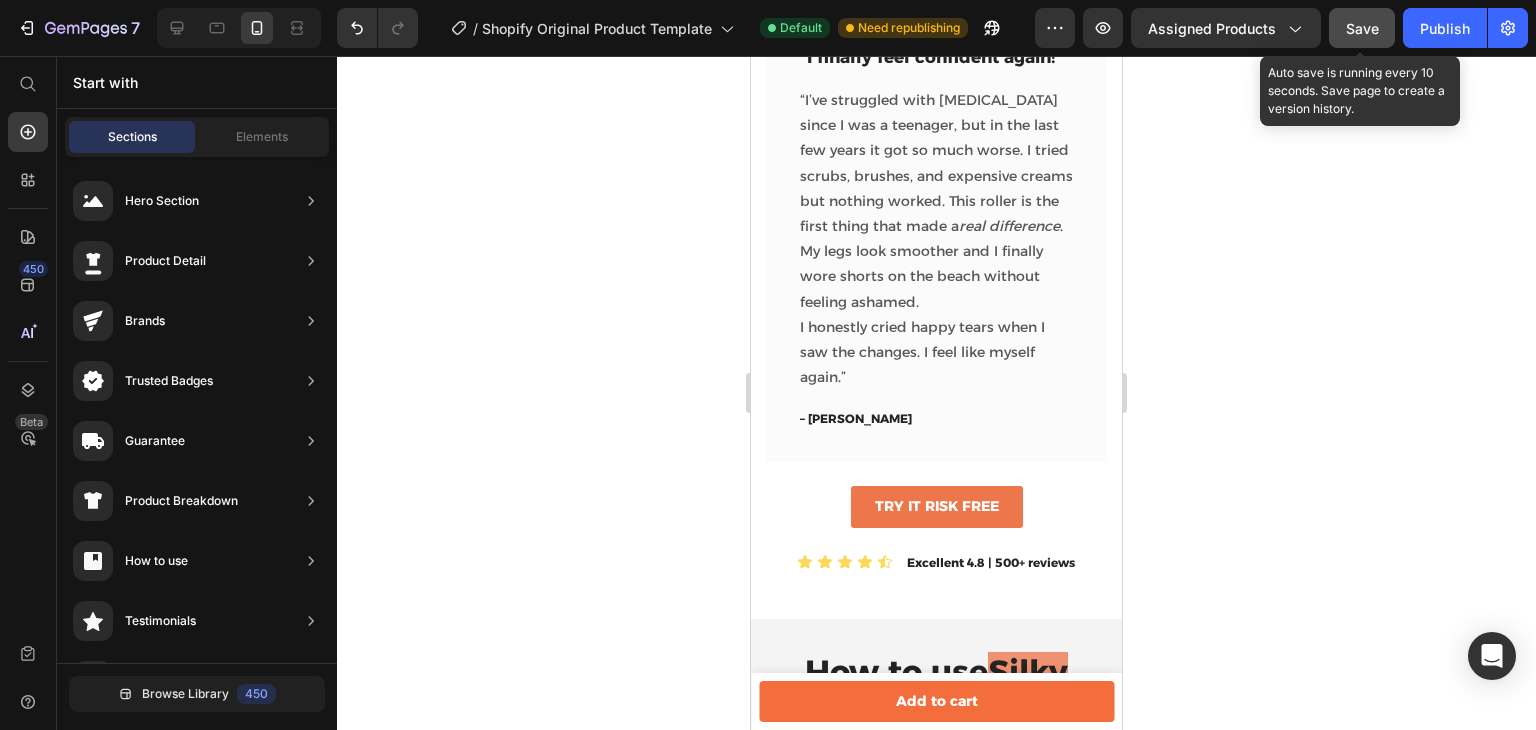 click on "Save" 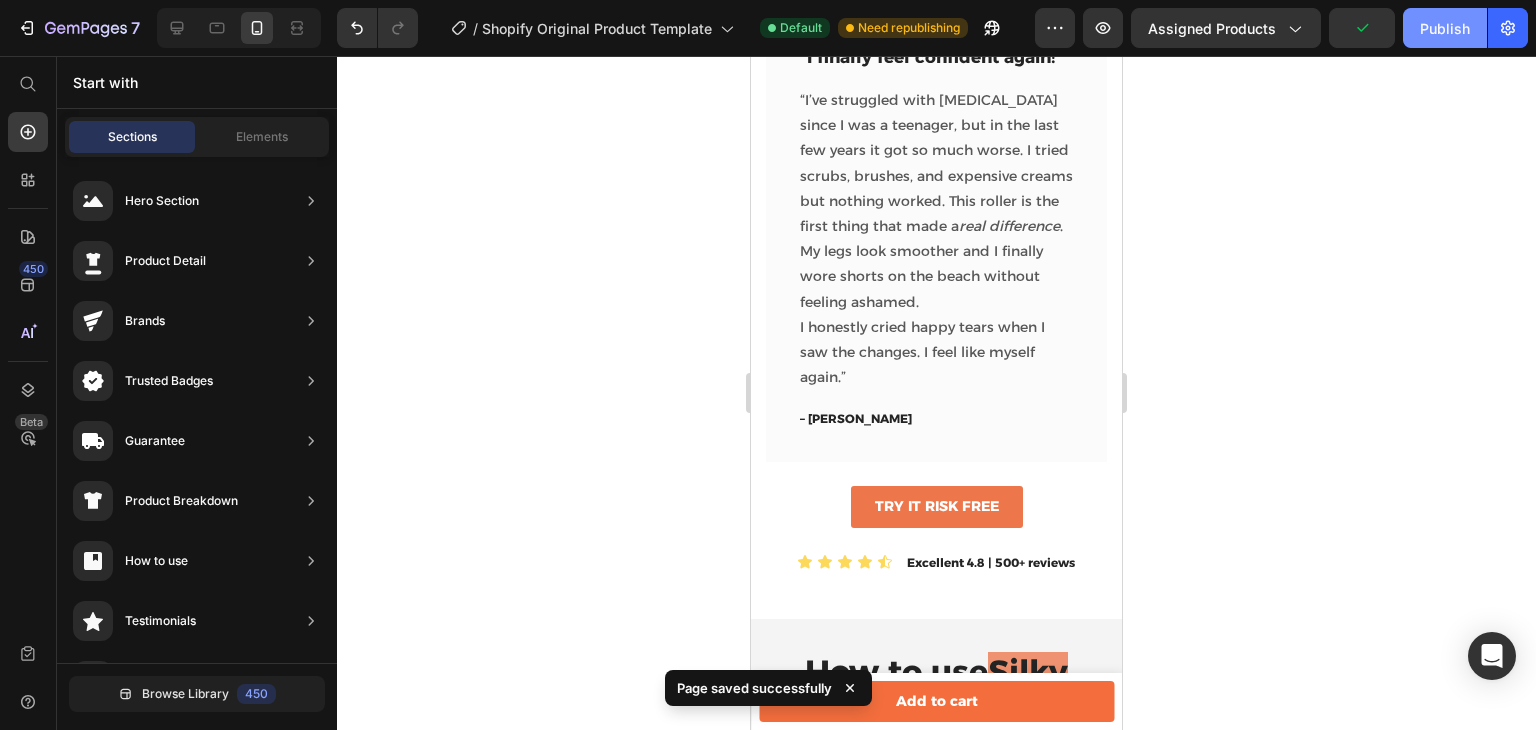 click on "Publish" 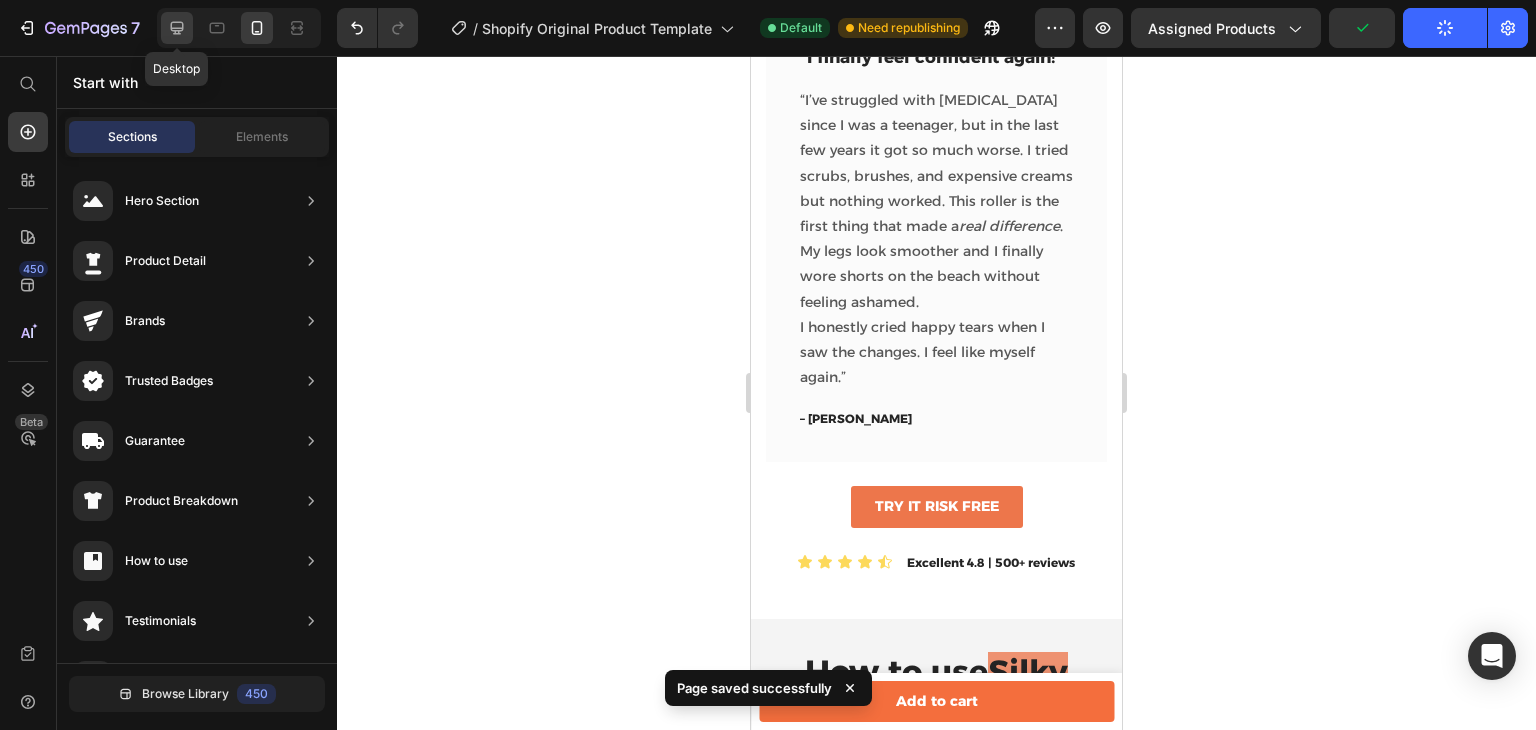 click 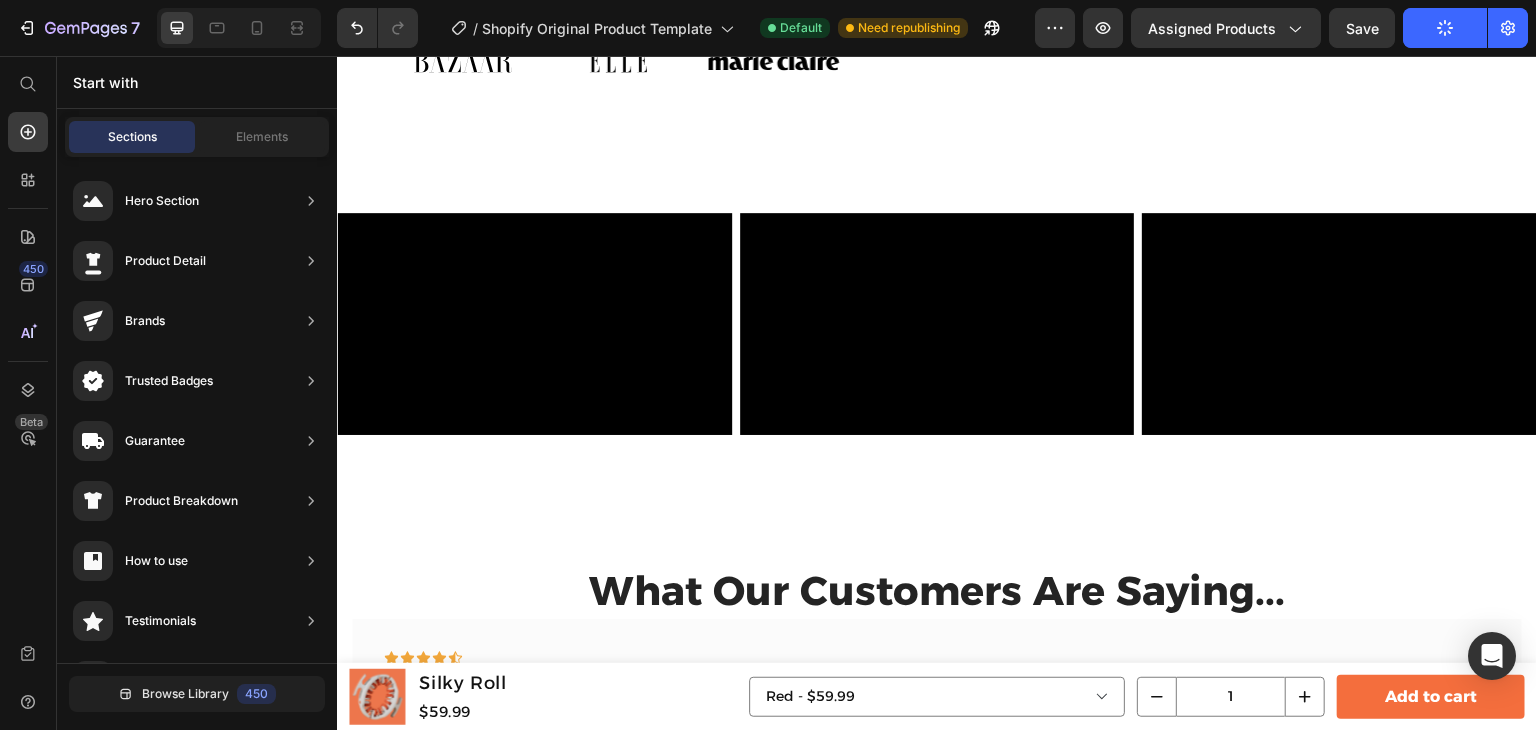 scroll, scrollTop: 2418, scrollLeft: 0, axis: vertical 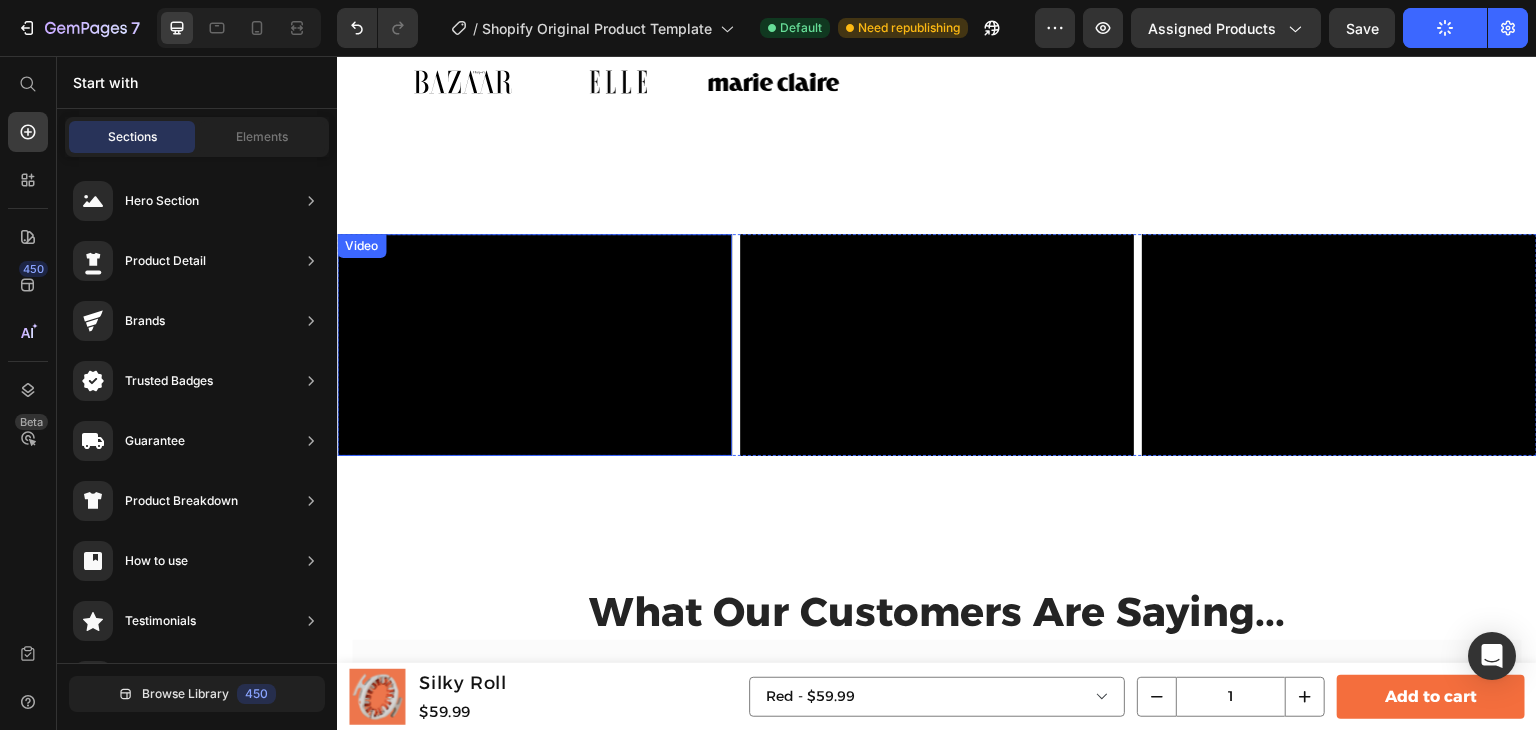 click at bounding box center (534, 345) 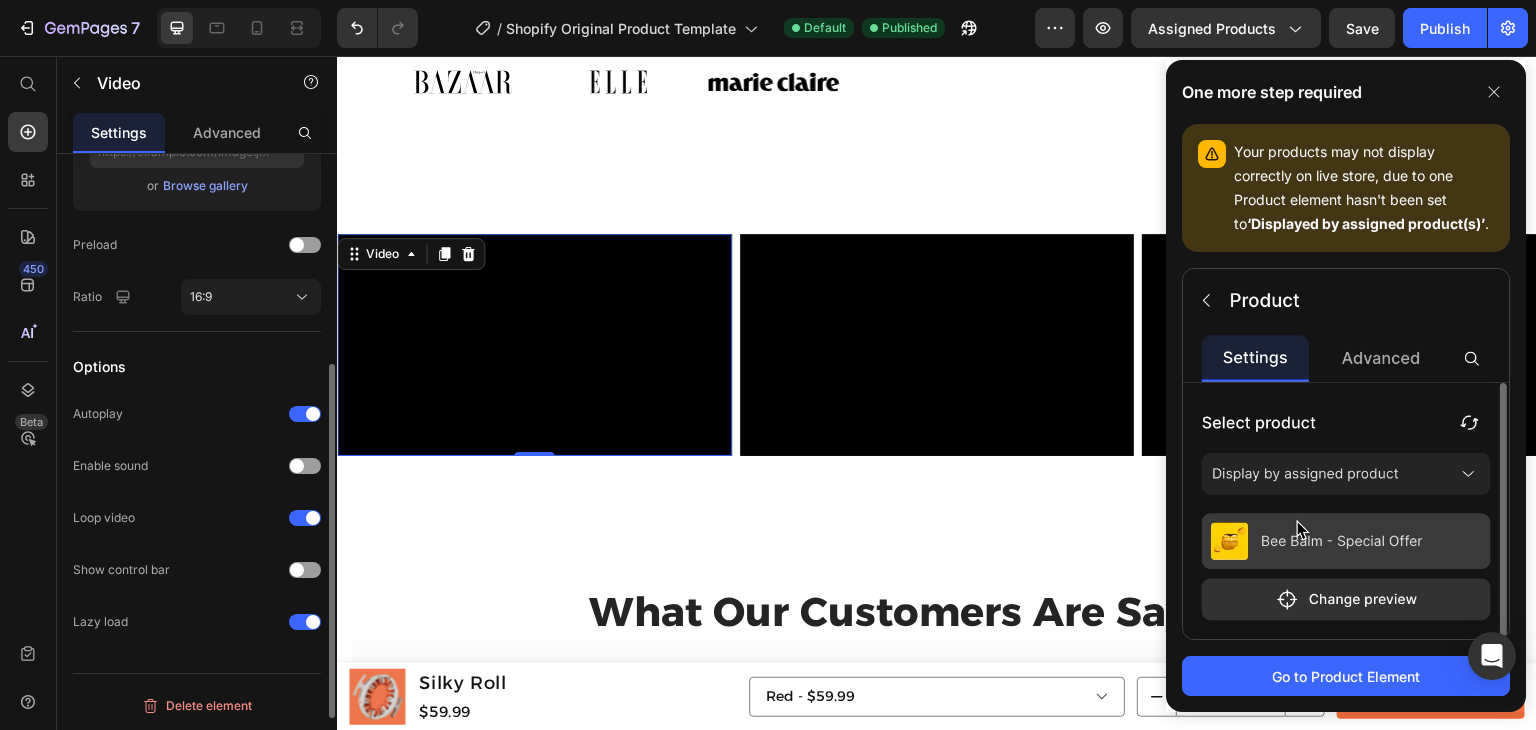 scroll, scrollTop: 356, scrollLeft: 0, axis: vertical 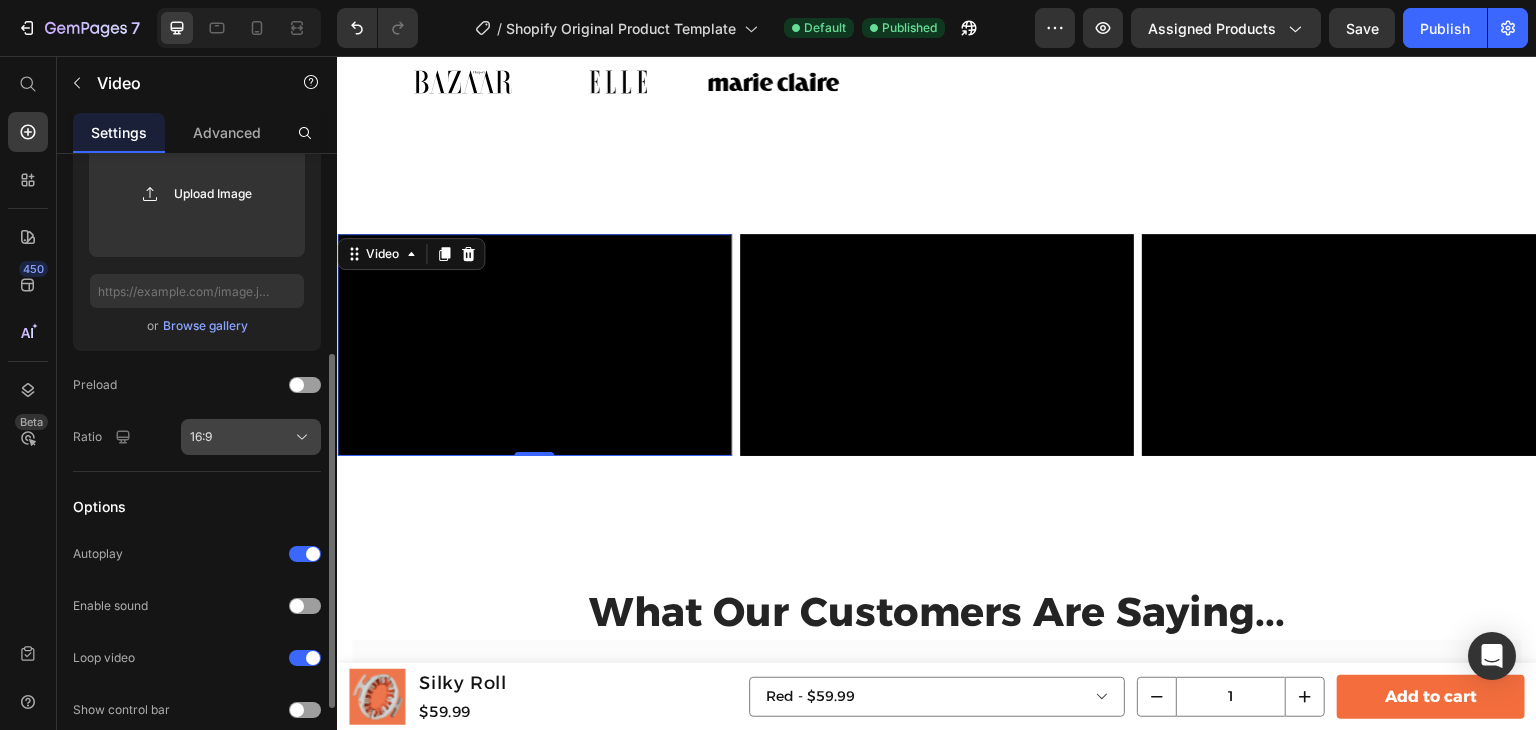 click on "16:9" 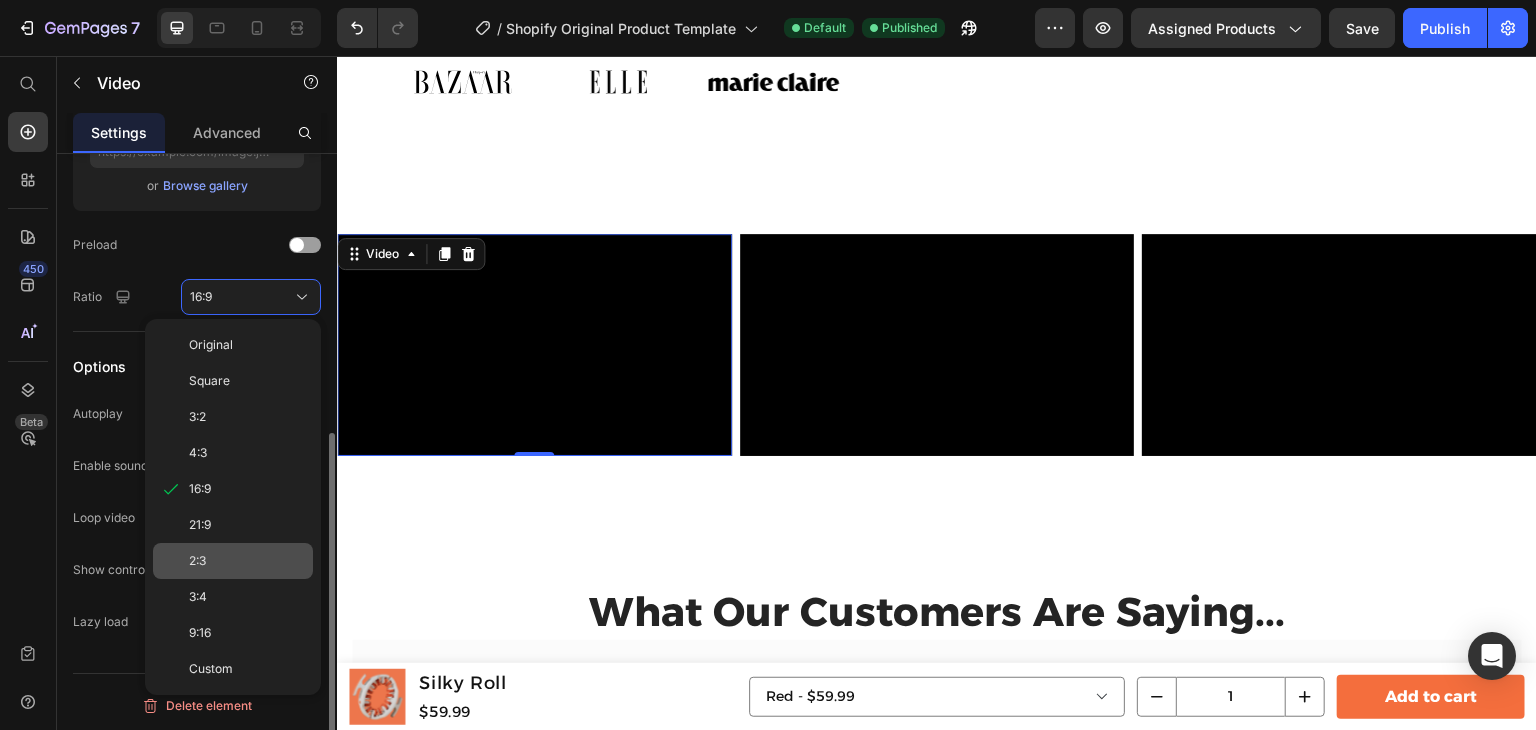 scroll, scrollTop: 496, scrollLeft: 0, axis: vertical 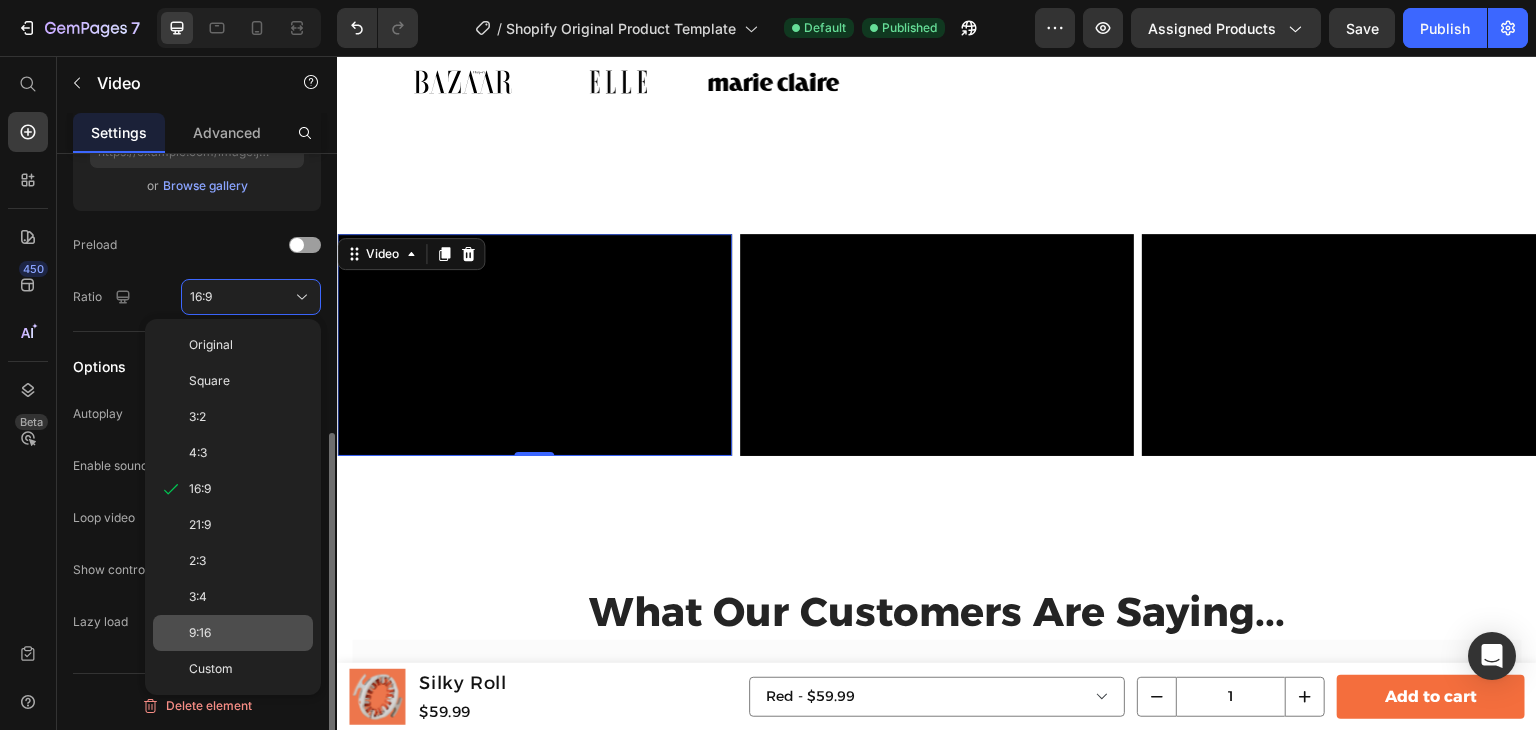 click on "9:16" at bounding box center (247, 633) 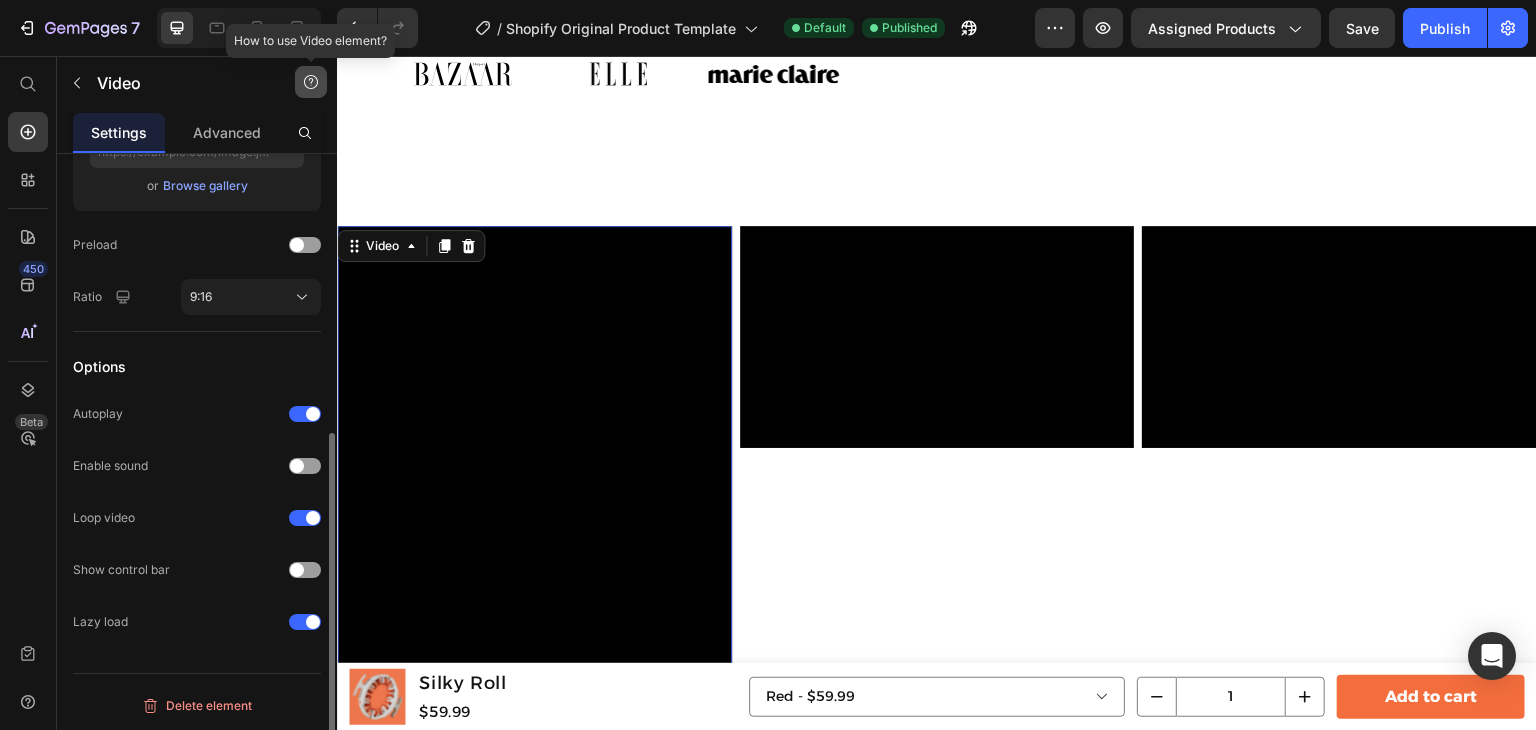 scroll, scrollTop: 2430, scrollLeft: 0, axis: vertical 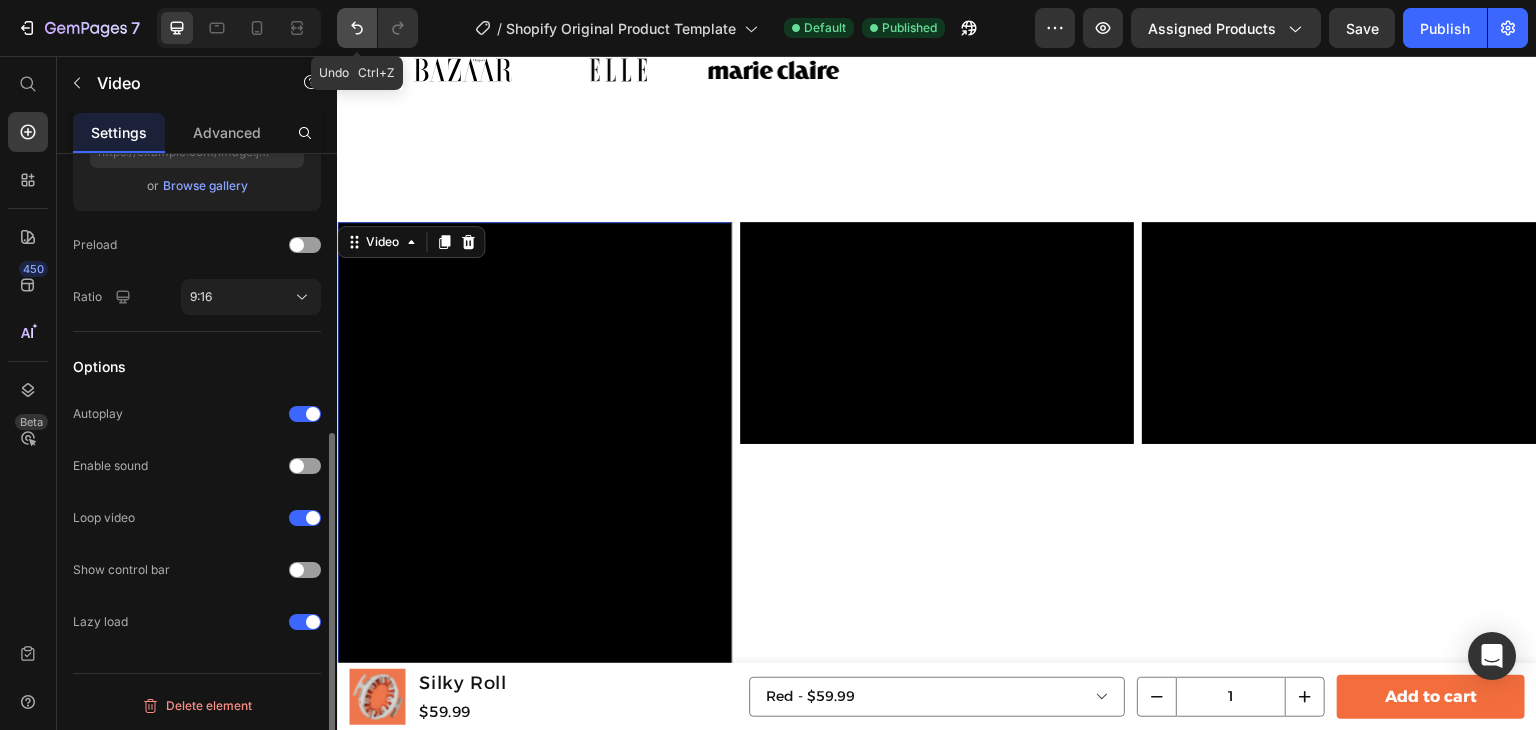 click 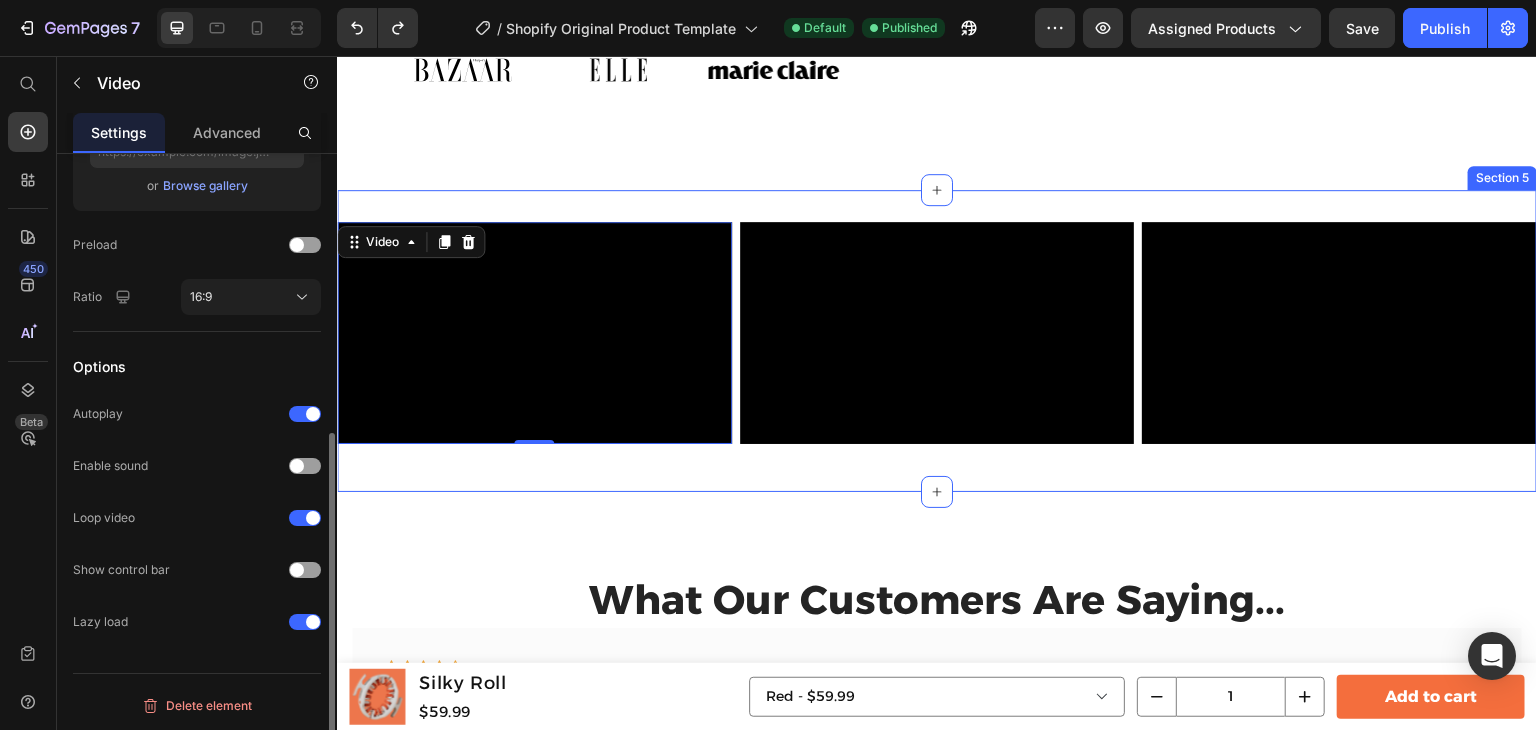 click on "Video   0 Video Video Row Section 5" at bounding box center (937, 341) 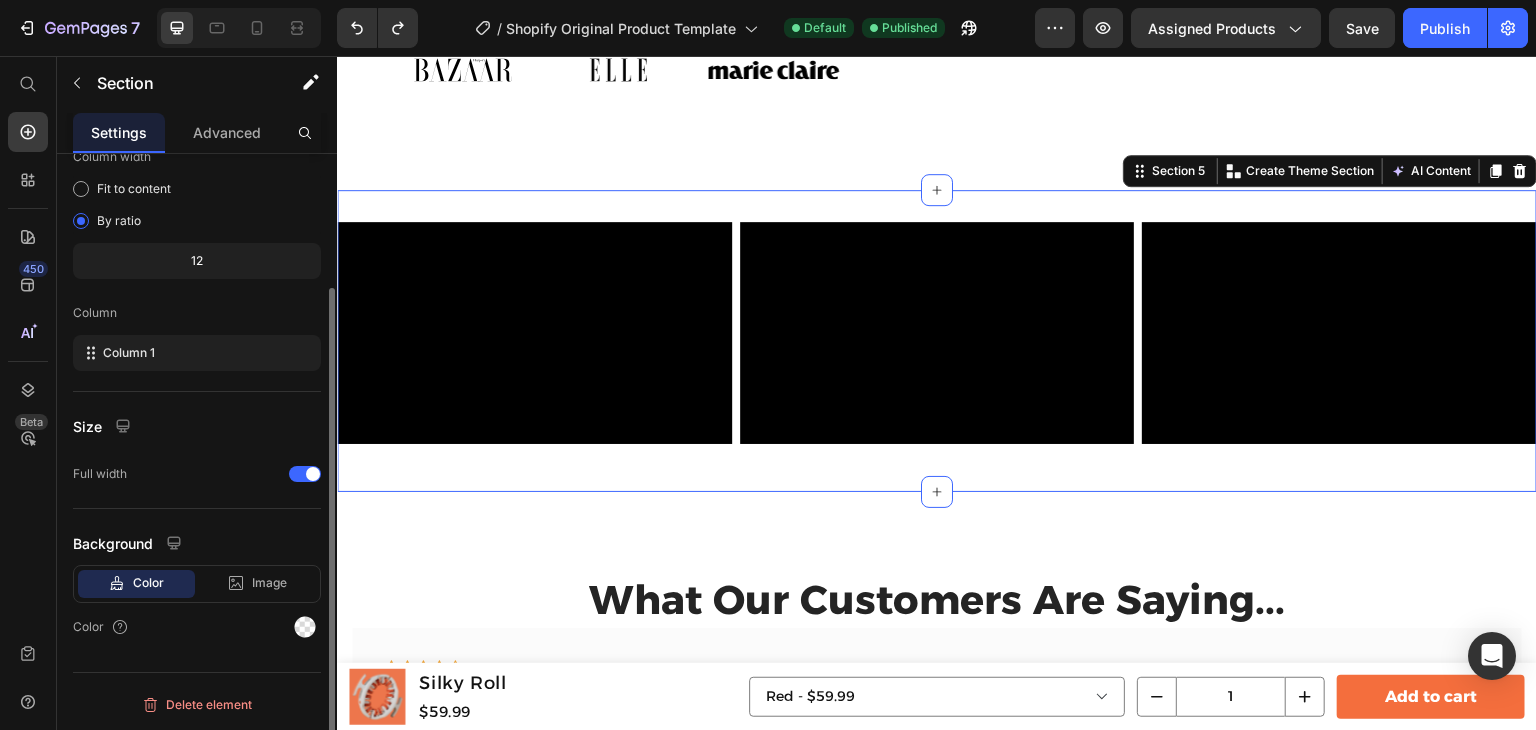 scroll, scrollTop: 0, scrollLeft: 0, axis: both 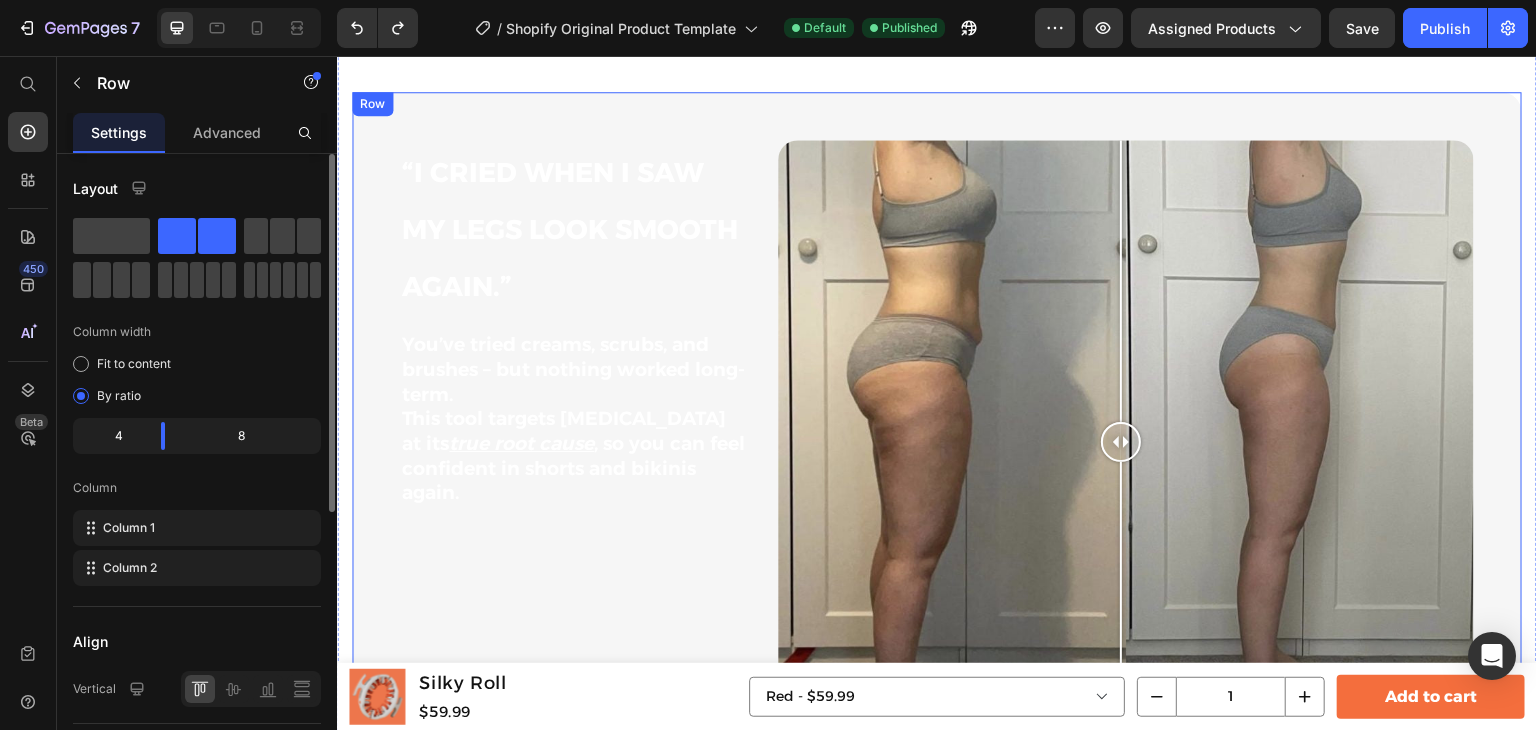 click on "“I cried when I saw my legs look smooth again.” Heading You’ve tried creams, scrubs, and brushes – but nothing worked long-term. This tool targets cellulite at its  true root cause , so you can feel confident in shorts and bikinis again. Text Block Image Comparison Smooth it. Love it. Heading
Breaks up fascia
Boosts circulation
Smooths cellulite
Feels amazing Item List Row" at bounding box center [937, 553] 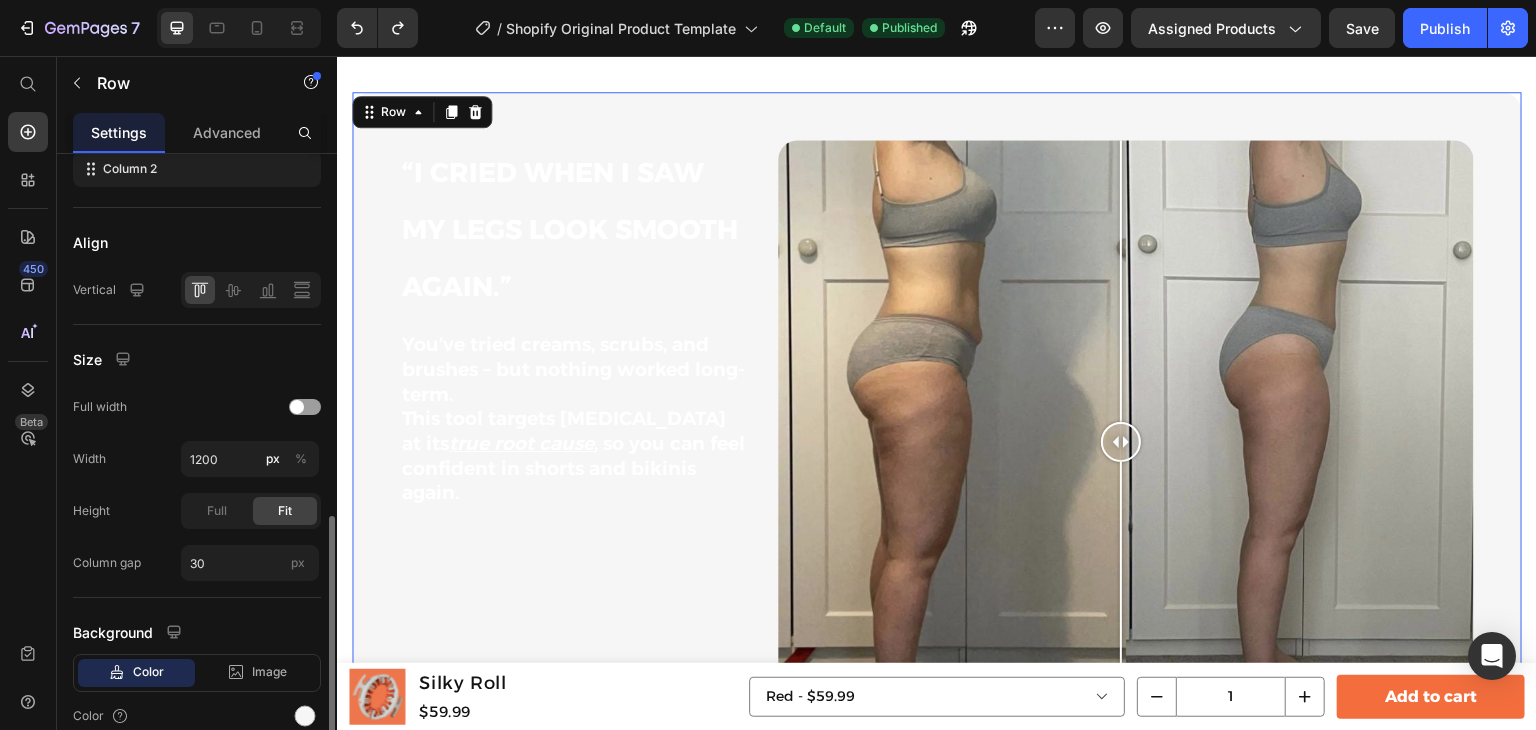 scroll, scrollTop: 486, scrollLeft: 0, axis: vertical 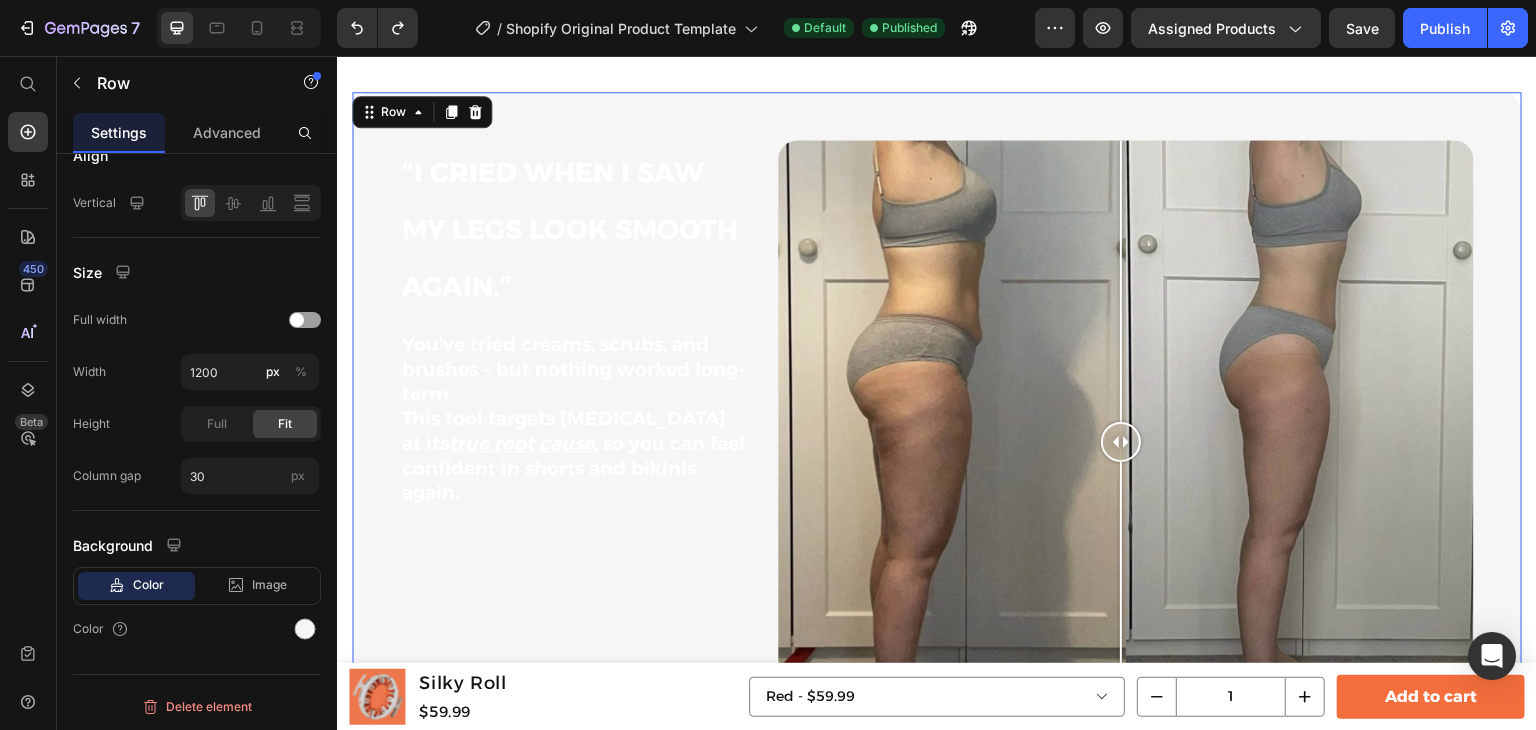 click on "Color Image Video  Color" 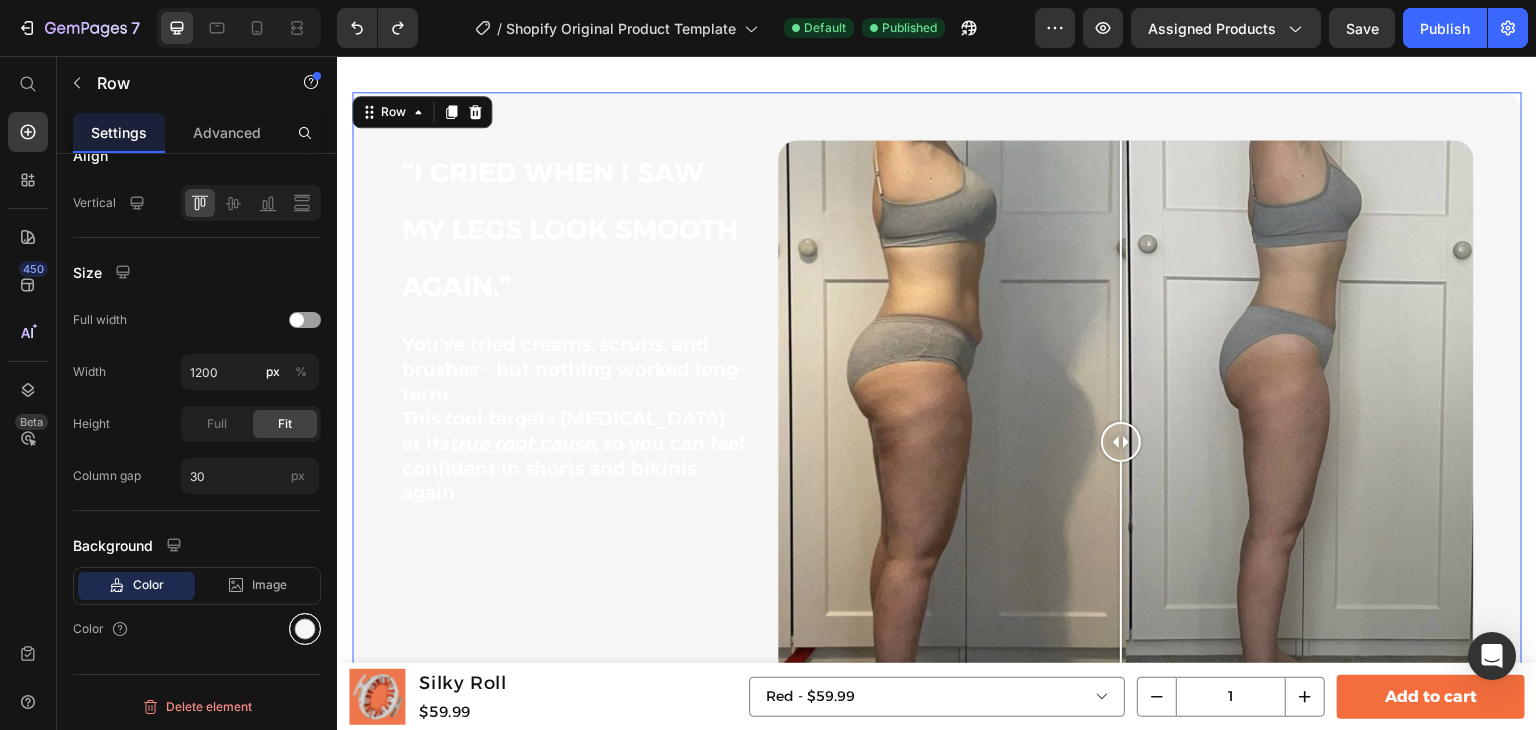 click at bounding box center (305, 629) 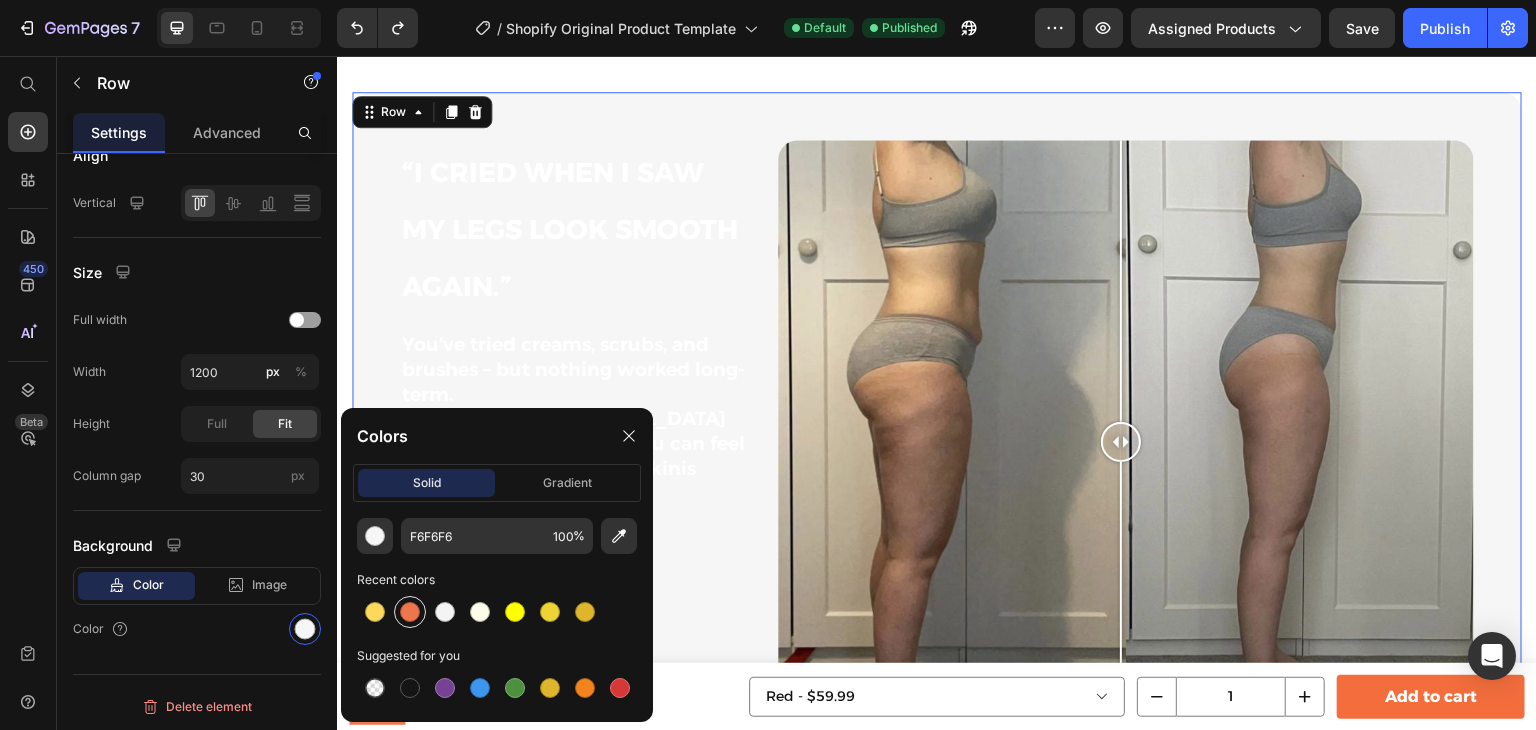 click at bounding box center (410, 612) 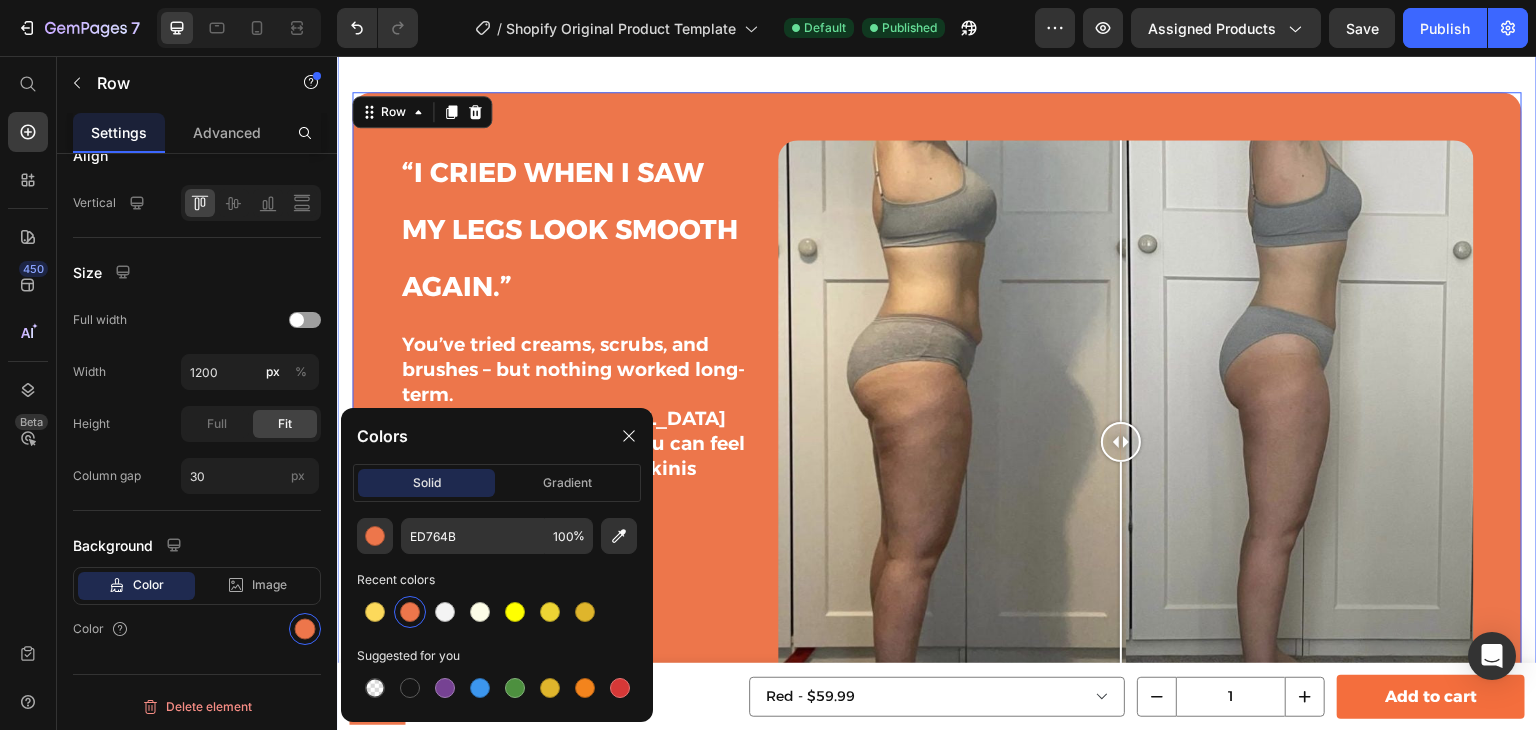 click on "“I cried when I saw my legs look smooth again.” Heading You’ve tried creams, scrubs, and brushes – but nothing worked long-term. This tool targets cellulite at its  true root cause , so you can feel confident in shorts and bikinis again. Text Block Image Comparison Smooth it. Love it. Heading
Breaks up fascia
Boosts circulation
Smooths cellulite
Feels amazing Item List Row   0 Section 8" at bounding box center [937, 547] 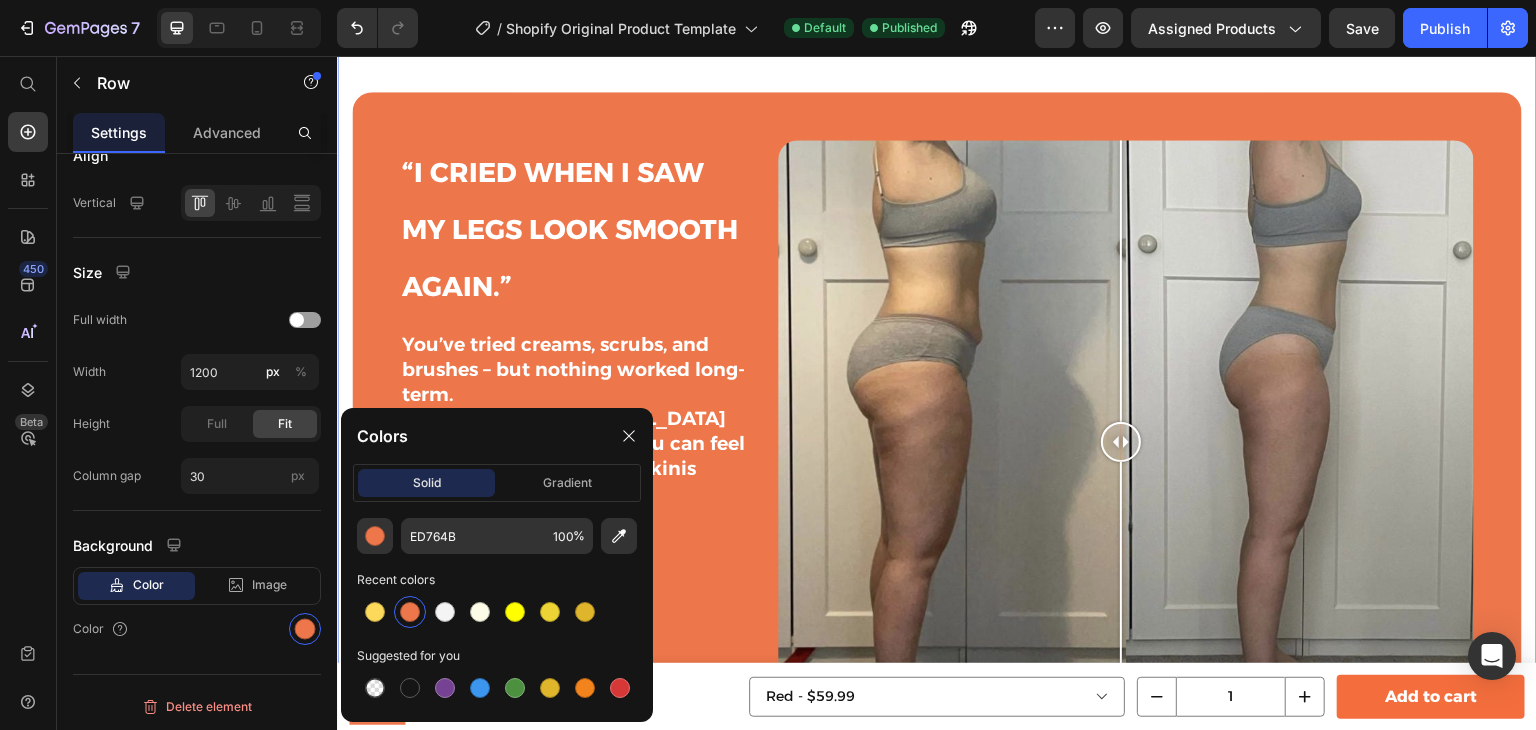 scroll, scrollTop: 0, scrollLeft: 0, axis: both 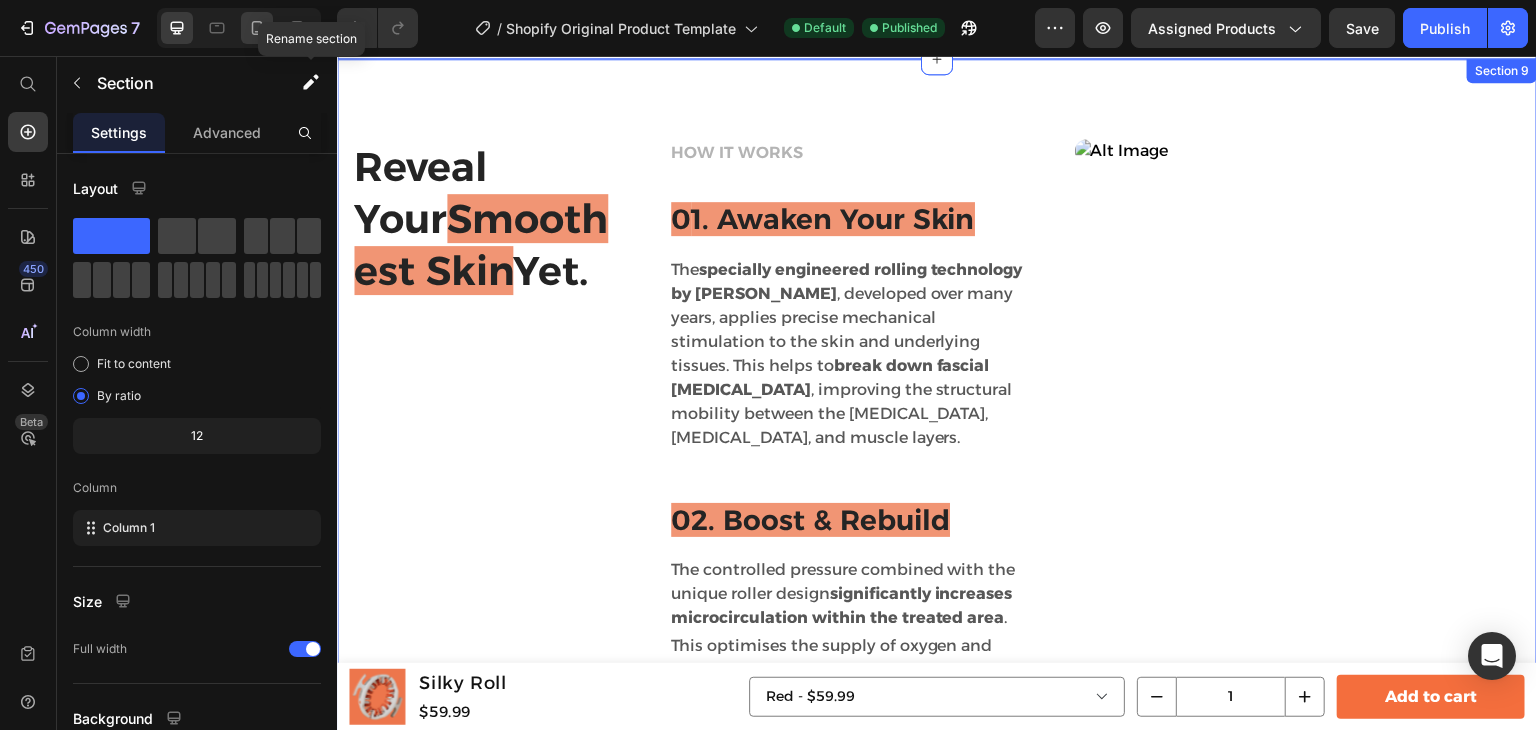 click 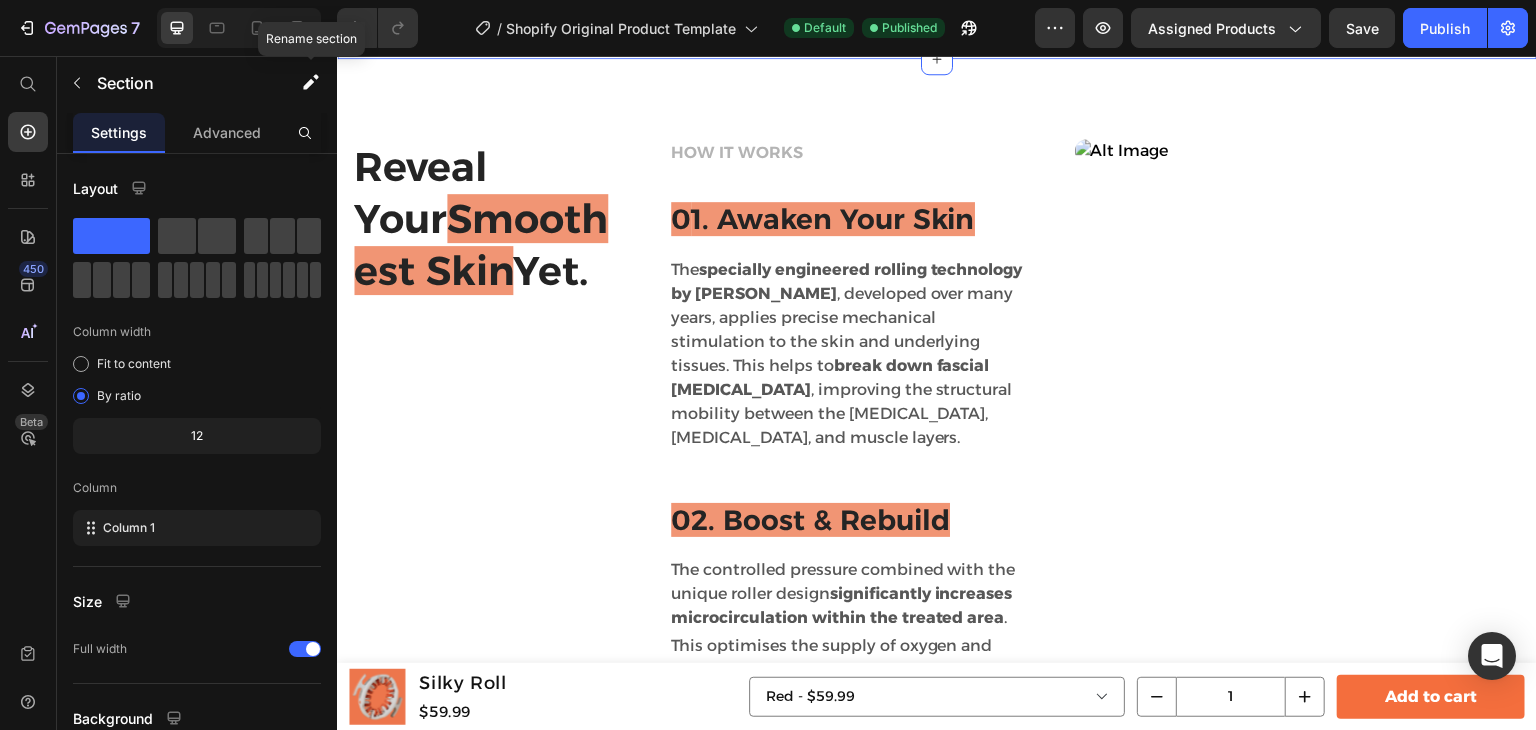 click 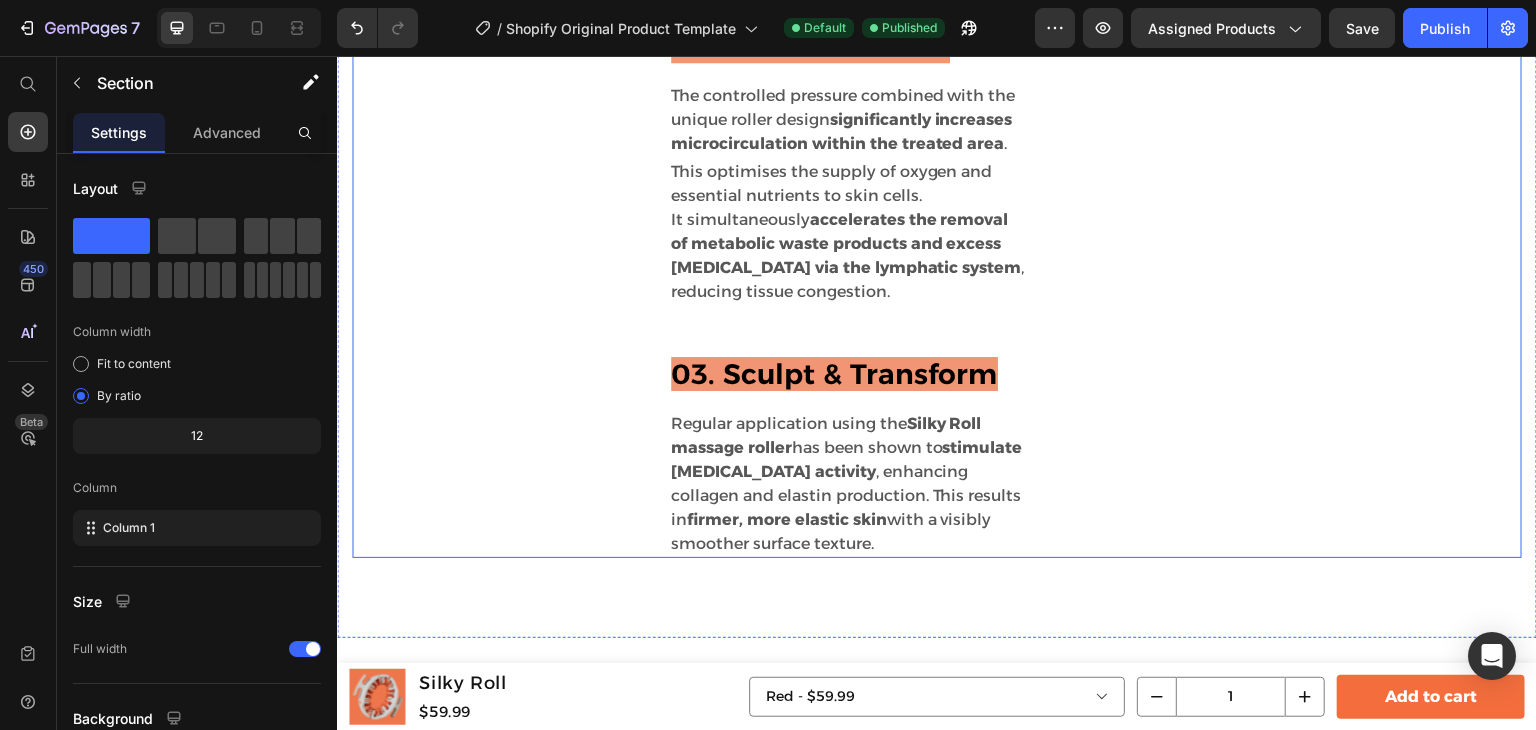 scroll, scrollTop: 5063, scrollLeft: 0, axis: vertical 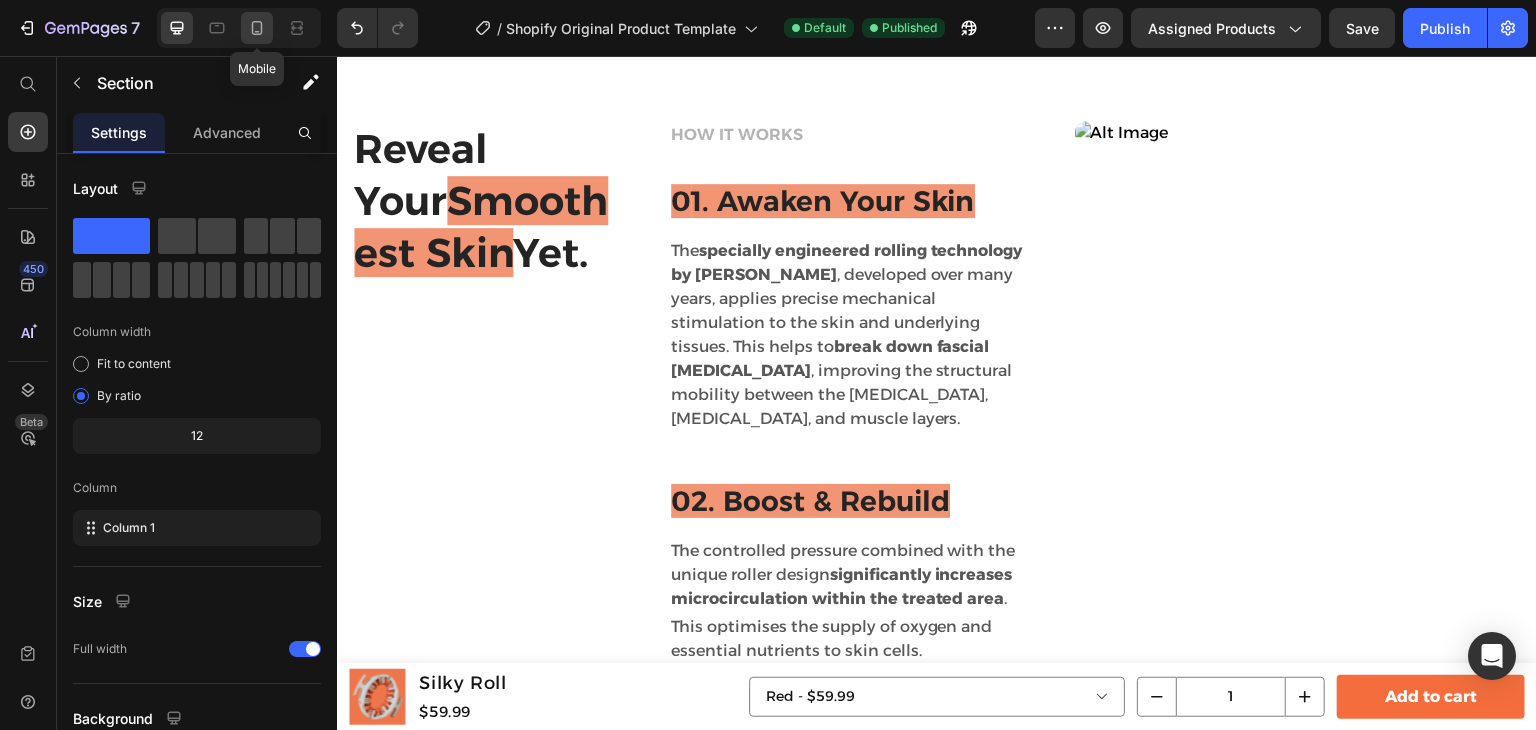 click 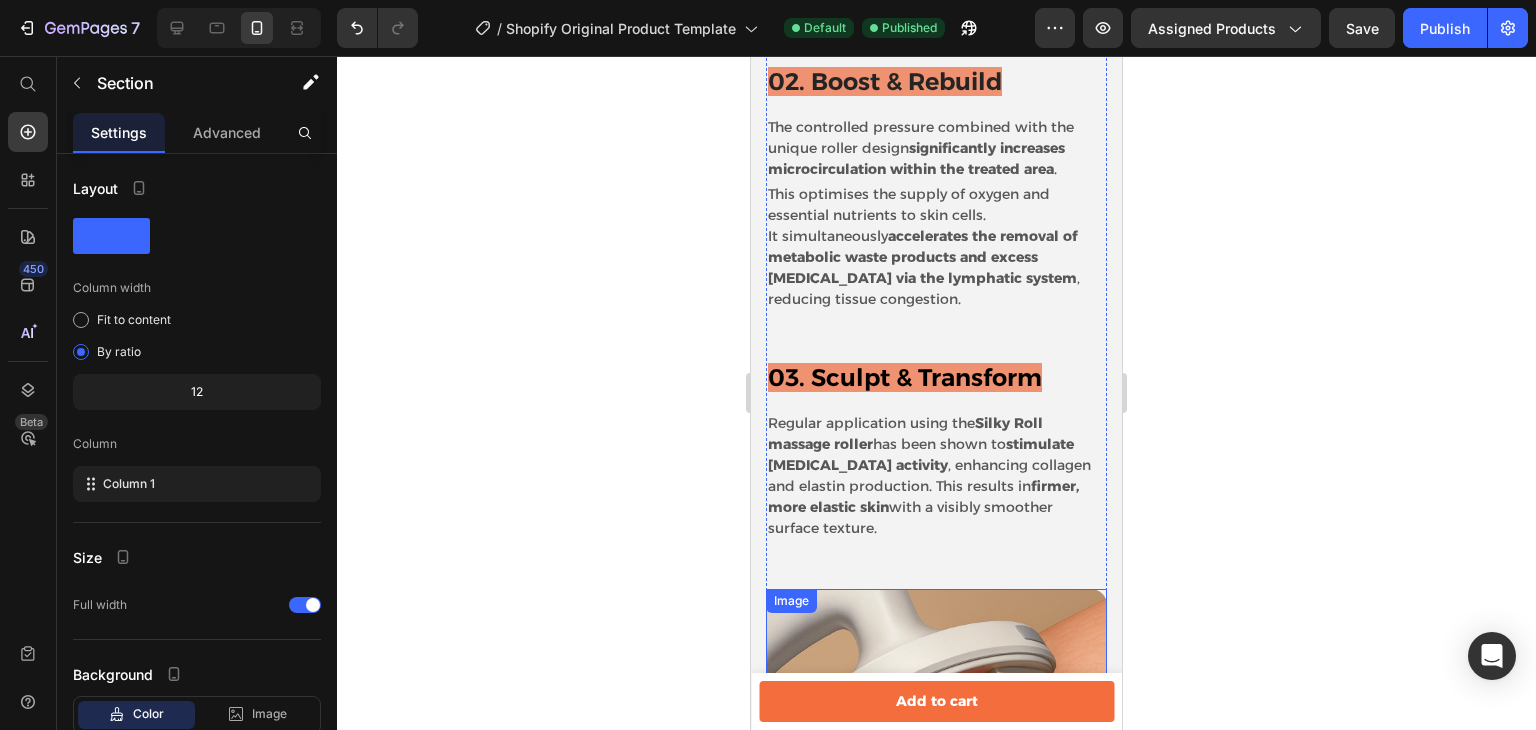 scroll, scrollTop: 5742, scrollLeft: 0, axis: vertical 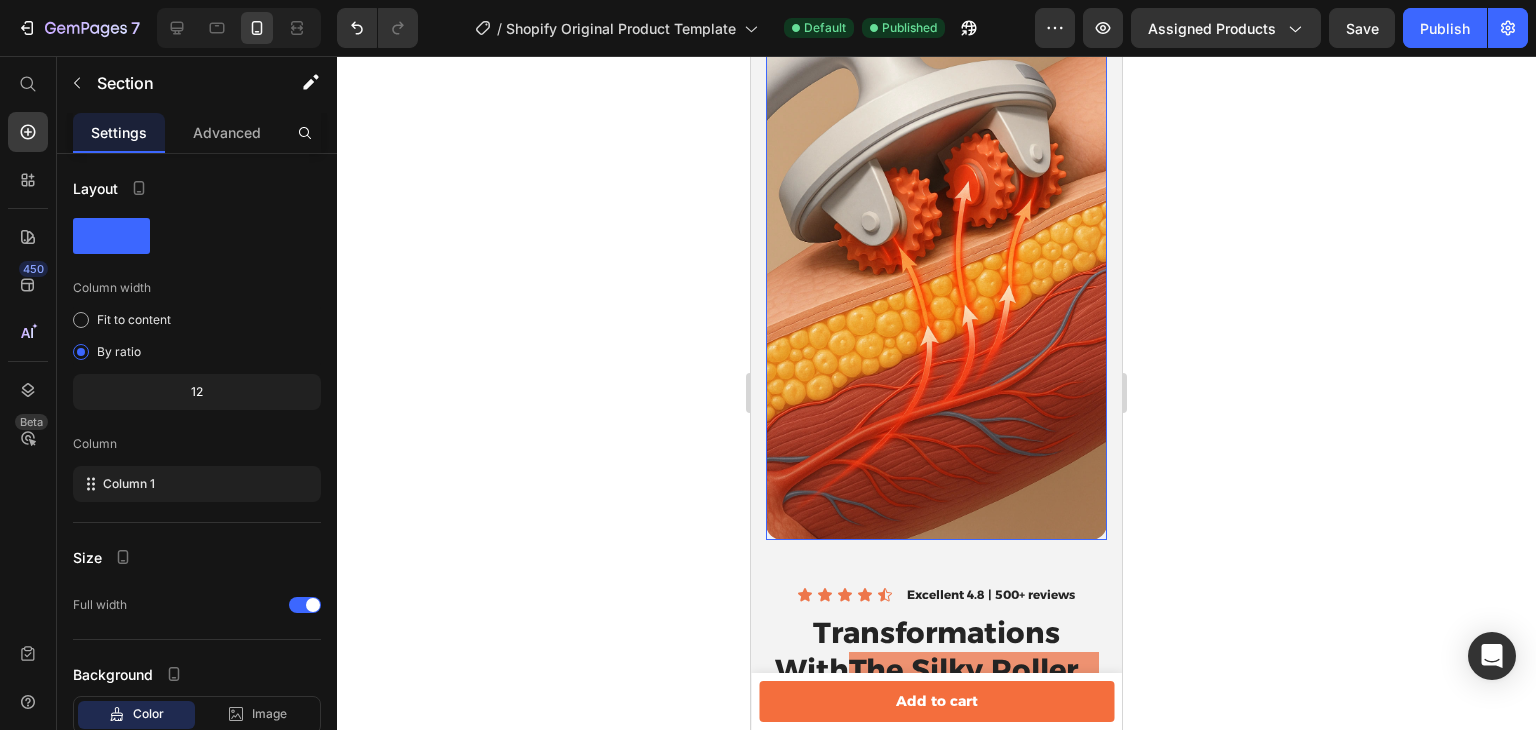 click at bounding box center (936, 284) 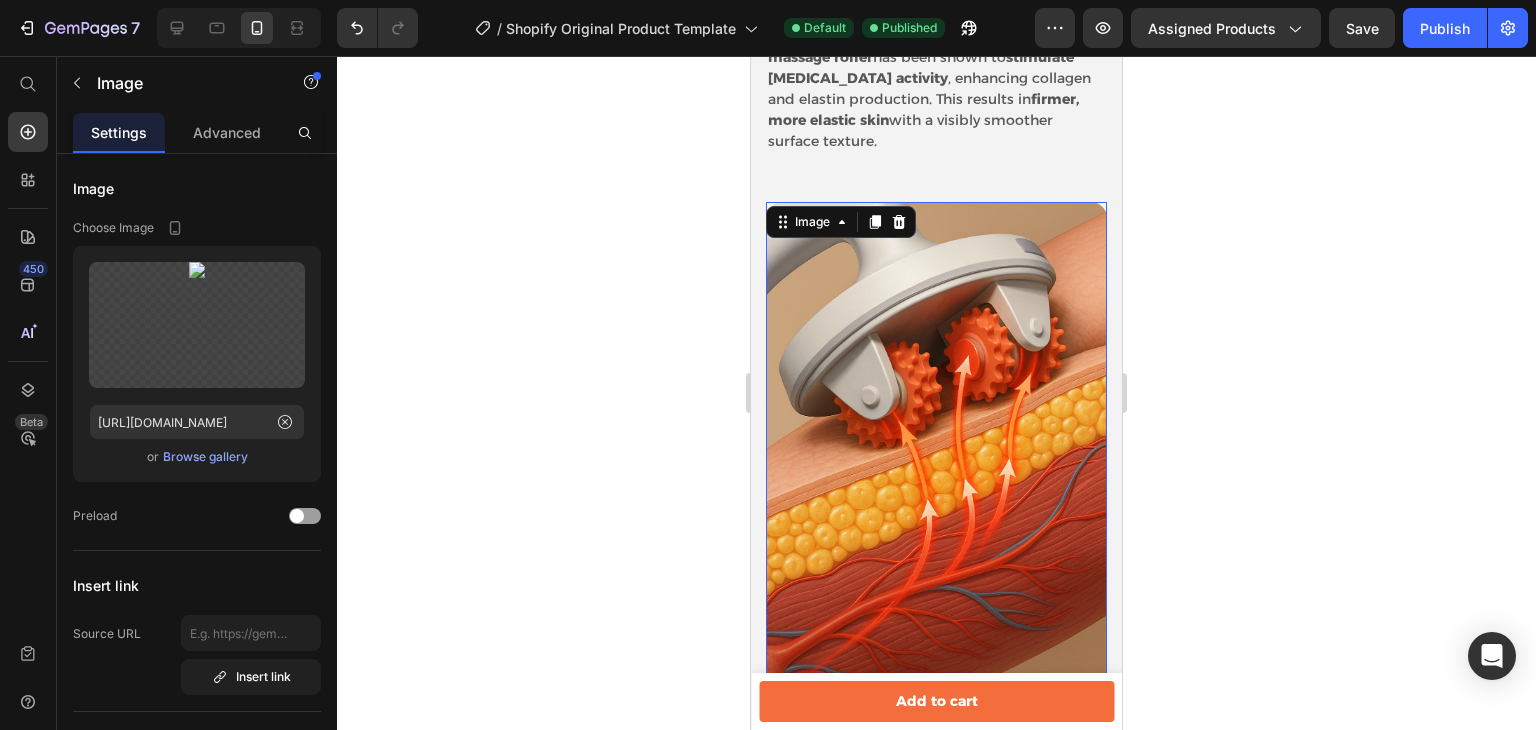 scroll, scrollTop: 5565, scrollLeft: 0, axis: vertical 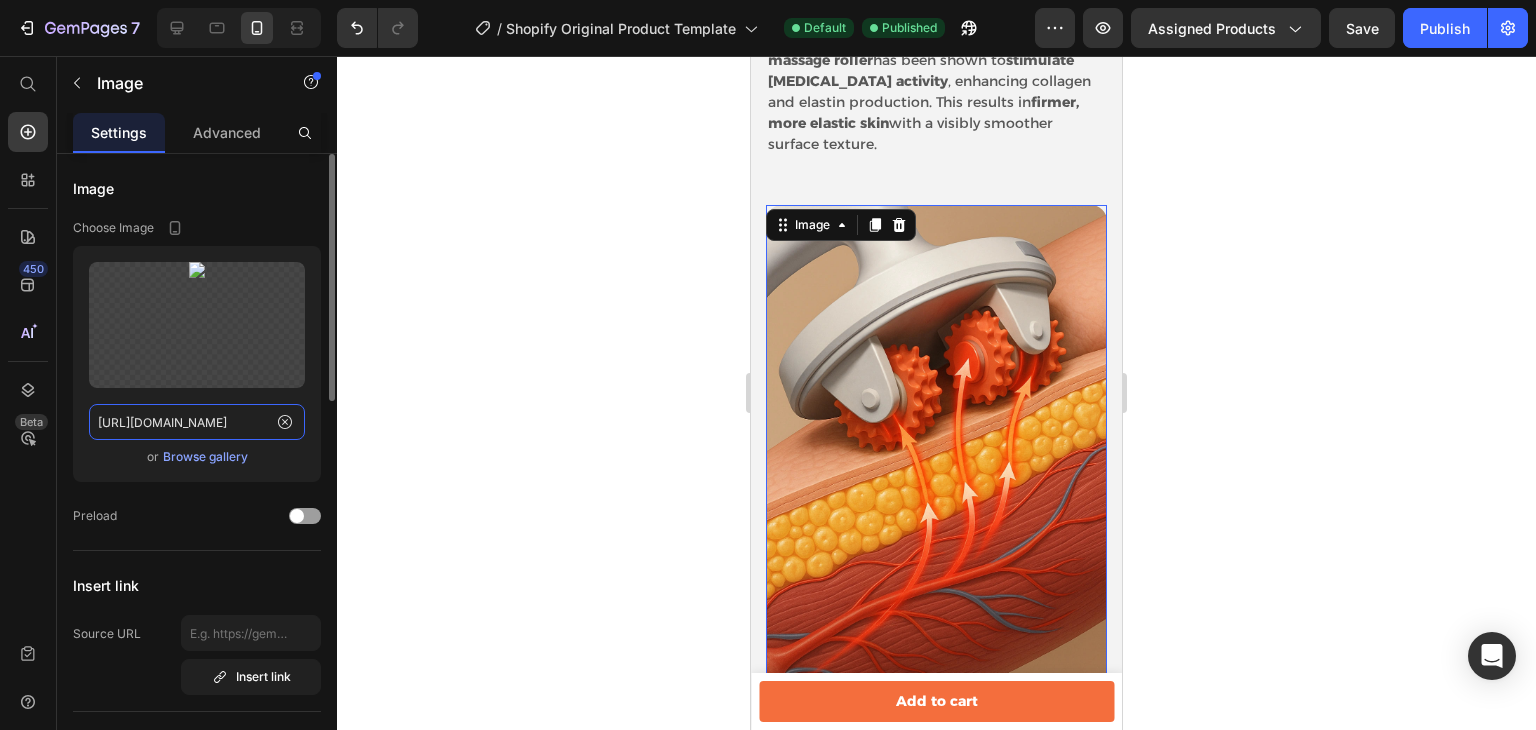 click on "https://cdn.shopify.com/s/files/1/0944/7889/3386/files/ChatGPT_Image_7._Juli_2025_16_11_32.webp?v=1752091620" 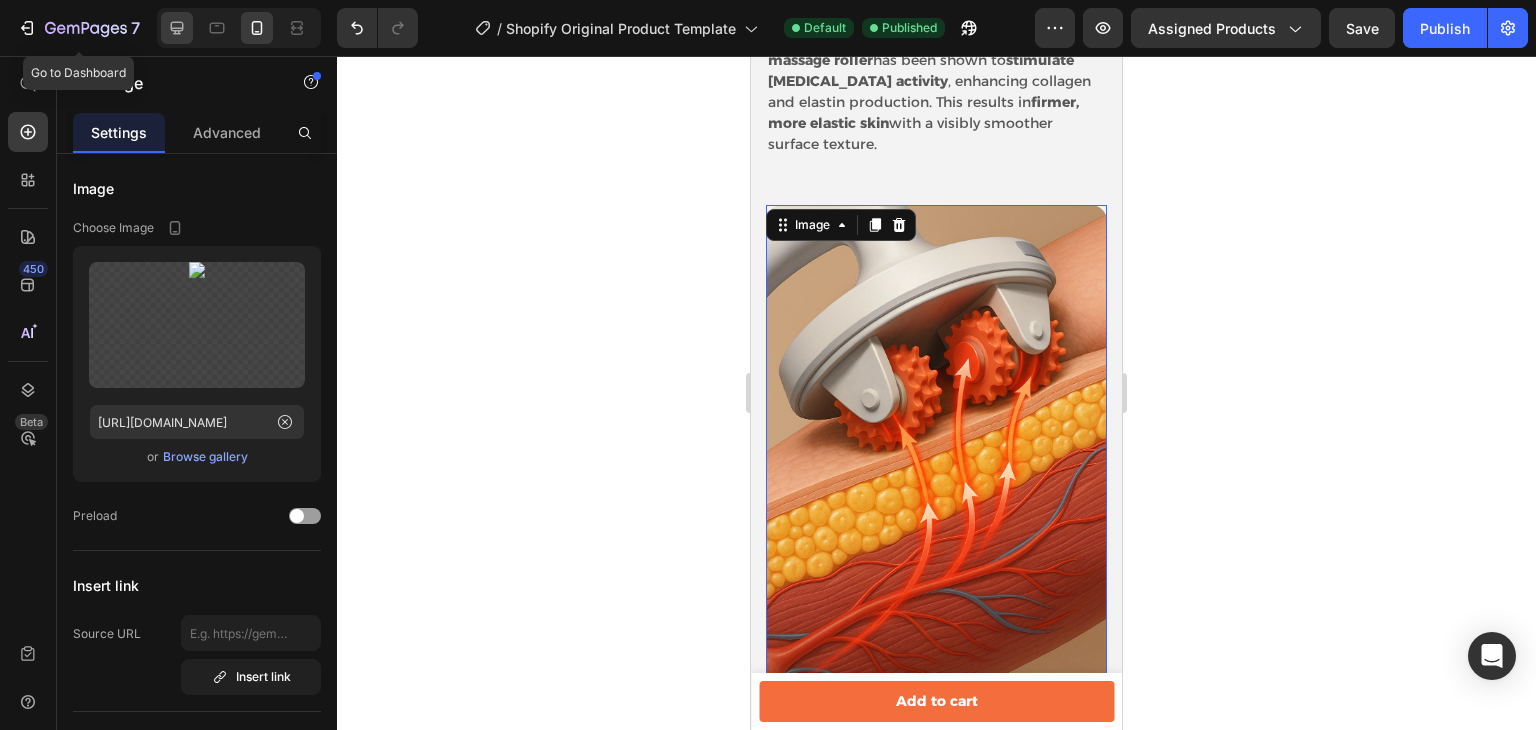 click 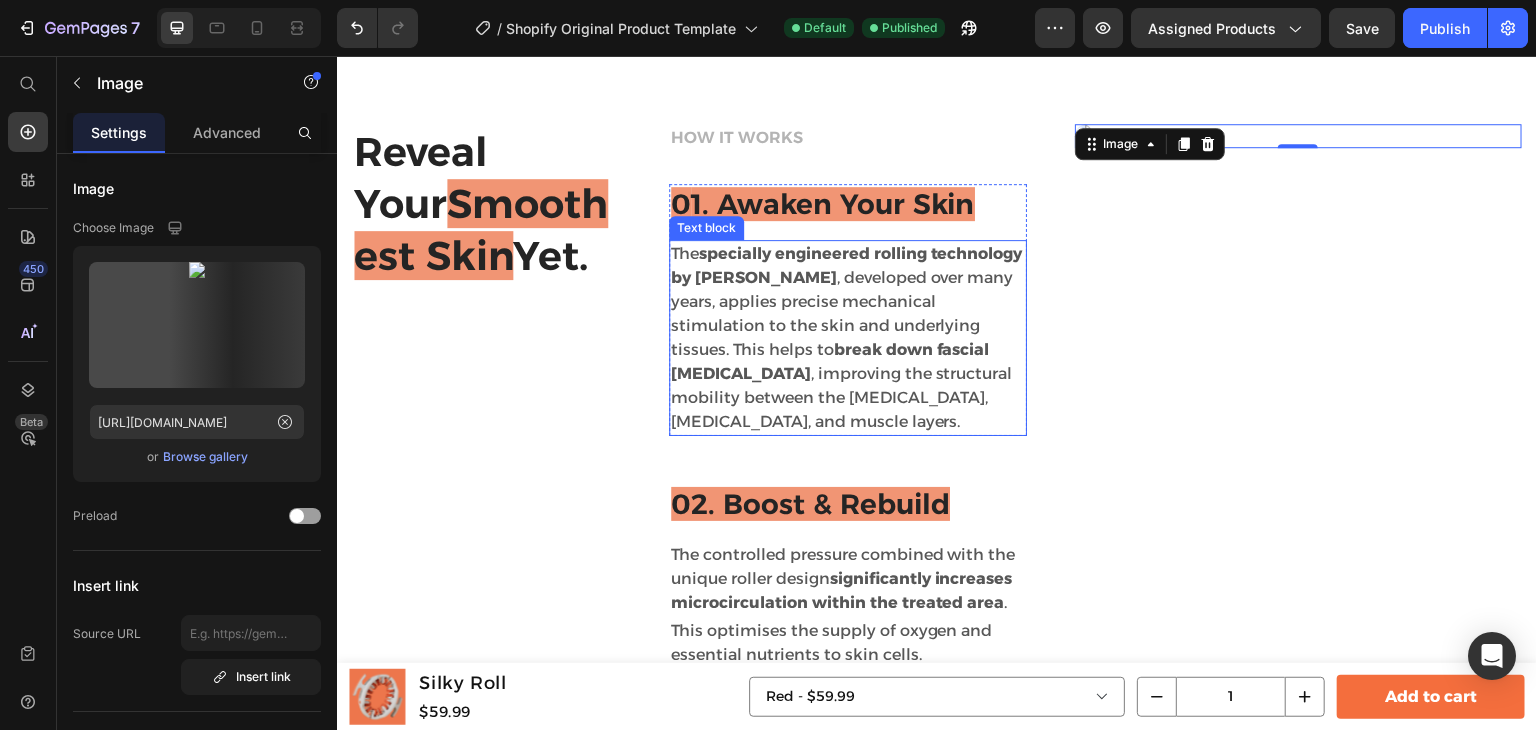 scroll, scrollTop: 5372, scrollLeft: 0, axis: vertical 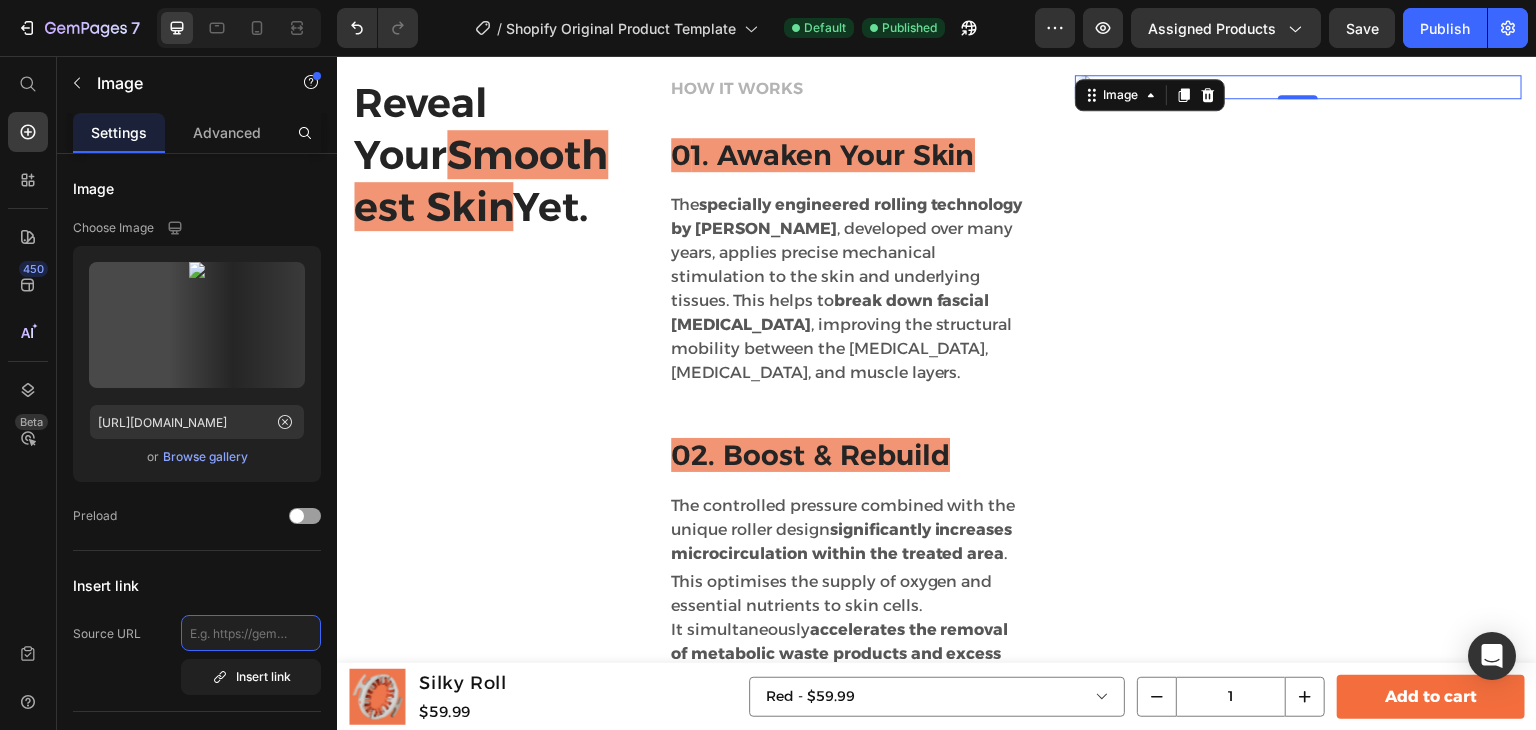 click 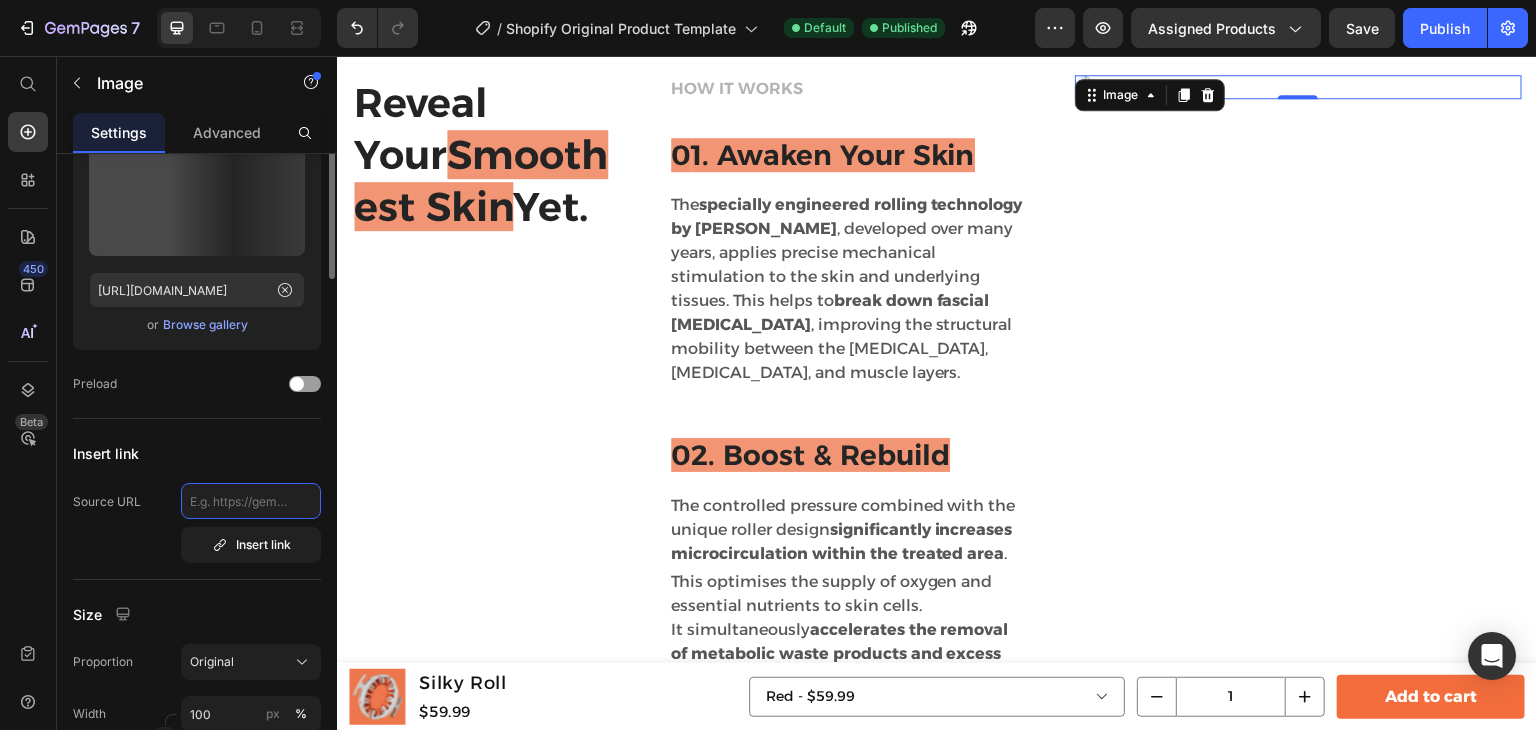 scroll, scrollTop: 0, scrollLeft: 0, axis: both 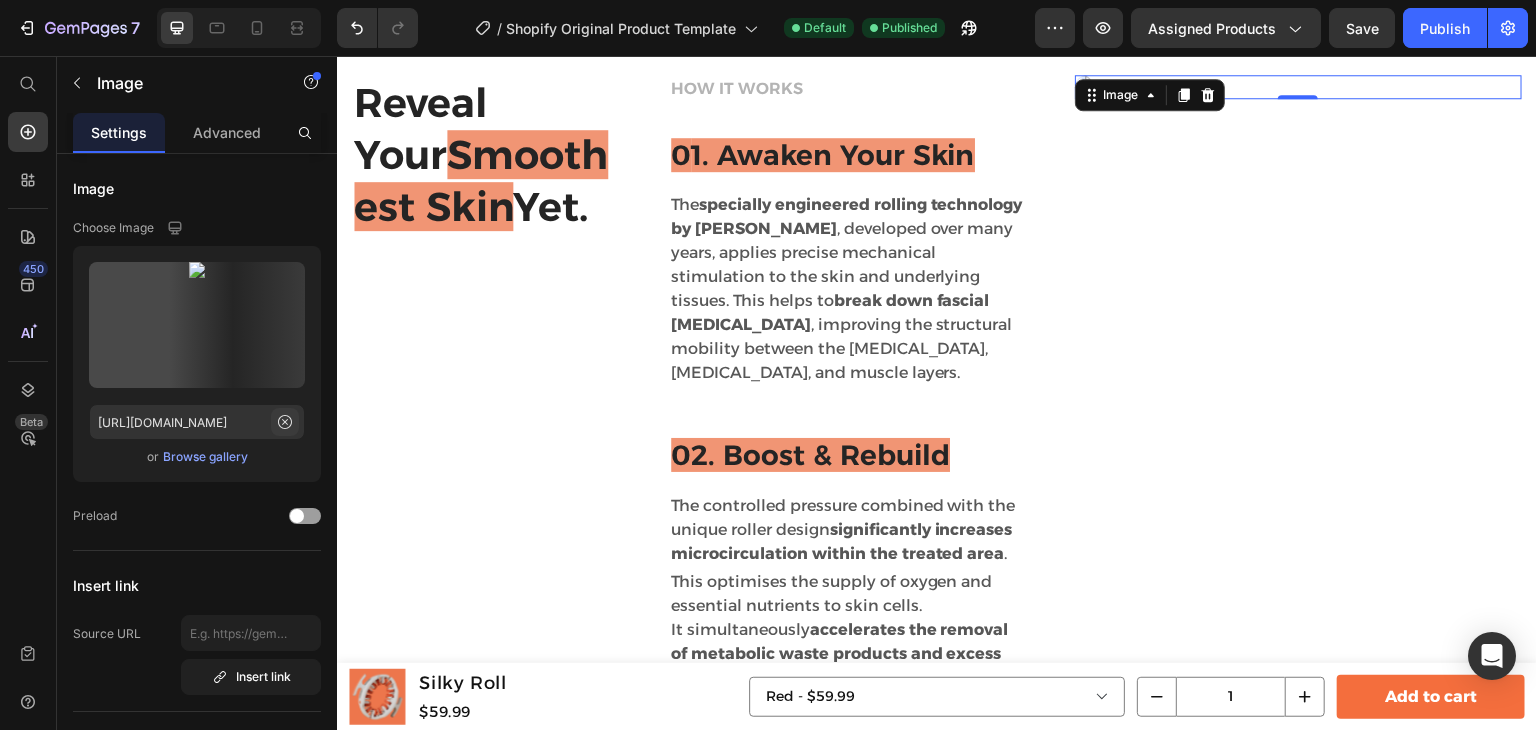 click 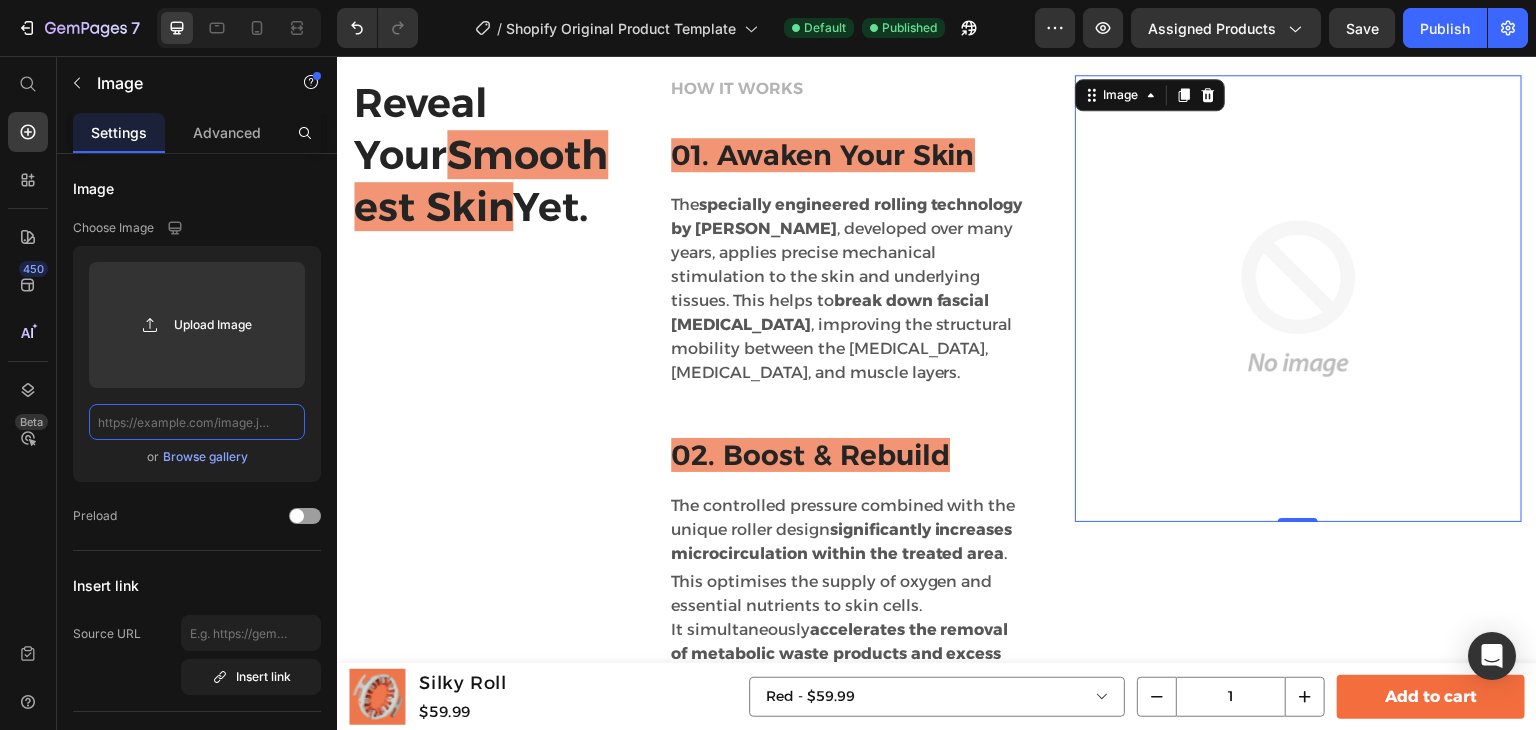 scroll, scrollTop: 0, scrollLeft: 0, axis: both 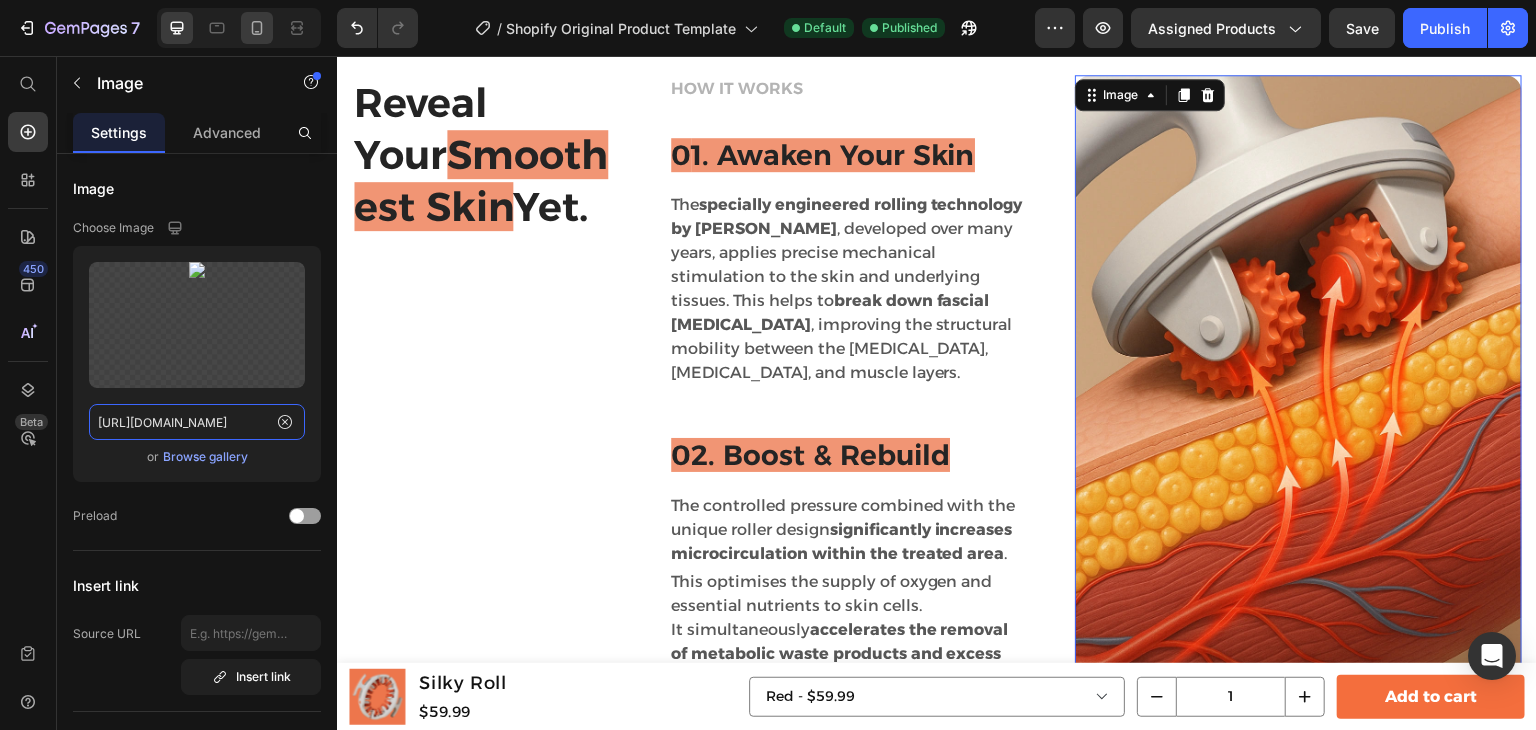 type on "https://cdn.shopify.com/s/files/1/0944/7889/3386/files/ChatGPT_Image_7._Juli_2025_16_11_32.webp?v=1752091620" 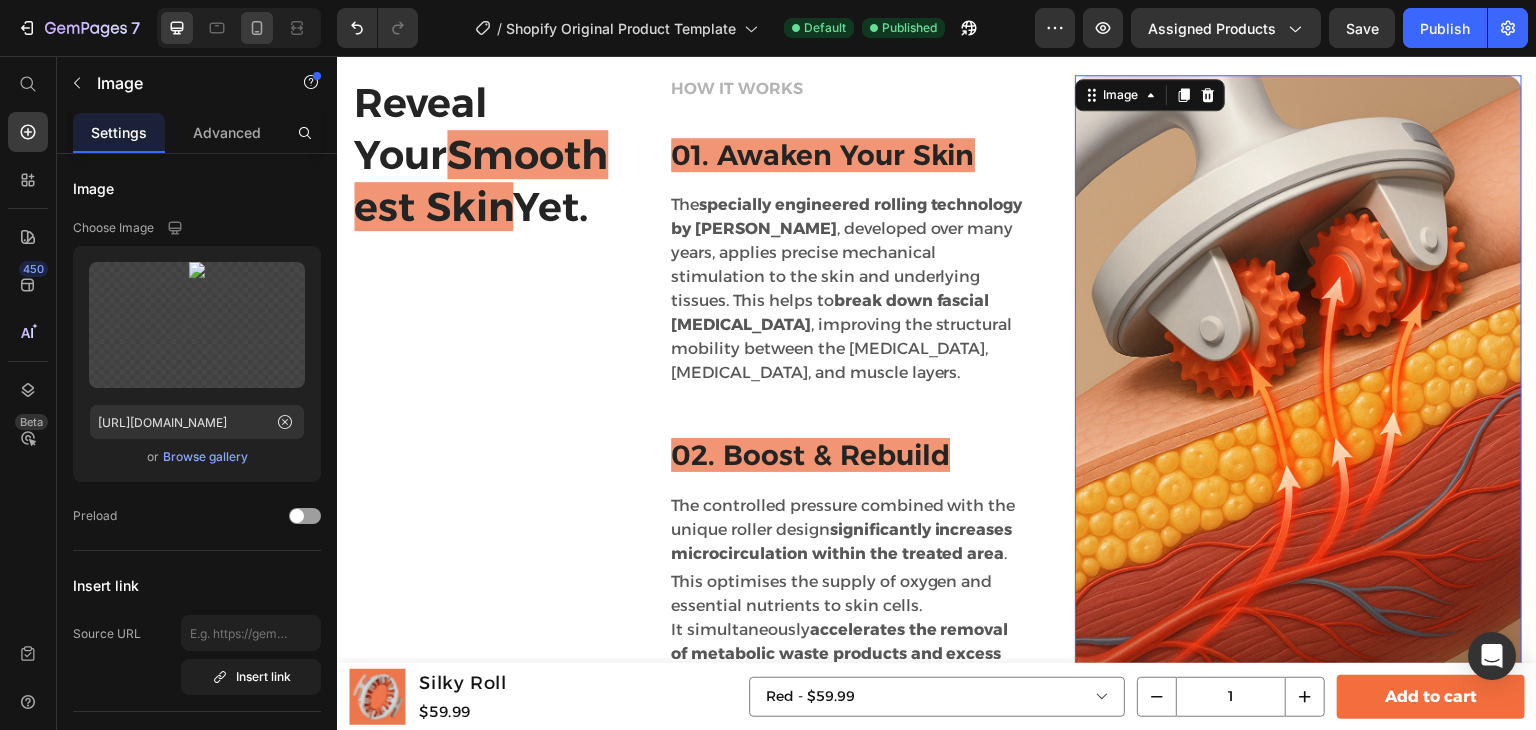click 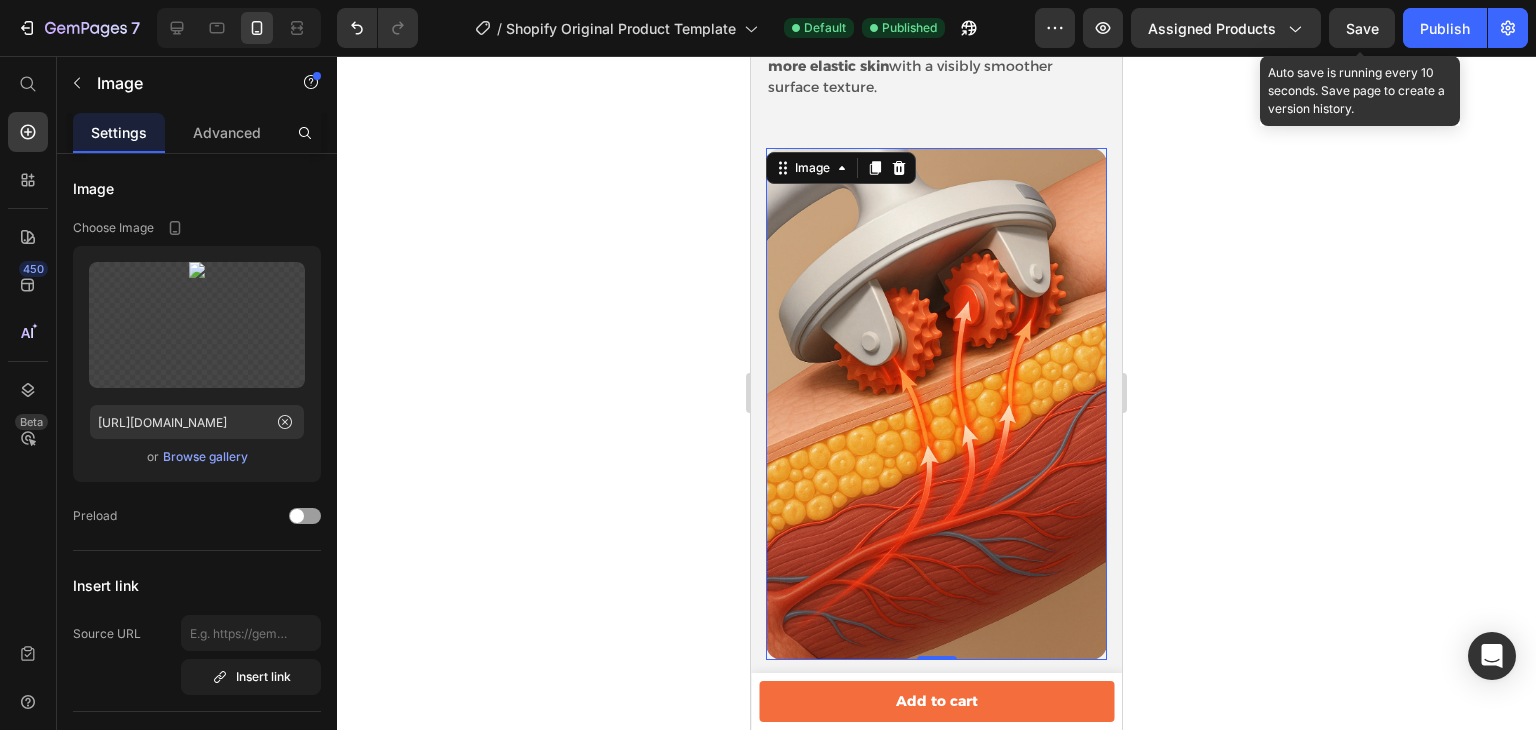 scroll, scrollTop: 5623, scrollLeft: 0, axis: vertical 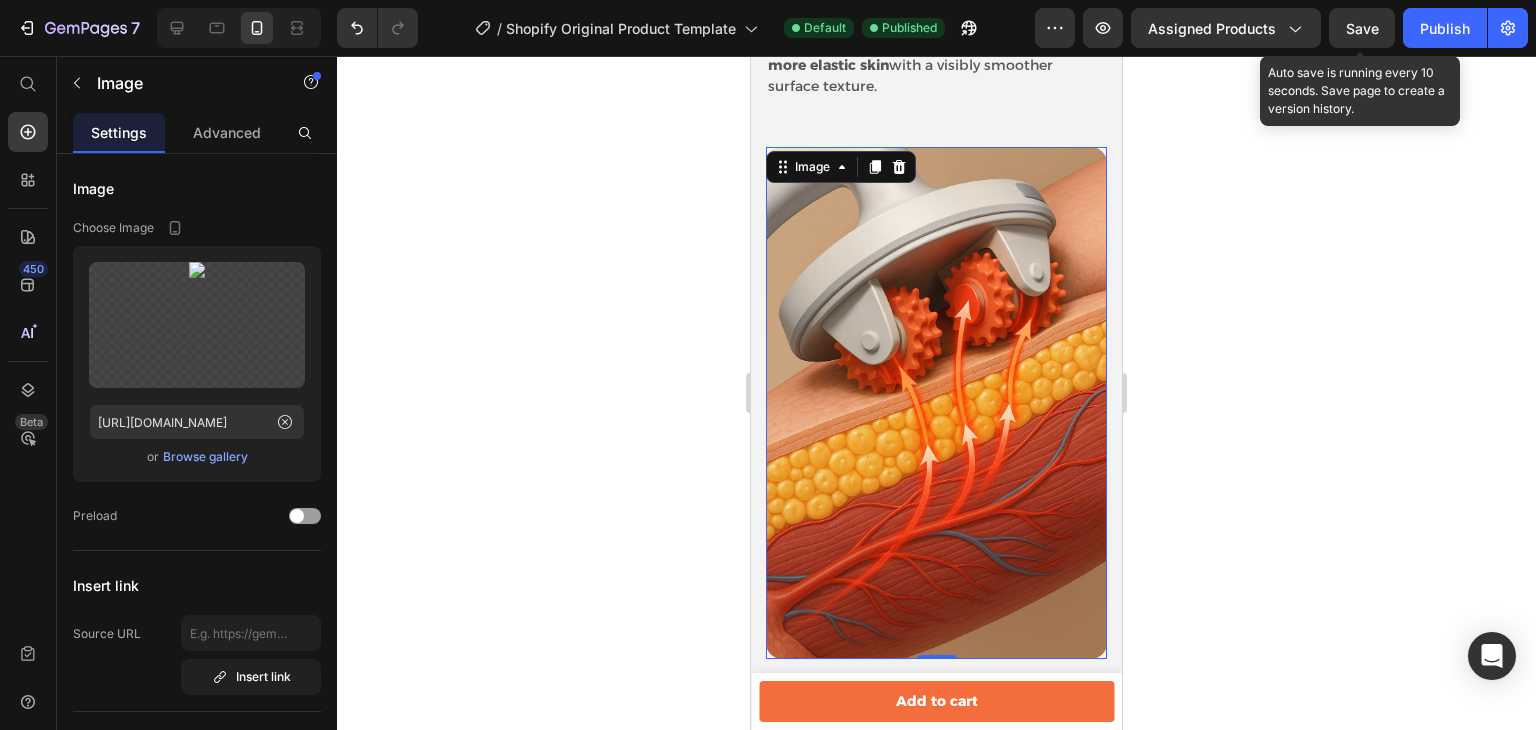 click on "Save" at bounding box center (1362, 28) 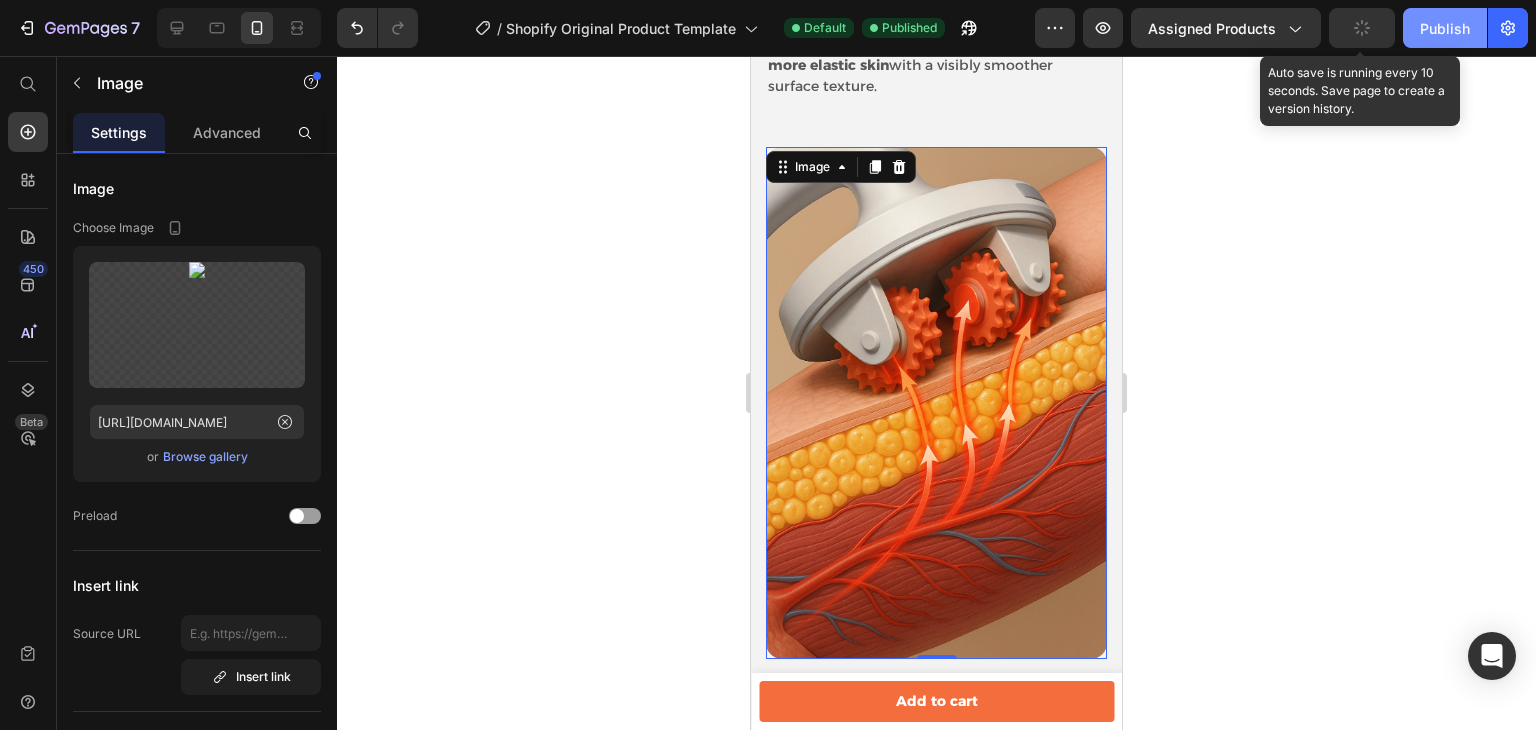 click on "Publish" at bounding box center (1445, 28) 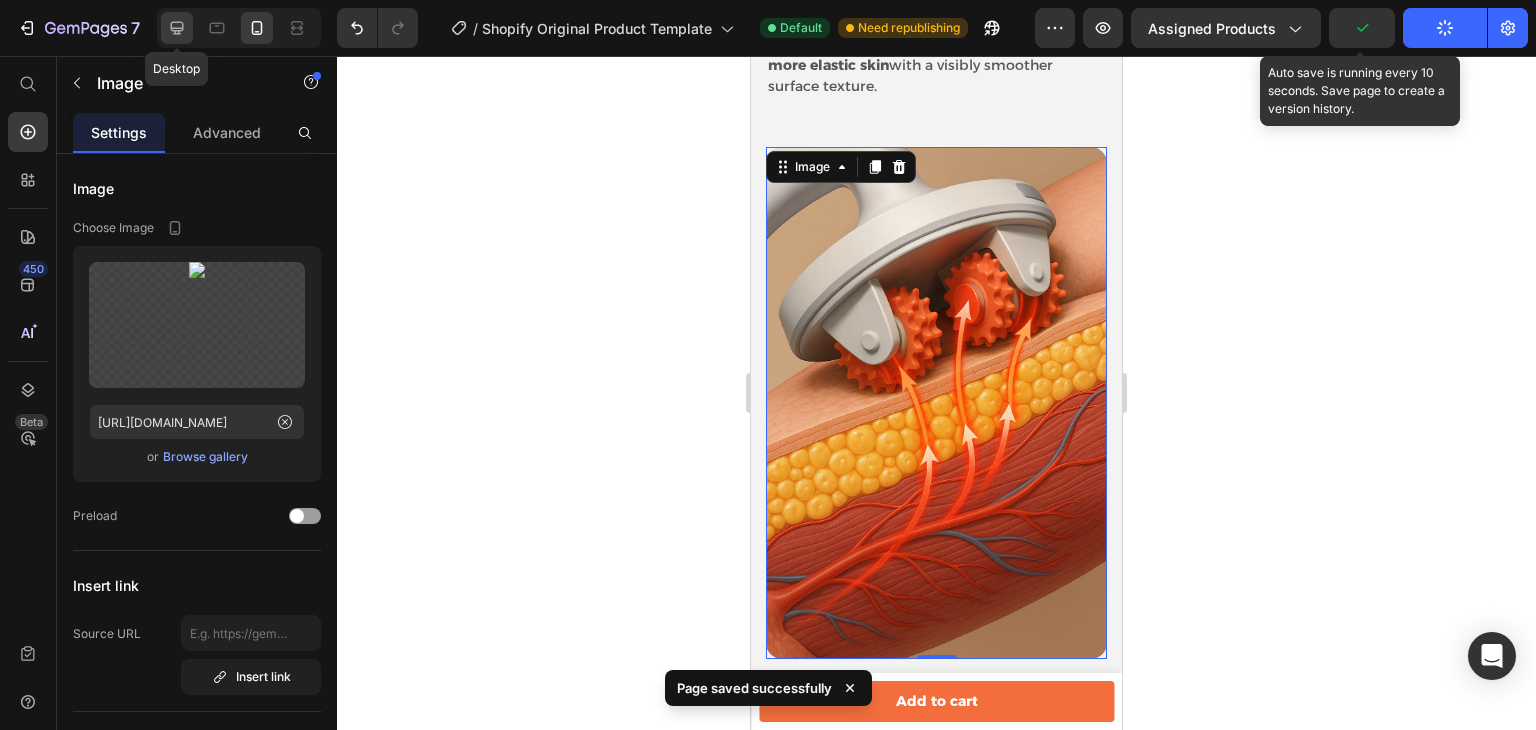 click 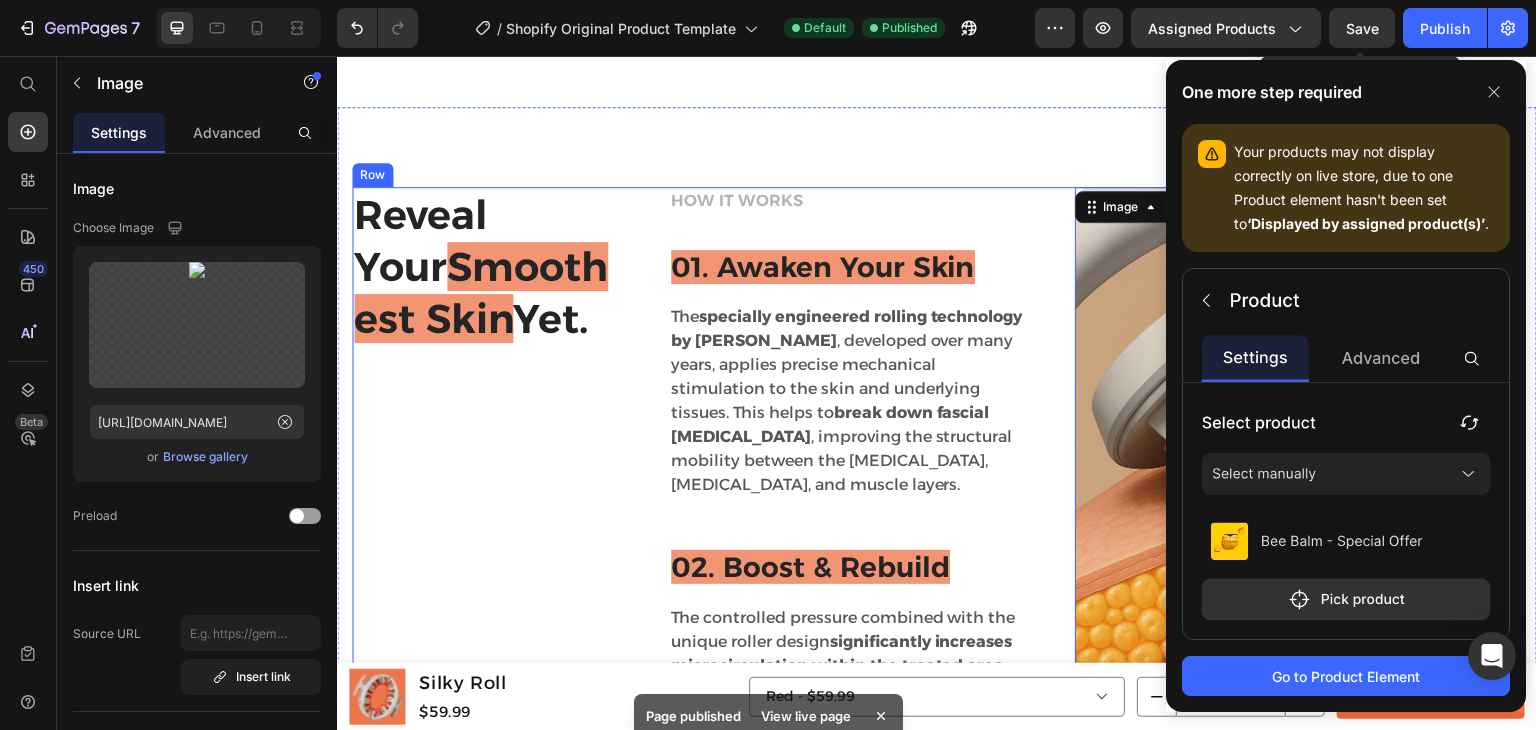 scroll, scrollTop: 5560, scrollLeft: 0, axis: vertical 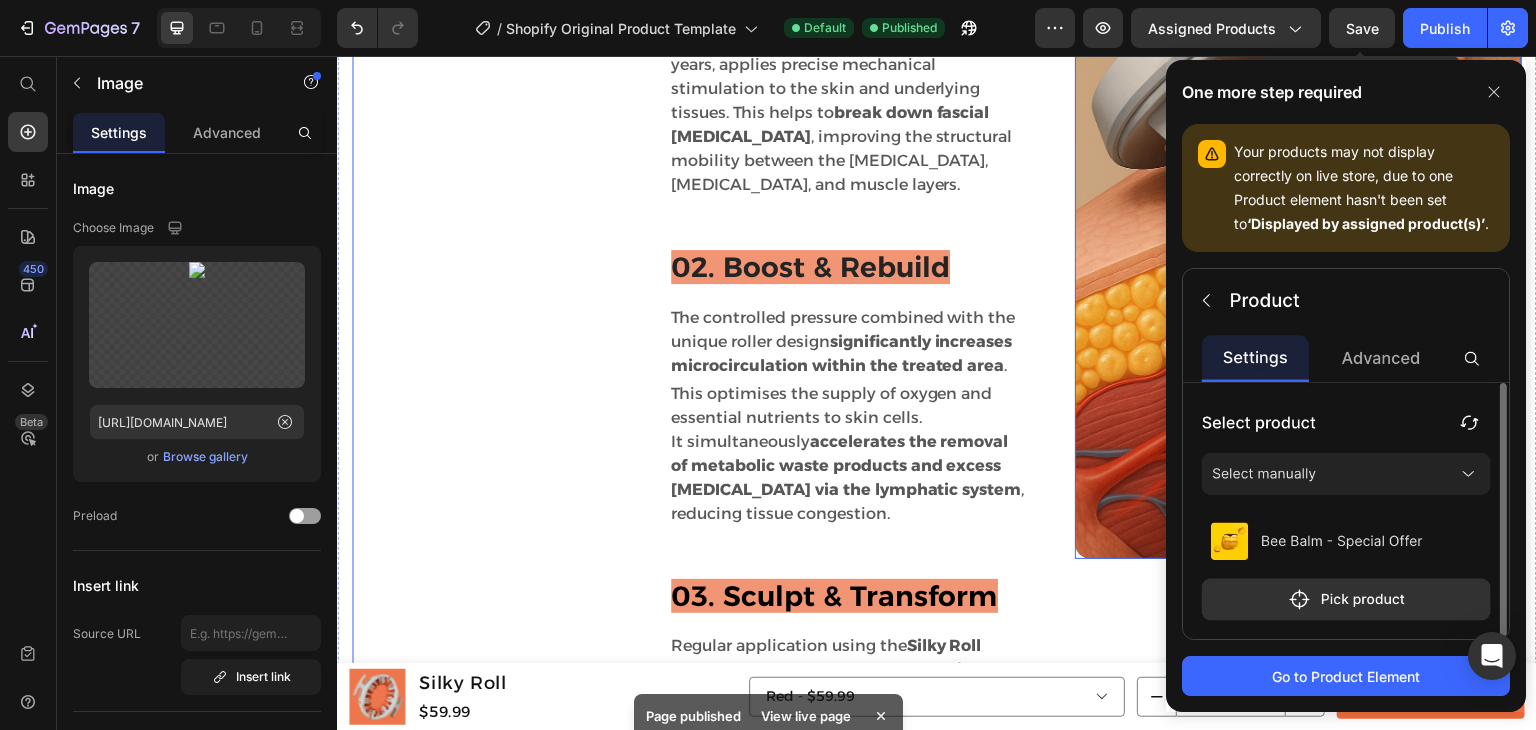 click 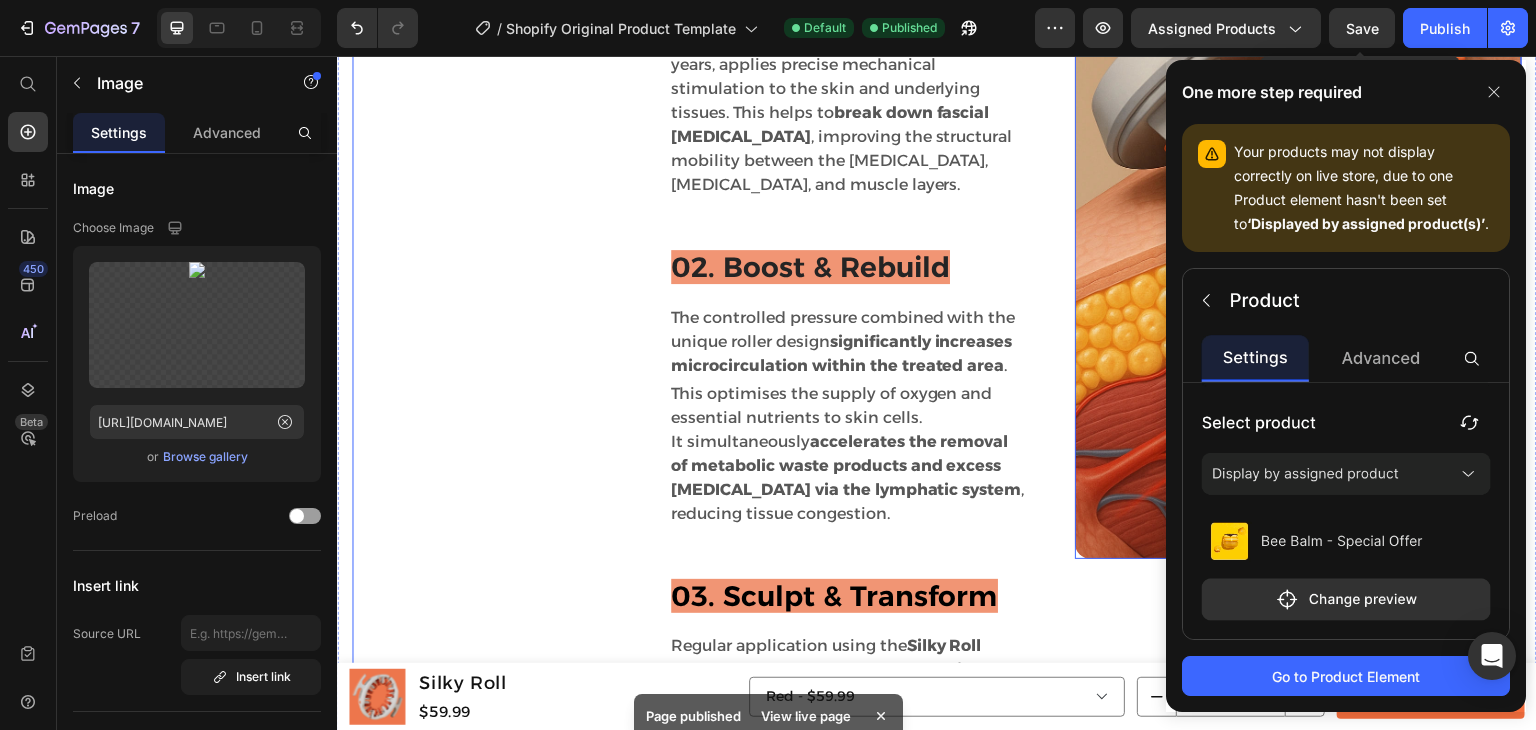 click 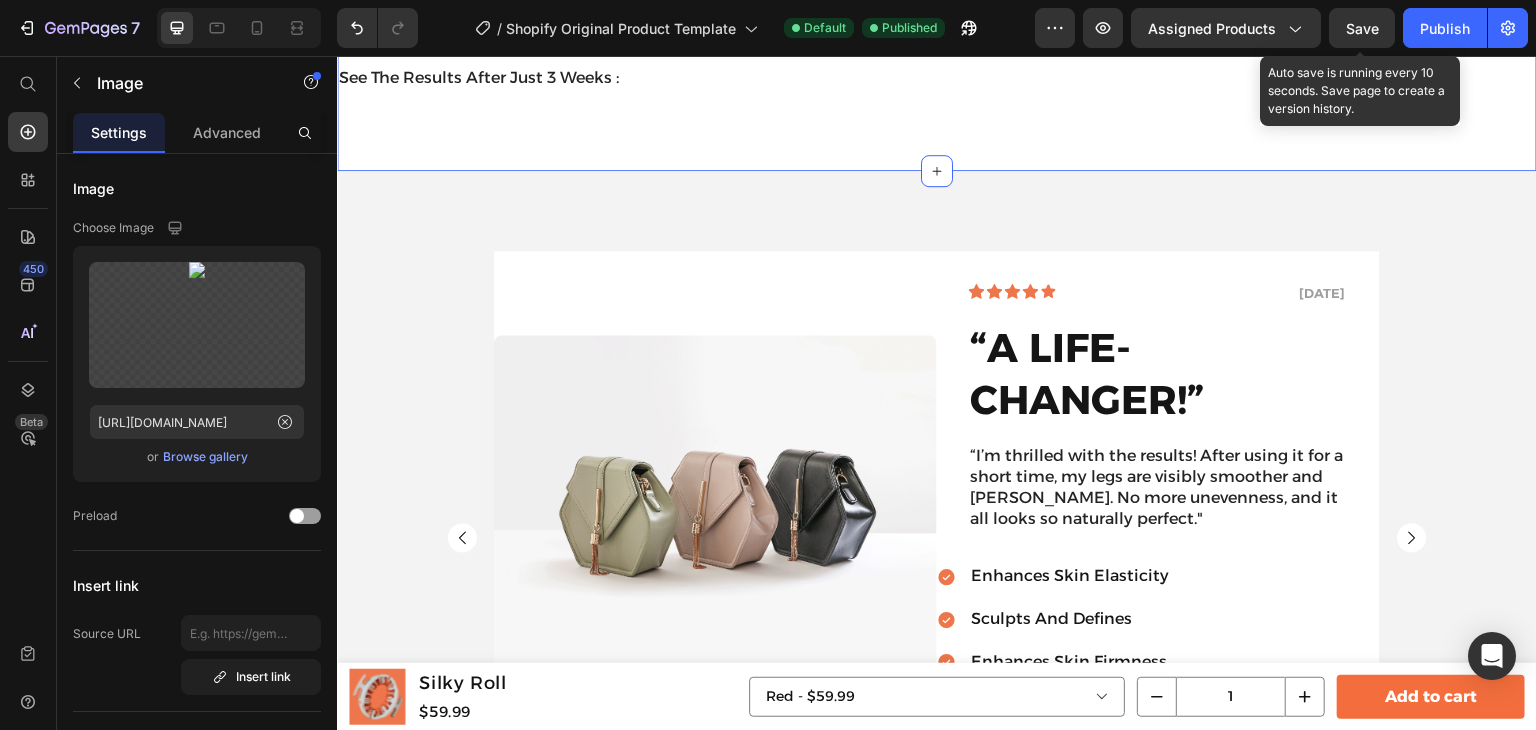 scroll, scrollTop: 6735, scrollLeft: 0, axis: vertical 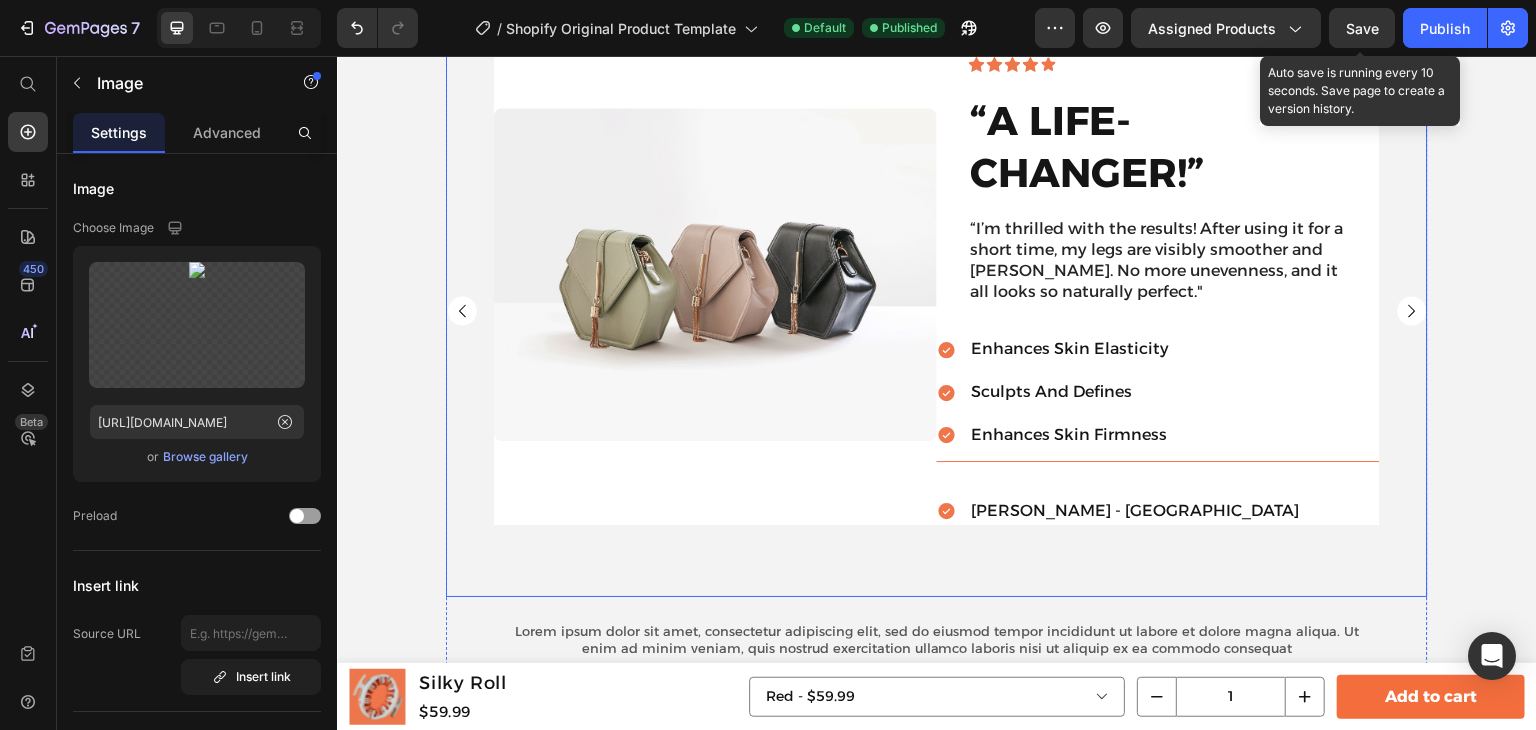 click 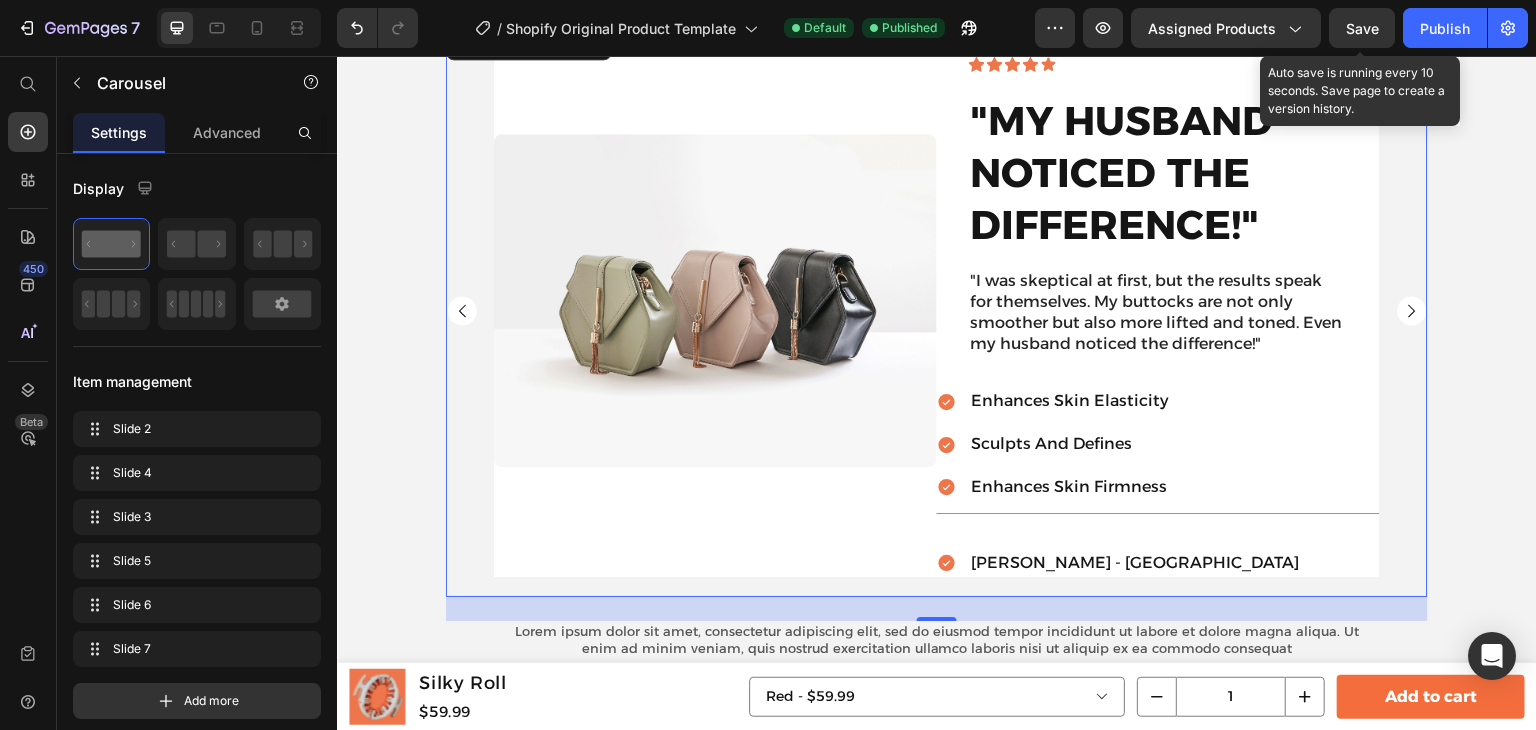 click 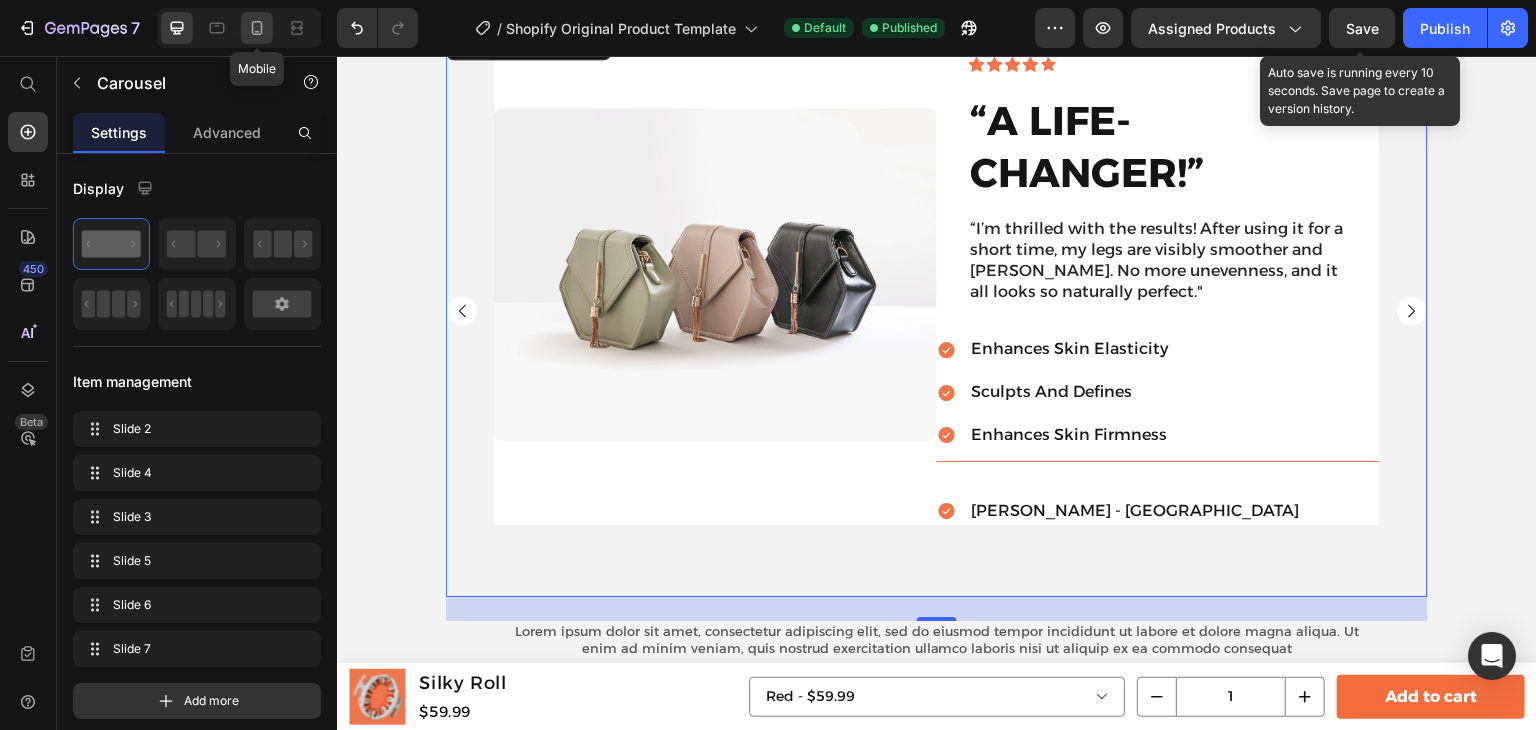click 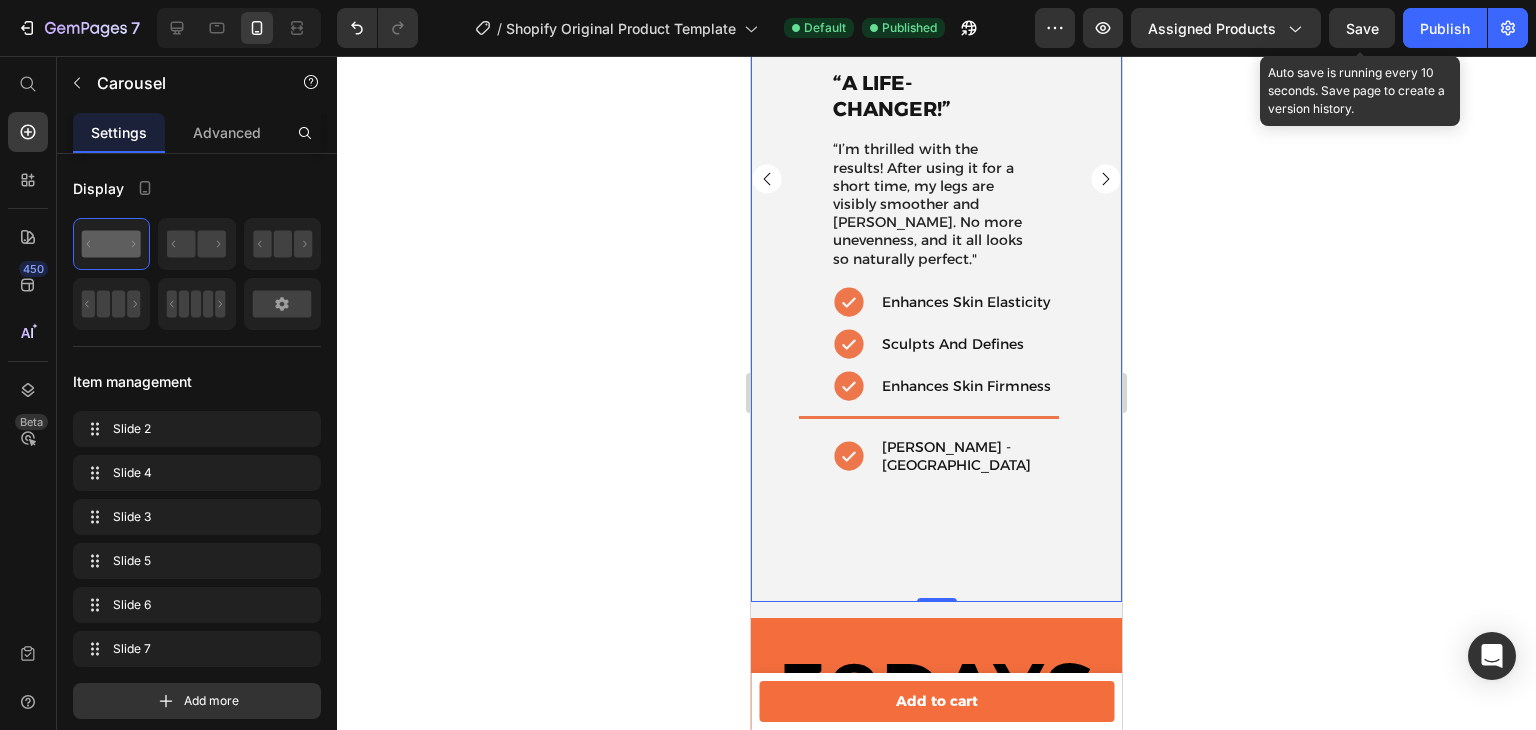 scroll, scrollTop: 6303, scrollLeft: 0, axis: vertical 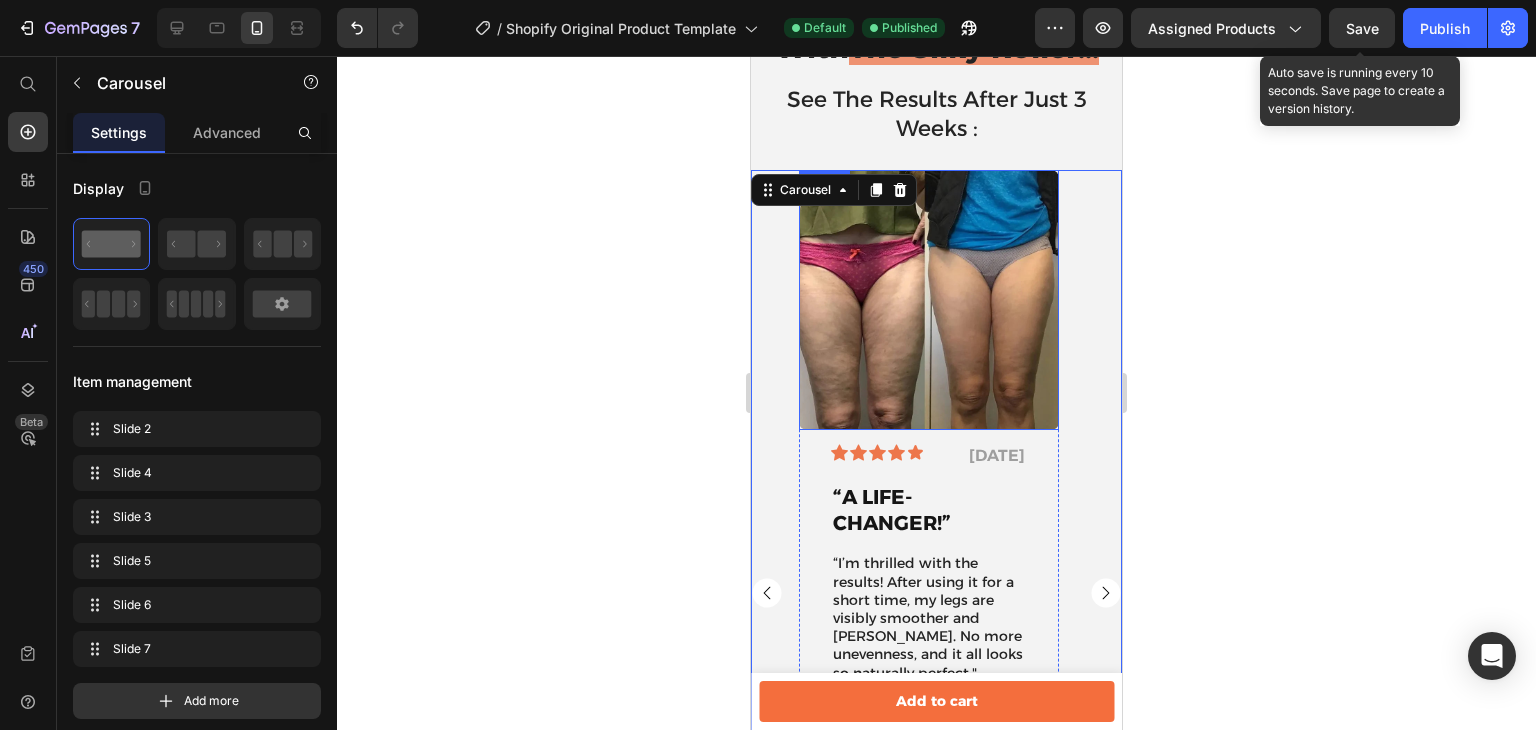 click at bounding box center [929, 300] 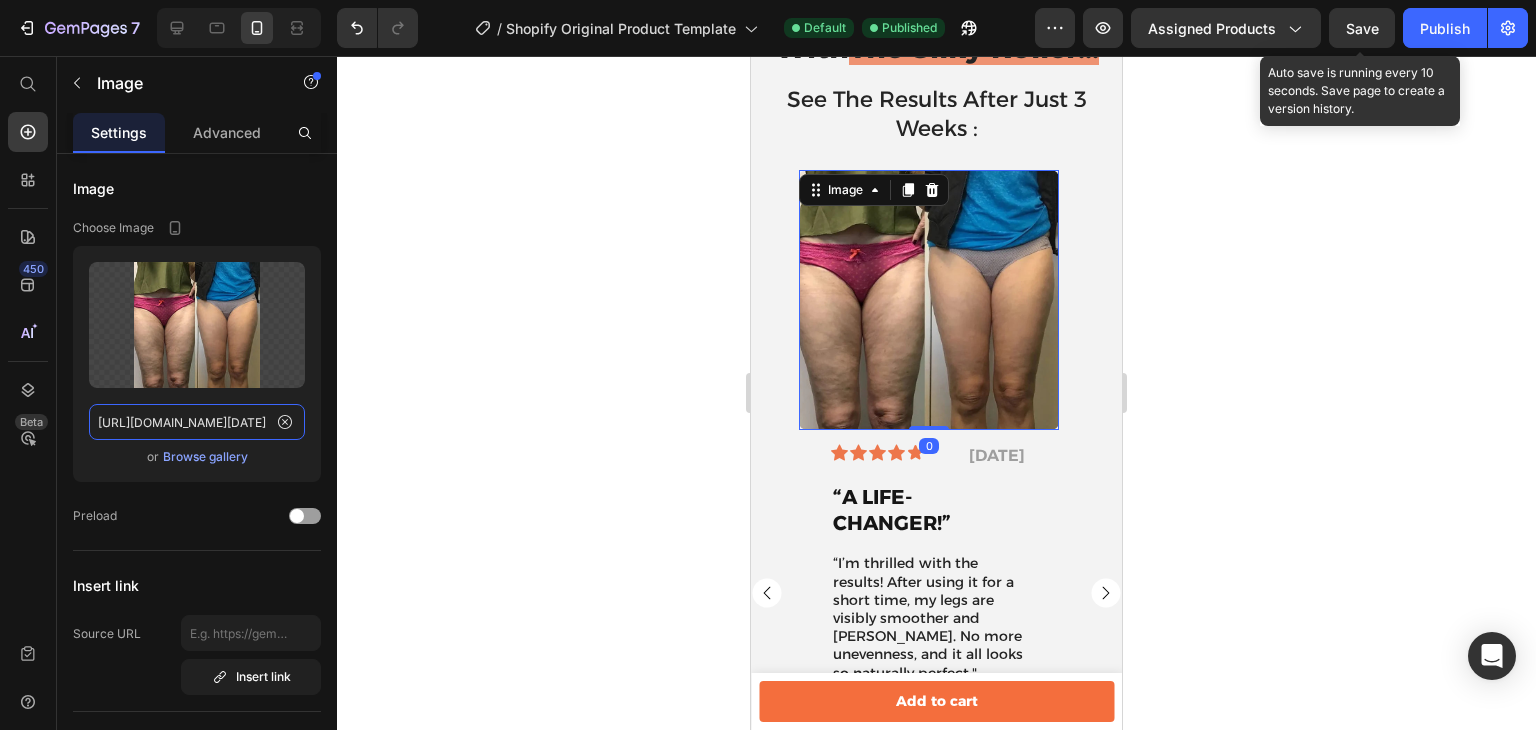 click on "https://cdn.shopify.com/s/files/1/0944/7889/3386/files/WhatsApp_Image_2025-04-26_at_16.43.49.webp?v=1751811348" 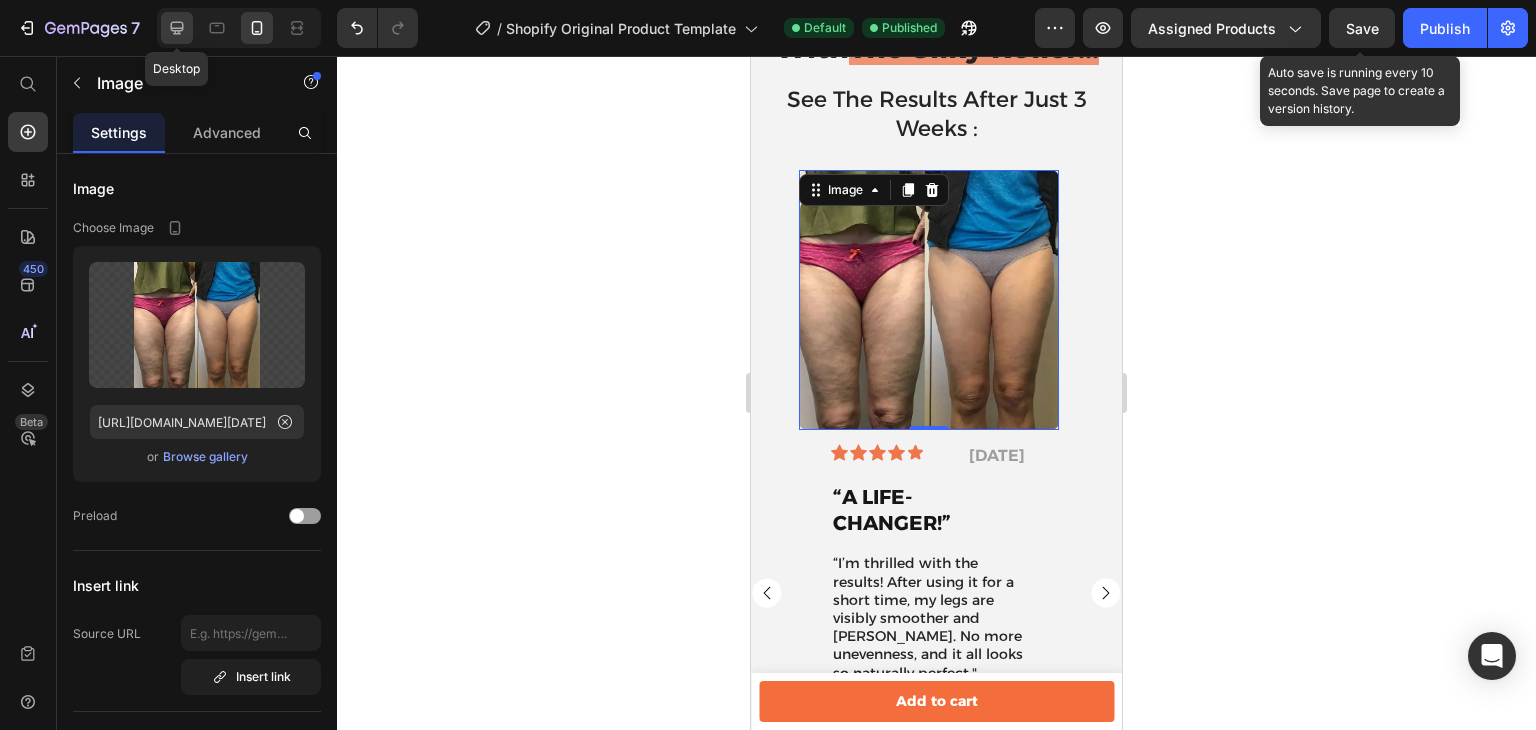 click 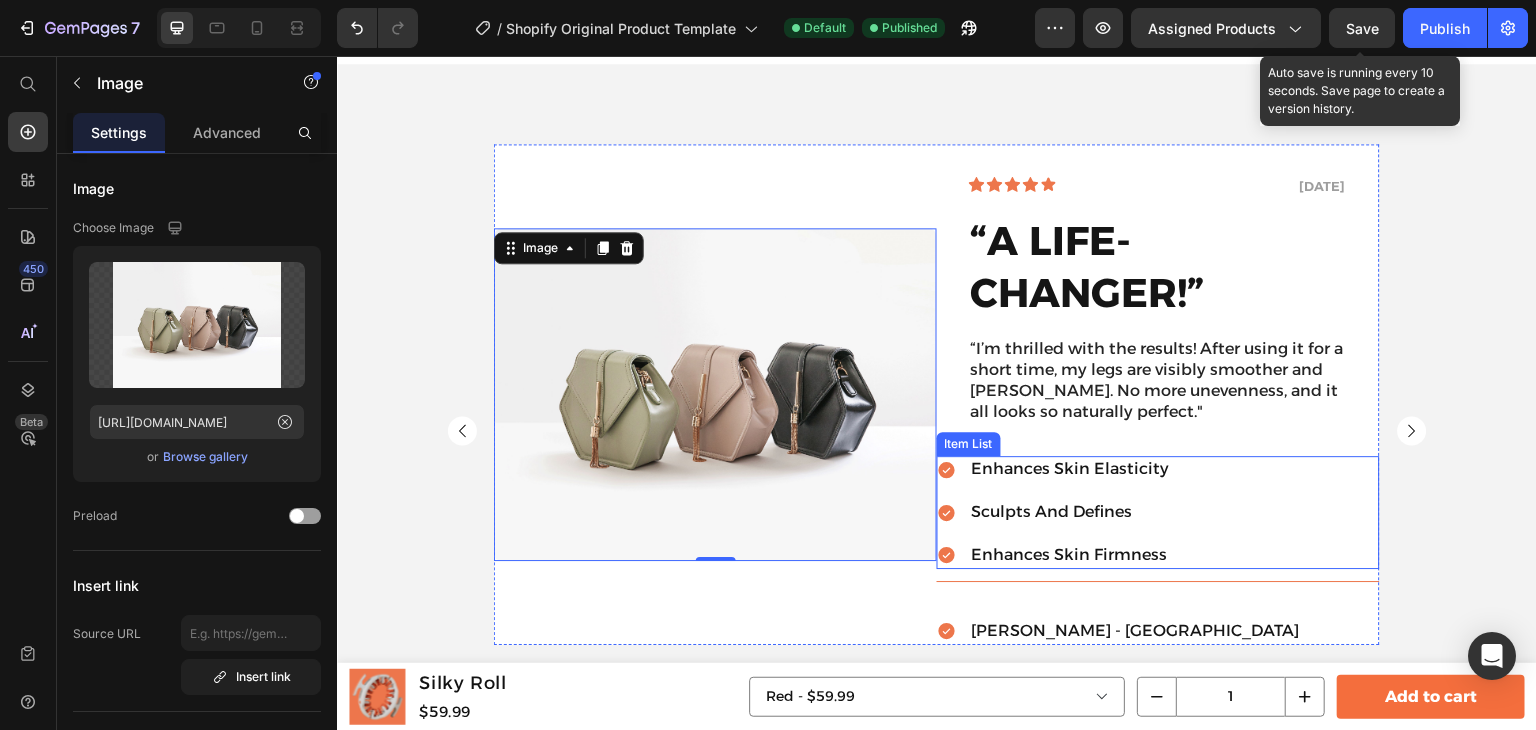 scroll, scrollTop: 6716, scrollLeft: 0, axis: vertical 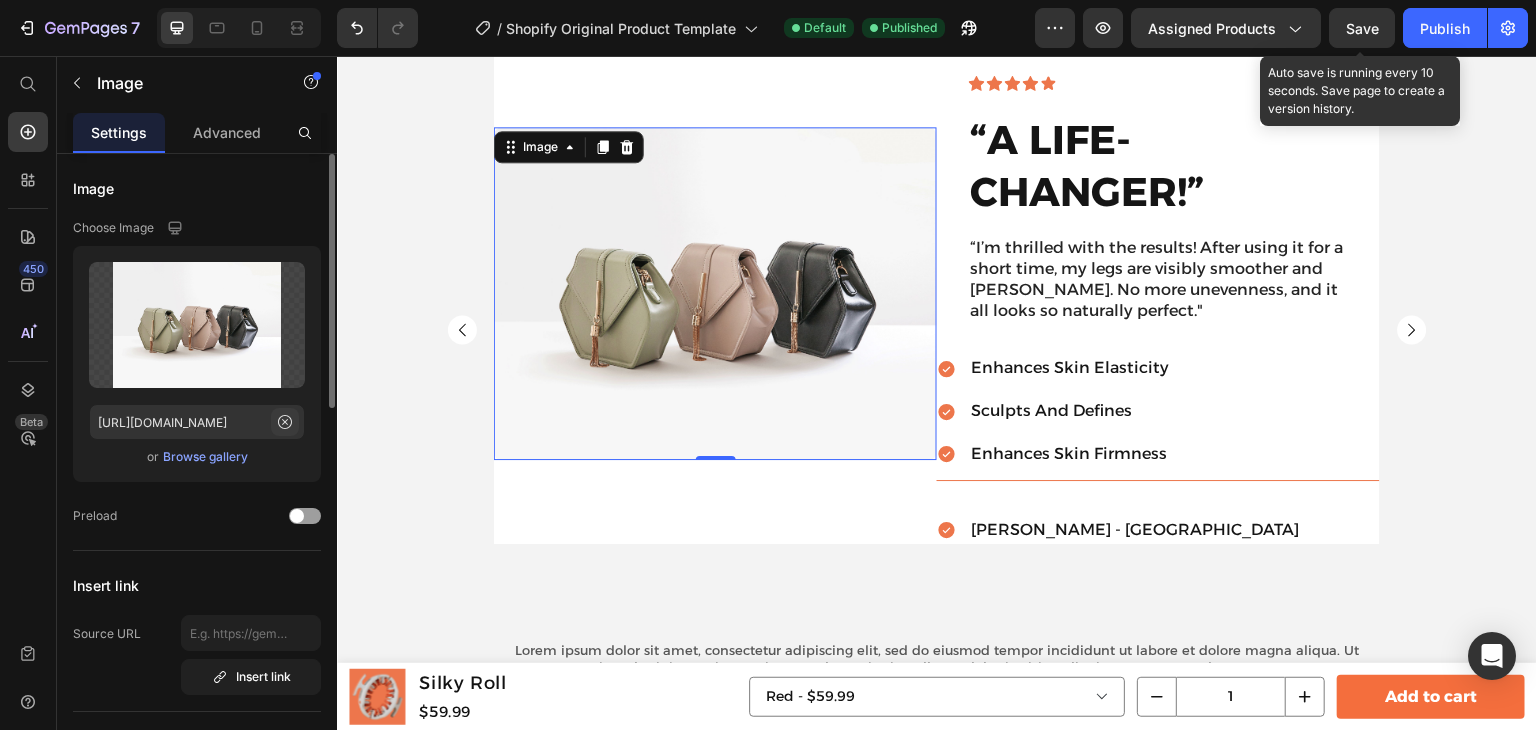 click 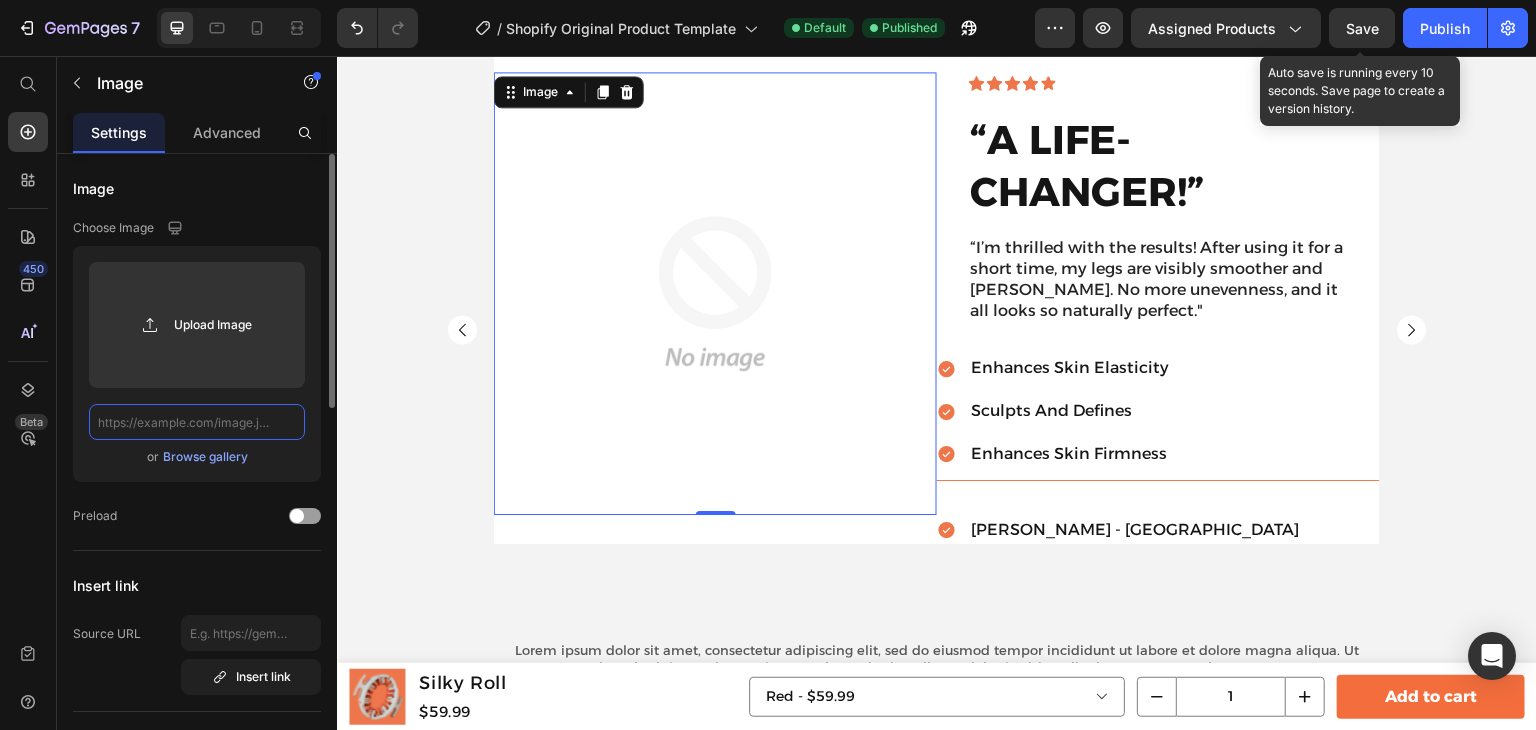 scroll, scrollTop: 0, scrollLeft: 0, axis: both 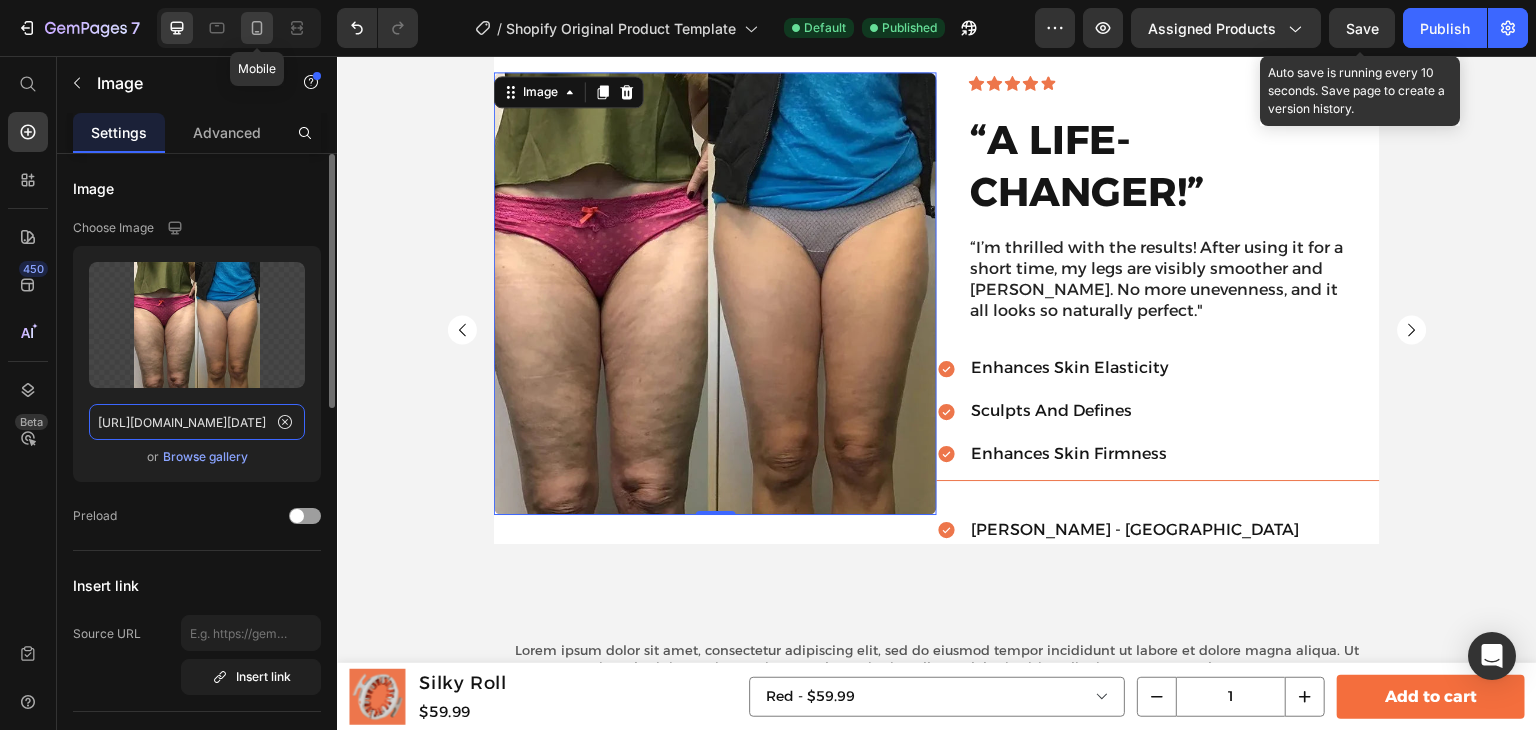 type on "https://cdn.shopify.com/s/files/1/0944/7889/3386/files/WhatsApp_Image_2025-04-26_at_16.43.49.webp?v=1751811348" 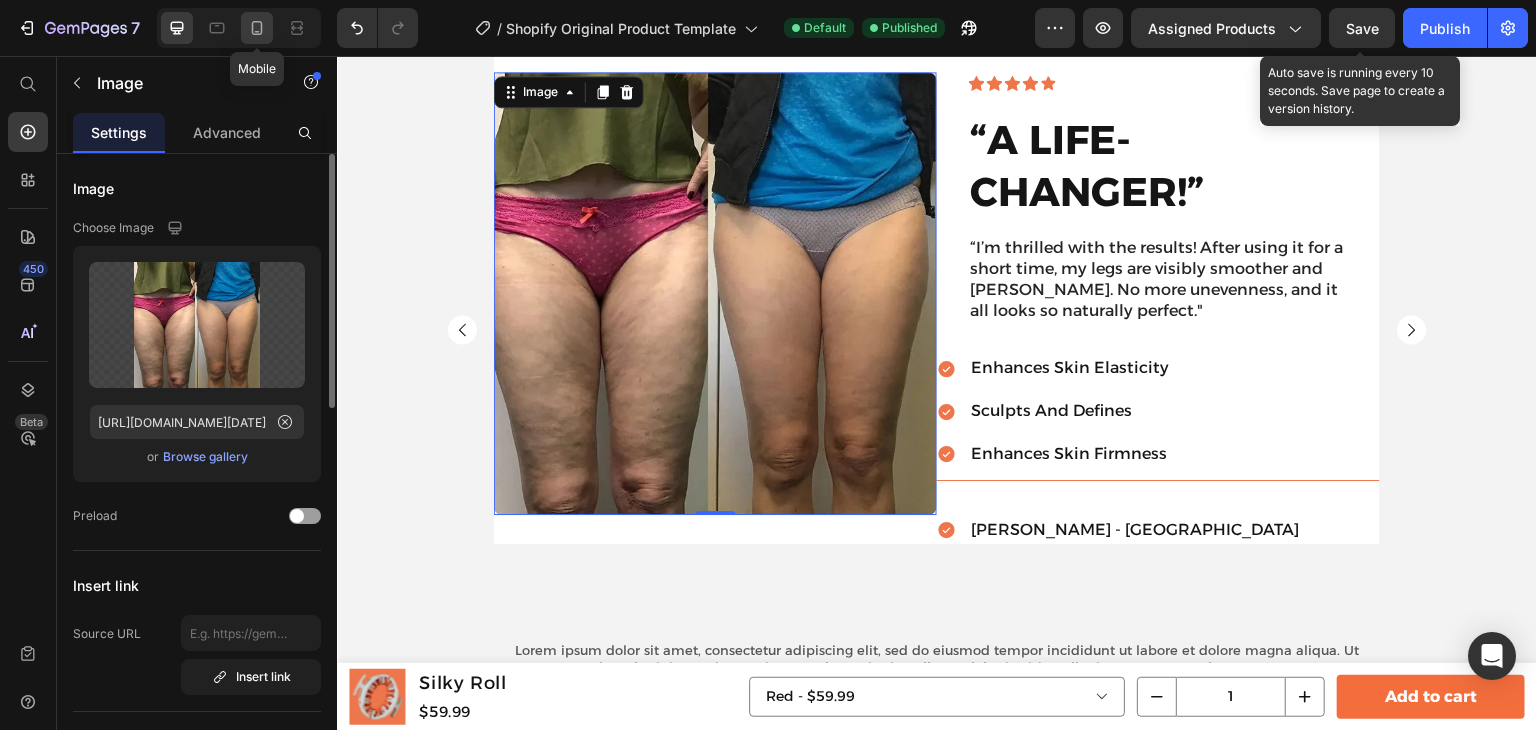 click 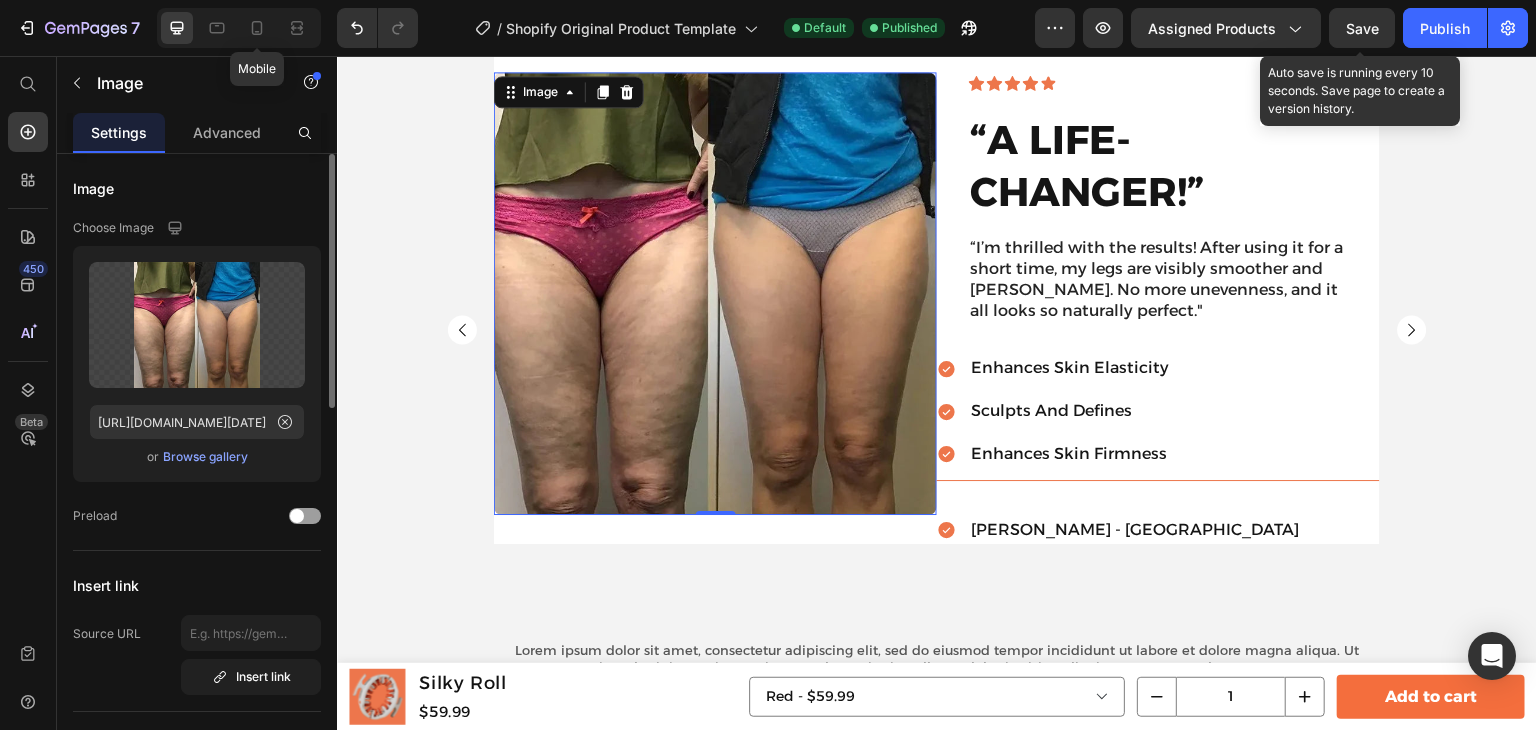 scroll, scrollTop: 0, scrollLeft: 0, axis: both 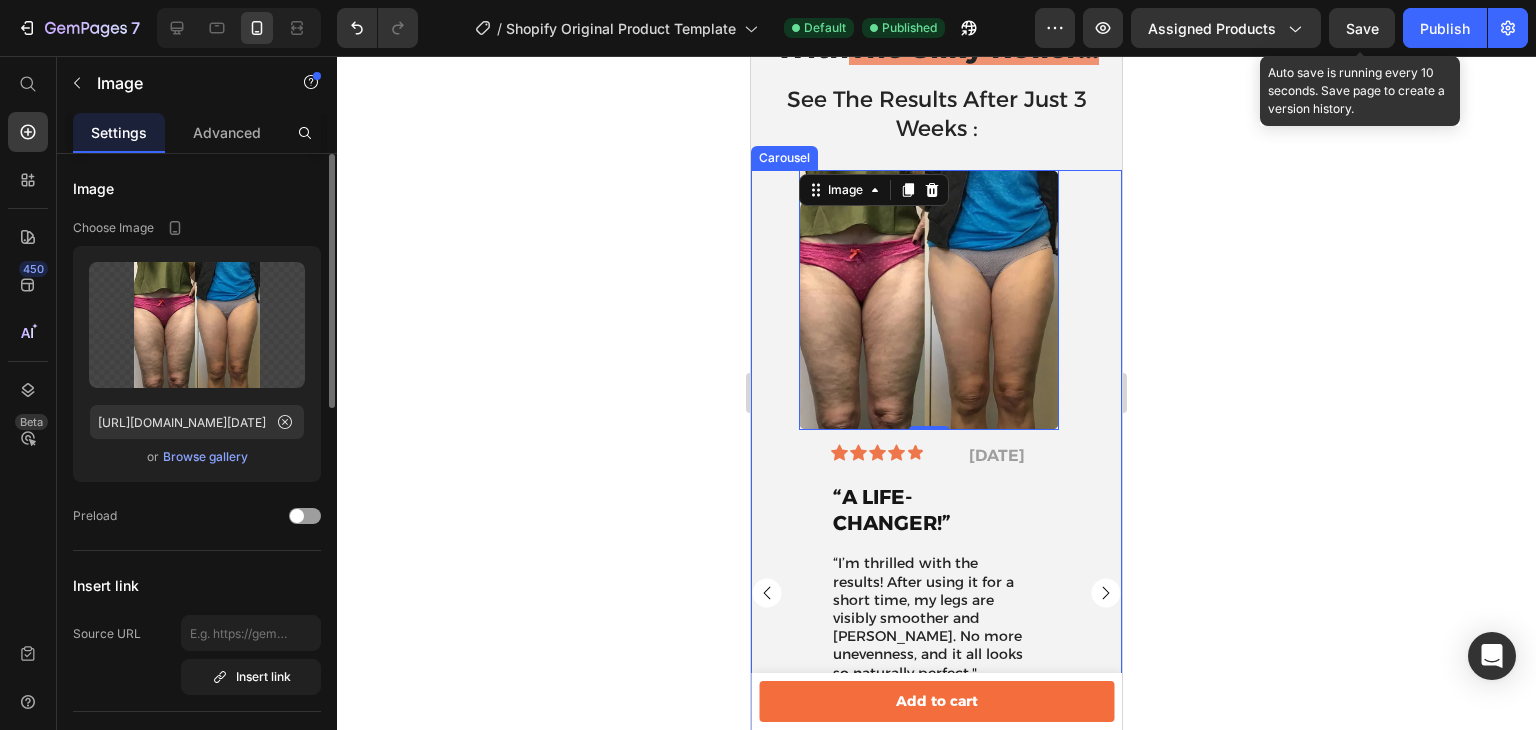 click 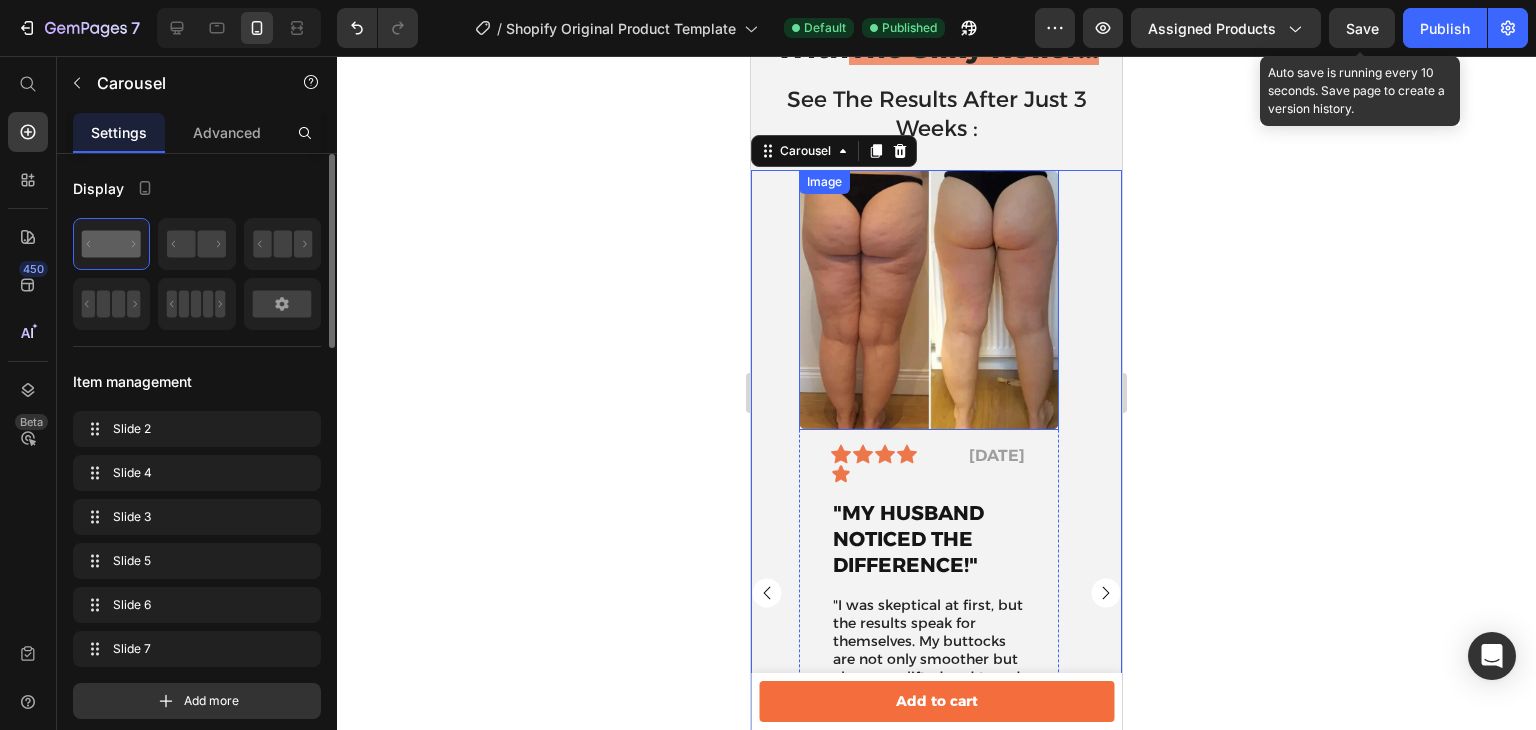 click at bounding box center [929, 300] 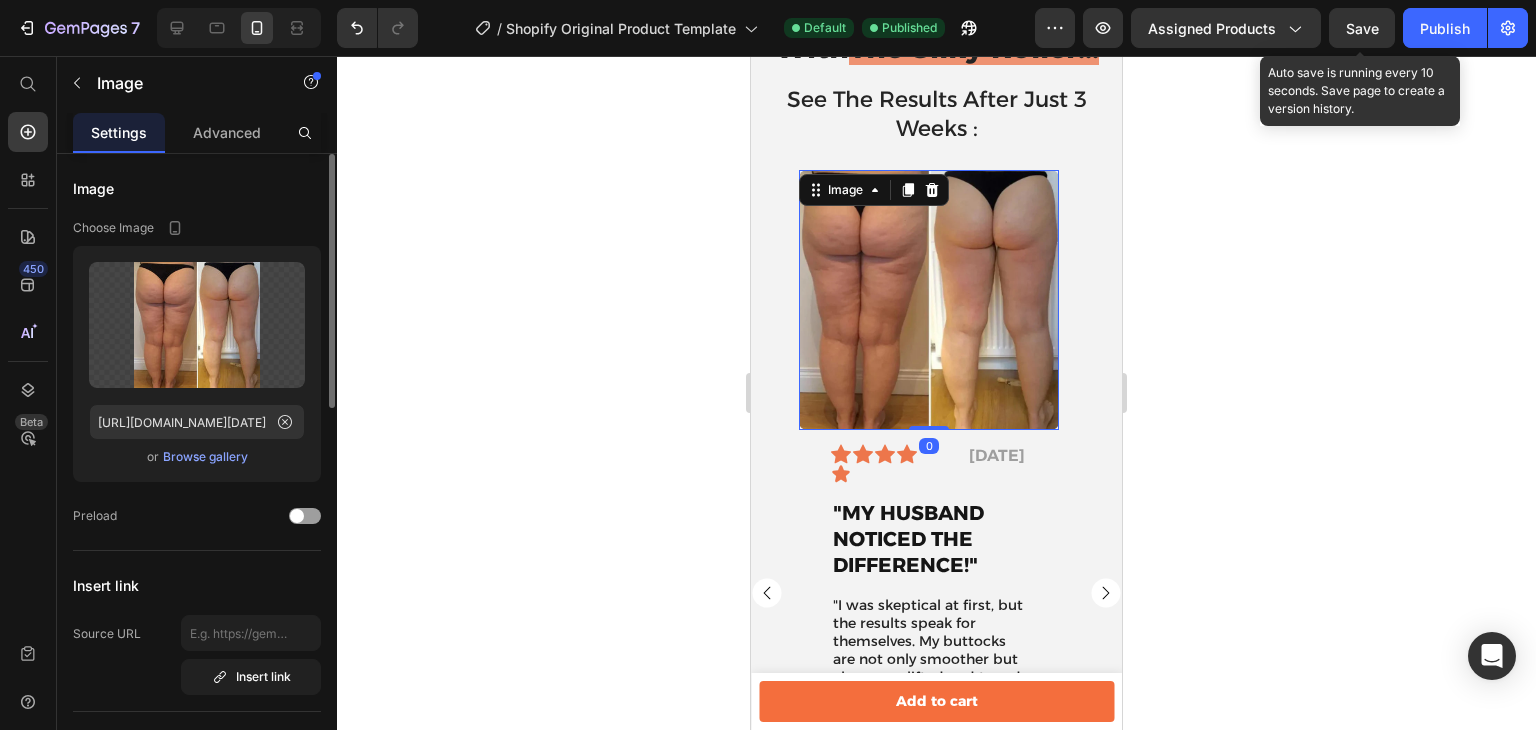 click on "Upload Image https://cdn.shopify.com/s/files/1/0944/7889/3386/files/WhatsApp_Image_2025-04-26_at_16.43.50_2.webp?v=1751811347  or   Browse gallery" at bounding box center (197, 364) 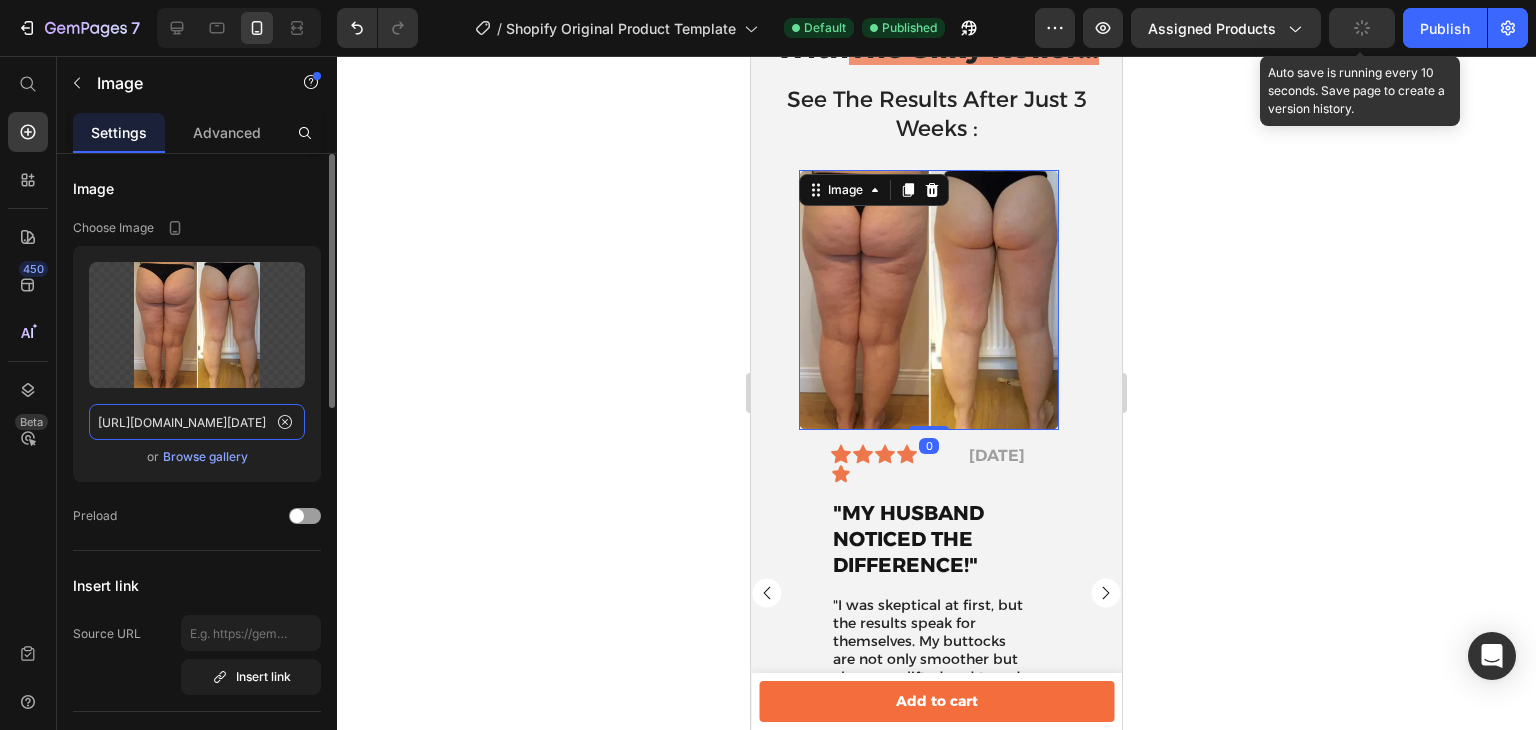 click on "https://cdn.shopify.com/s/files/1/0944/7889/3386/files/WhatsApp_Image_2025-04-26_at_16.43.50_2.webp?v=1751811347" 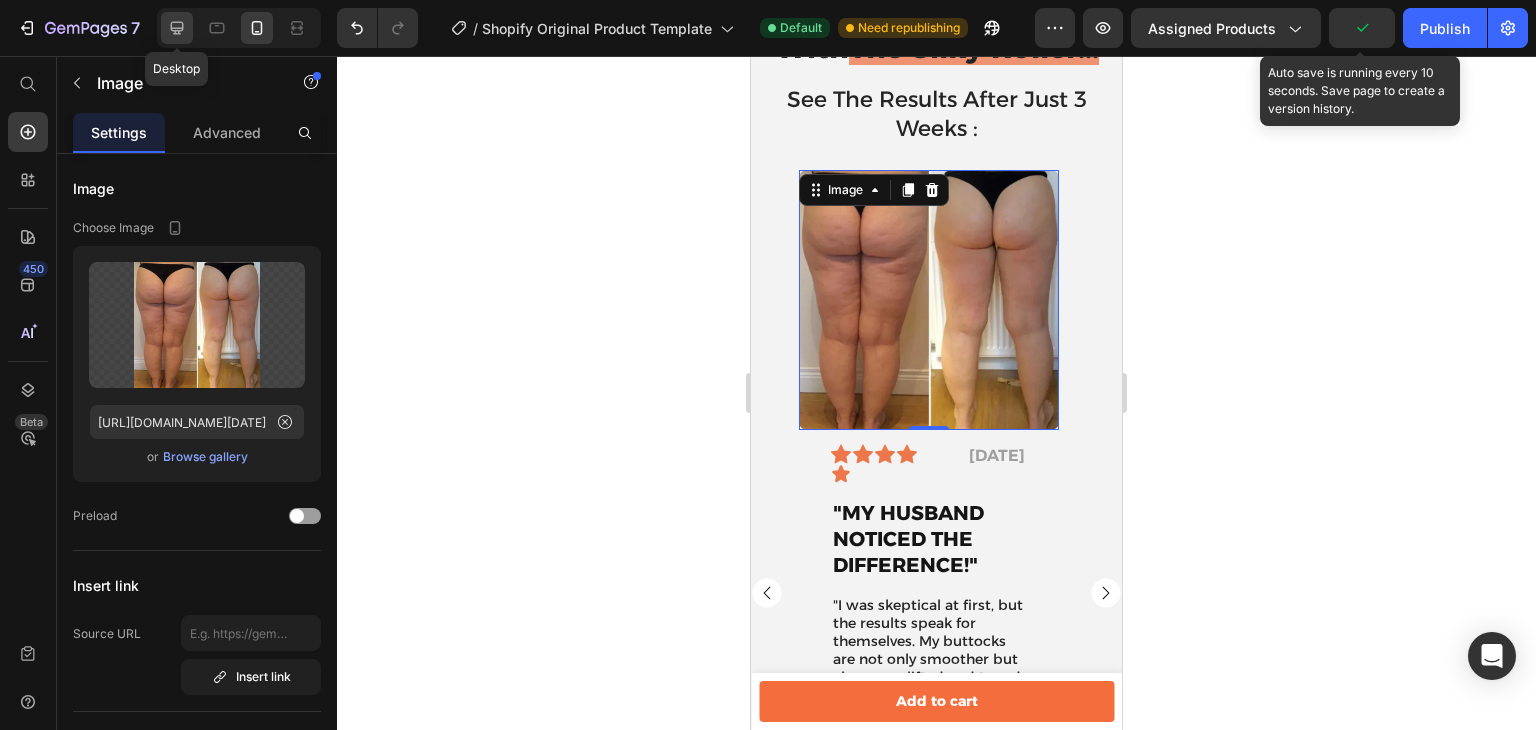 drag, startPoint x: 174, startPoint y: 27, endPoint x: 147, endPoint y: 121, distance: 97.80082 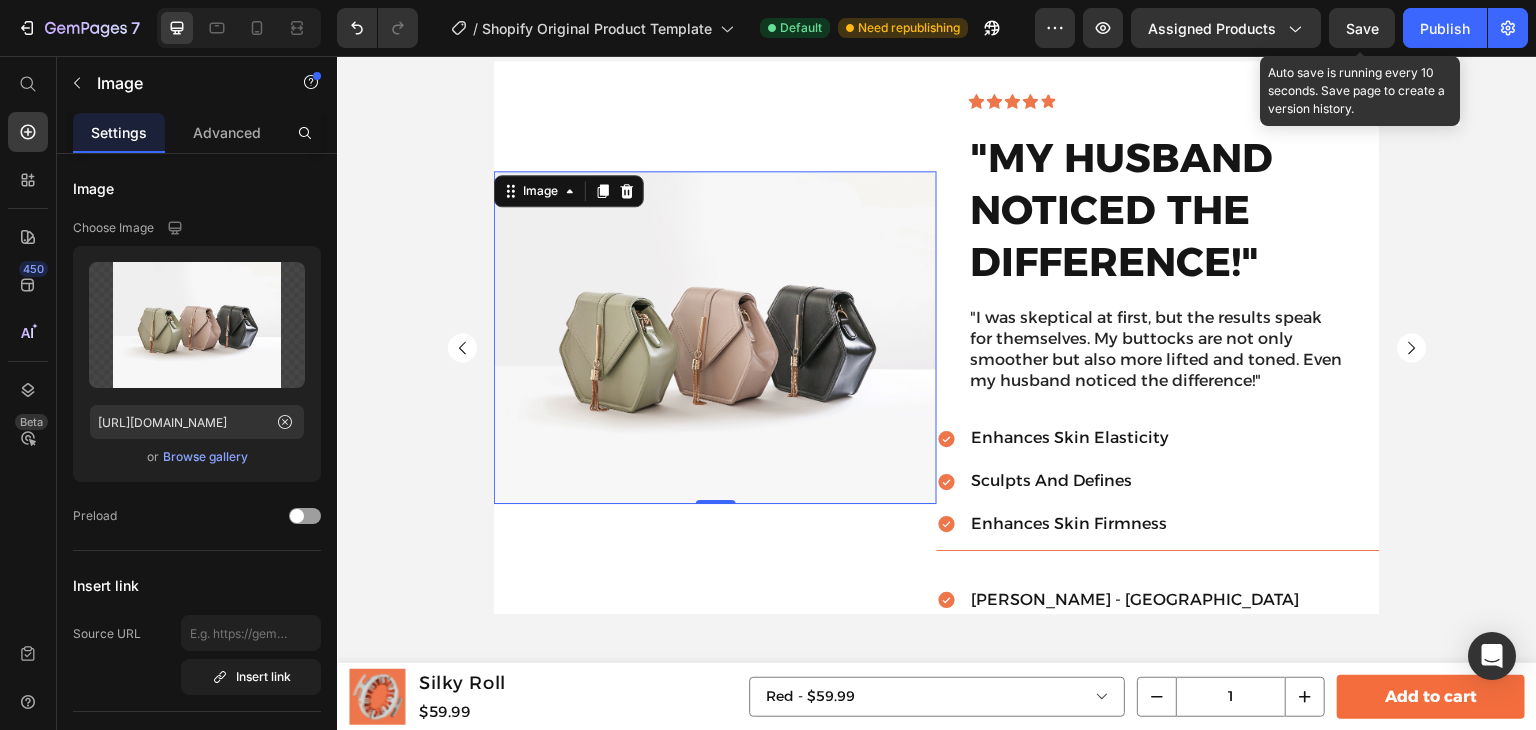 scroll, scrollTop: 6742, scrollLeft: 0, axis: vertical 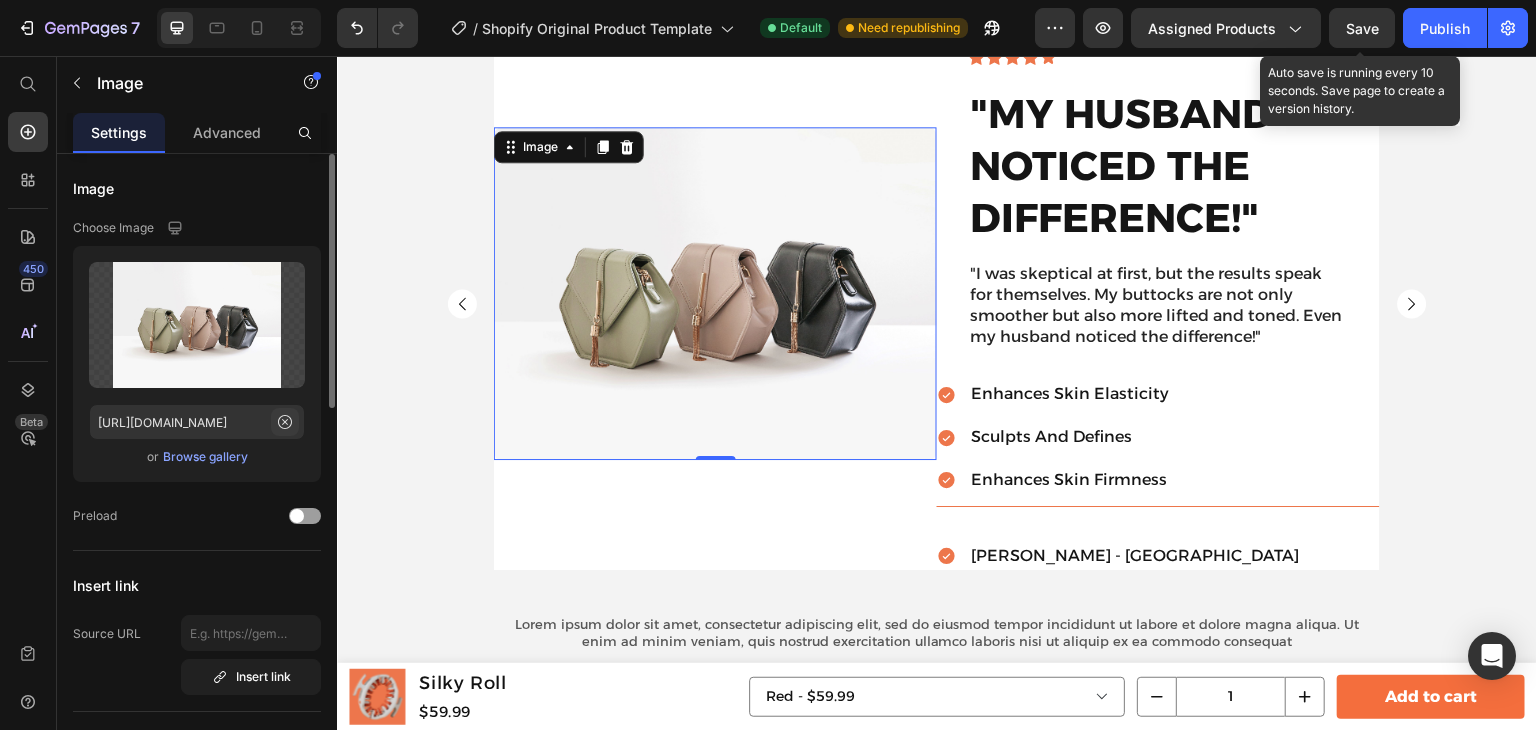 click 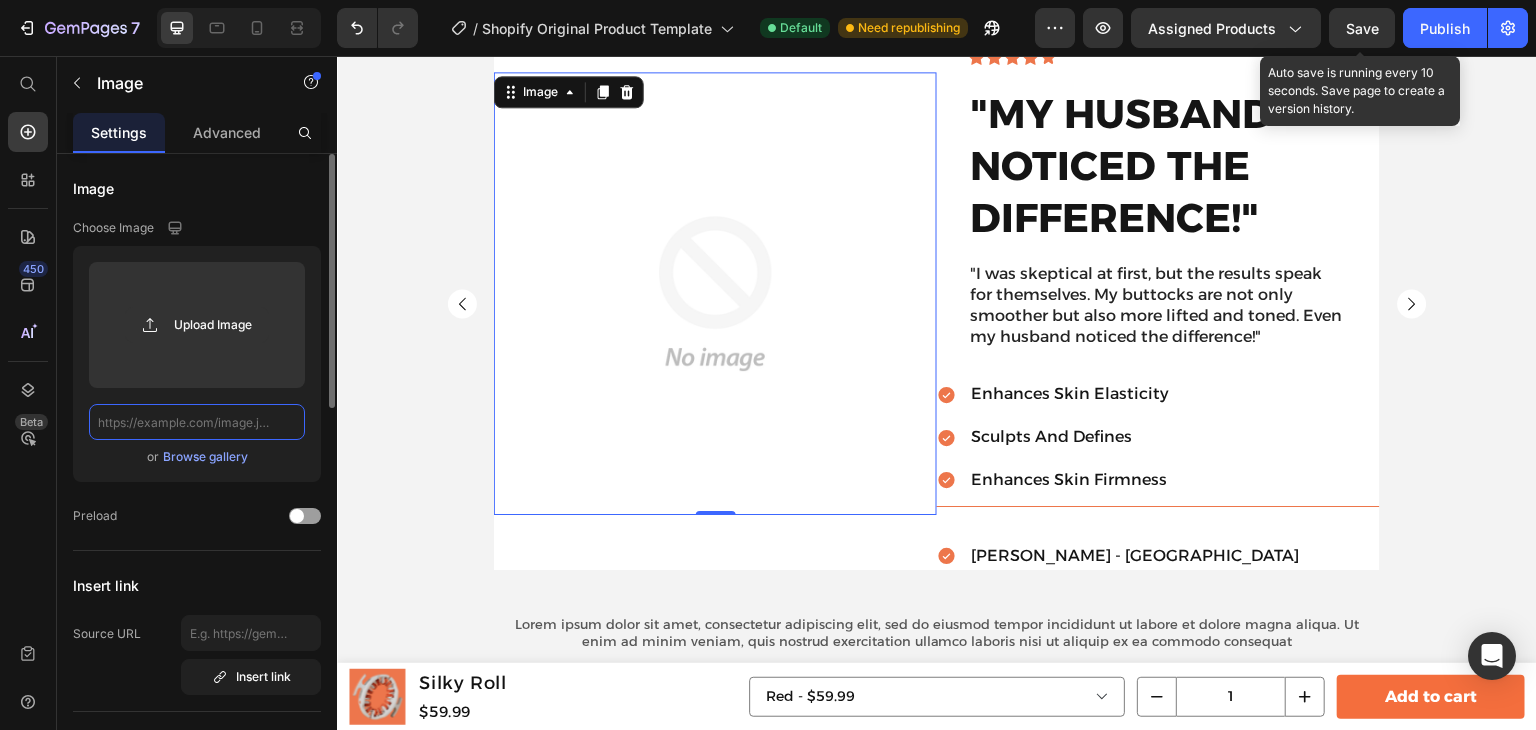 scroll, scrollTop: 0, scrollLeft: 0, axis: both 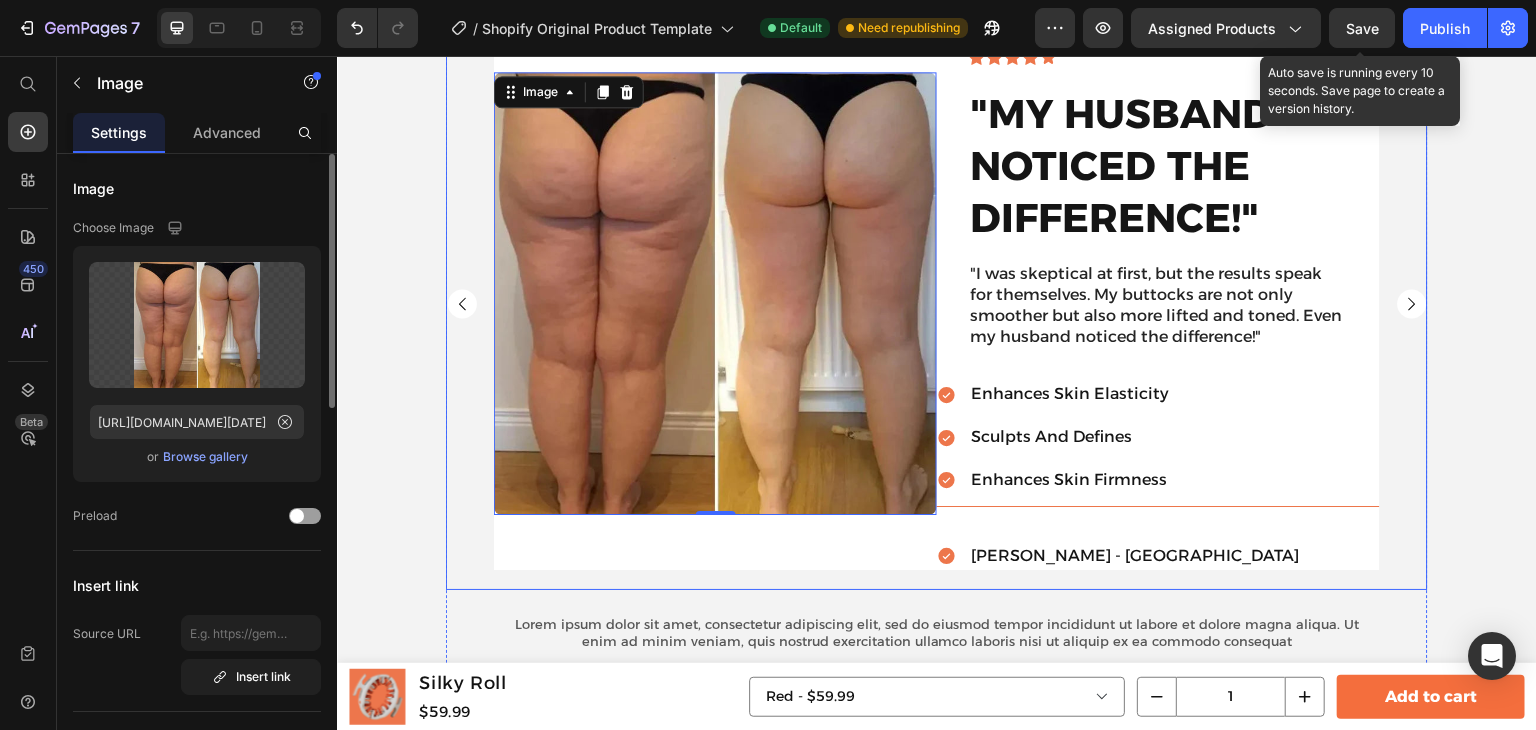 click 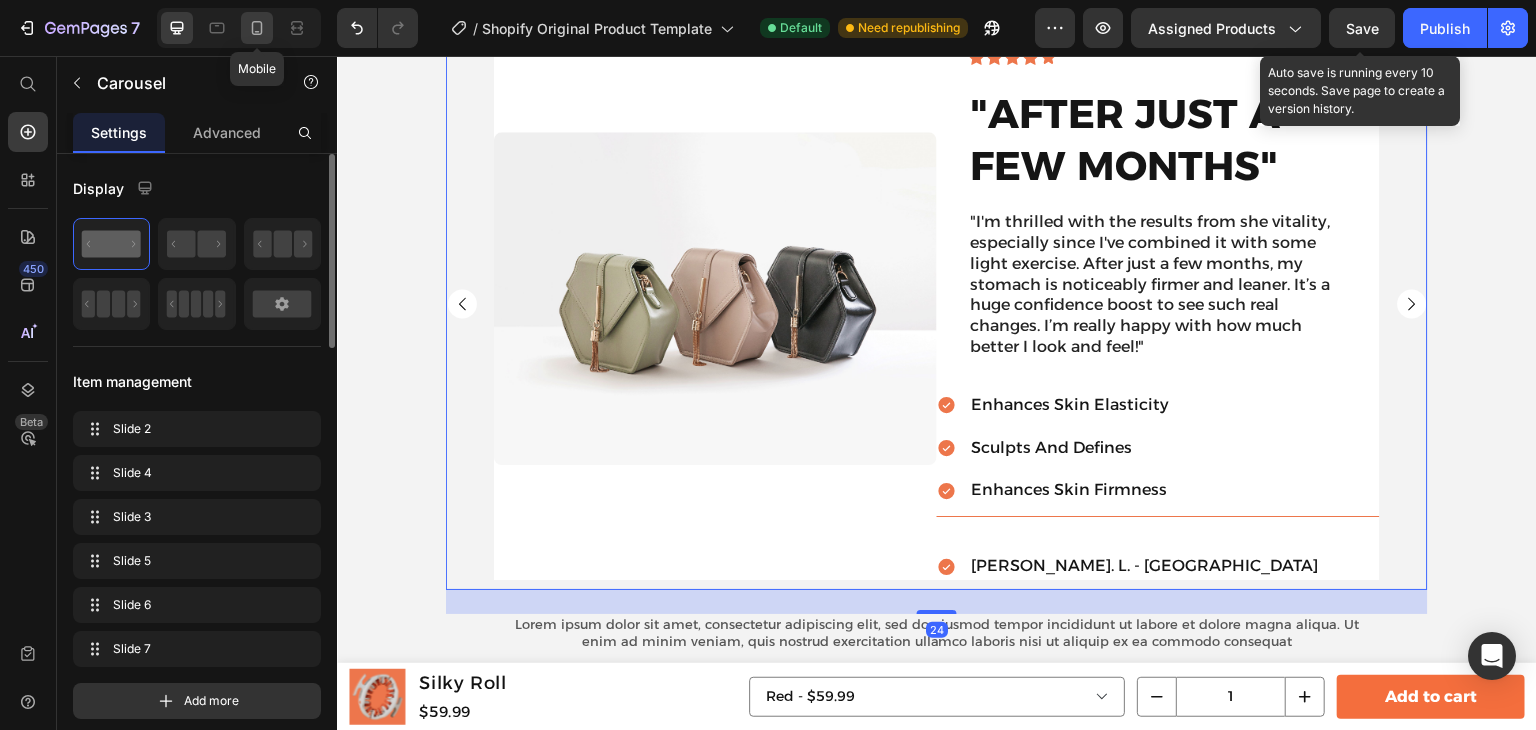 click 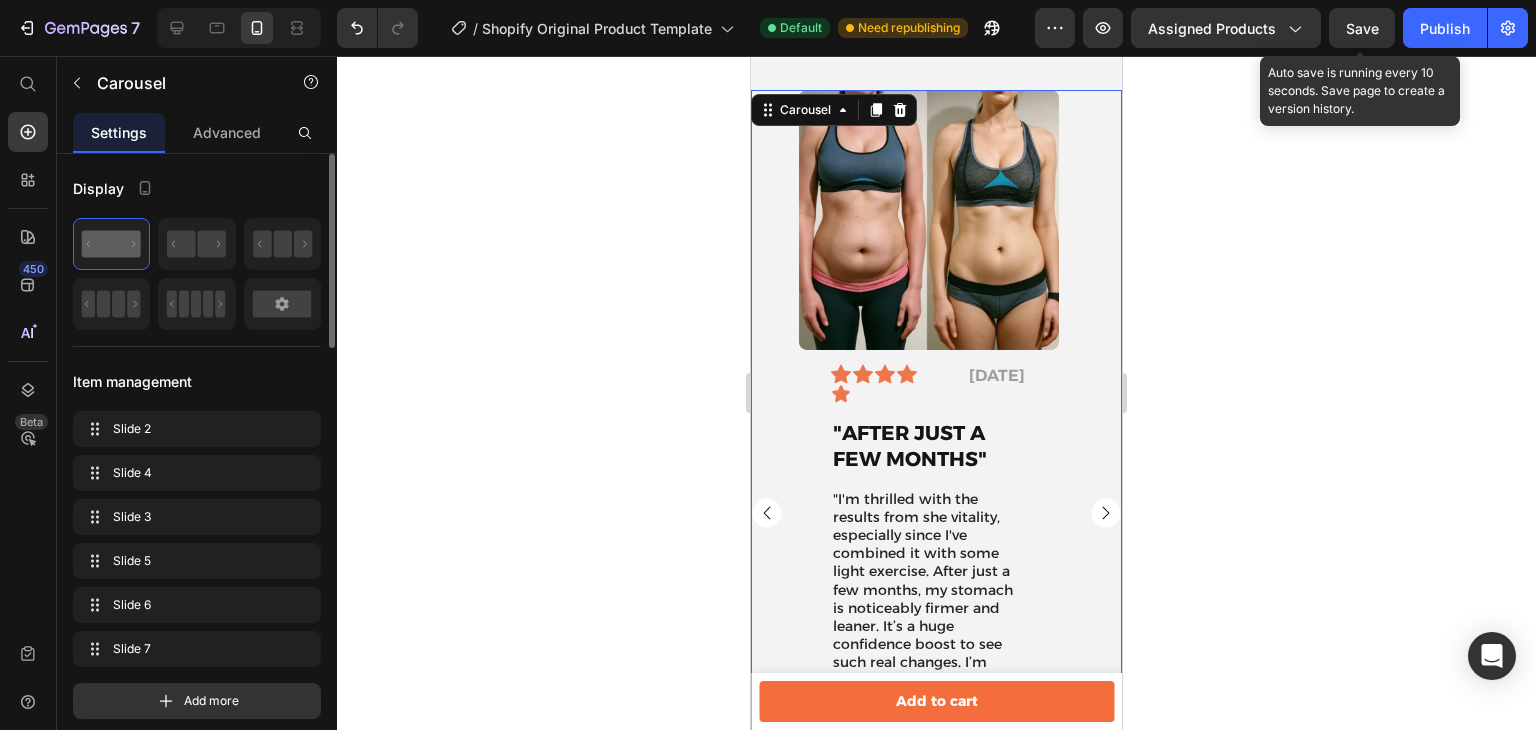 scroll, scrollTop: 6303, scrollLeft: 0, axis: vertical 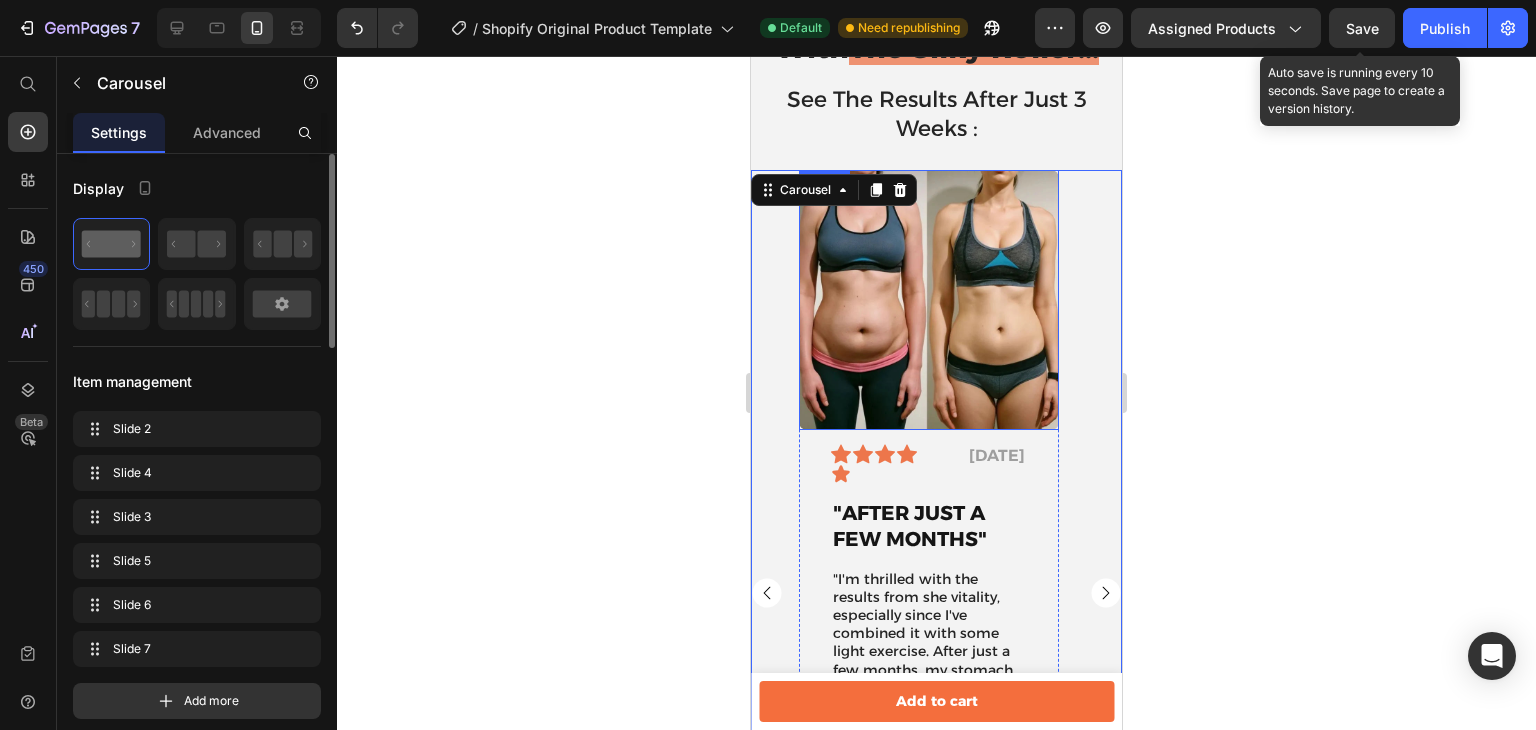 click at bounding box center (929, 300) 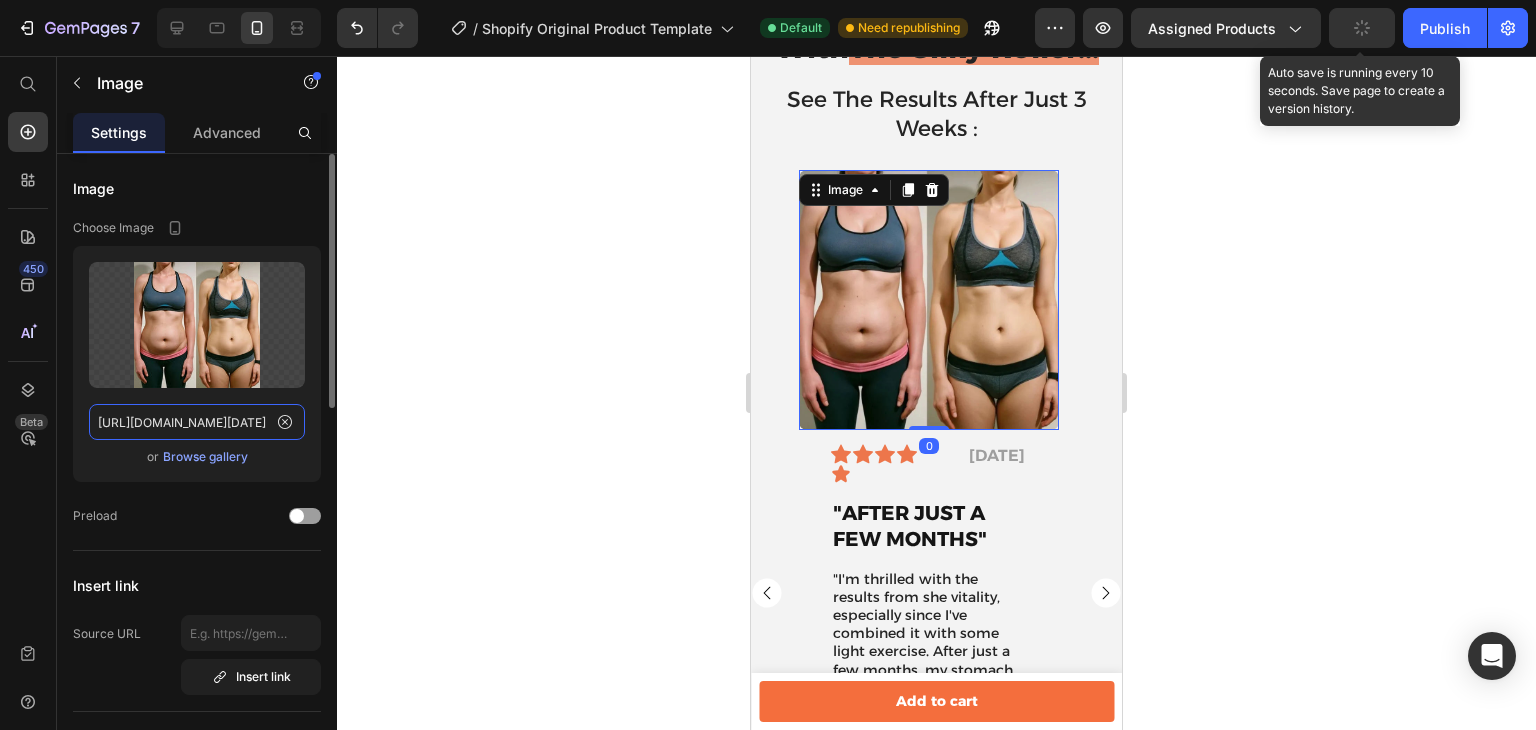 click on "https://cdn.shopify.com/s/files/1/0944/7889/3386/files/WhatsApp_Image_2025-04-26_at_16.43.50_3.webp?v=1751811349" 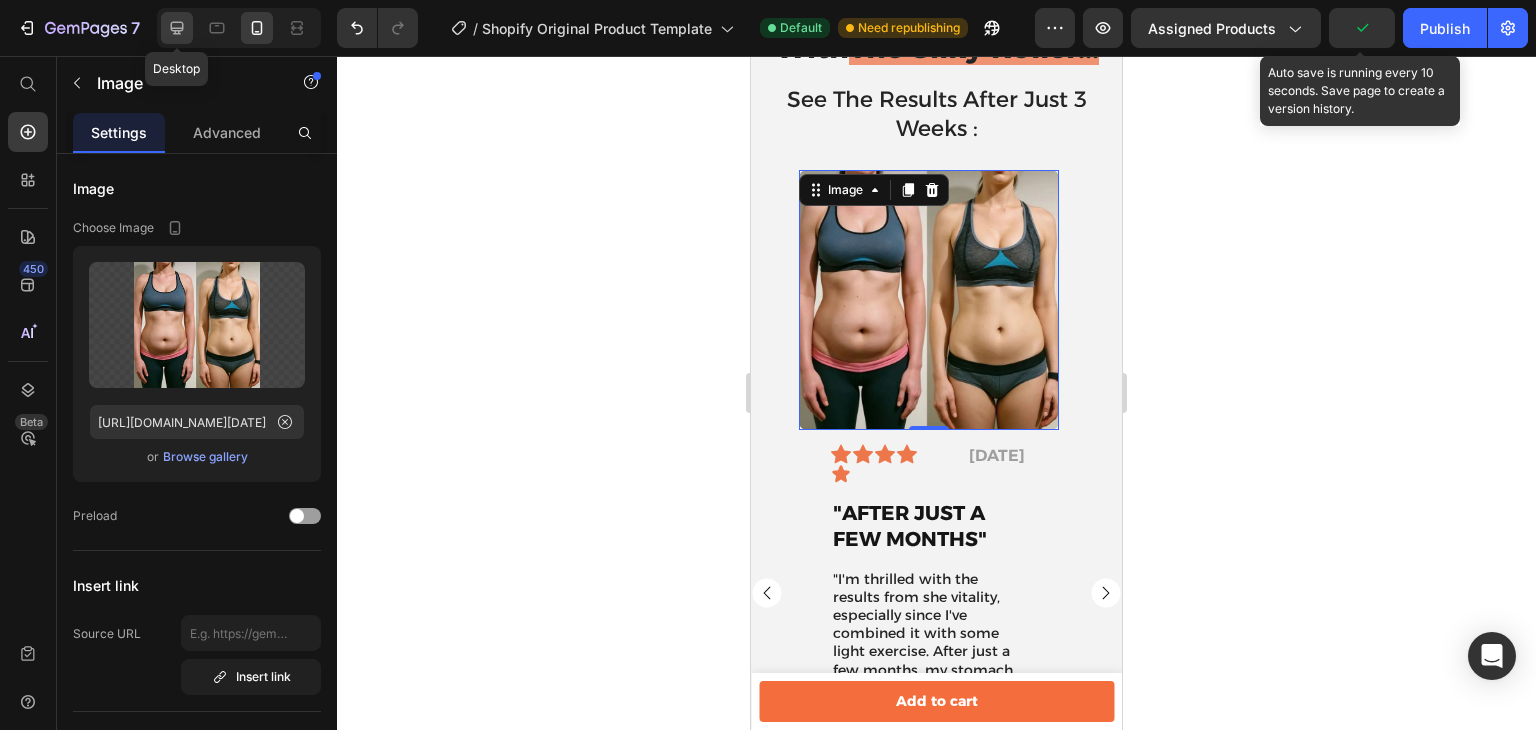 drag, startPoint x: 176, startPoint y: 30, endPoint x: 171, endPoint y: 123, distance: 93.13431 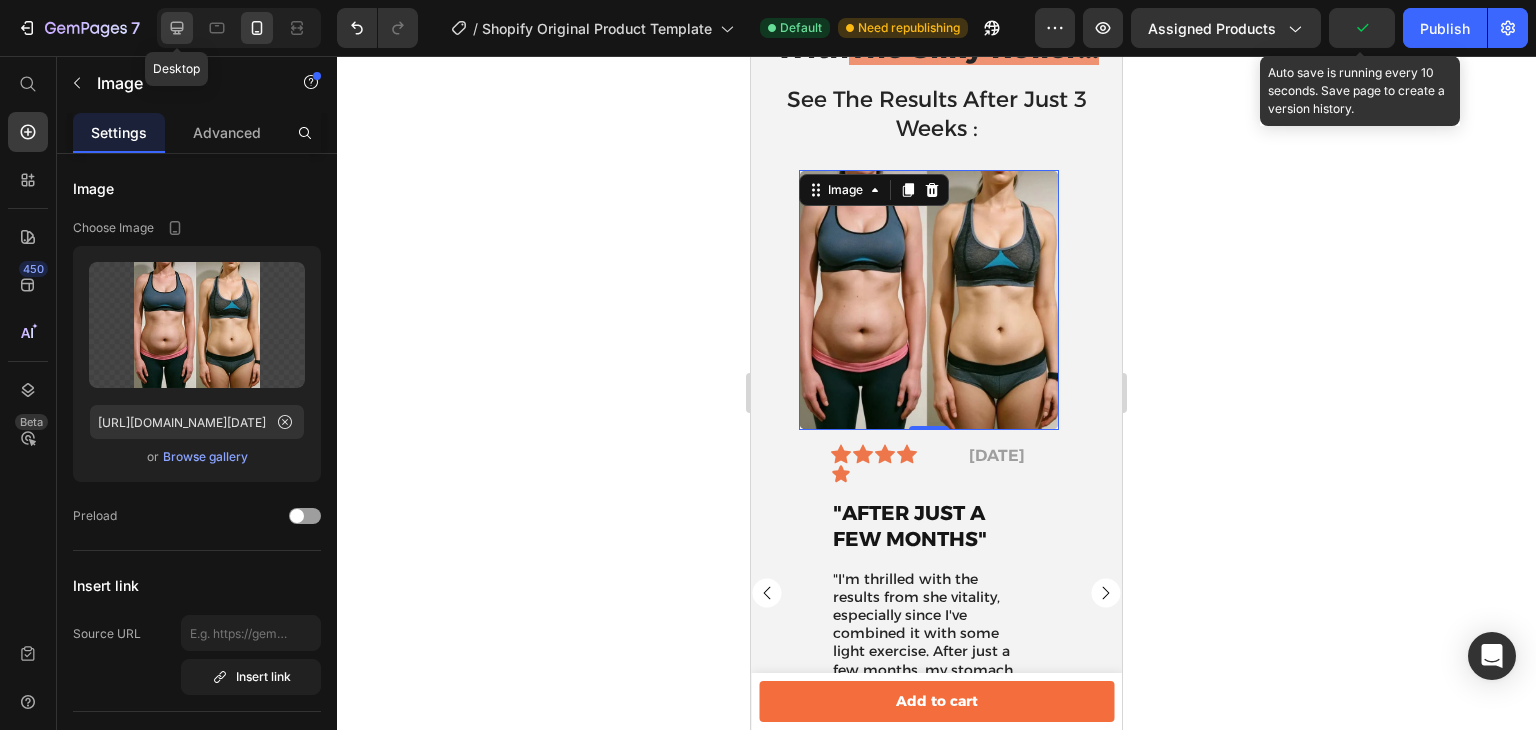 click 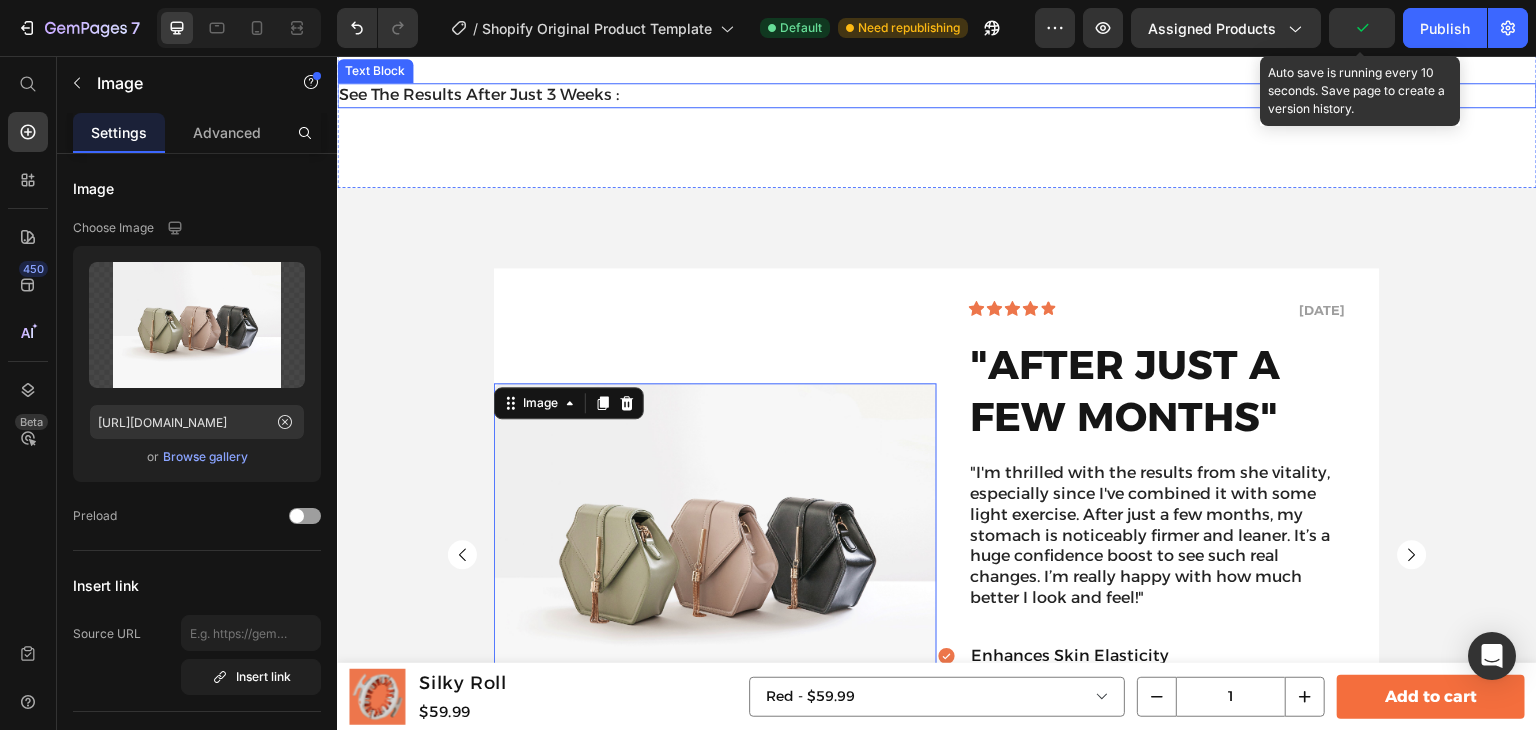 scroll, scrollTop: 6748, scrollLeft: 0, axis: vertical 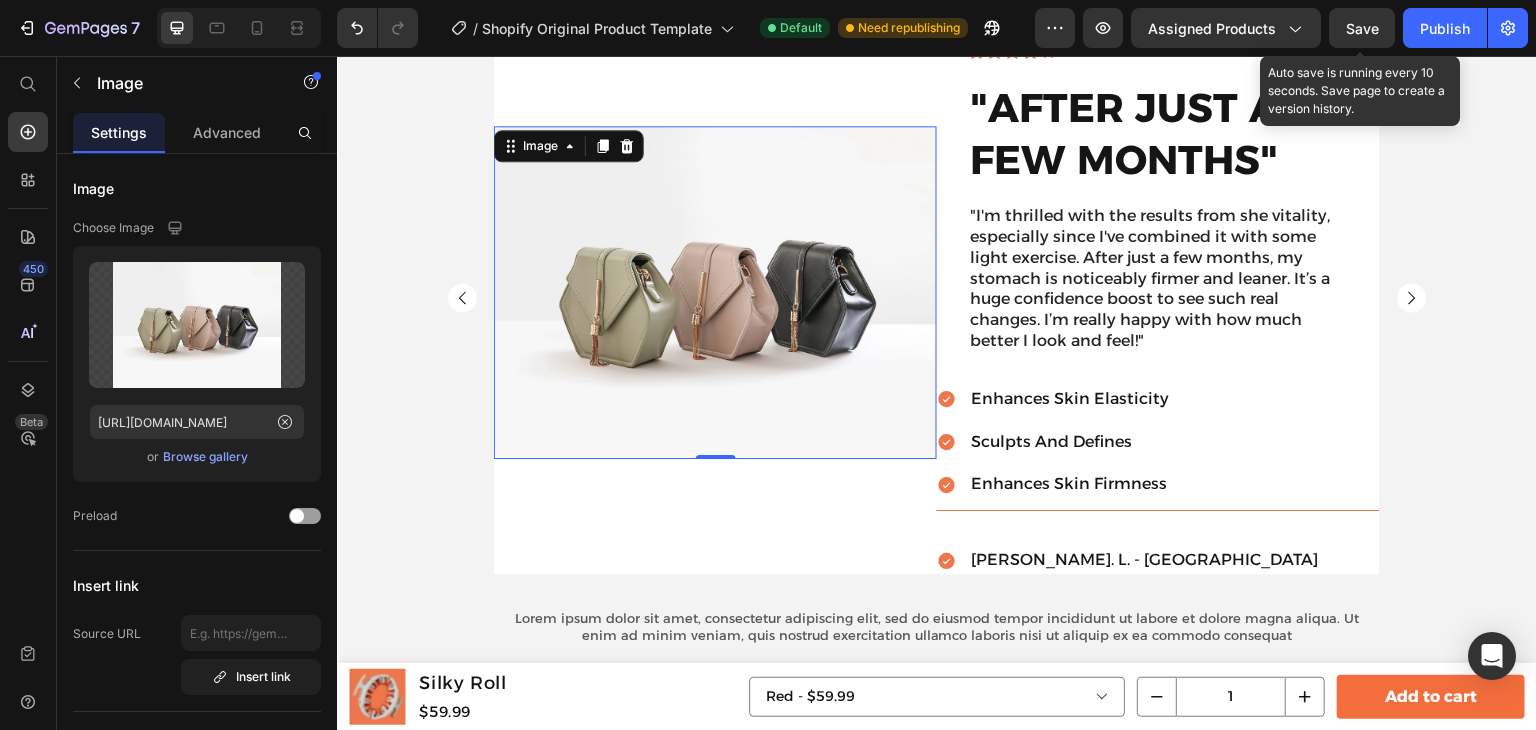 click at bounding box center [715, 292] 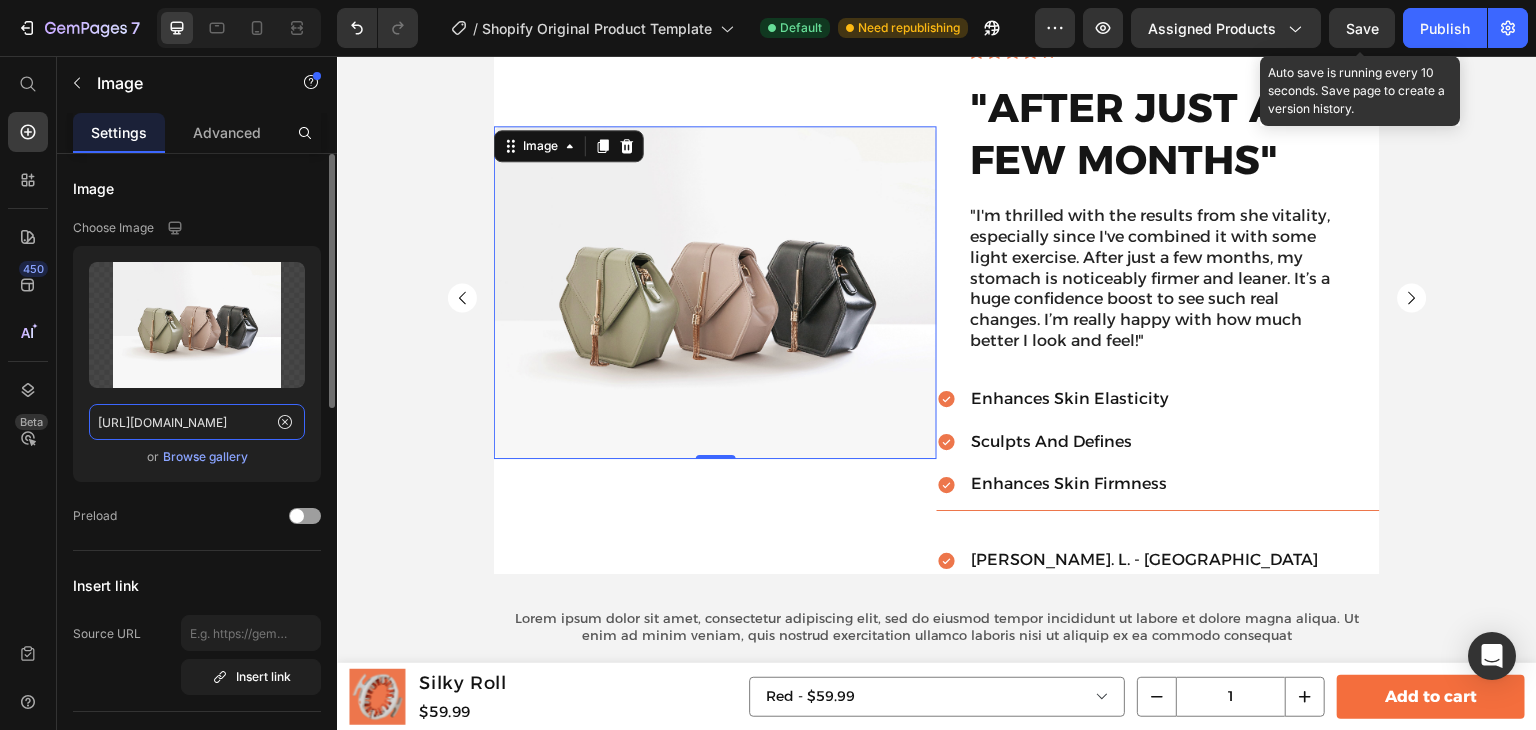 click on "https://ucarecdn.com/ee6d5074-1640-4cc7-8933-47c8589c3dee/-/format/auto/" 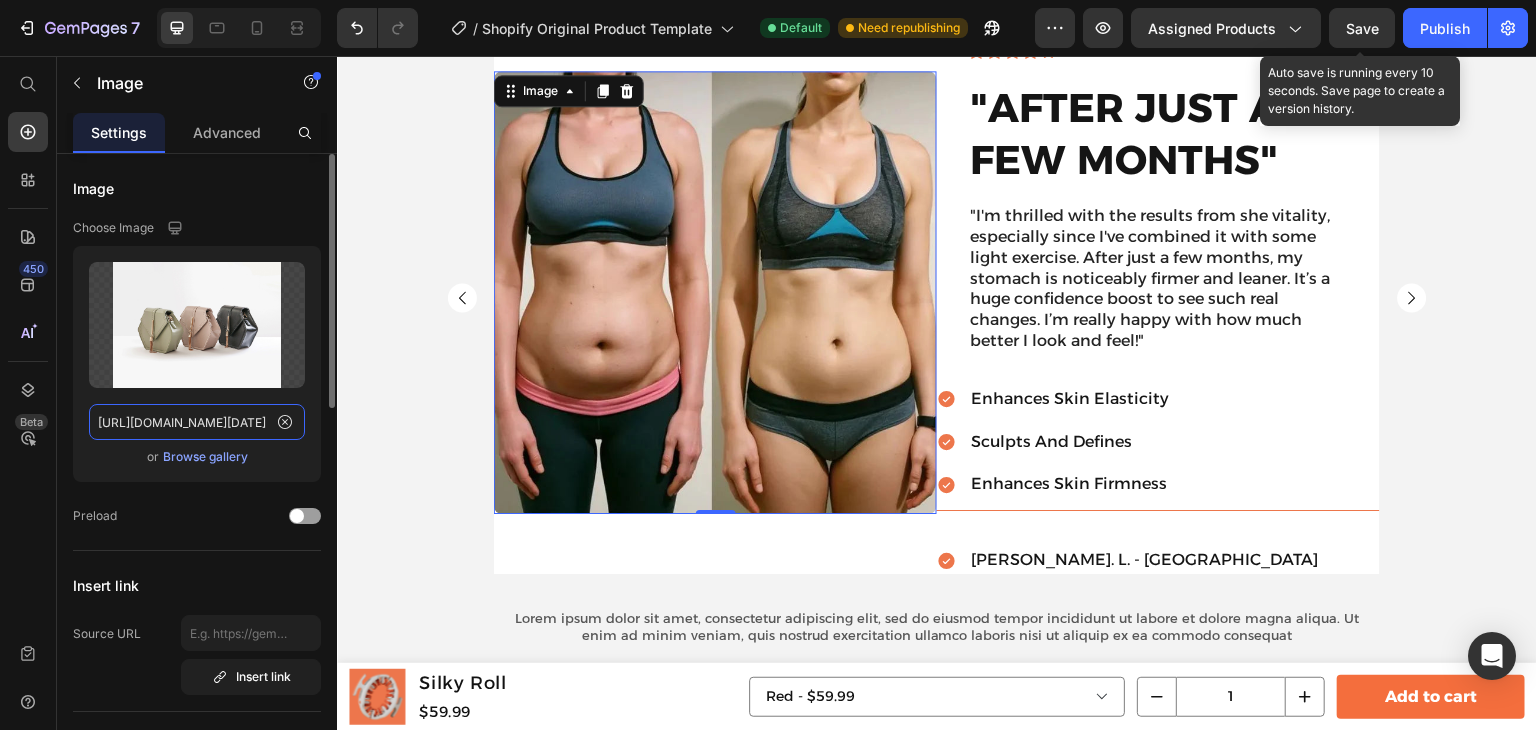 scroll, scrollTop: 0, scrollLeft: 516, axis: horizontal 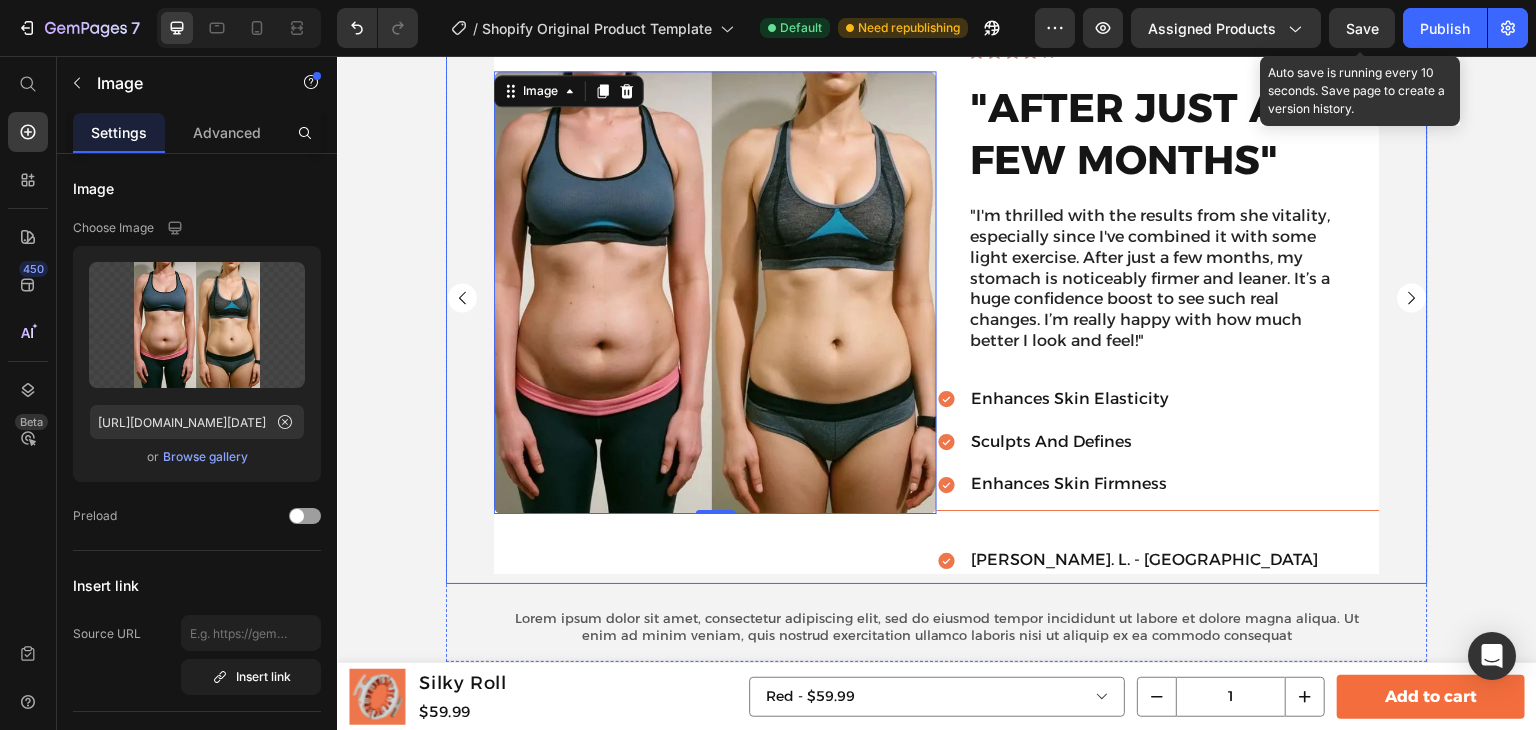 click 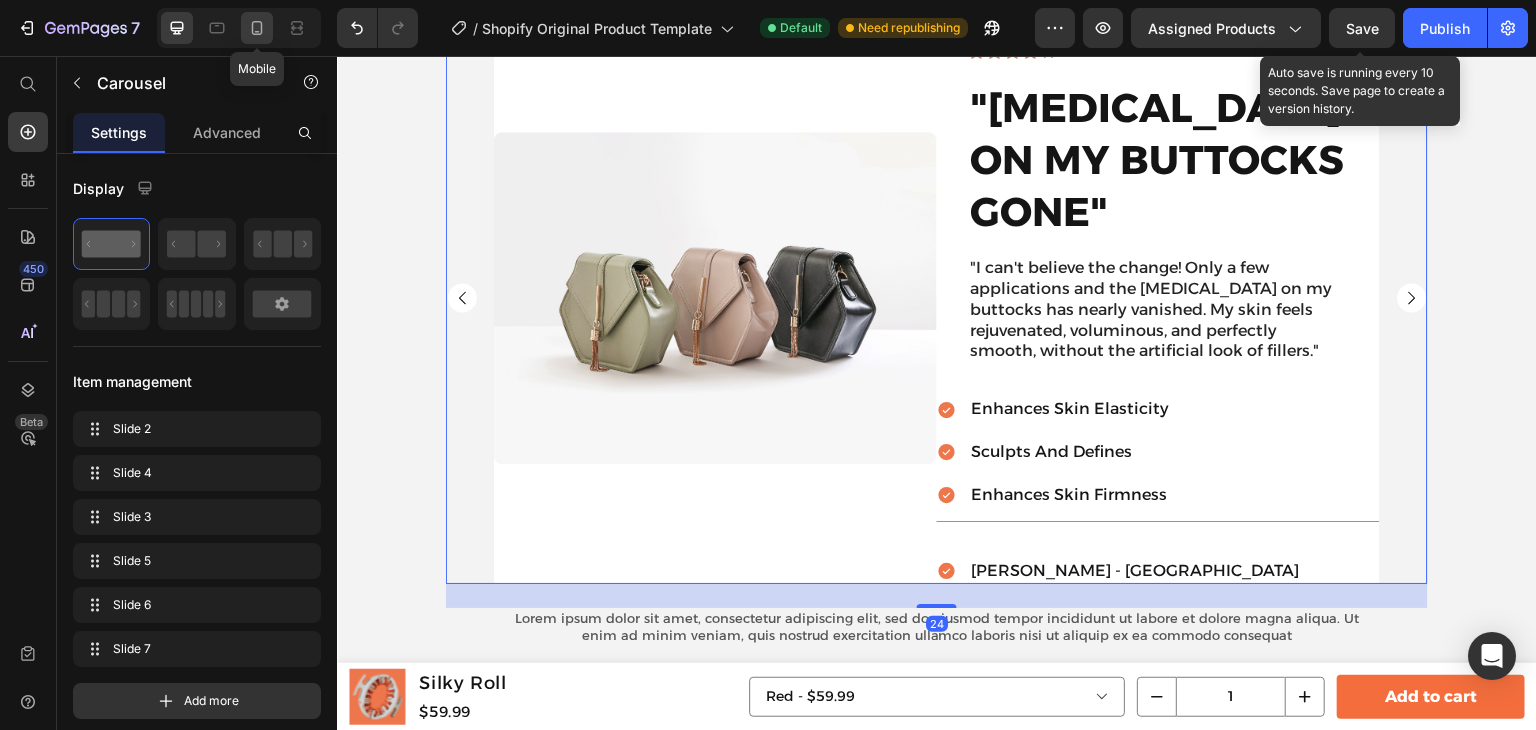 drag, startPoint x: 261, startPoint y: 35, endPoint x: 113, endPoint y: 186, distance: 211.43556 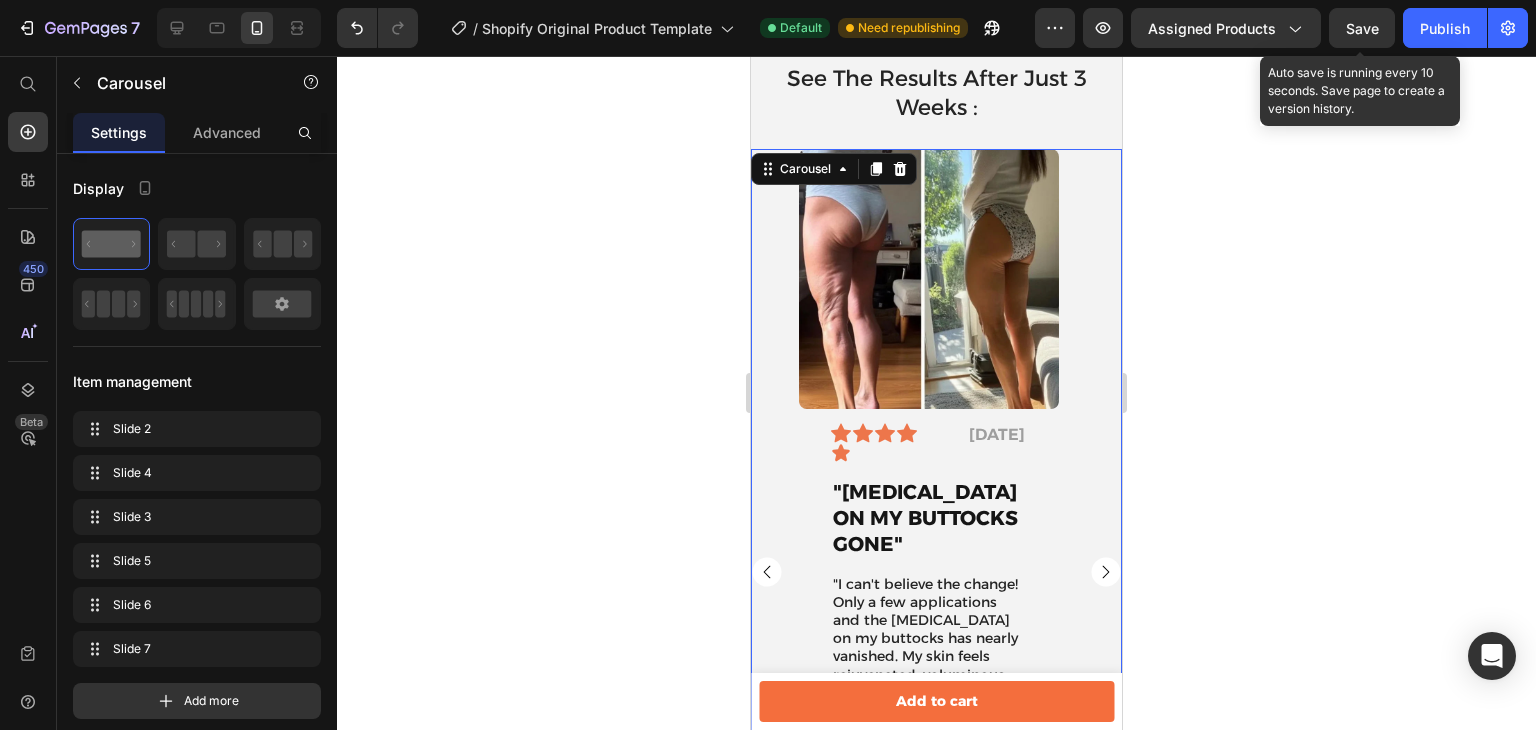 scroll, scrollTop: 6303, scrollLeft: 0, axis: vertical 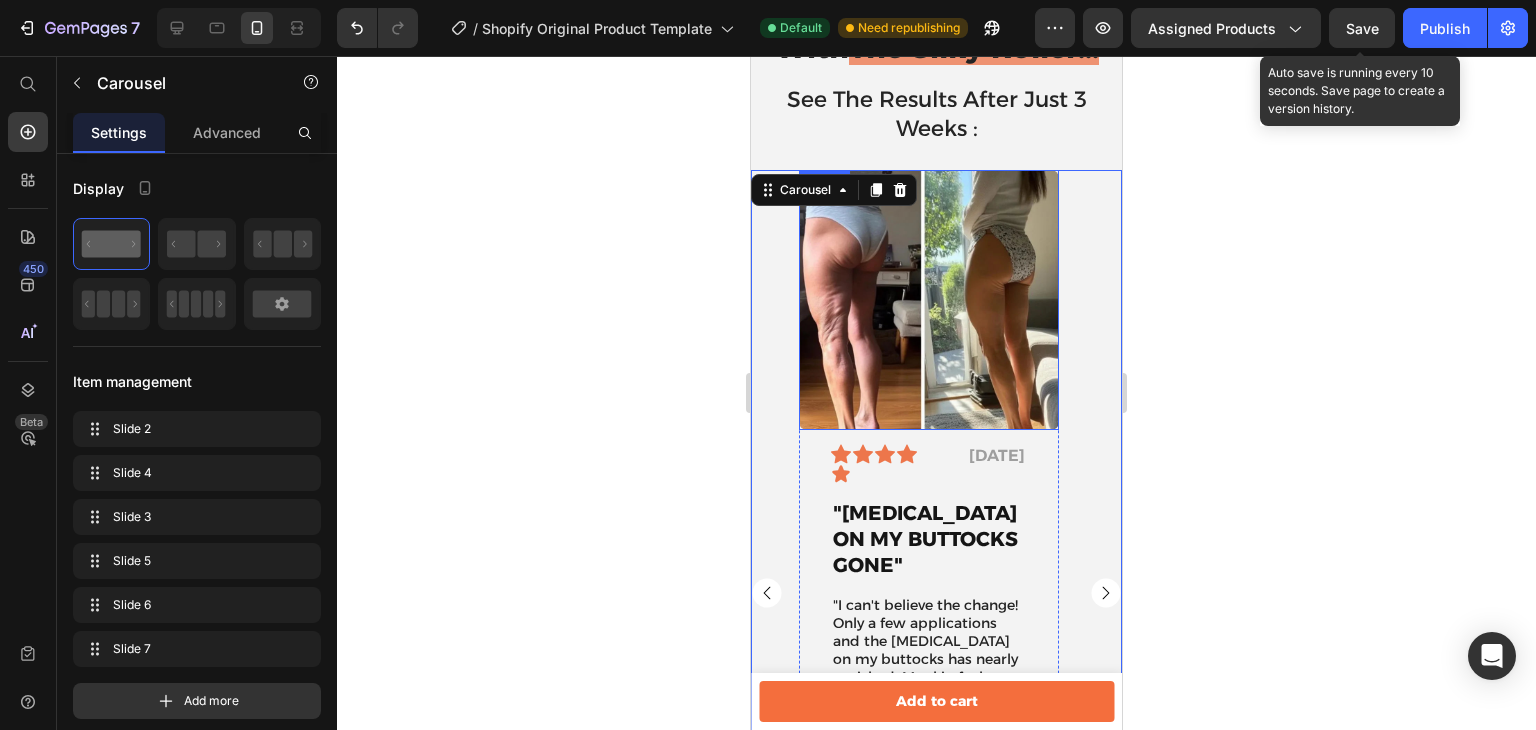 click at bounding box center [929, 300] 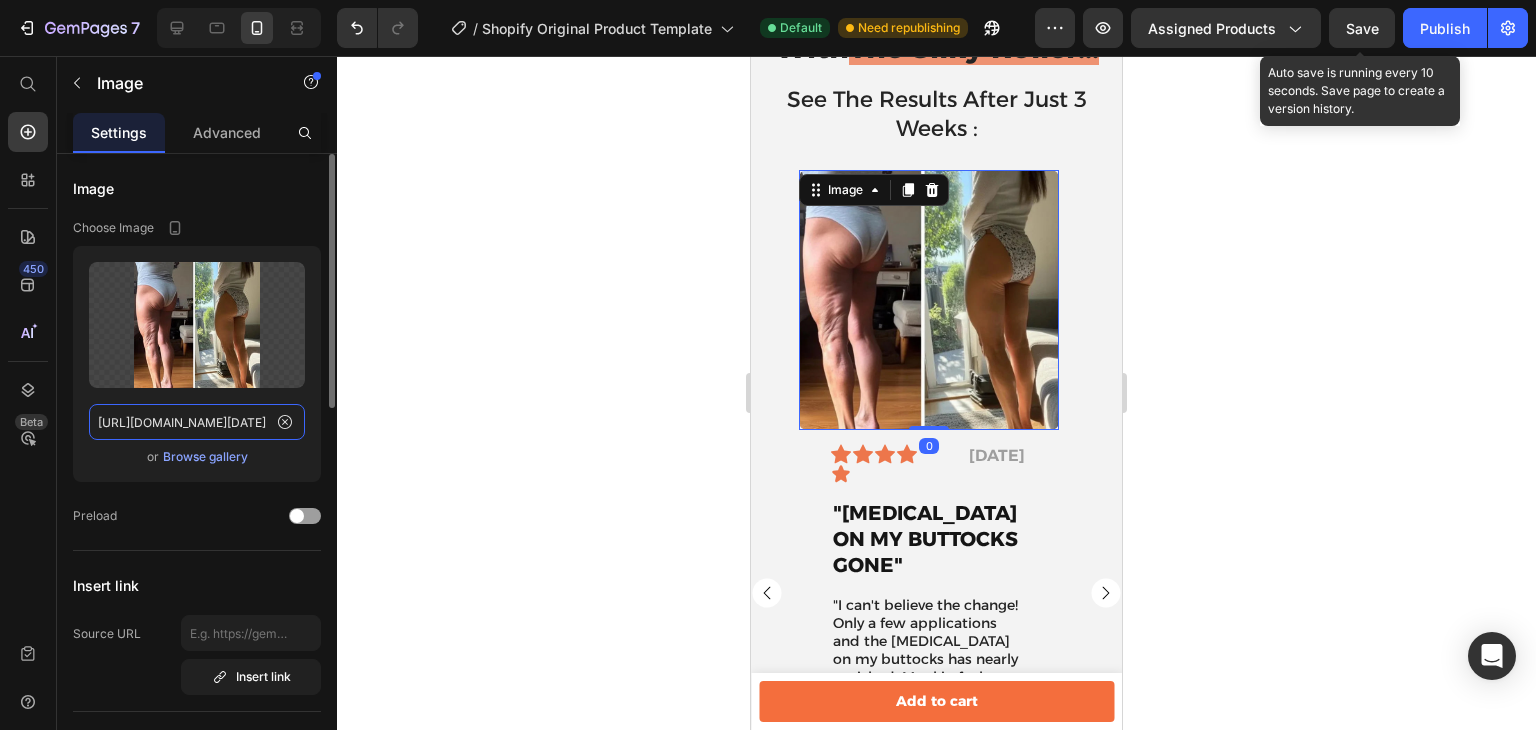 click on "https://cdn.shopify.com/s/files/1/0944/7889/3386/files/WhatsApp_Image_2025-04-26_at_16.43.51.webp?v=1751812243" 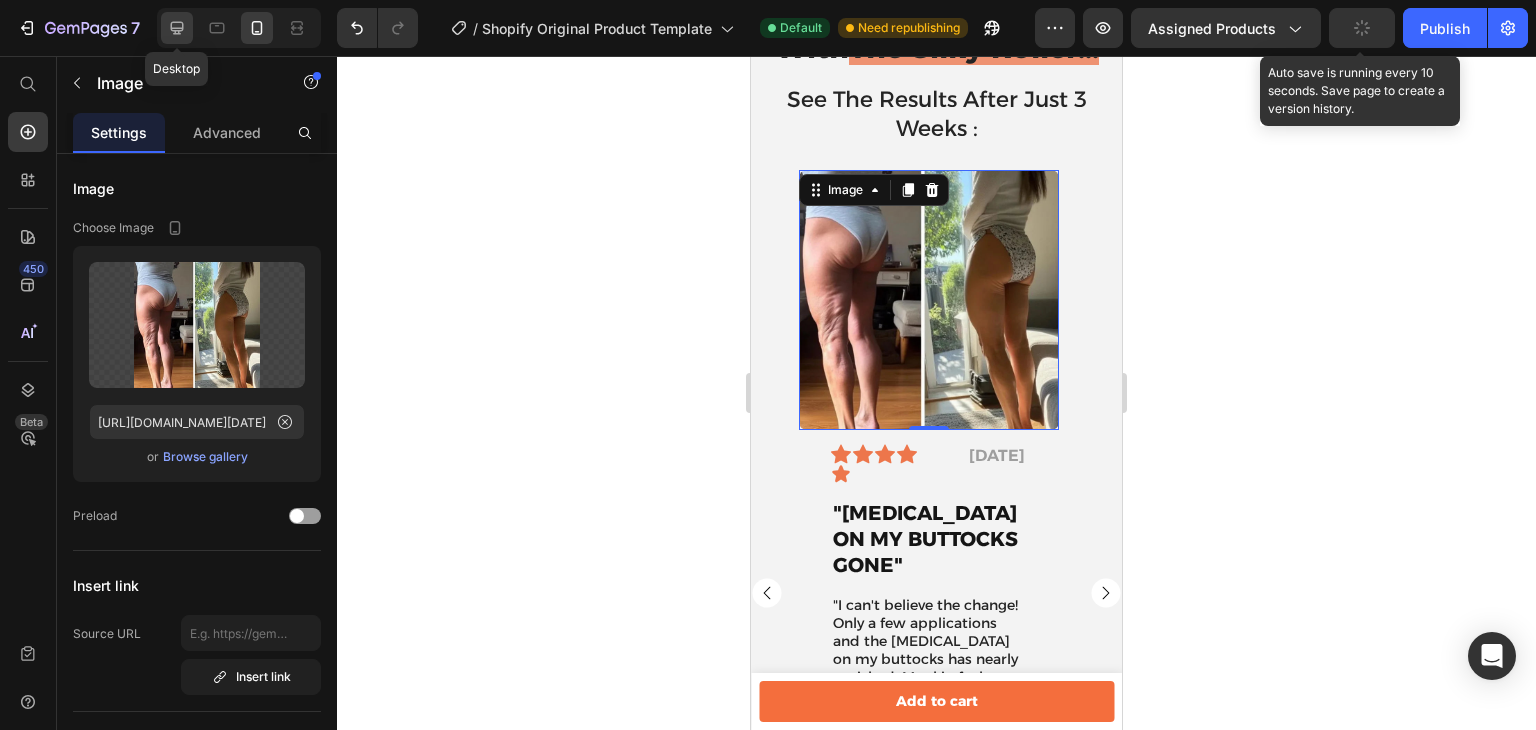 click 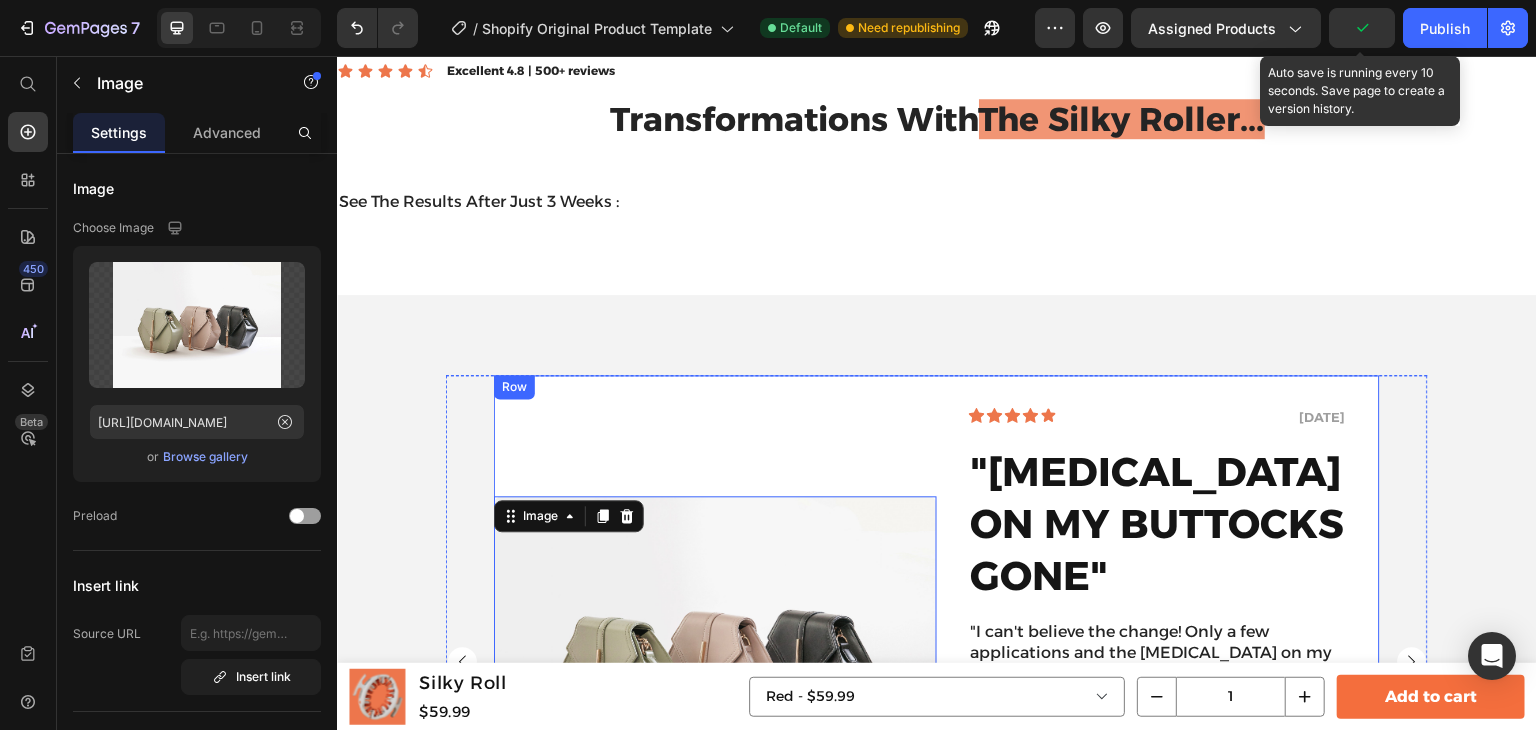 scroll, scrollTop: 6752, scrollLeft: 0, axis: vertical 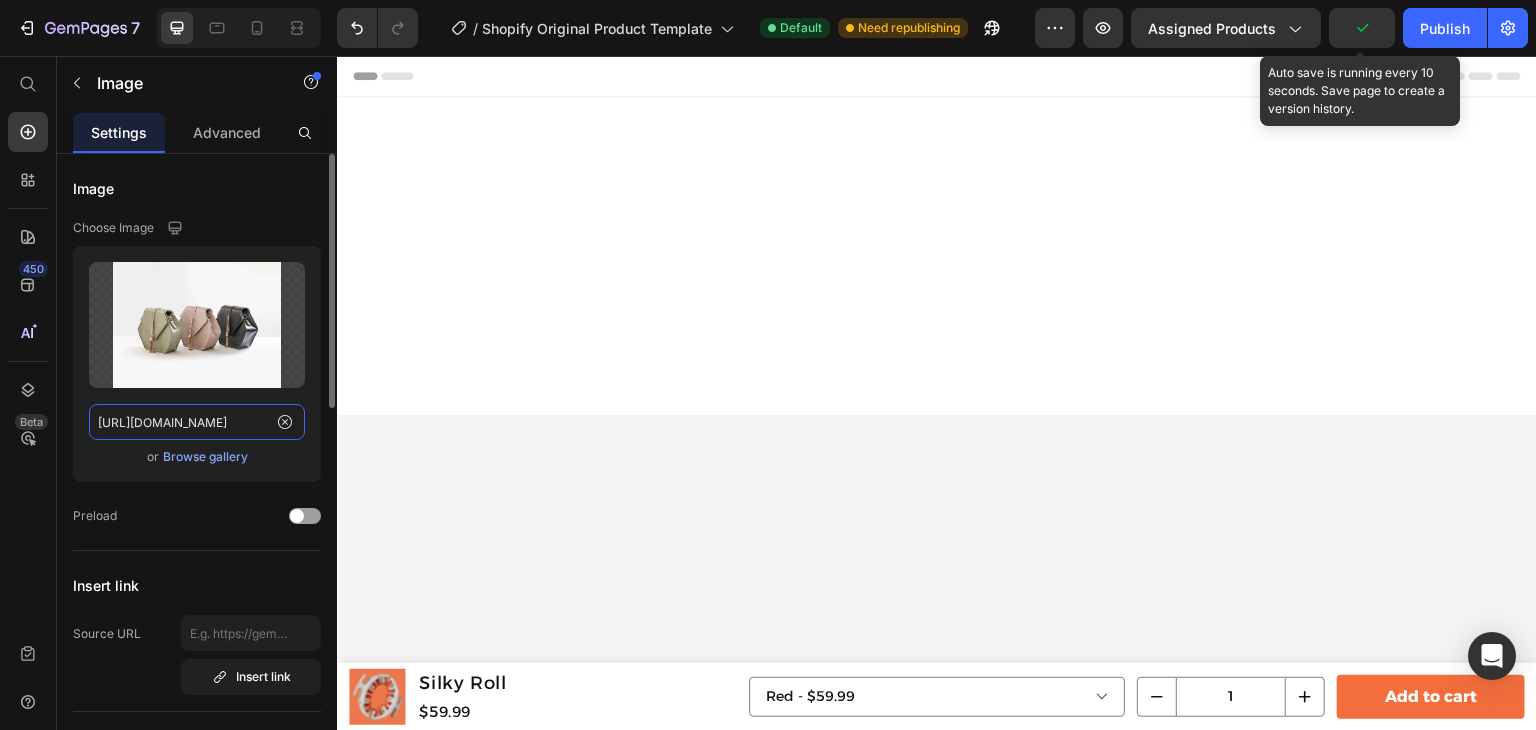 click on "[URL][DOMAIN_NAME]" 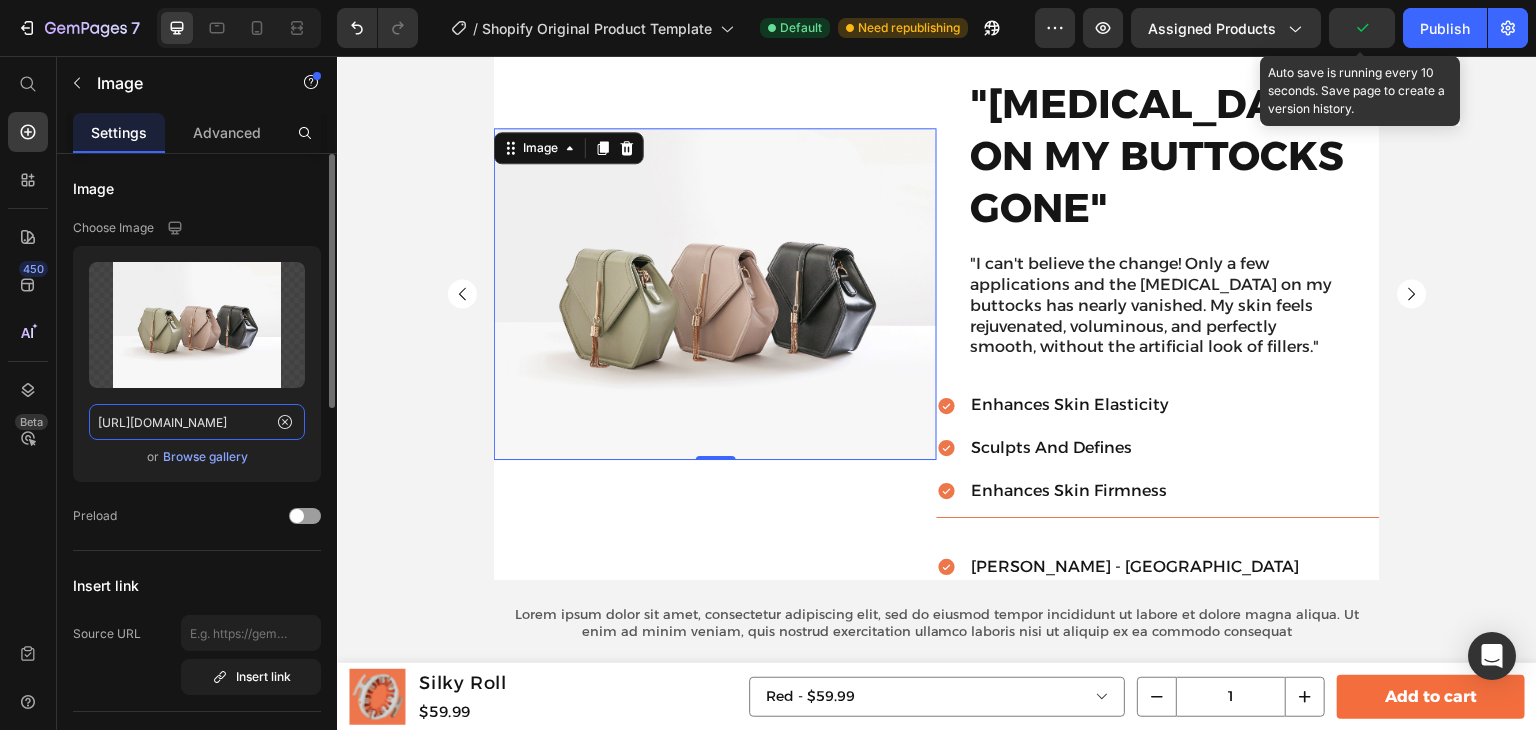 scroll, scrollTop: 0, scrollLeft: 0, axis: both 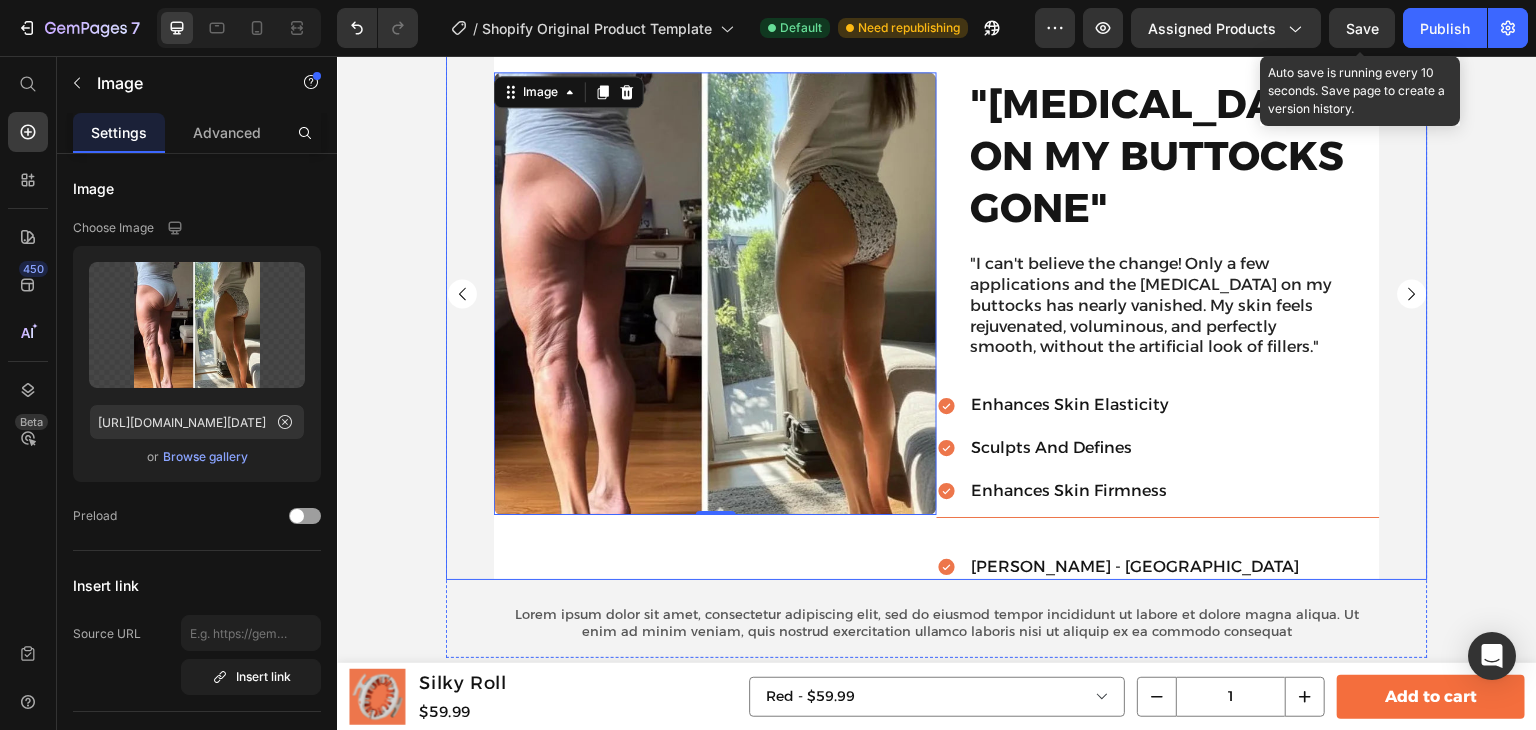 click 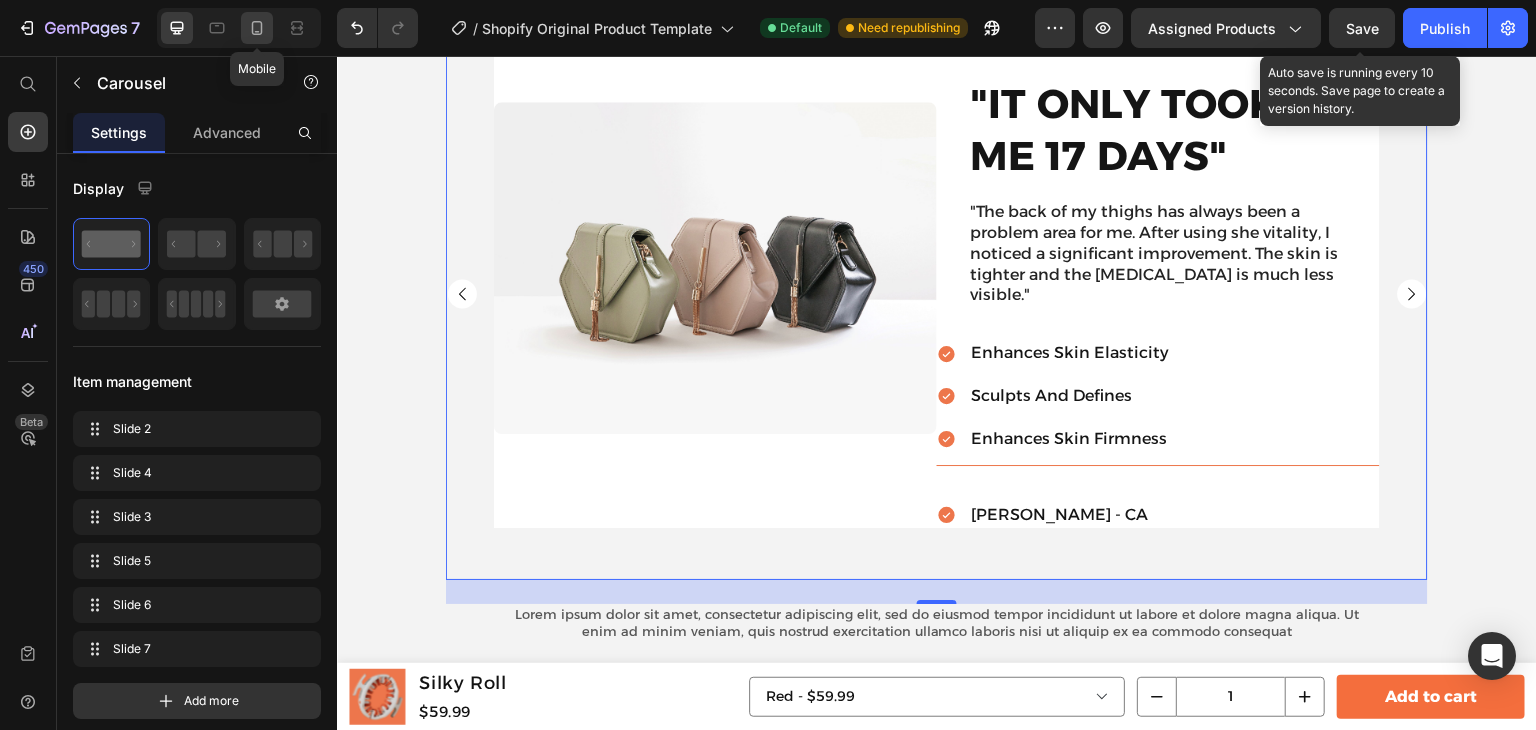 click 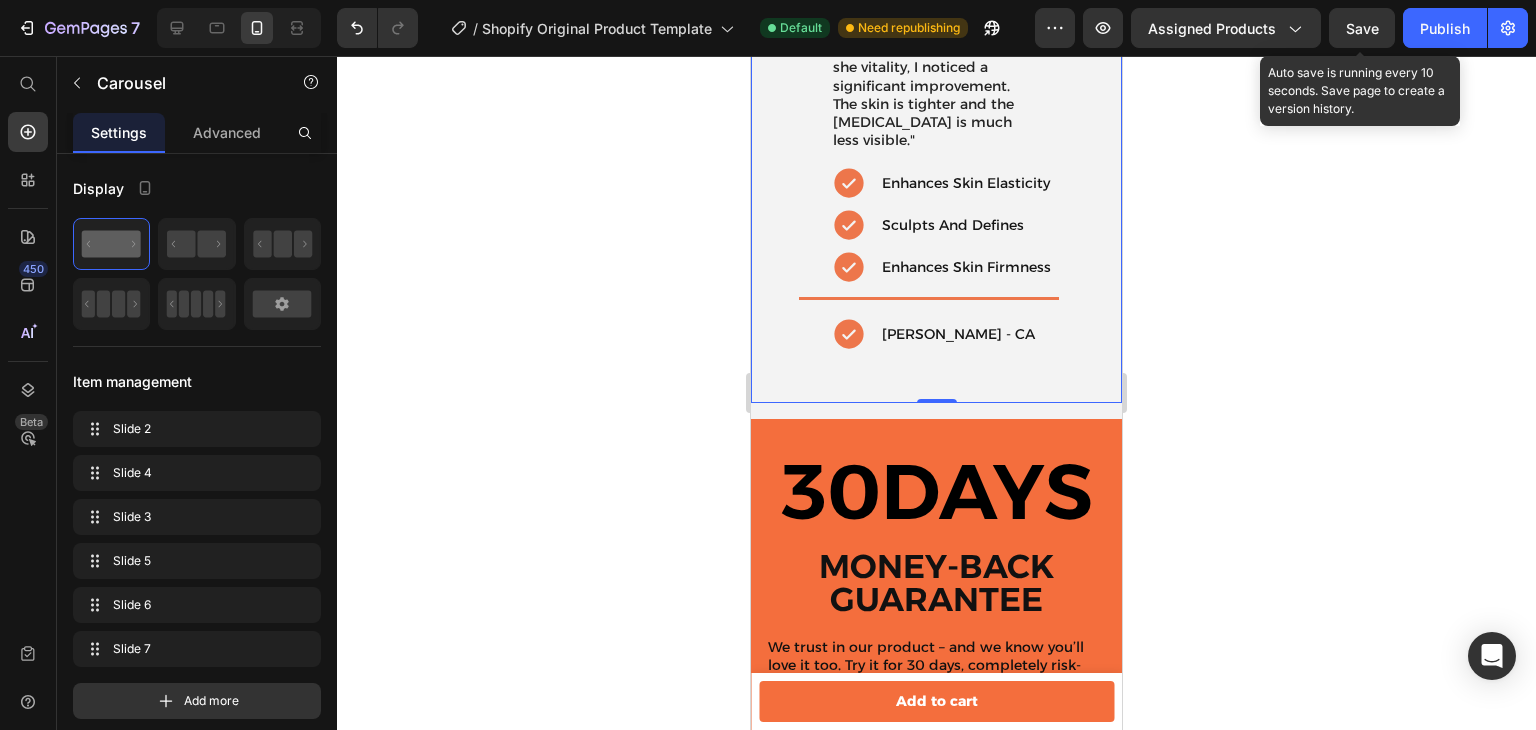 scroll, scrollTop: 6303, scrollLeft: 0, axis: vertical 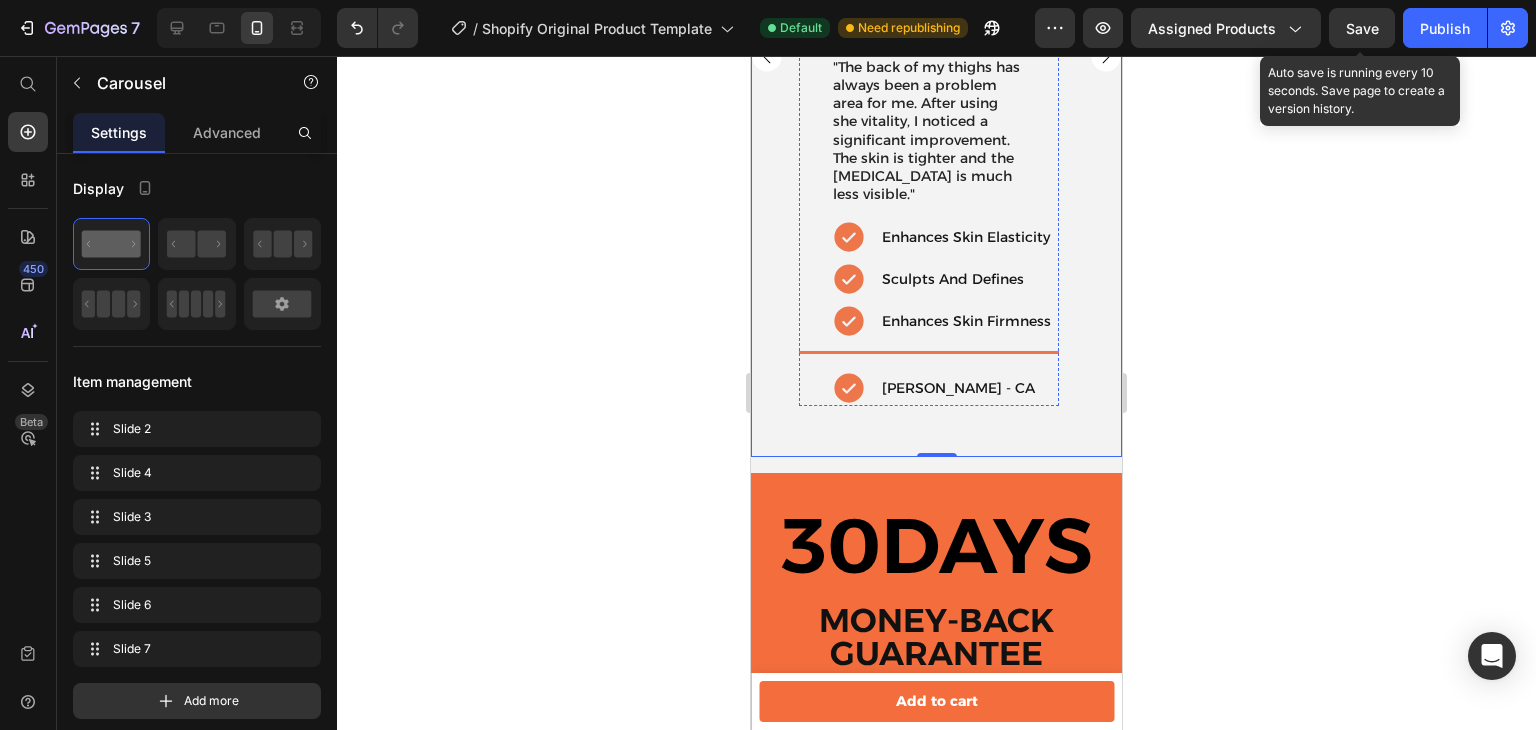 click at bounding box center (929, -212) 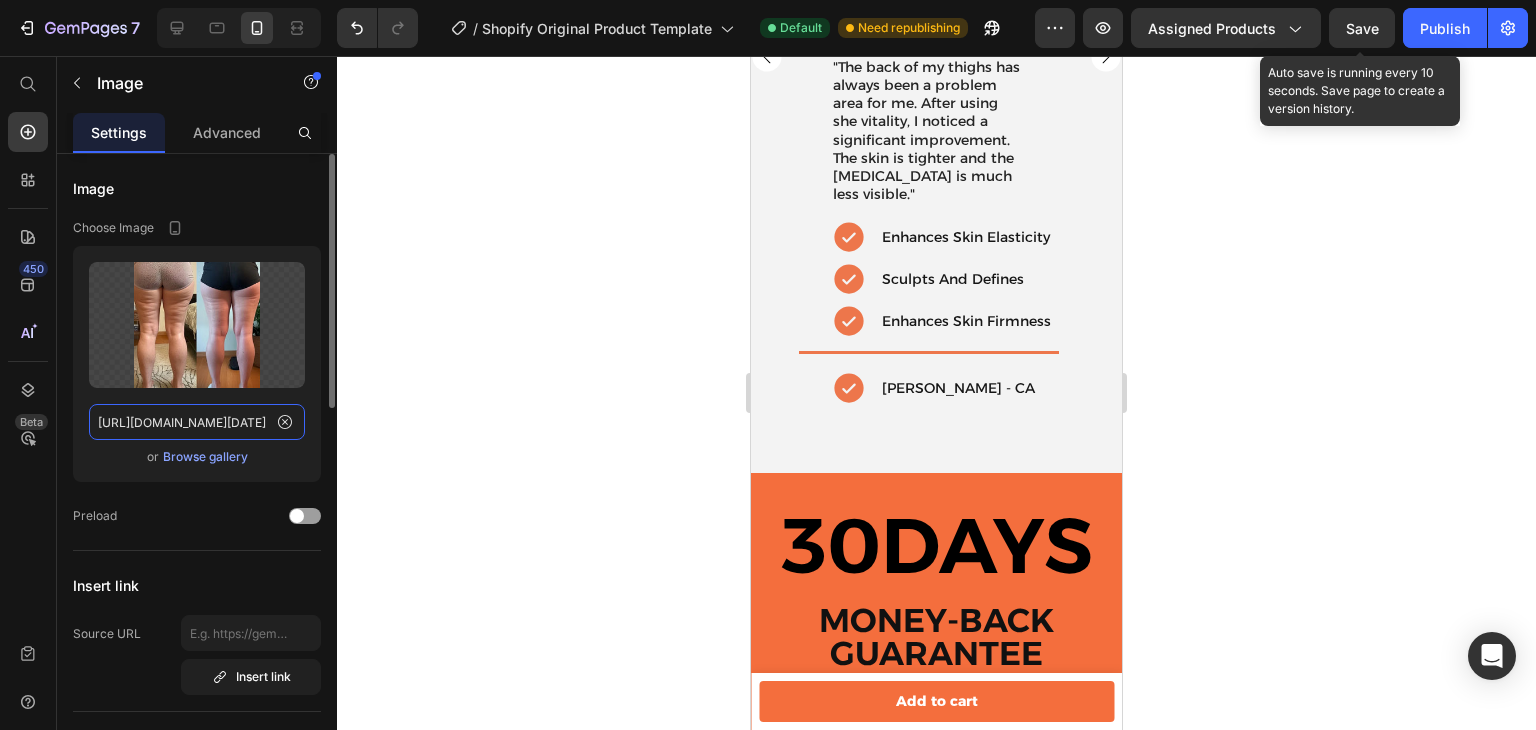 click on "https://cdn.shopify.com/s/files/1/0944/7889/3386/files/WhatsApp_Image_2025-04-26_at_16.43.51_1.webp?v=1751812243" 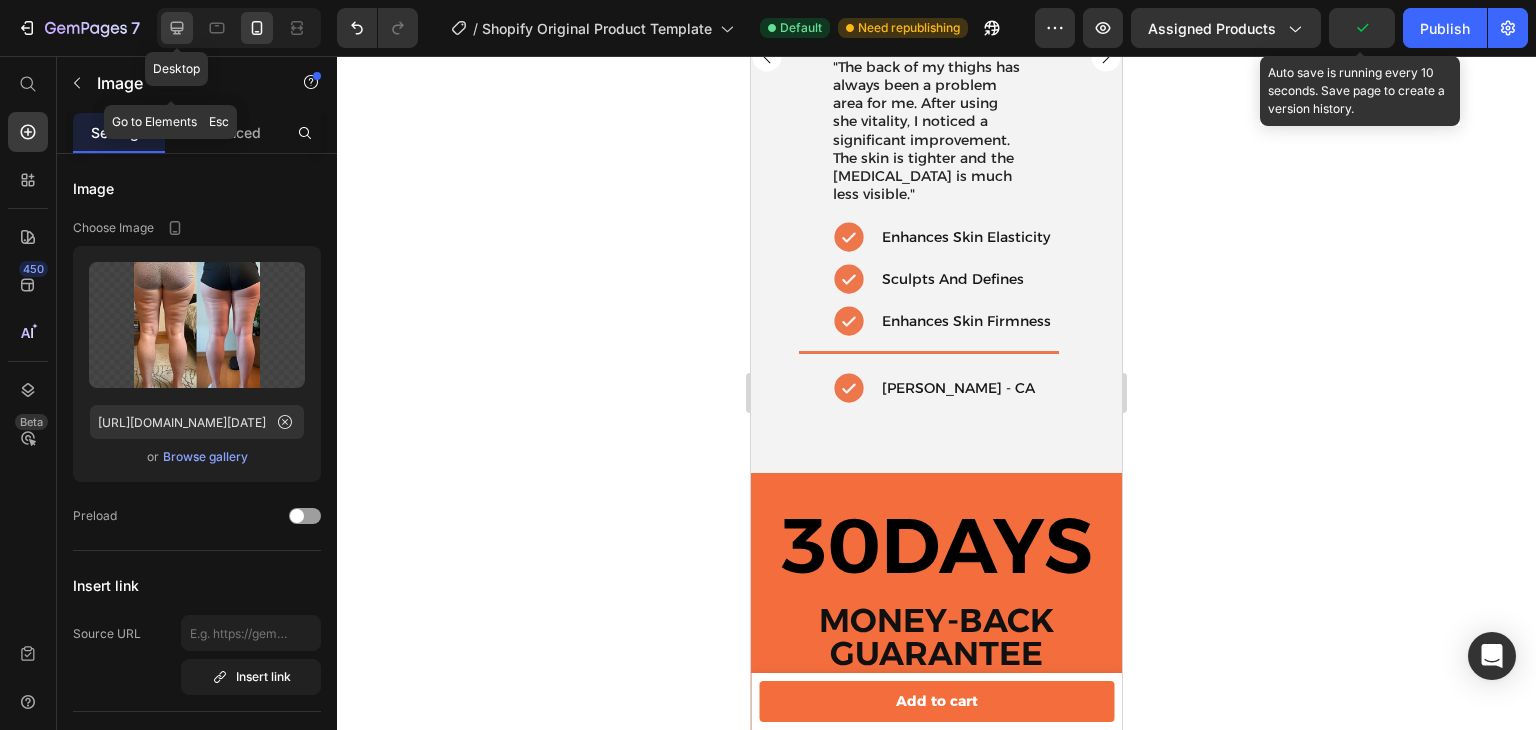 click 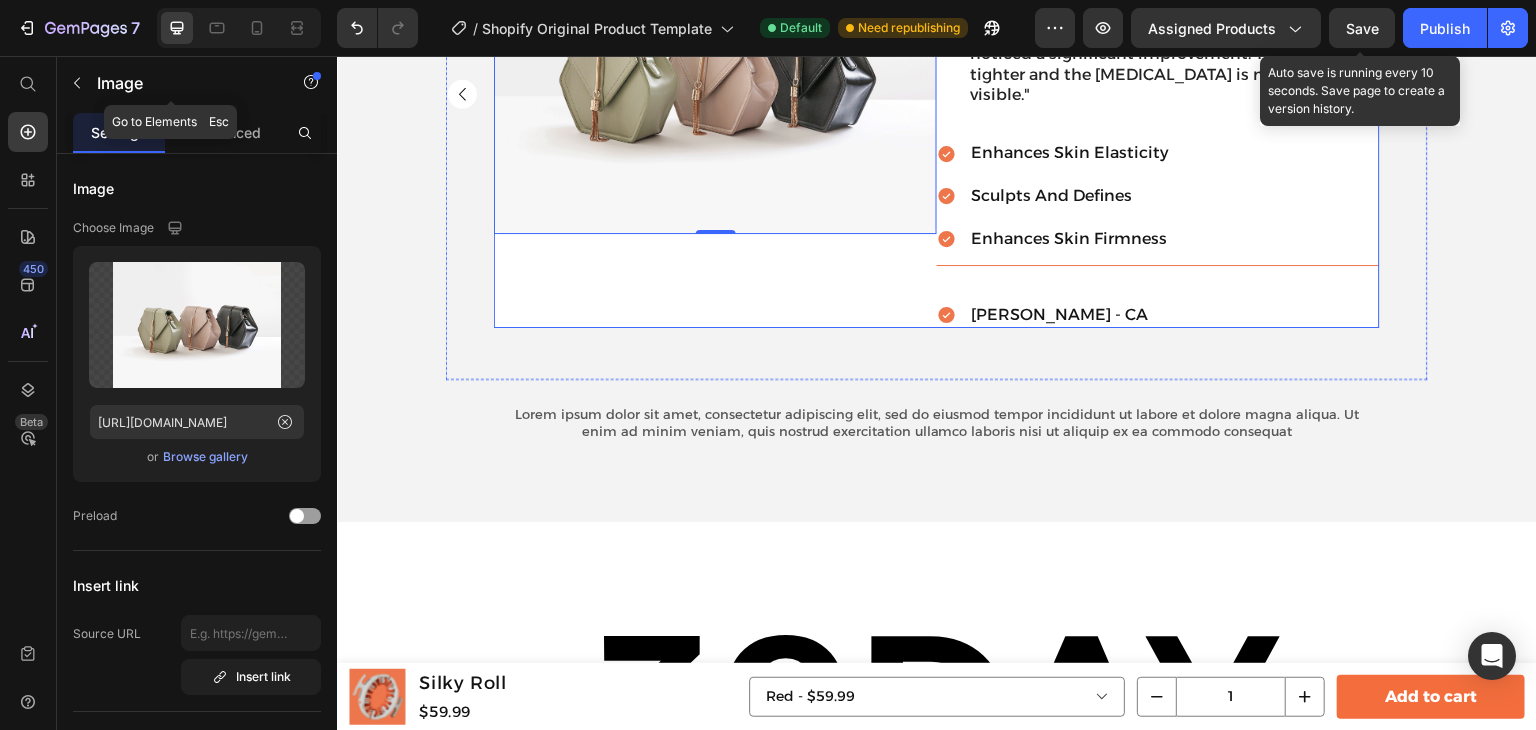 scroll, scrollTop: 6781, scrollLeft: 0, axis: vertical 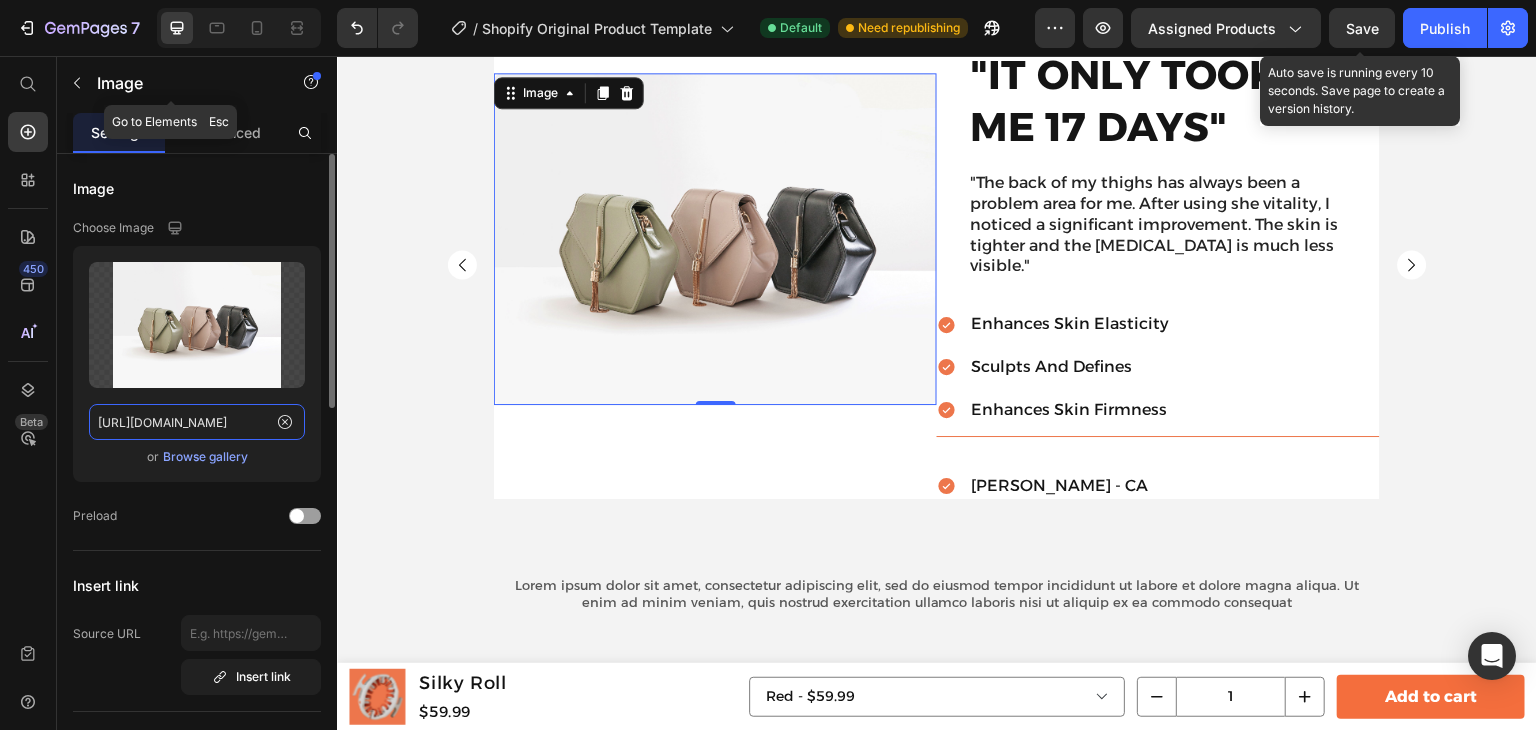 click on "https://ucarecdn.com/ee6d5074-1640-4cc7-8933-47c8589c3dee/-/format/auto/" 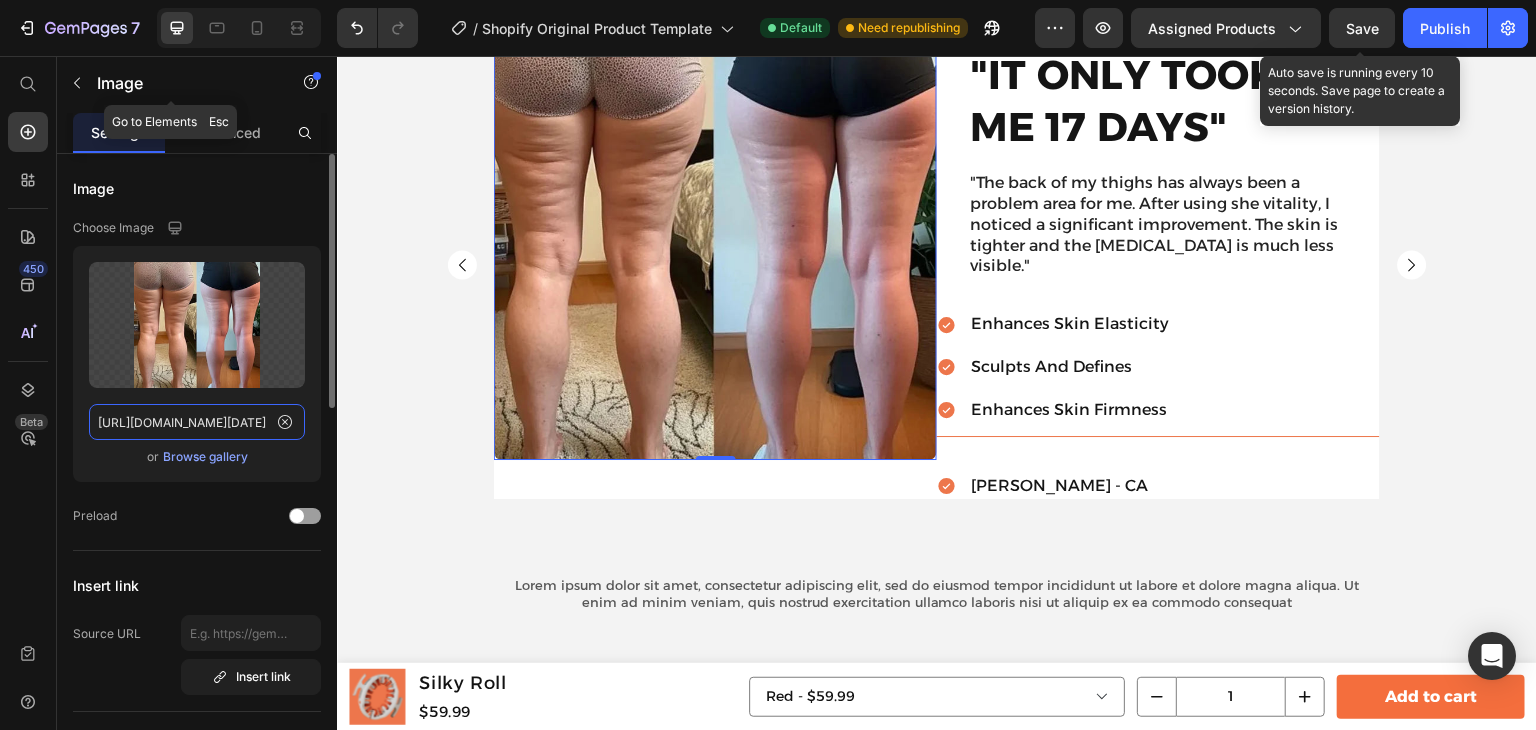scroll, scrollTop: 0, scrollLeft: 512, axis: horizontal 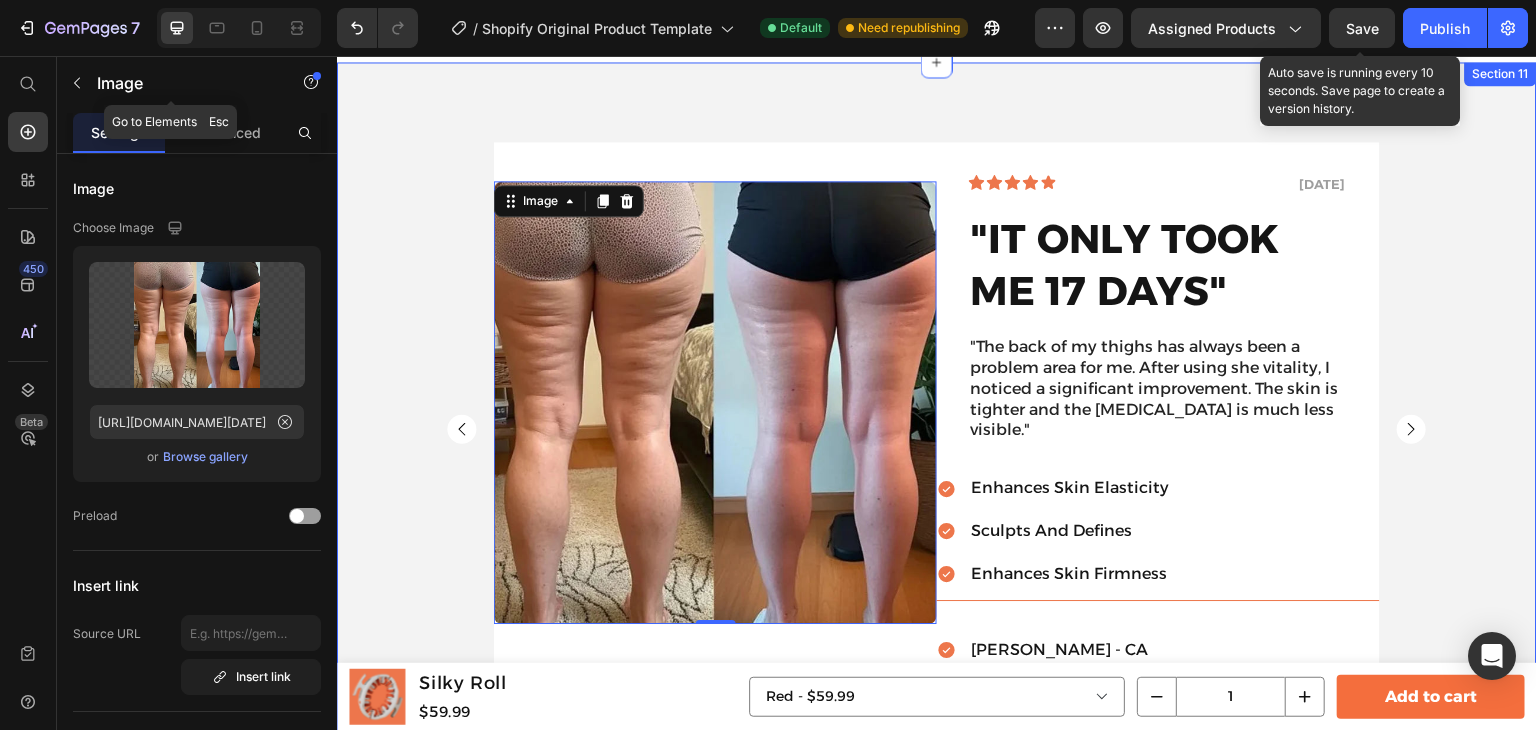 click 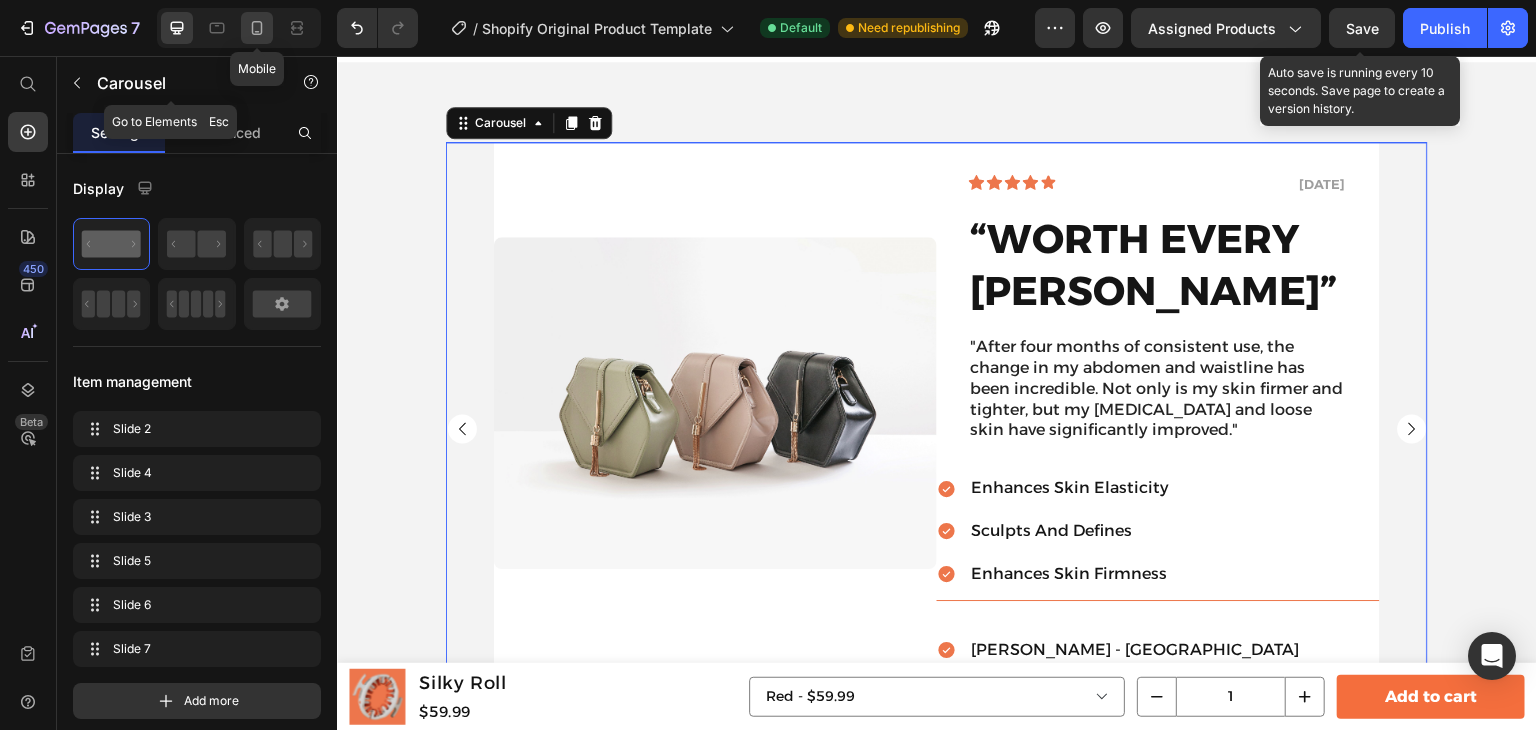 drag, startPoint x: 248, startPoint y: 24, endPoint x: 267, endPoint y: 39, distance: 24.207438 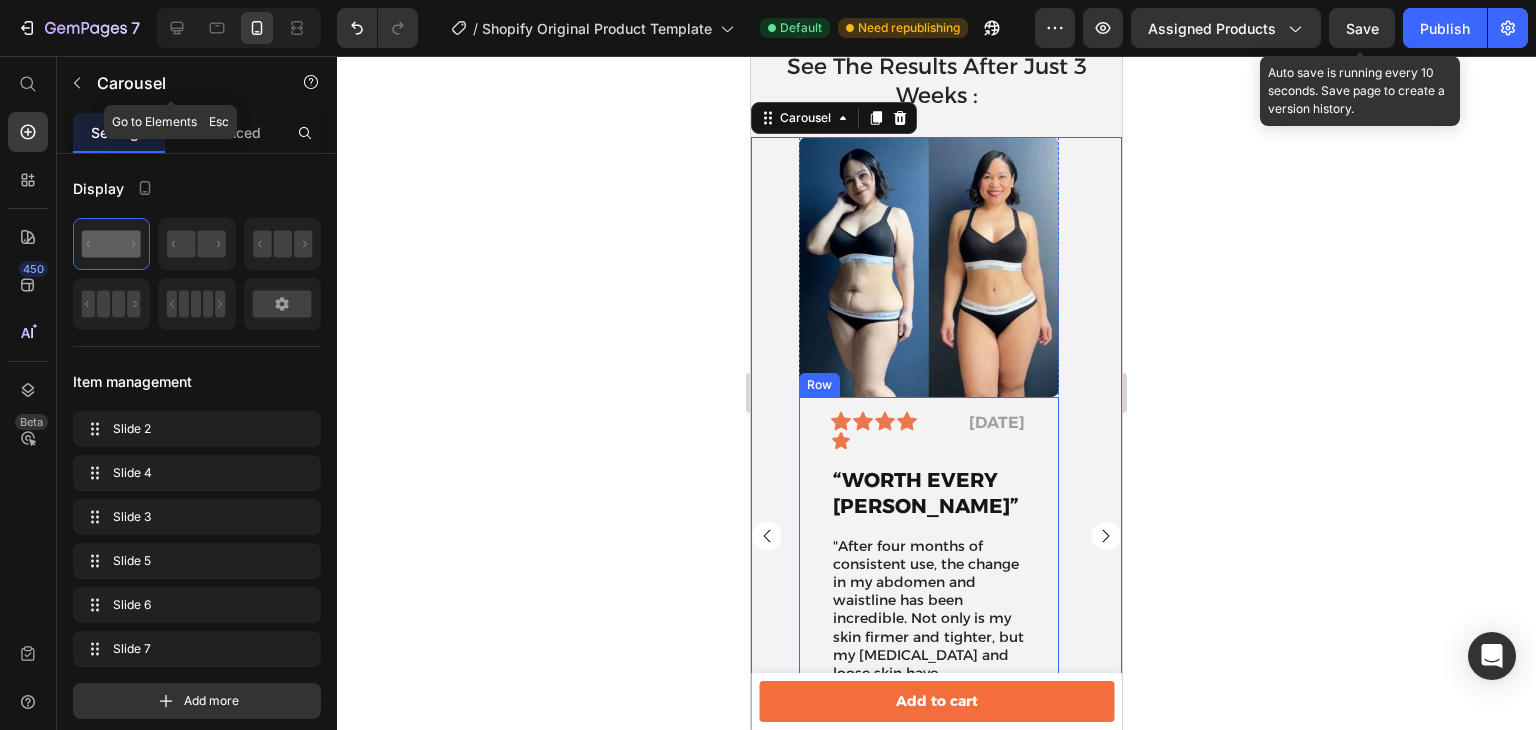 scroll, scrollTop: 6303, scrollLeft: 0, axis: vertical 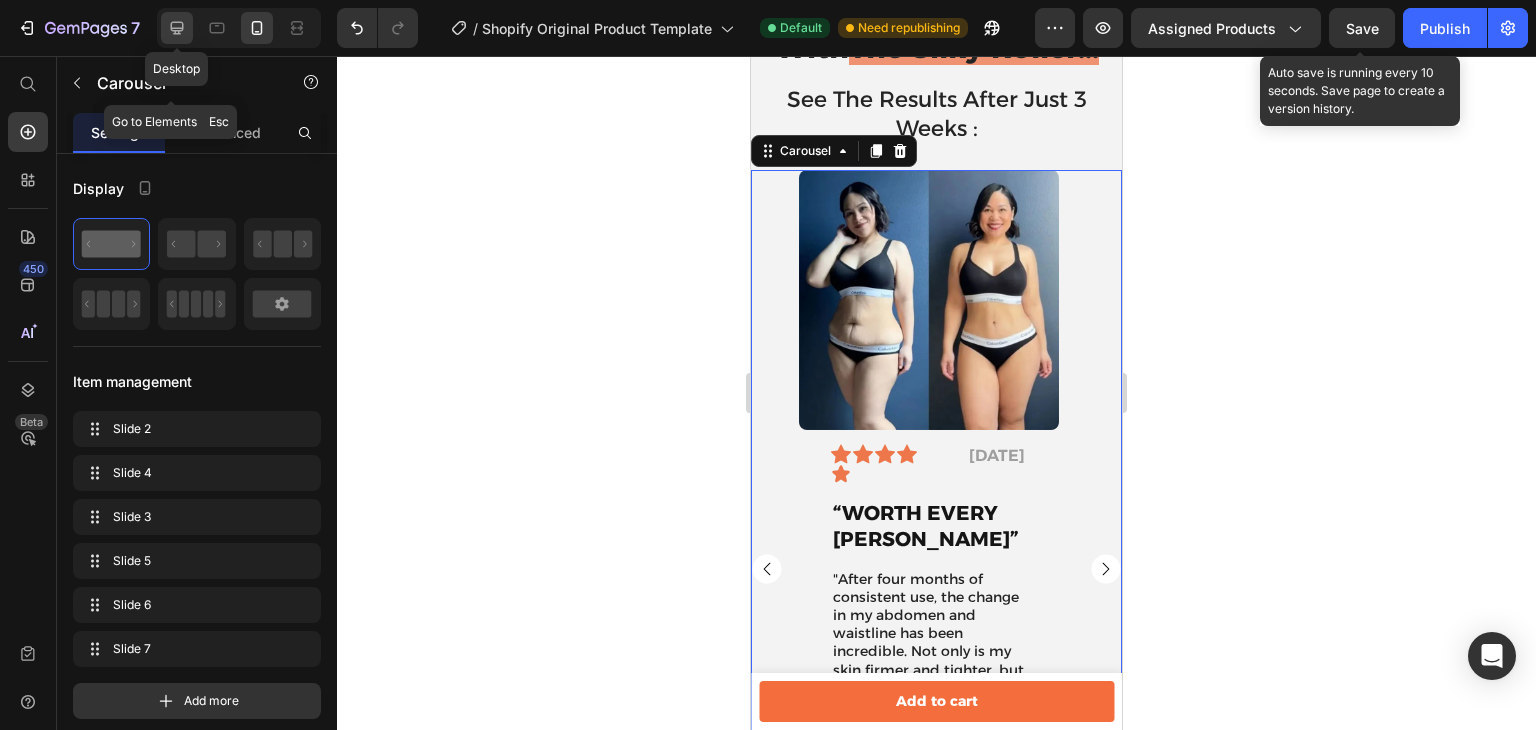 click 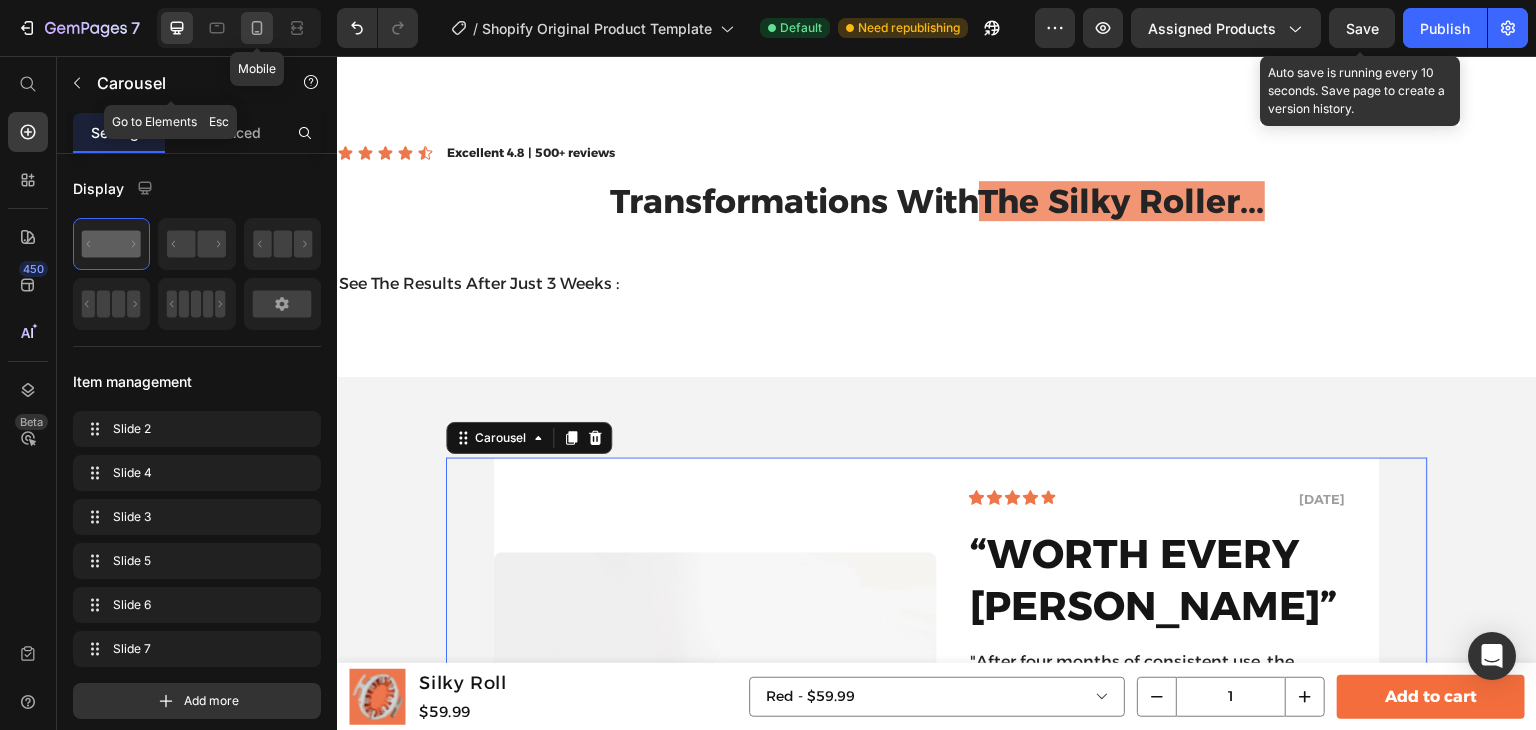 scroll, scrollTop: 6633, scrollLeft: 0, axis: vertical 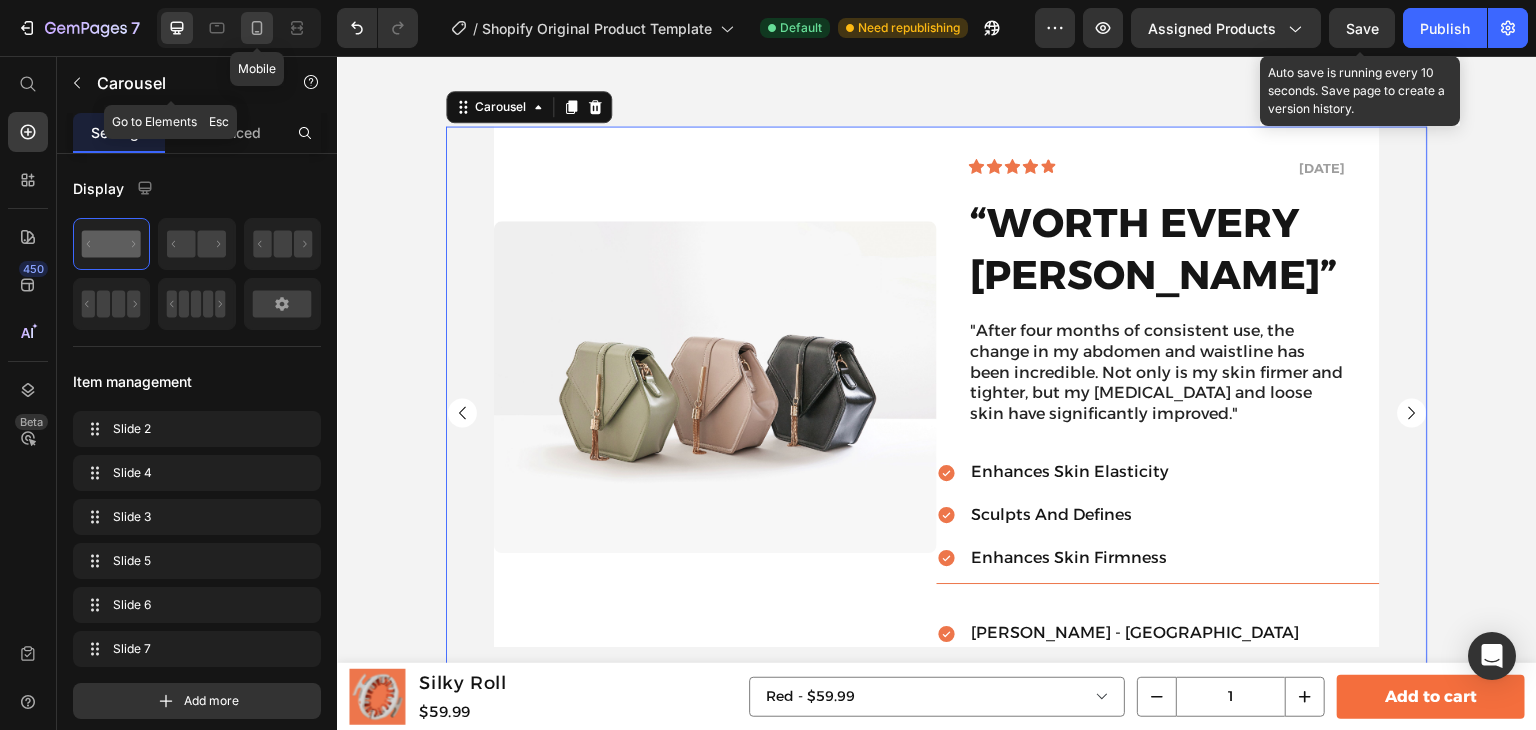 click 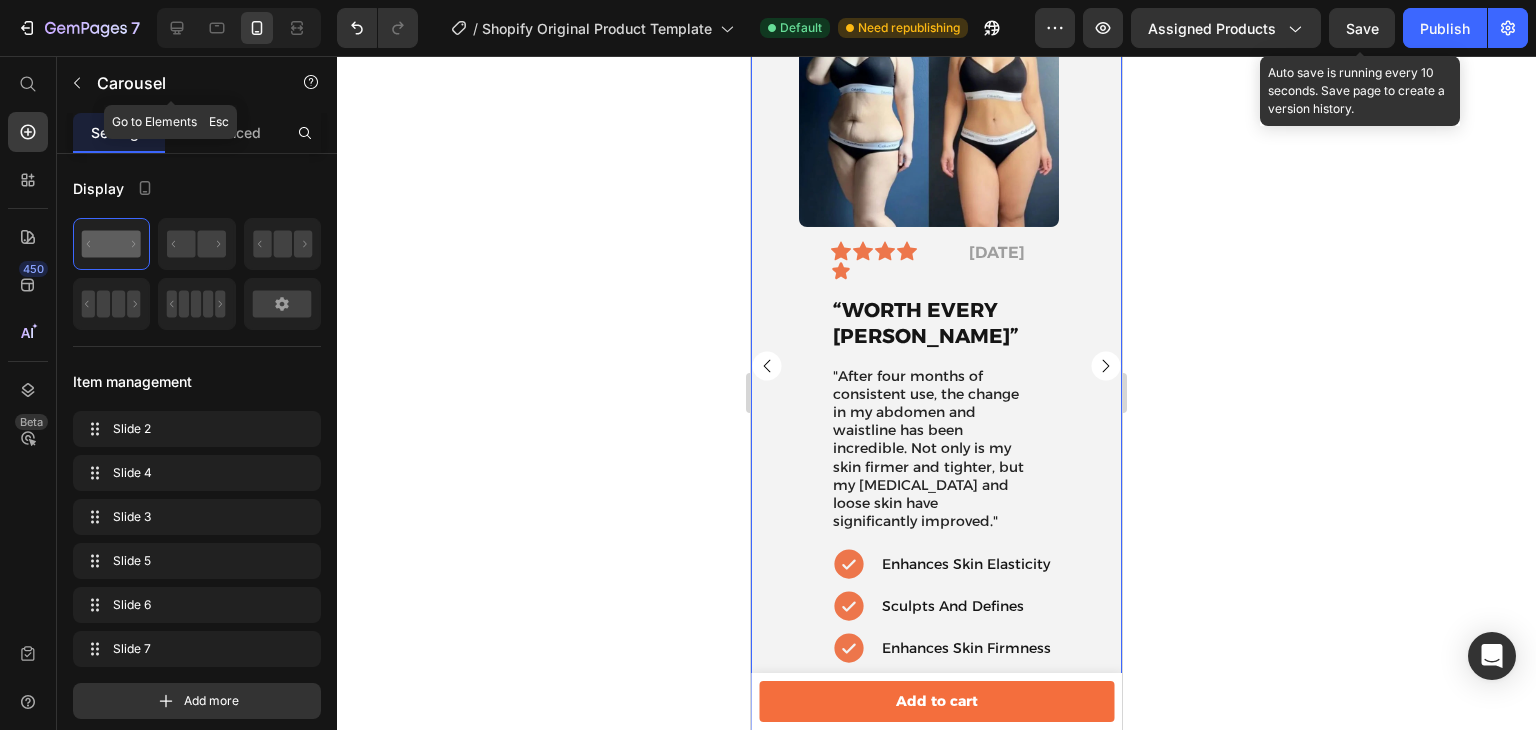 scroll, scrollTop: 6303, scrollLeft: 0, axis: vertical 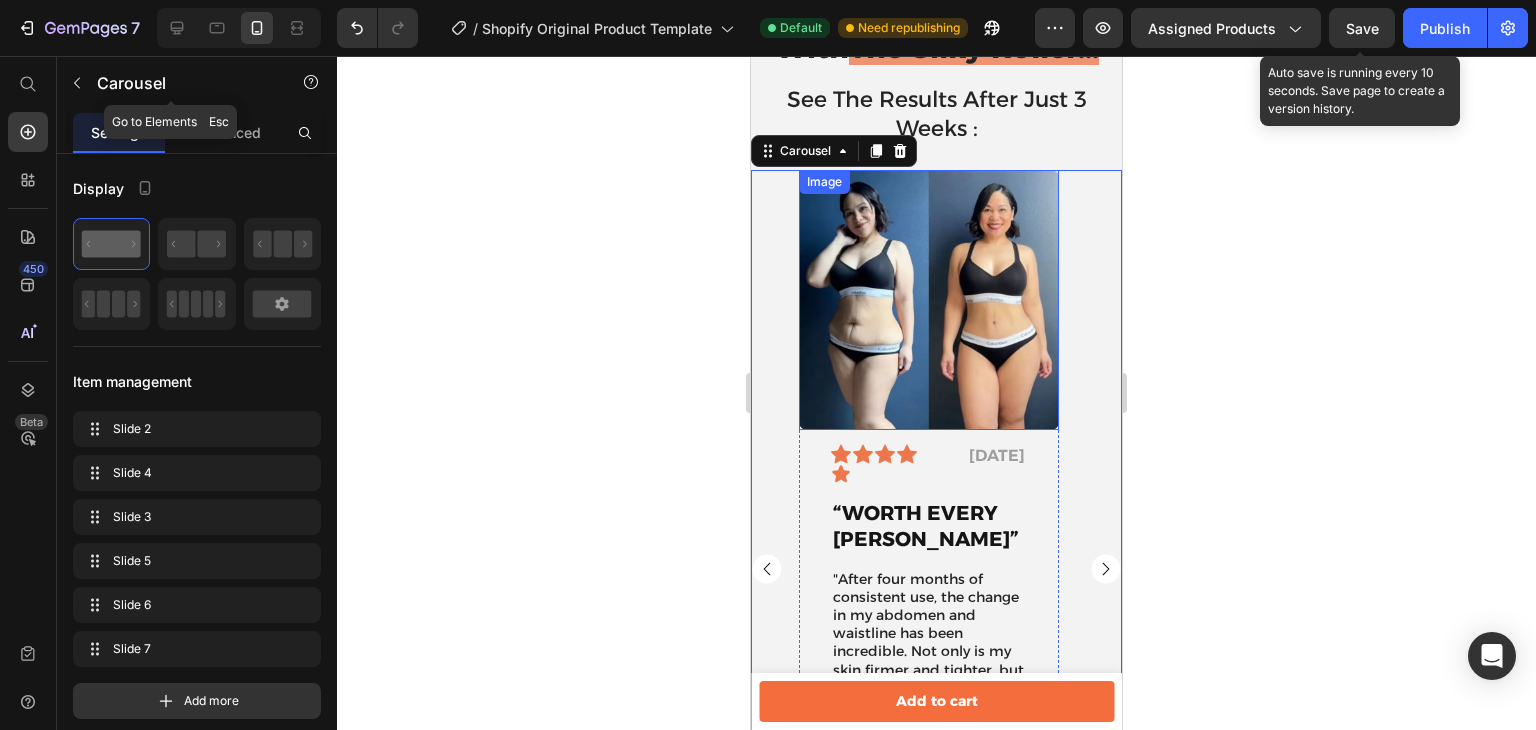 click at bounding box center [929, 300] 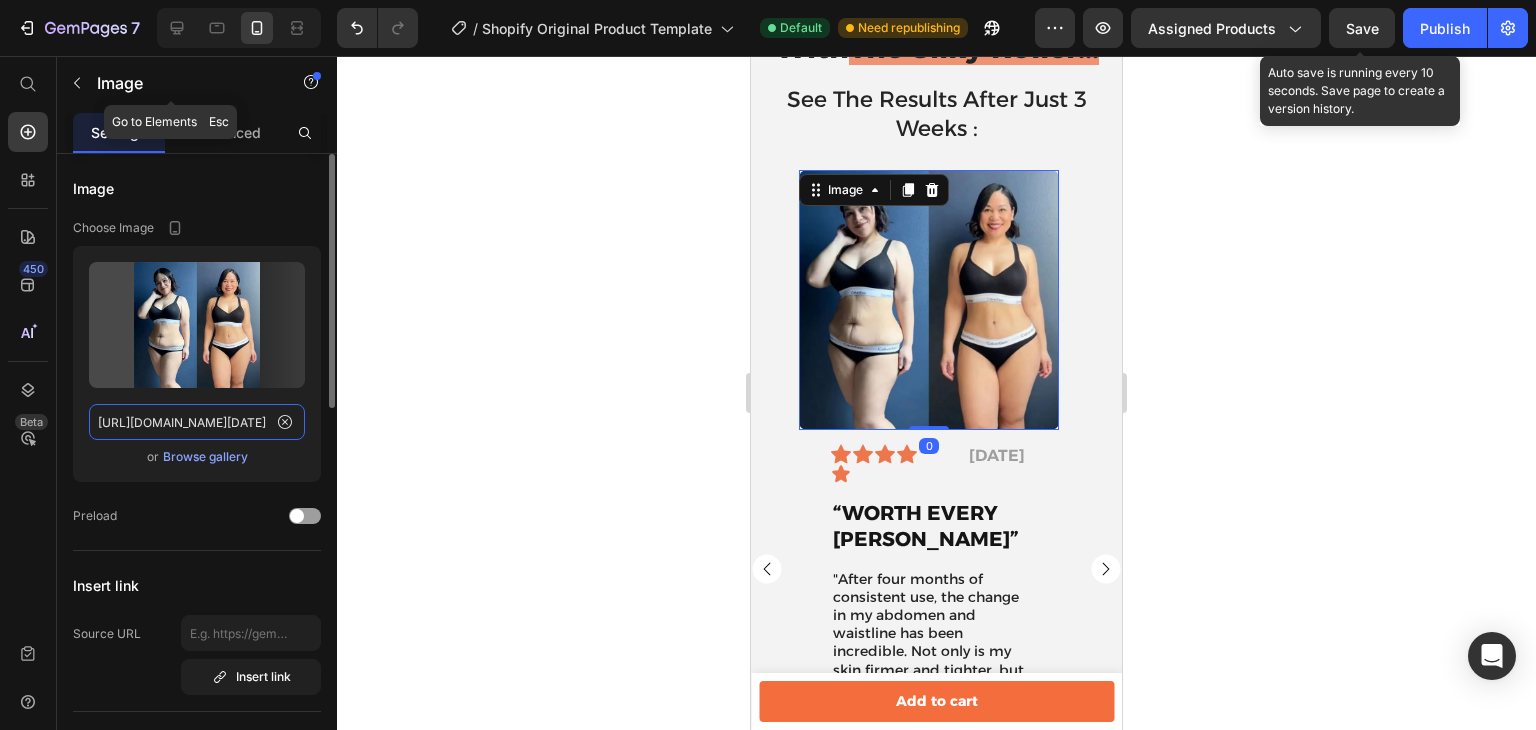click on "https://cdn.shopify.com/s/files/1/0944/7889/3386/files/WhatsApp_Image_2025-04-26_at_16.43.50.webp?v=1751812243" 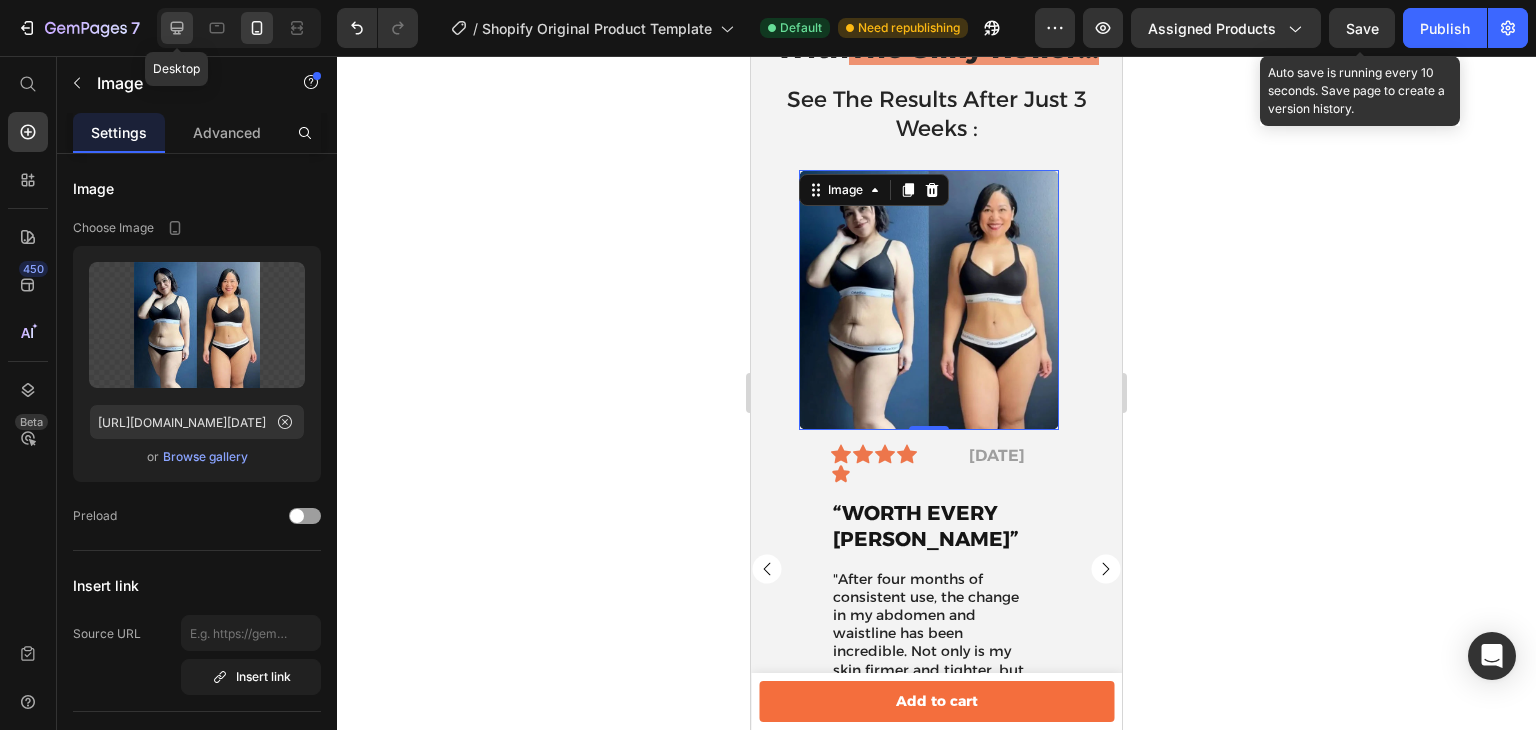 click 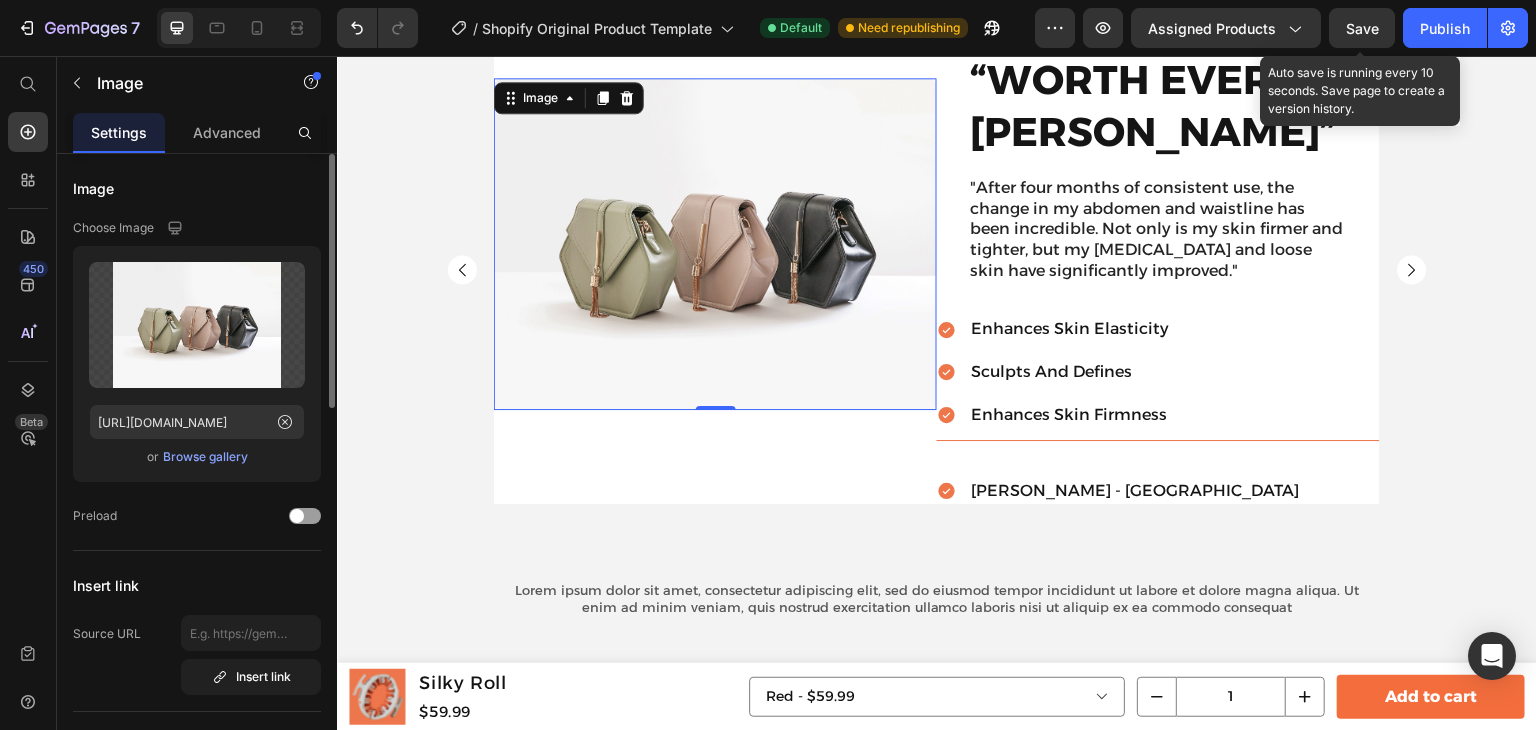 scroll, scrollTop: 6788, scrollLeft: 0, axis: vertical 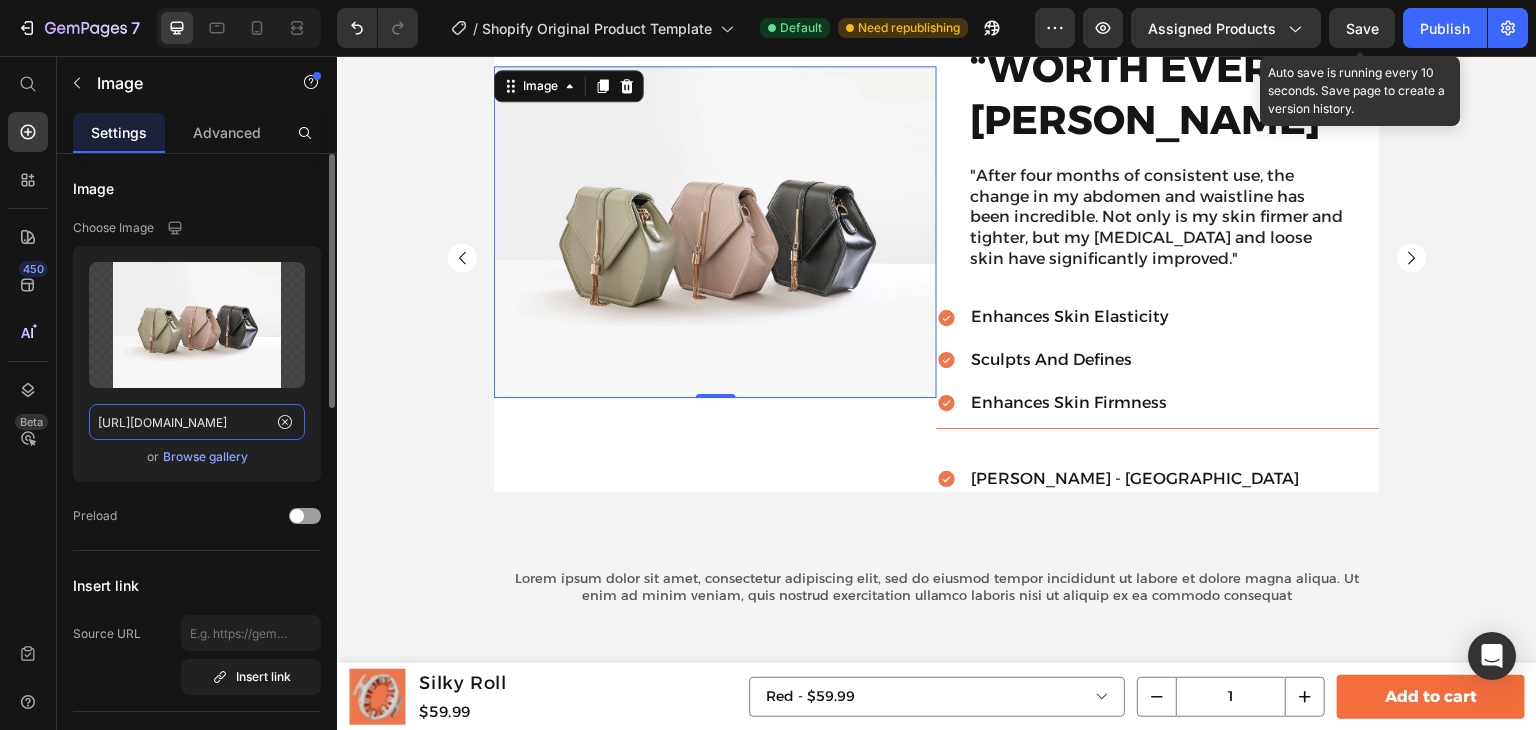 click on "https://ucarecdn.com/ee6d5074-1640-4cc7-8933-47c8589c3dee/-/format/auto/" 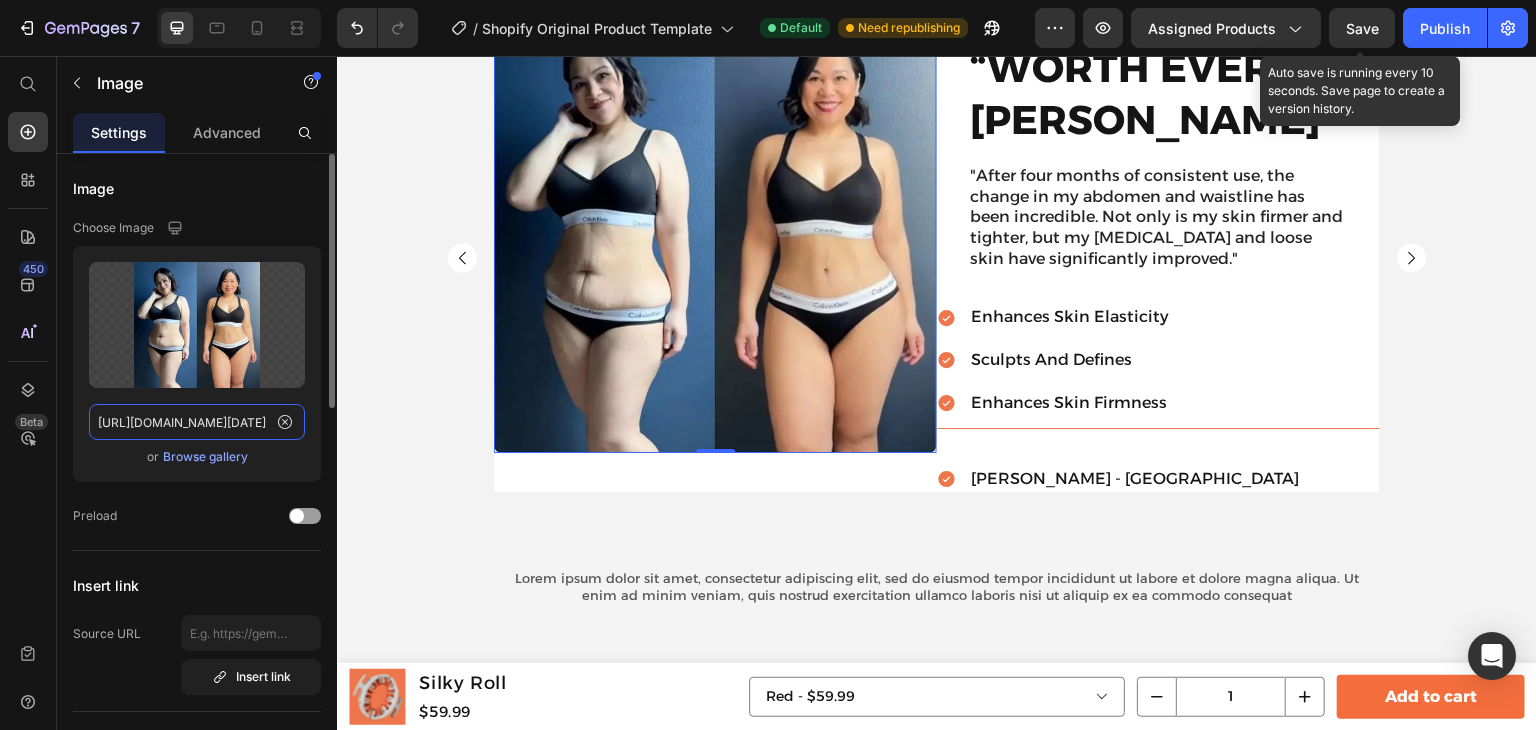 scroll, scrollTop: 0, scrollLeft: 506, axis: horizontal 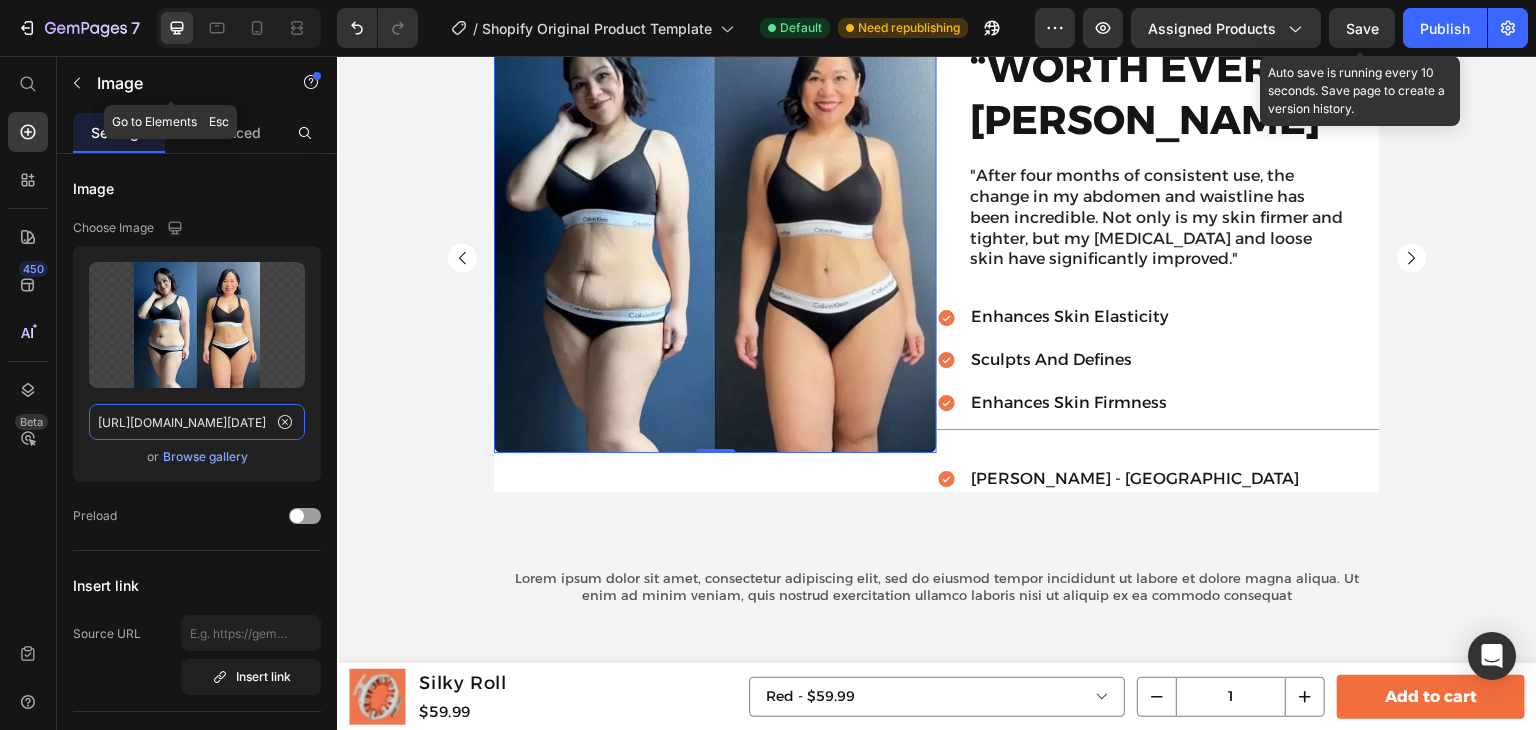 type on "https://cdn.shopify.com/s/files/1/0944/7889/3386/files/WhatsApp_Image_2025-04-26_at_16.43.50.webp?v=1751812243" 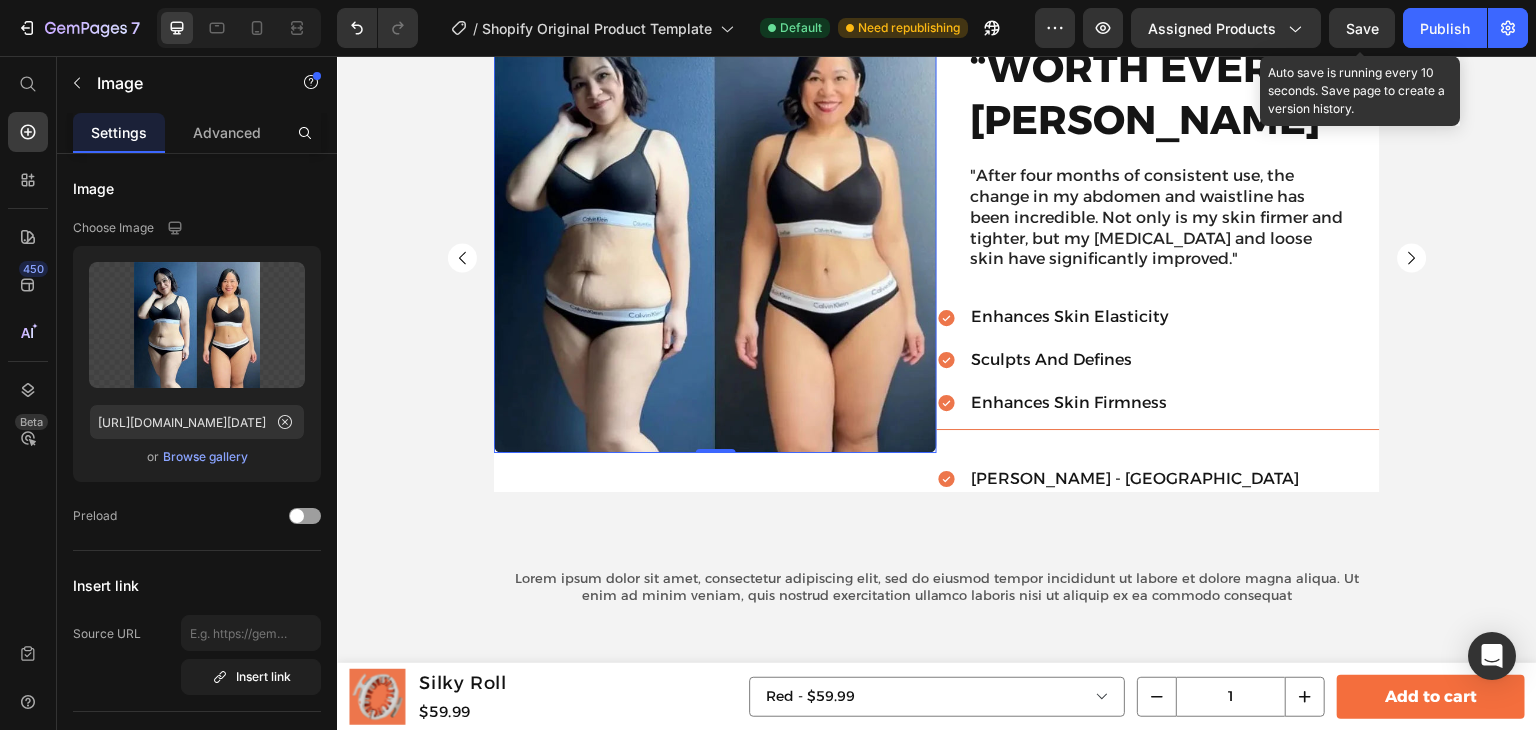 scroll, scrollTop: 0, scrollLeft: 0, axis: both 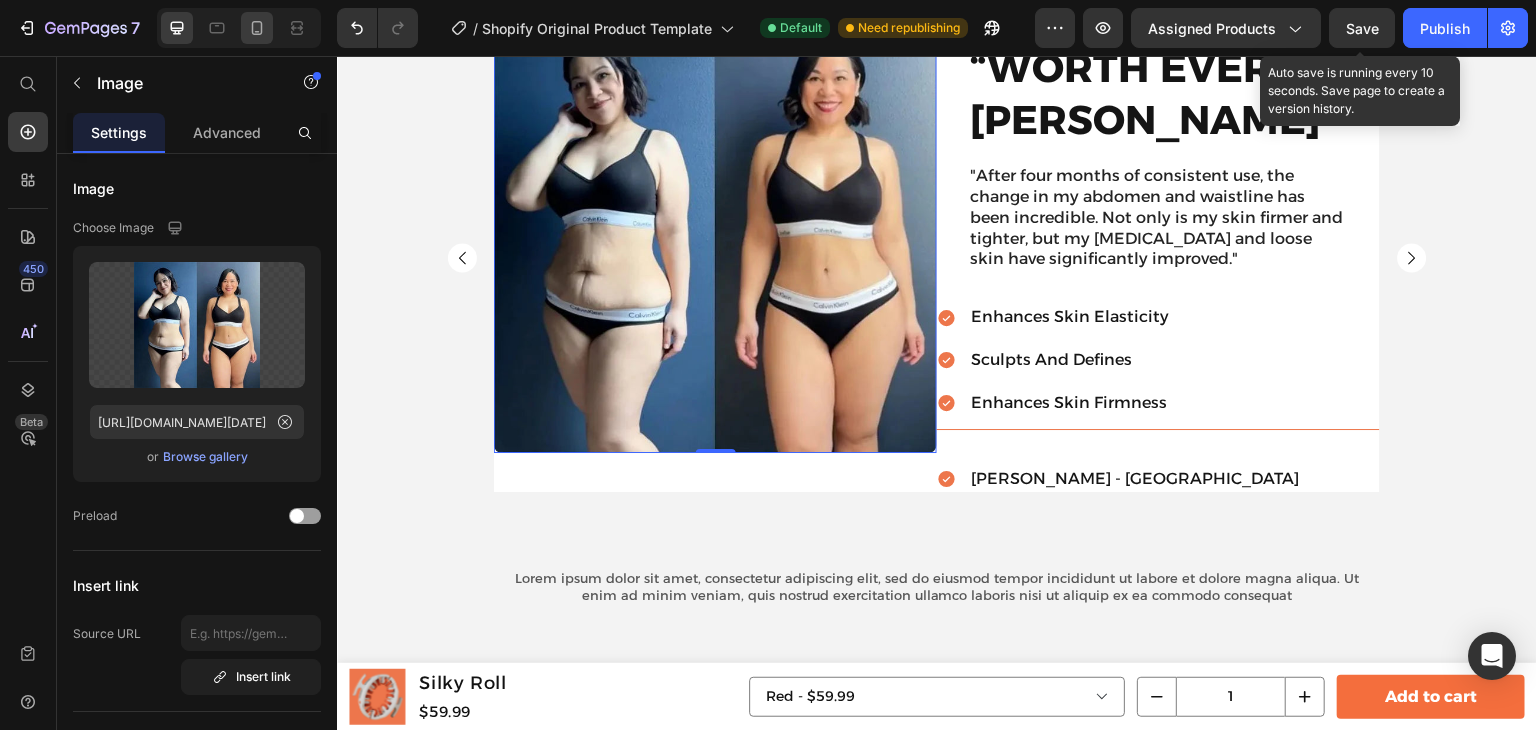 click 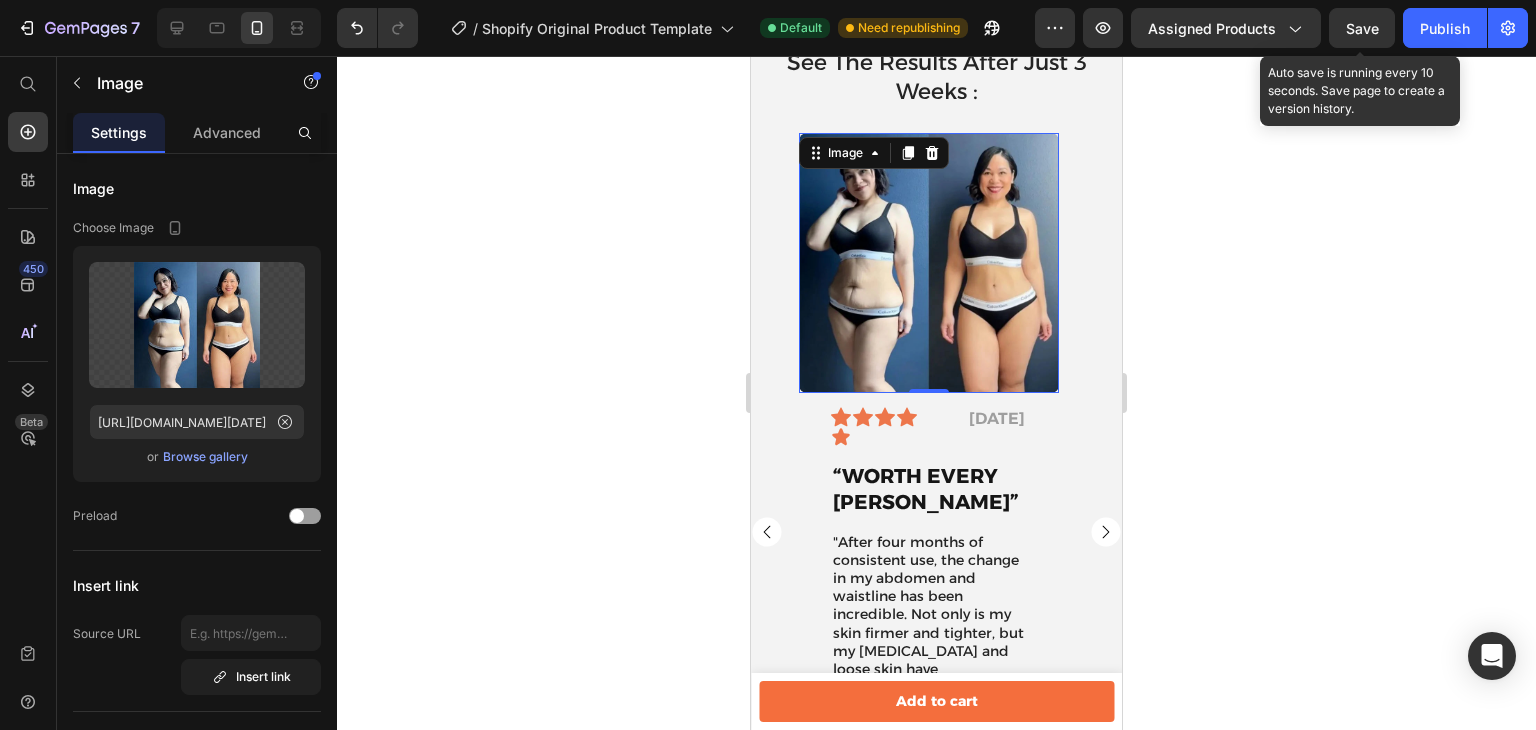 scroll, scrollTop: 6296, scrollLeft: 0, axis: vertical 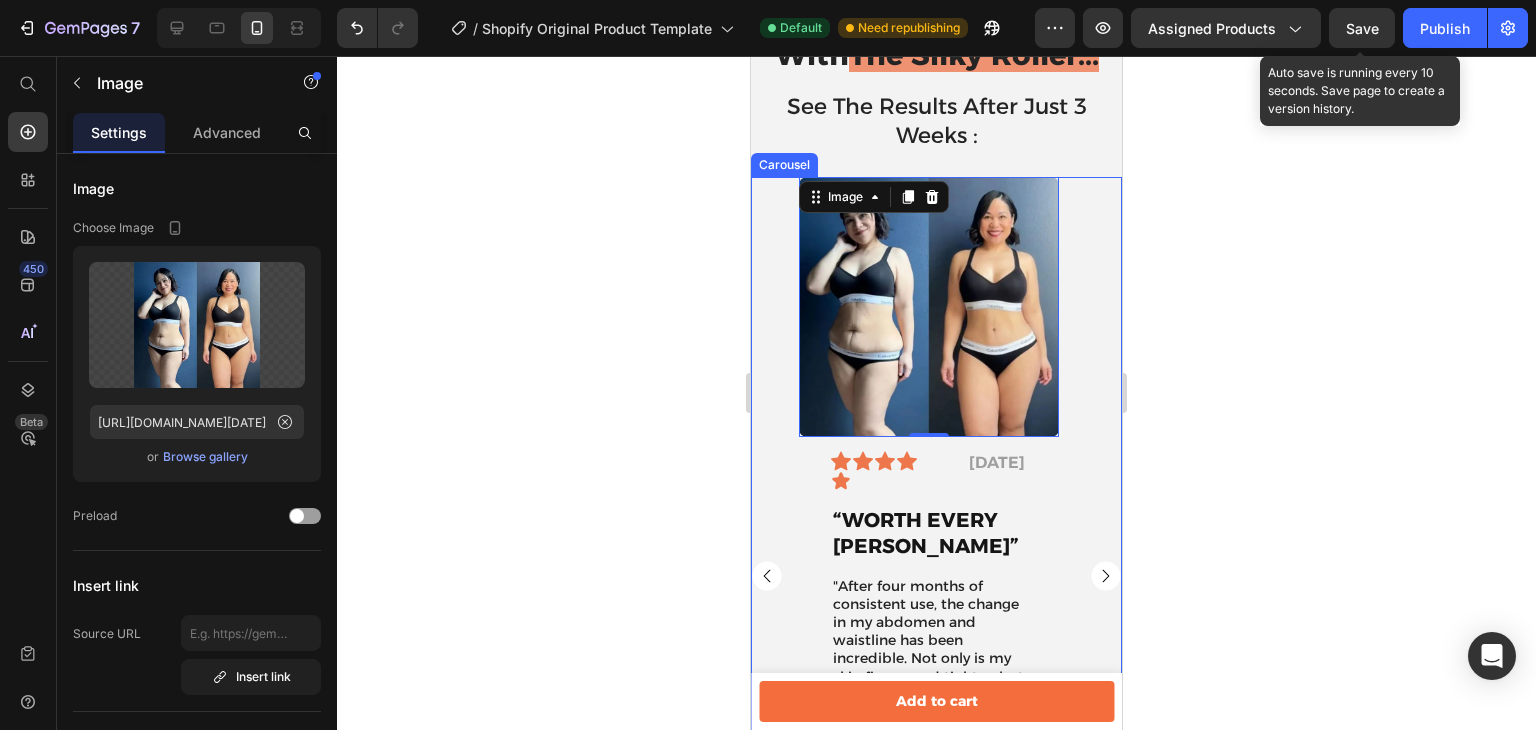 click 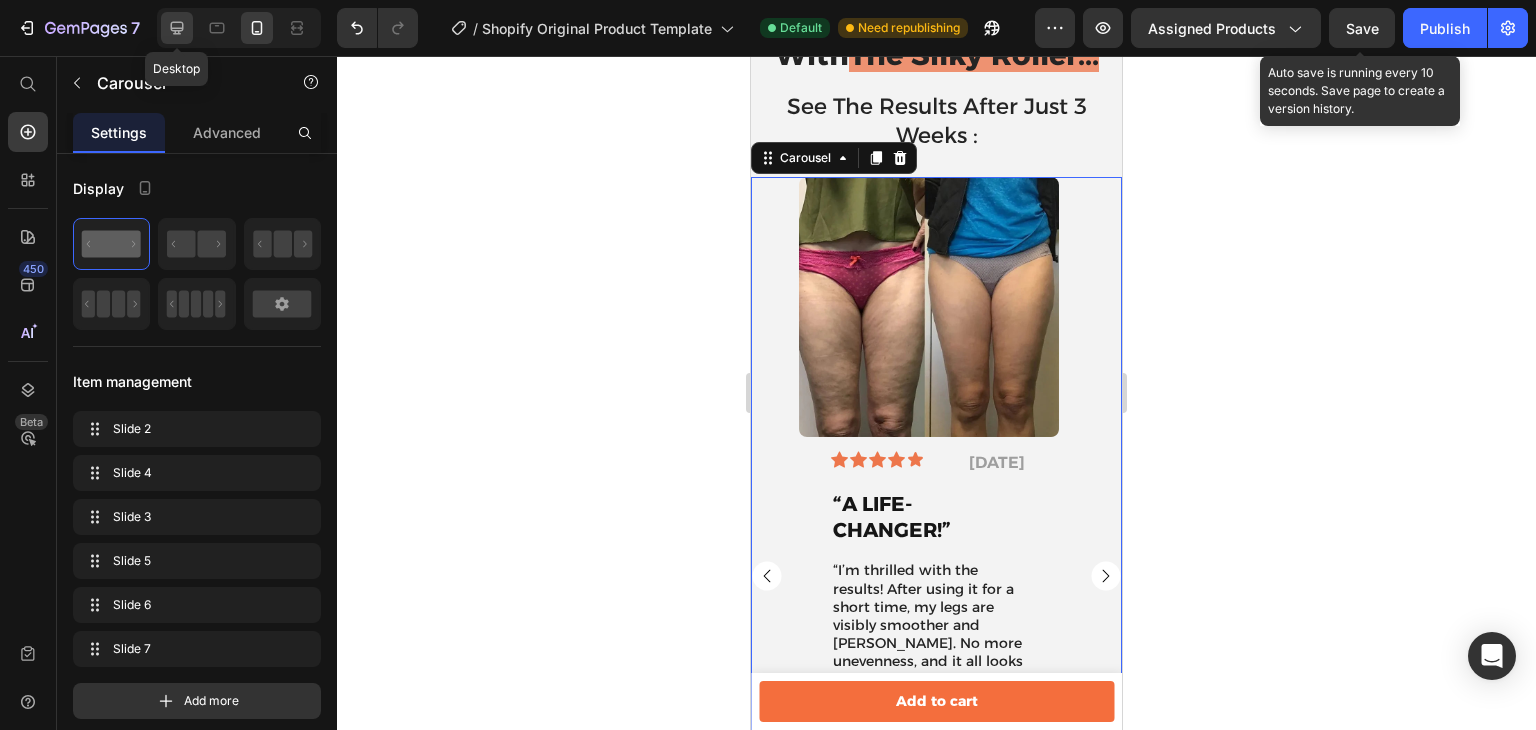 click 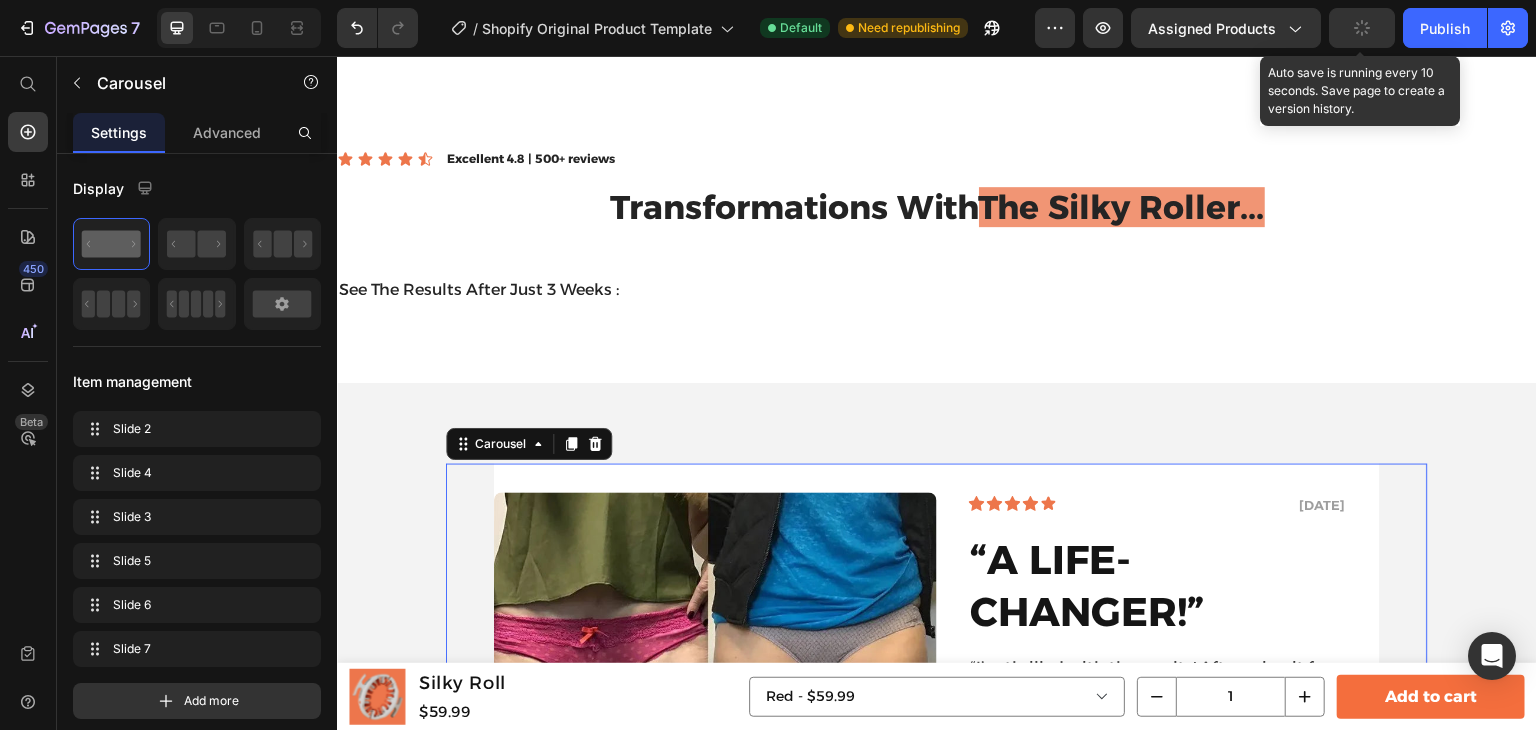 scroll, scrollTop: 6633, scrollLeft: 0, axis: vertical 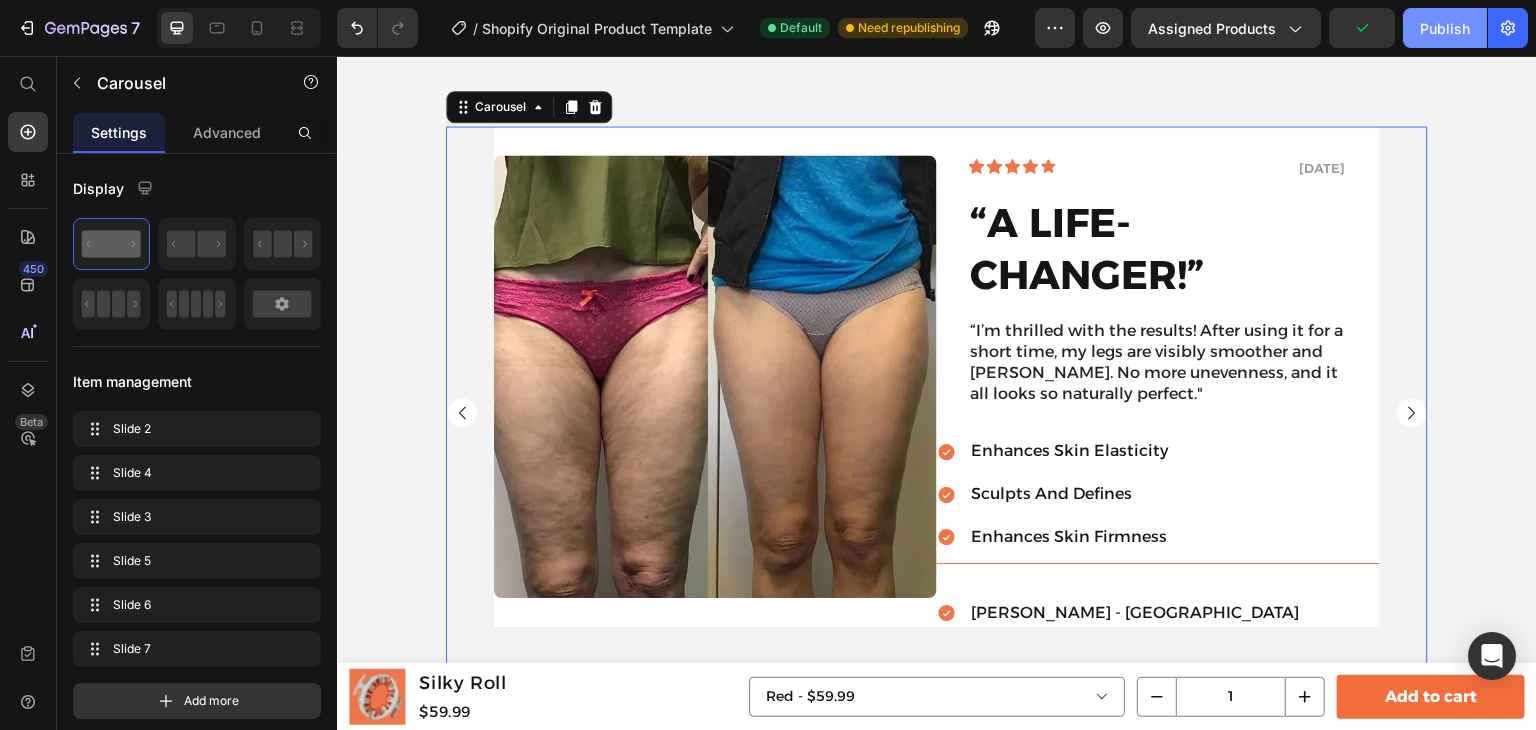 click on "Publish" at bounding box center [1445, 28] 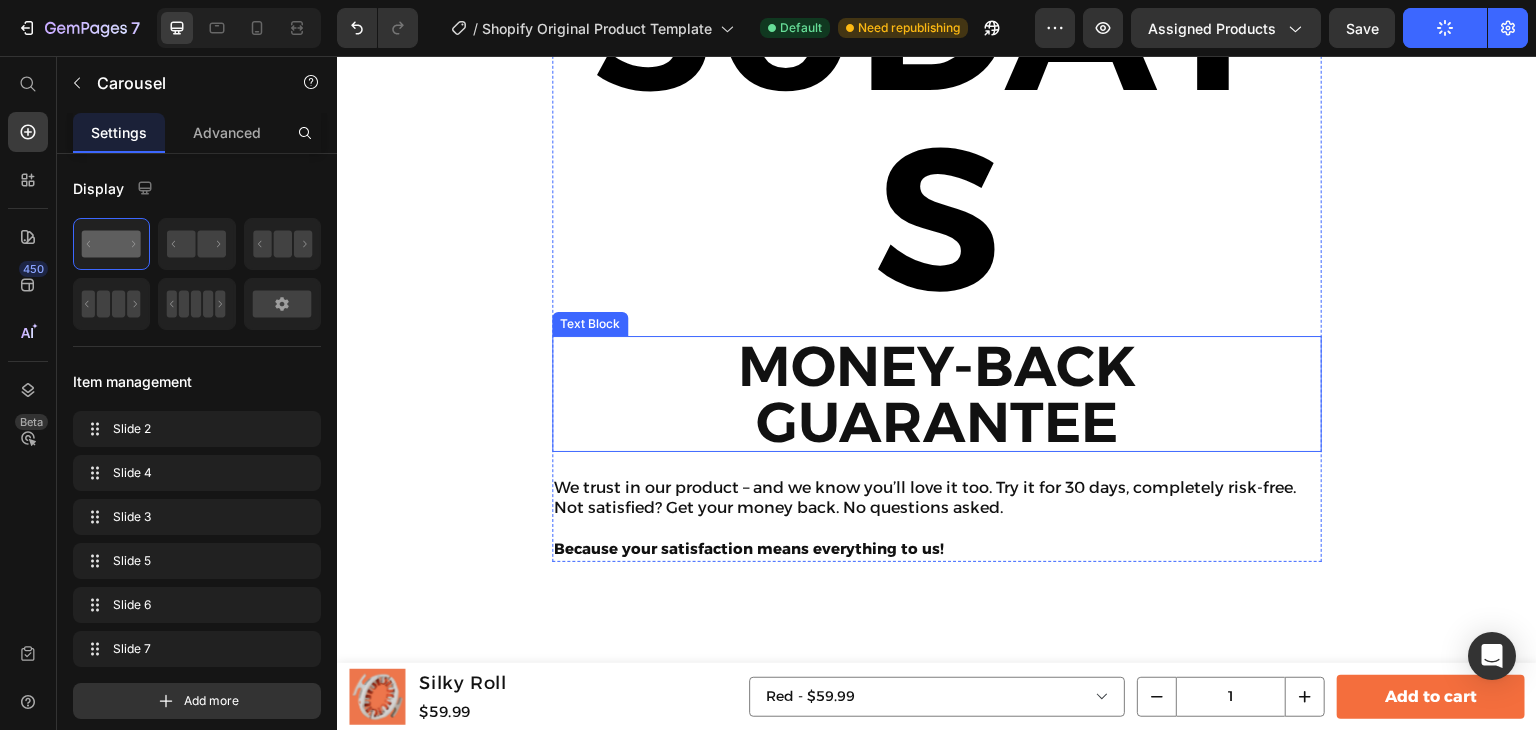 scroll, scrollTop: 7640, scrollLeft: 0, axis: vertical 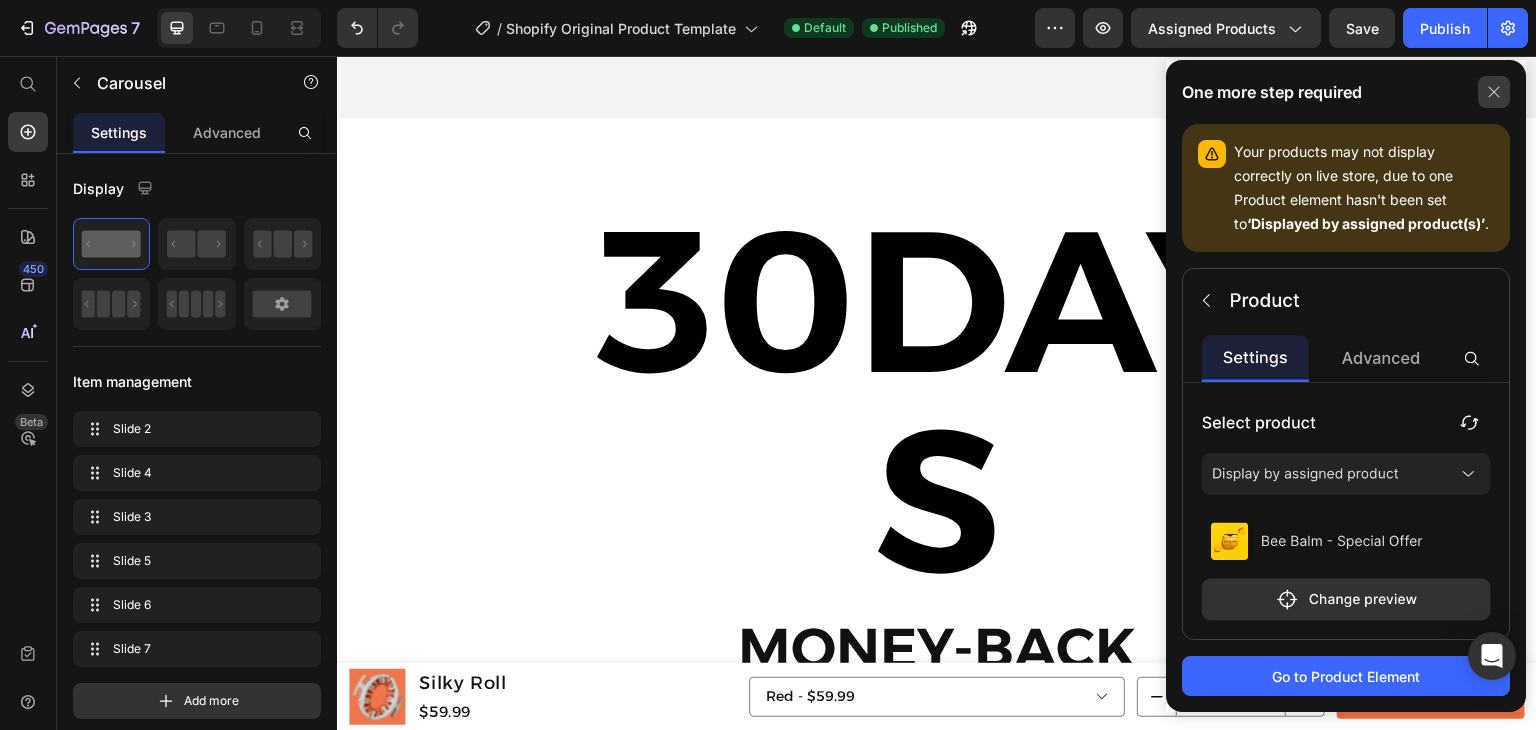 click 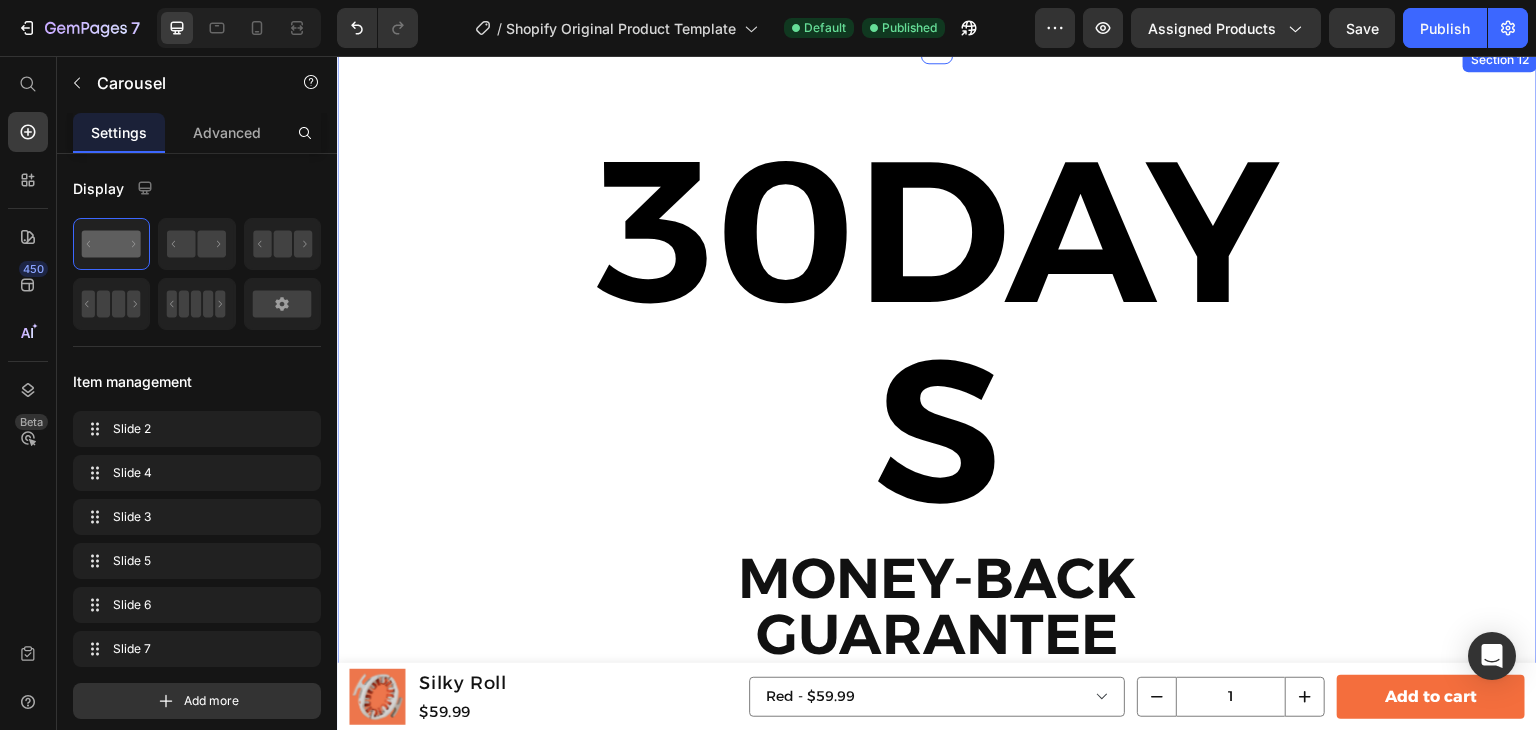 scroll, scrollTop: 7526, scrollLeft: 0, axis: vertical 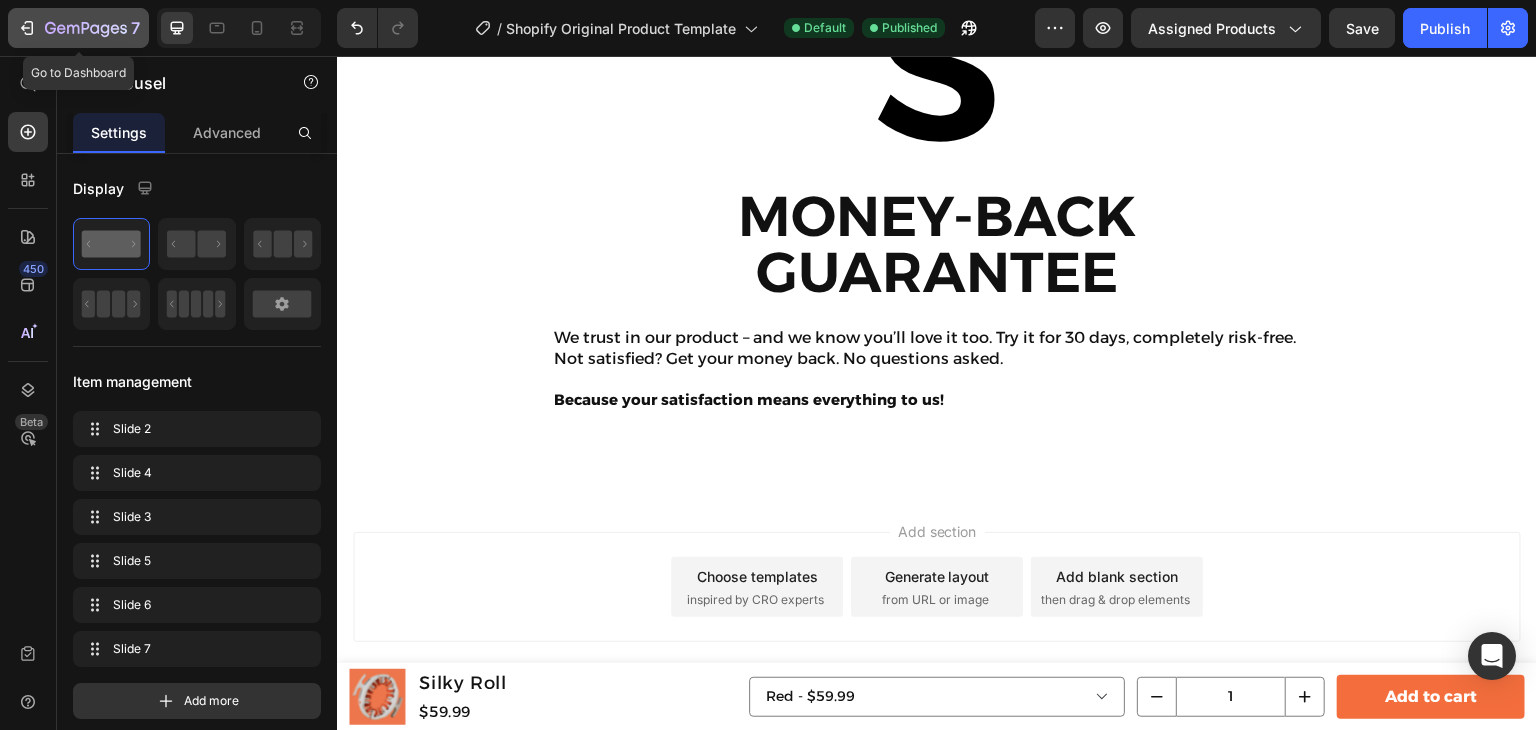 click on "7" at bounding box center [78, 28] 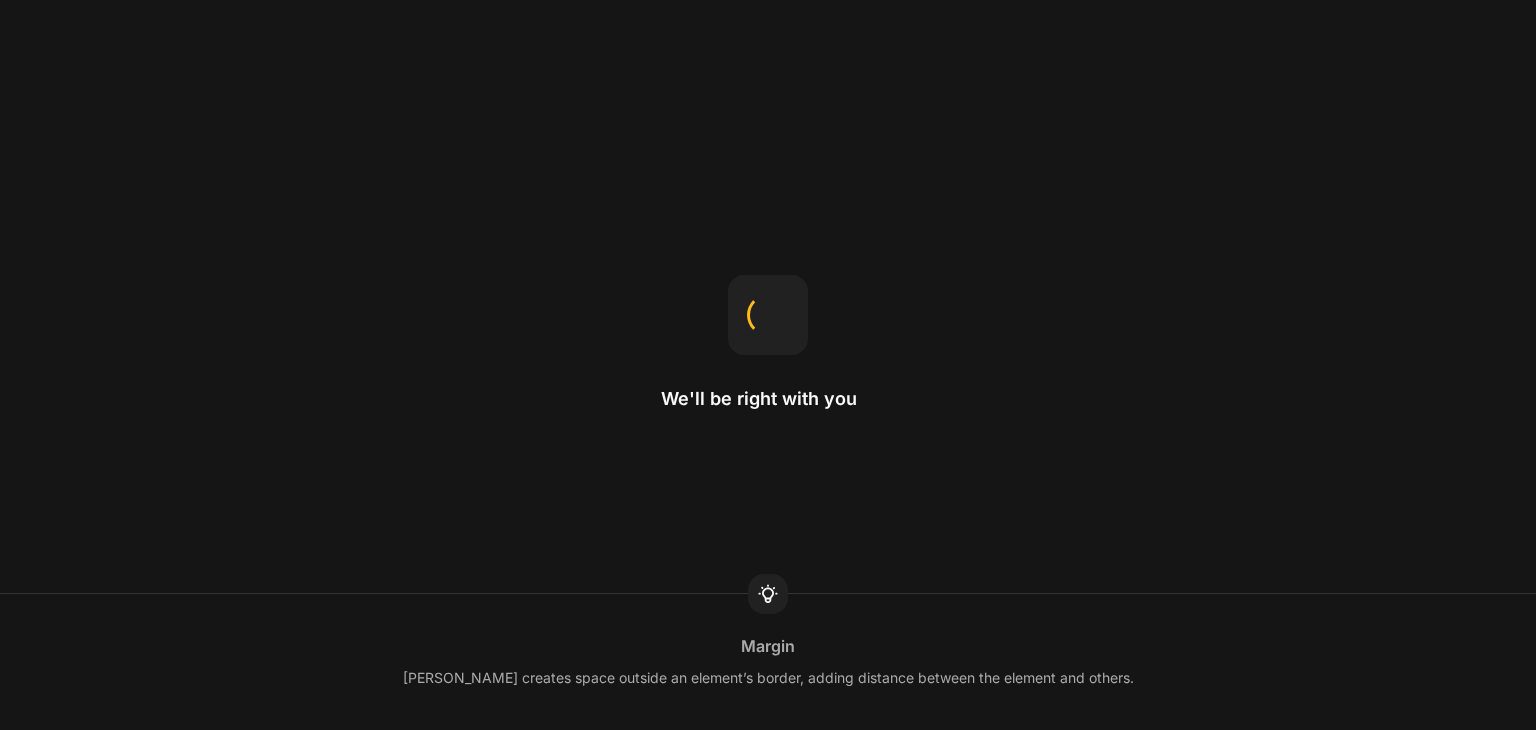 scroll, scrollTop: 0, scrollLeft: 0, axis: both 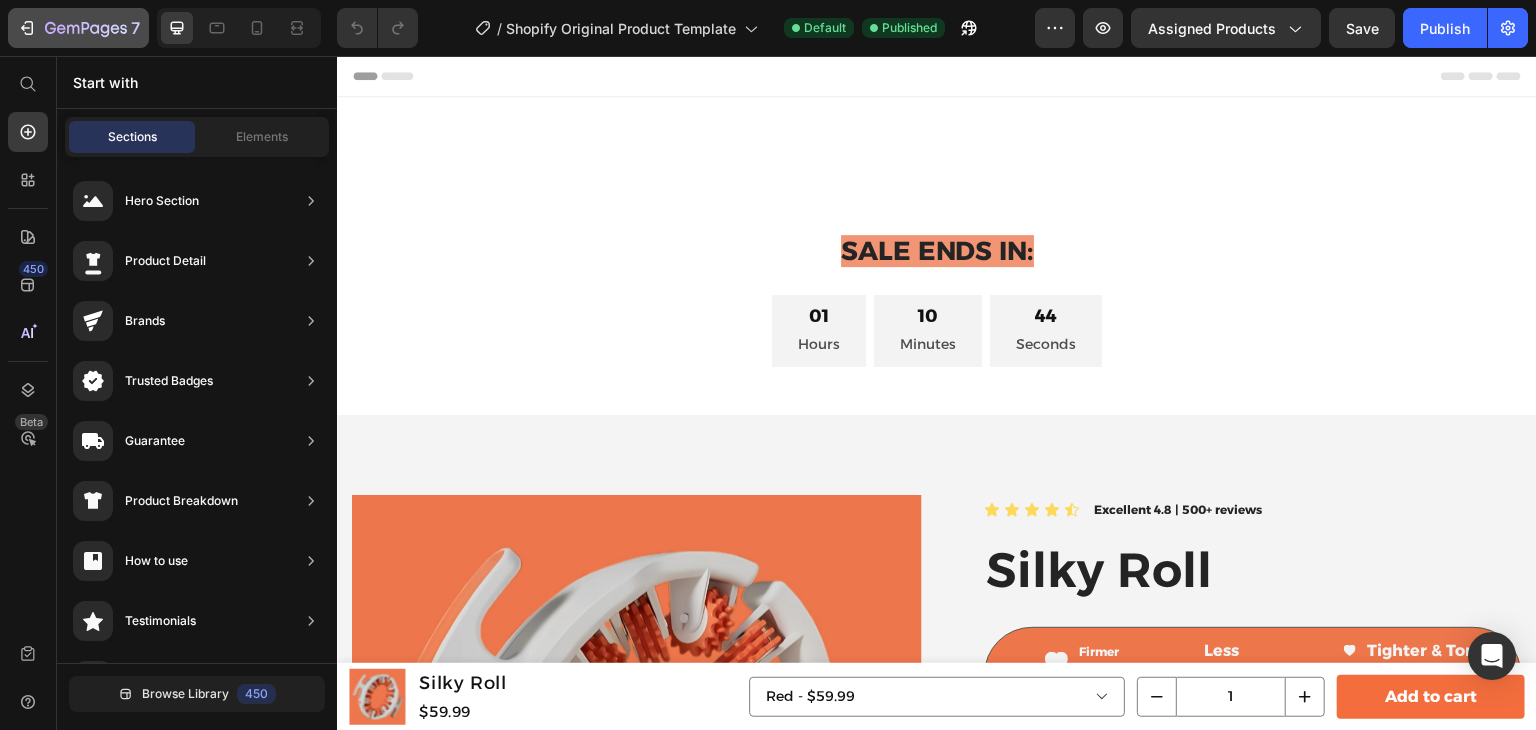 click on "7" at bounding box center (78, 28) 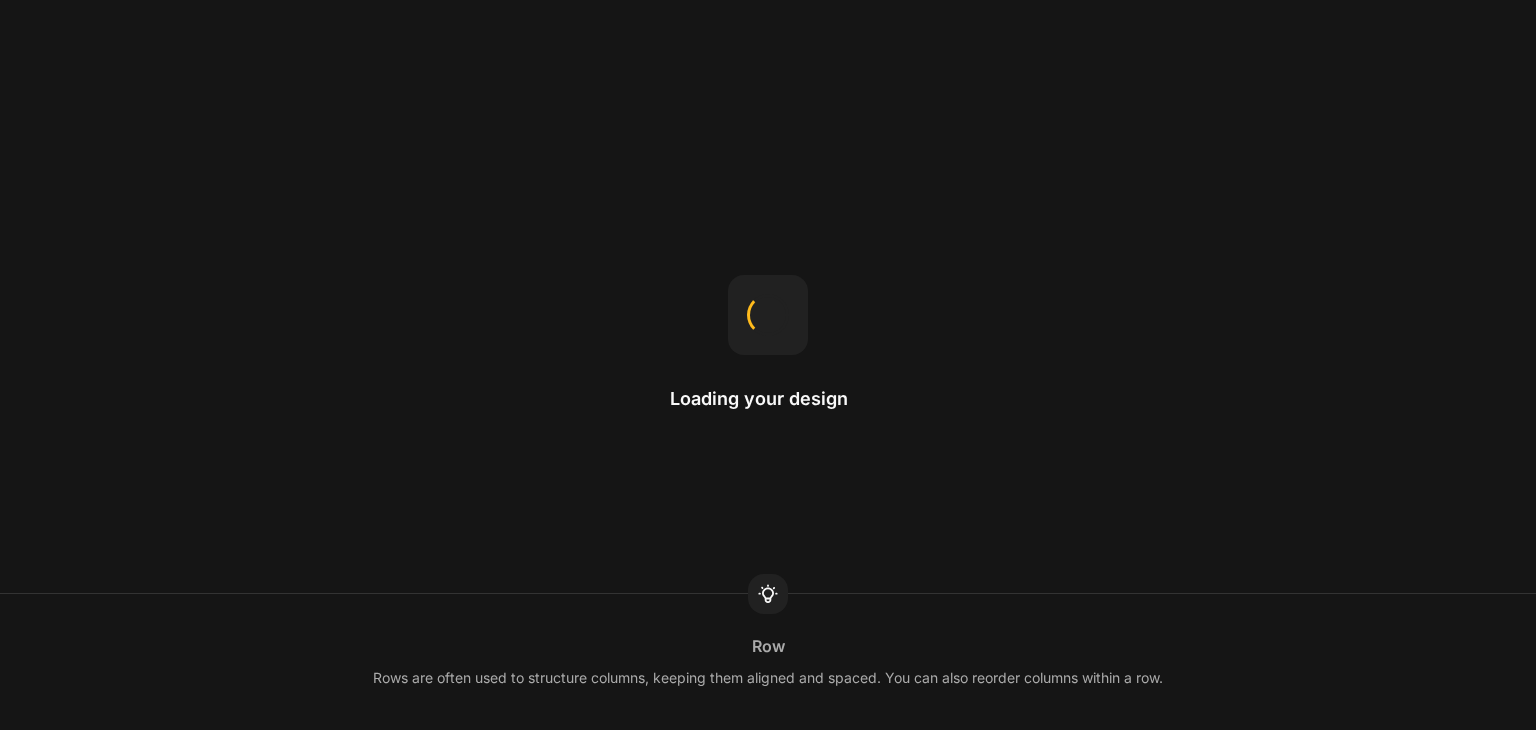 scroll, scrollTop: 0, scrollLeft: 0, axis: both 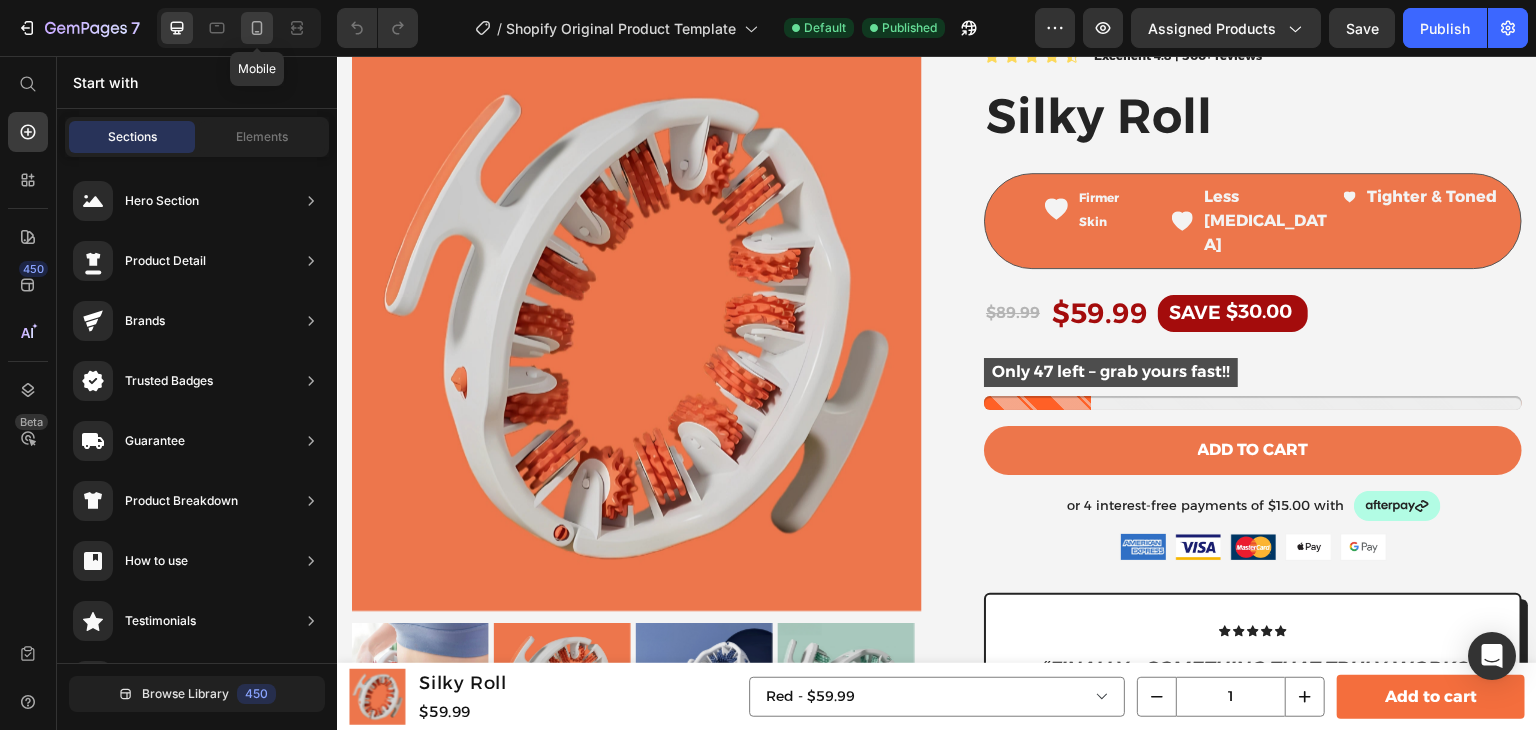 click 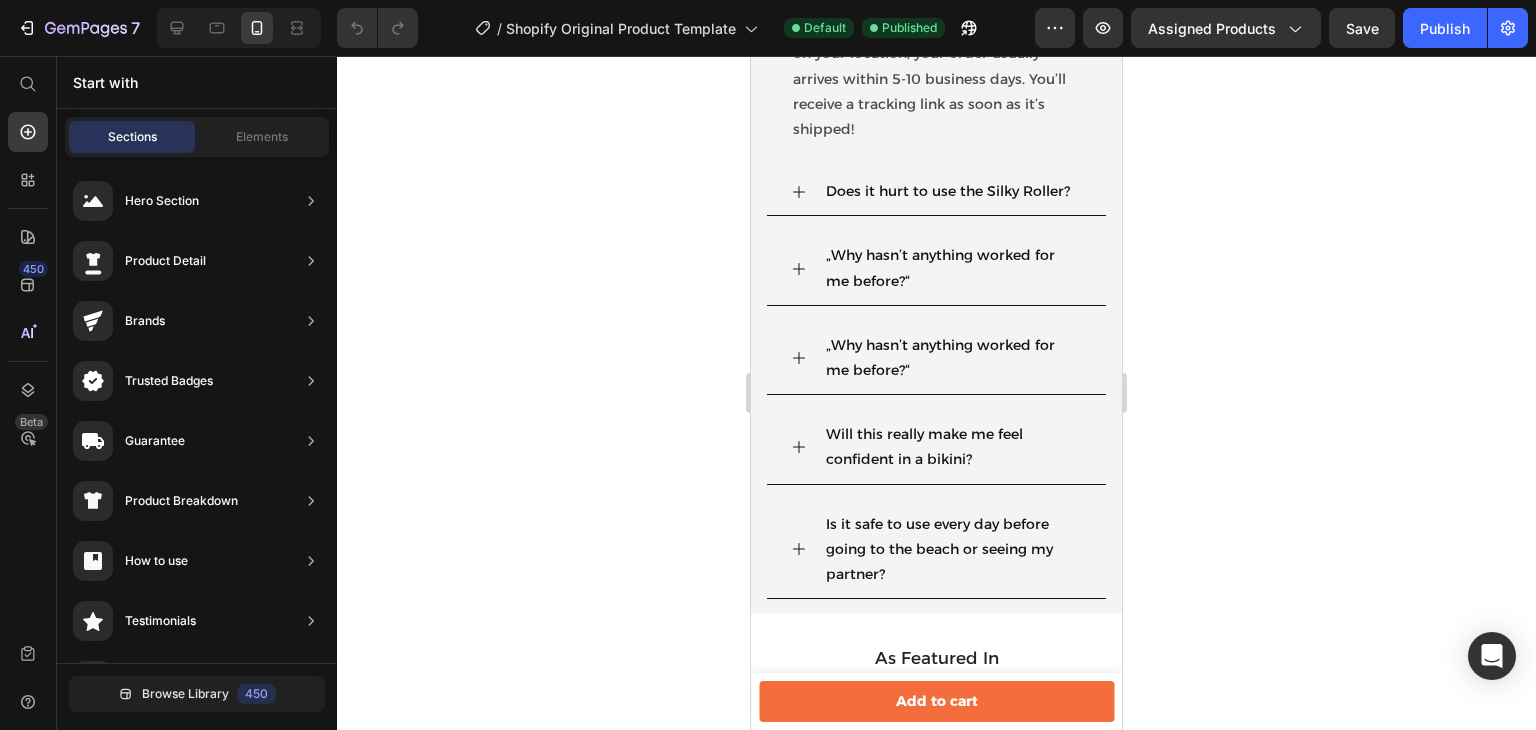 scroll, scrollTop: 1987, scrollLeft: 0, axis: vertical 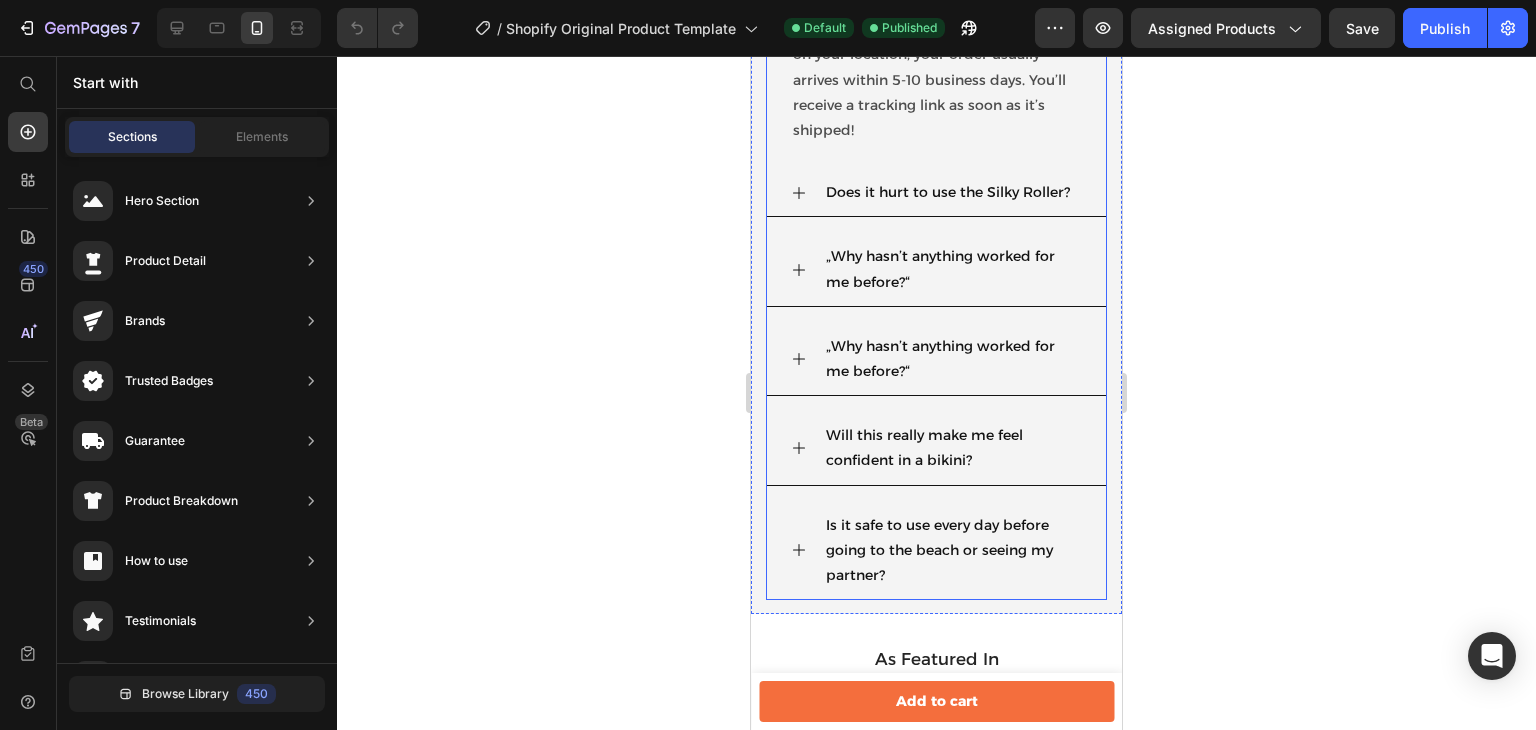 click on "How long does shipping take? We ship within 24-48 hours. Depending on your location, your order usually arrives within 5-10 business days. You’ll receive a tracking link as soon as it’s shipped! Text Block
Does it hurt to use the Silky Roller?
„Why hasn’t anything worked for me before?“
„Why hasn’t anything worked for me before?“
Will this really make me feel confident in a bikini?
Is it safe to use every day before going to the beach or seeing my partner?" at bounding box center (936, 279) 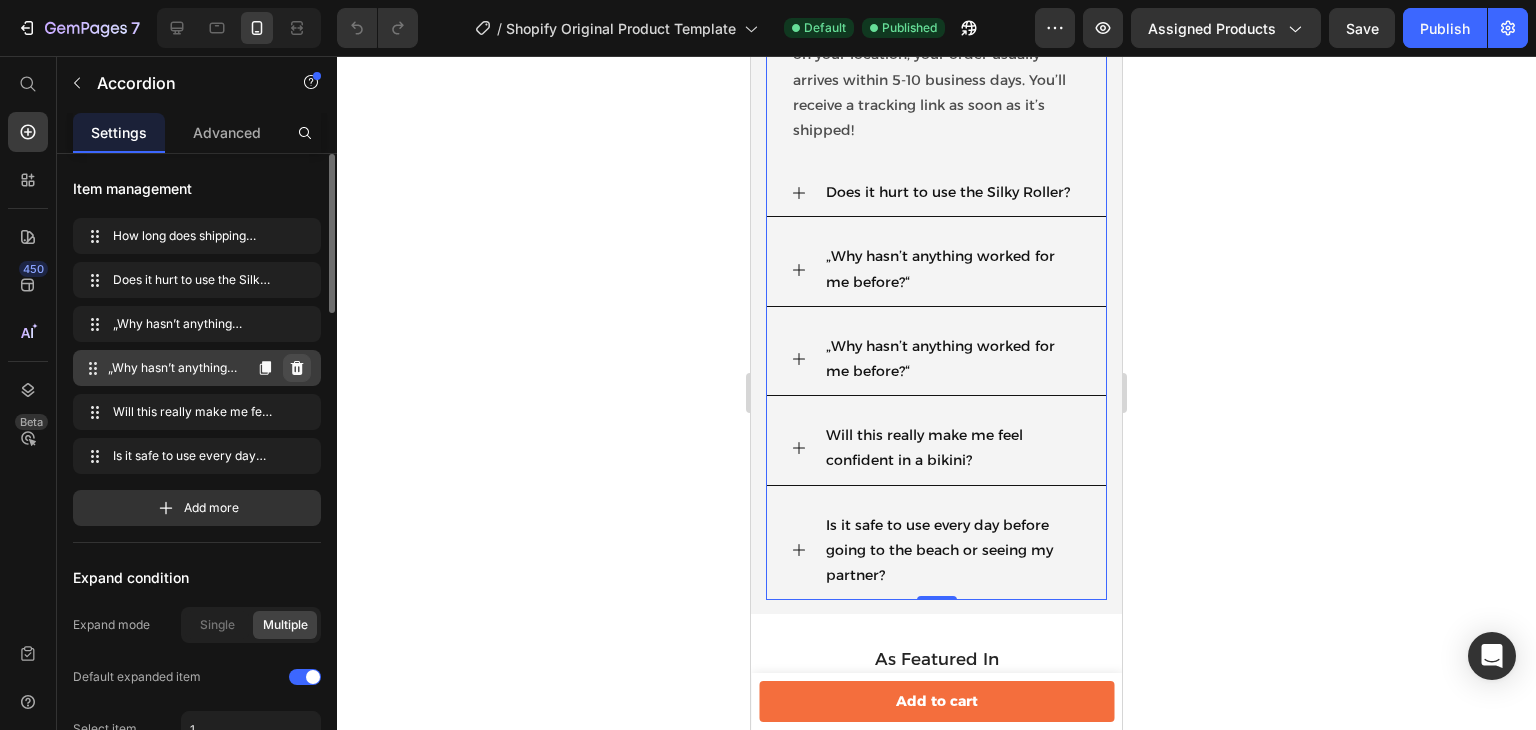 click 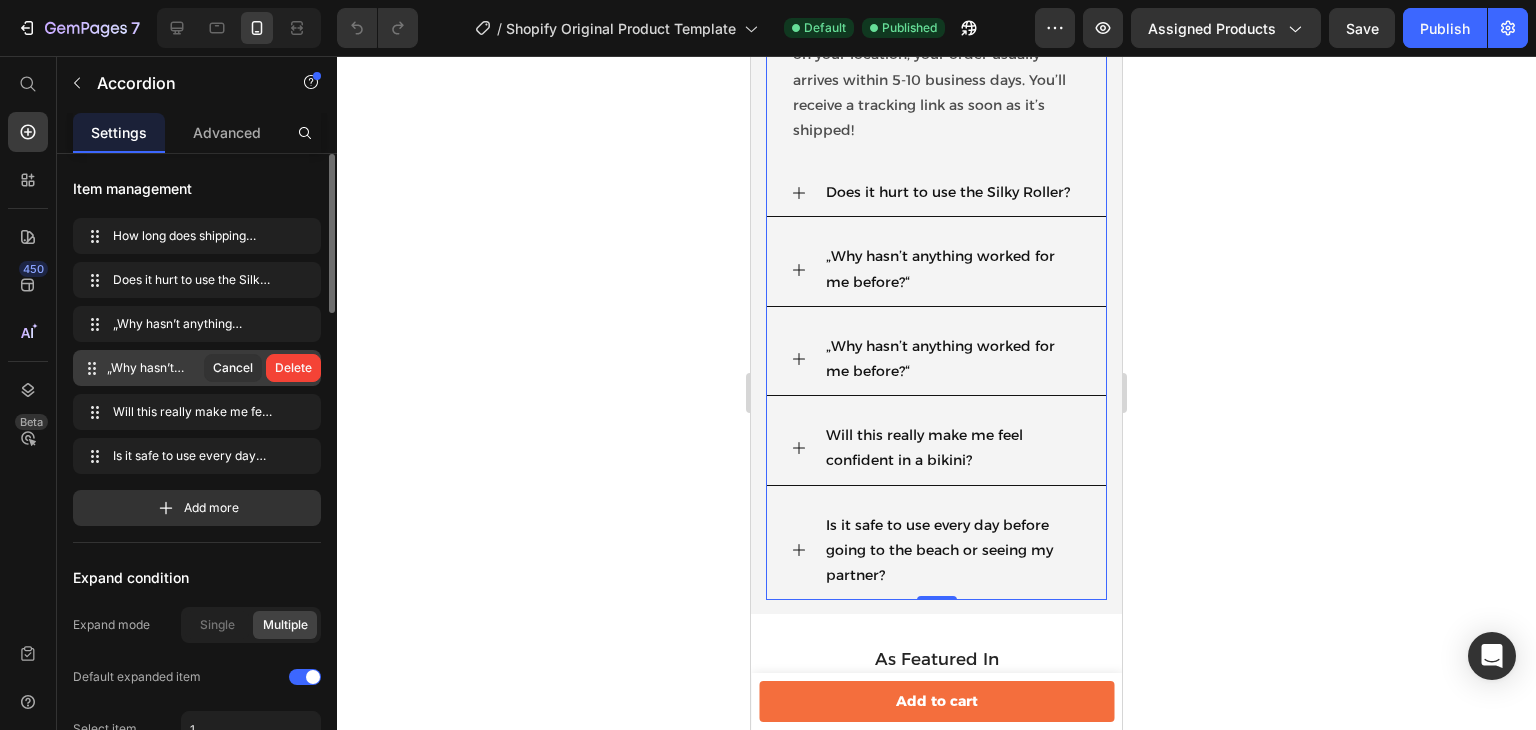 click on "Delete" at bounding box center [293, 368] 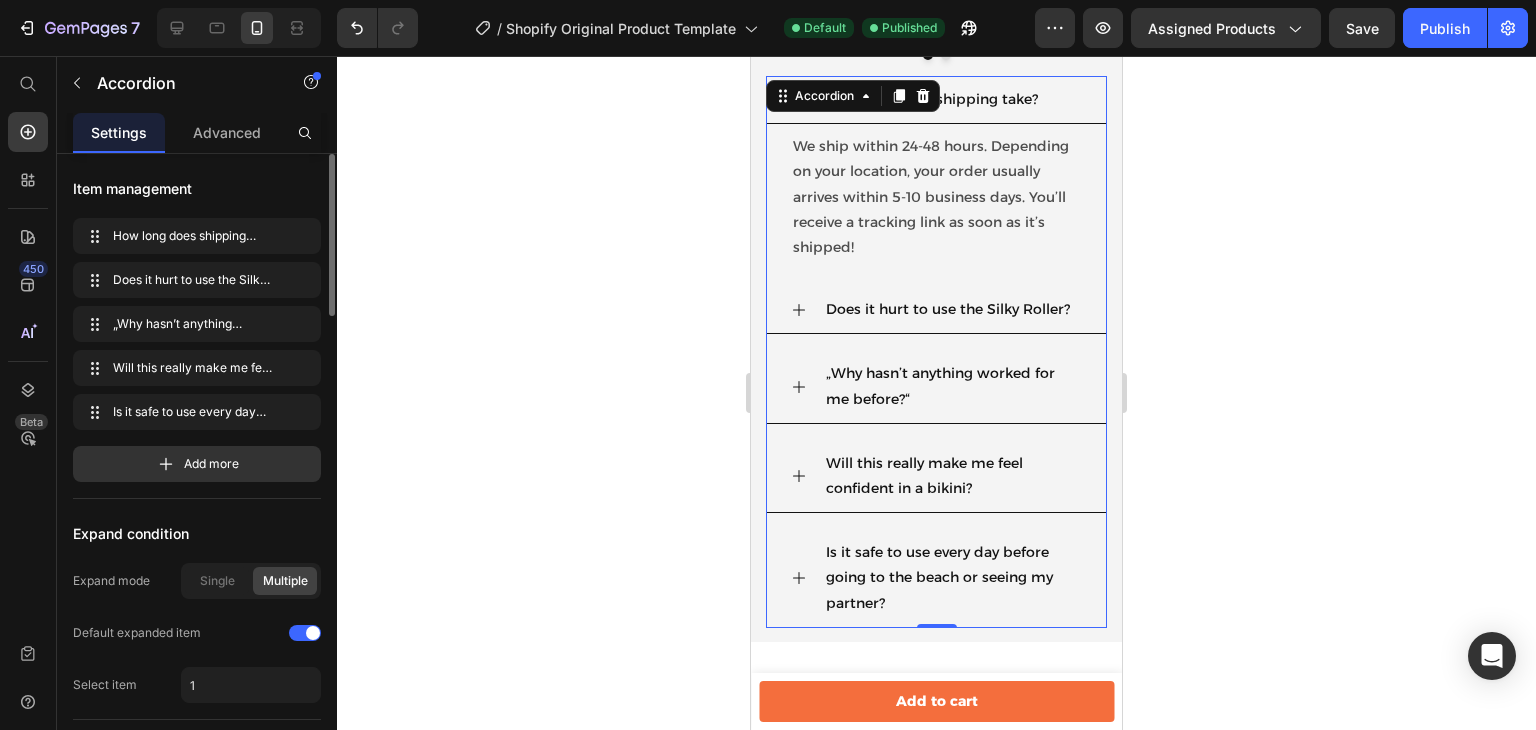 scroll, scrollTop: 1814, scrollLeft: 0, axis: vertical 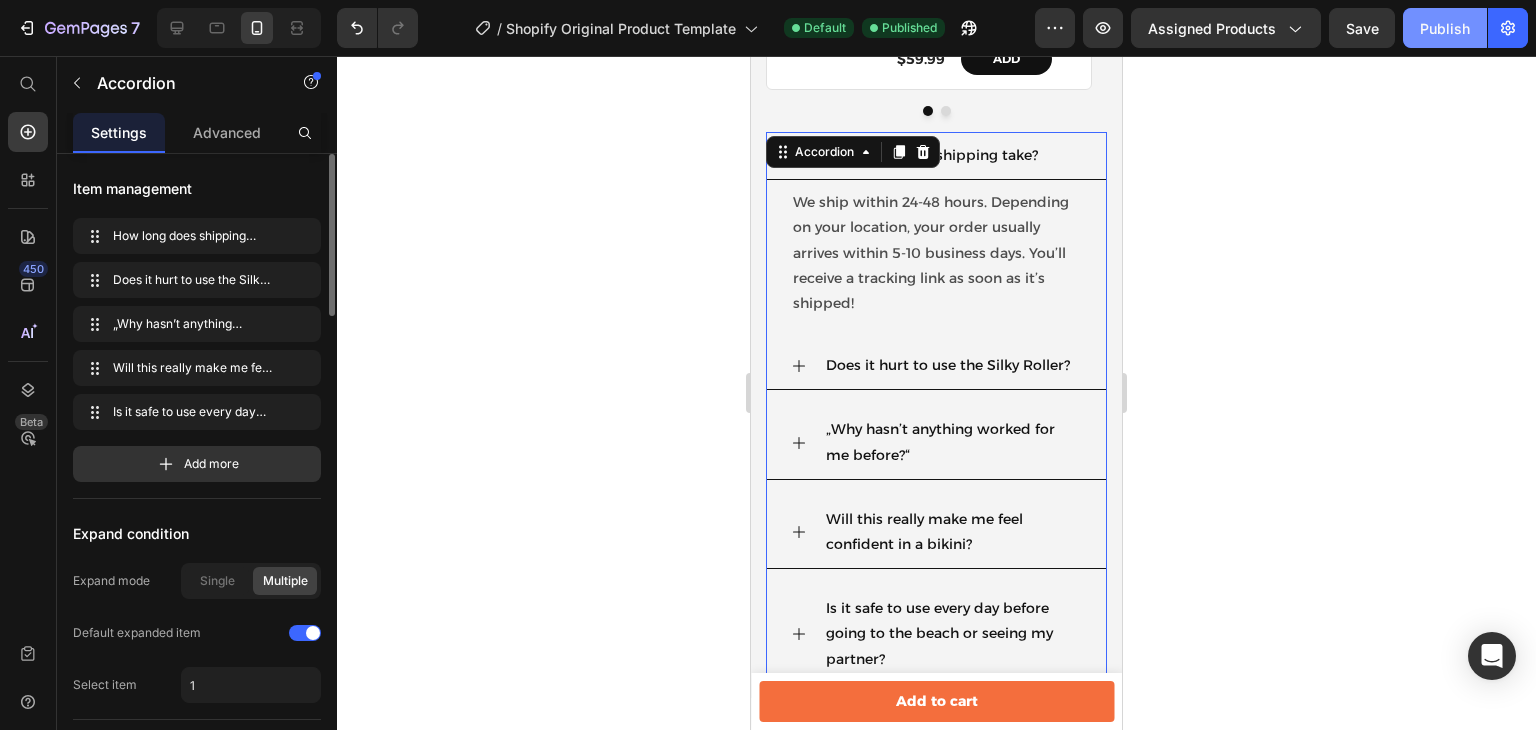 click on "Publish" 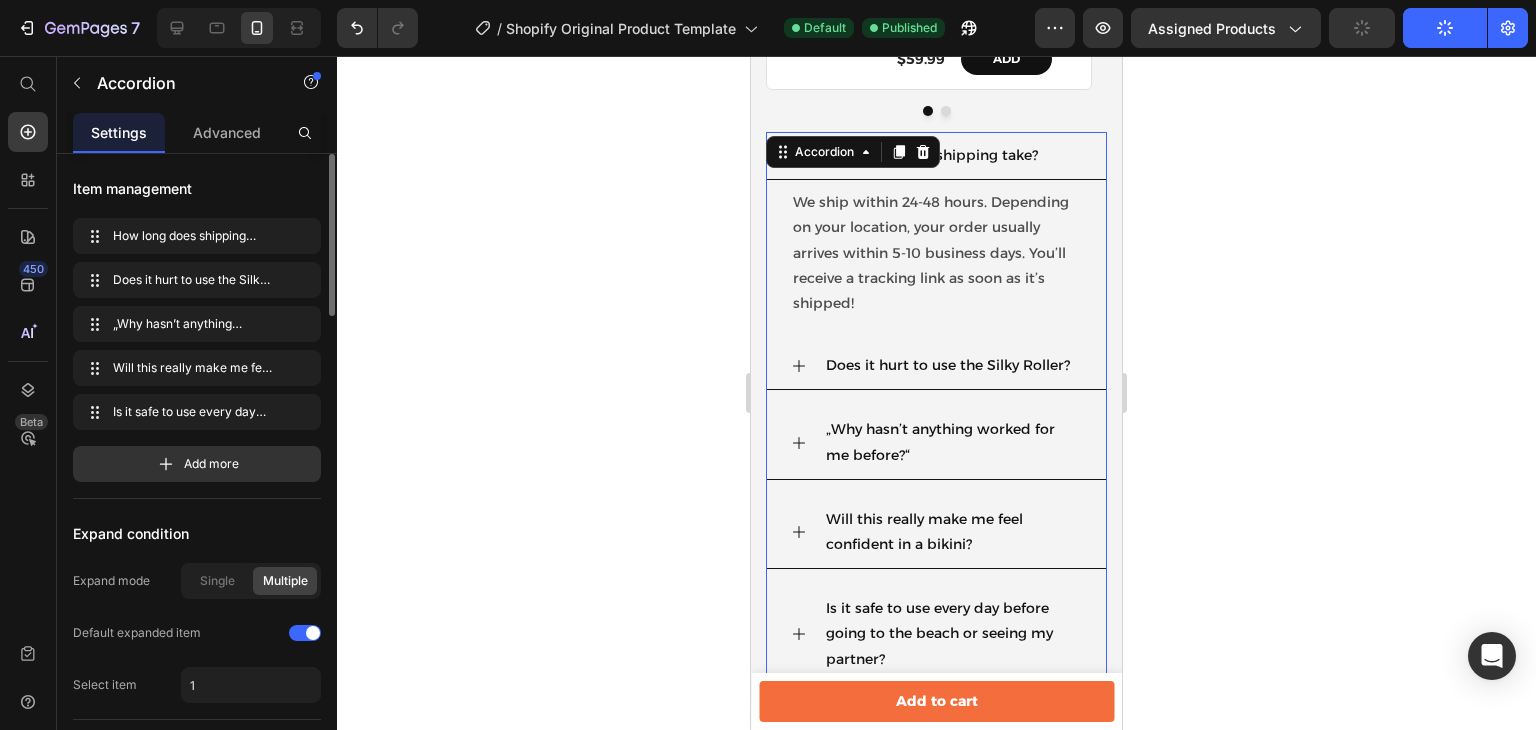 click on "„Why hasn’t anything worked for me before?“" at bounding box center (952, 442) 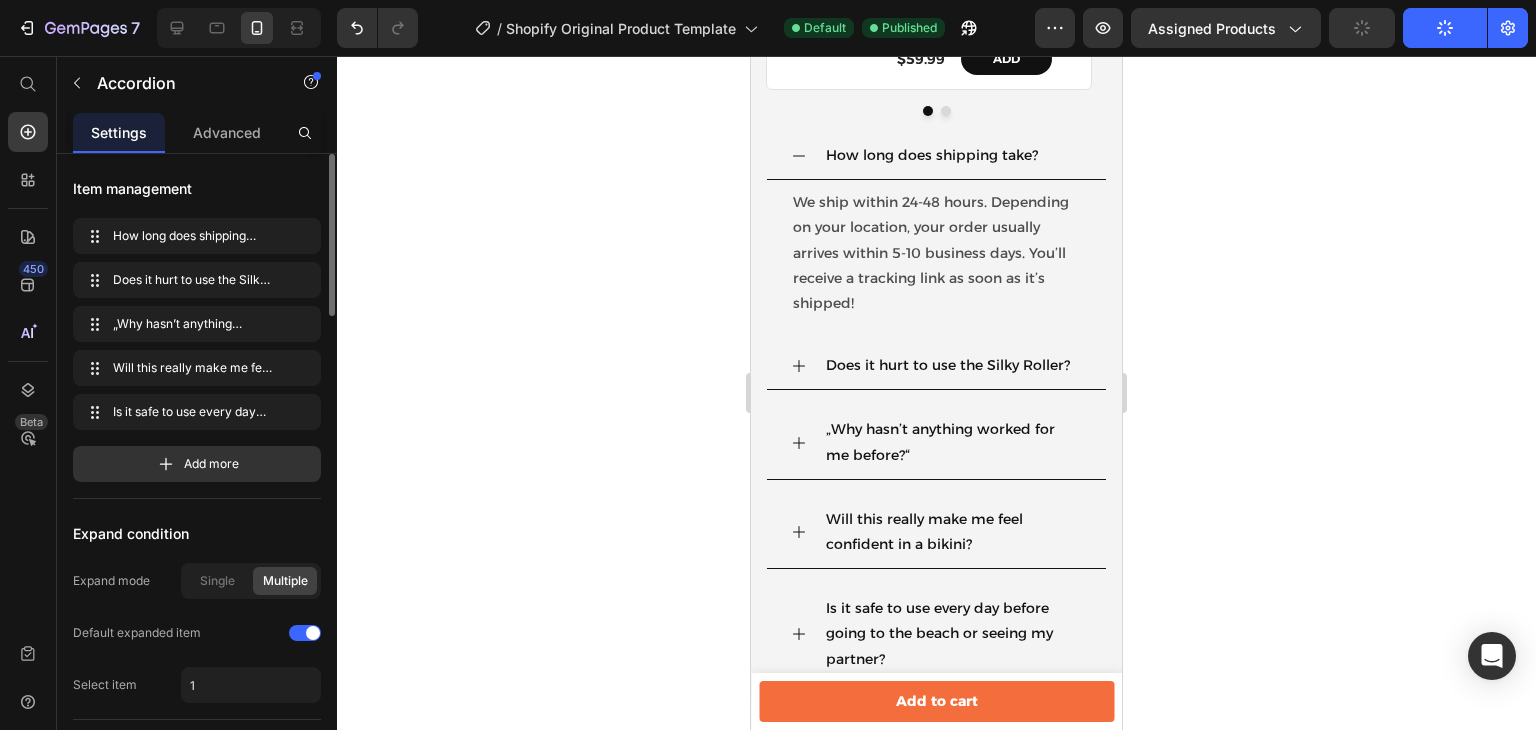 click 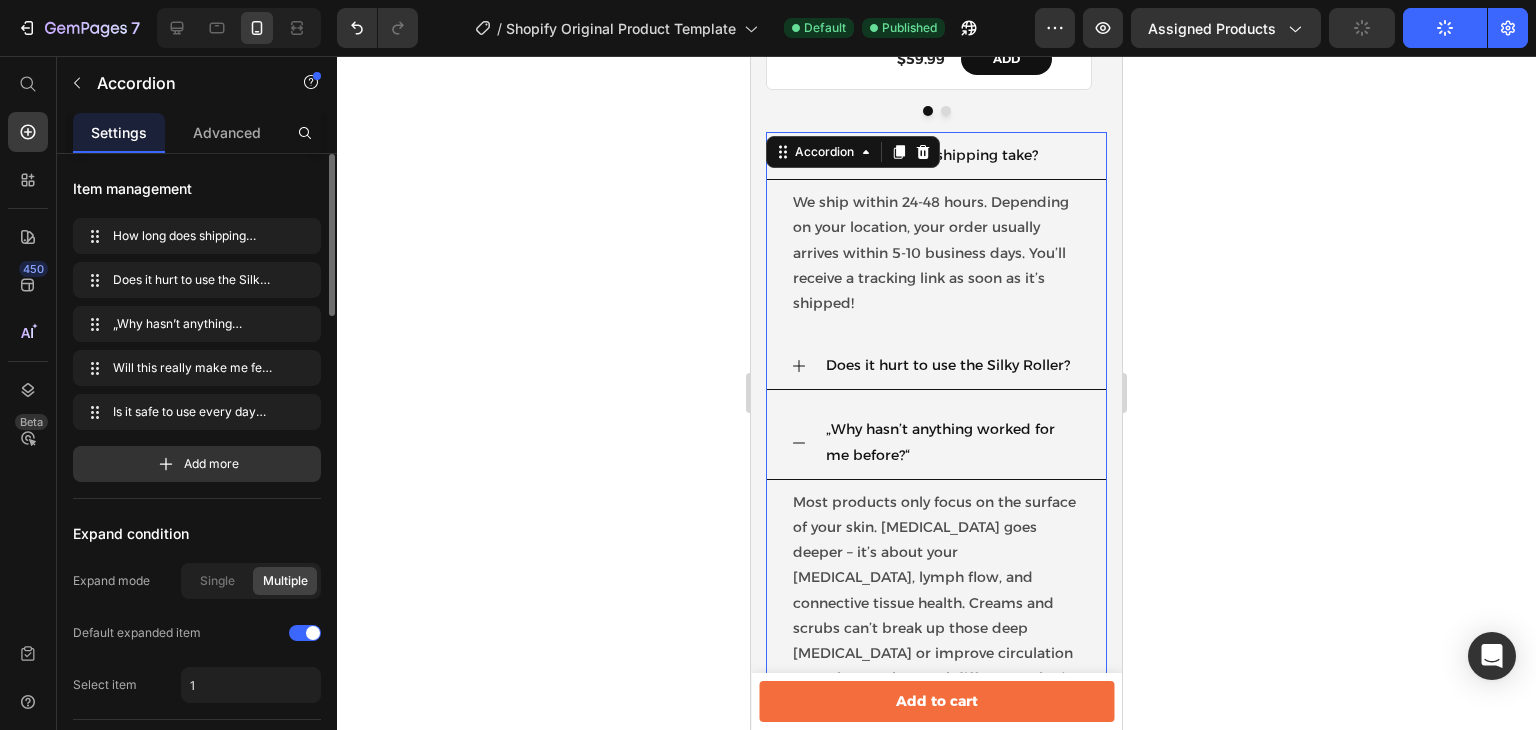 scroll, scrollTop: 1770, scrollLeft: 0, axis: vertical 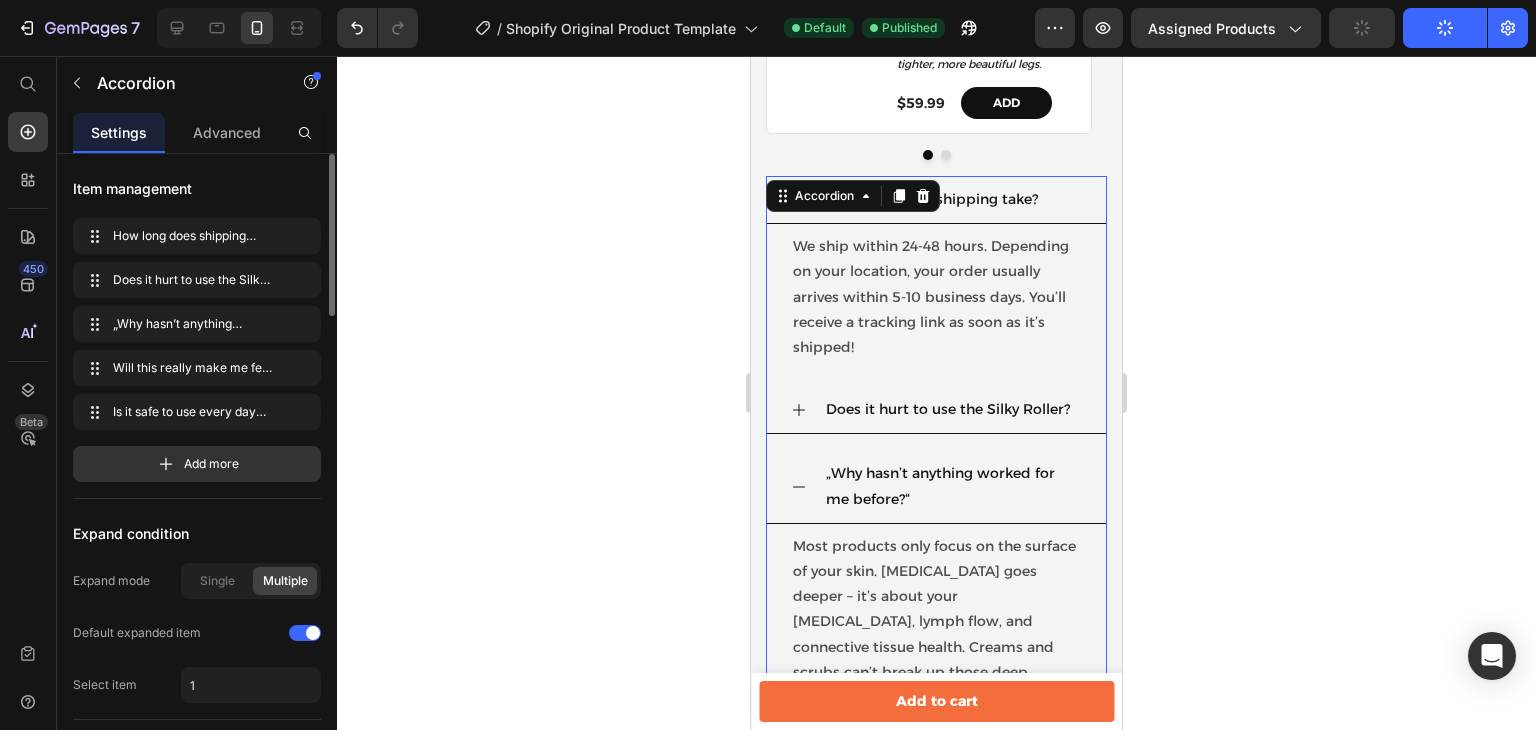 click 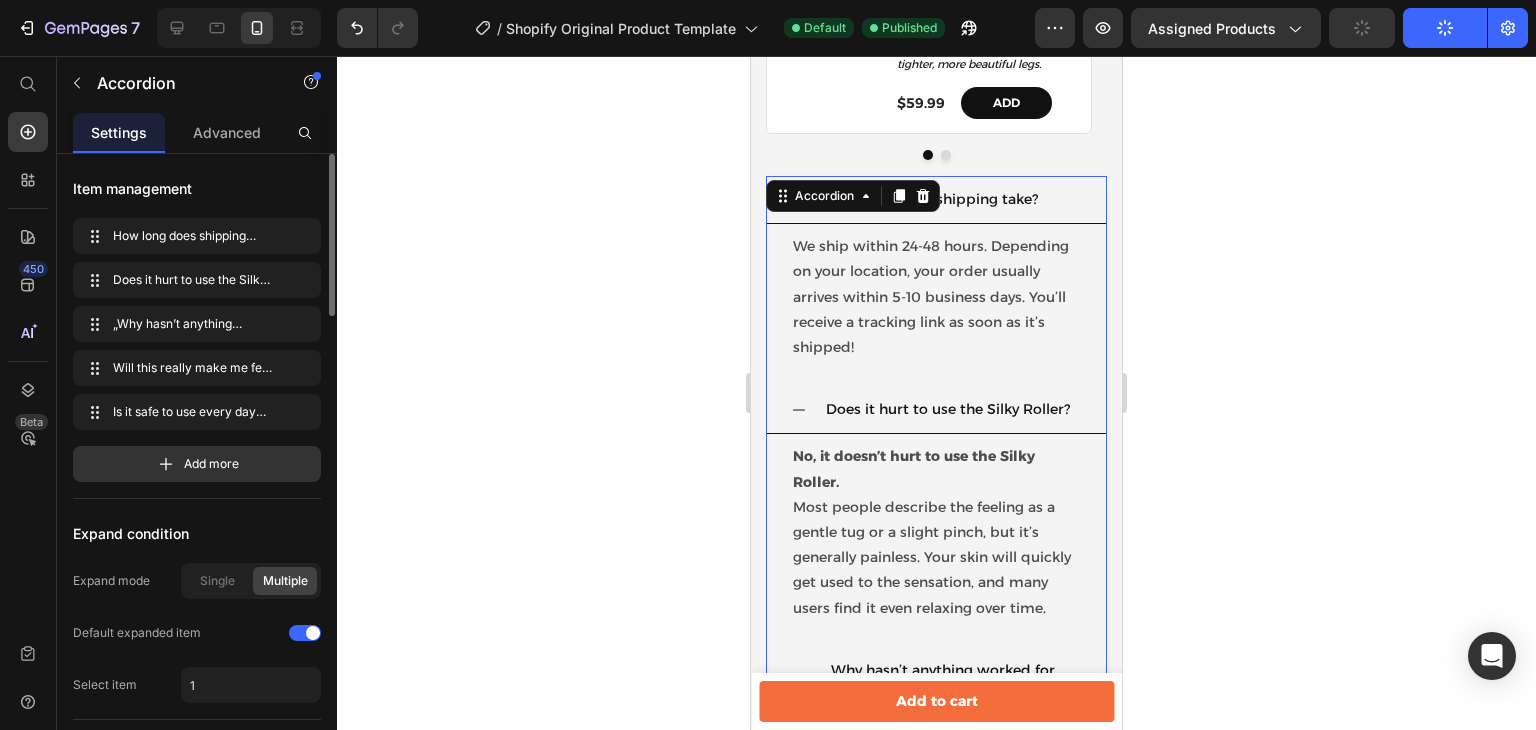 click 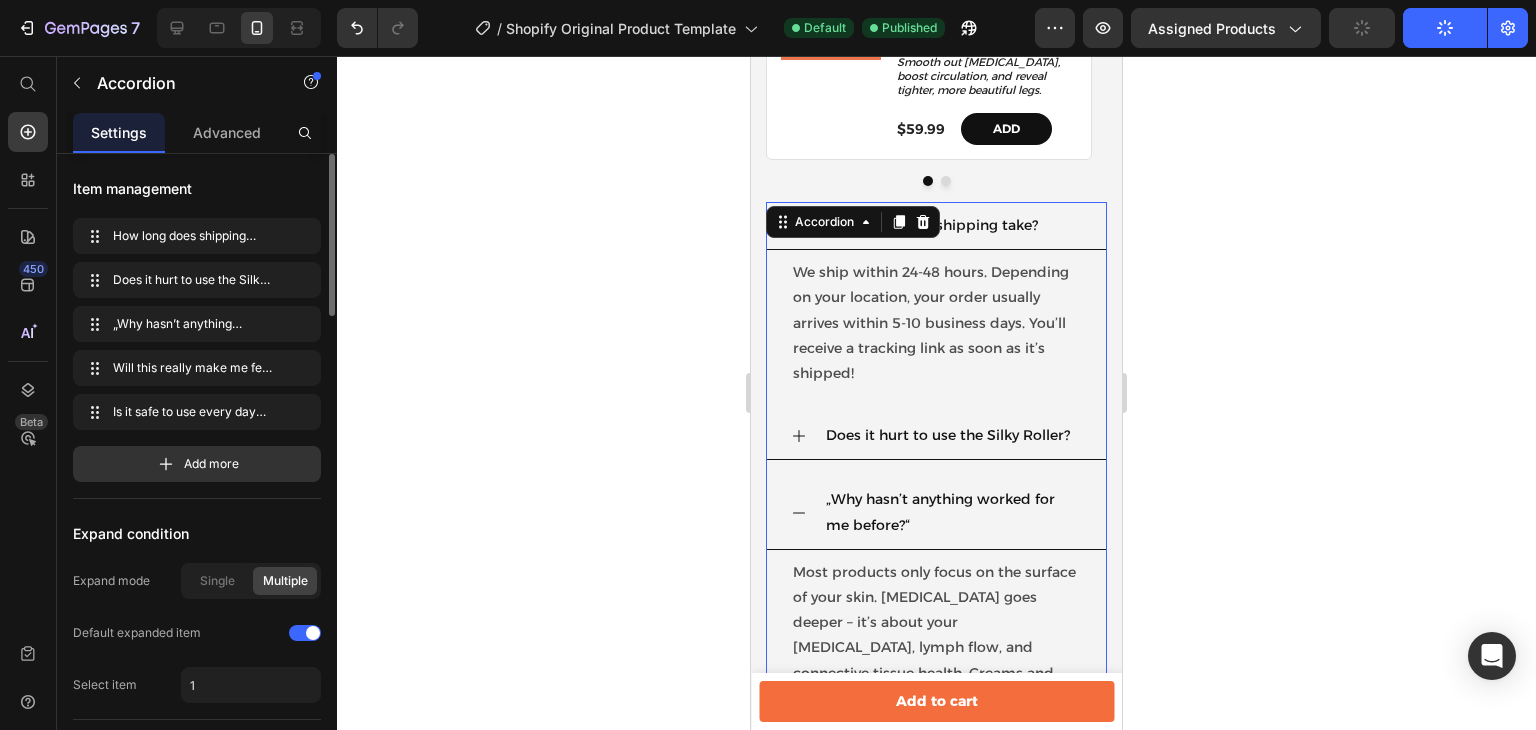 scroll, scrollTop: 1724, scrollLeft: 0, axis: vertical 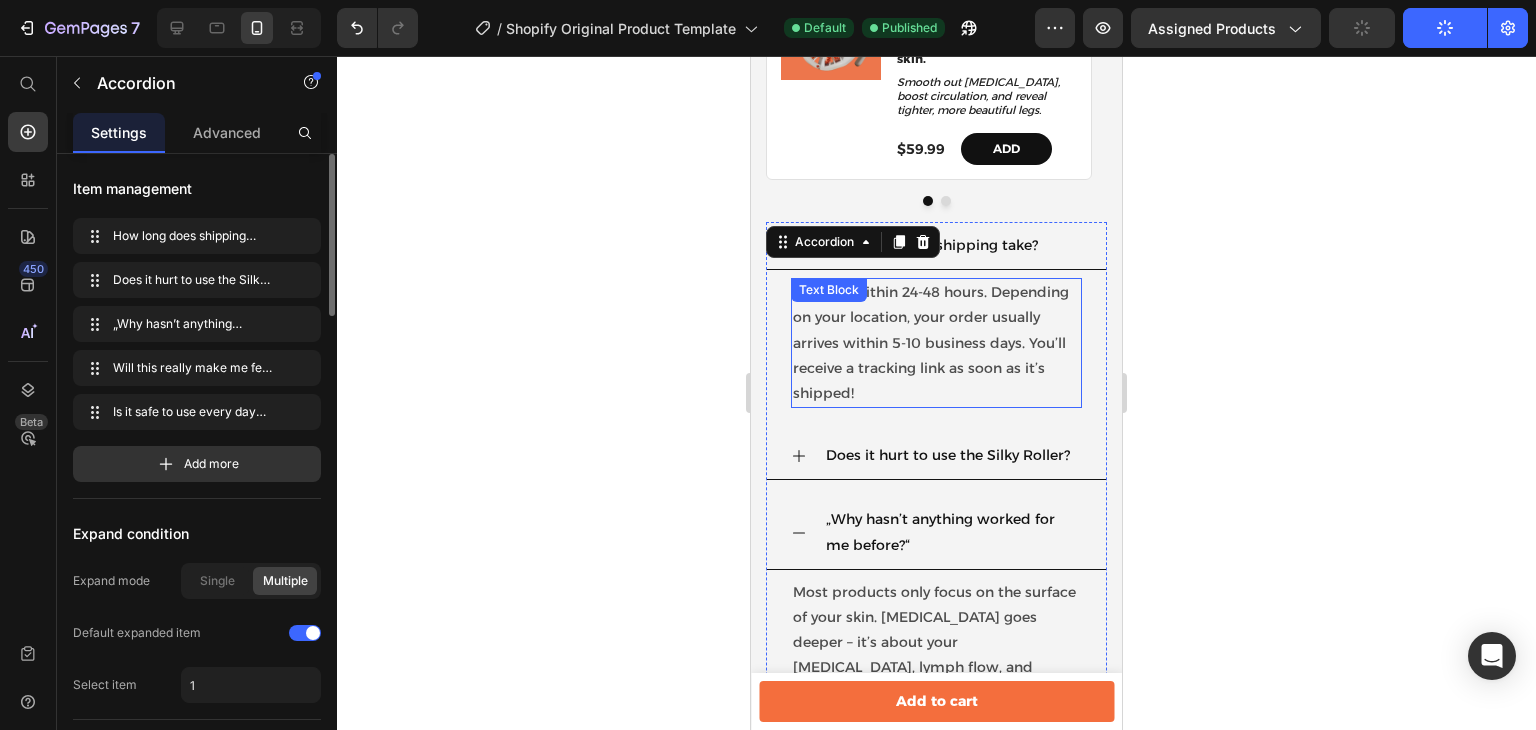 click on "We ship within 24-48 hours. Depending on your location, your order usually arrives within 5-10 business days. You’ll receive a tracking link as soon as it’s shipped!" at bounding box center (936, 343) 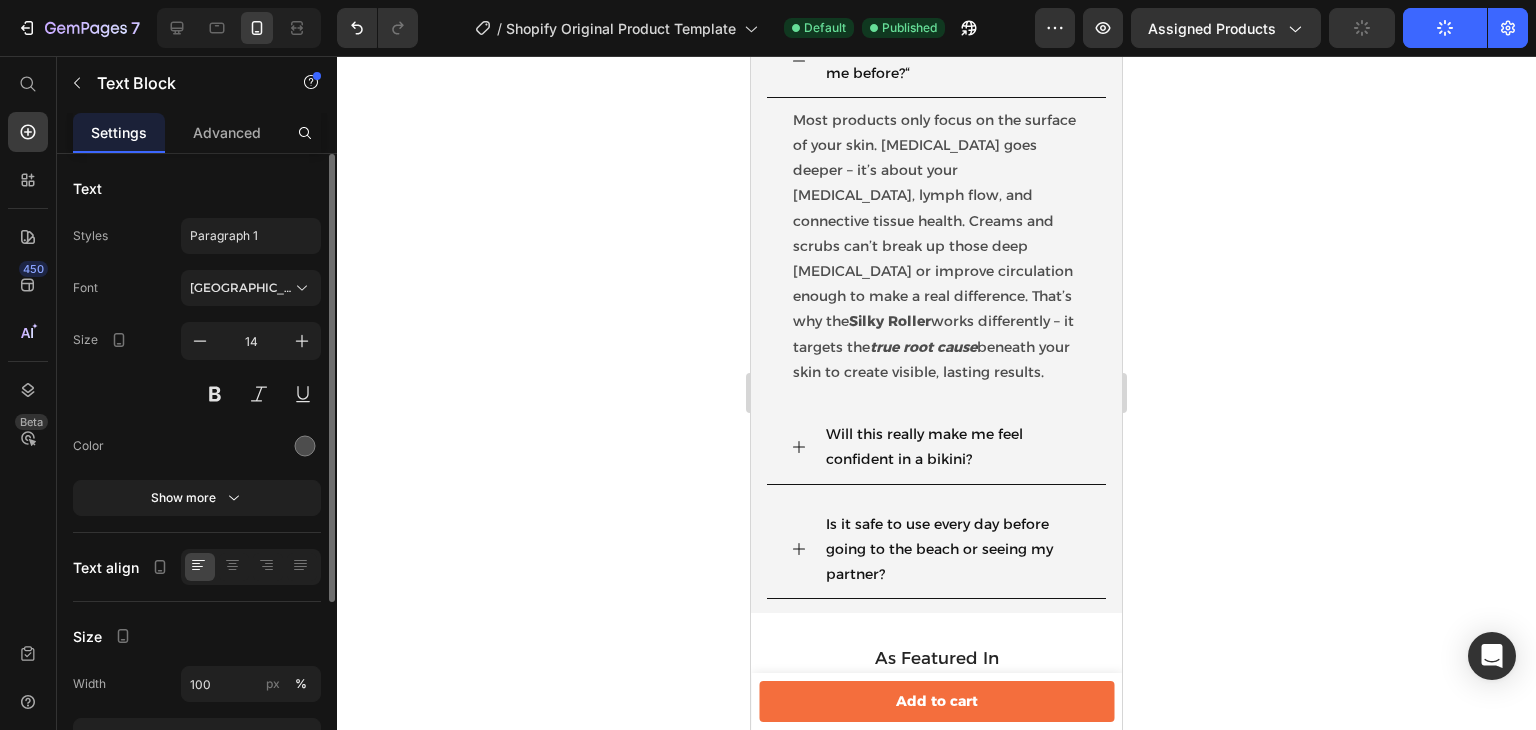scroll, scrollTop: 2298, scrollLeft: 0, axis: vertical 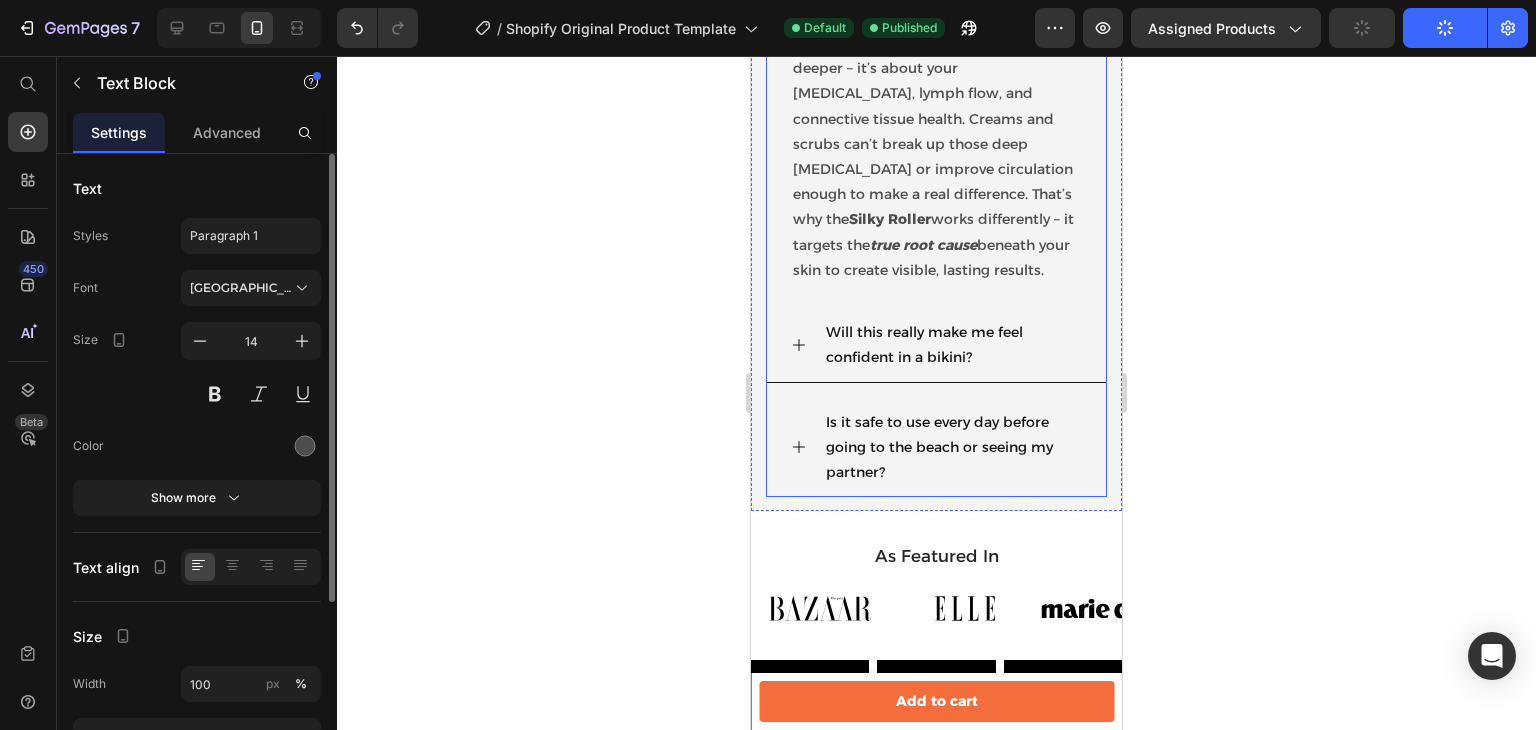 click 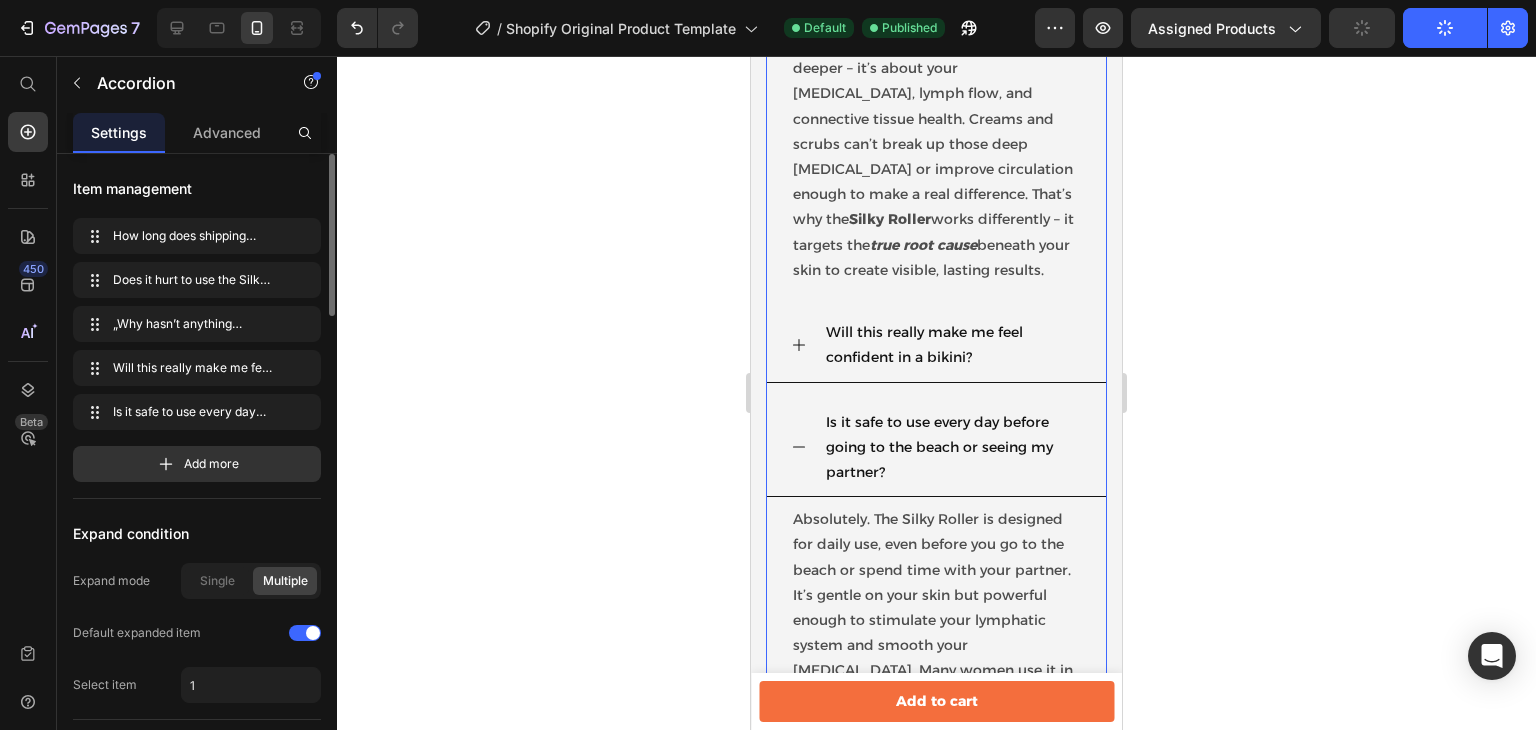 scroll, scrollTop: 2410, scrollLeft: 0, axis: vertical 